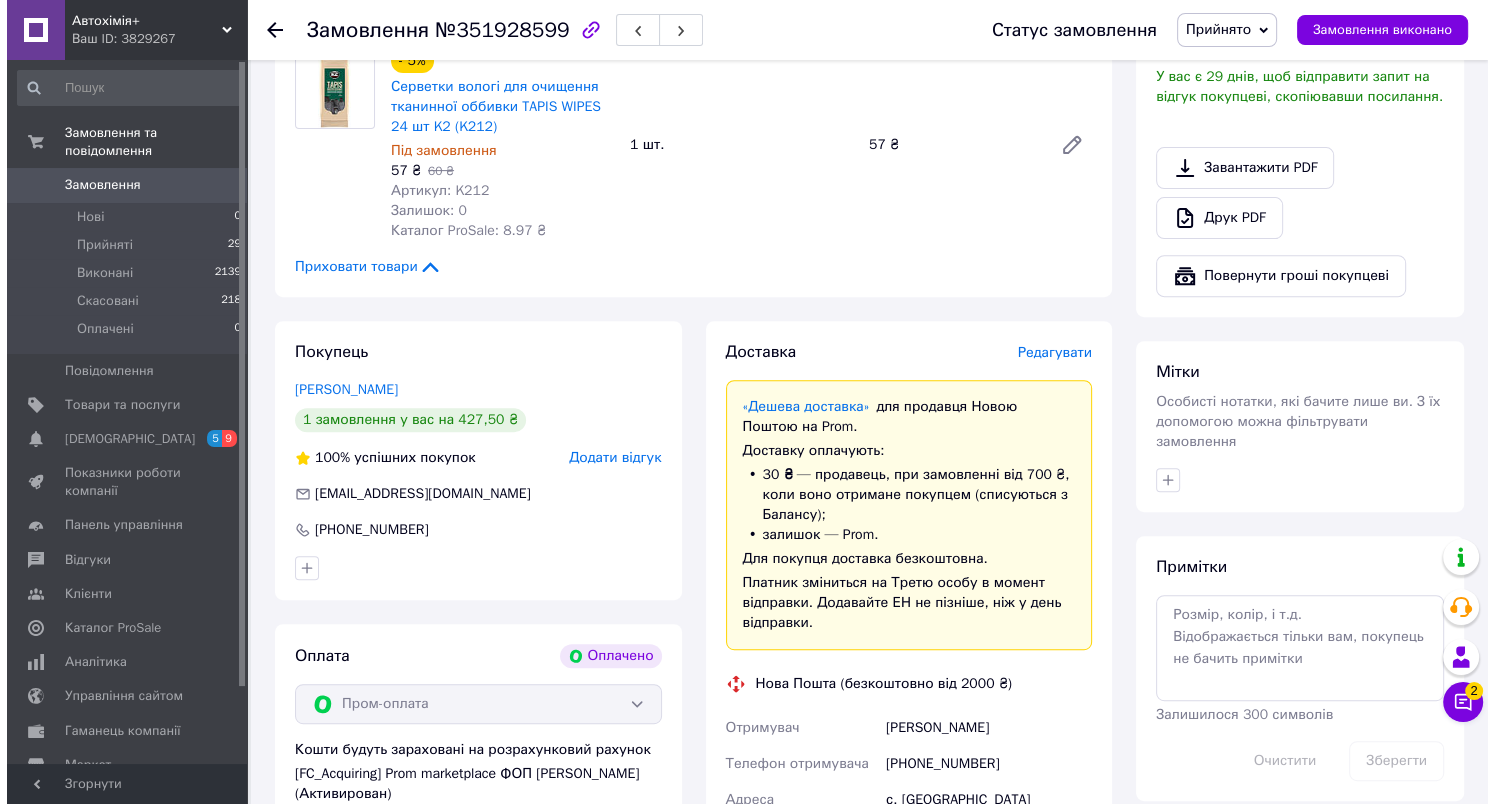 scroll, scrollTop: 900, scrollLeft: 0, axis: vertical 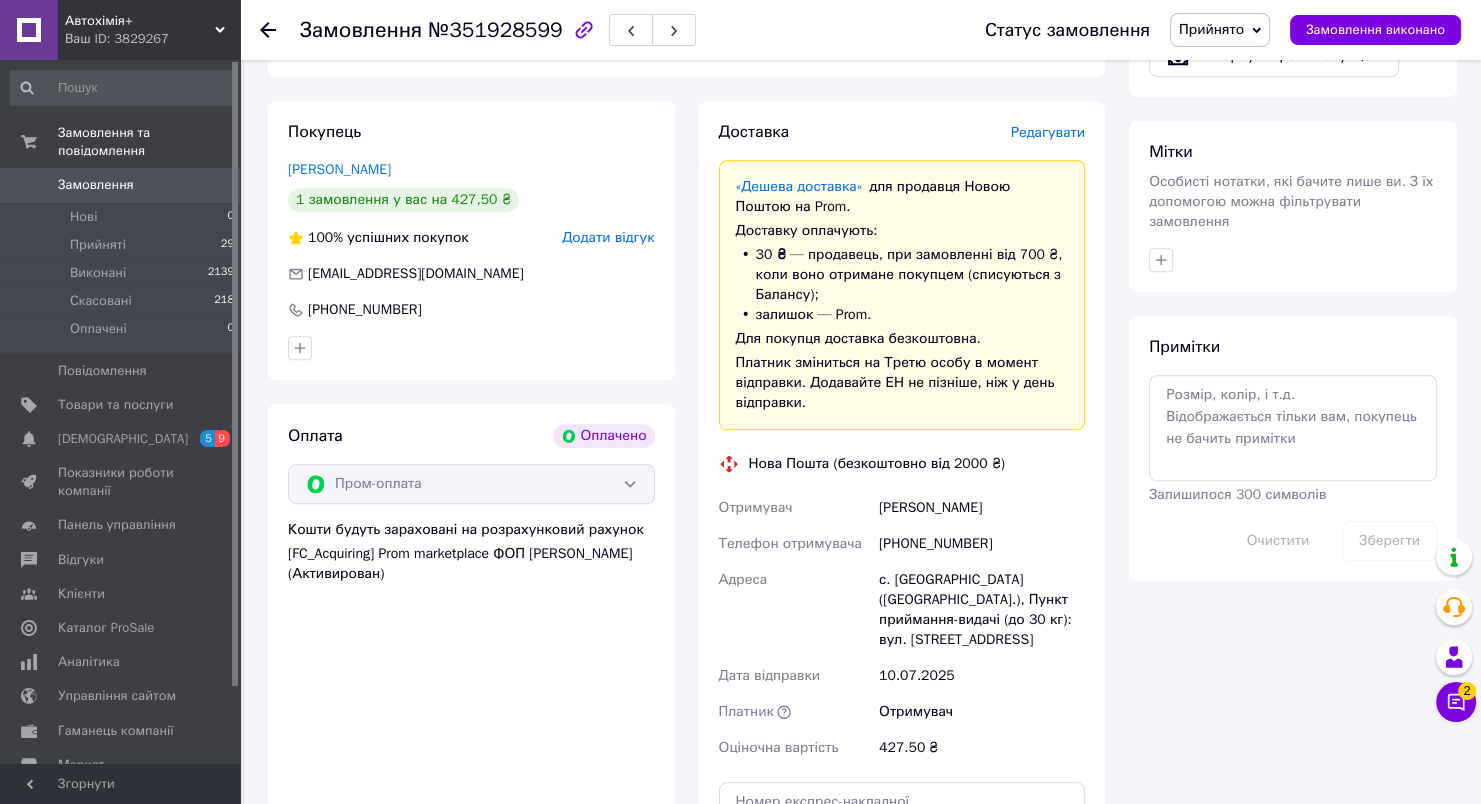 click on "Редагувати" at bounding box center [1048, 132] 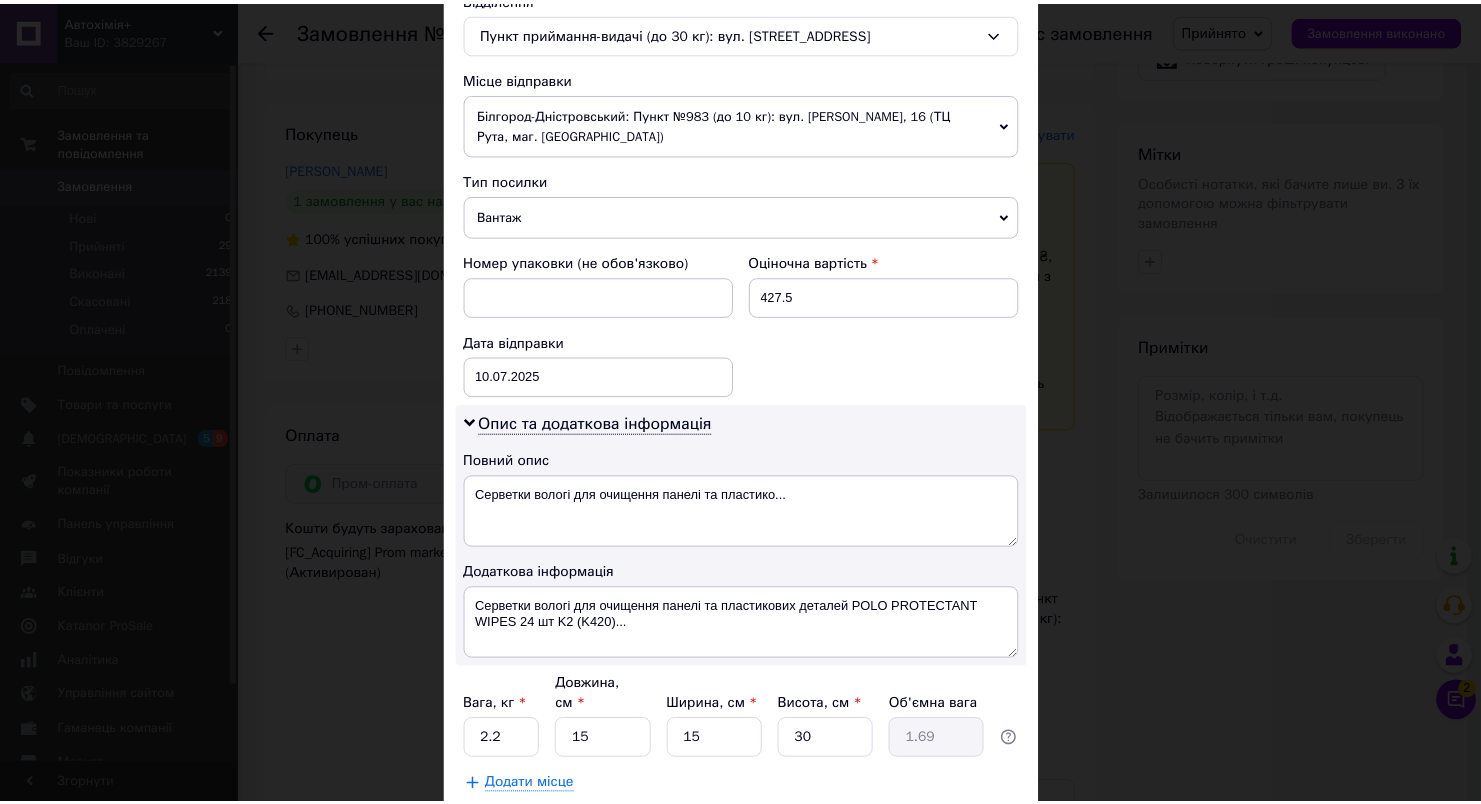 scroll, scrollTop: 761, scrollLeft: 0, axis: vertical 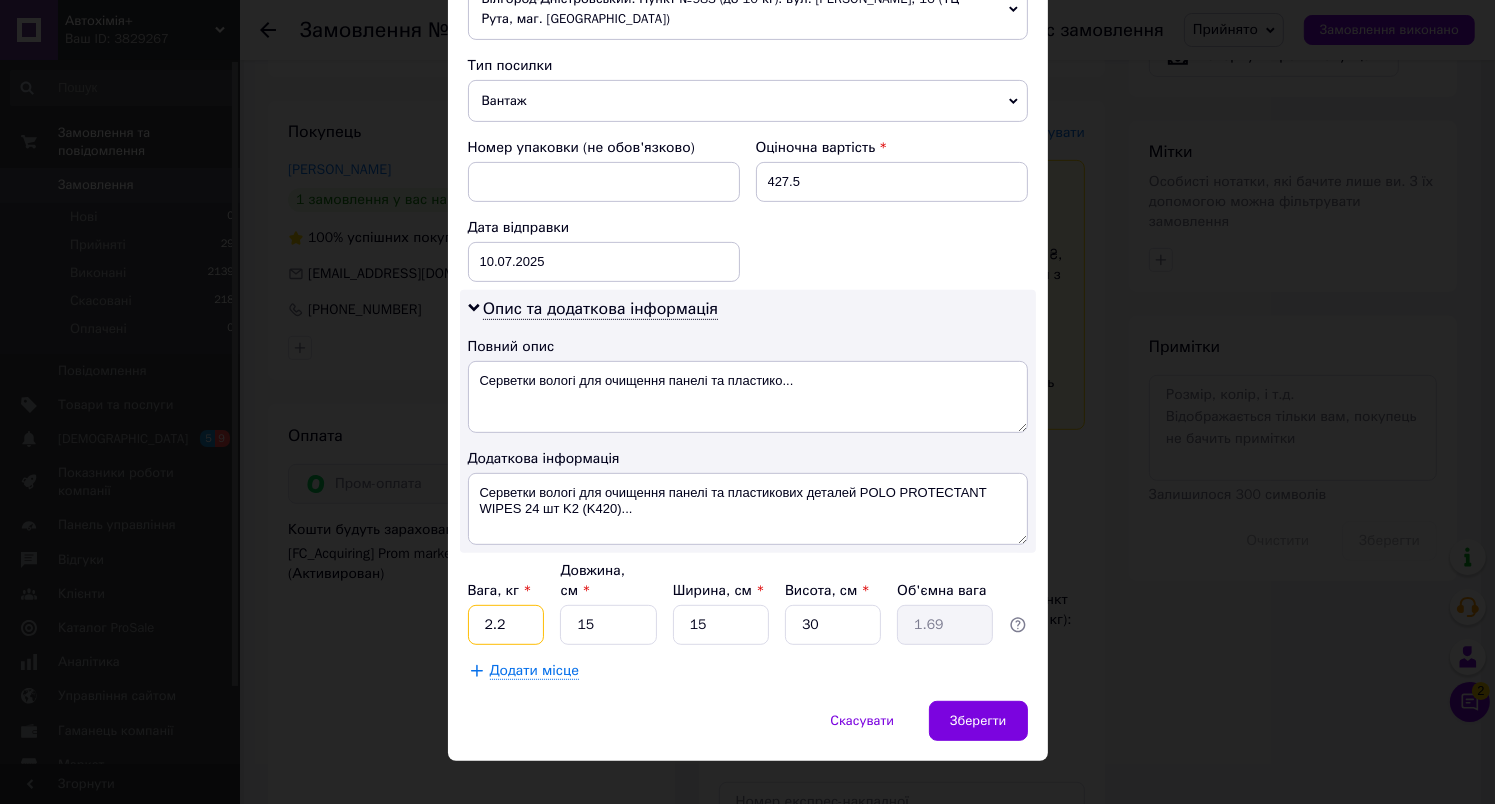 click on "2.2" at bounding box center [506, 625] 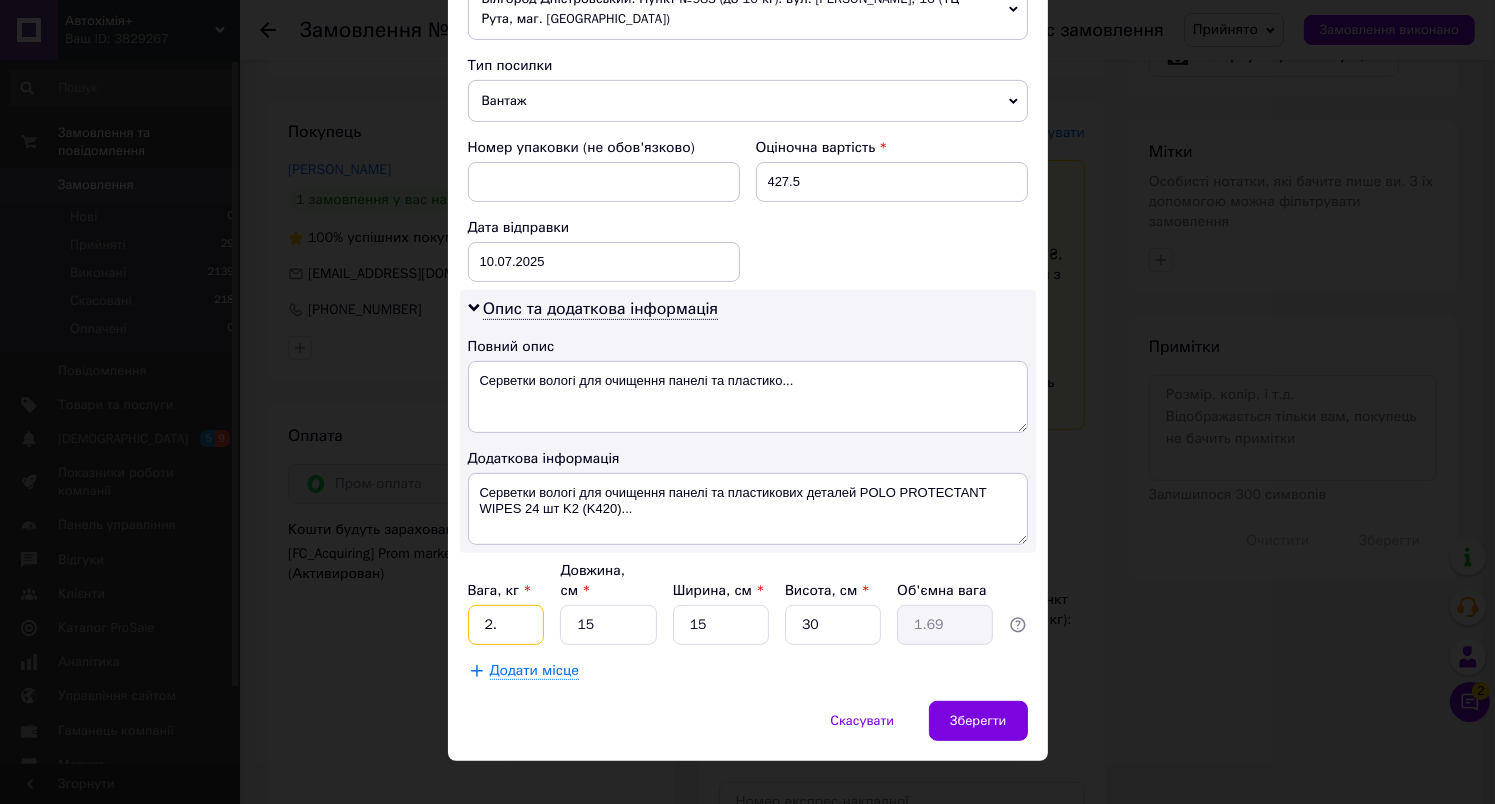 type on "2" 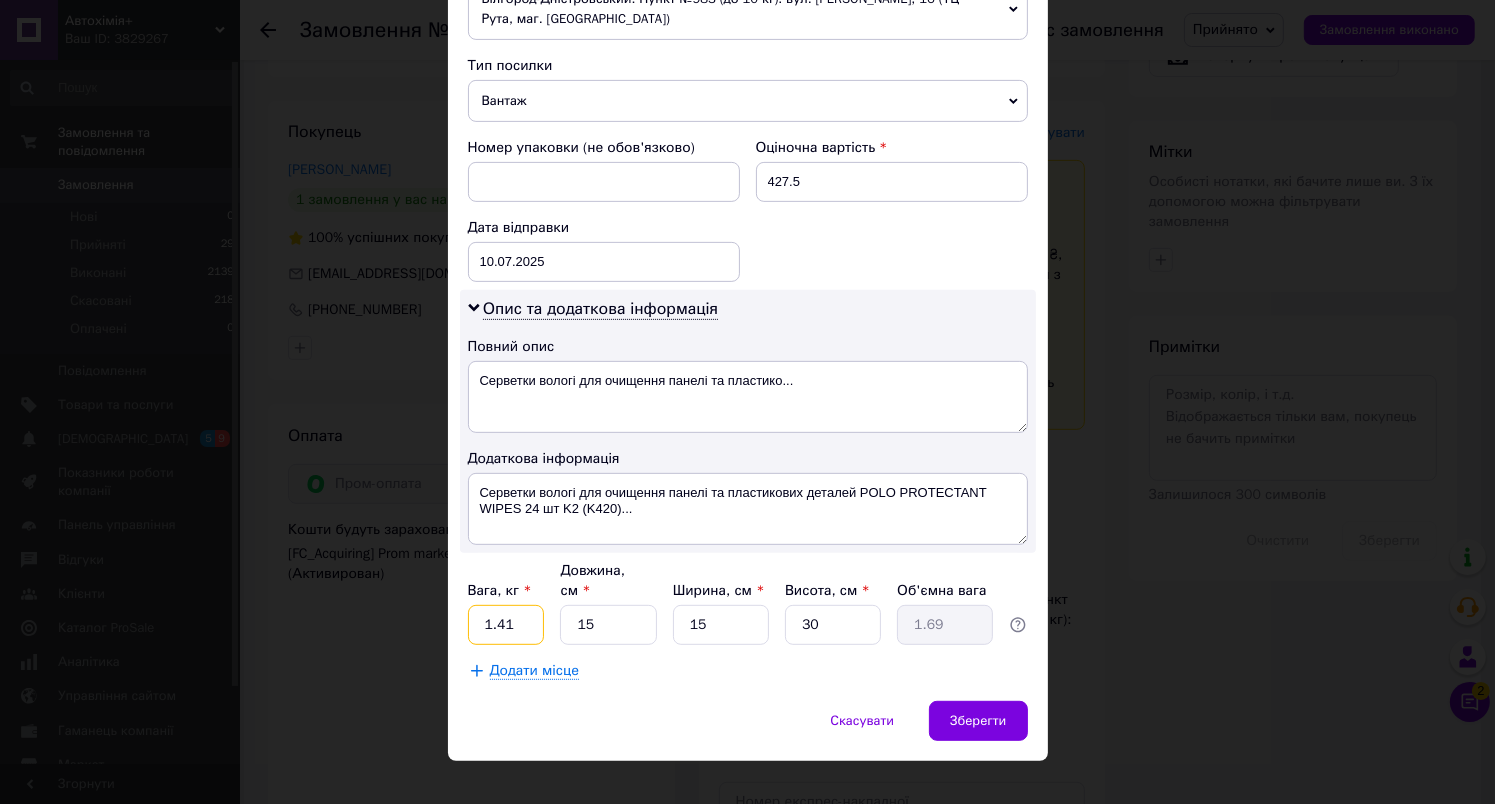 type on "1.41" 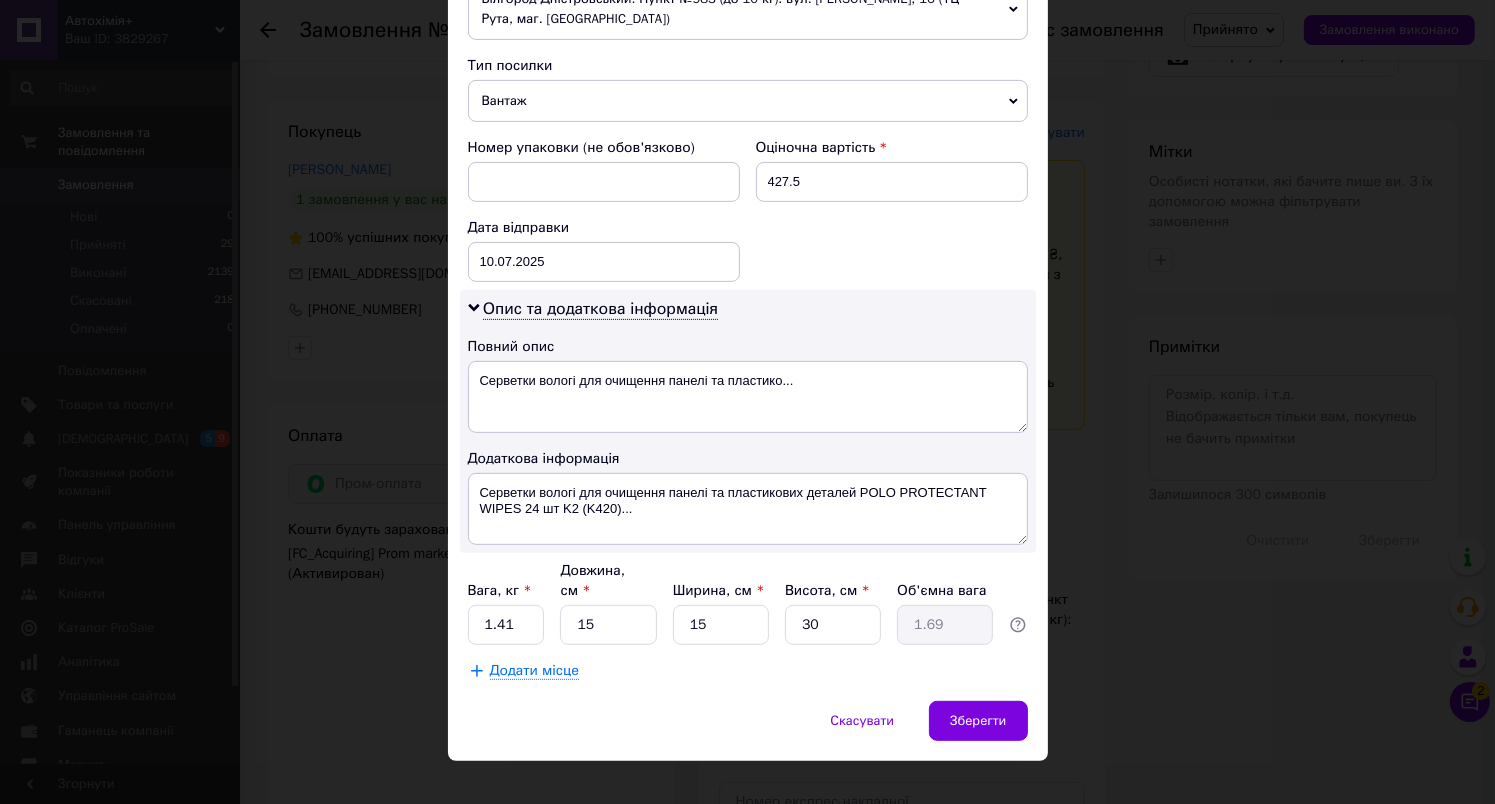 click on "Платник Отримувач Відправник Прізвище отримувача Маслова Ім'я отримувача Наталия По батькові отримувача Телефон отримувача +380973927214 Тип доставки У відділенні Кур'єром В поштоматі Місто с. Вільхівка (Харківська обл.) Відділення Пункт приймання-видачі (до 30 кг): вул. Центральна, 1 Місце відправки Білгород-Дністровський: Пункт №983 (до 10 кг): вул. Сергія Файнблата, 16 (ТЦ Рута, маг. MOYO) Білгород-Дністровський: №5 (до 200 кг): вул. Франка, 12 Білгород-Дністровський: №2 (до 30 кг на одне місце): вул. Миколаївська (ран. Дзержинського), 54 с. Гожули: №1: вул. Паркова, 1б Тип посилки <" at bounding box center [748, 75] 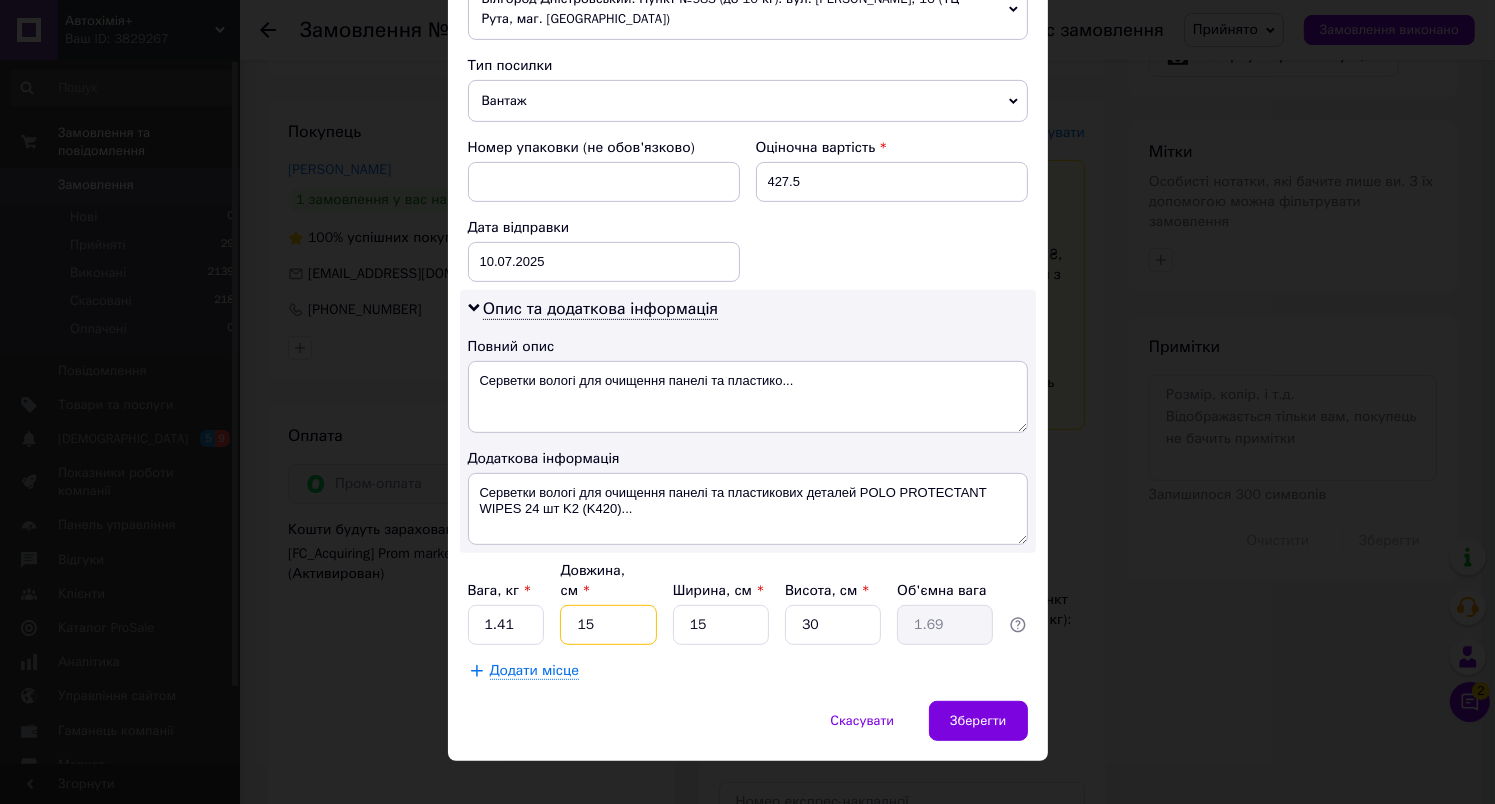 click on "15" at bounding box center [608, 625] 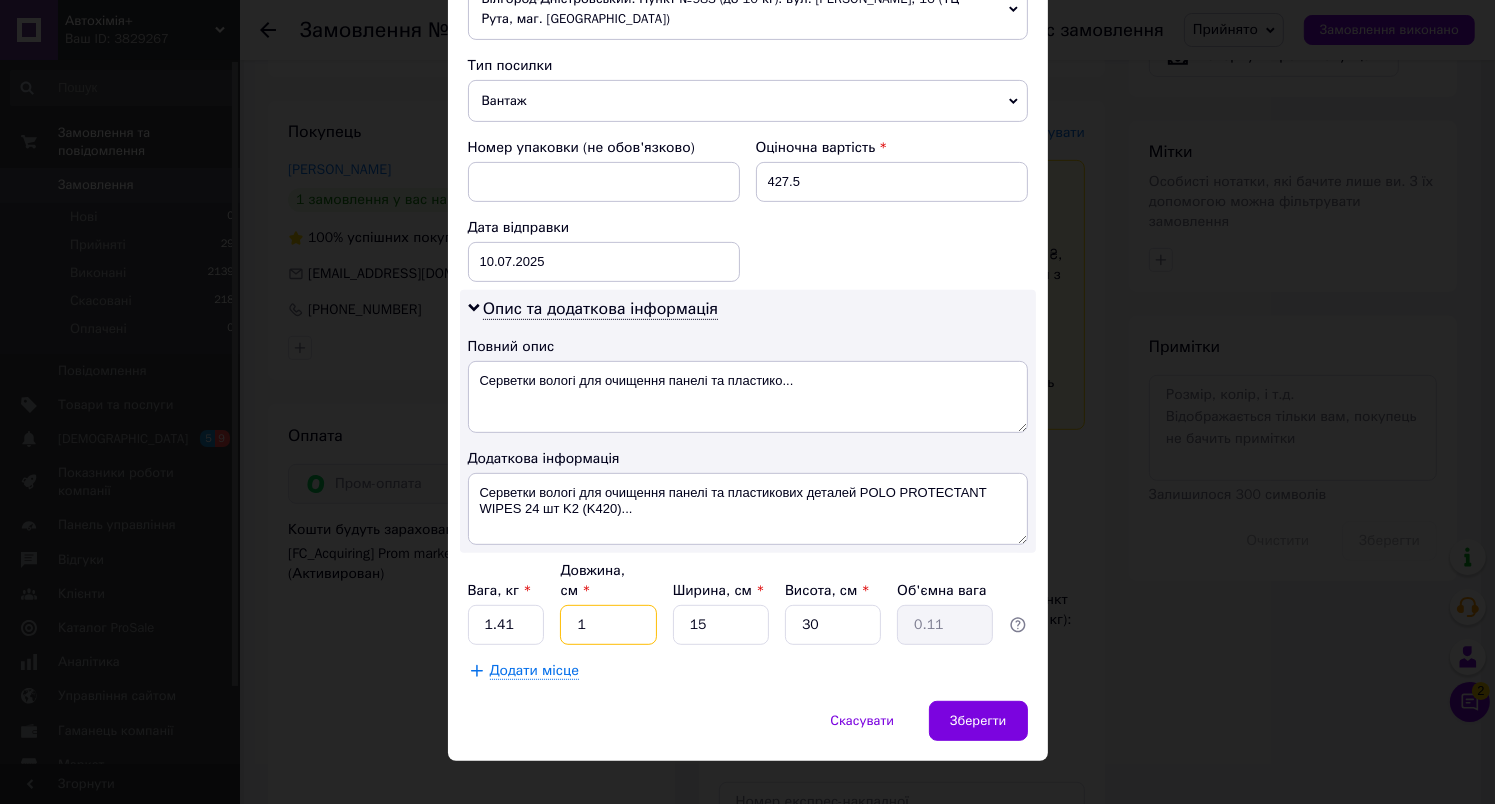 type 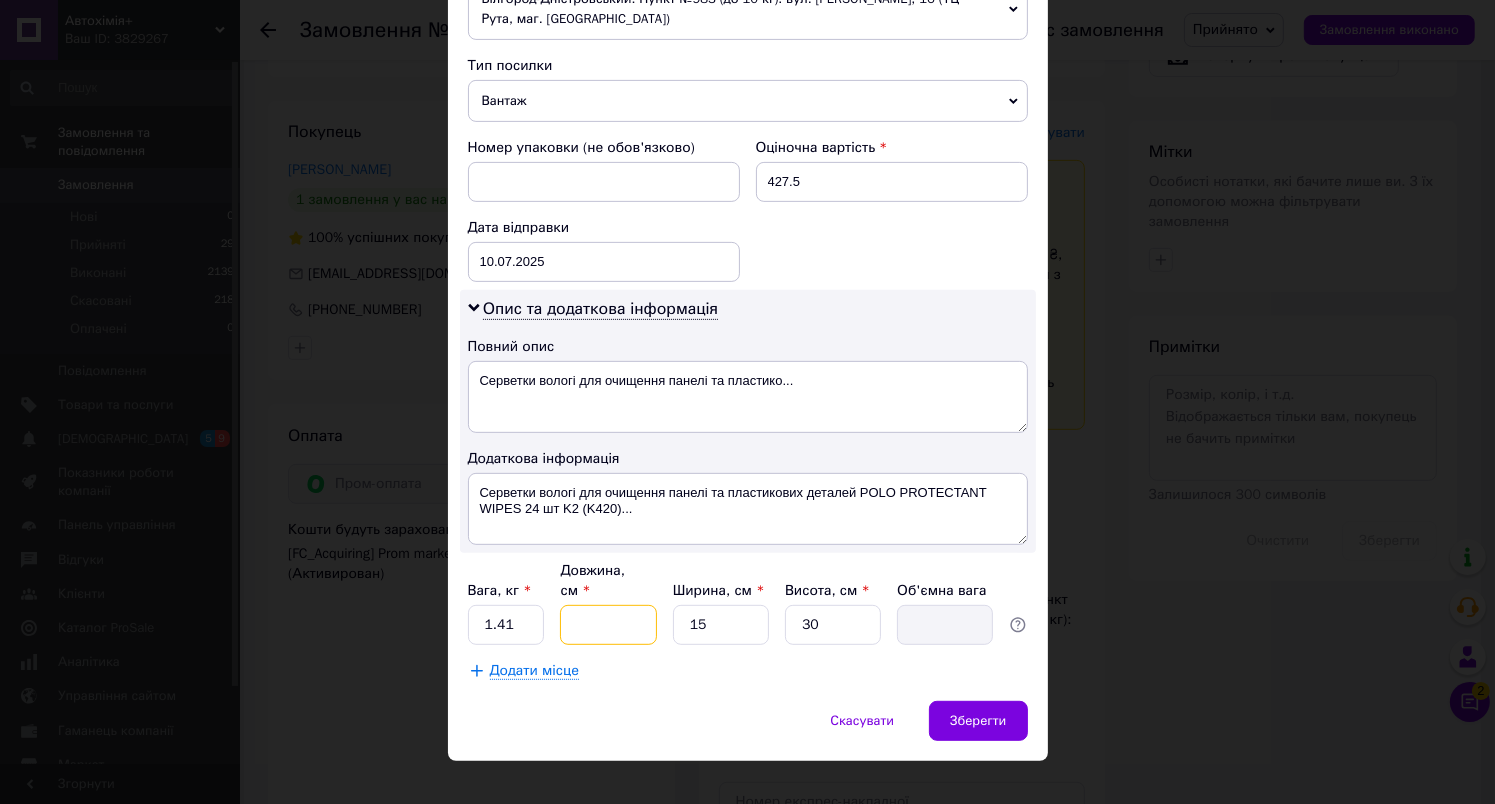 type on "3" 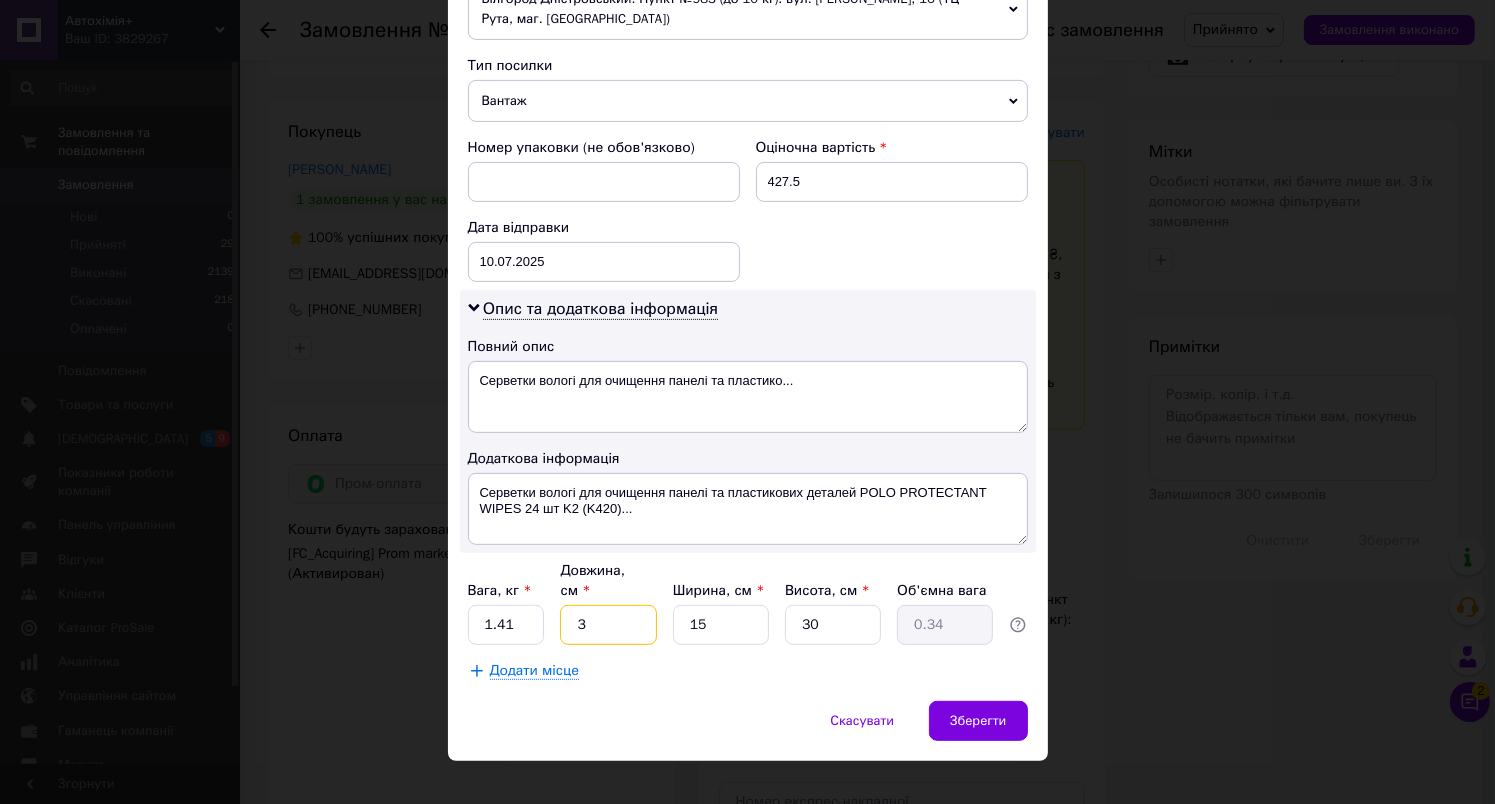 type on "36" 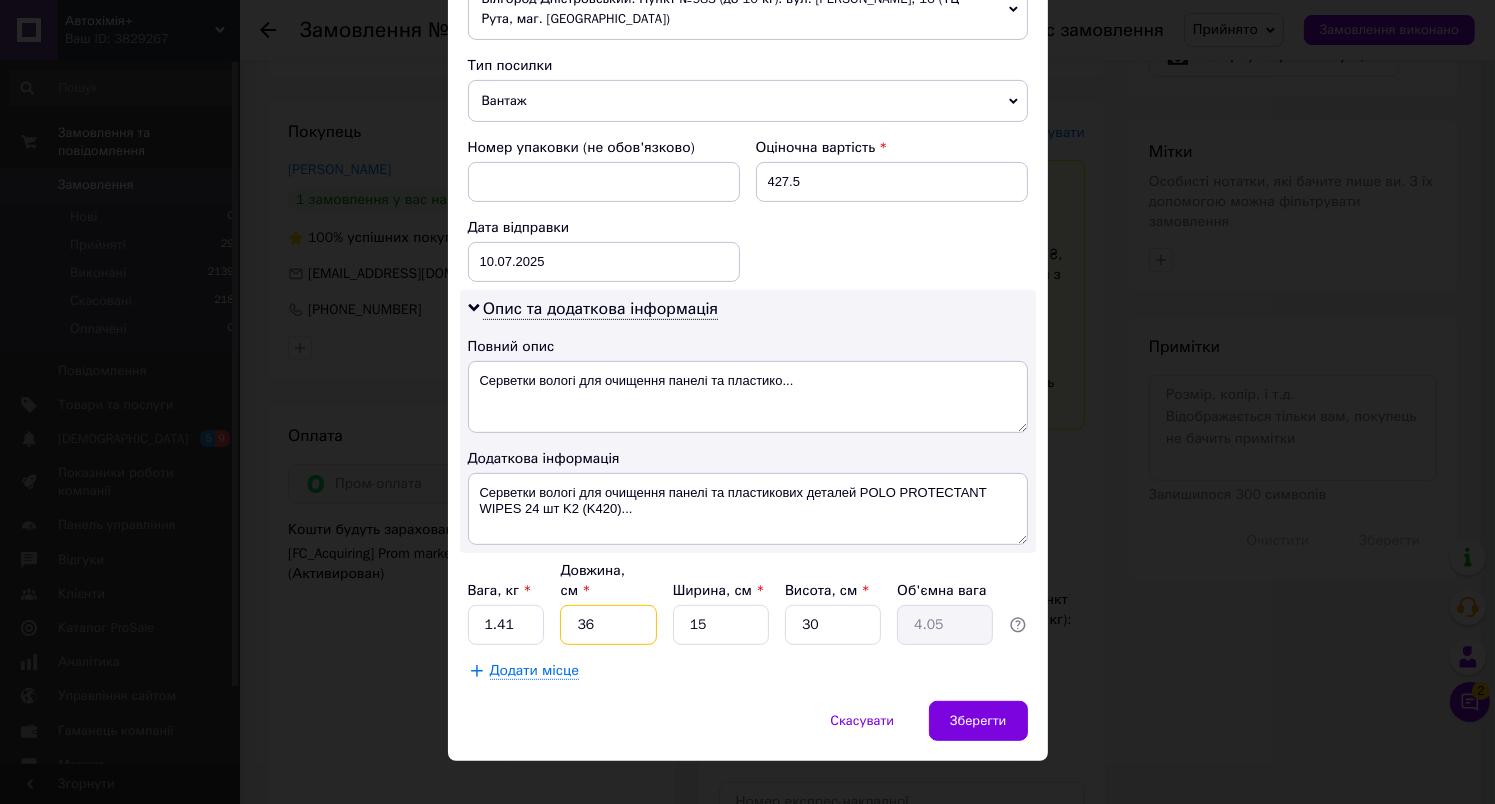 type on "36" 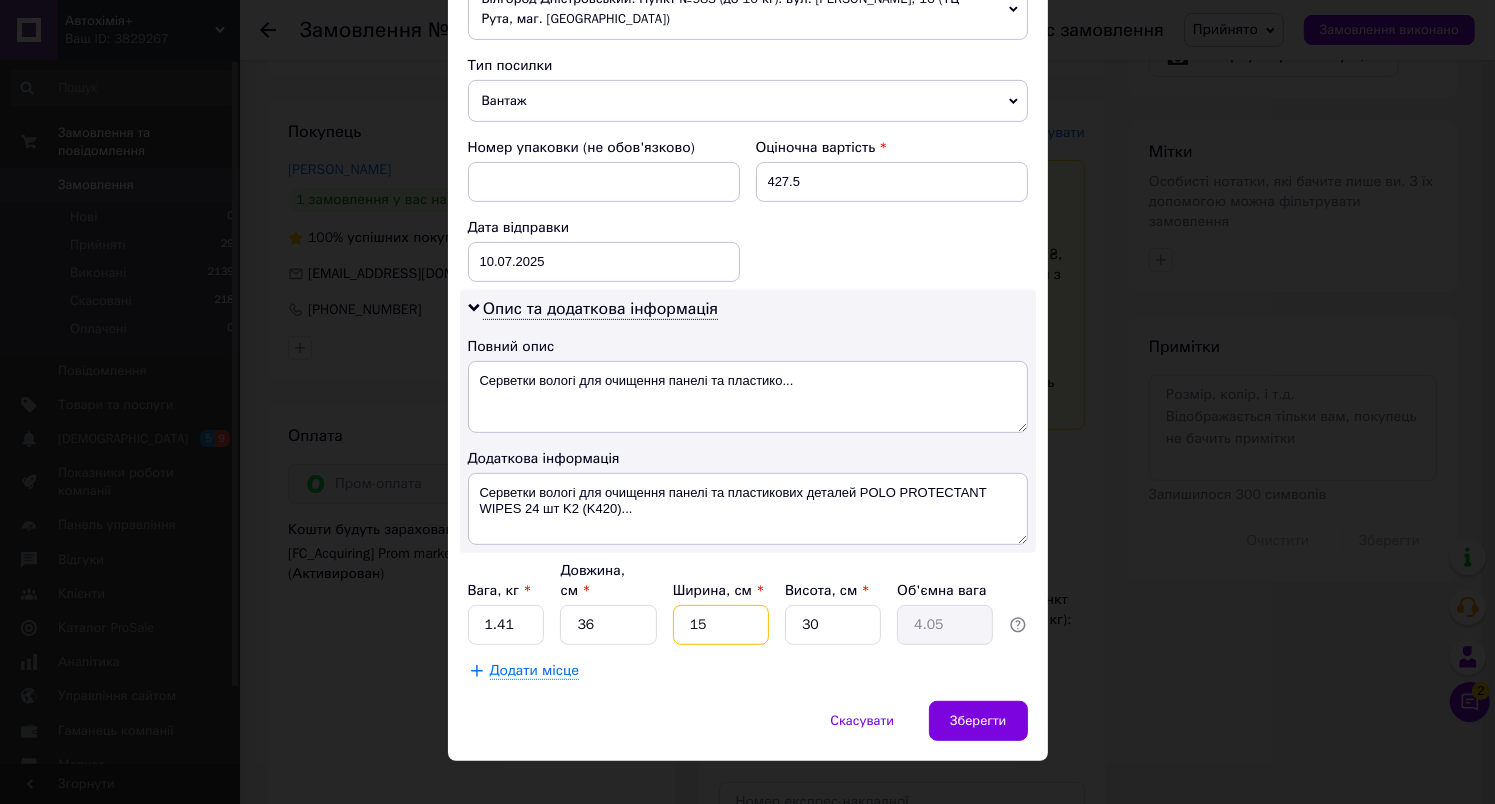 click on "15" at bounding box center [721, 625] 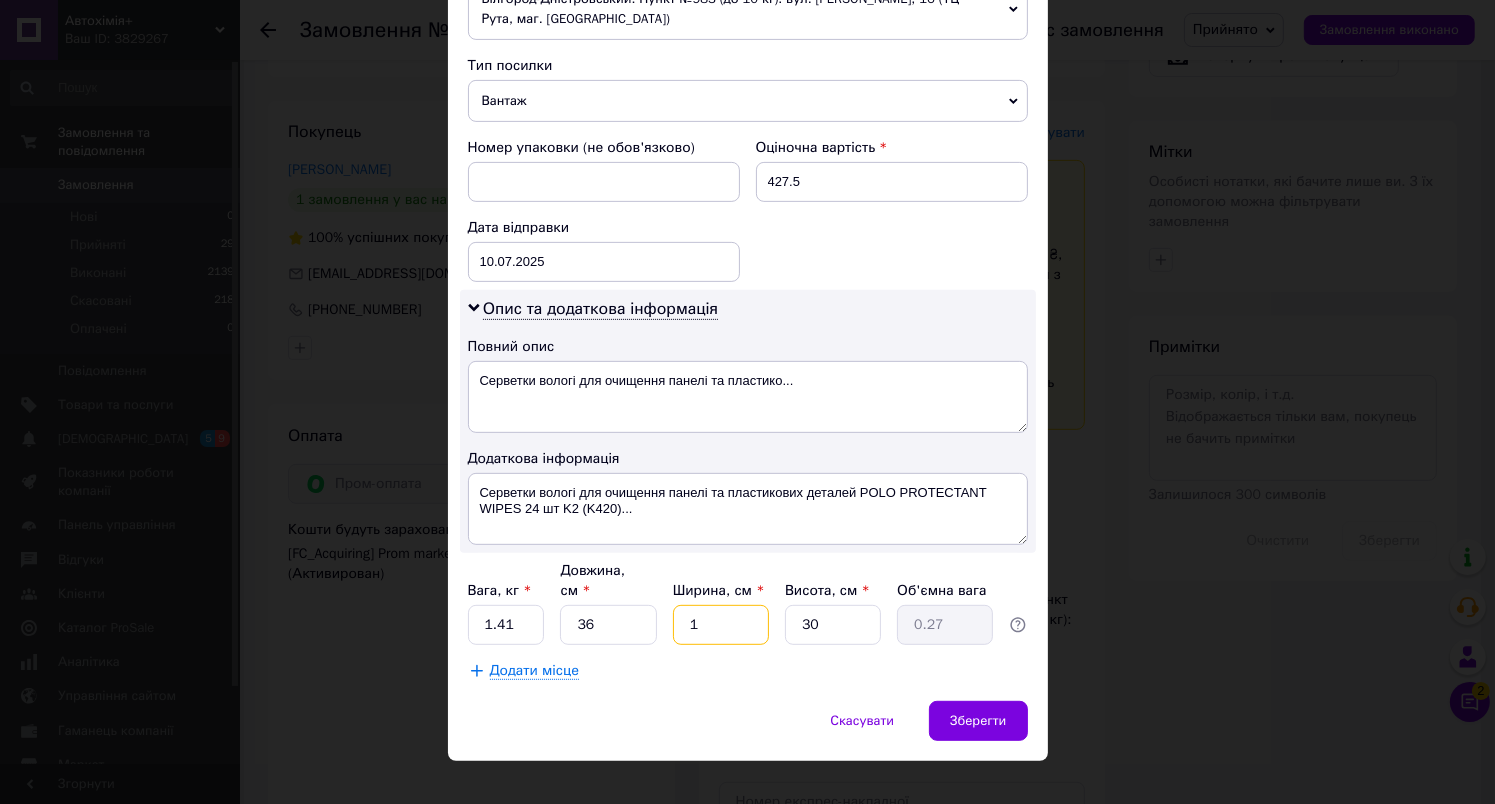 type 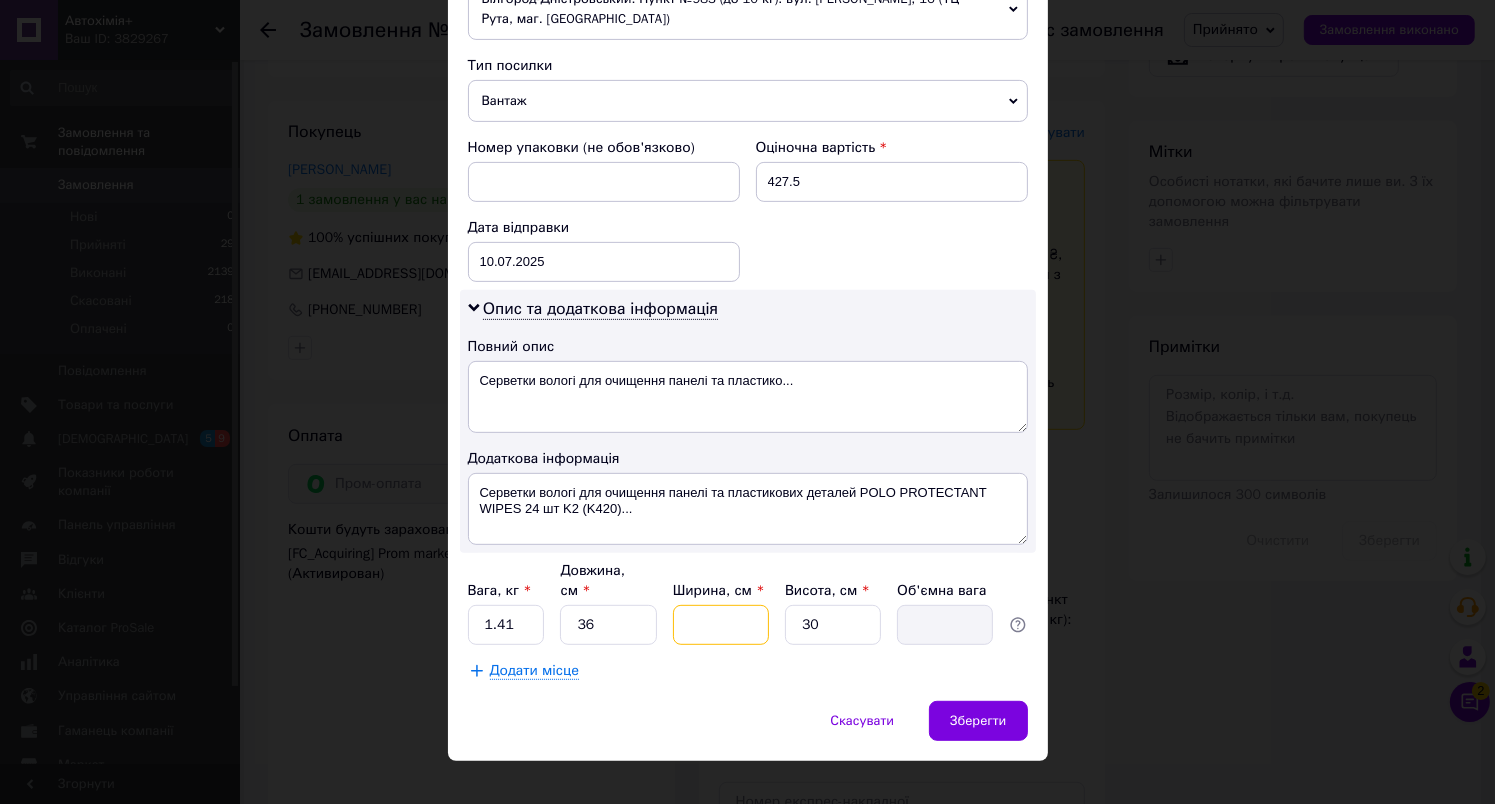 type on "1" 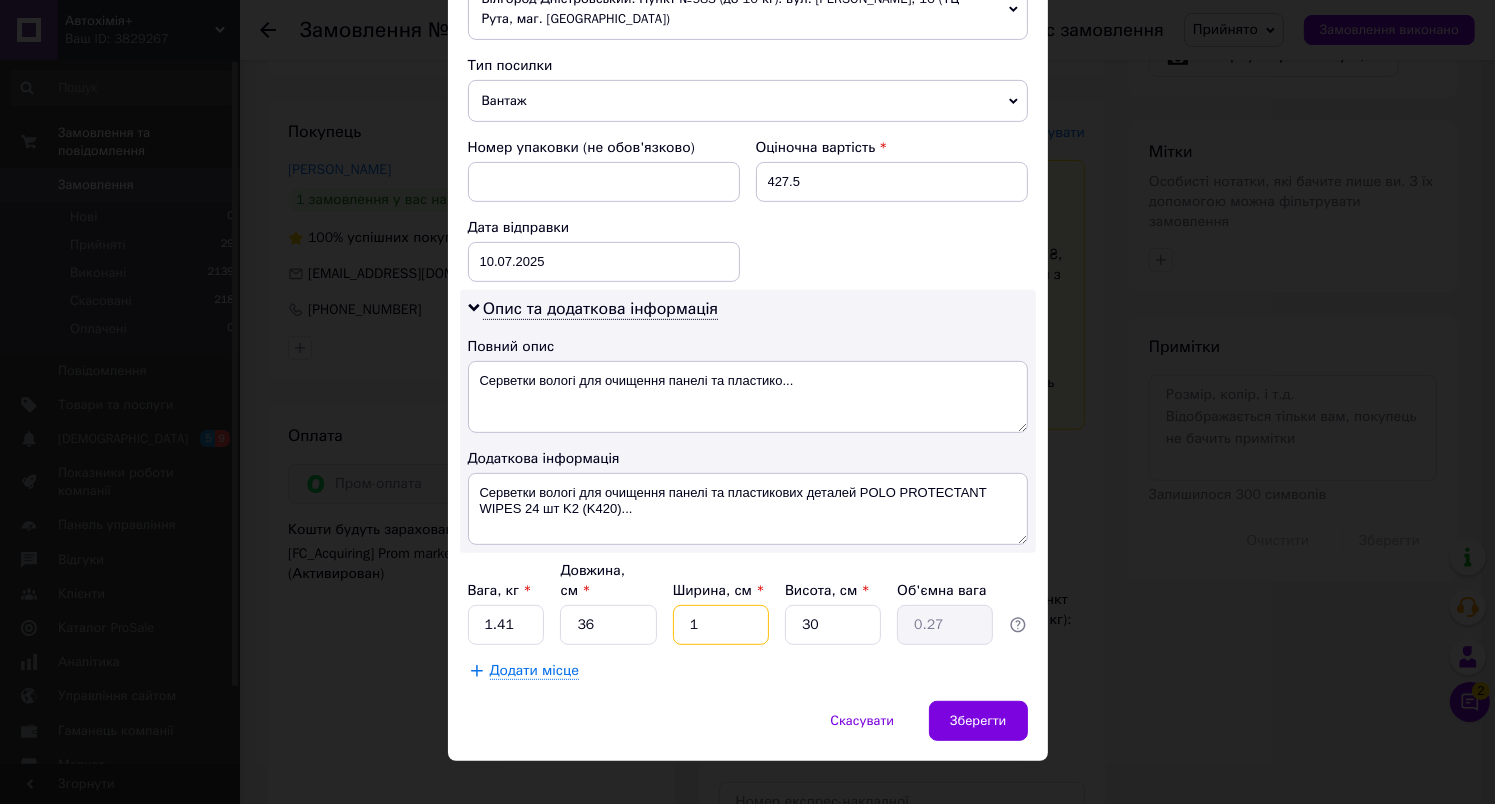 type on "15" 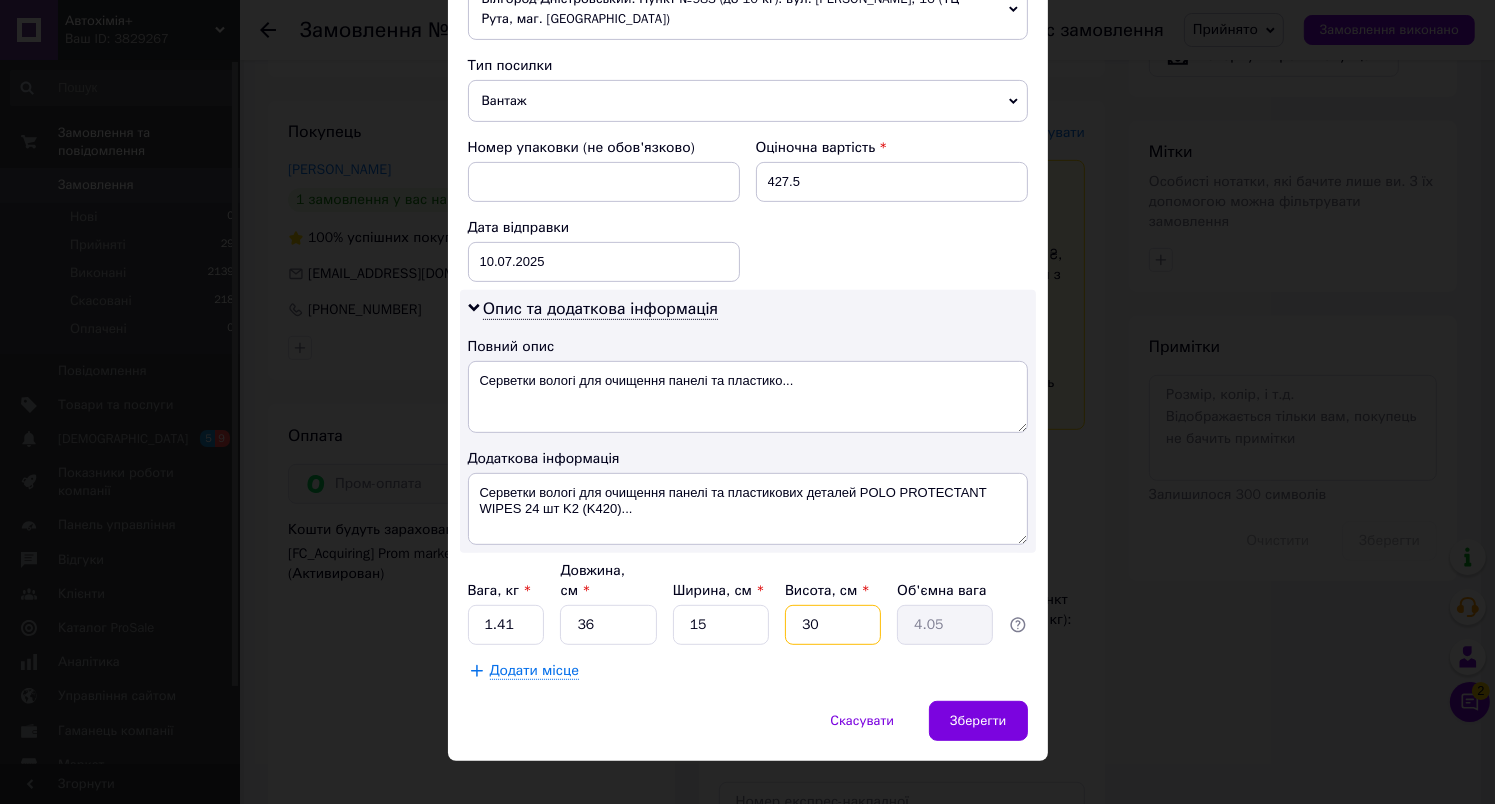 click on "30" at bounding box center (833, 625) 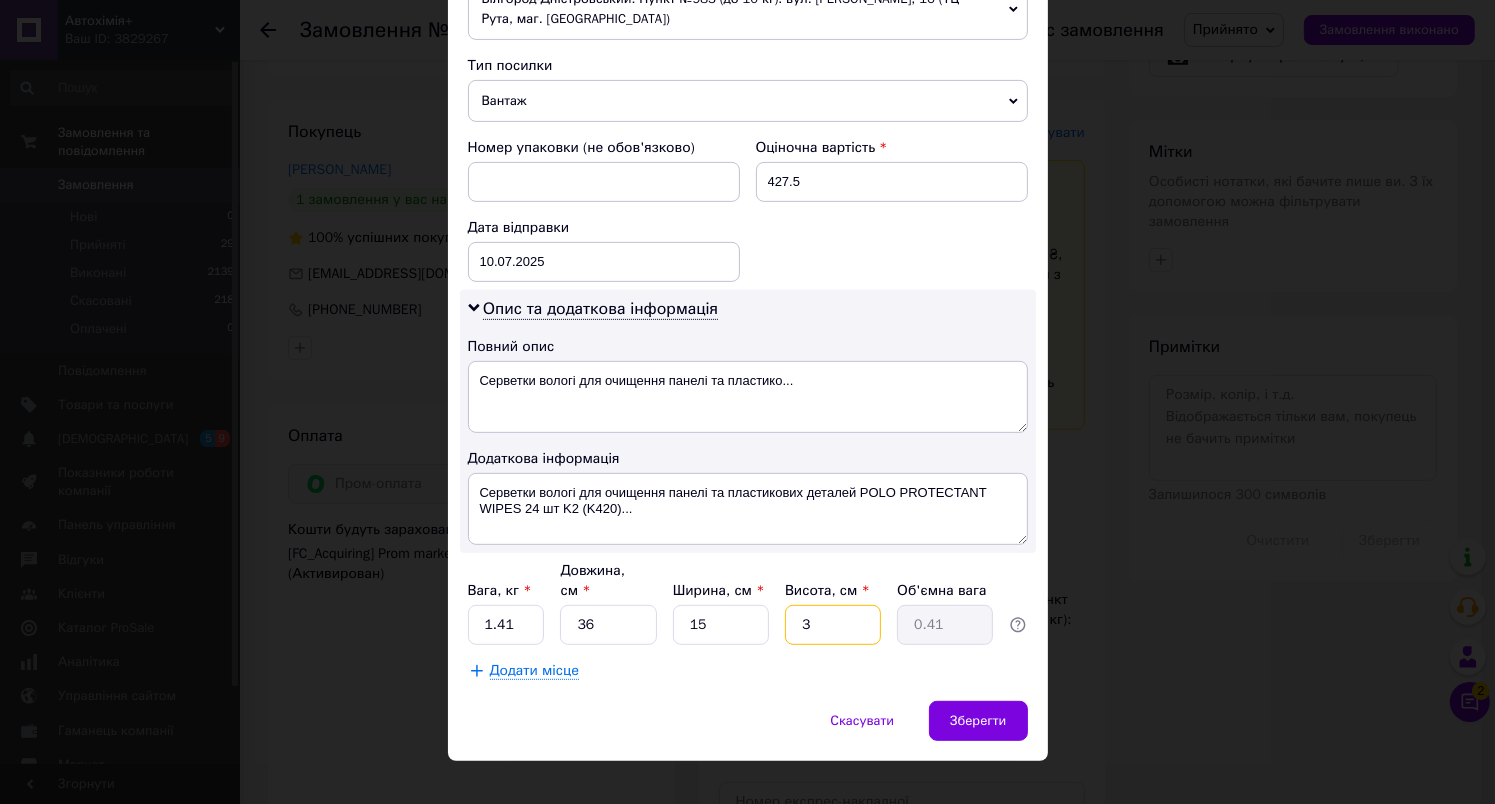 type 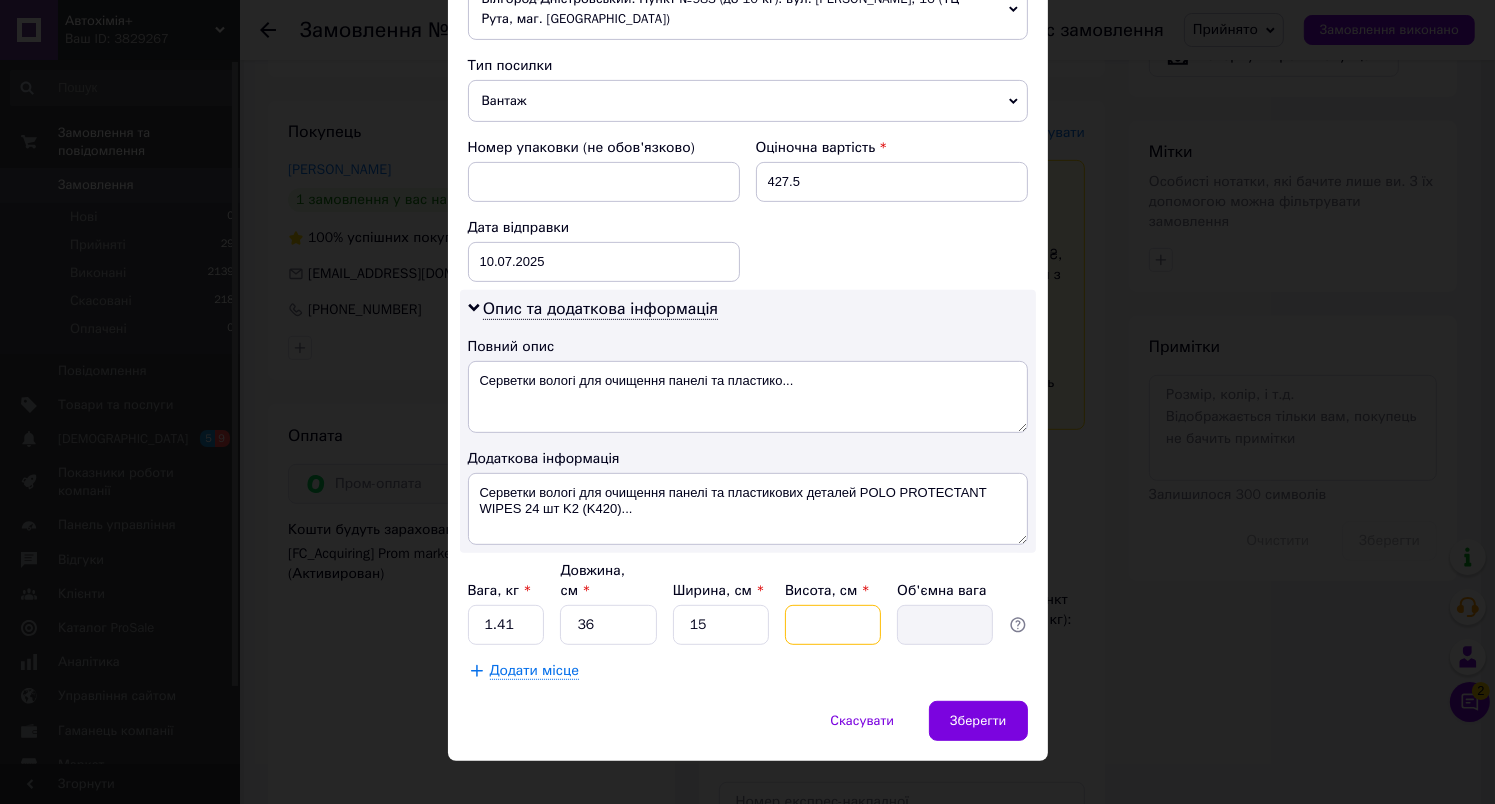 type on "1" 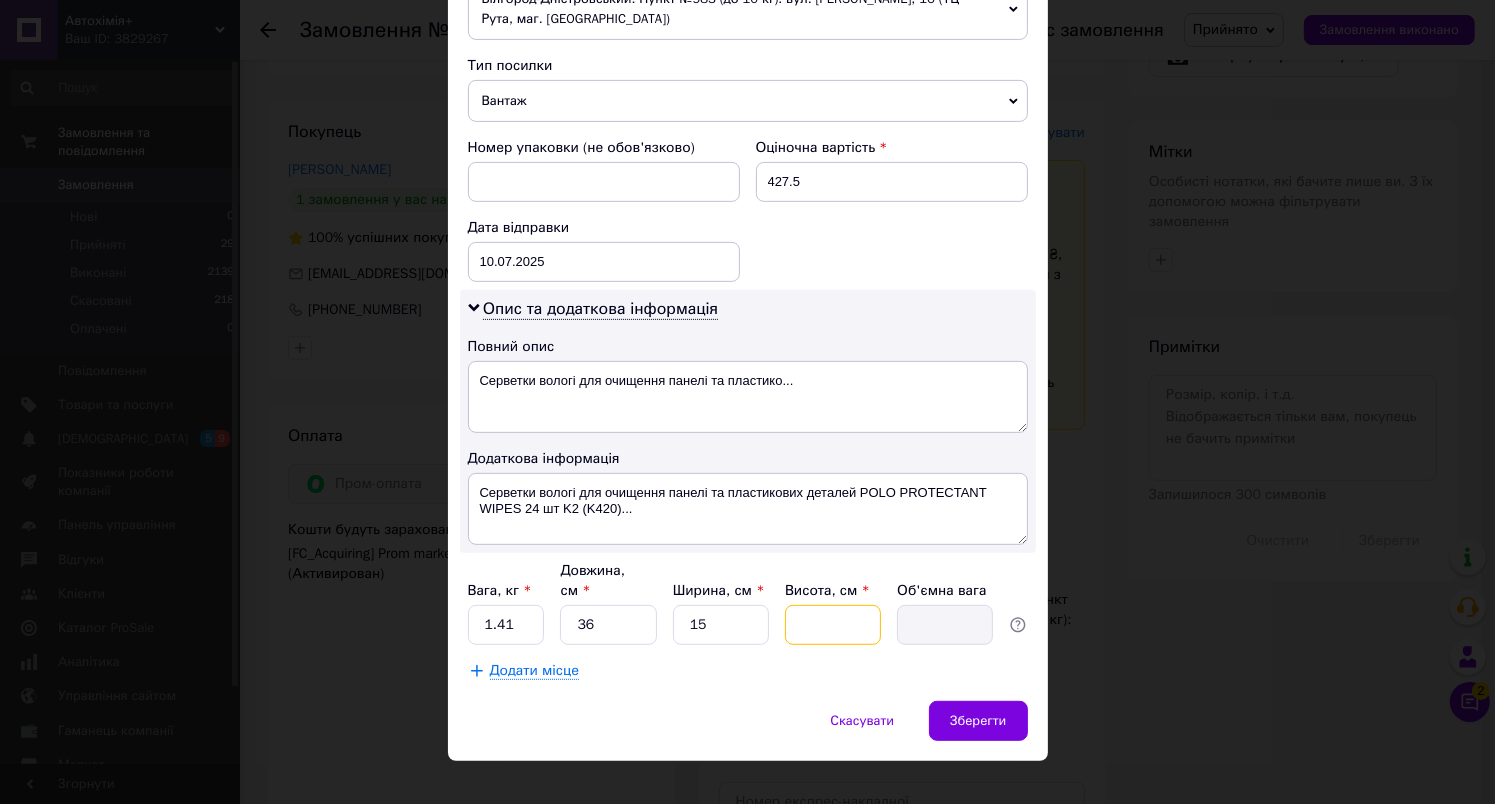 type on "0.14" 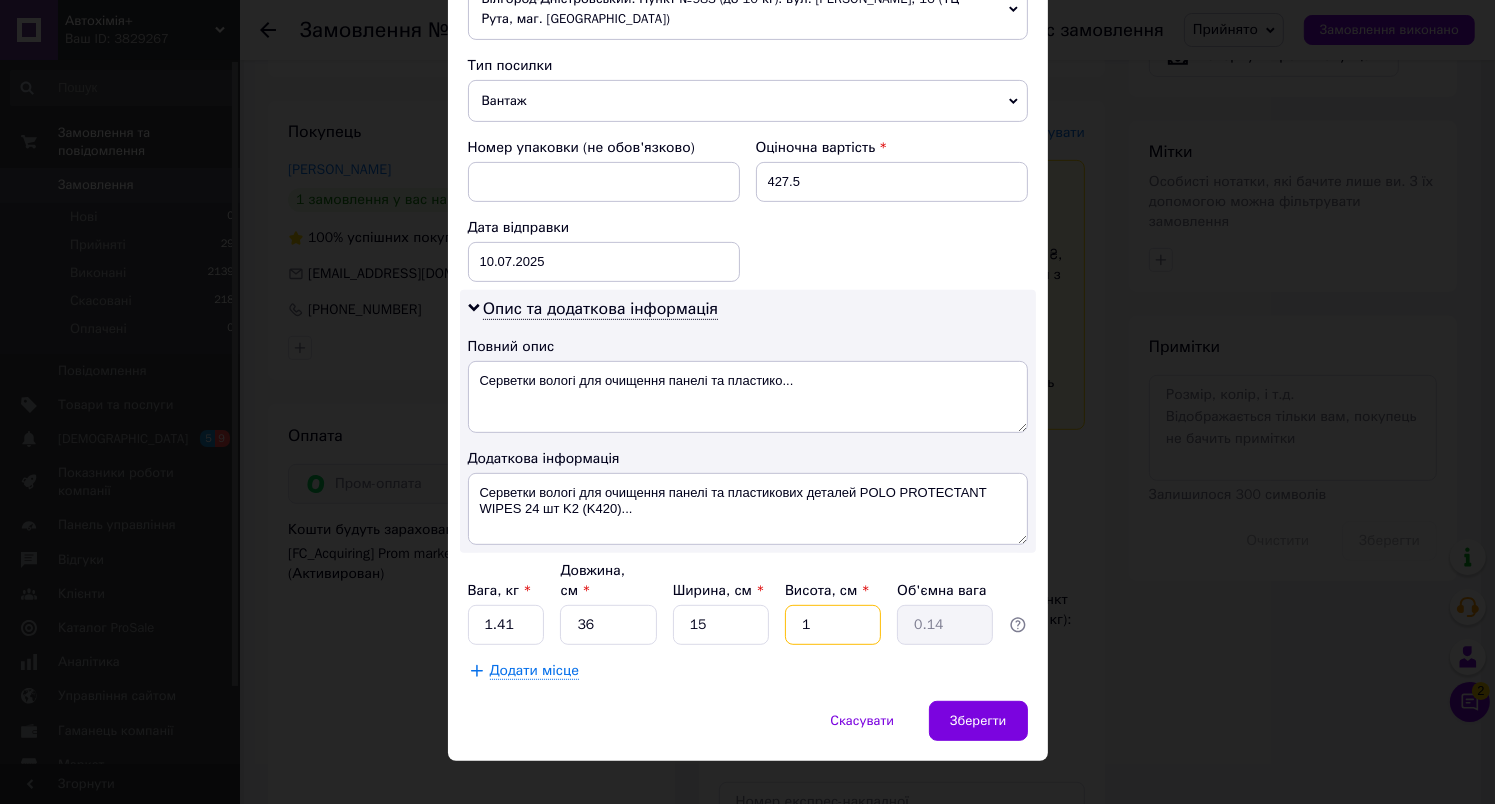 type on "11" 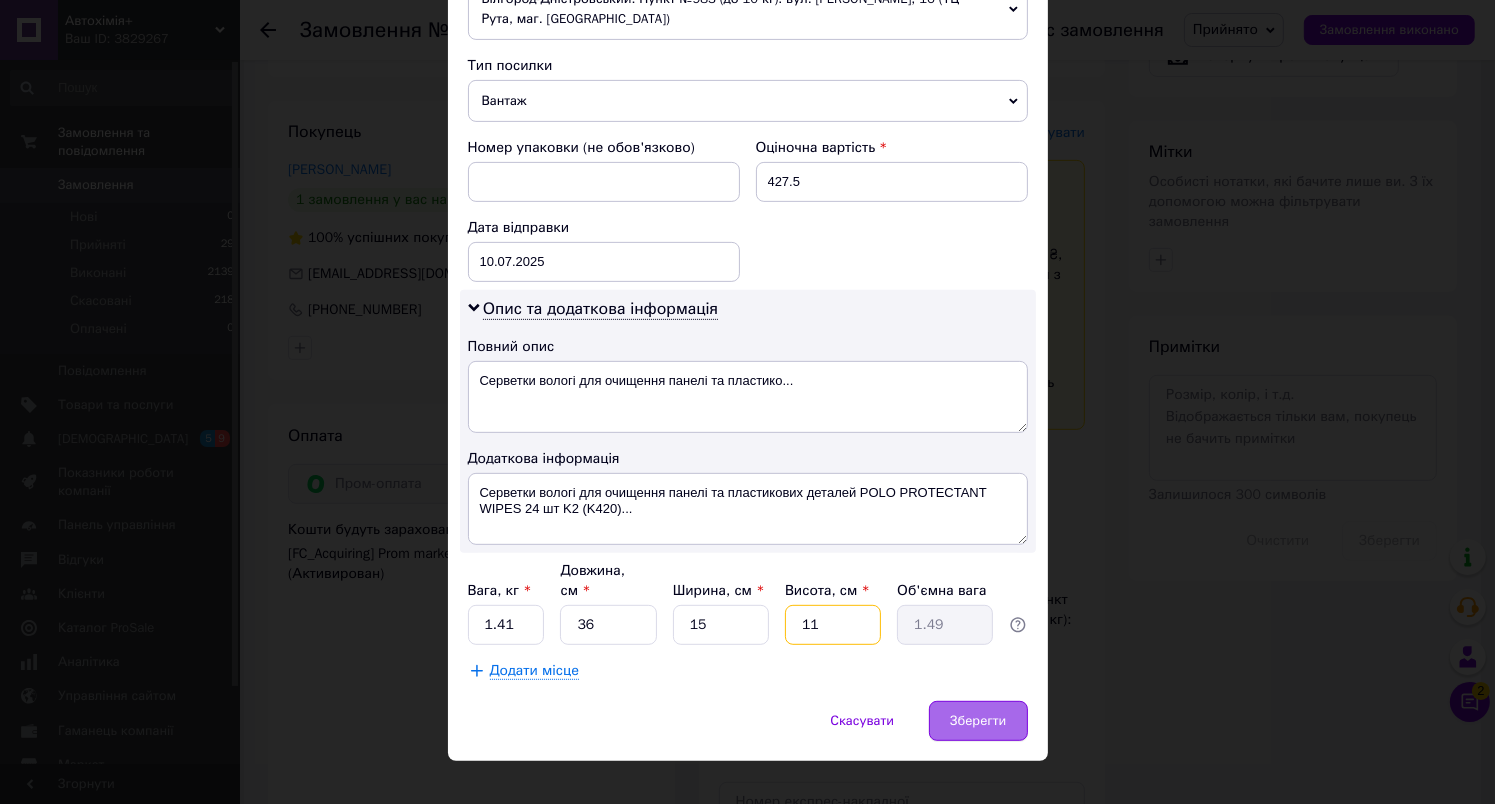 type on "11" 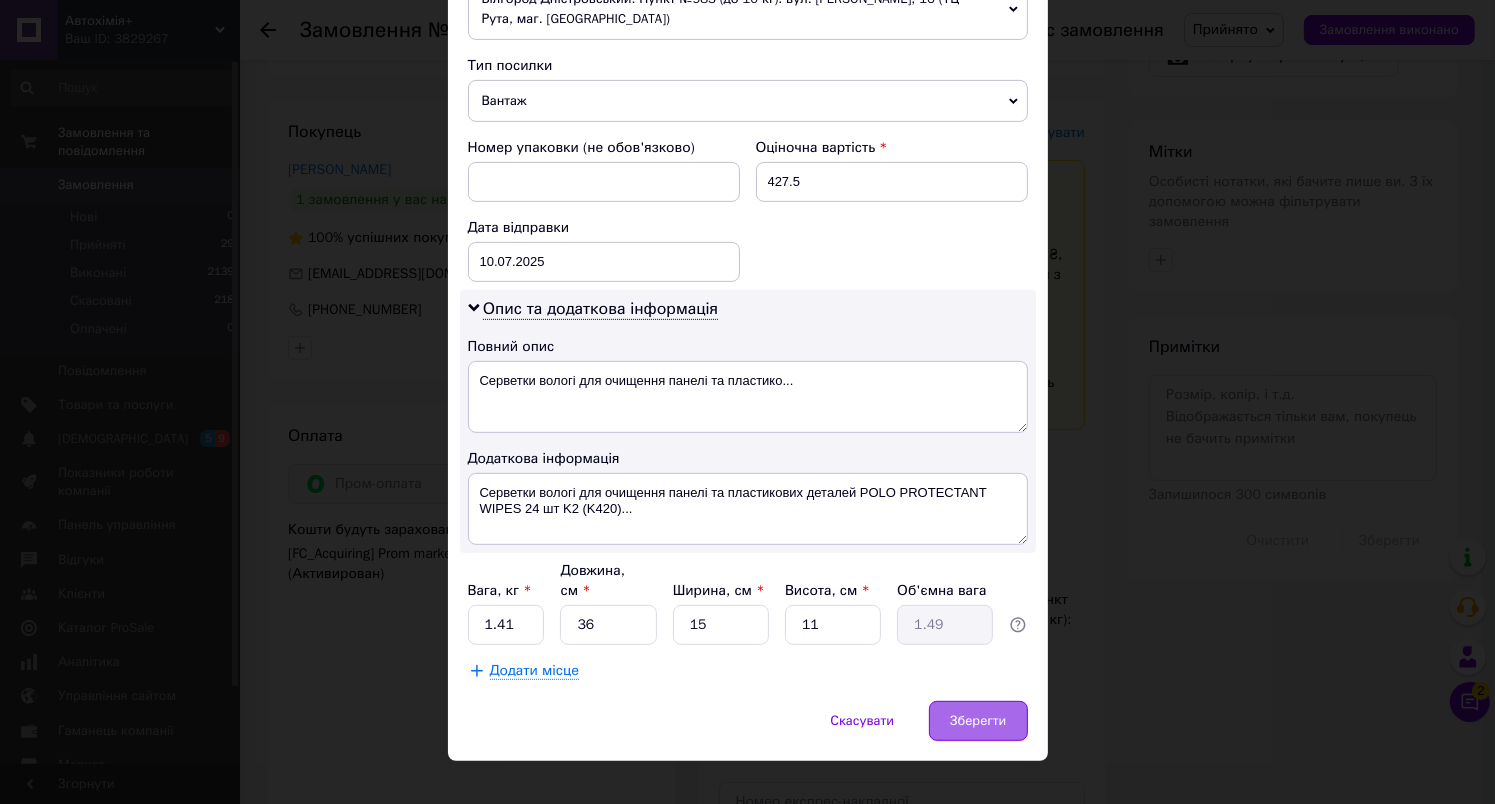 click on "Зберегти" at bounding box center (978, 721) 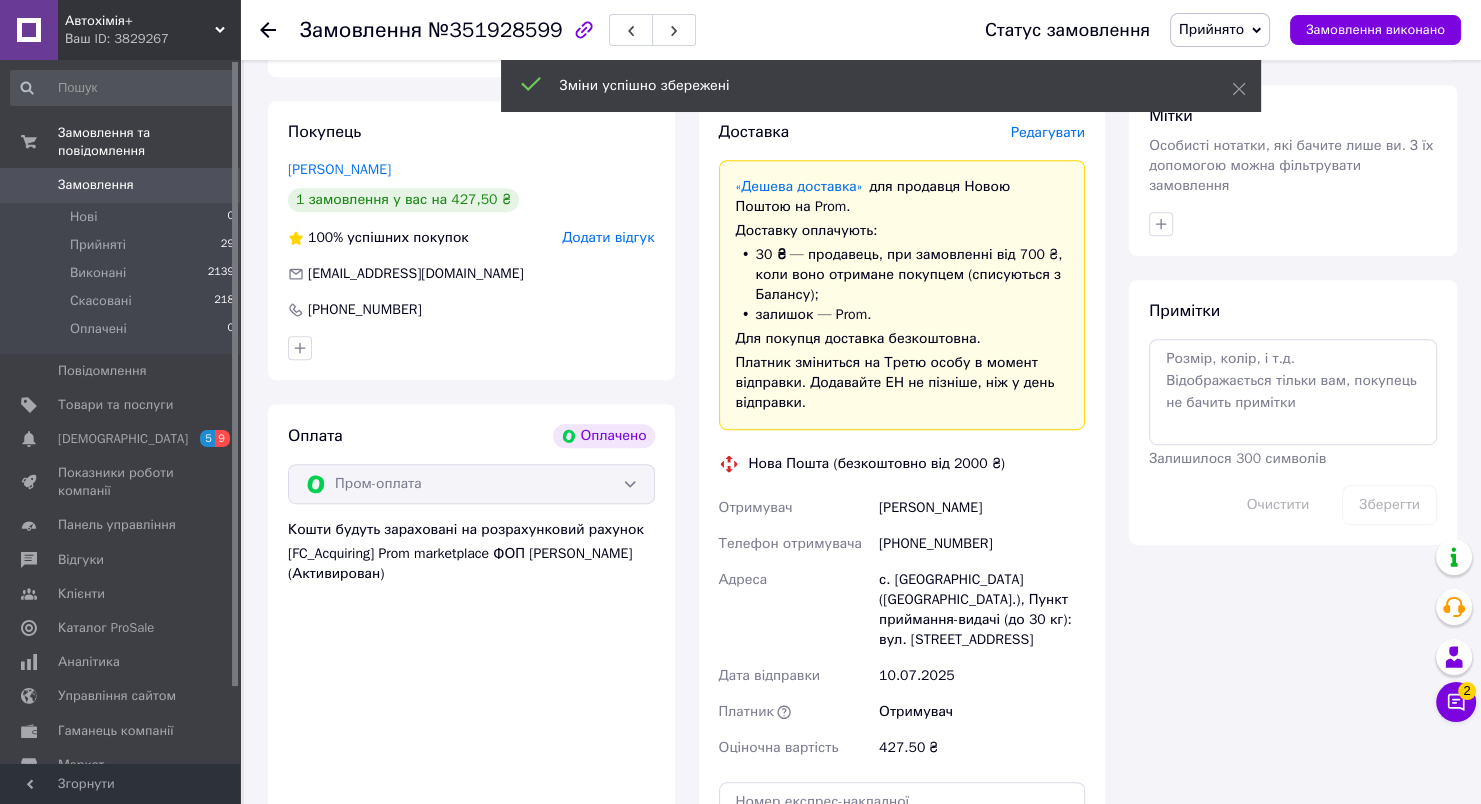 scroll, scrollTop: 1300, scrollLeft: 0, axis: vertical 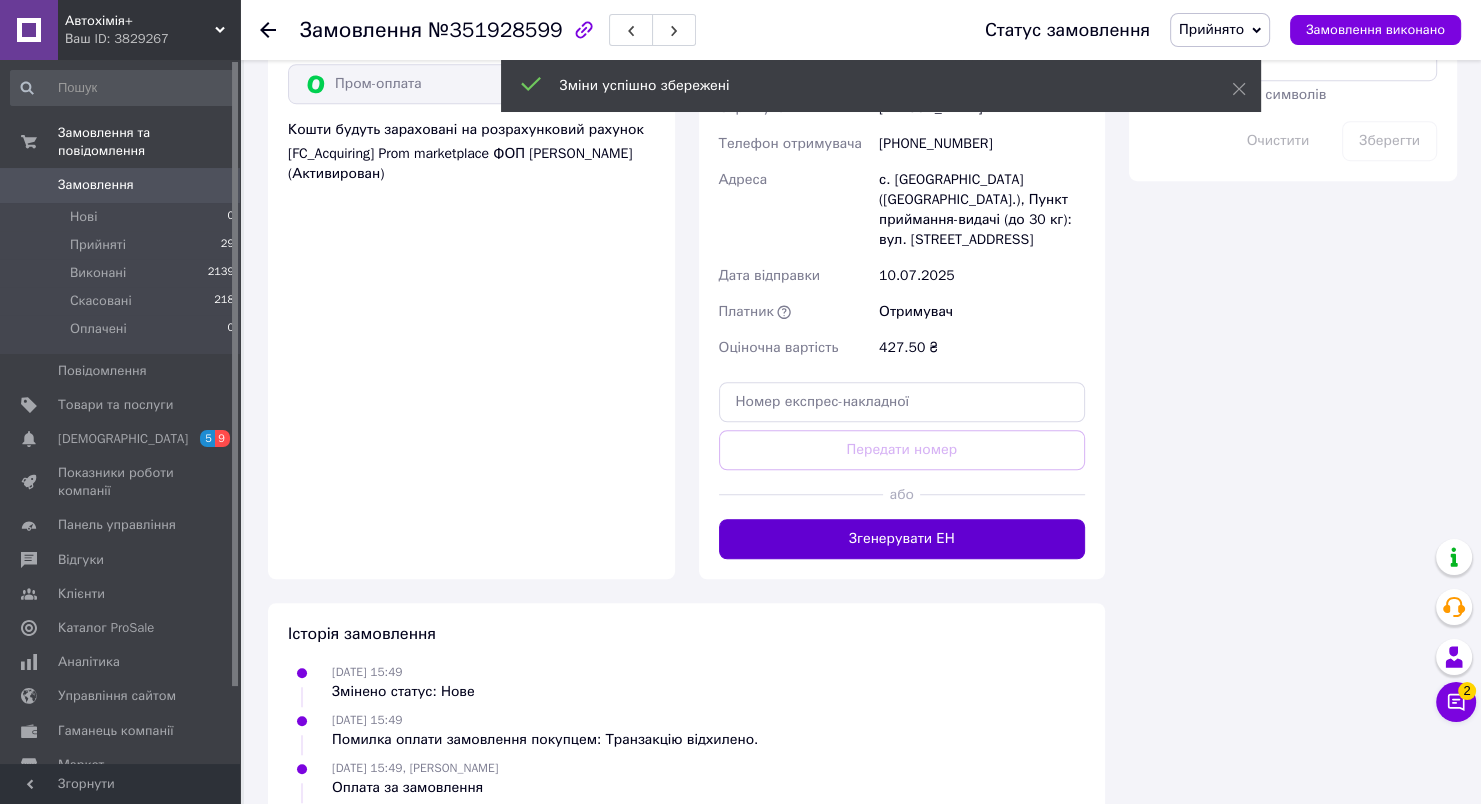 click on "Згенерувати ЕН" at bounding box center (902, 539) 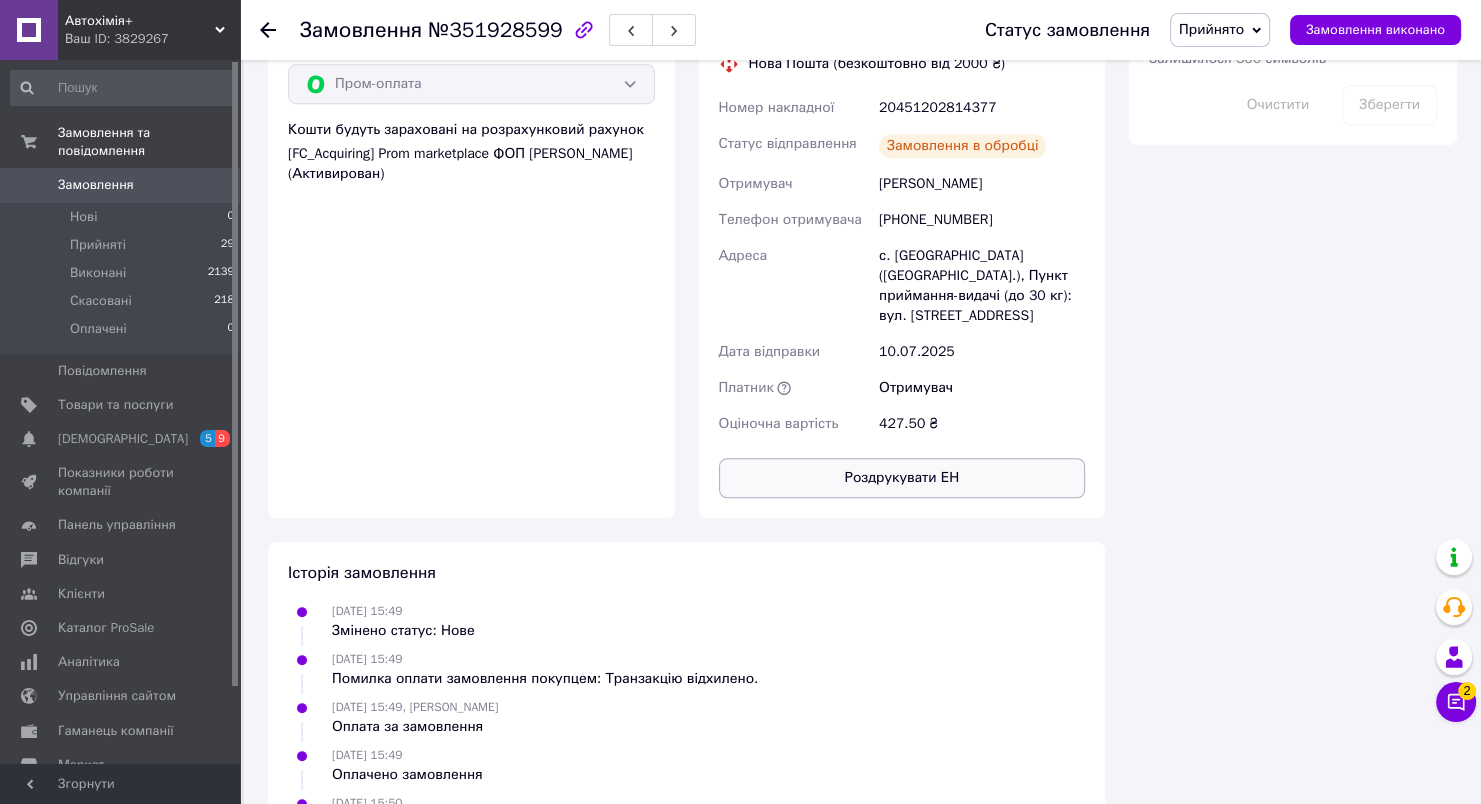 click on "Роздрукувати ЕН" at bounding box center [902, 478] 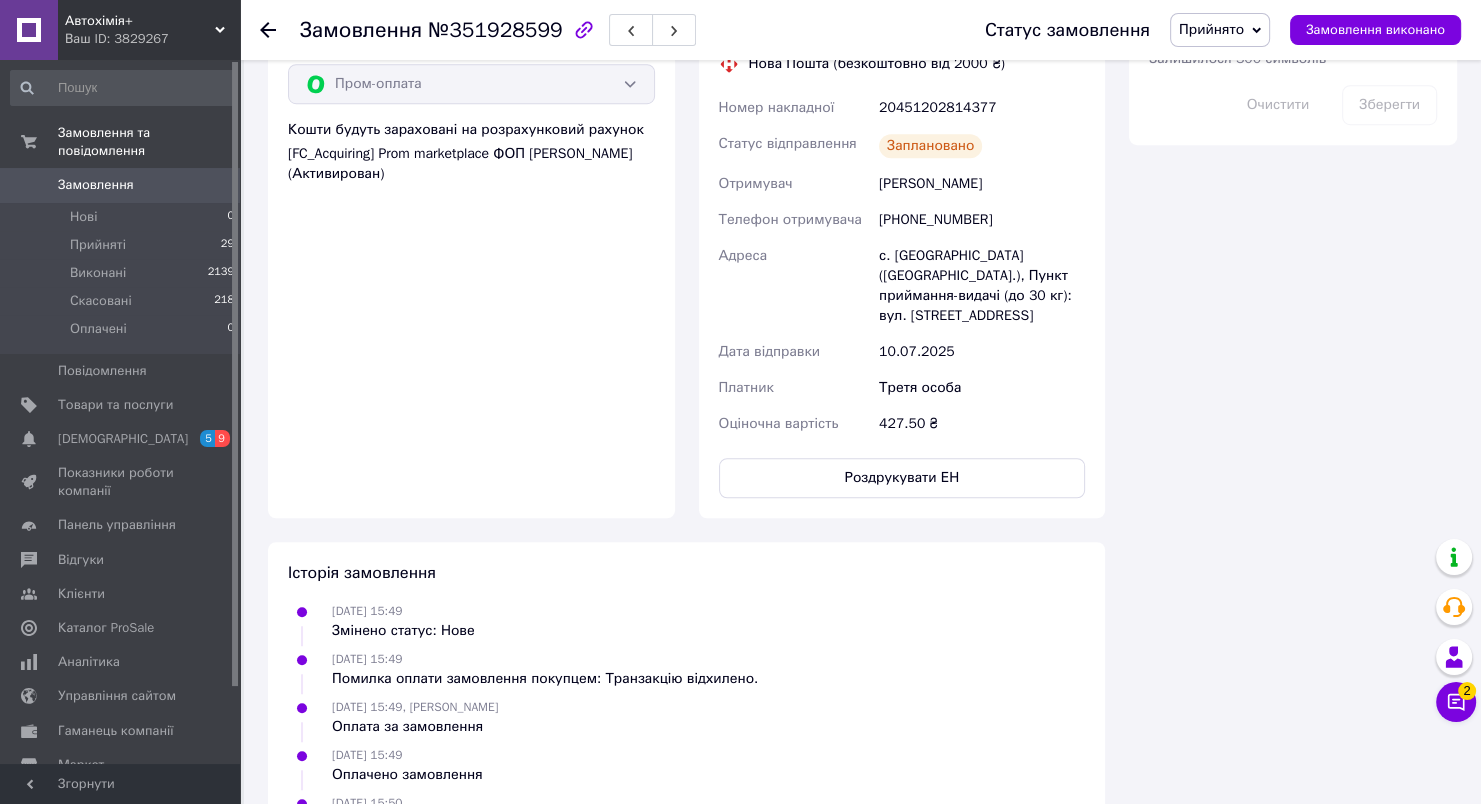 click on "Замовлення" at bounding box center (96, 185) 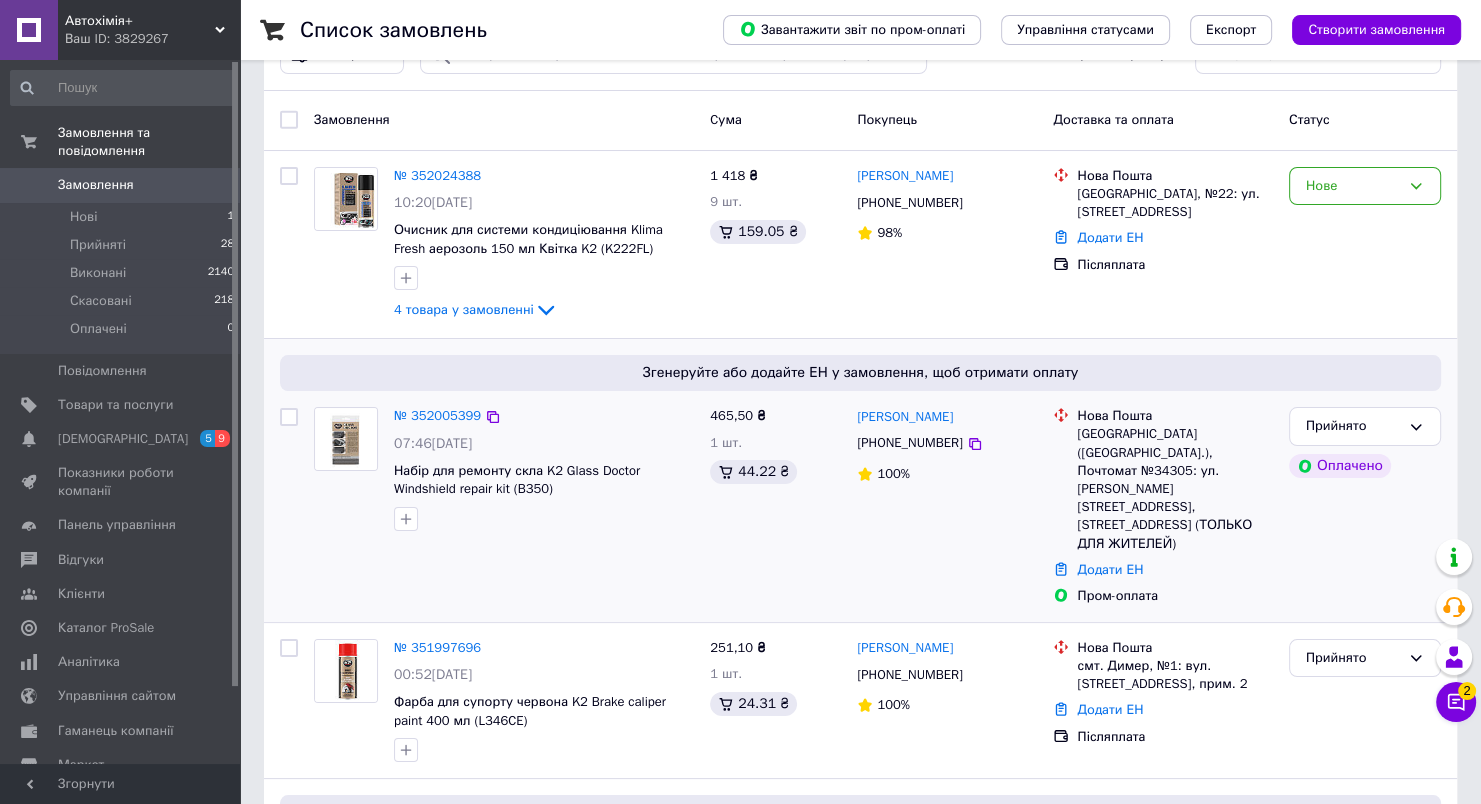 scroll, scrollTop: 100, scrollLeft: 0, axis: vertical 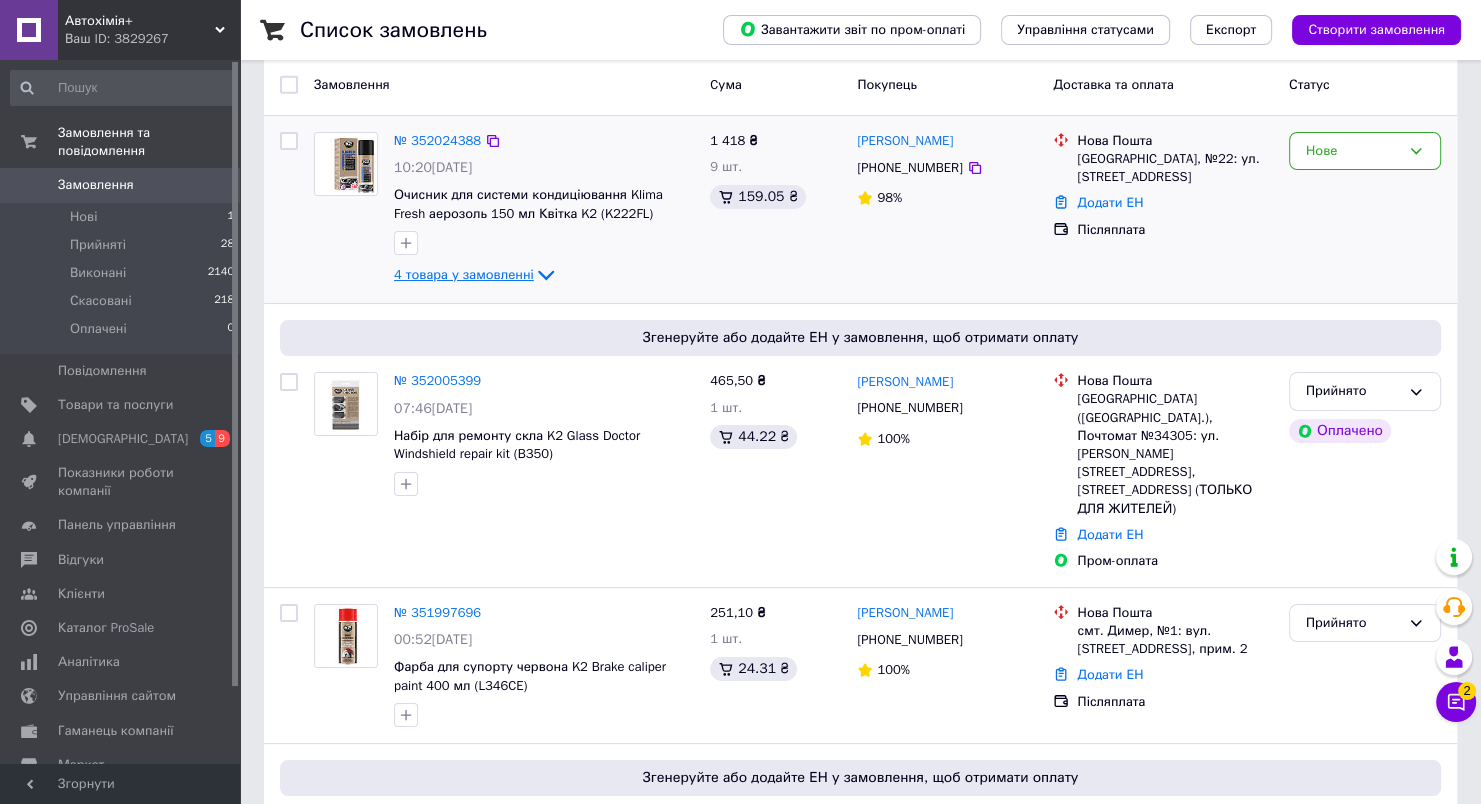 click 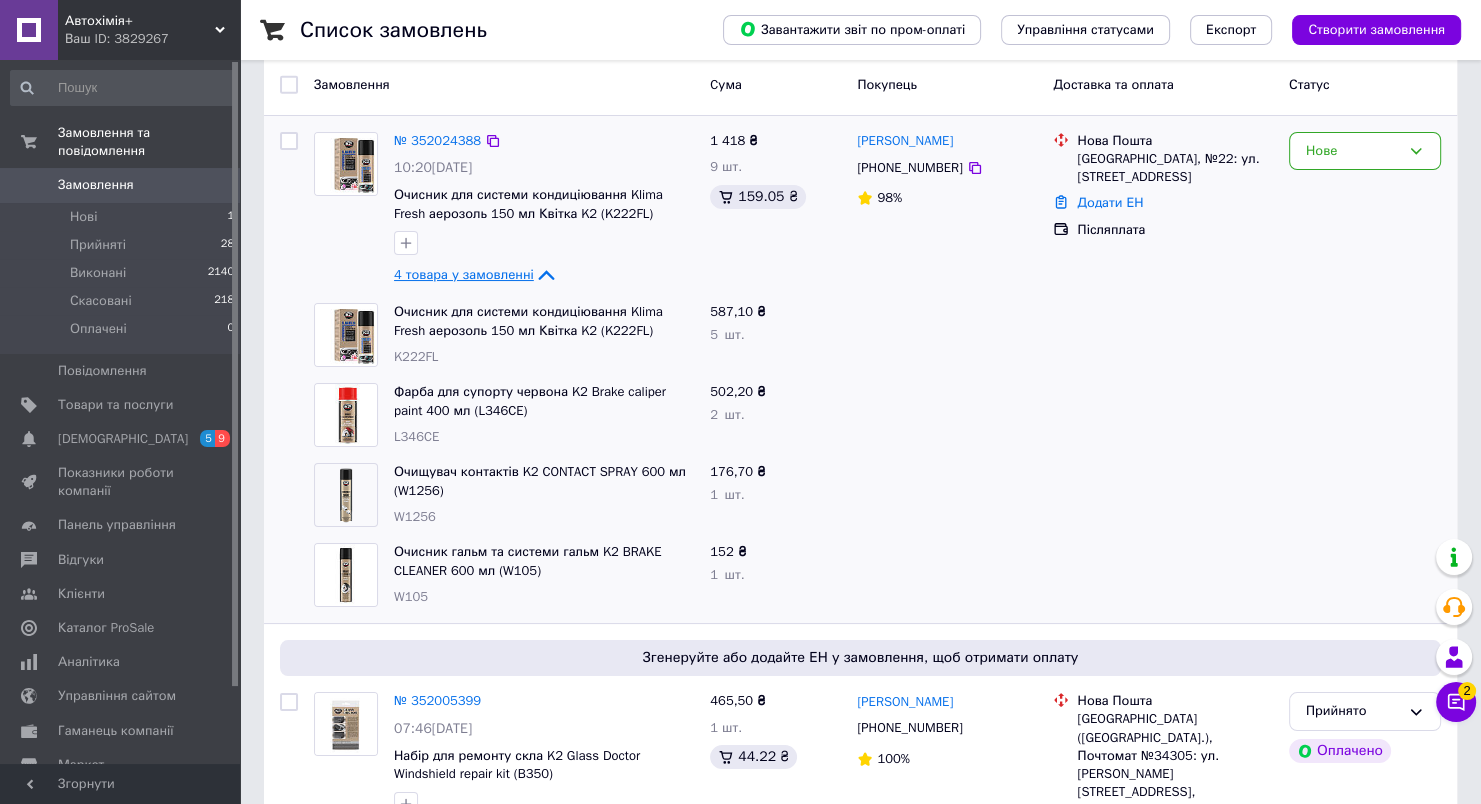 click 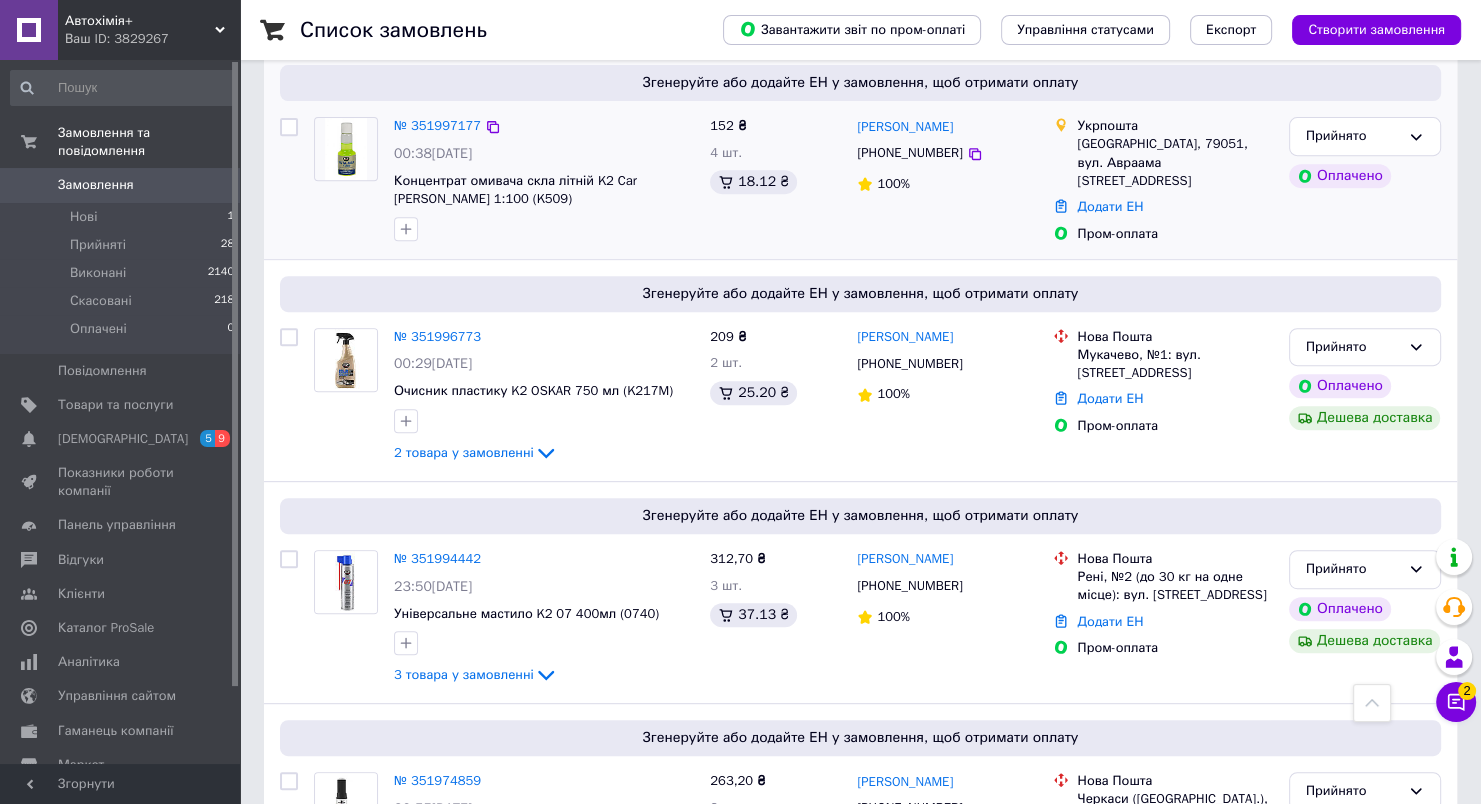 scroll, scrollTop: 900, scrollLeft: 0, axis: vertical 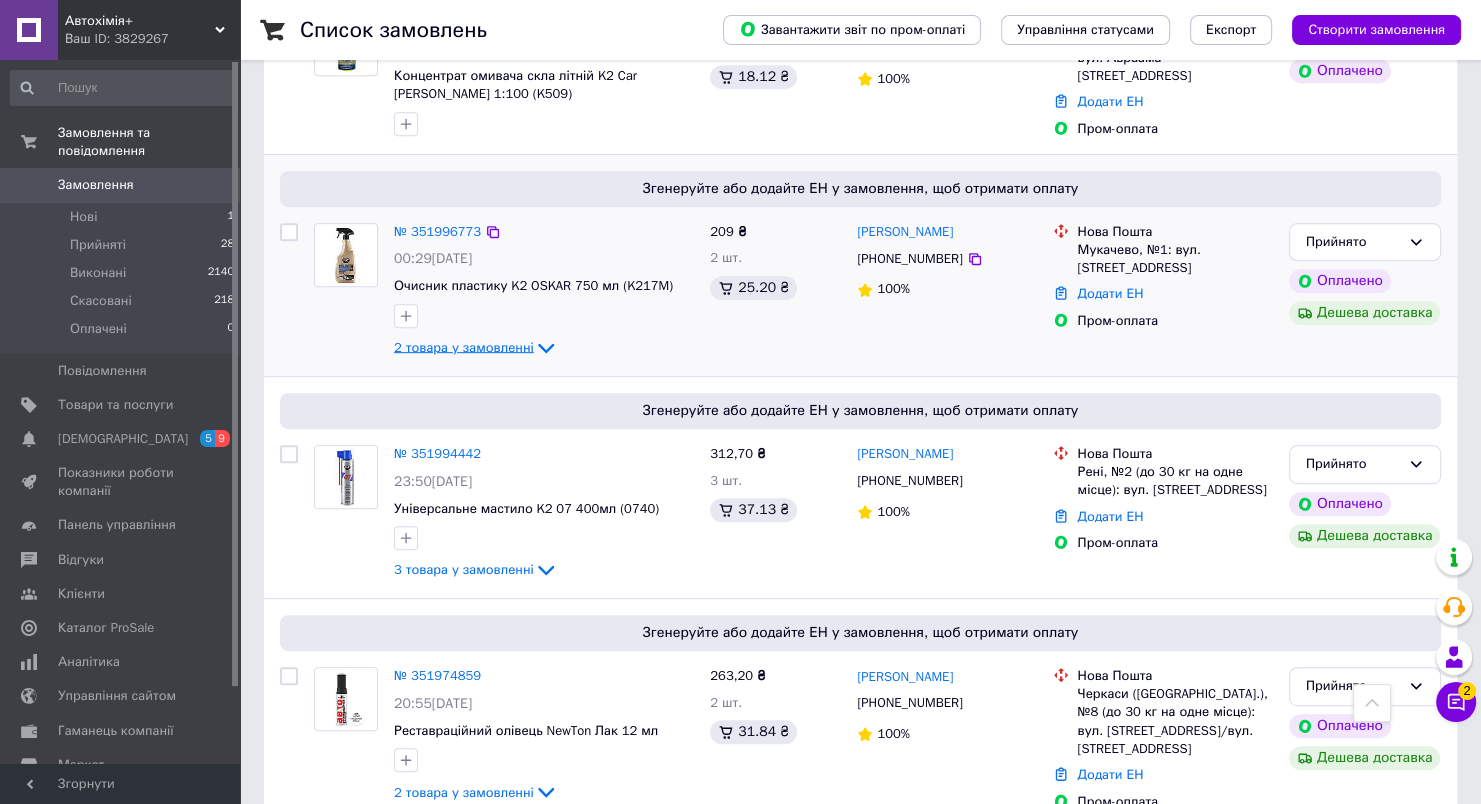 click 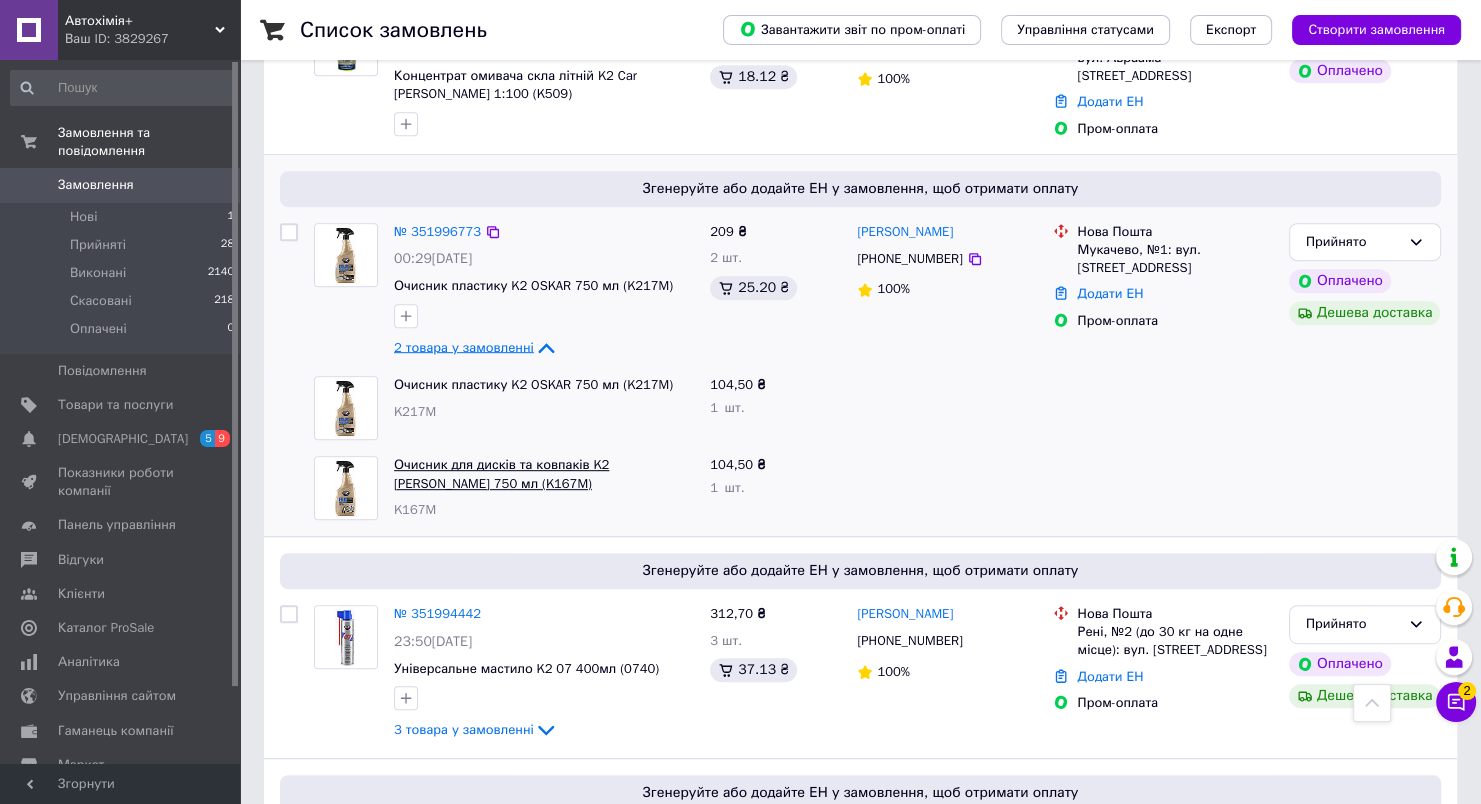 click on "Очисник для дисків та ковпаків K2 [PERSON_NAME] 750 мл (K167M)" at bounding box center (501, 474) 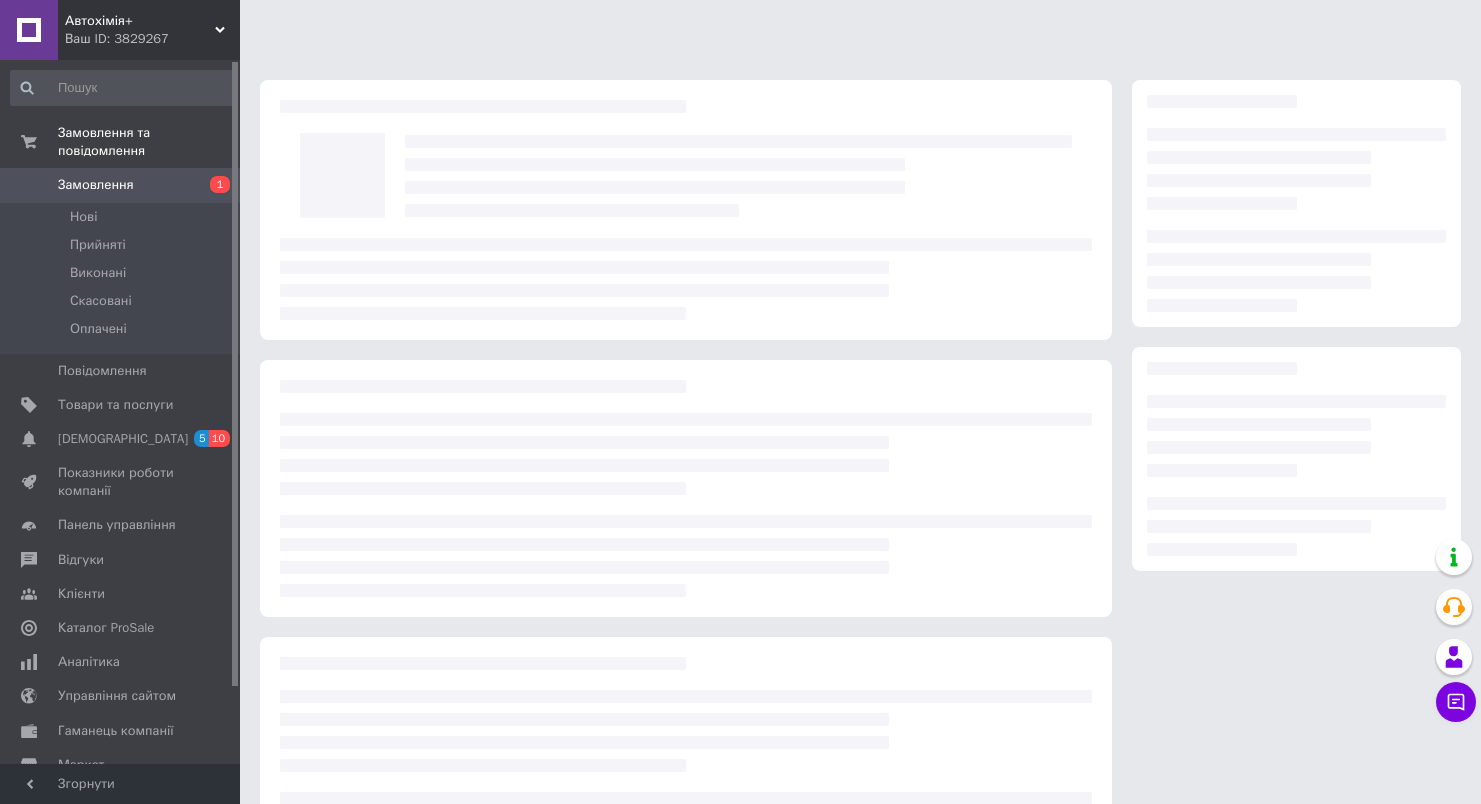 scroll, scrollTop: 0, scrollLeft: 0, axis: both 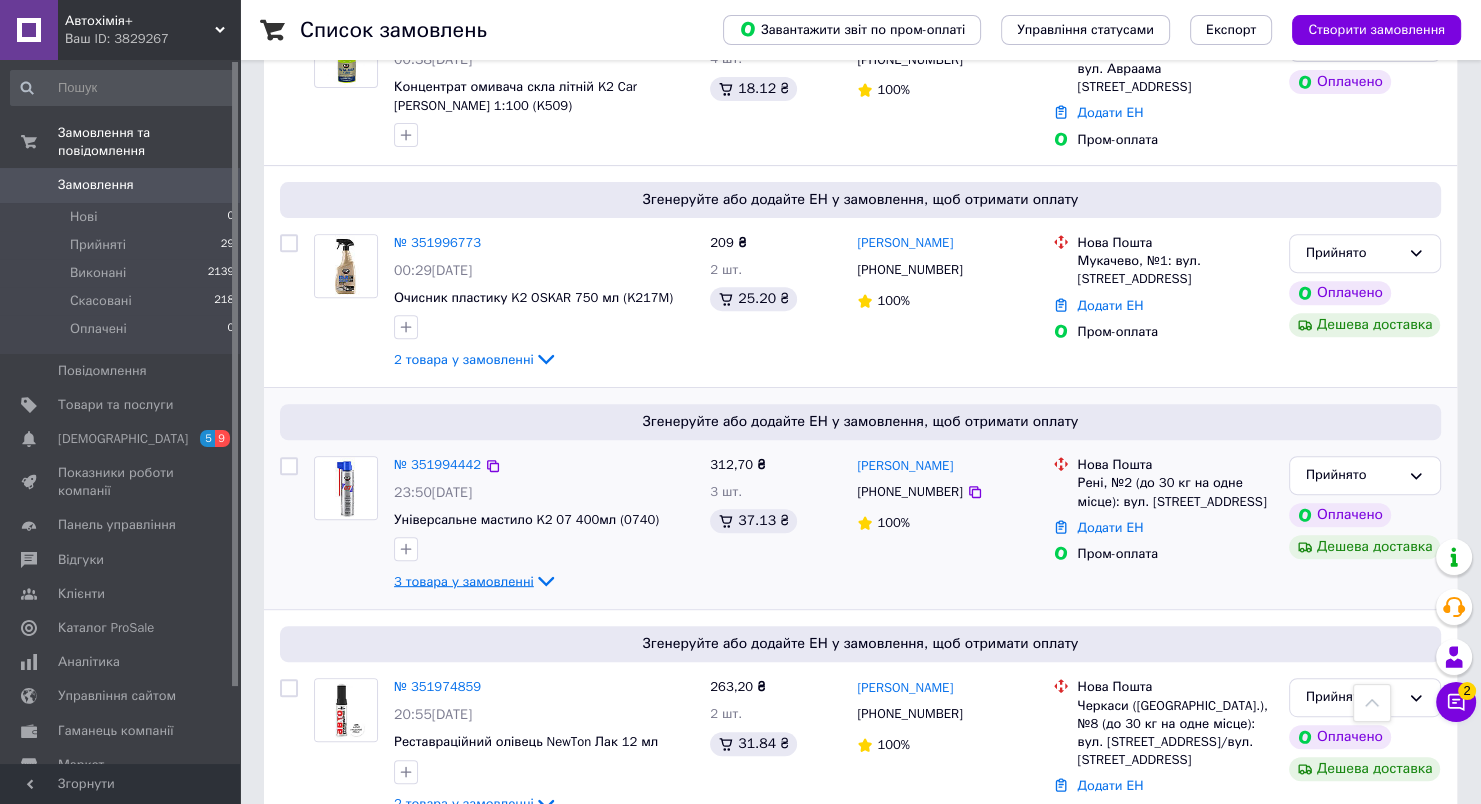 click 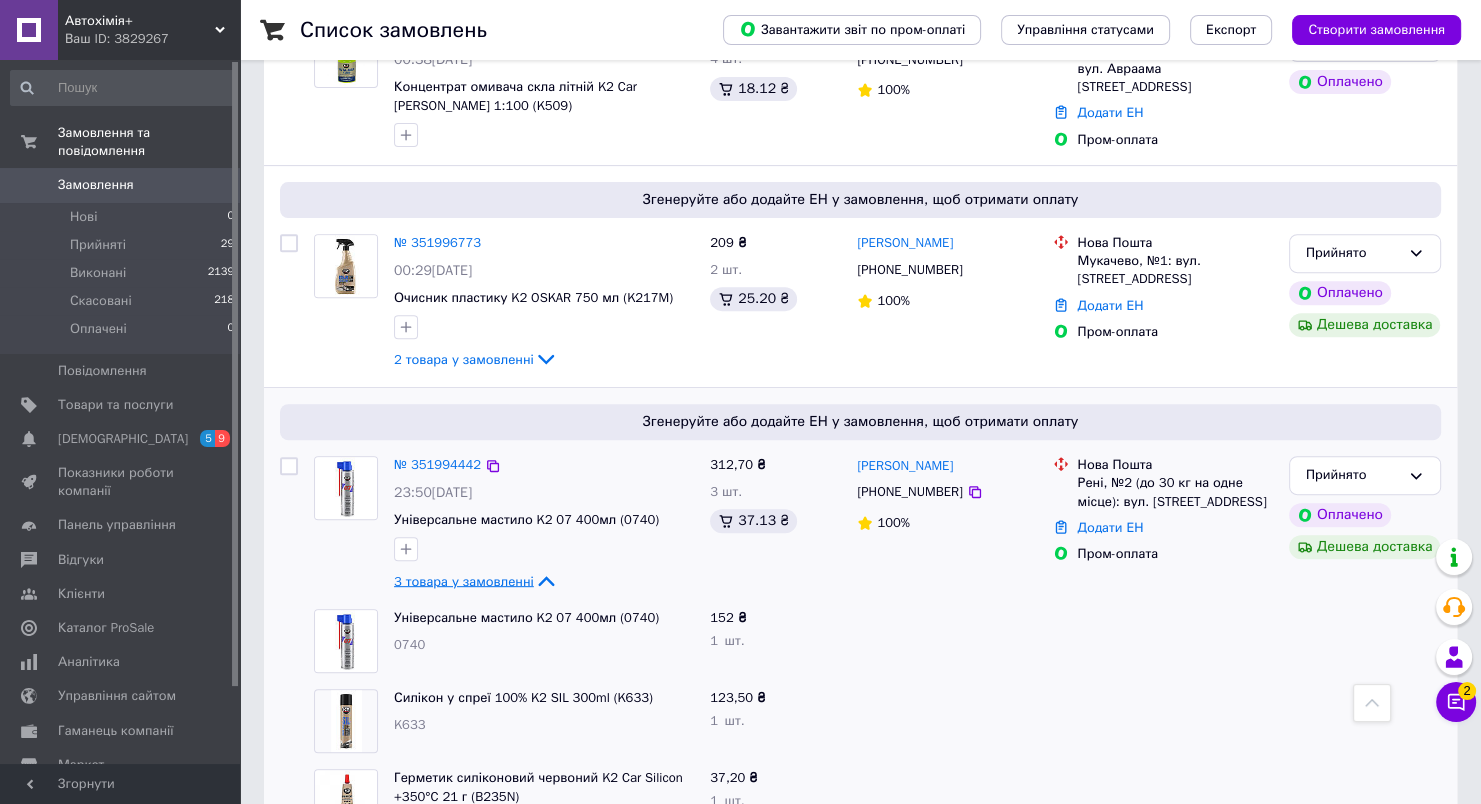 click 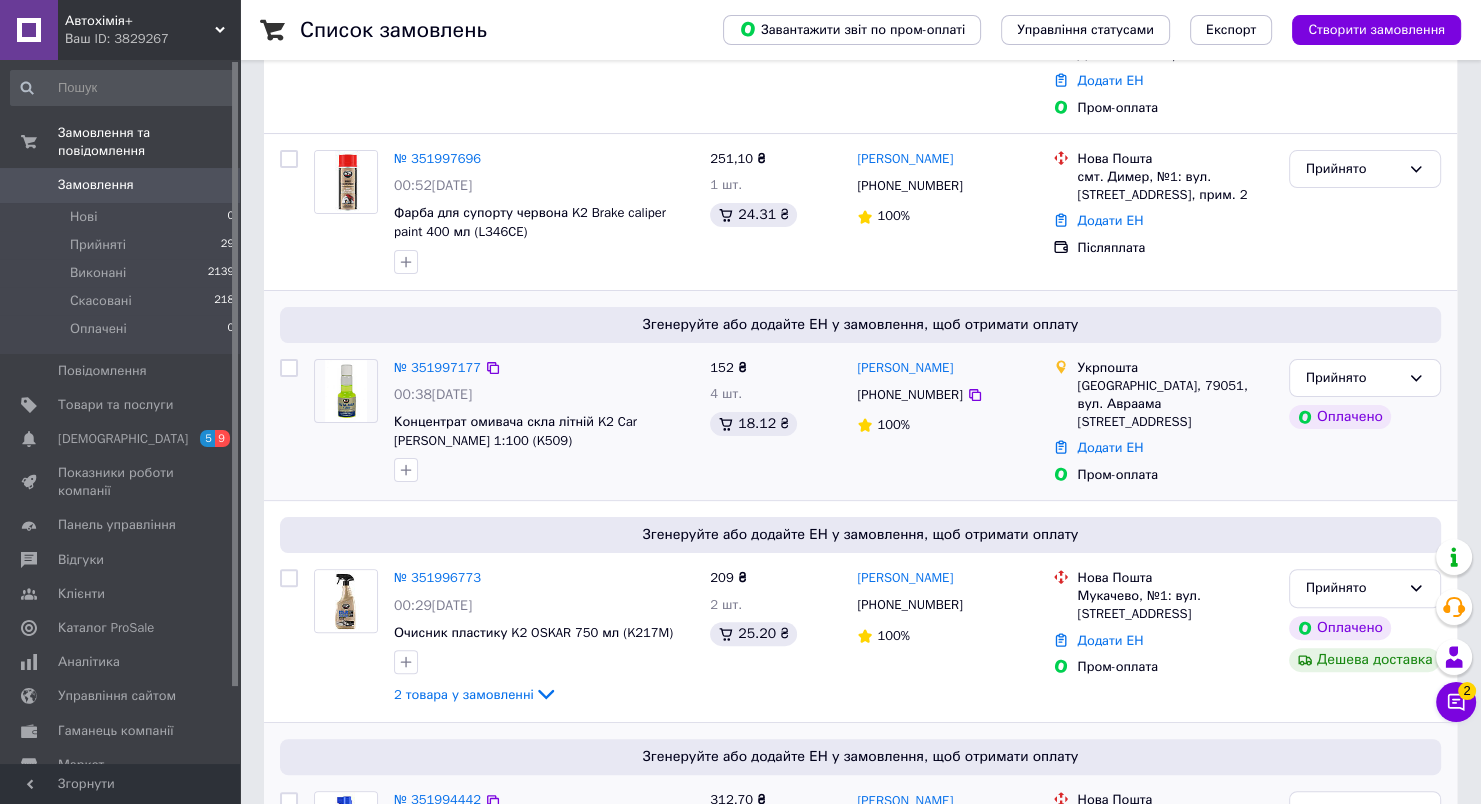 scroll, scrollTop: 400, scrollLeft: 0, axis: vertical 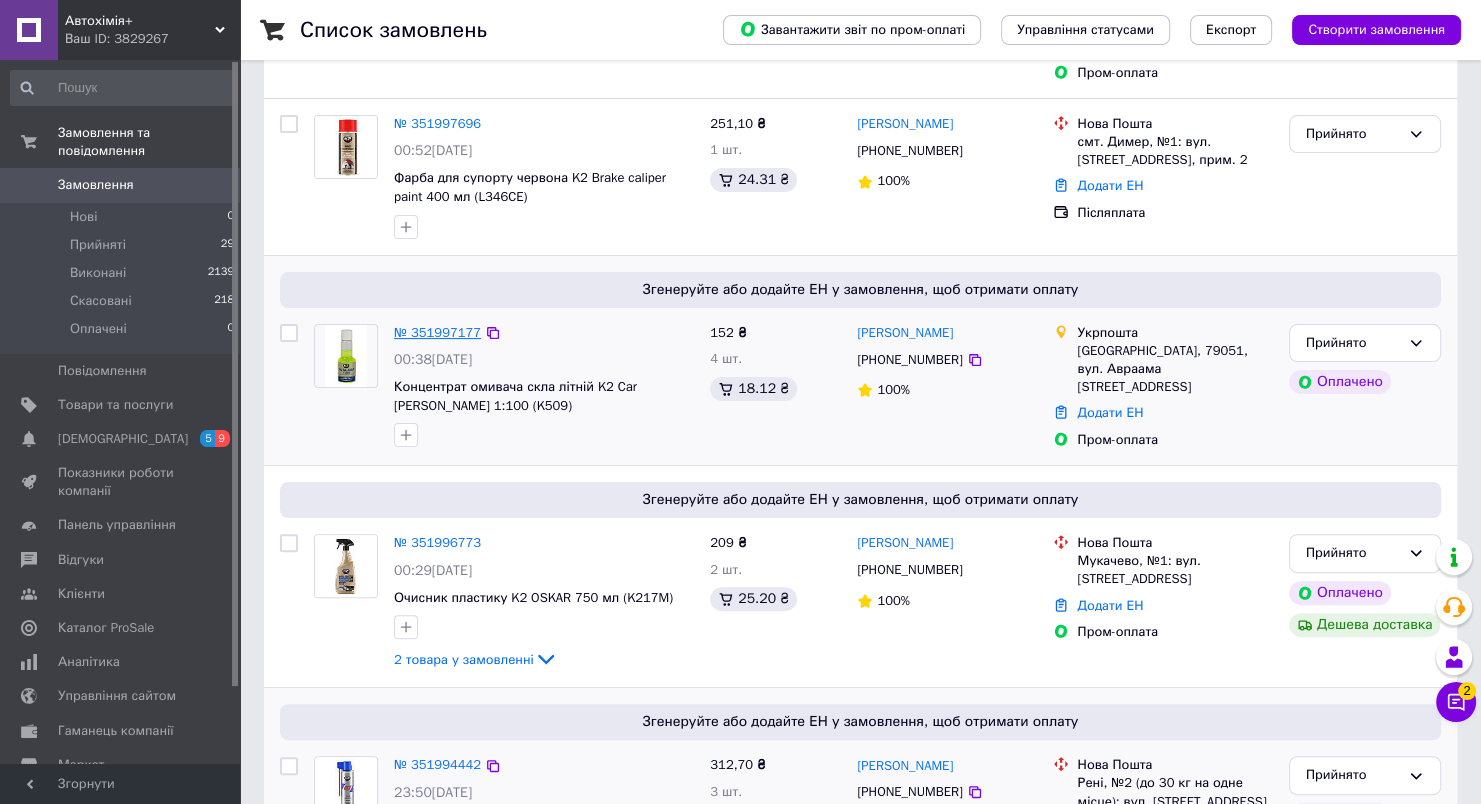 click on "№ 351997177" at bounding box center [437, 332] 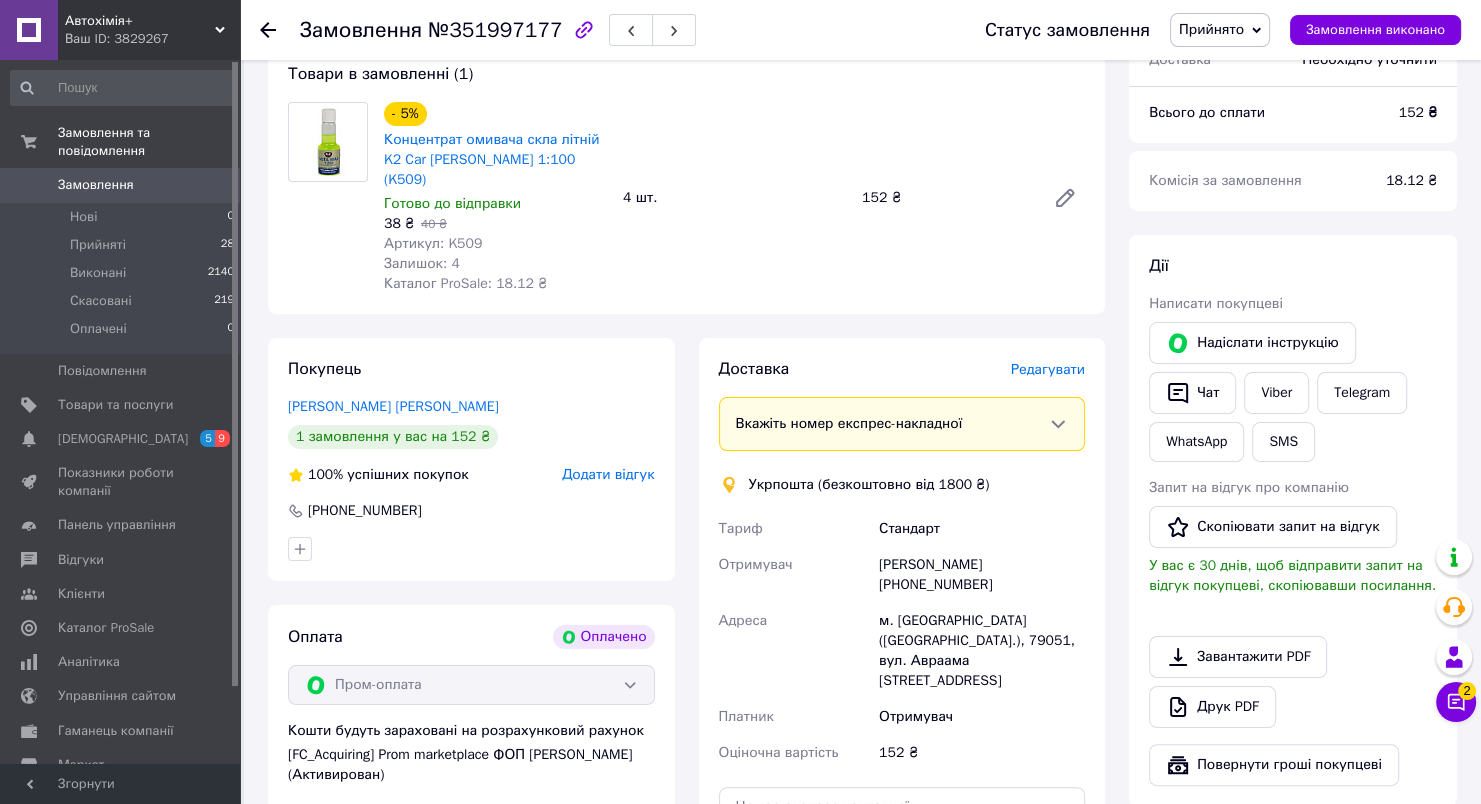 scroll, scrollTop: 0, scrollLeft: 0, axis: both 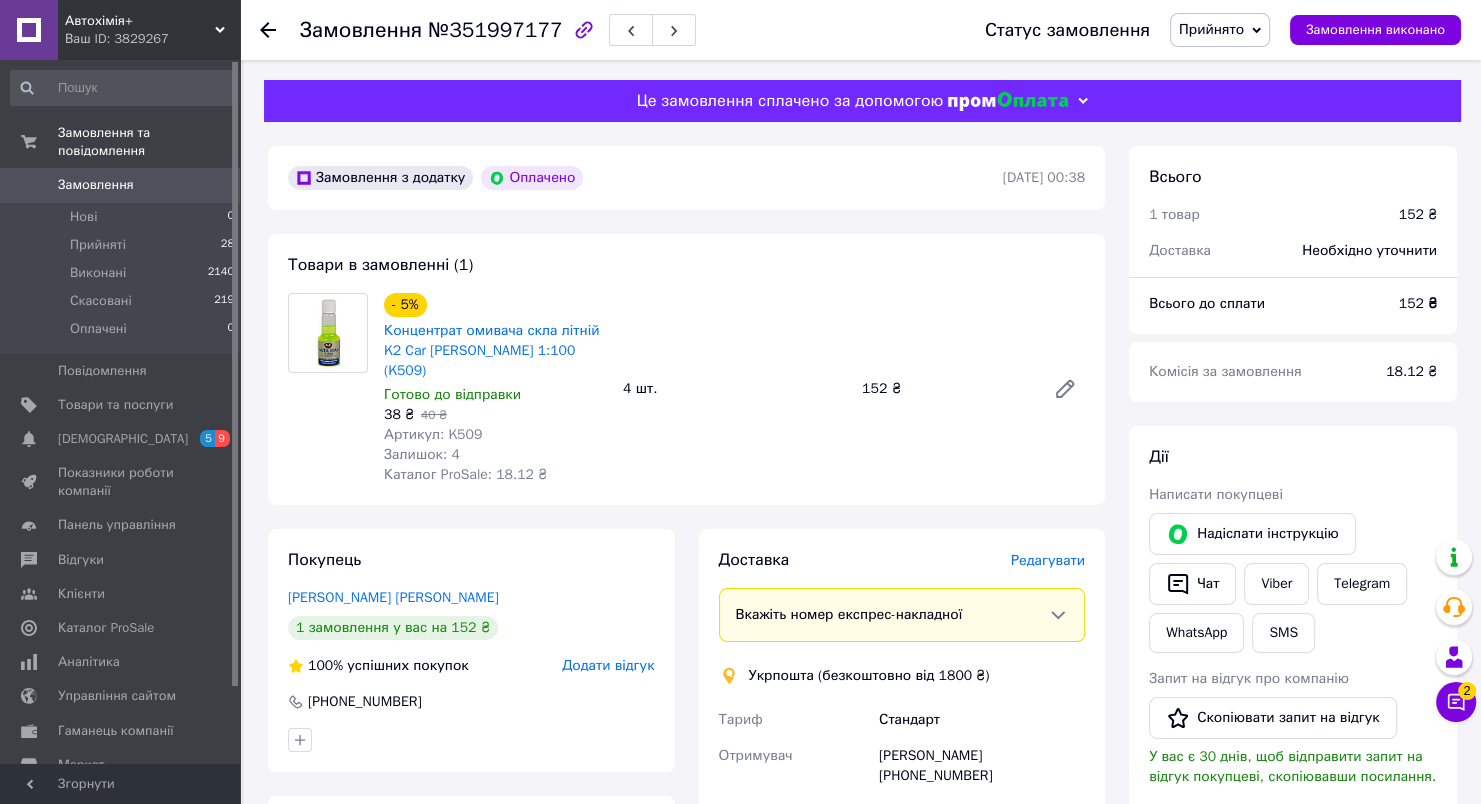 click on "Замовлення" at bounding box center [96, 185] 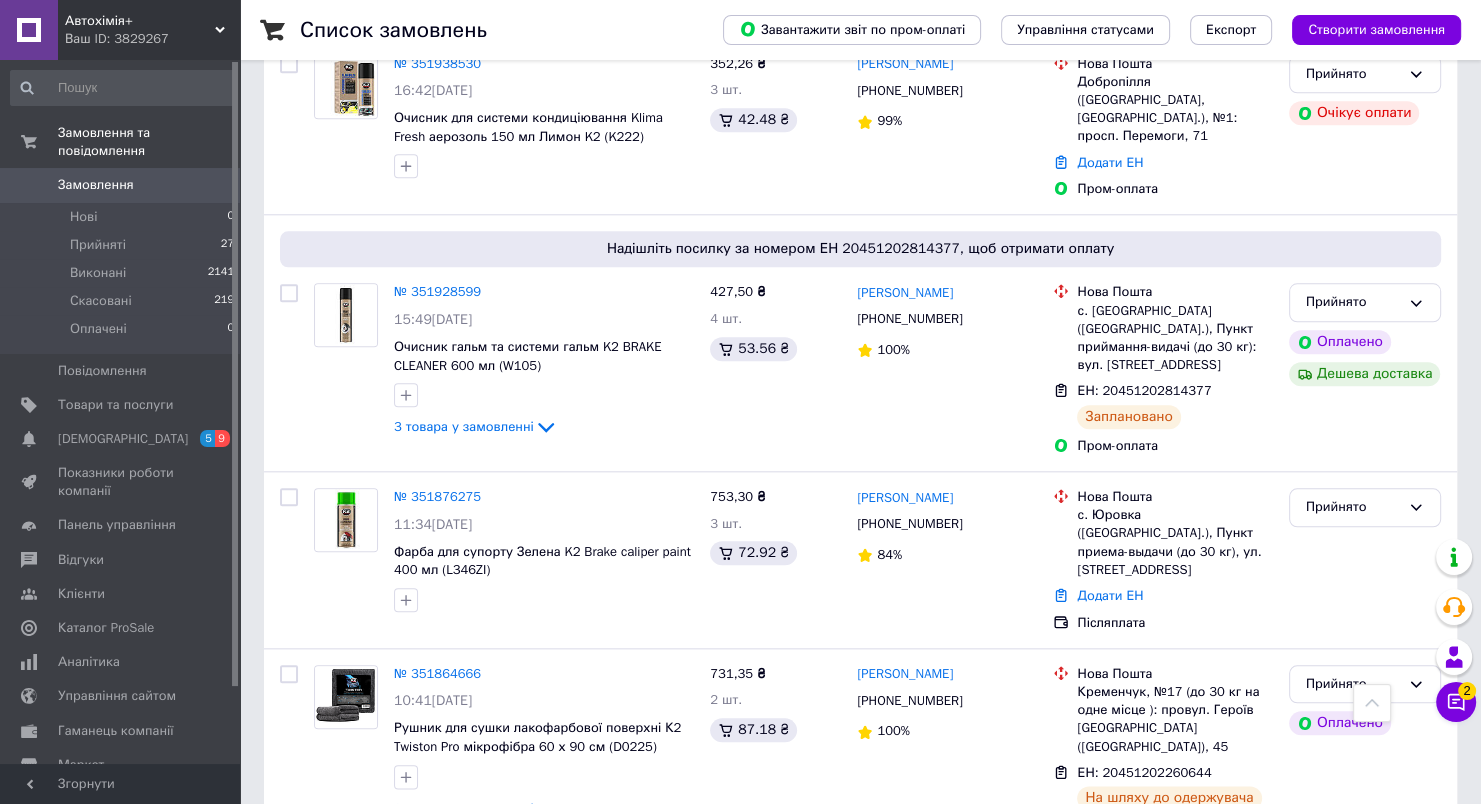 scroll, scrollTop: 2100, scrollLeft: 0, axis: vertical 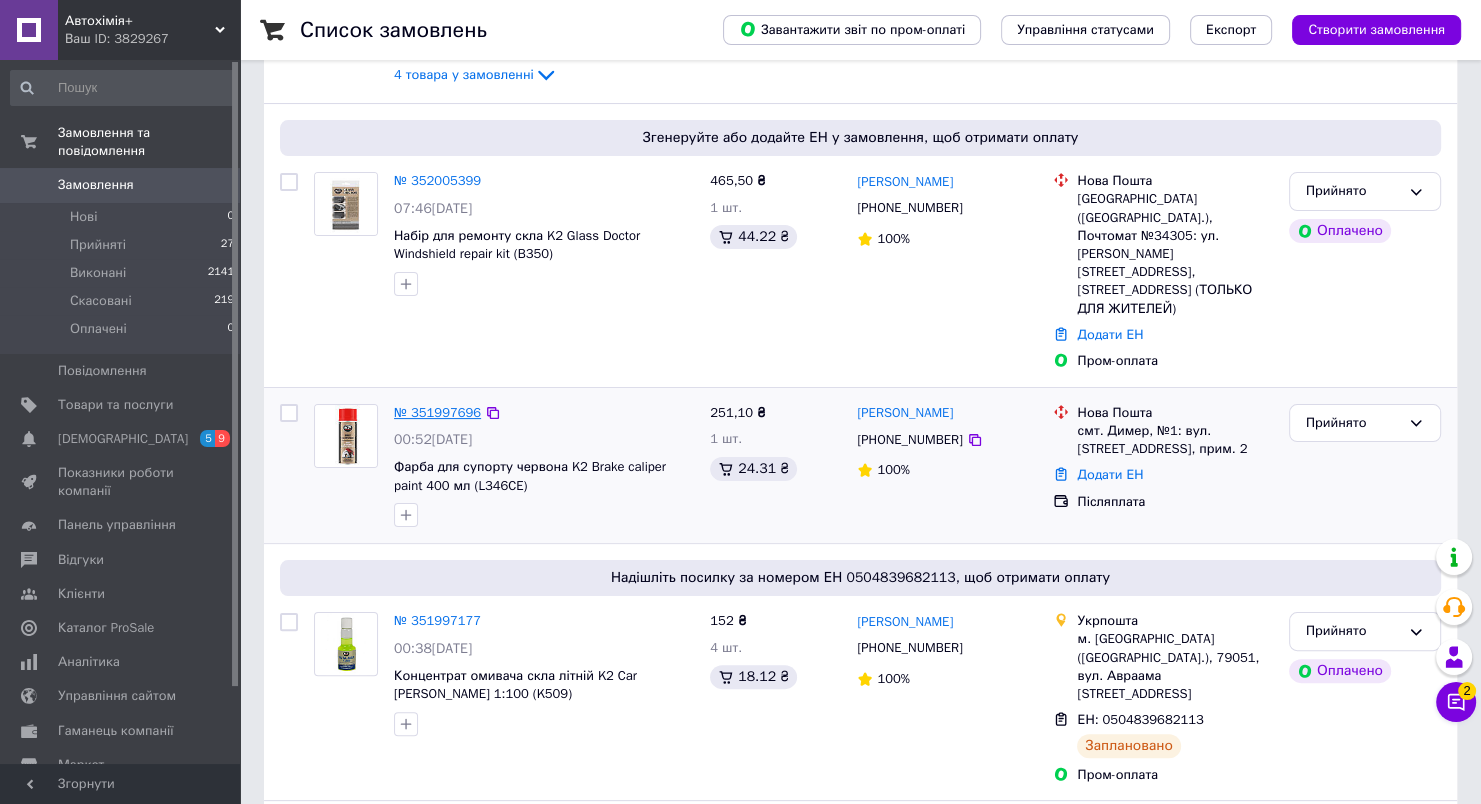 click on "№ 351997696" at bounding box center (437, 412) 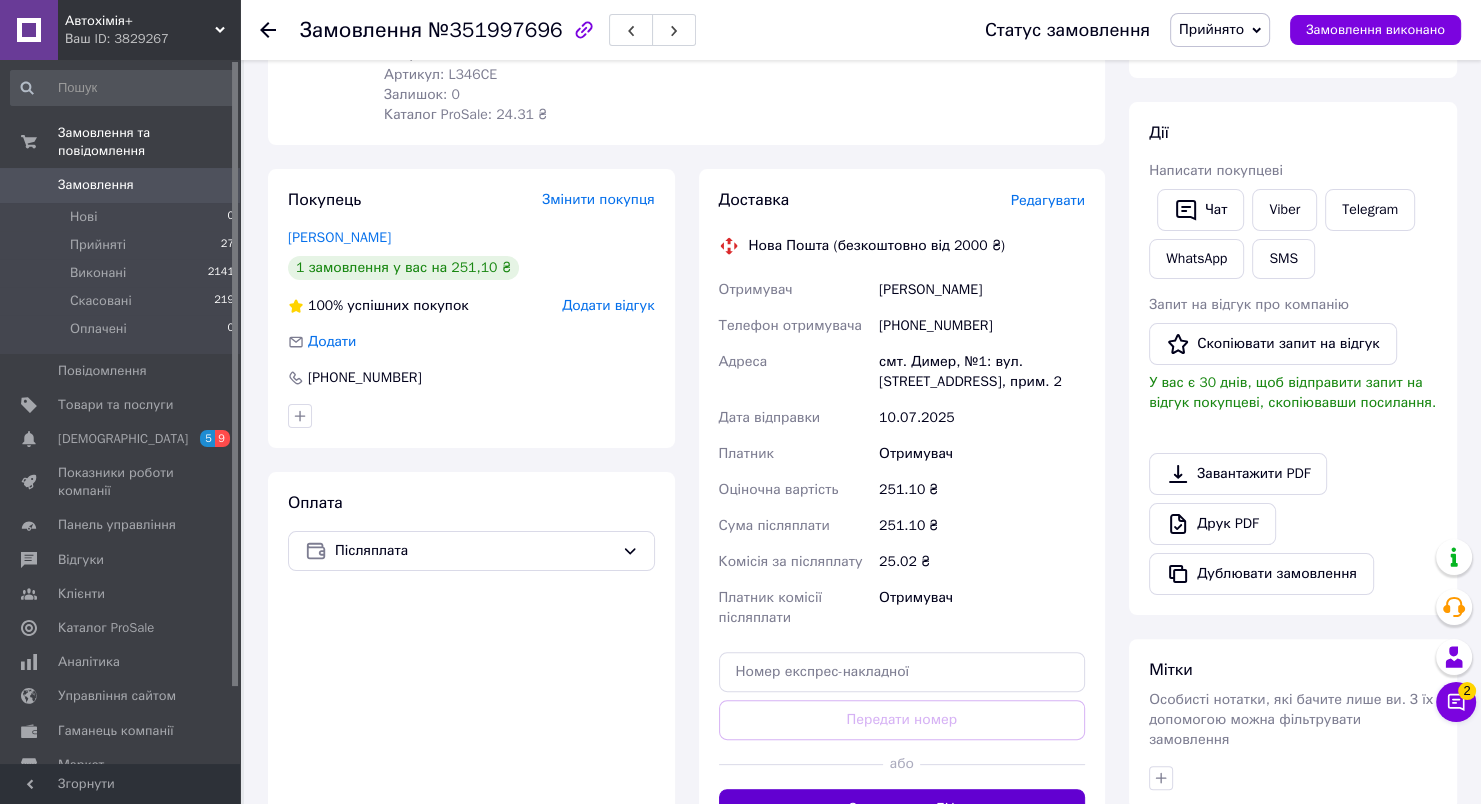 scroll, scrollTop: 594, scrollLeft: 0, axis: vertical 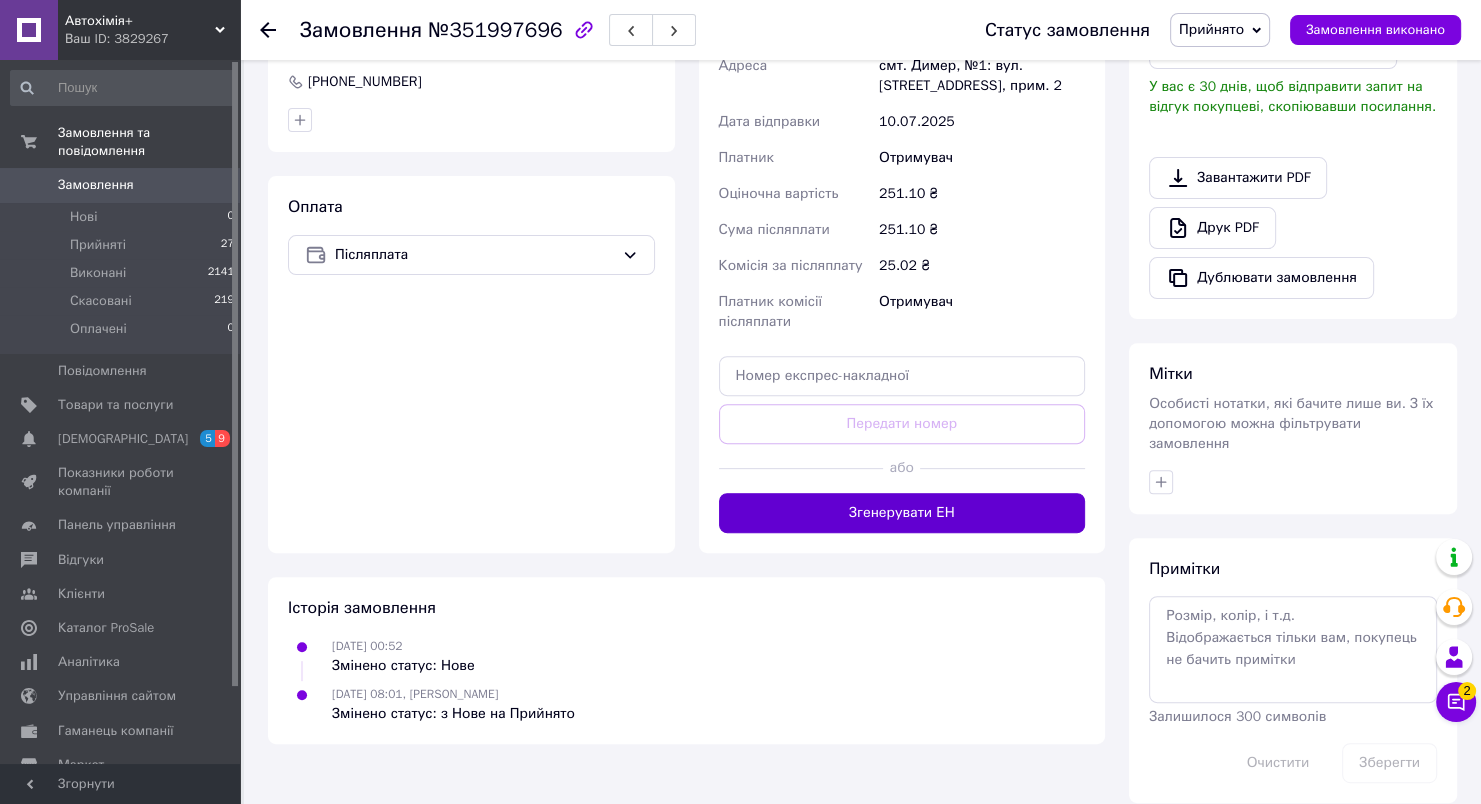 click on "Згенерувати ЕН" at bounding box center [902, 513] 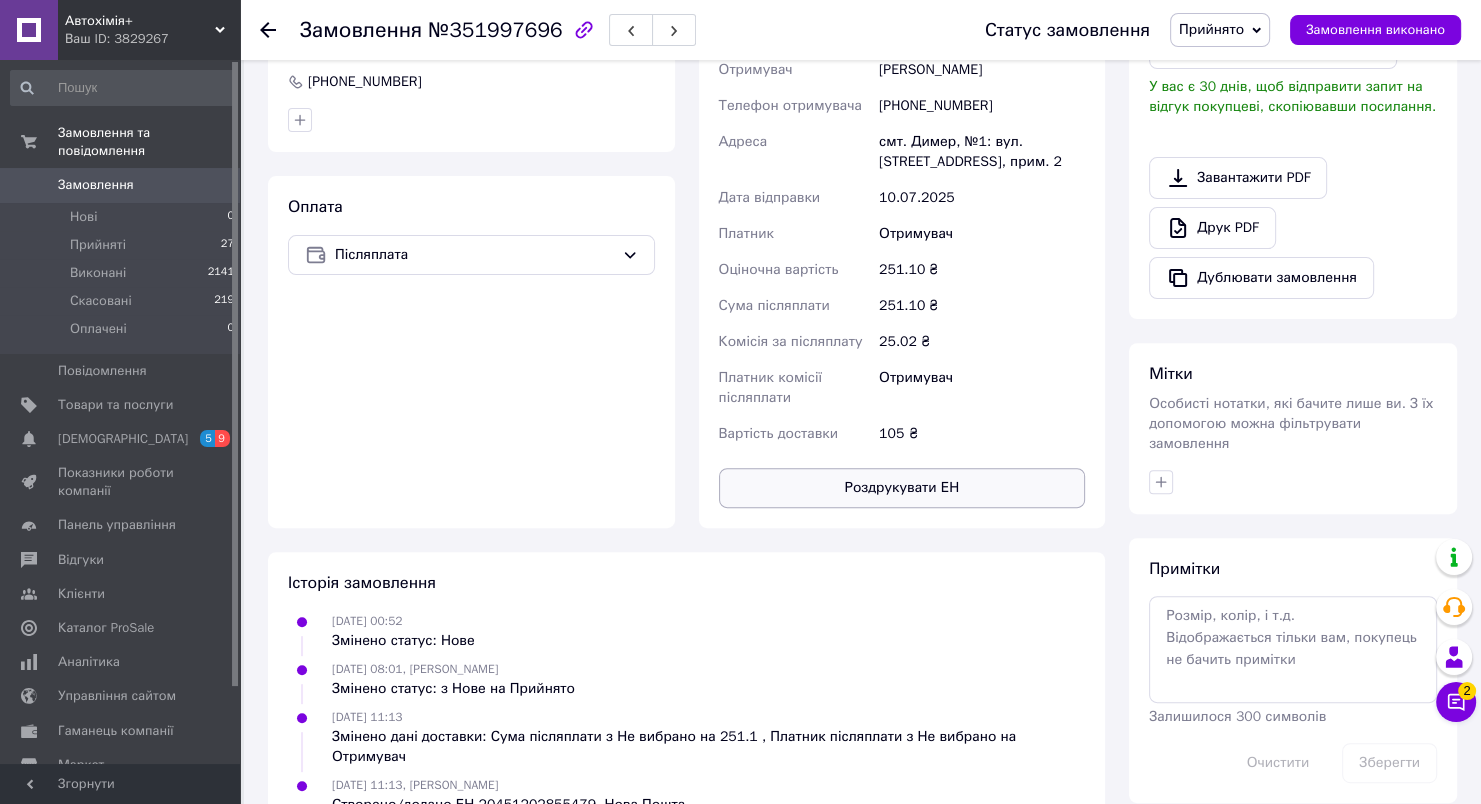 click on "Роздрукувати ЕН" at bounding box center (902, 488) 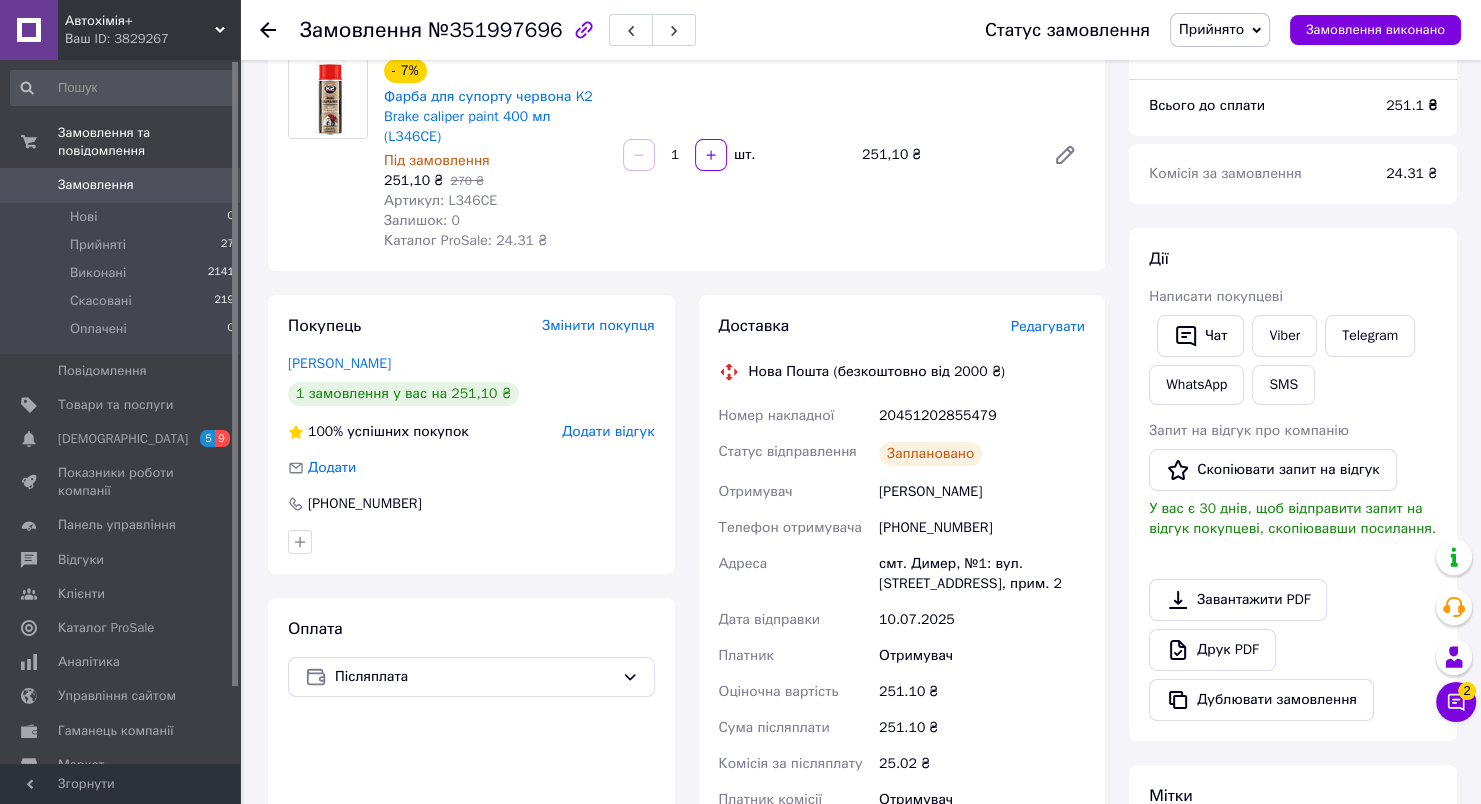 scroll, scrollTop: 0, scrollLeft: 0, axis: both 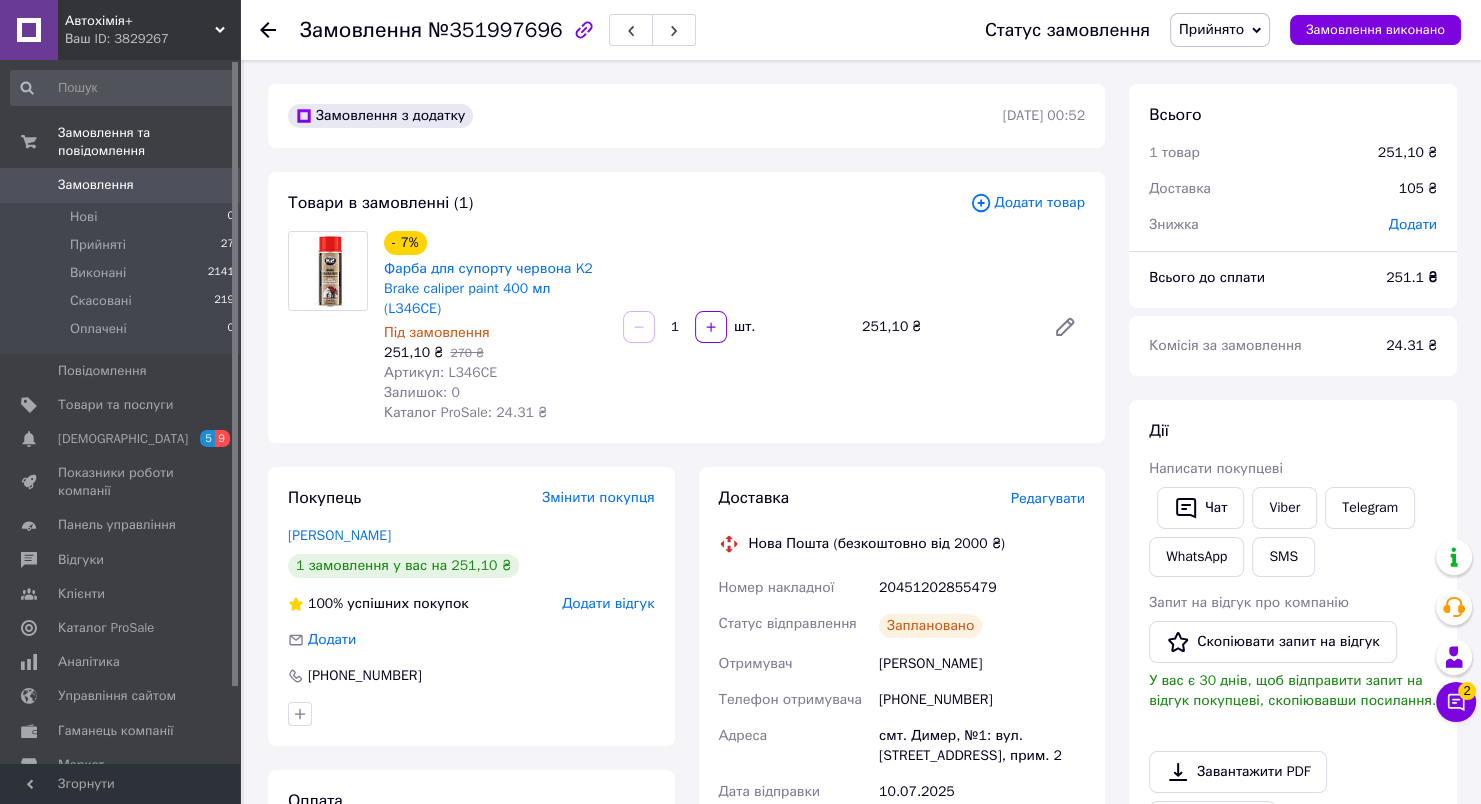 click on "Замовлення" at bounding box center [96, 185] 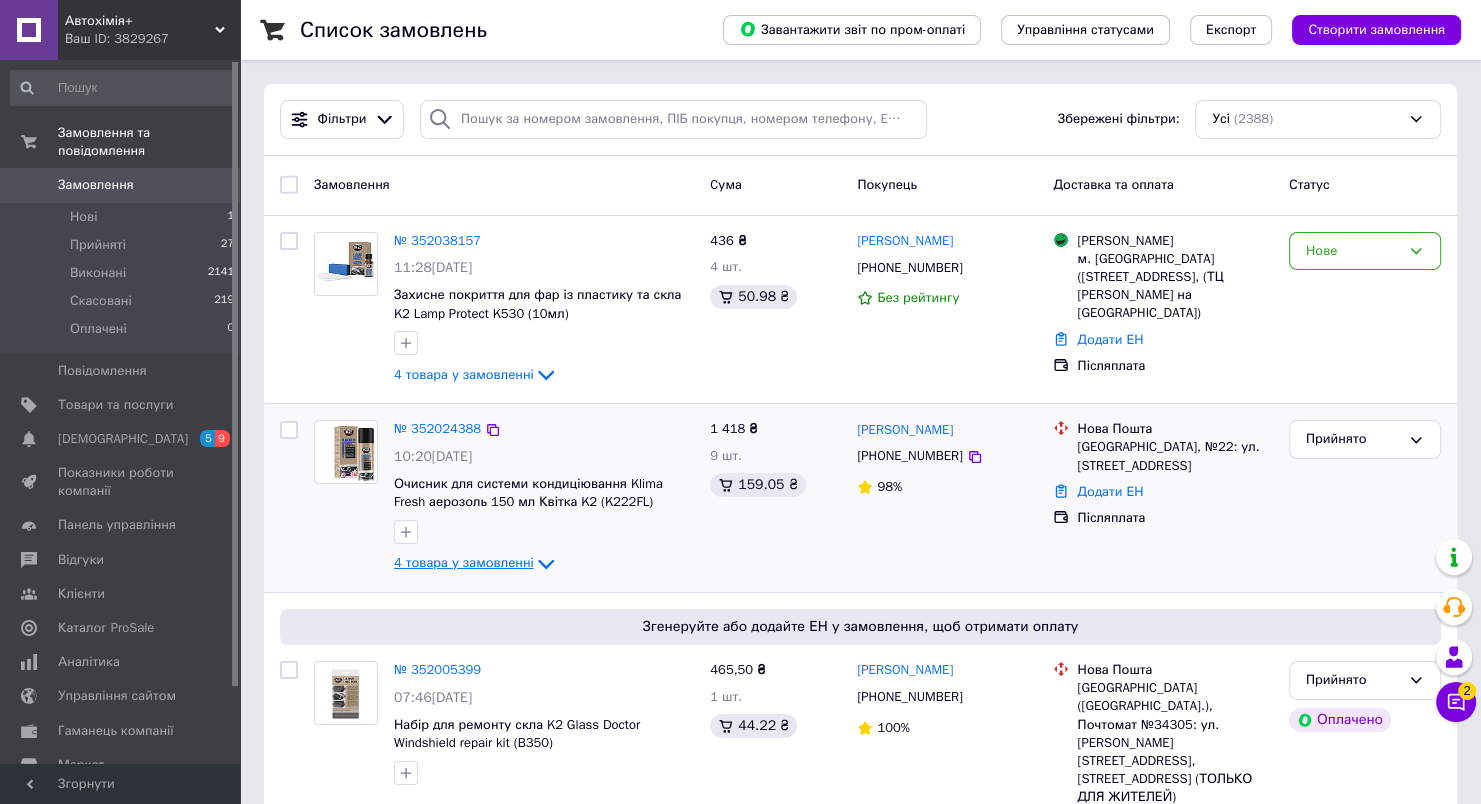 click 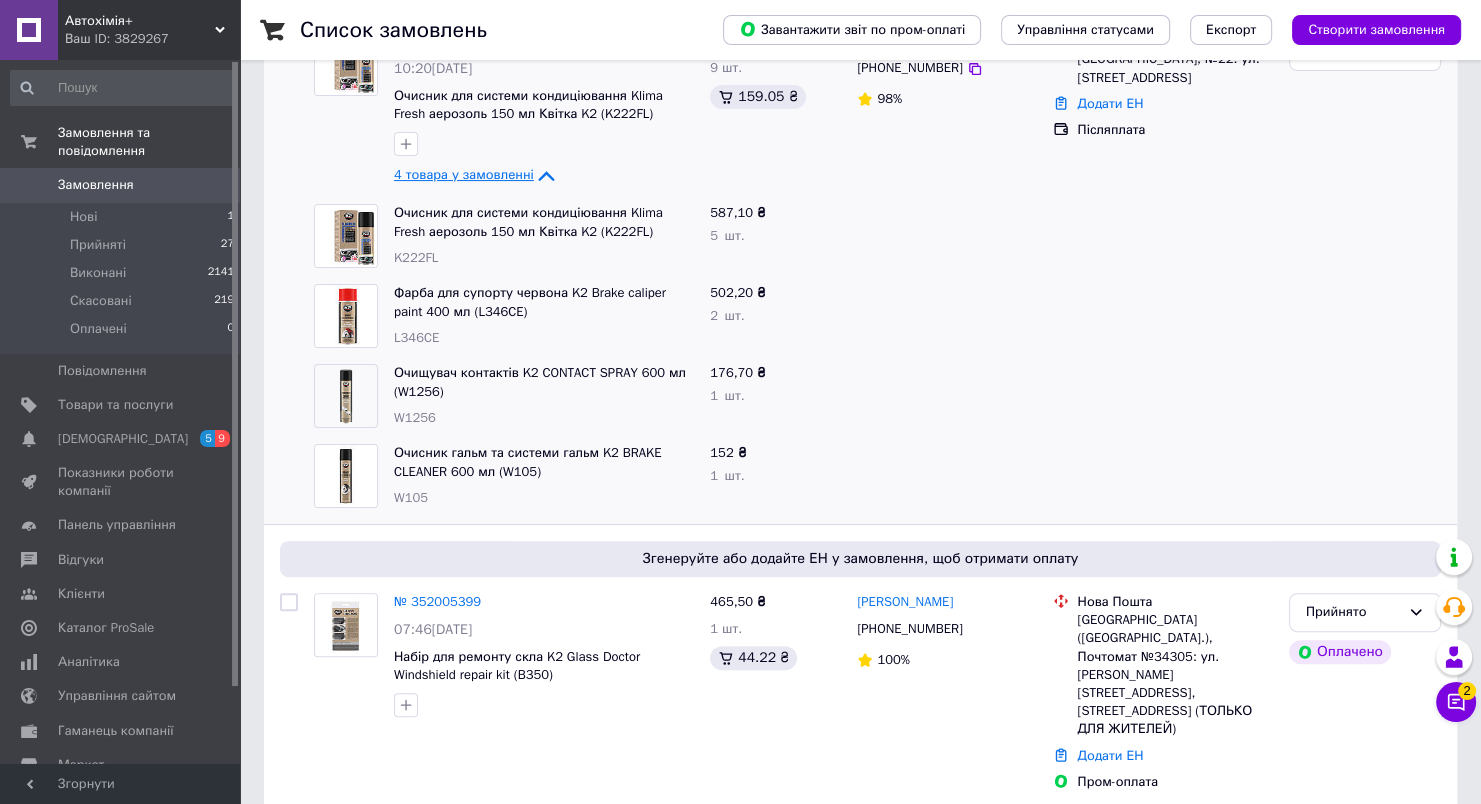 scroll, scrollTop: 400, scrollLeft: 0, axis: vertical 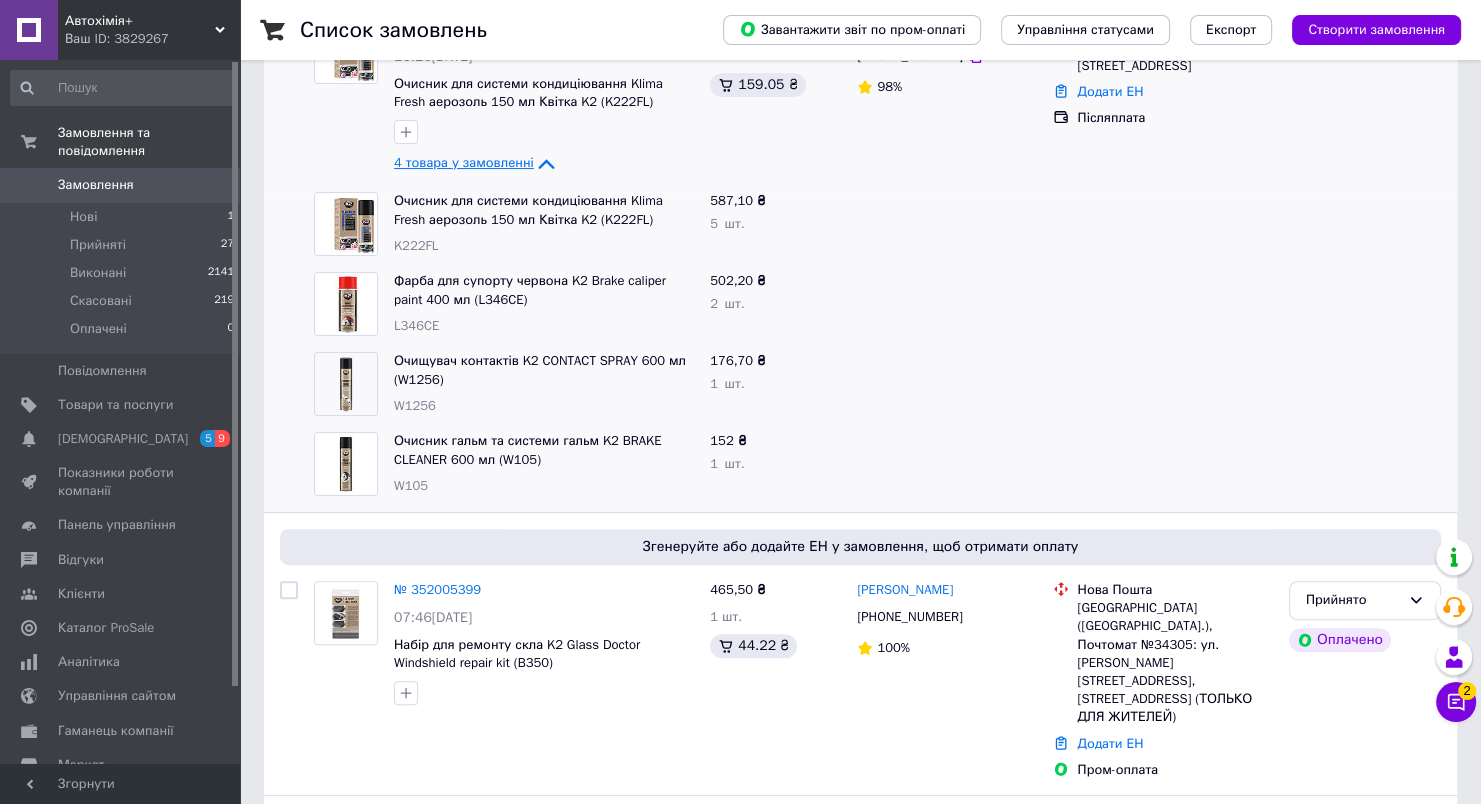 click 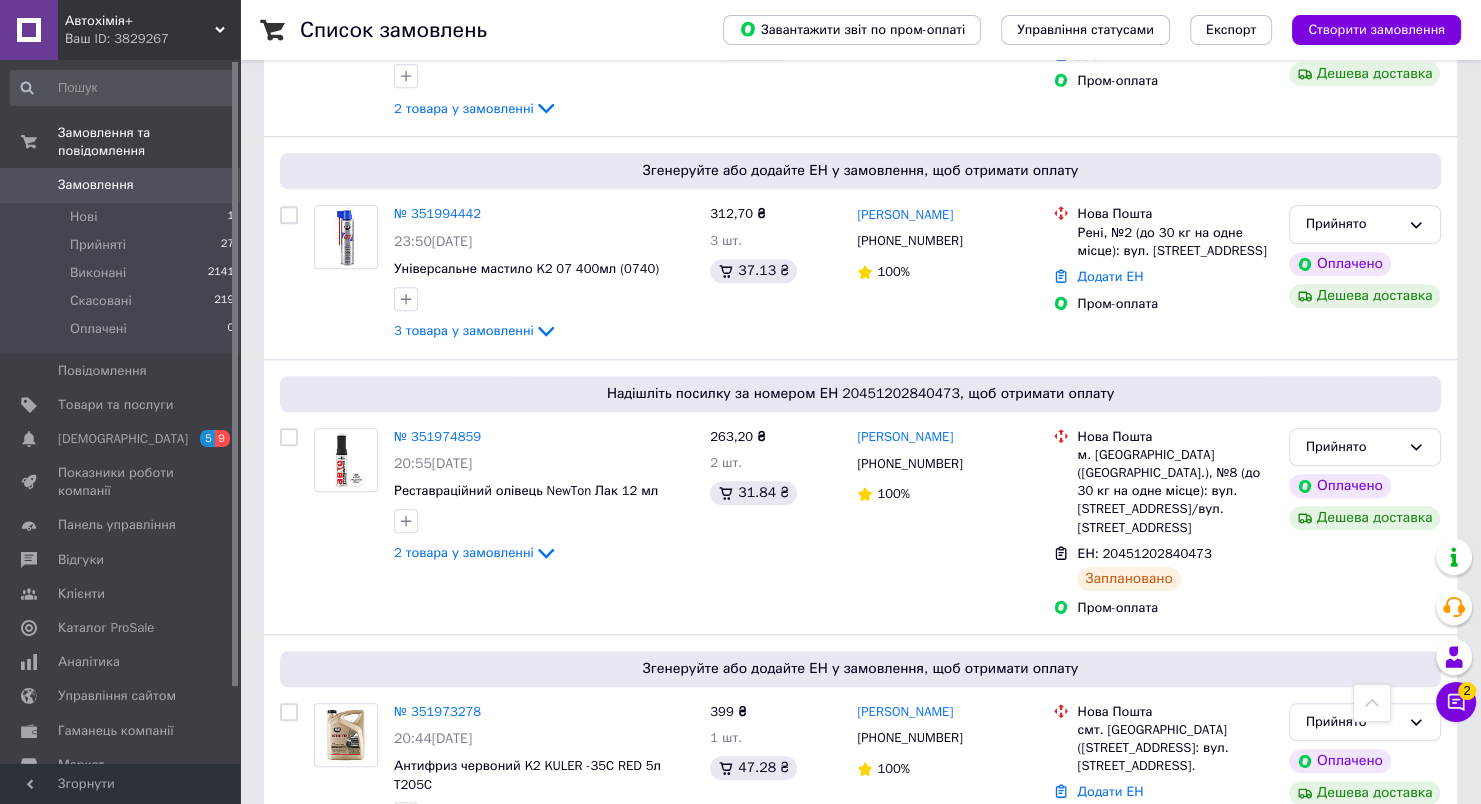 scroll, scrollTop: 1500, scrollLeft: 0, axis: vertical 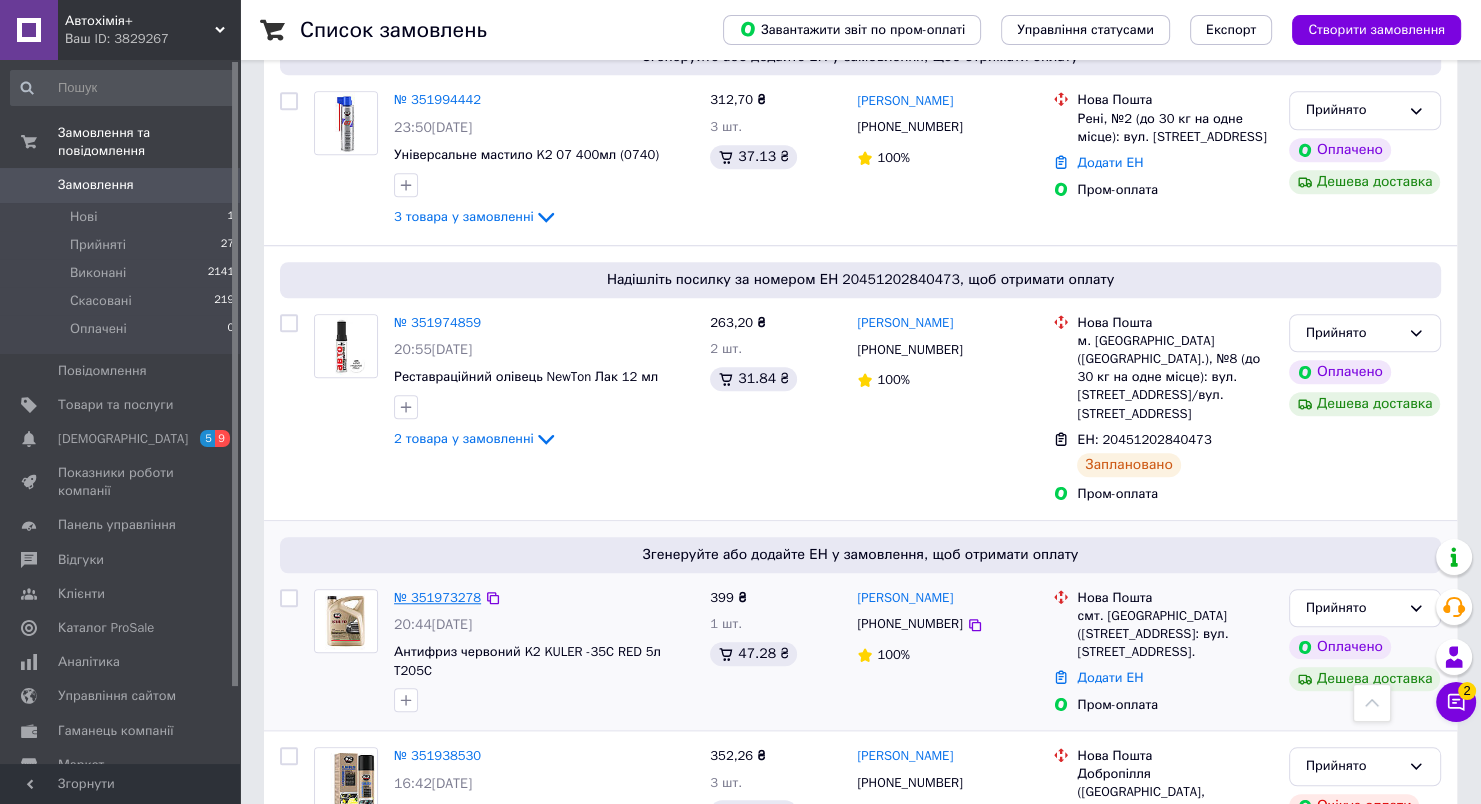 click on "№ 351973278" at bounding box center [437, 597] 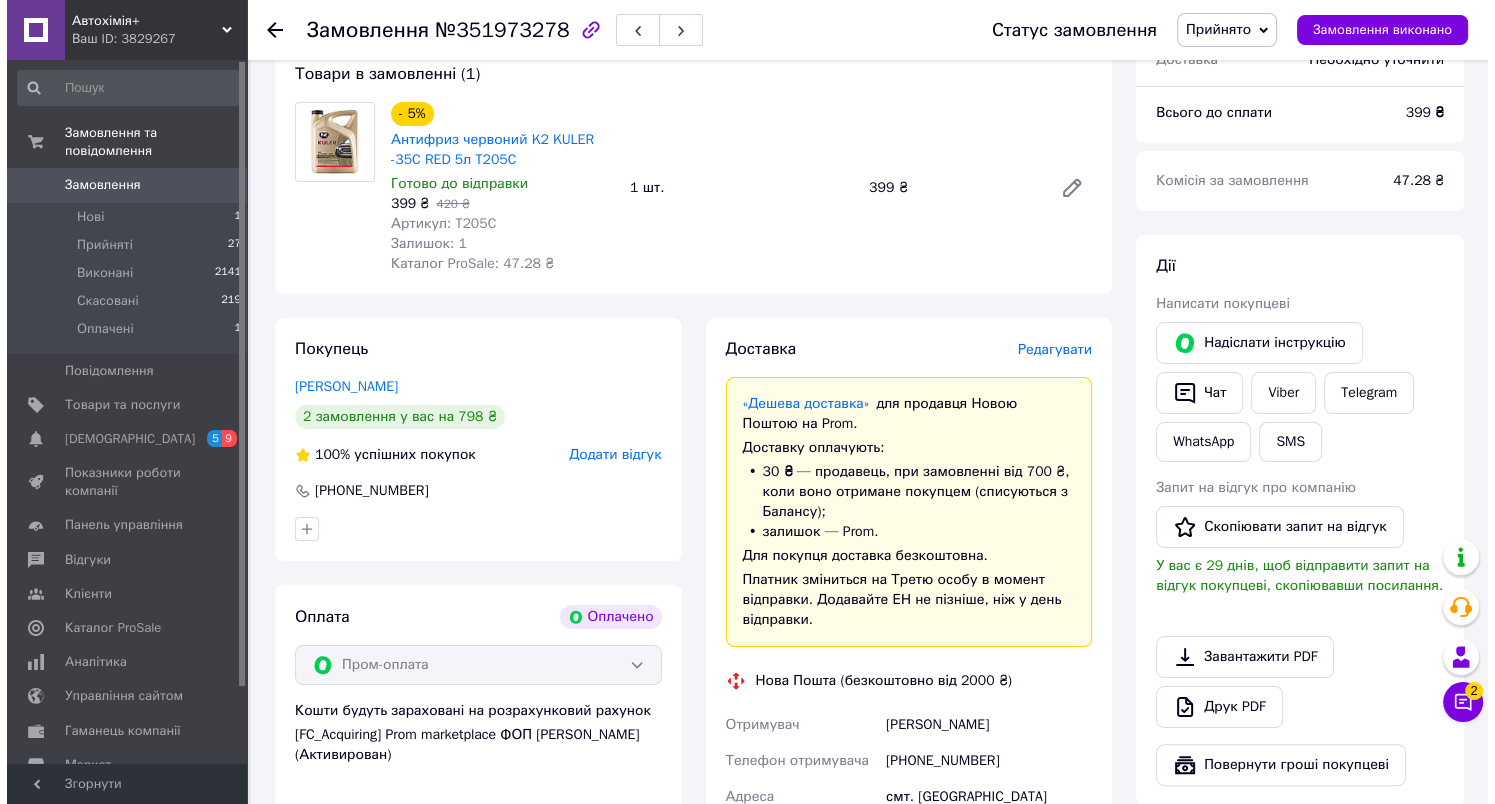 scroll, scrollTop: 0, scrollLeft: 0, axis: both 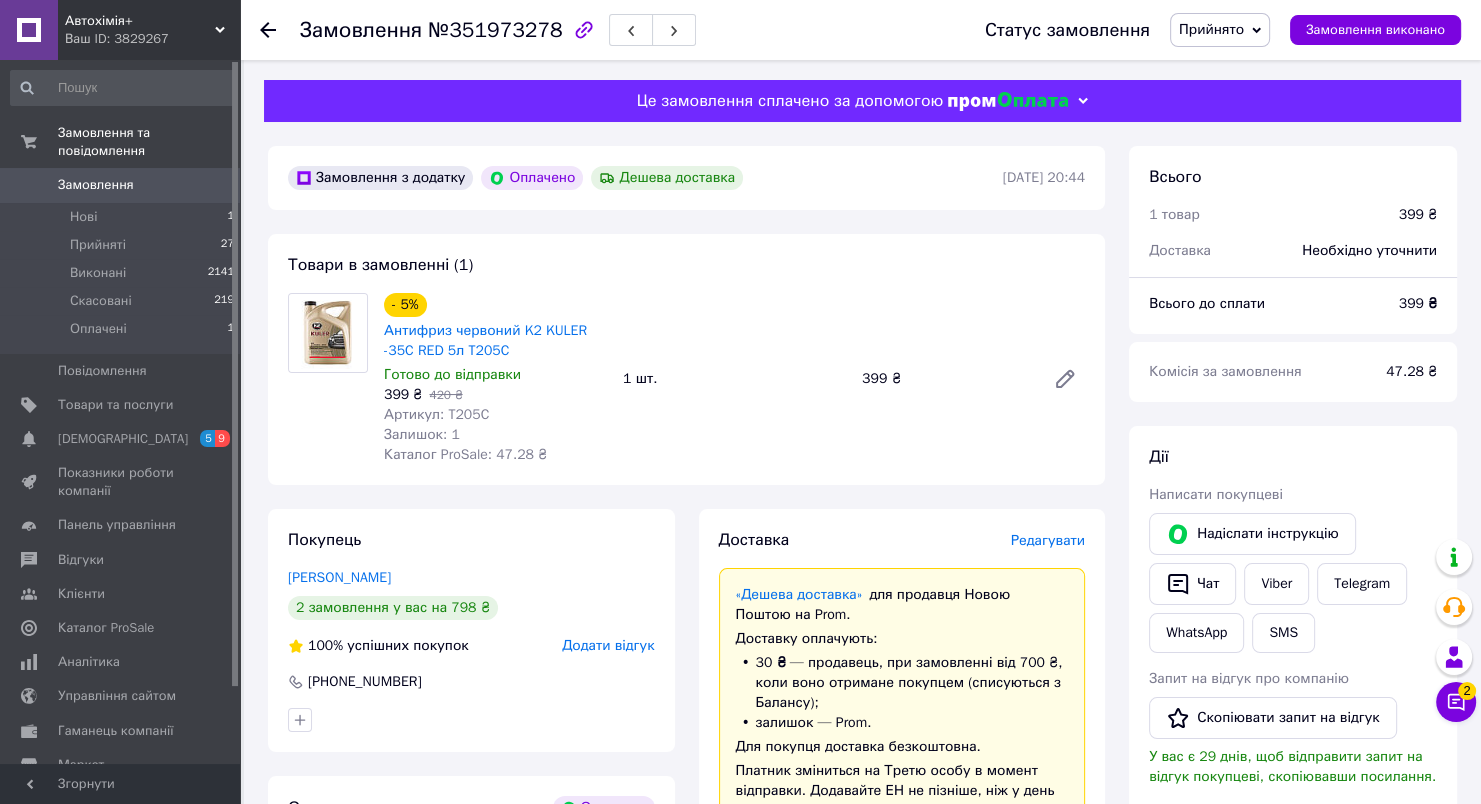 click on "Редагувати" at bounding box center (1048, 540) 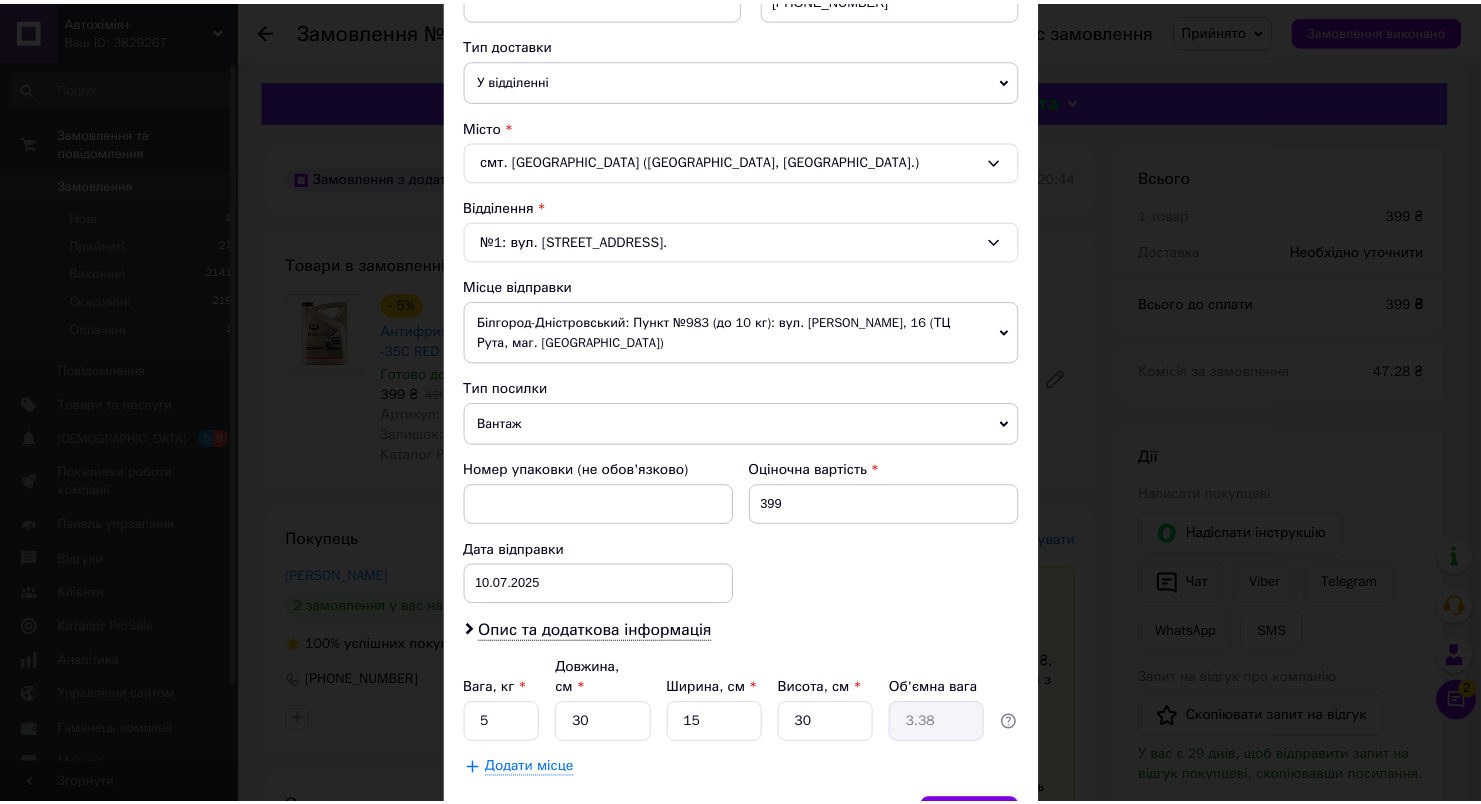 scroll, scrollTop: 538, scrollLeft: 0, axis: vertical 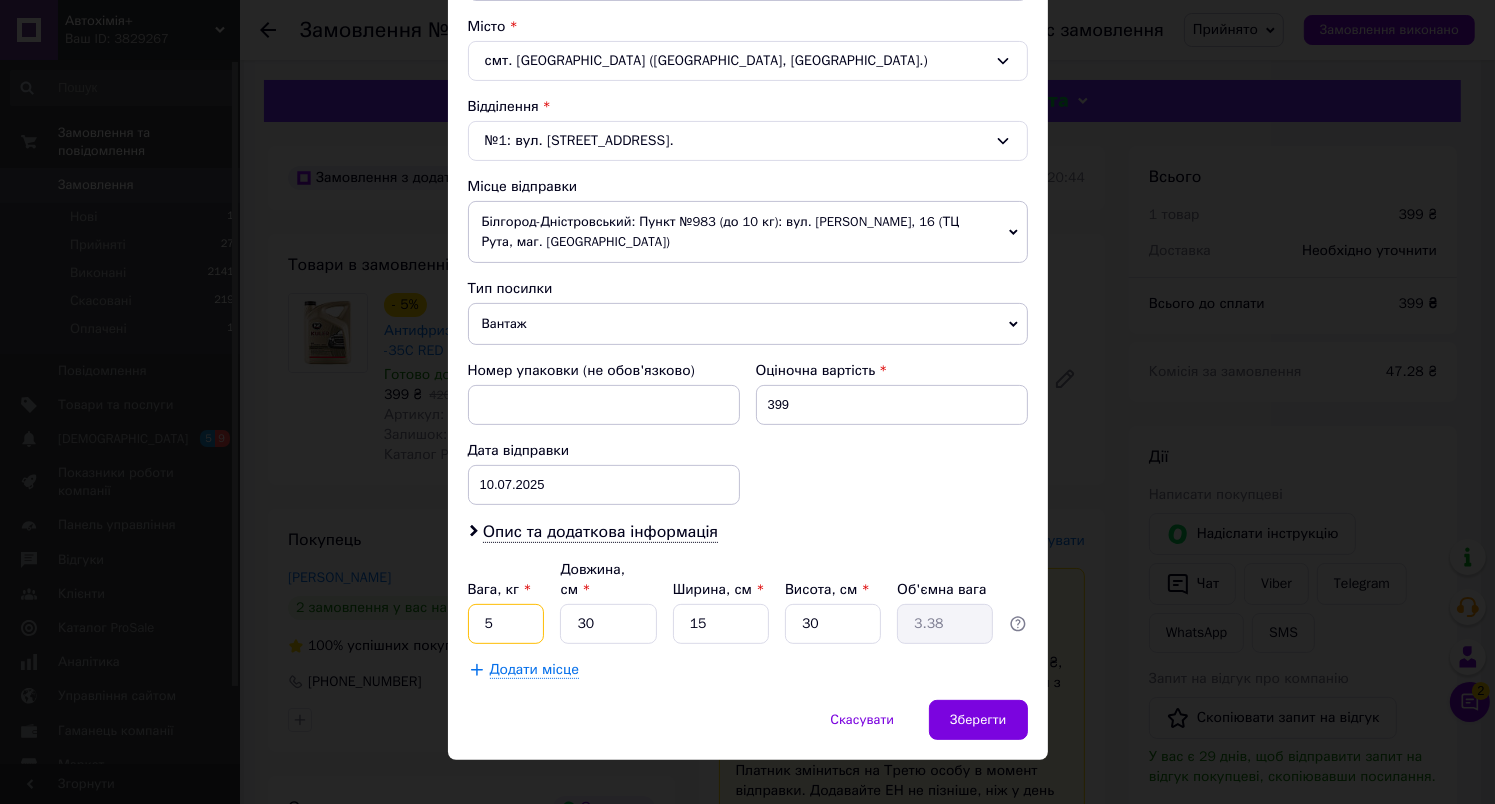 click on "5" at bounding box center [506, 624] 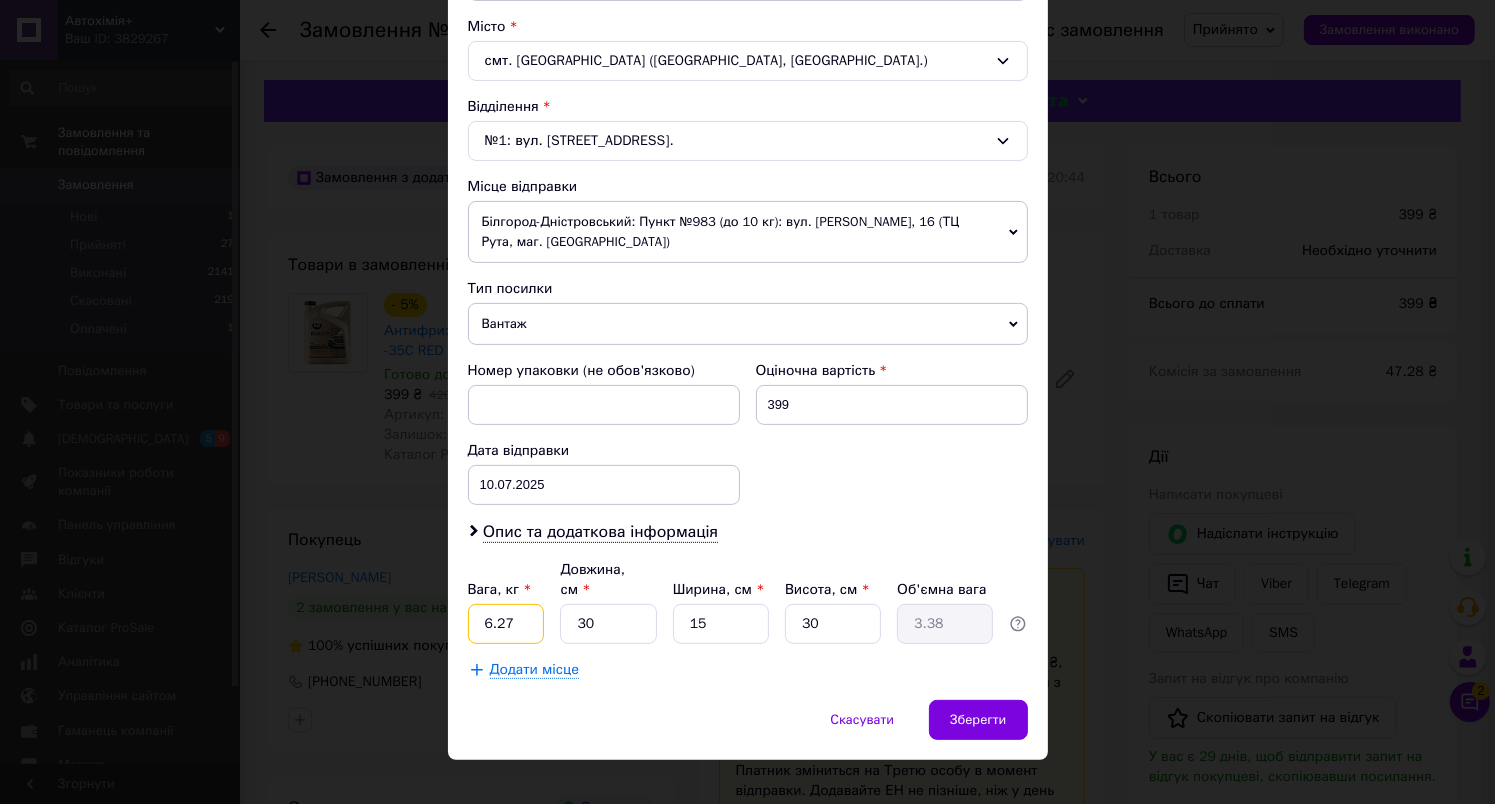 type on "6.27" 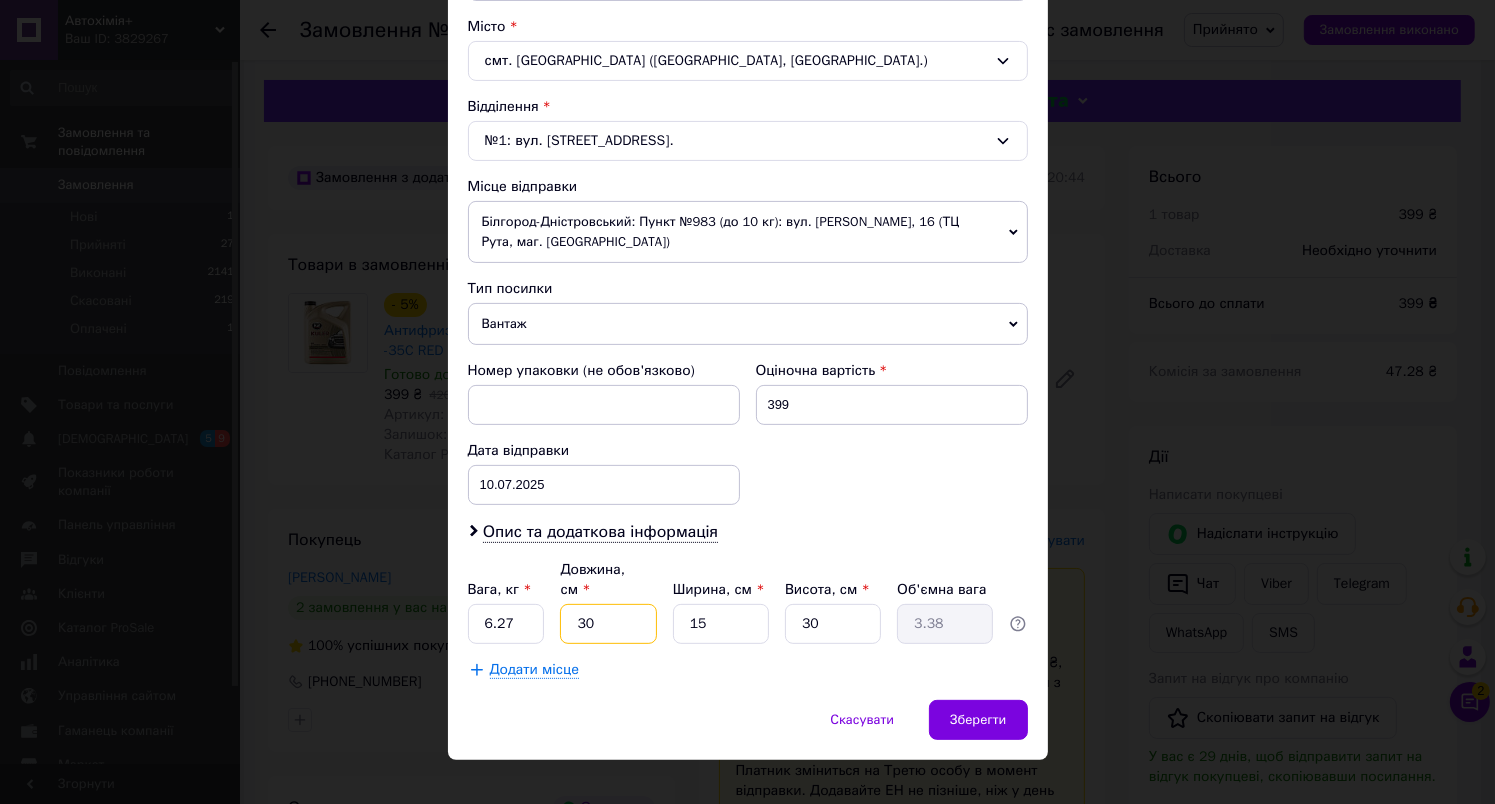 click on "30" at bounding box center [608, 624] 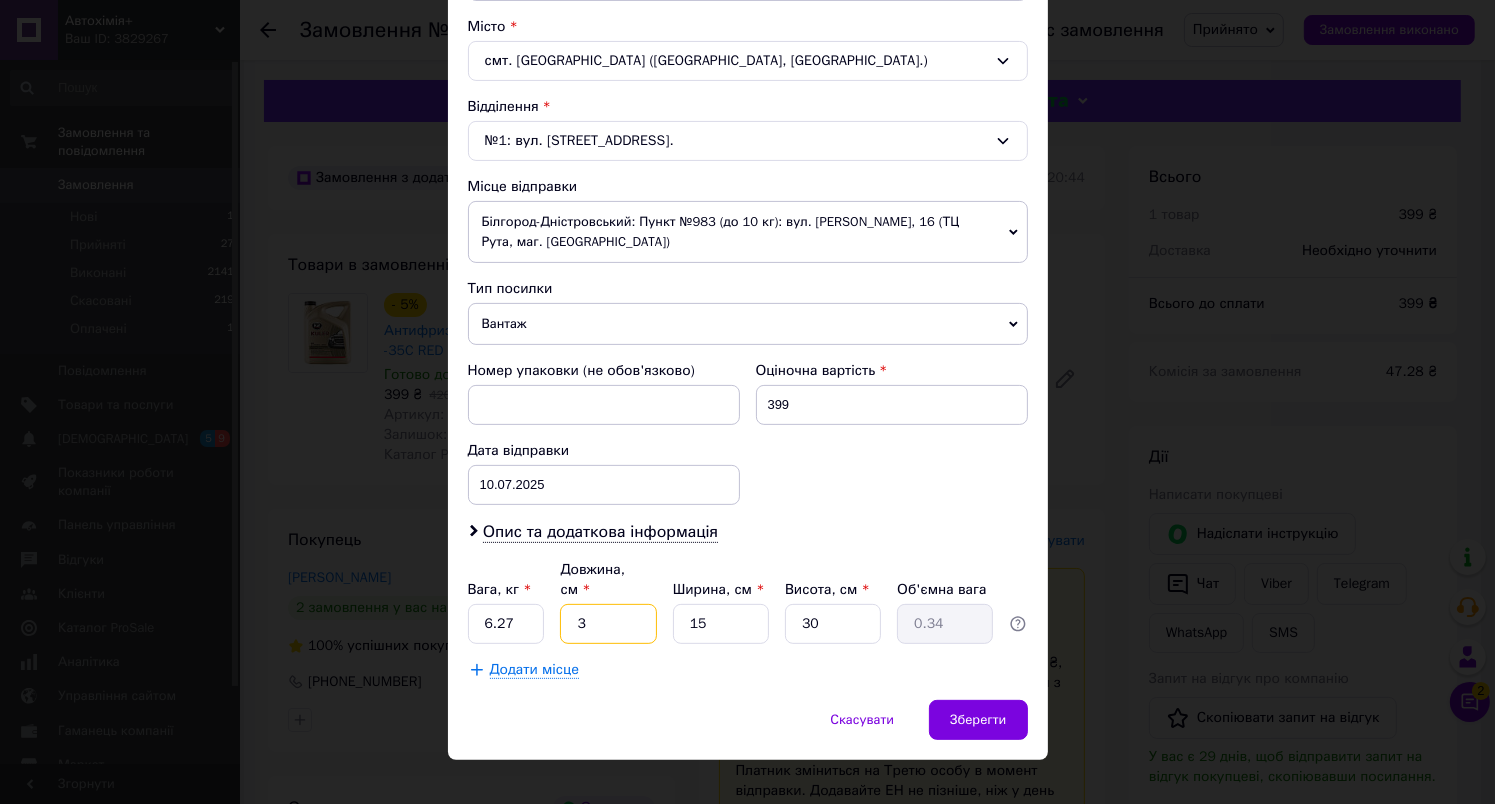 type 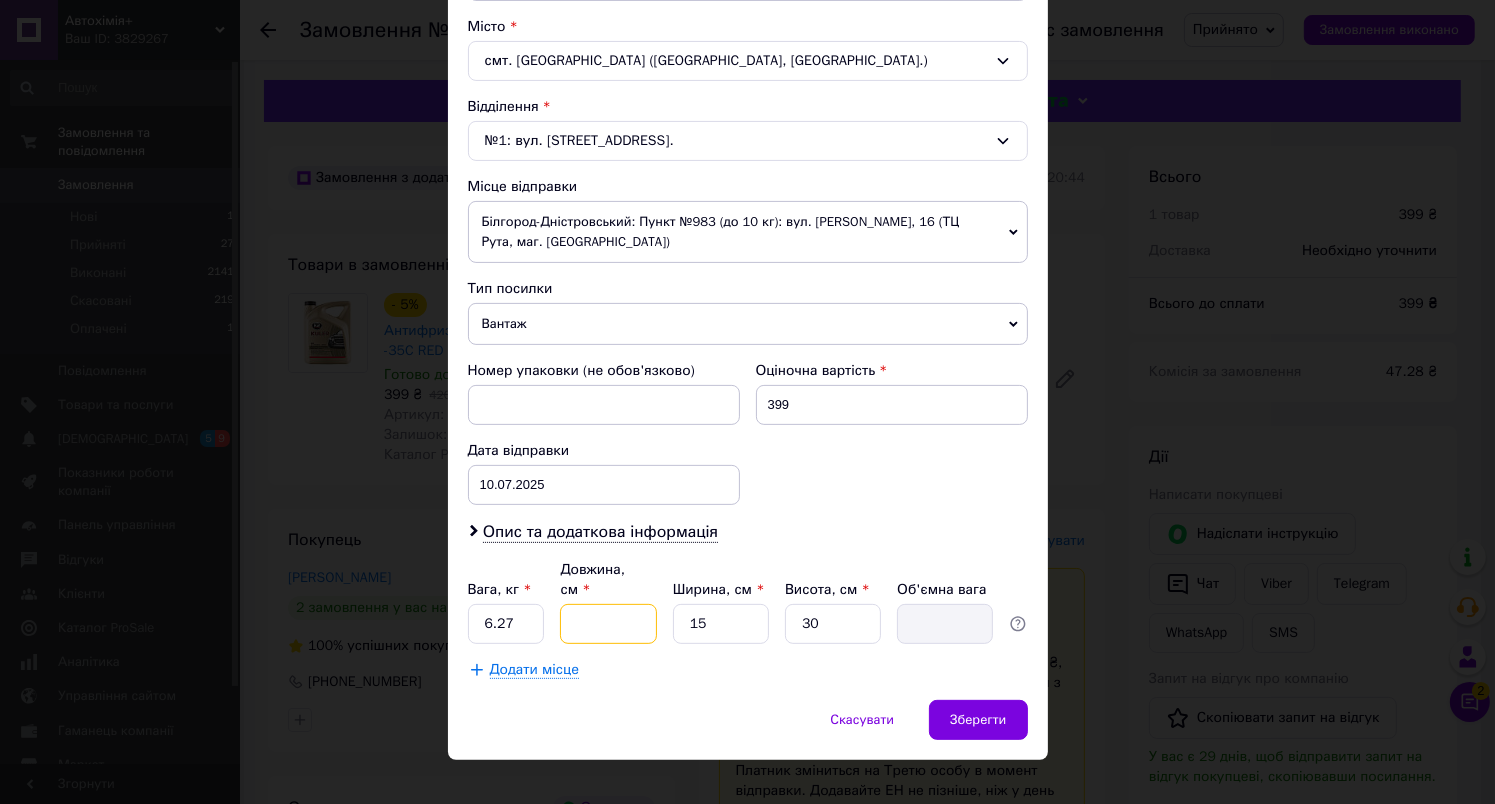 type on "2" 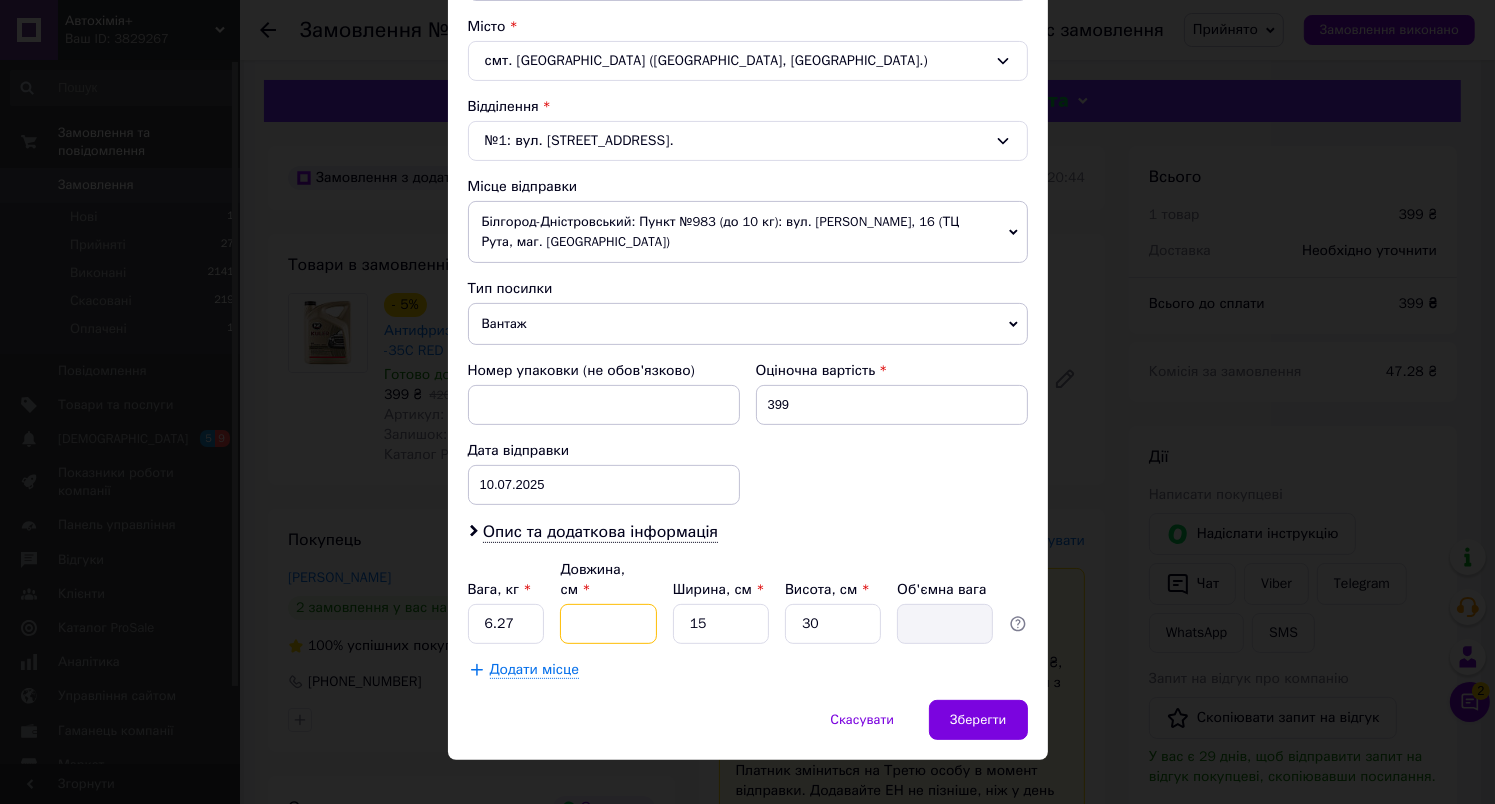 type on "0.23" 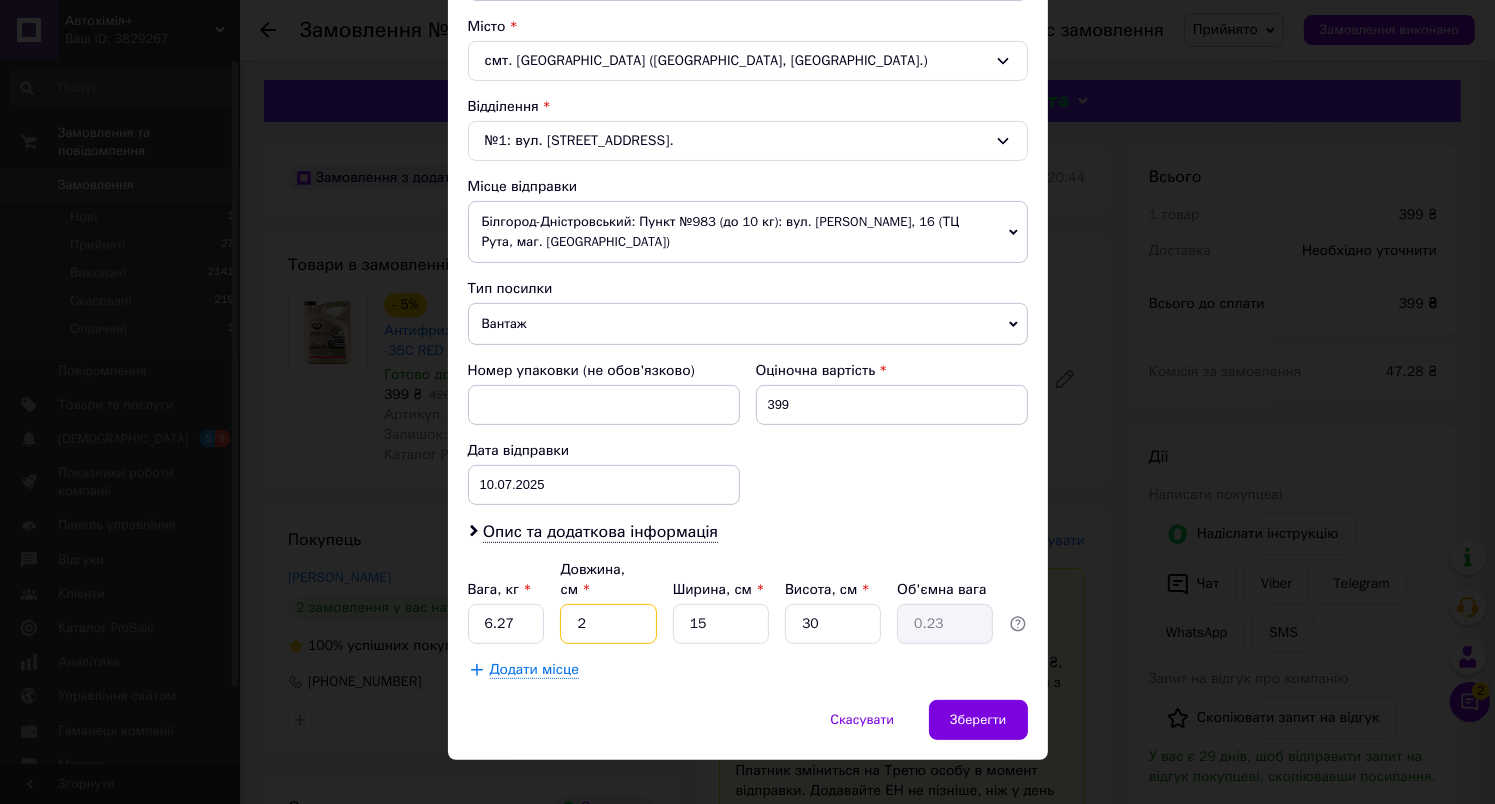 type on "28" 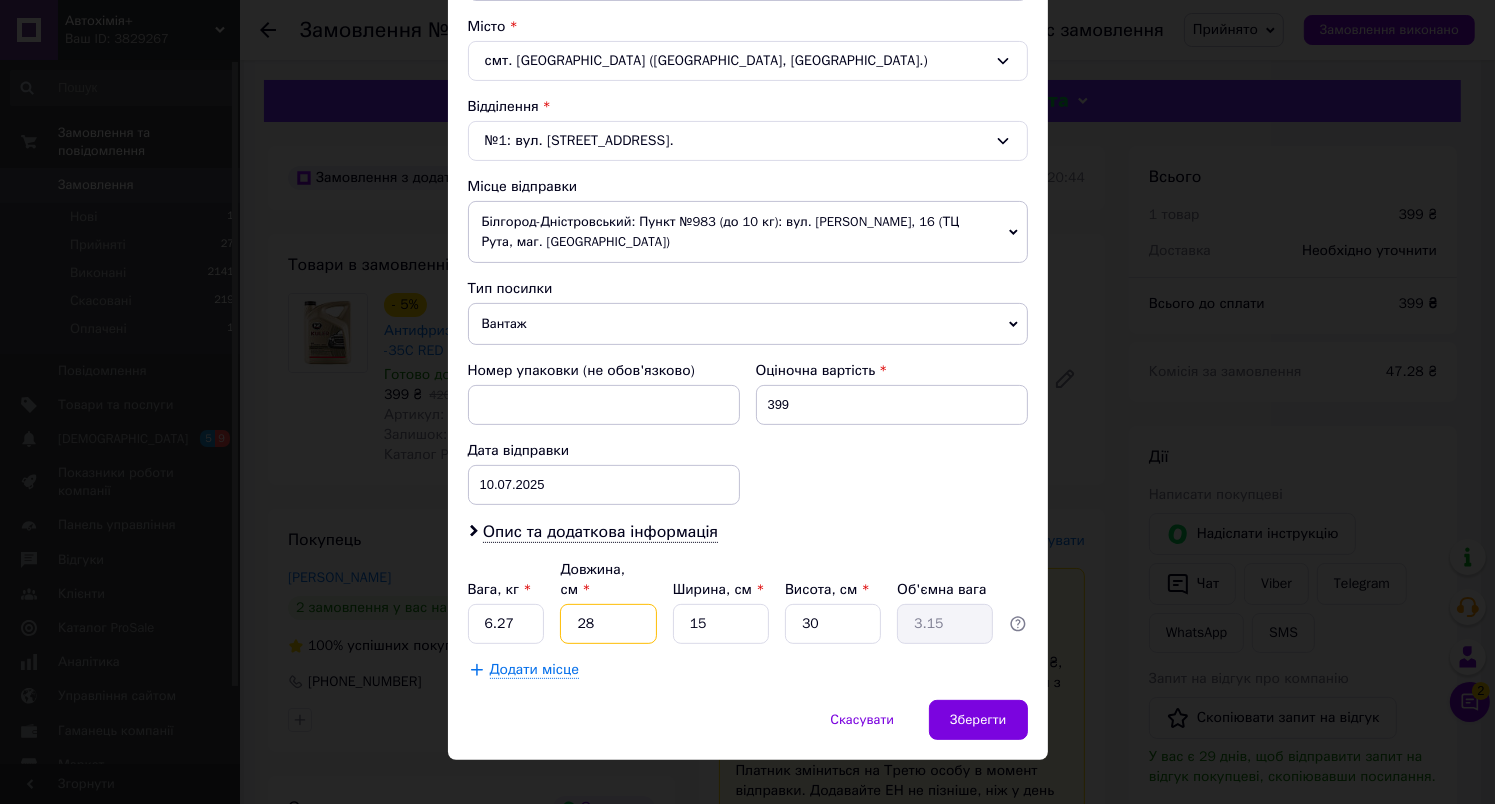 type on "28" 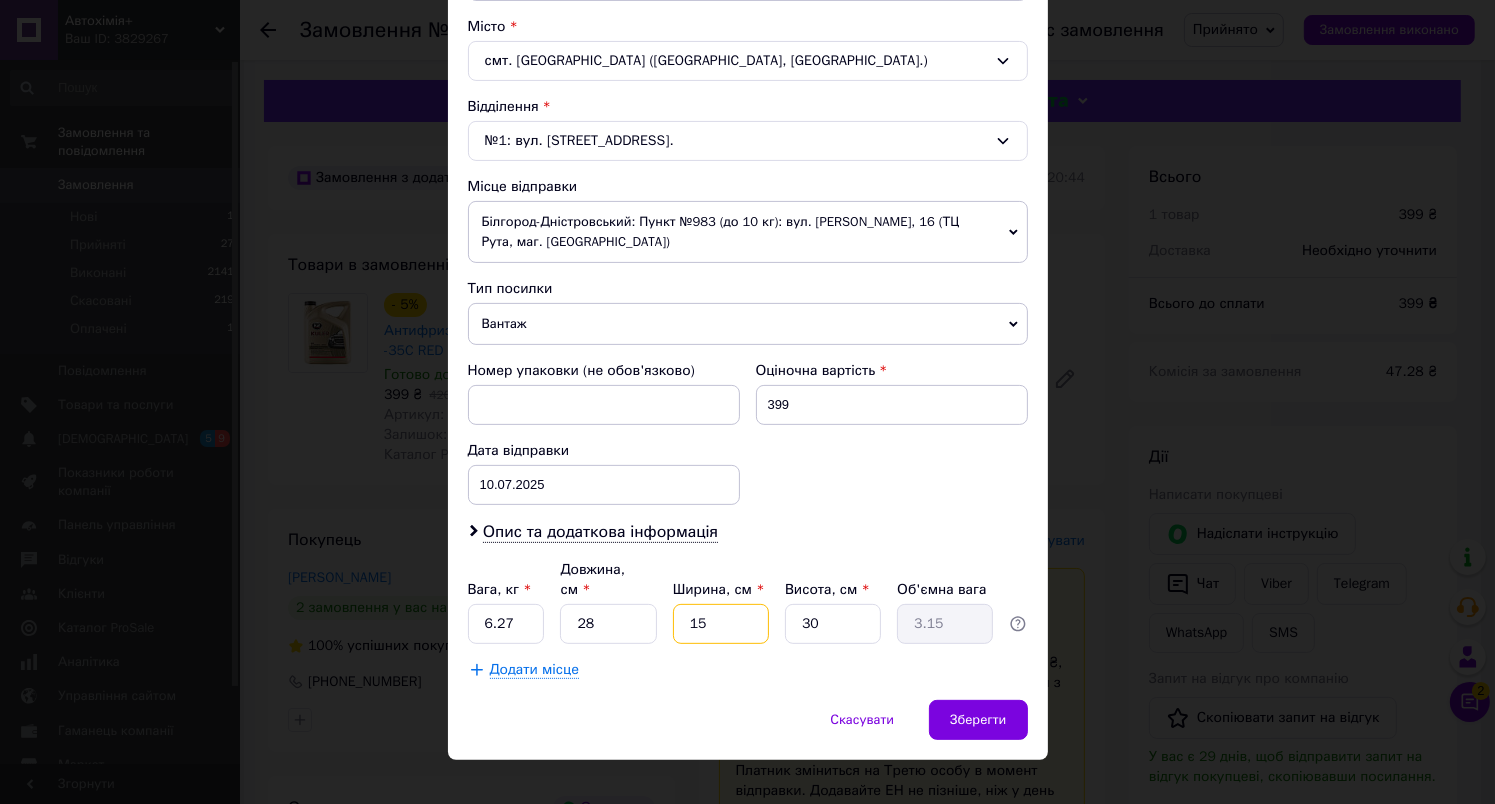 click on "15" at bounding box center (721, 624) 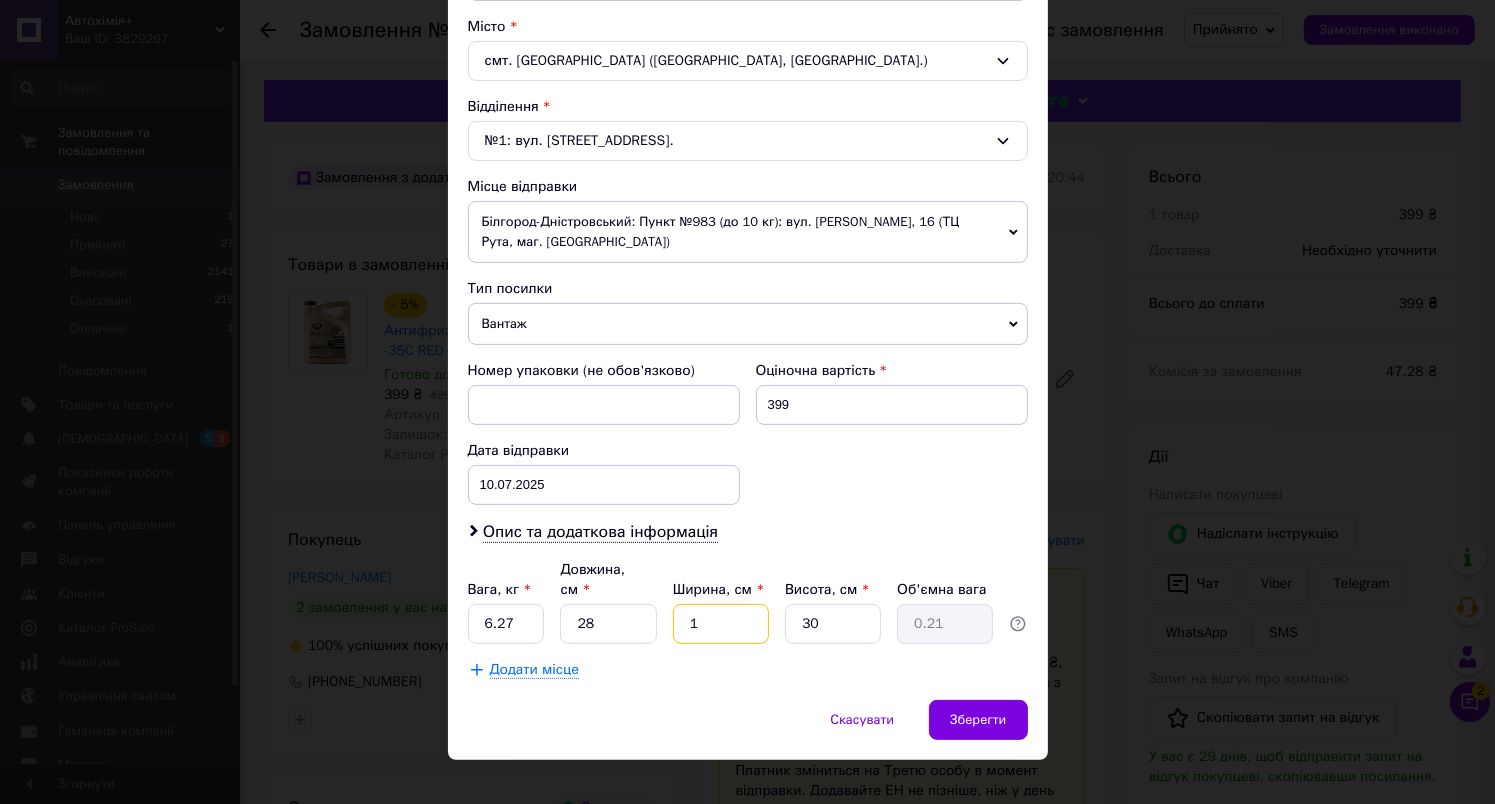 type 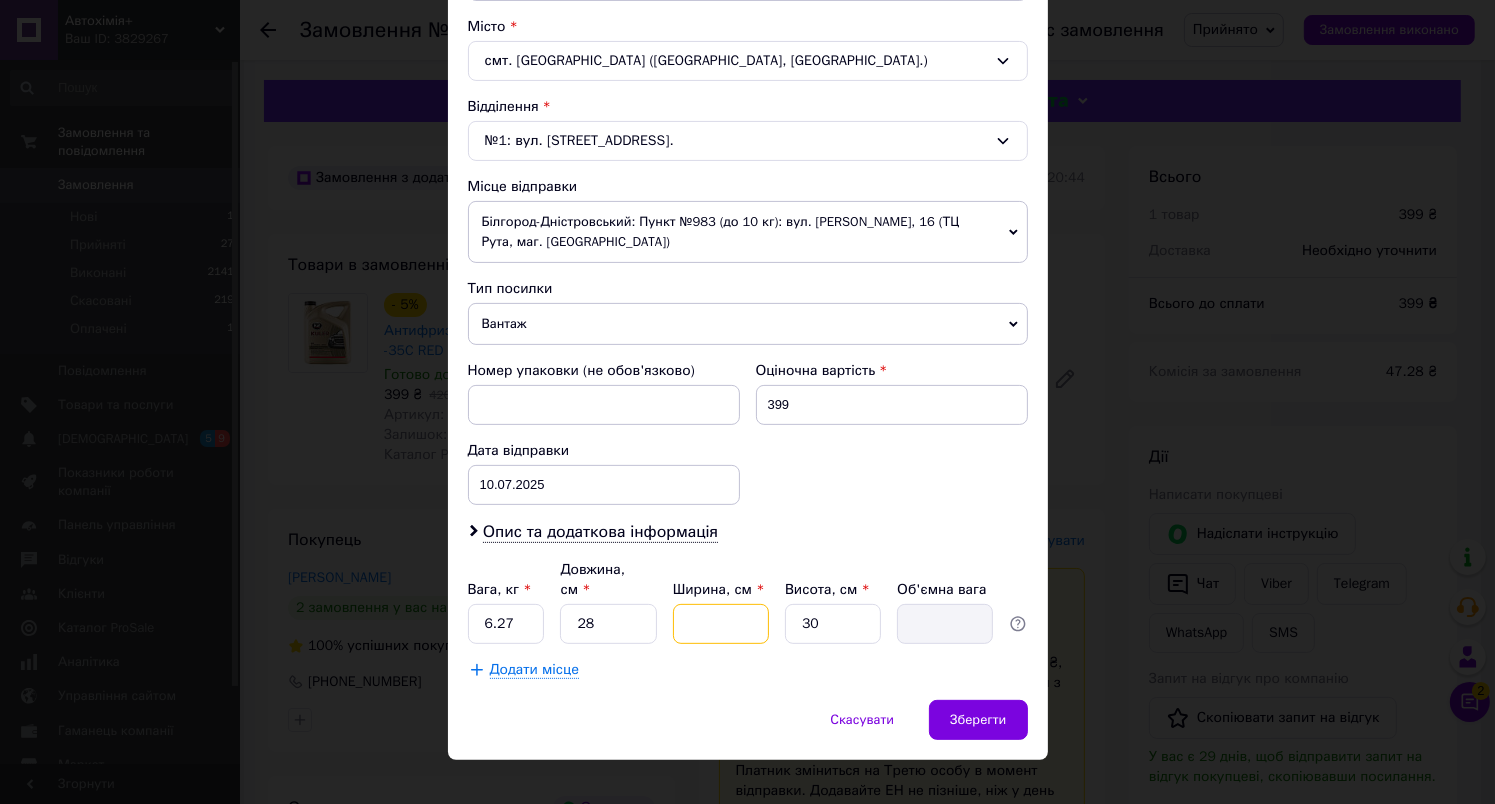 type on "1" 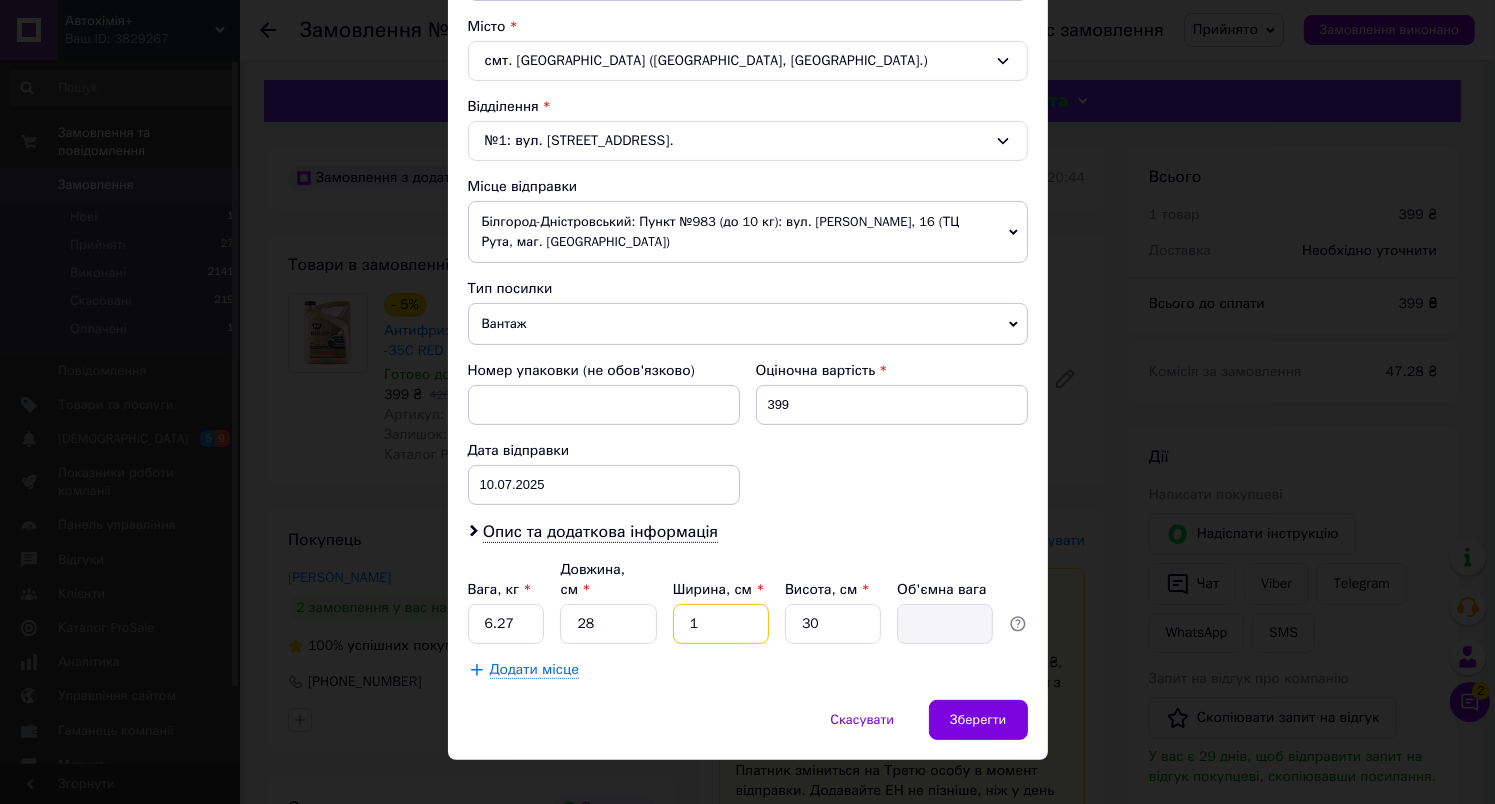 type on "0.21" 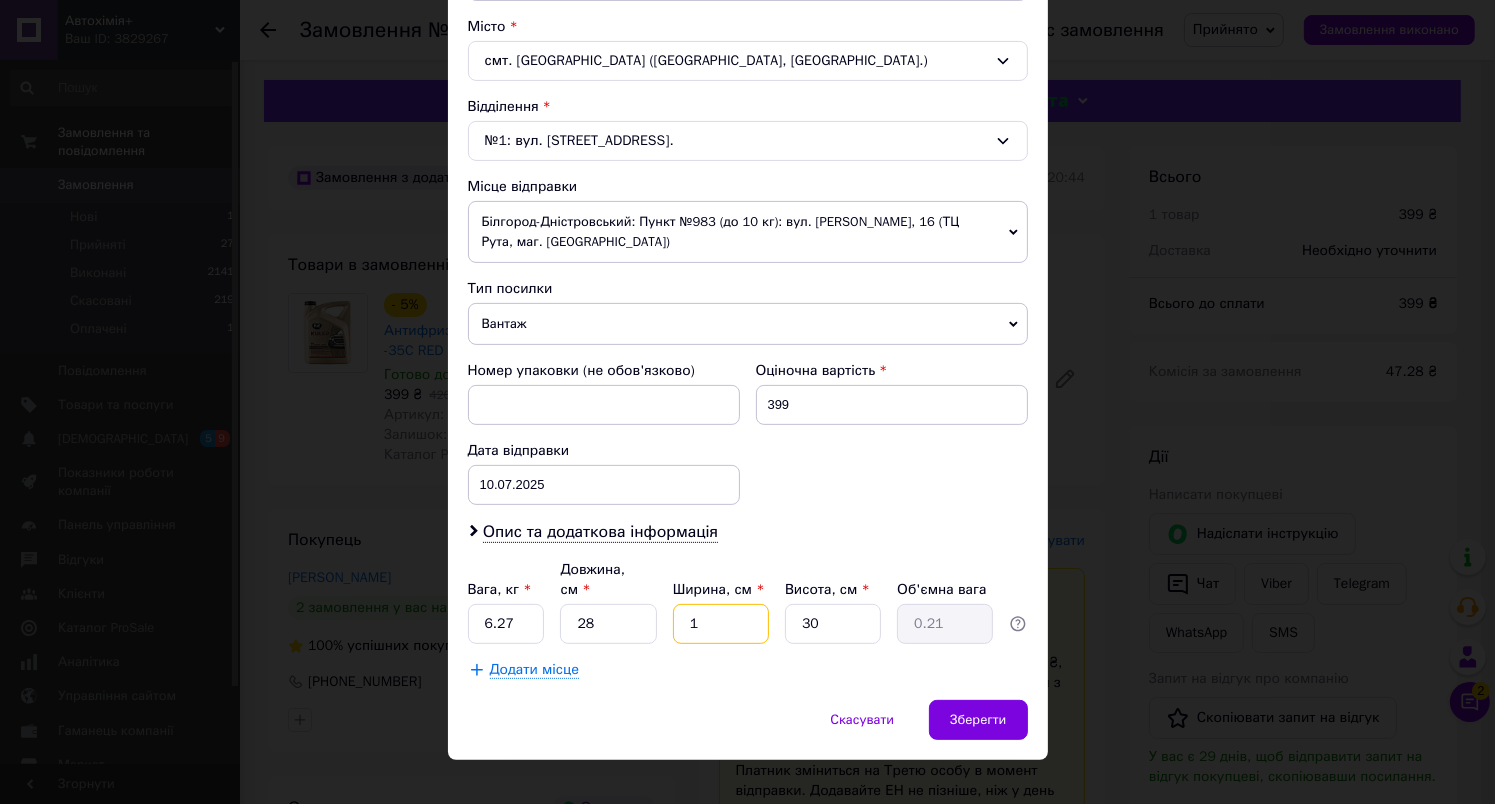 type on "19" 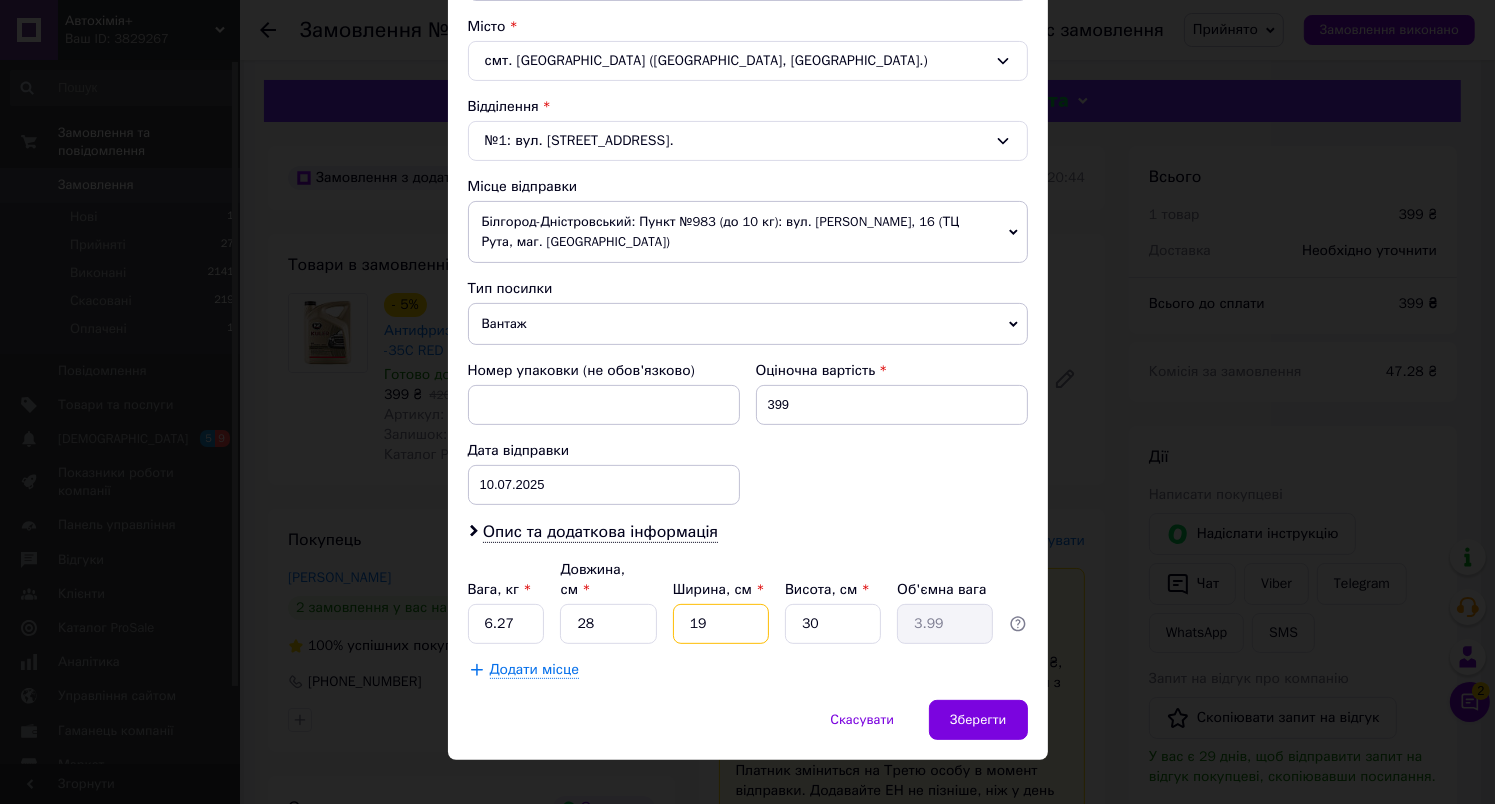 type on "19" 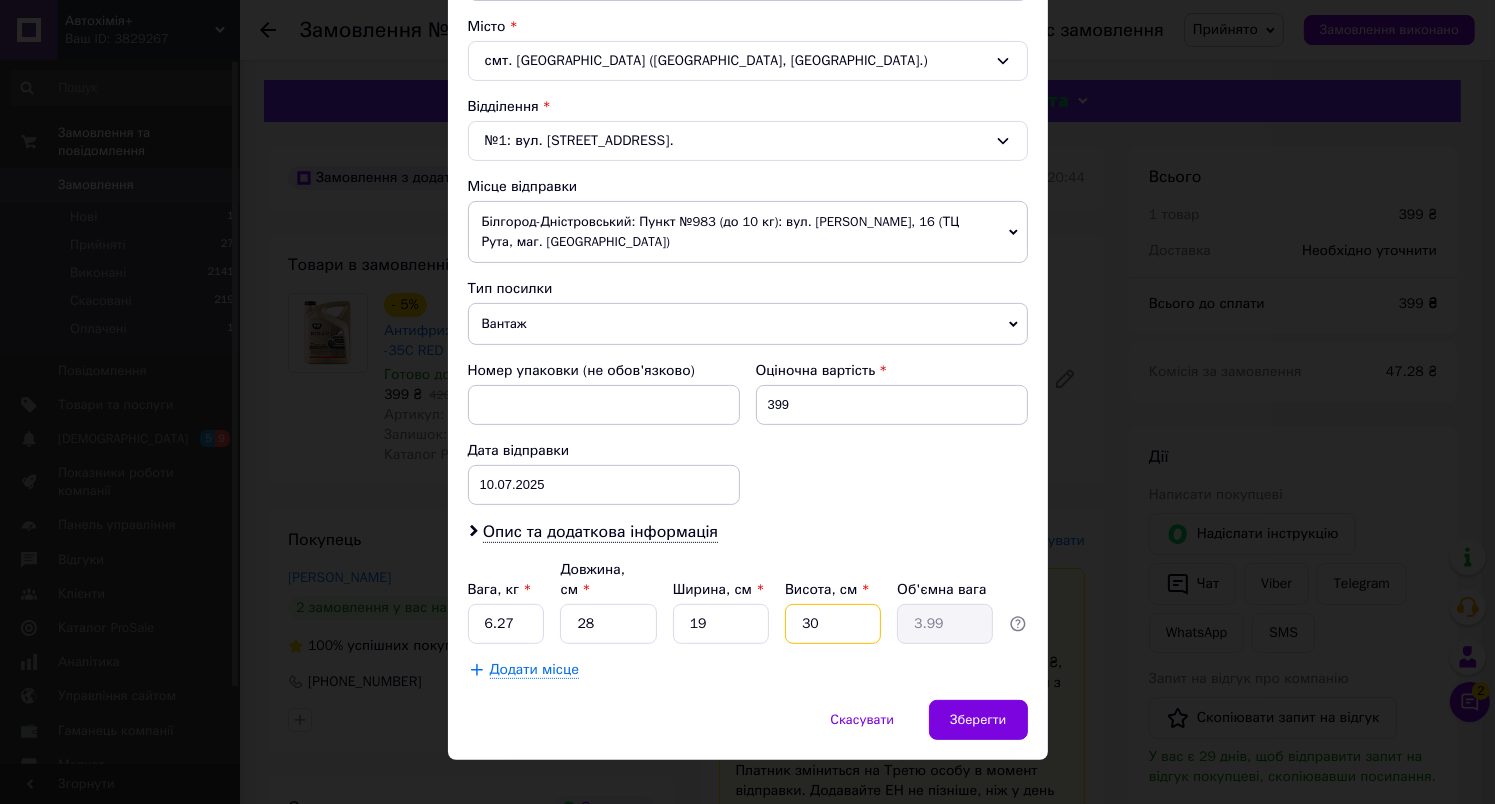 click on "30" at bounding box center [833, 624] 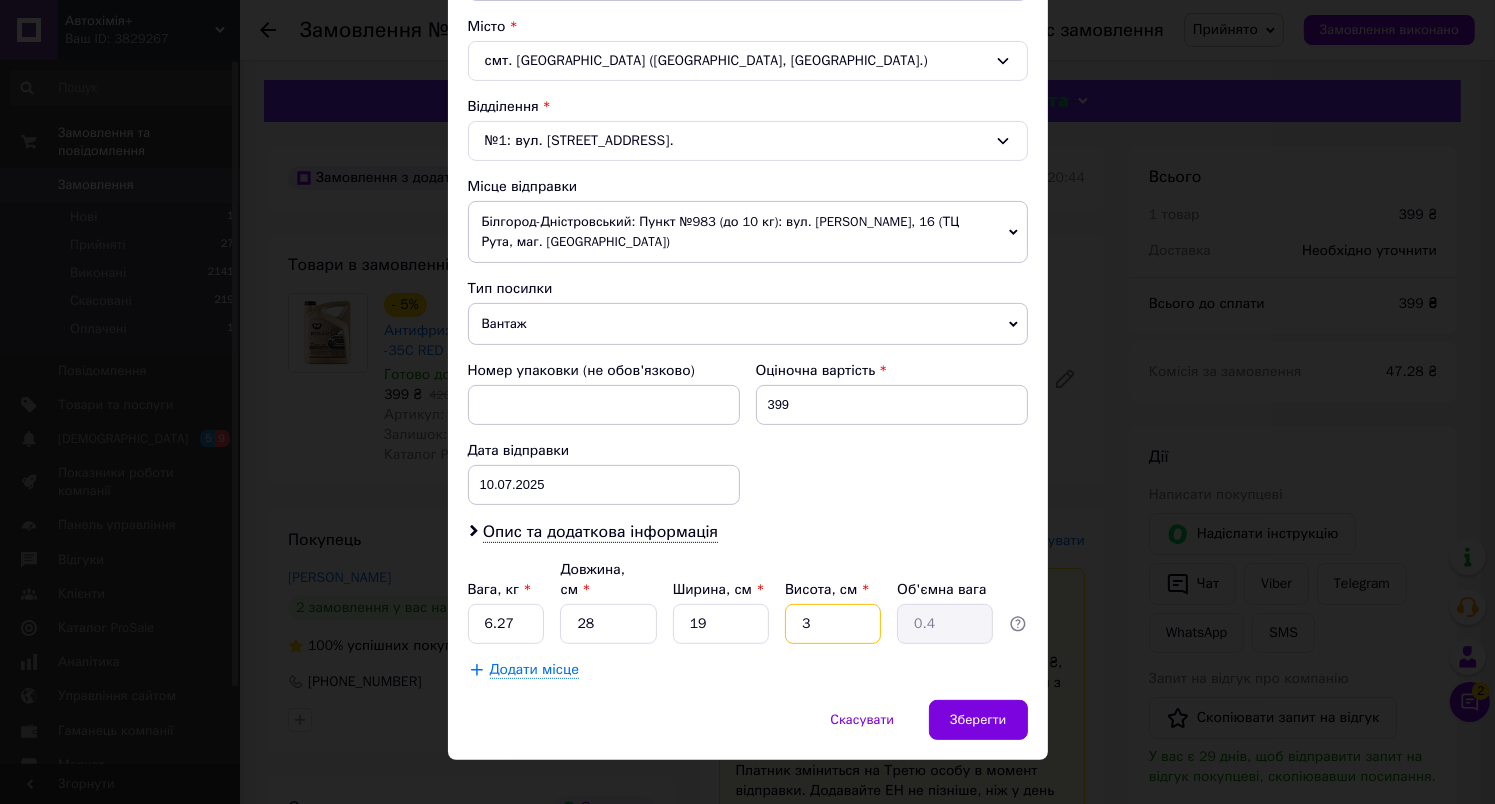 type 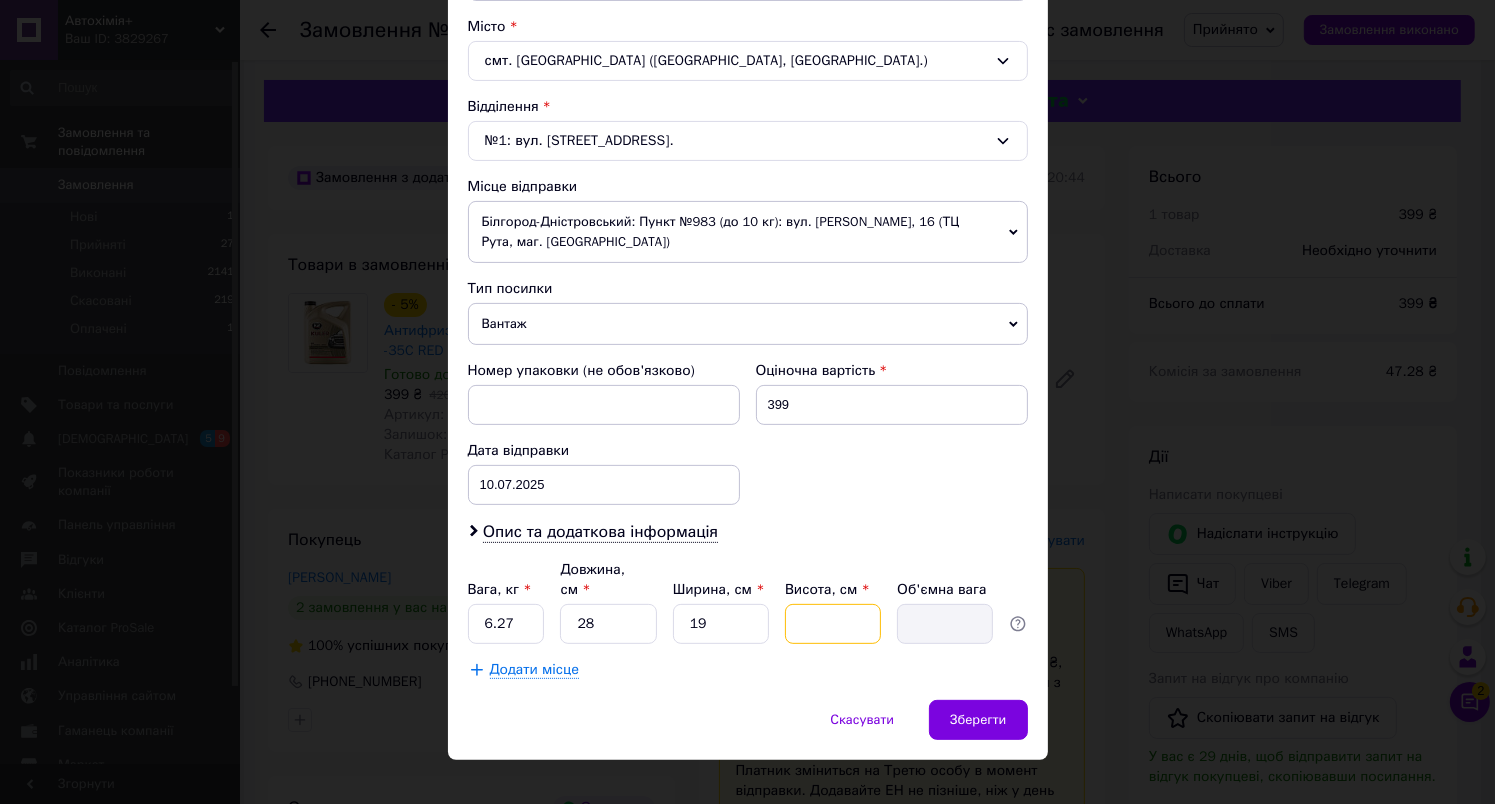 type on "3" 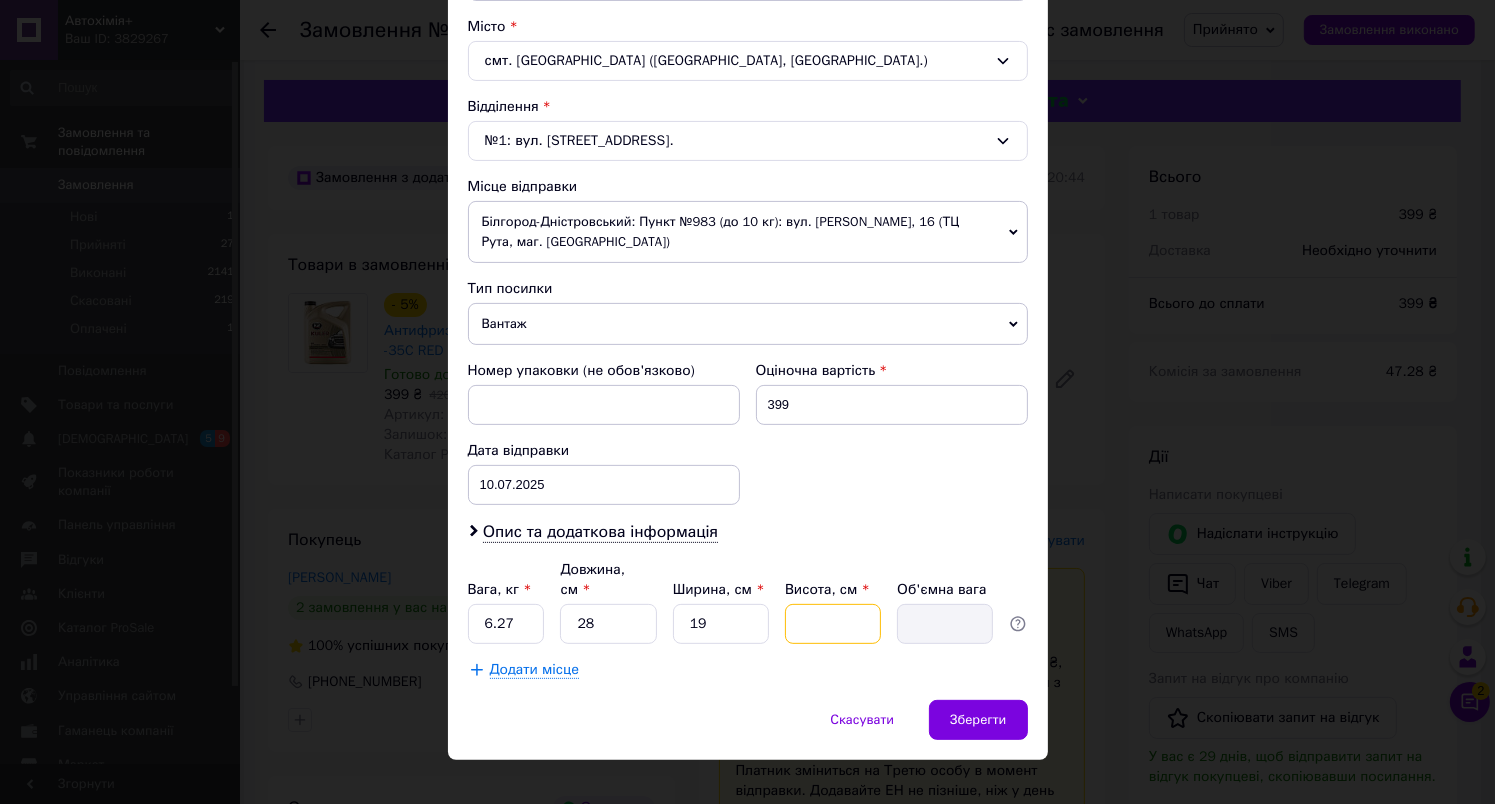 type on "0.4" 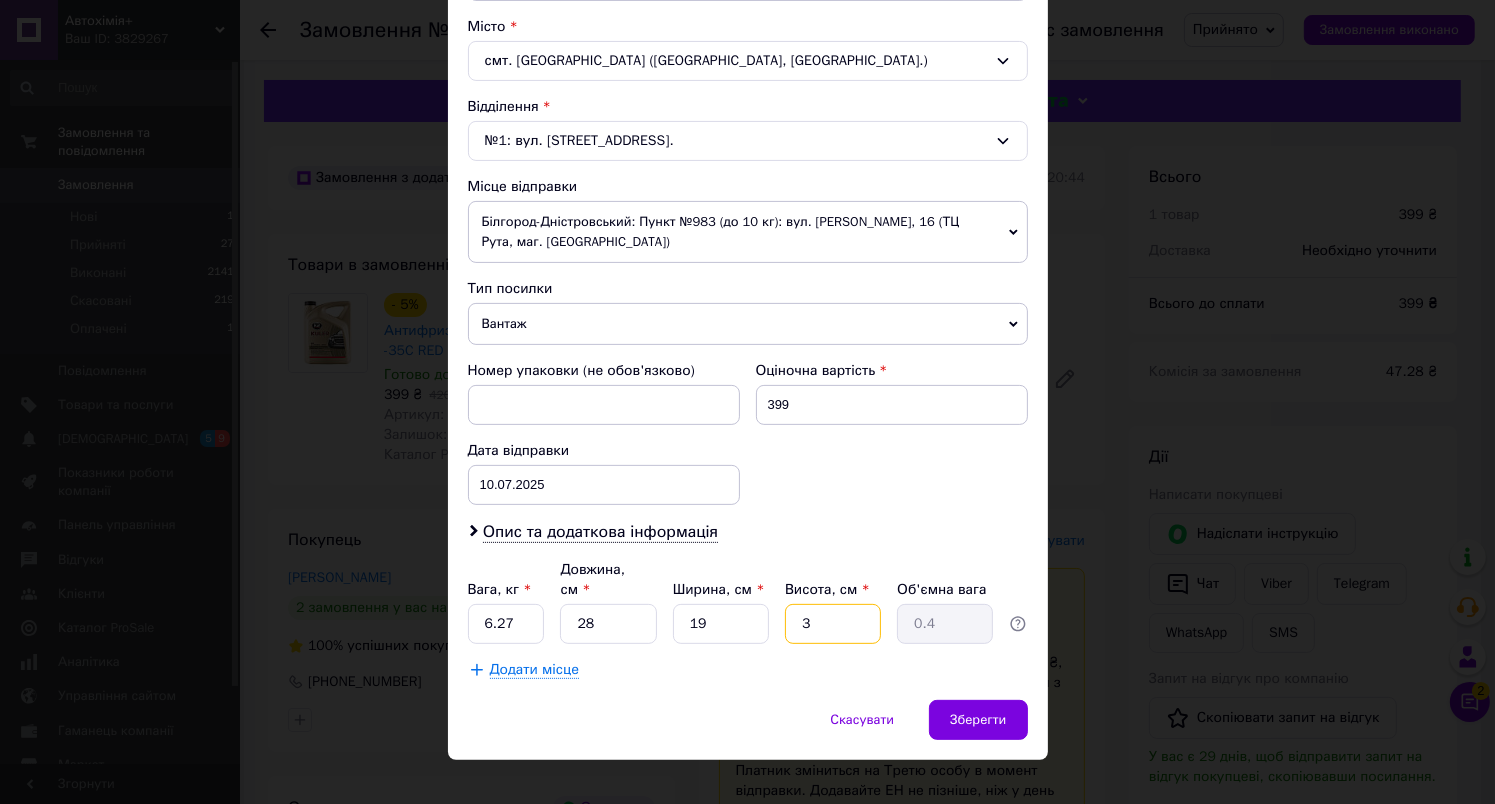 type on "36" 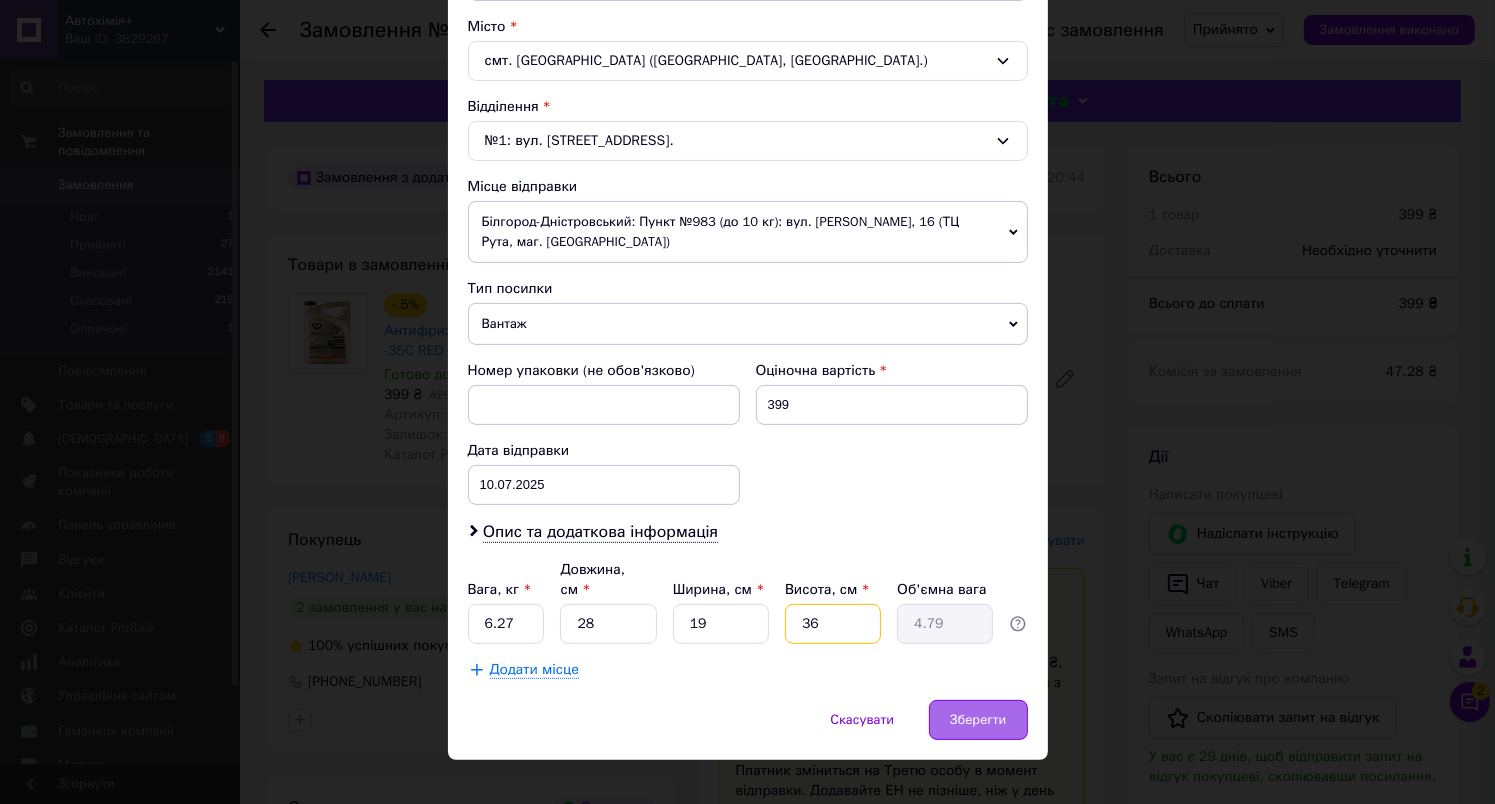 type on "36" 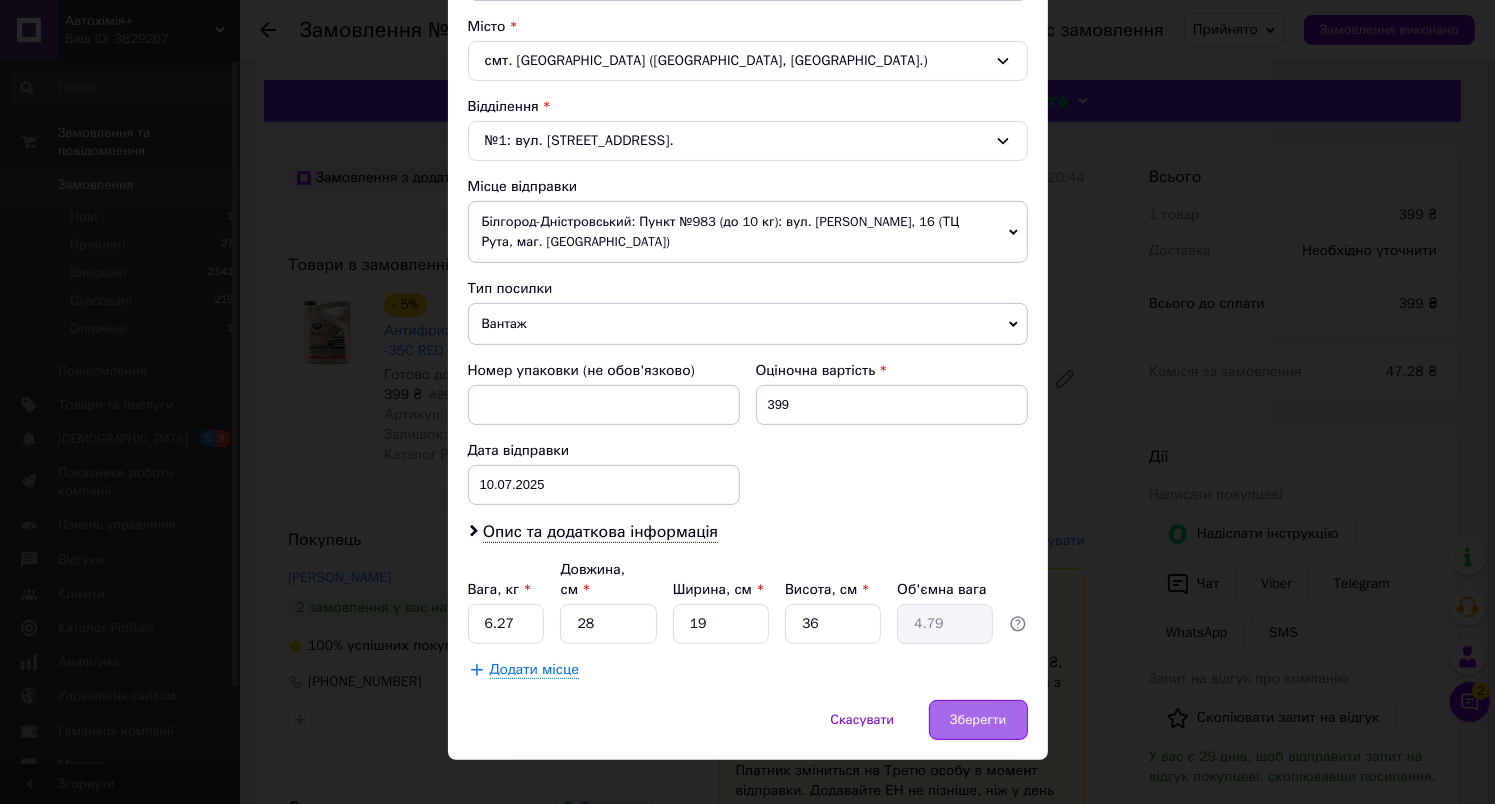click on "Зберегти" at bounding box center (978, 720) 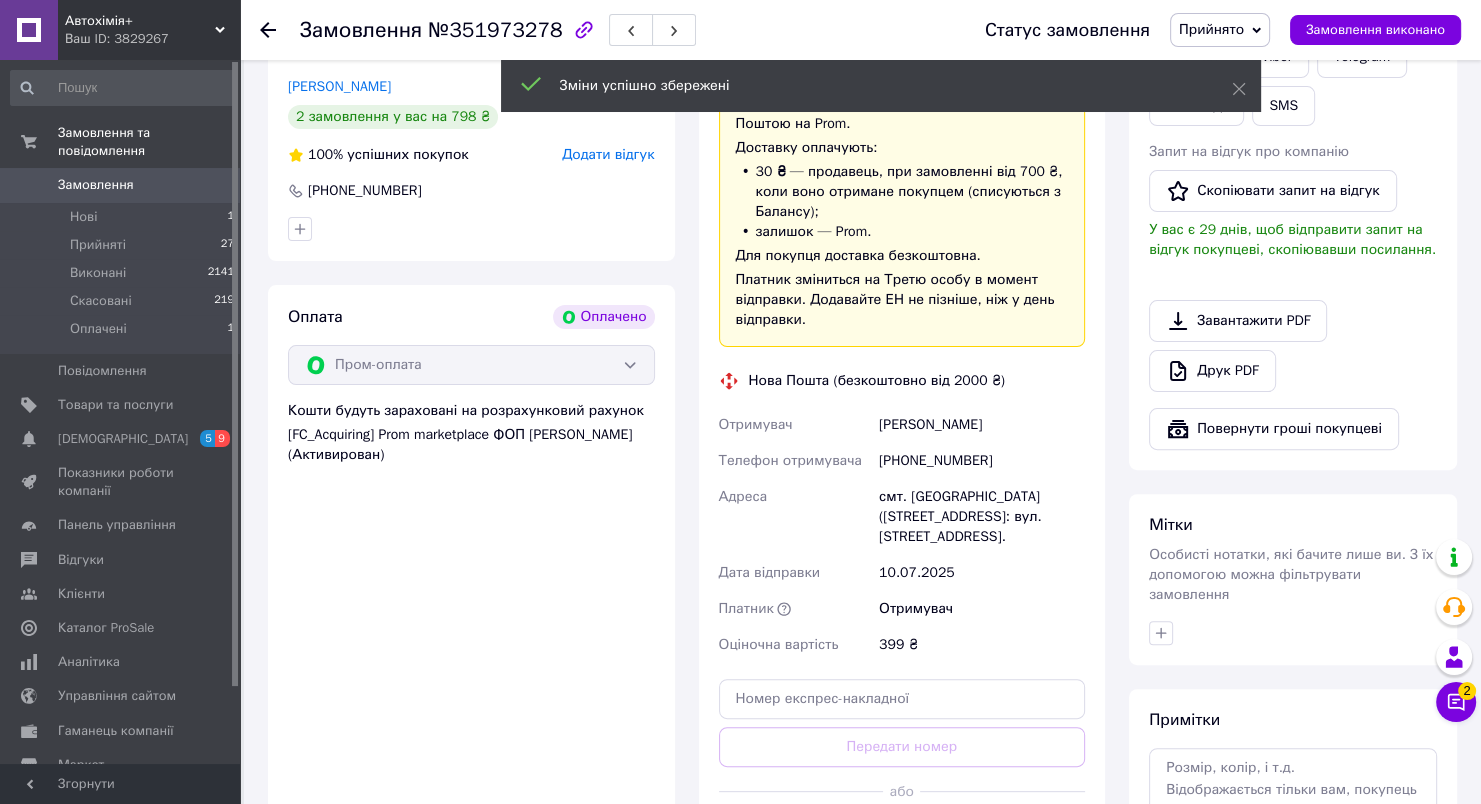 scroll, scrollTop: 700, scrollLeft: 0, axis: vertical 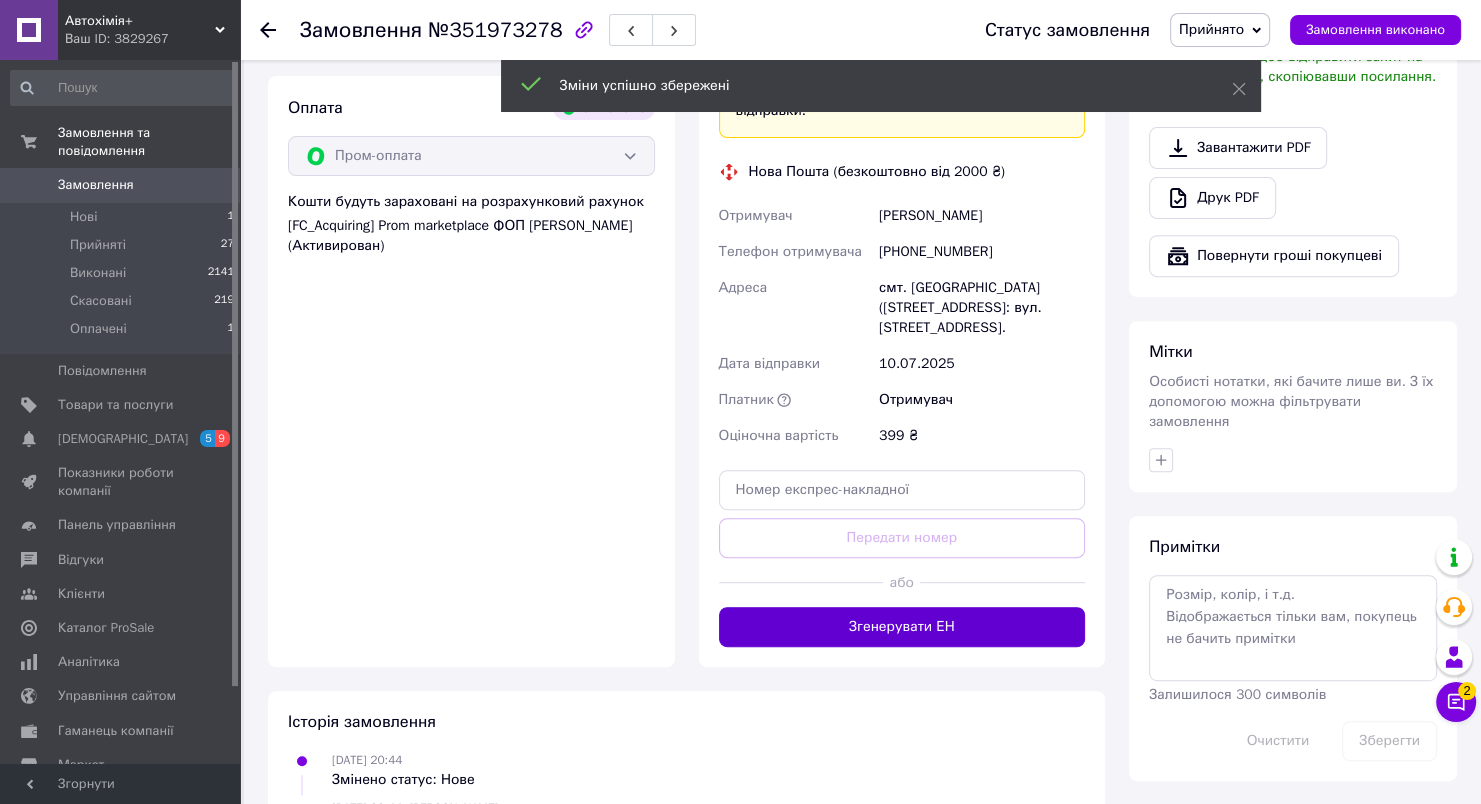 click on "Згенерувати ЕН" at bounding box center (902, 627) 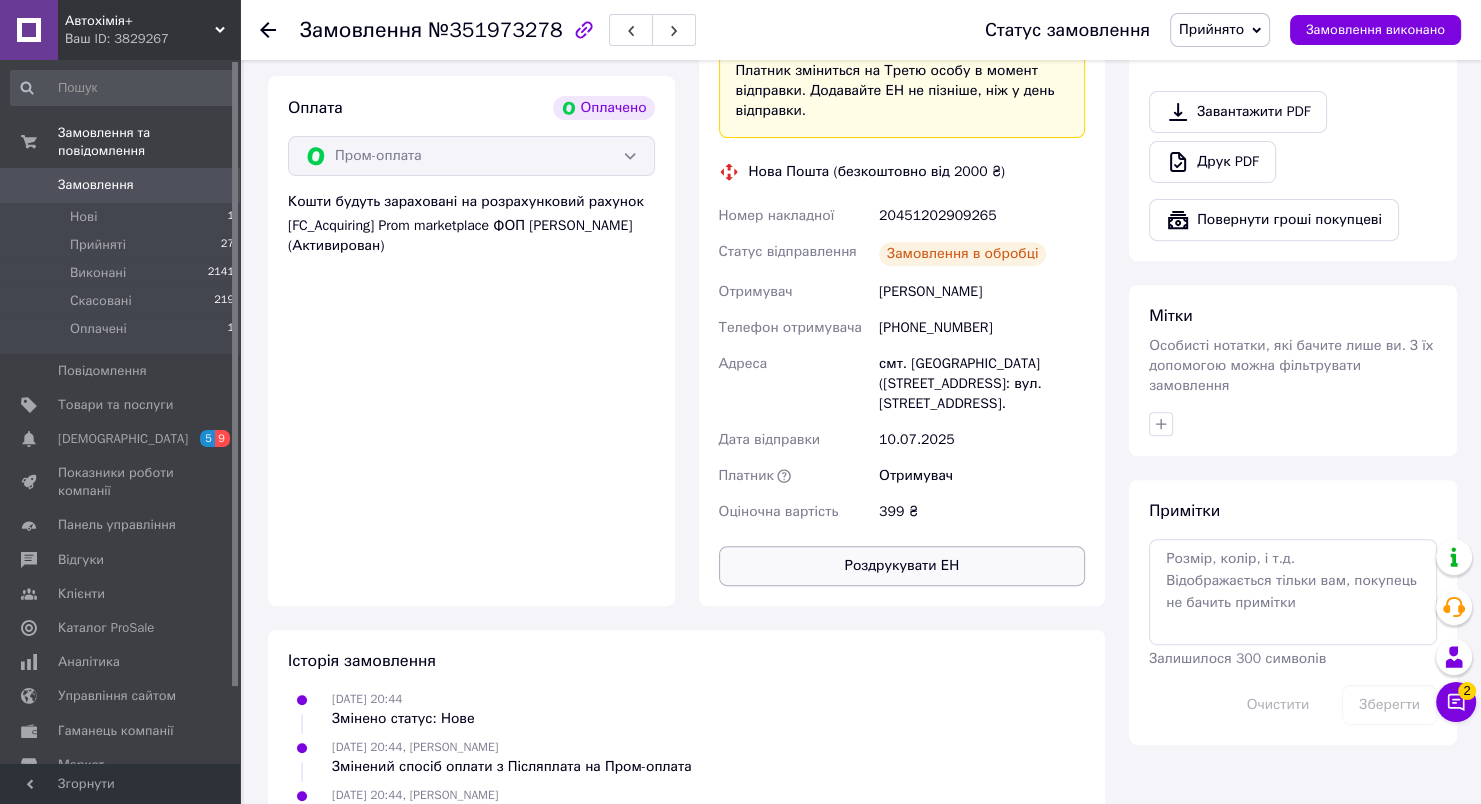 click on "Роздрукувати ЕН" at bounding box center (902, 566) 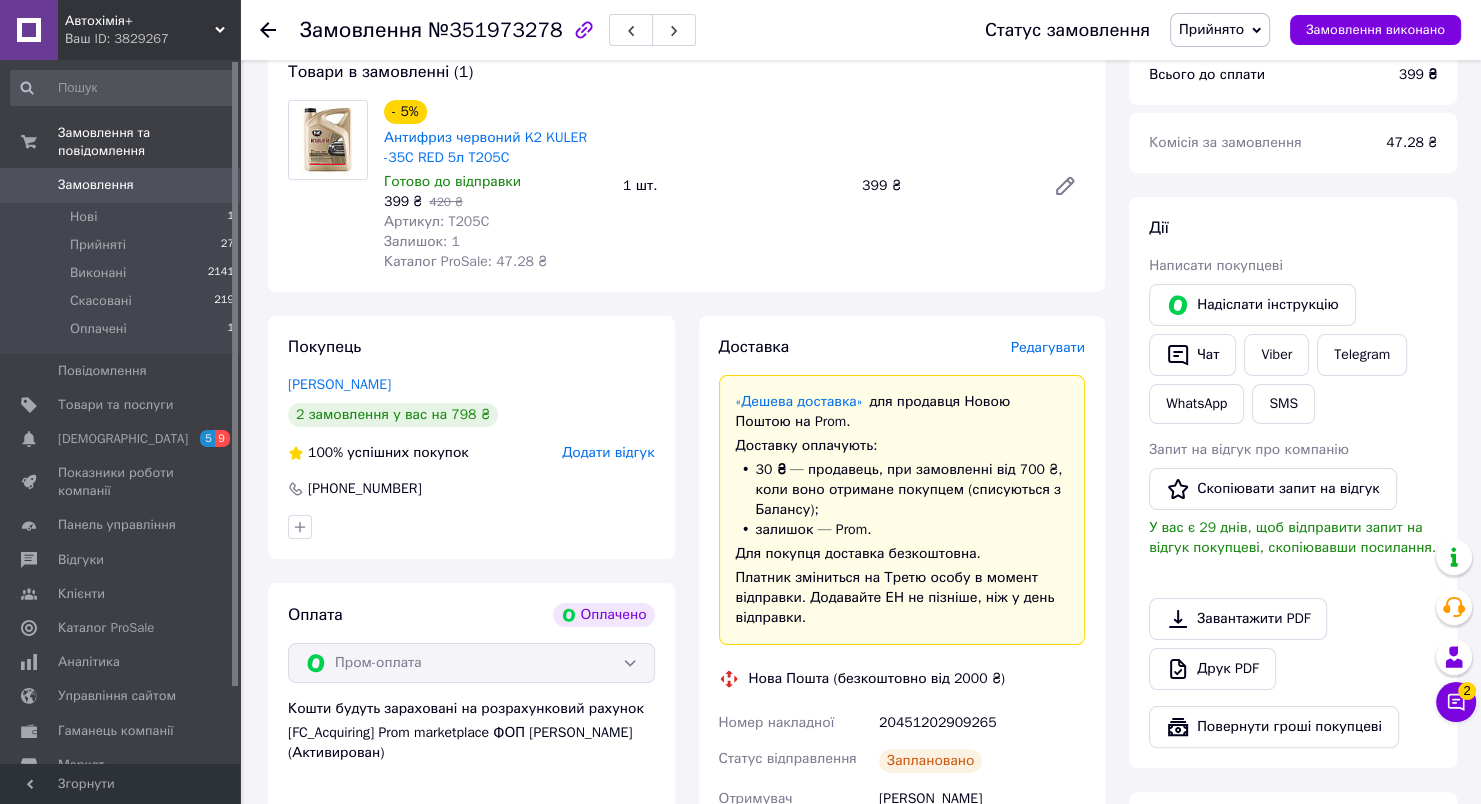 scroll, scrollTop: 0, scrollLeft: 0, axis: both 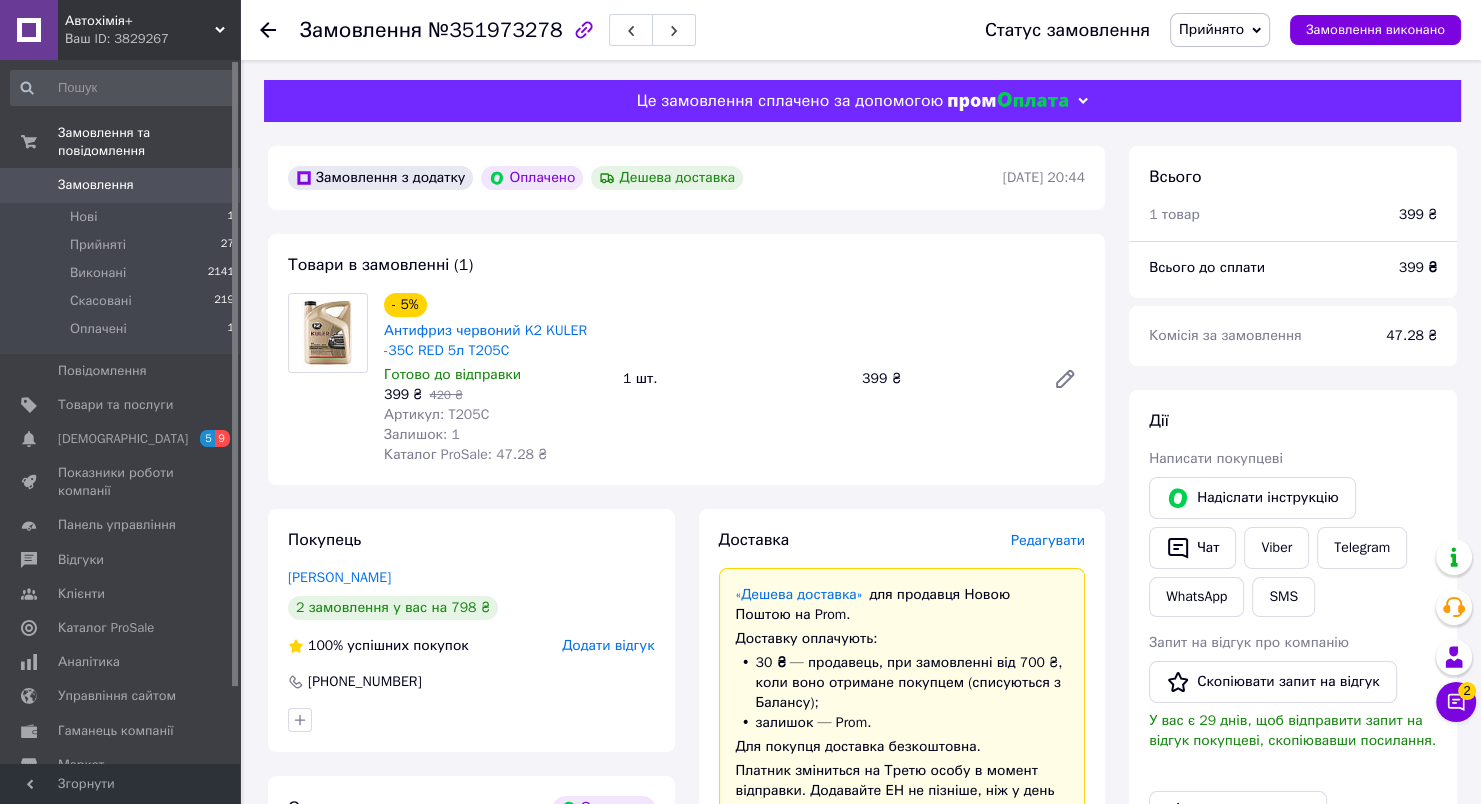 click on "Замовлення" at bounding box center (121, 185) 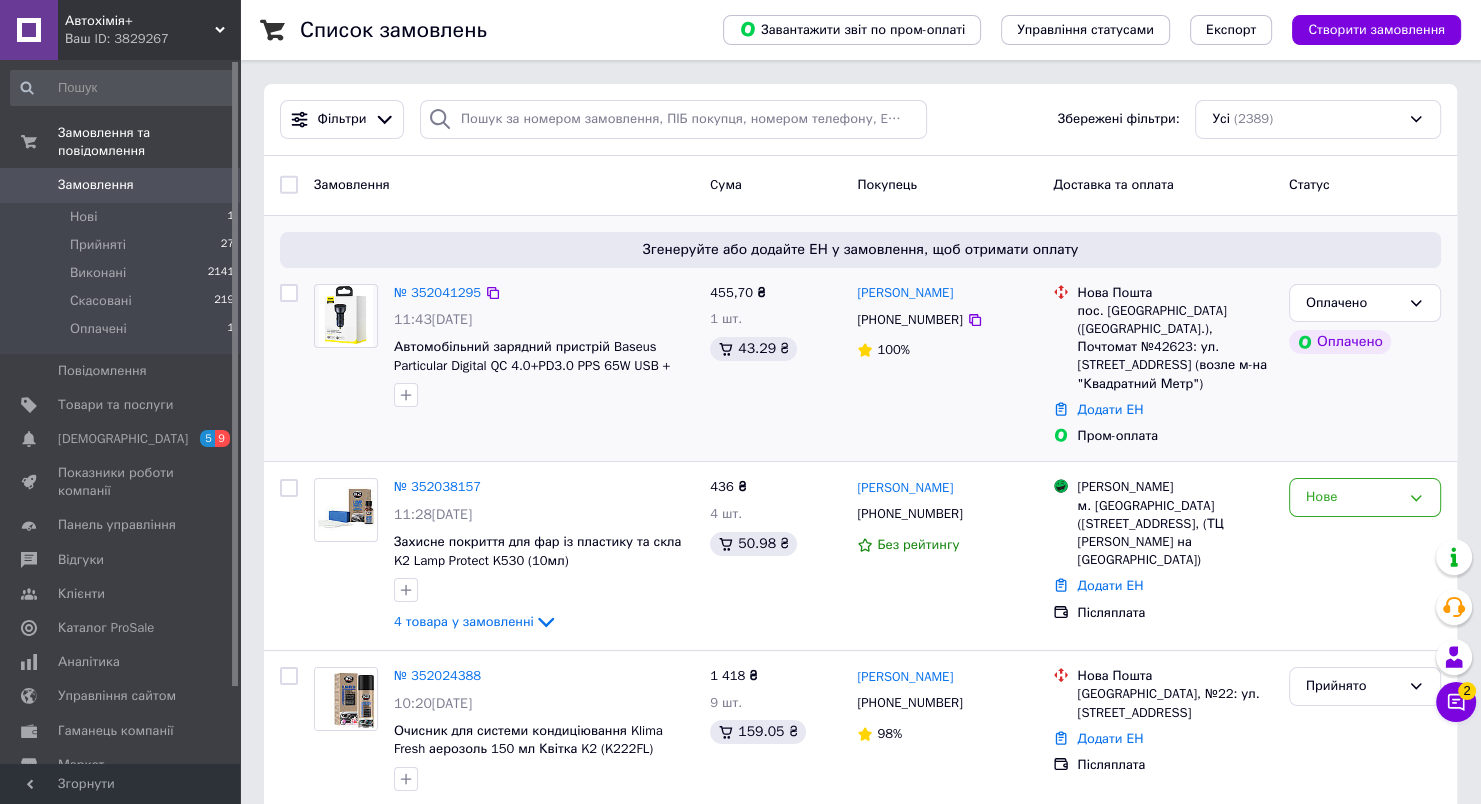 click at bounding box center [346, 316] 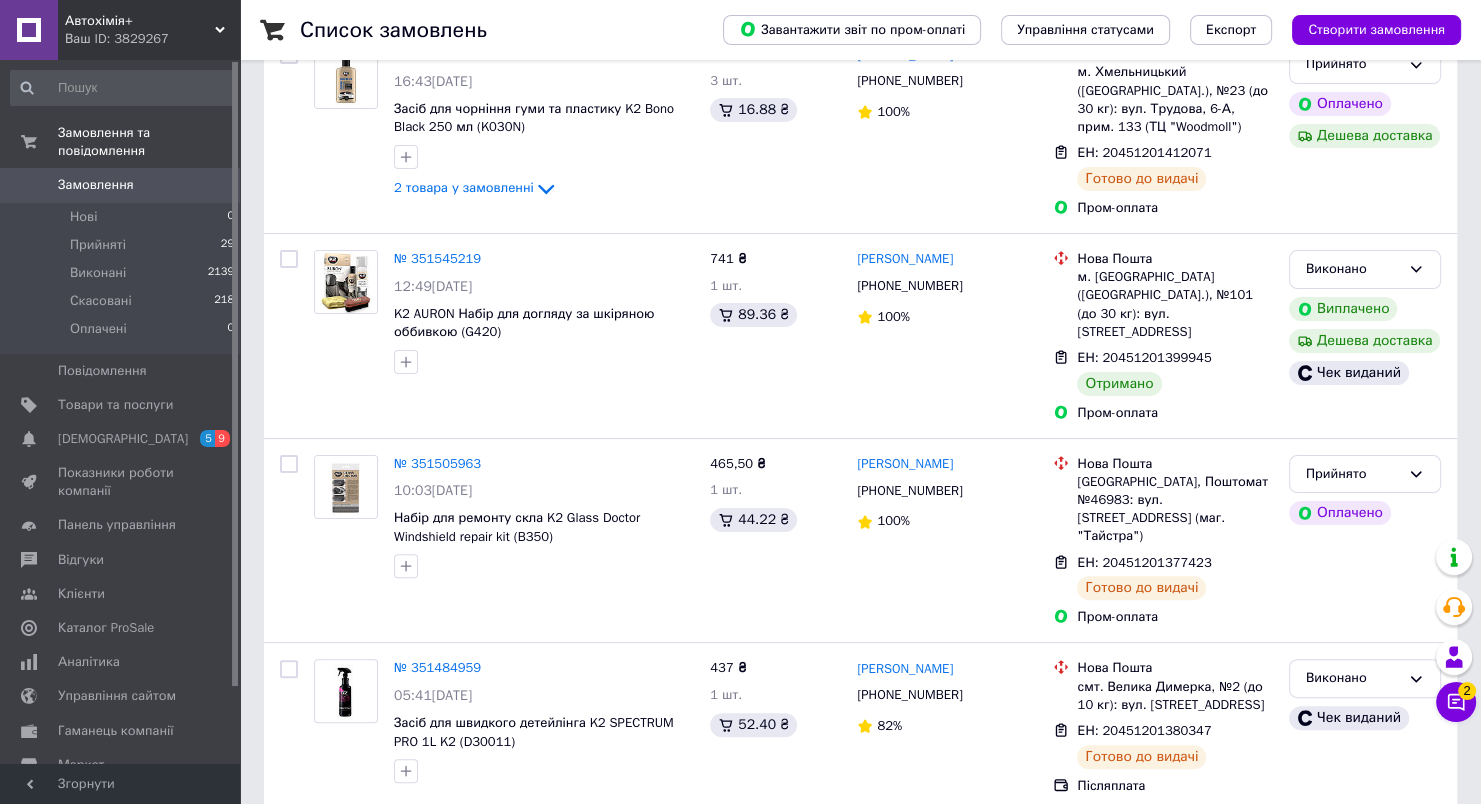 scroll, scrollTop: 300, scrollLeft: 0, axis: vertical 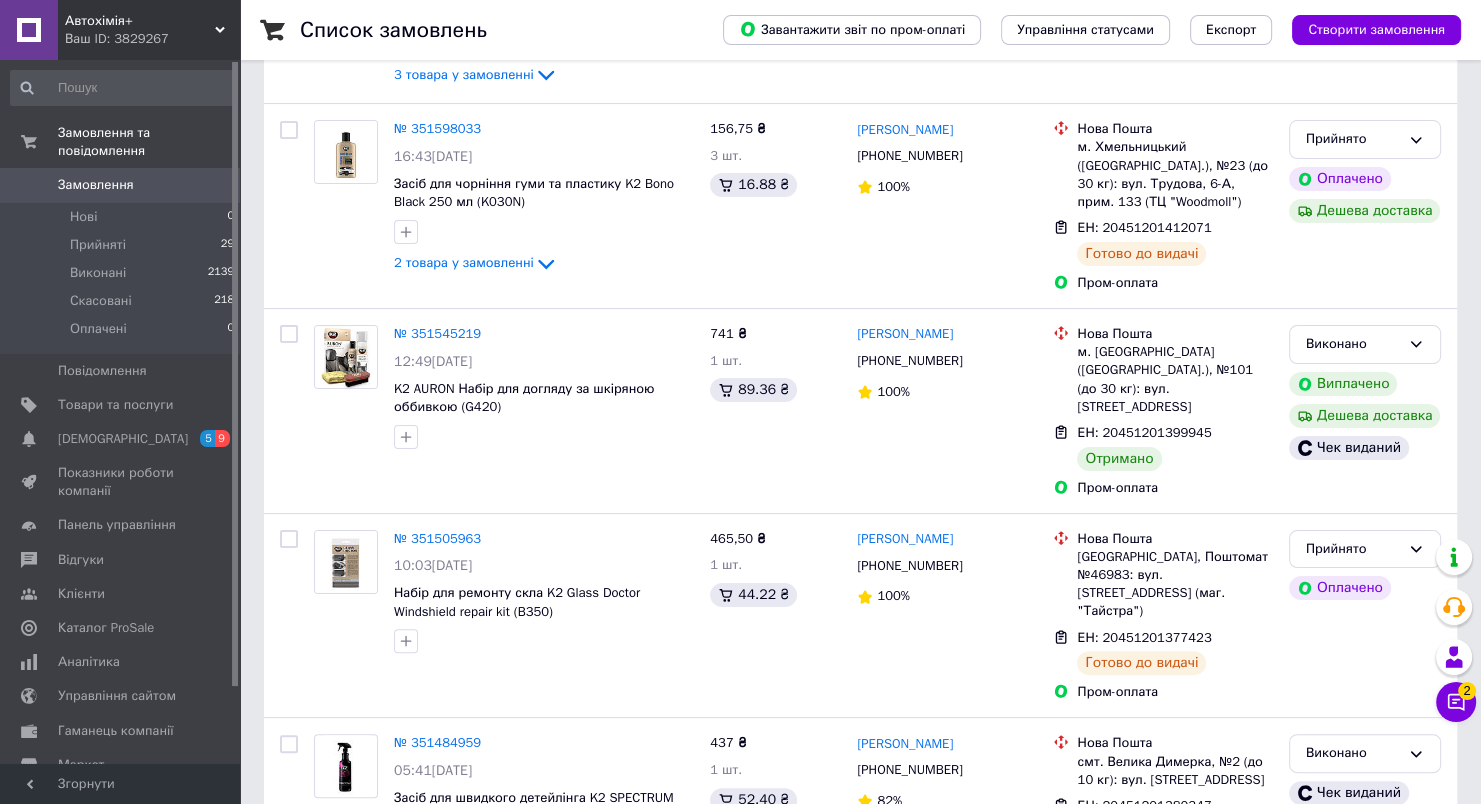 click on "Замовлення" at bounding box center [96, 185] 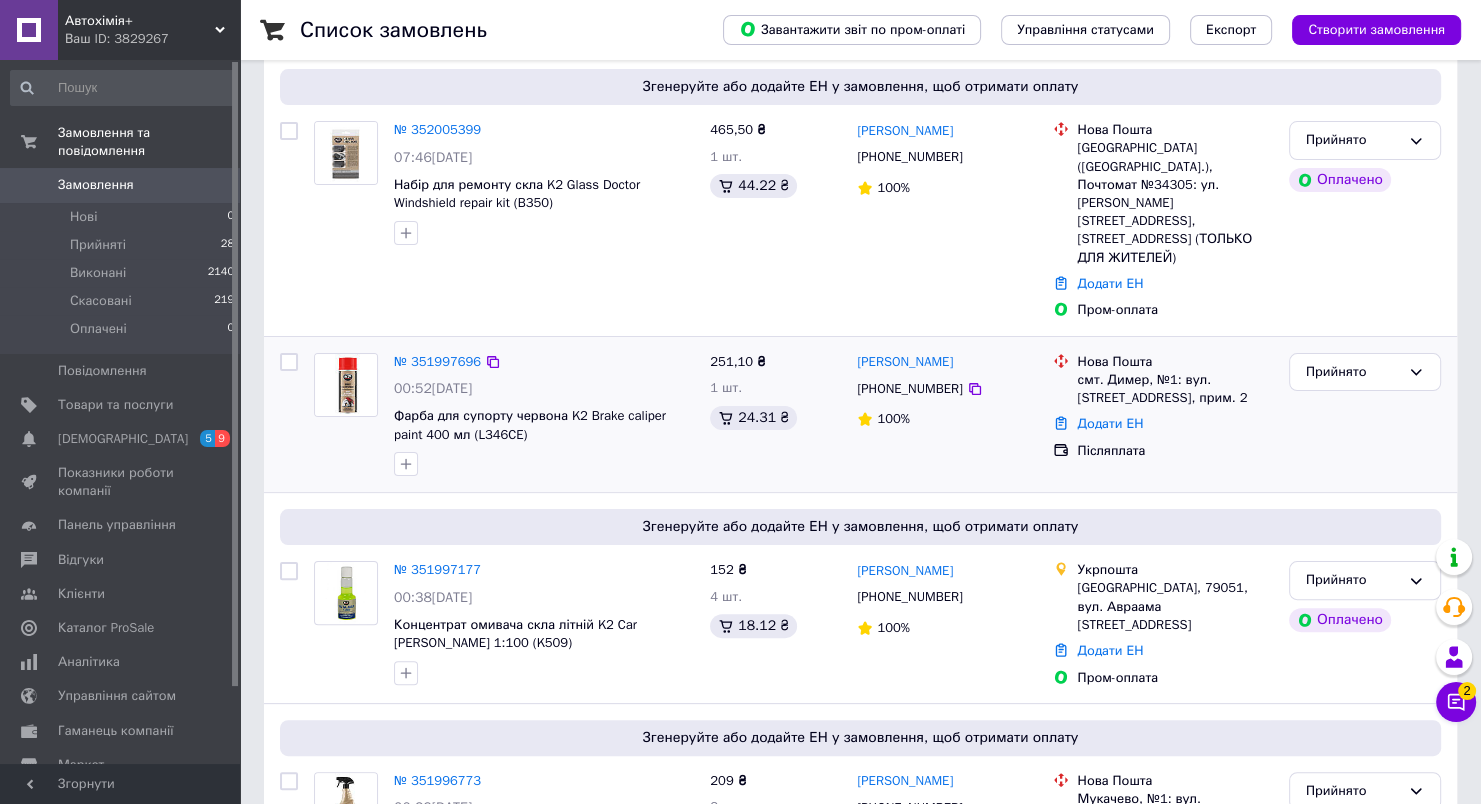 scroll, scrollTop: 400, scrollLeft: 0, axis: vertical 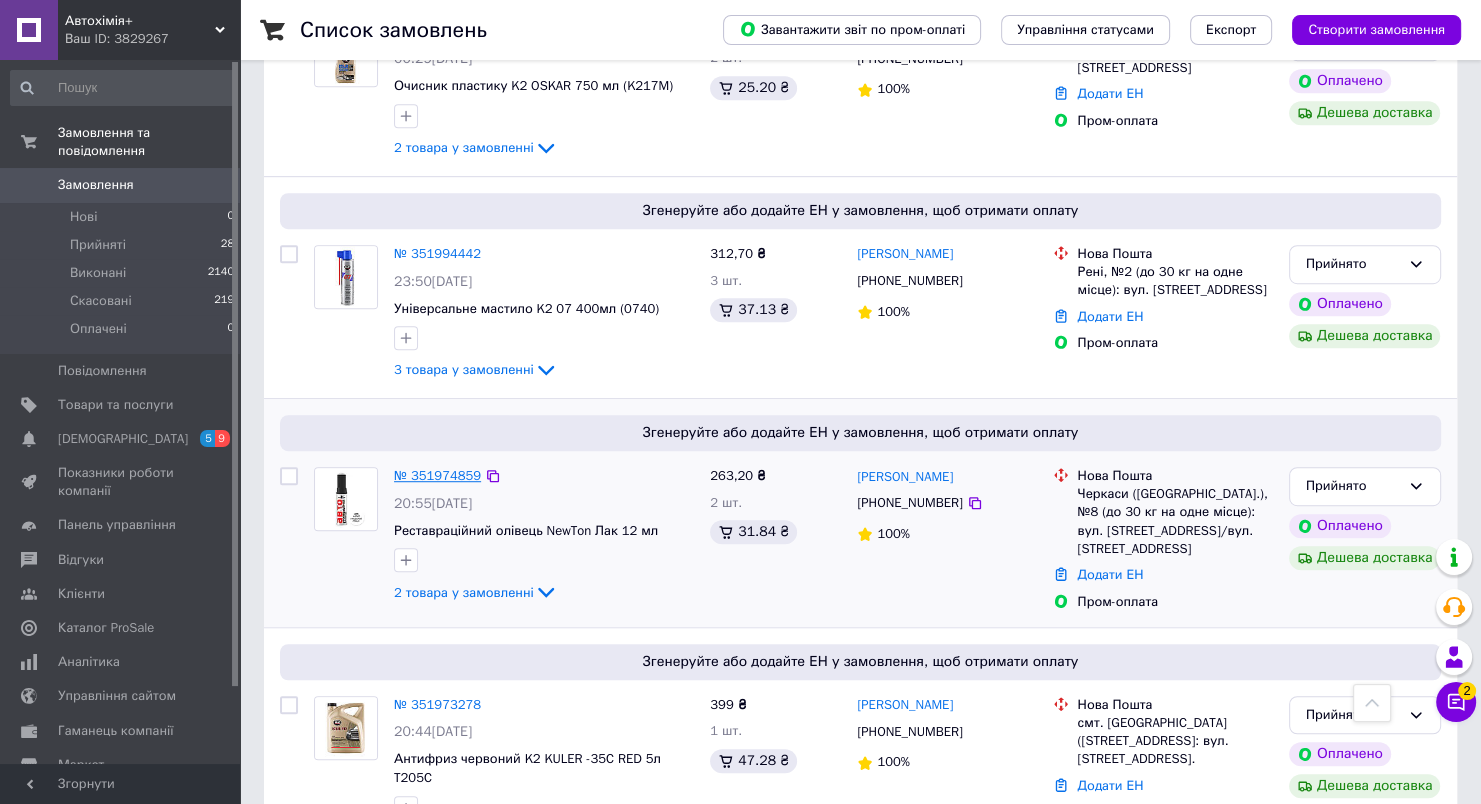 click on "№ 351974859" at bounding box center (437, 475) 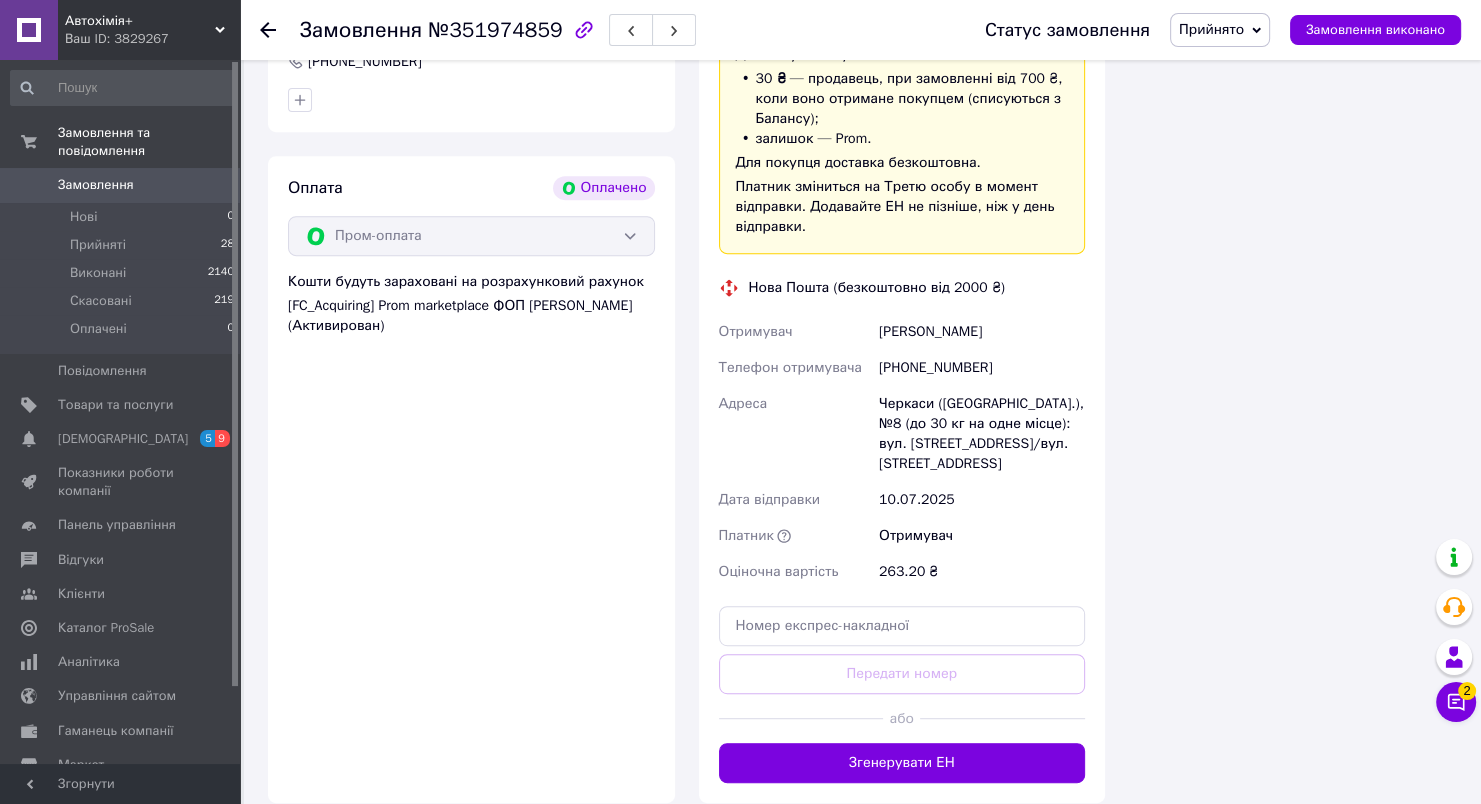 scroll, scrollTop: 896, scrollLeft: 0, axis: vertical 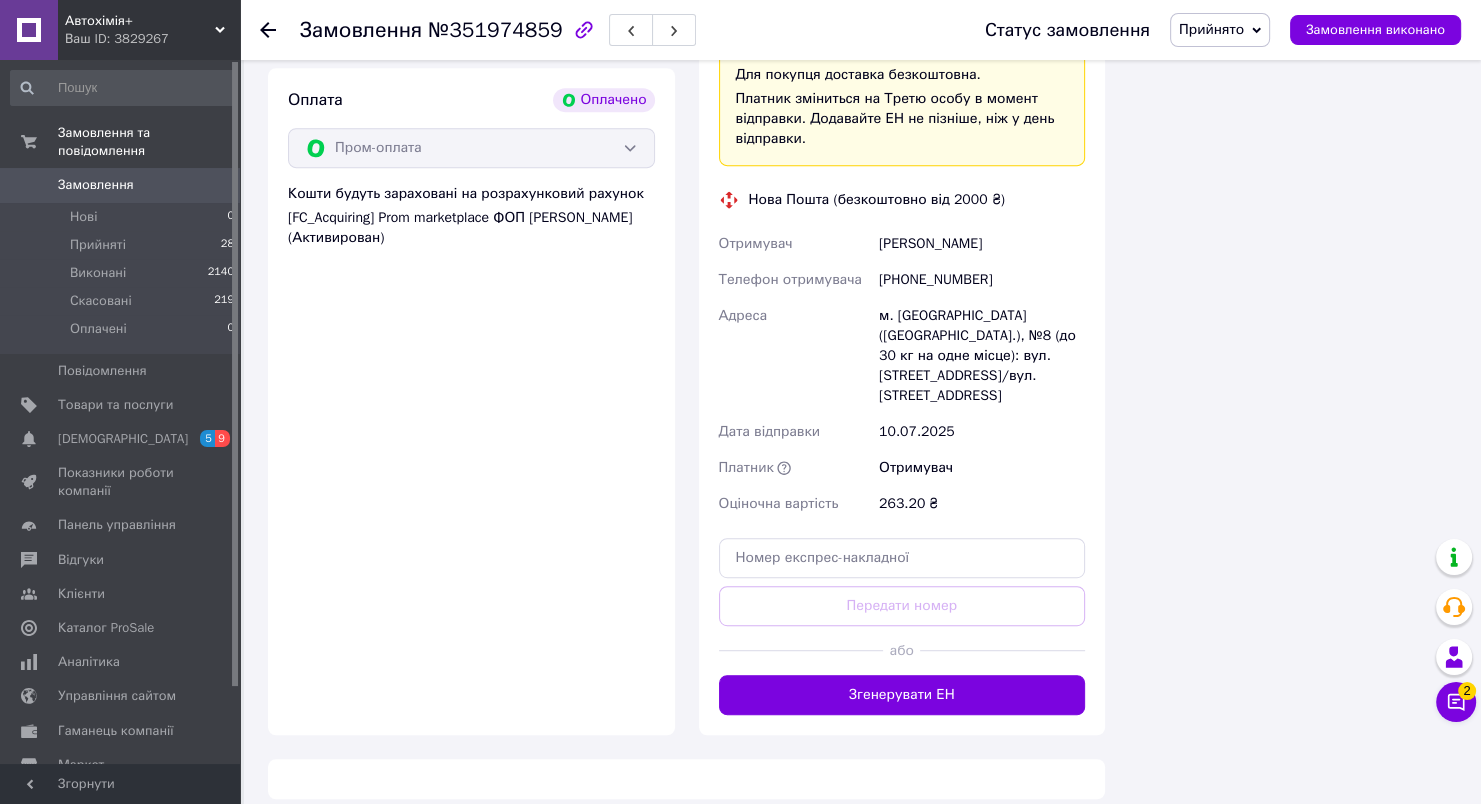 drag, startPoint x: 923, startPoint y: 692, endPoint x: 914, endPoint y: 681, distance: 14.21267 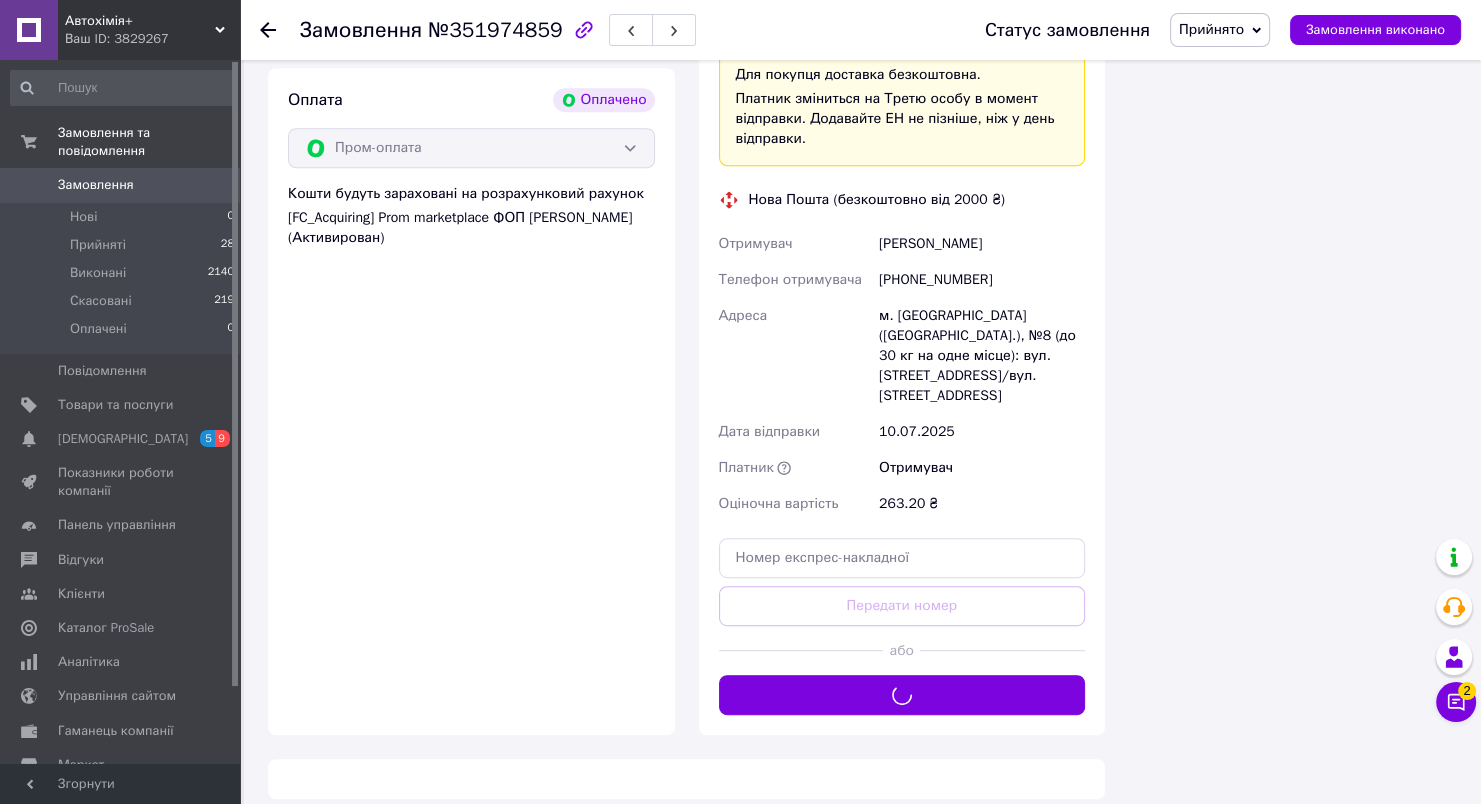 scroll, scrollTop: 837, scrollLeft: 0, axis: vertical 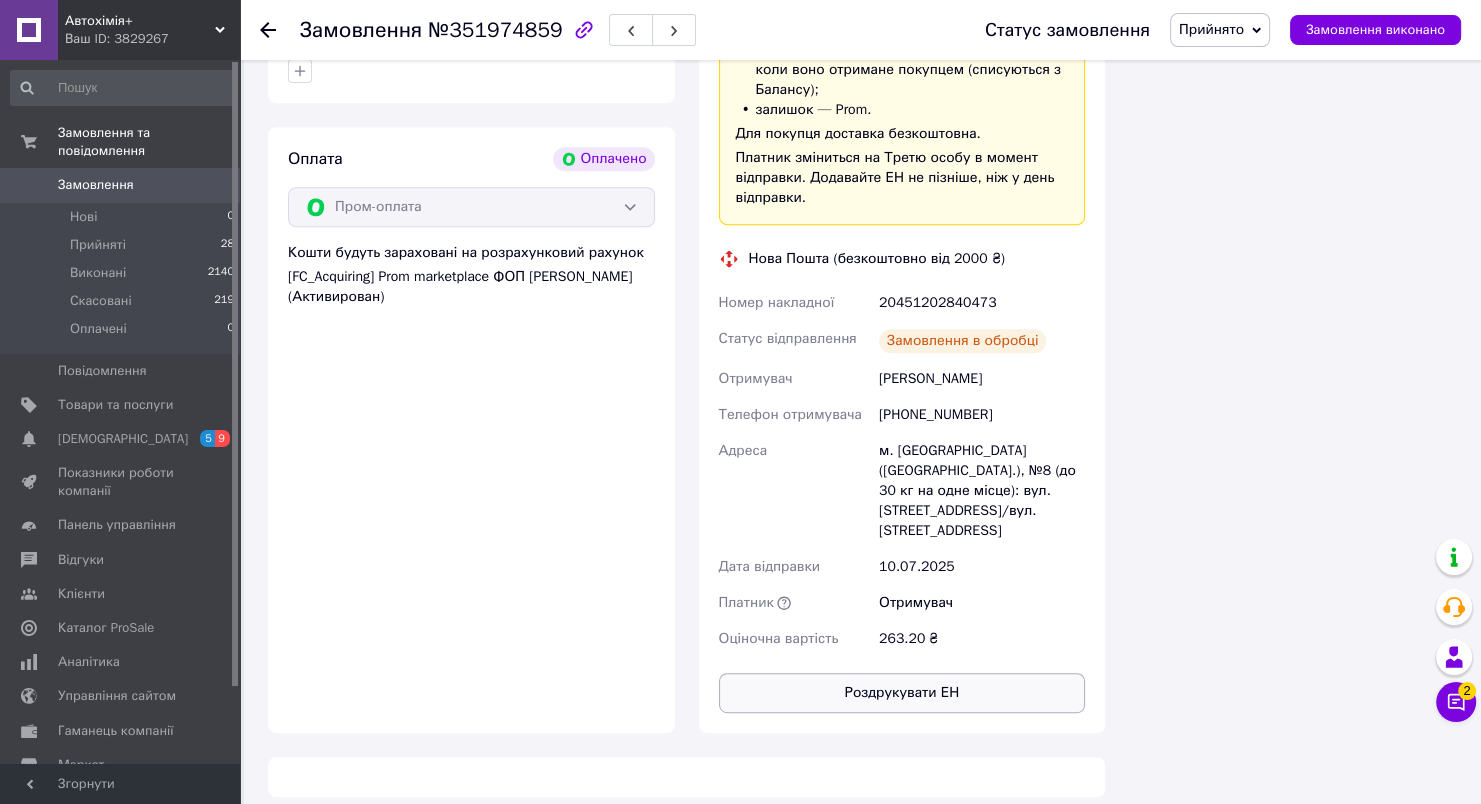 click on "Роздрукувати ЕН" at bounding box center [902, 693] 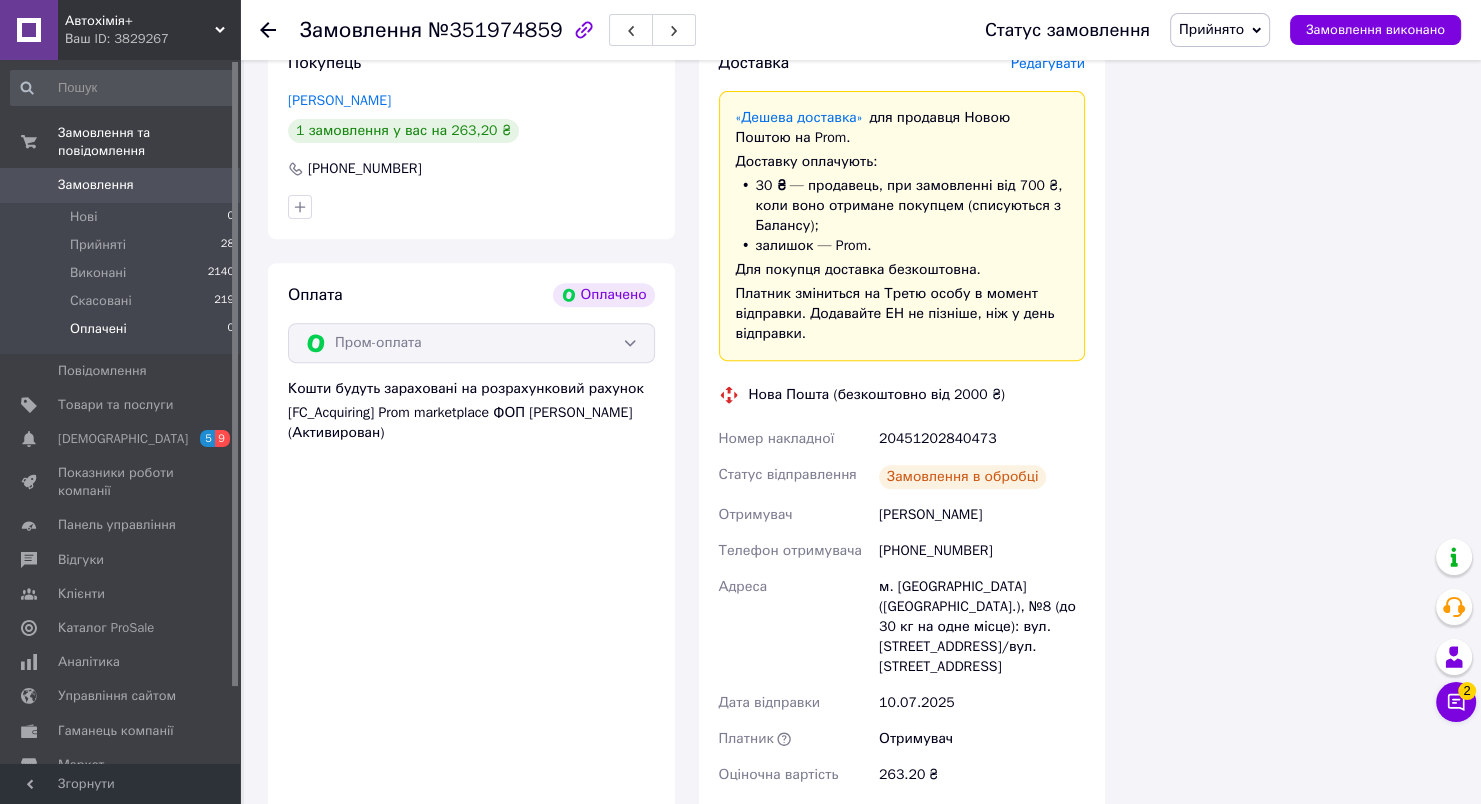 scroll, scrollTop: 437, scrollLeft: 0, axis: vertical 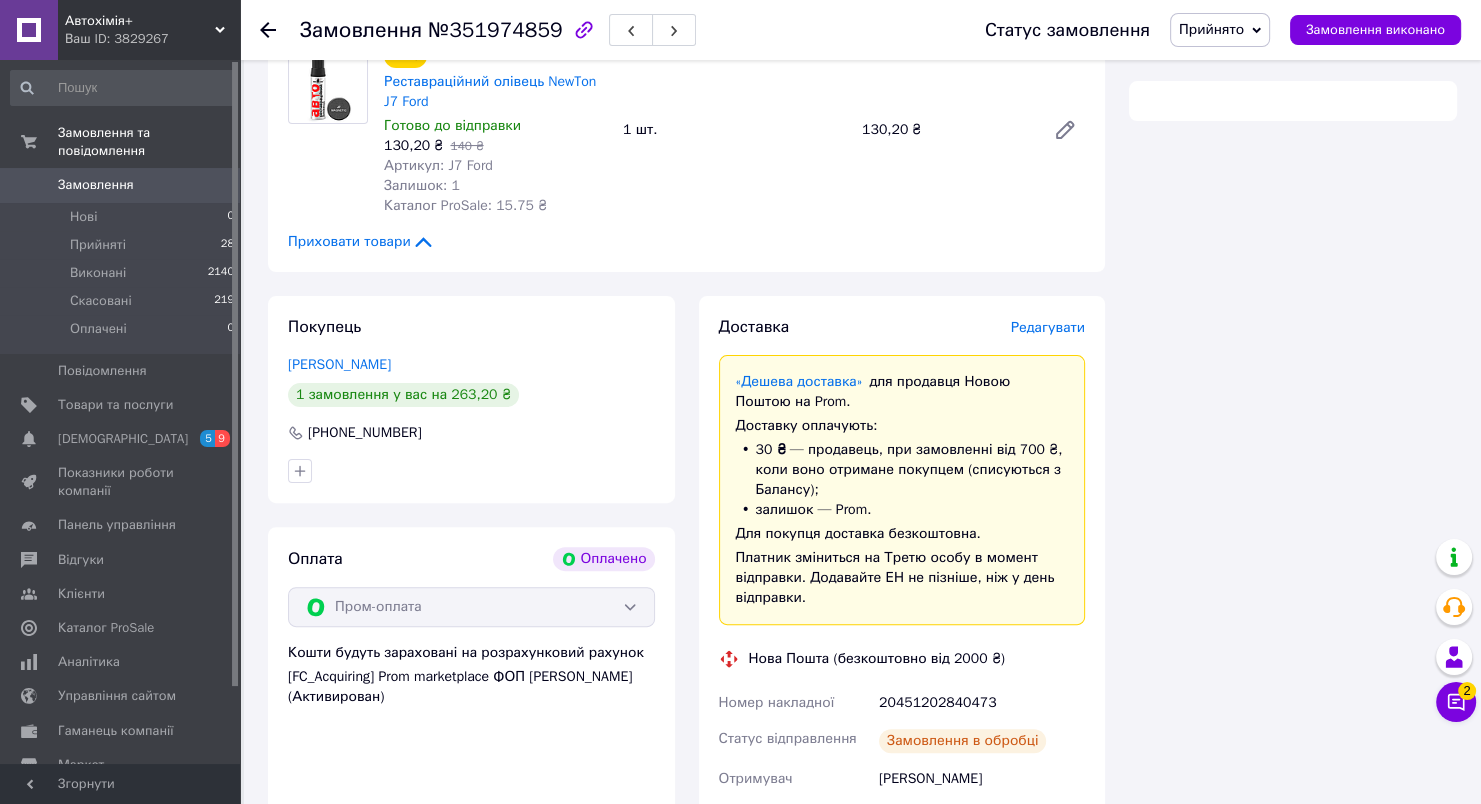 click on "Замовлення" at bounding box center (121, 185) 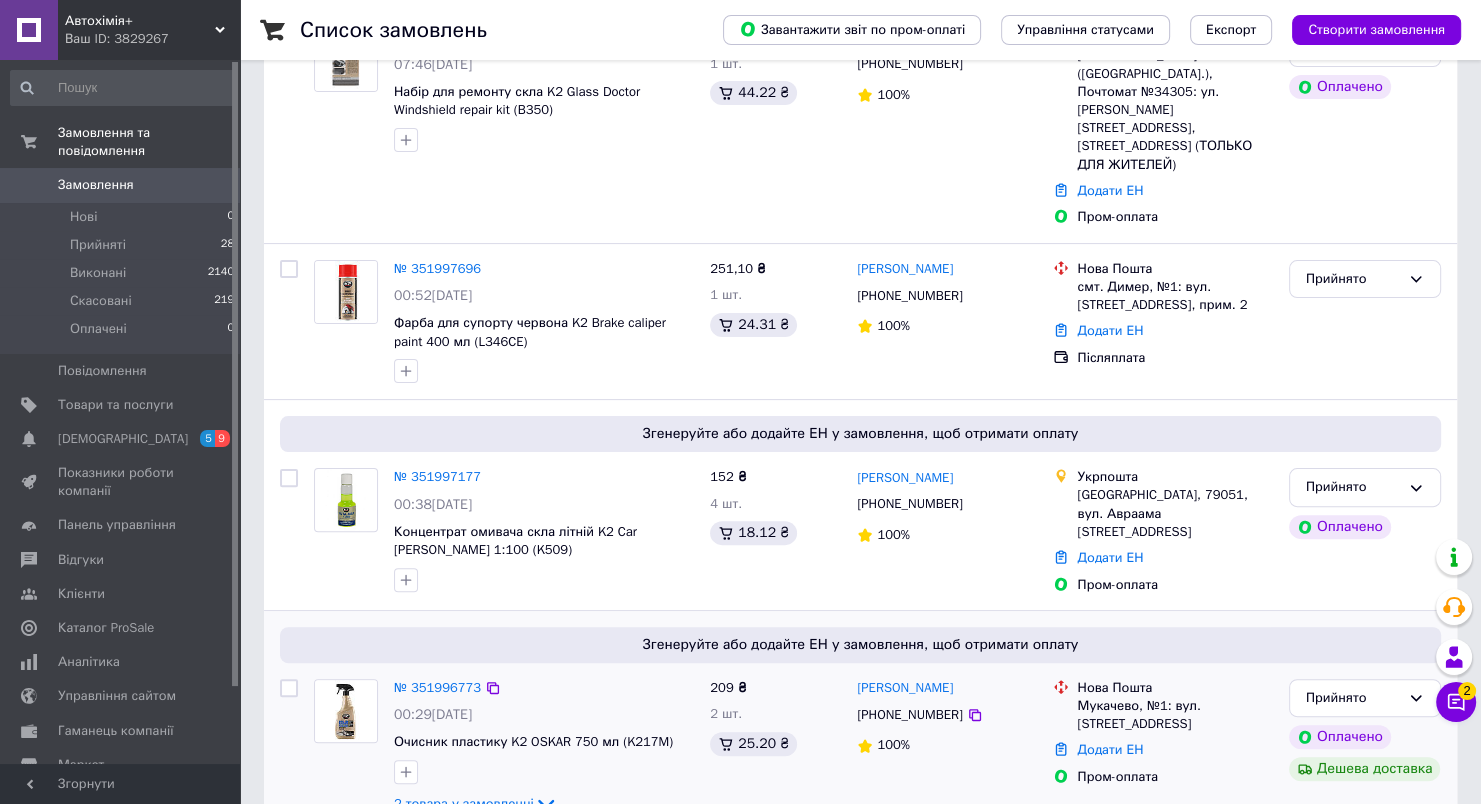 scroll, scrollTop: 700, scrollLeft: 0, axis: vertical 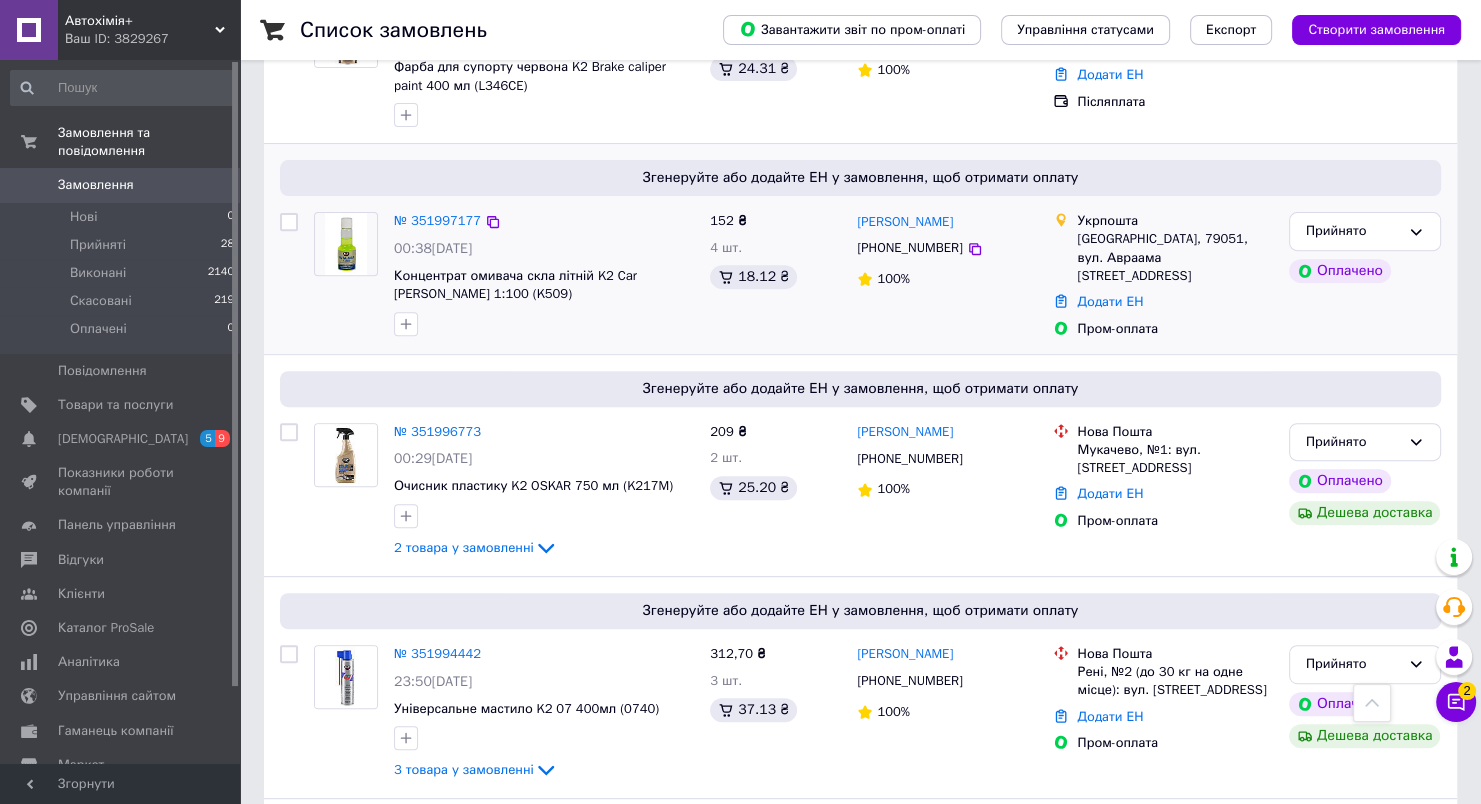 click on "№ 351997177" at bounding box center [437, 221] 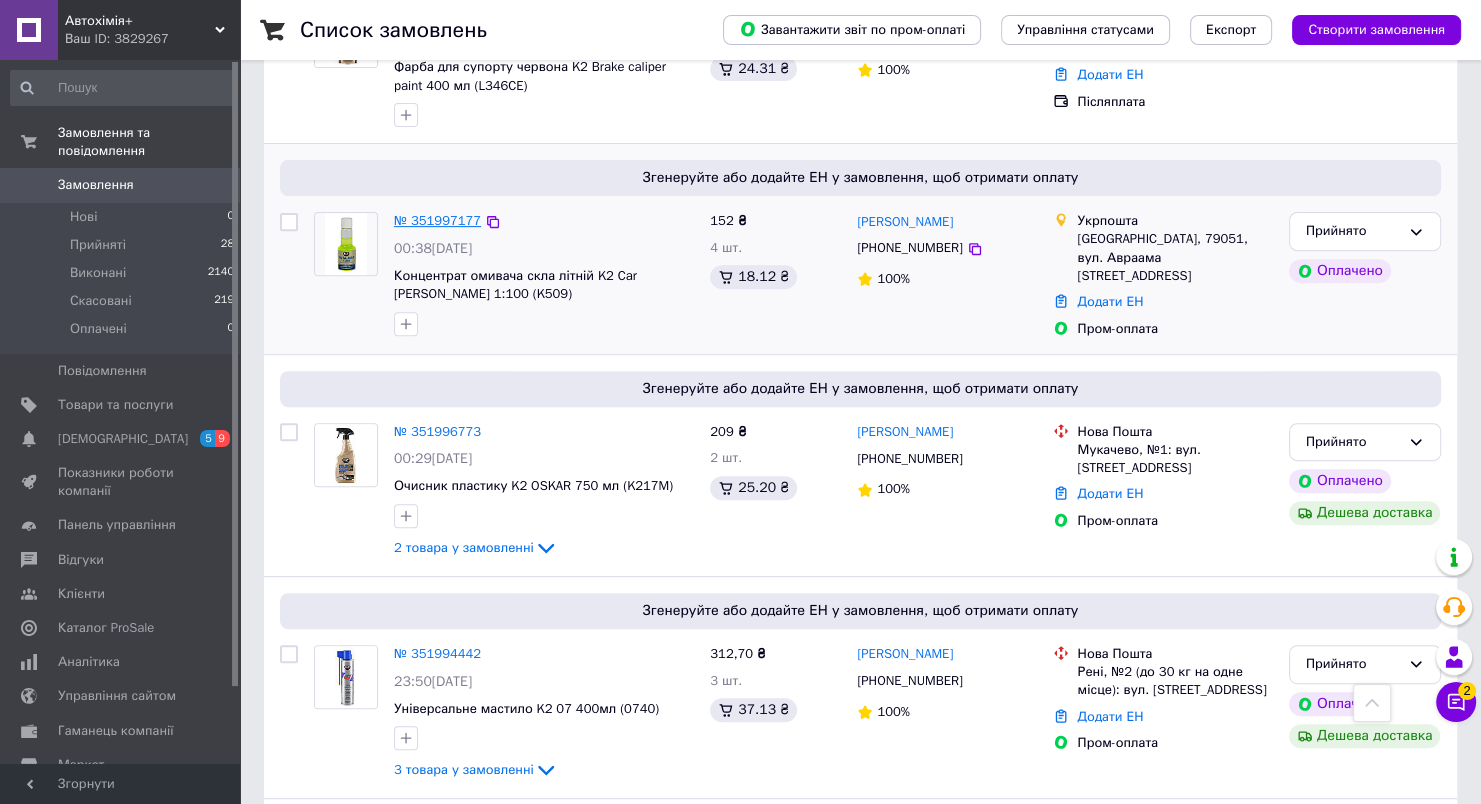 click on "№ 351997177" at bounding box center [437, 220] 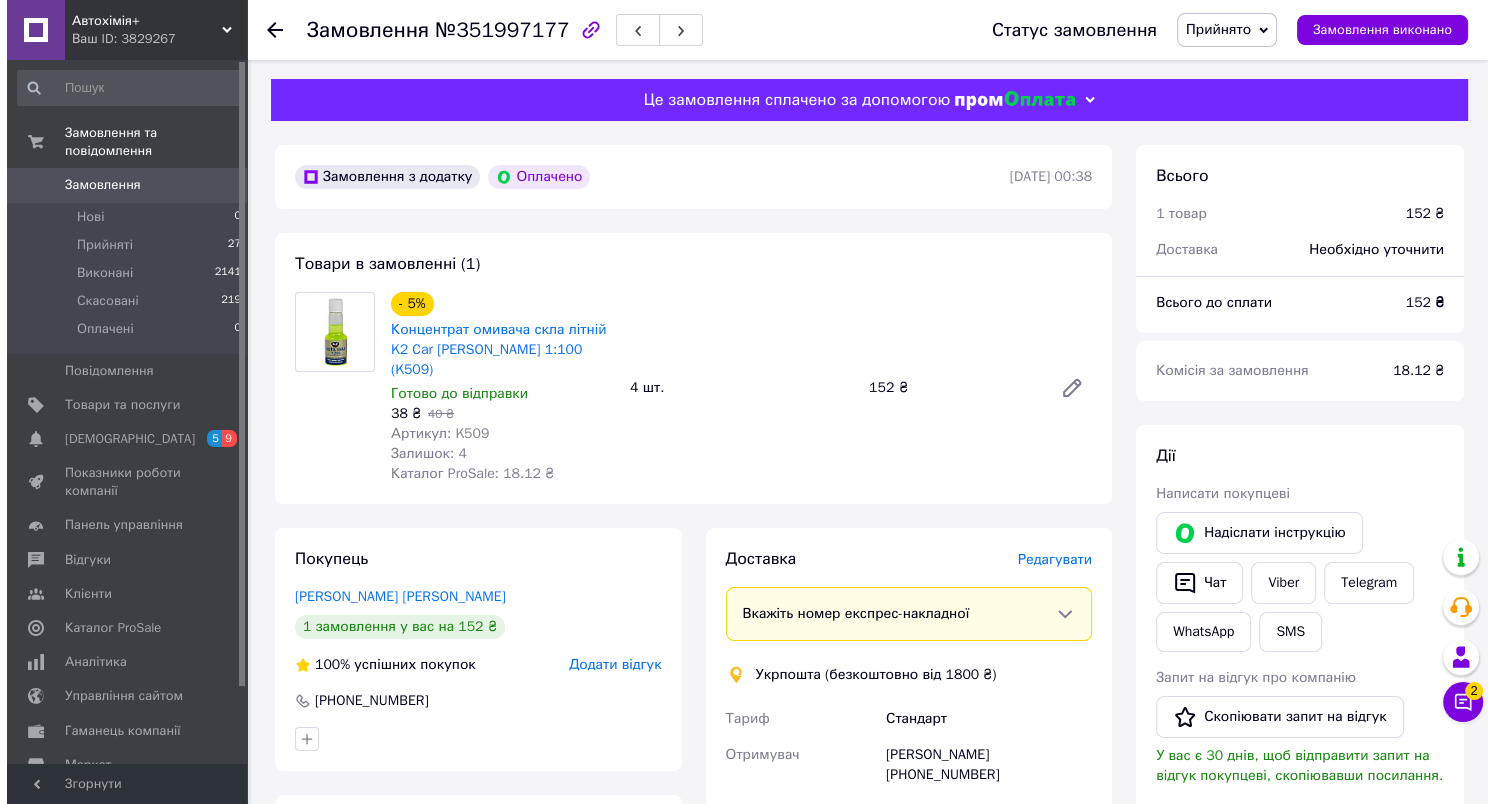 scroll, scrollTop: 0, scrollLeft: 0, axis: both 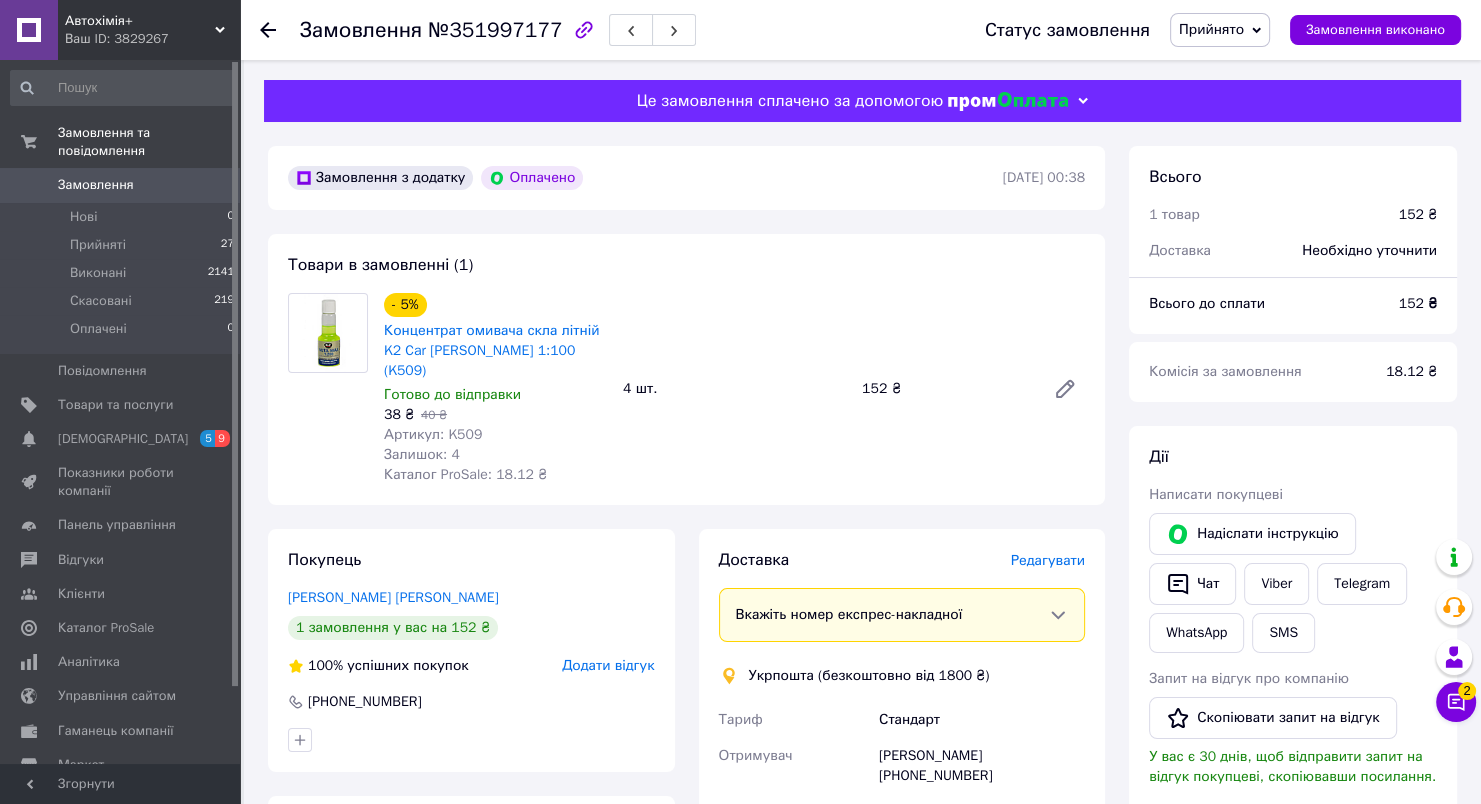 click on "Редагувати" at bounding box center [1048, 560] 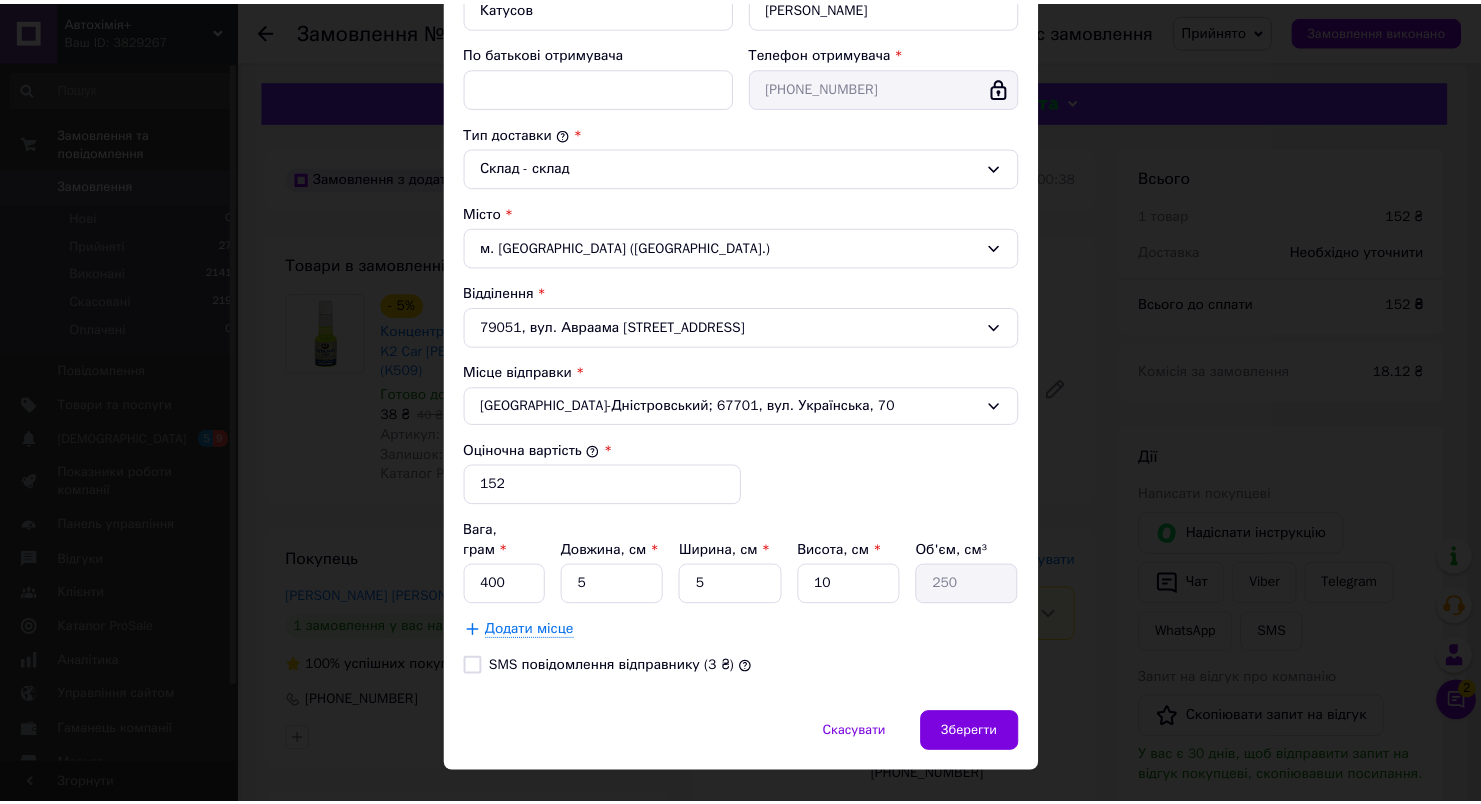 scroll, scrollTop: 442, scrollLeft: 0, axis: vertical 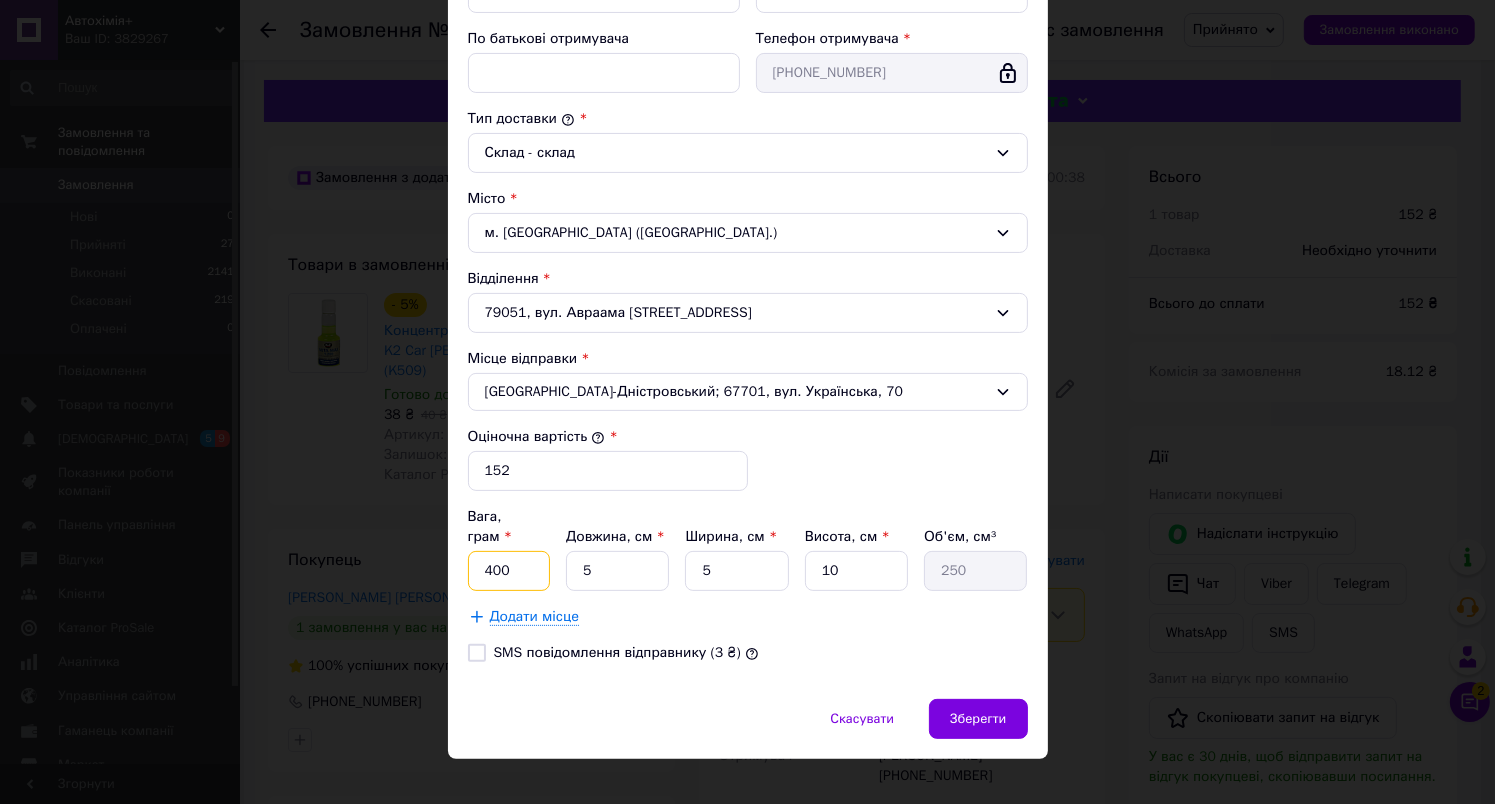 click on "400" at bounding box center (509, 571) 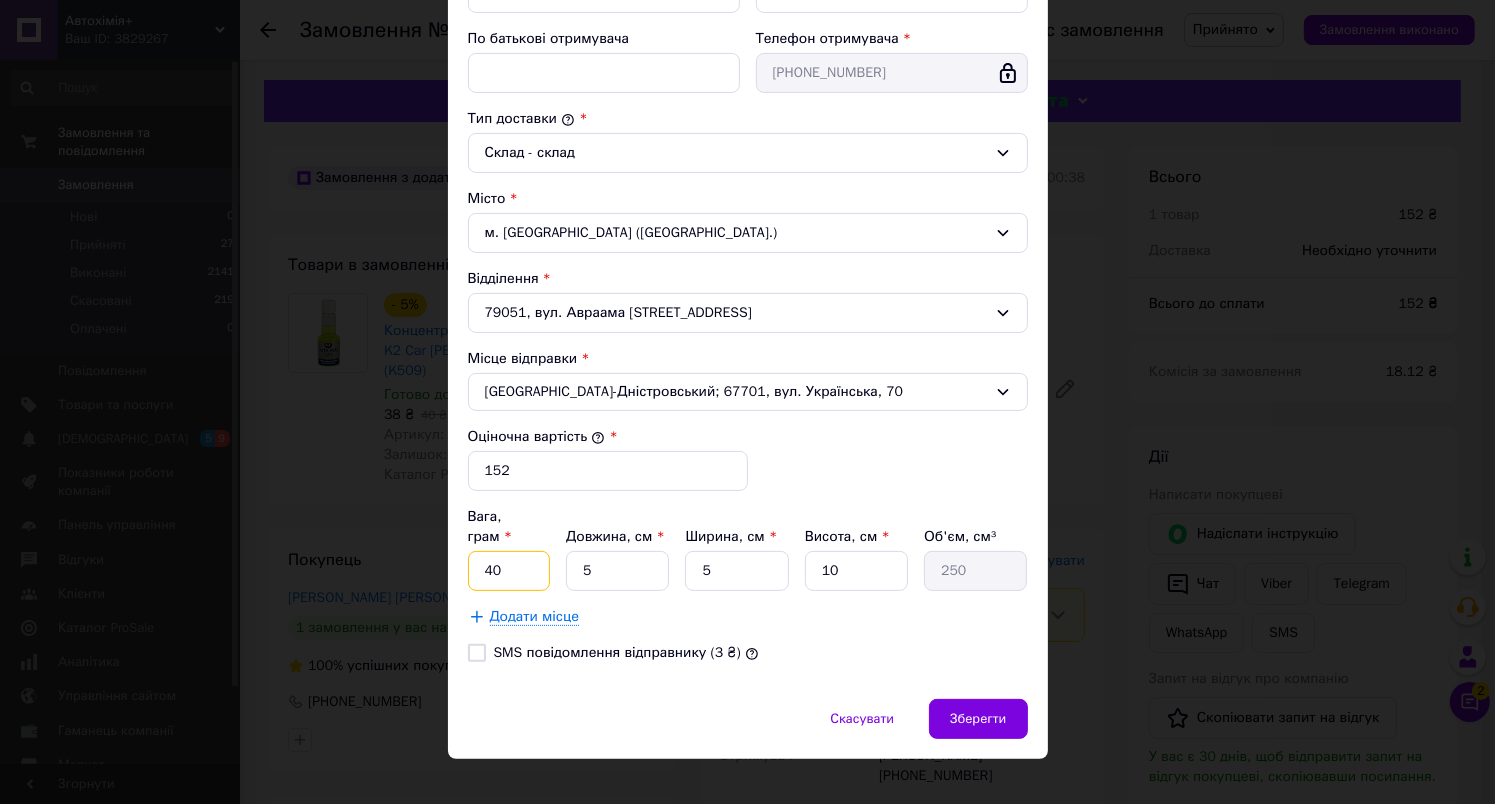 type on "4" 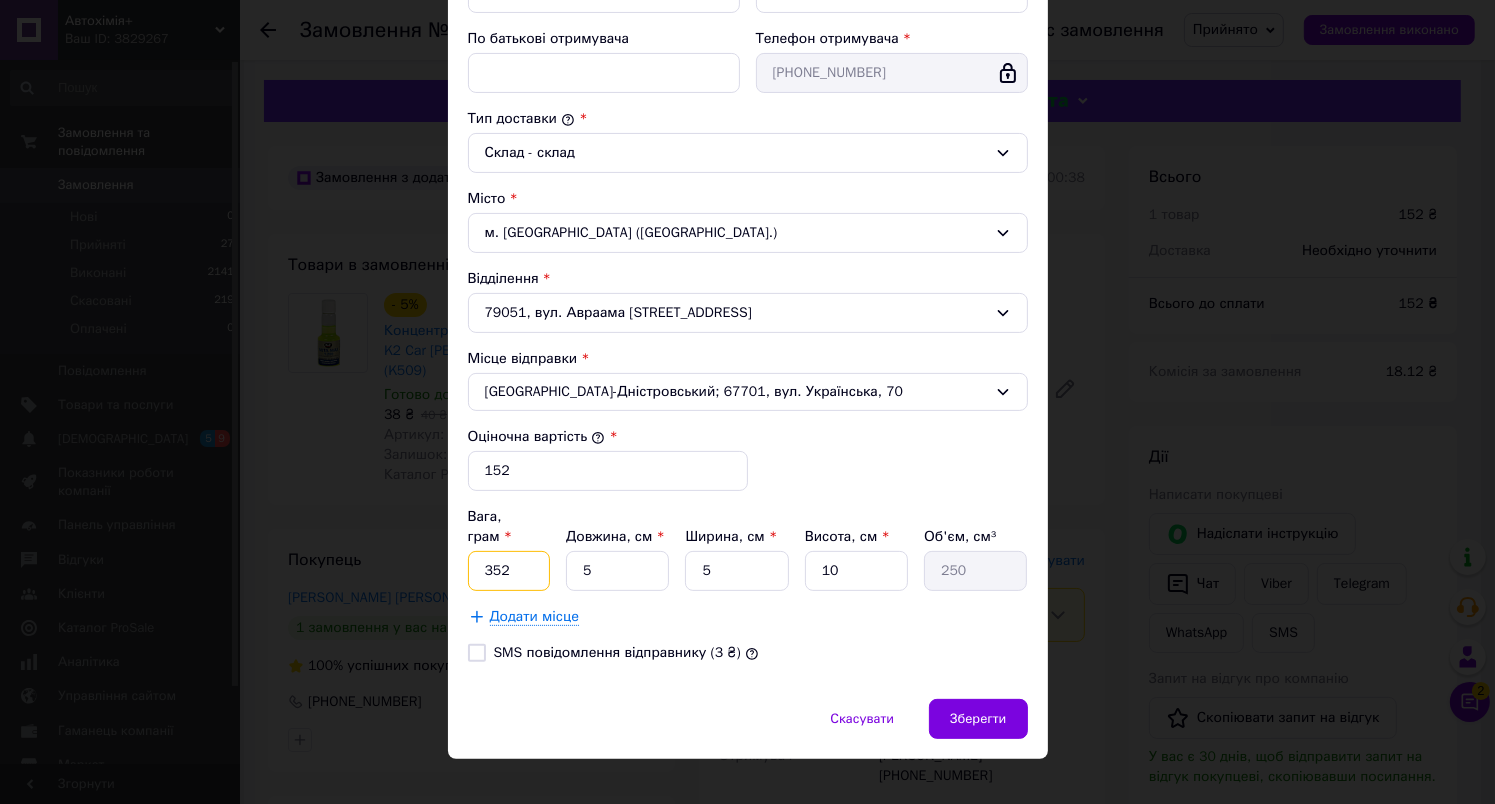 type on "352" 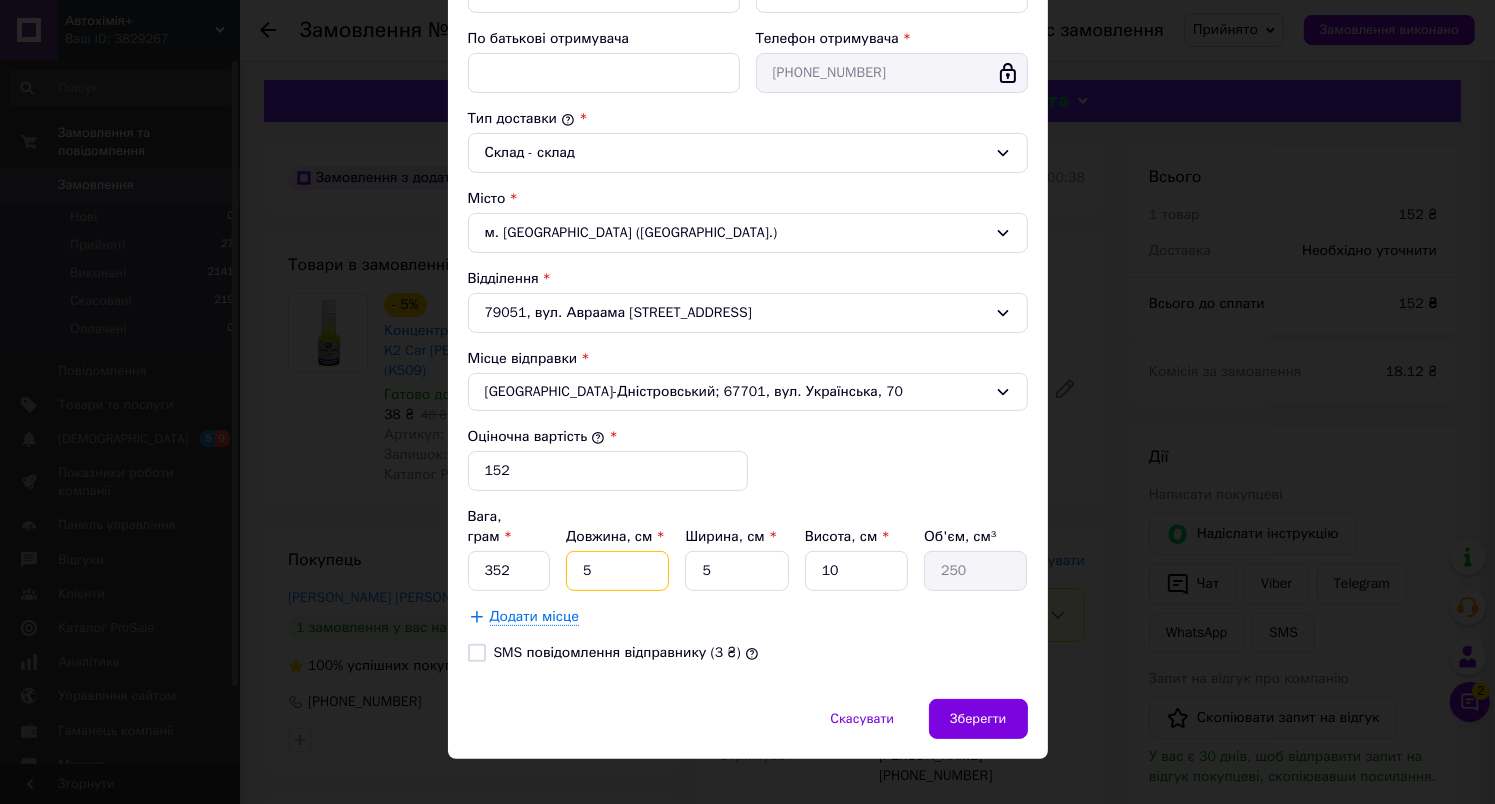 click on "5" at bounding box center [617, 571] 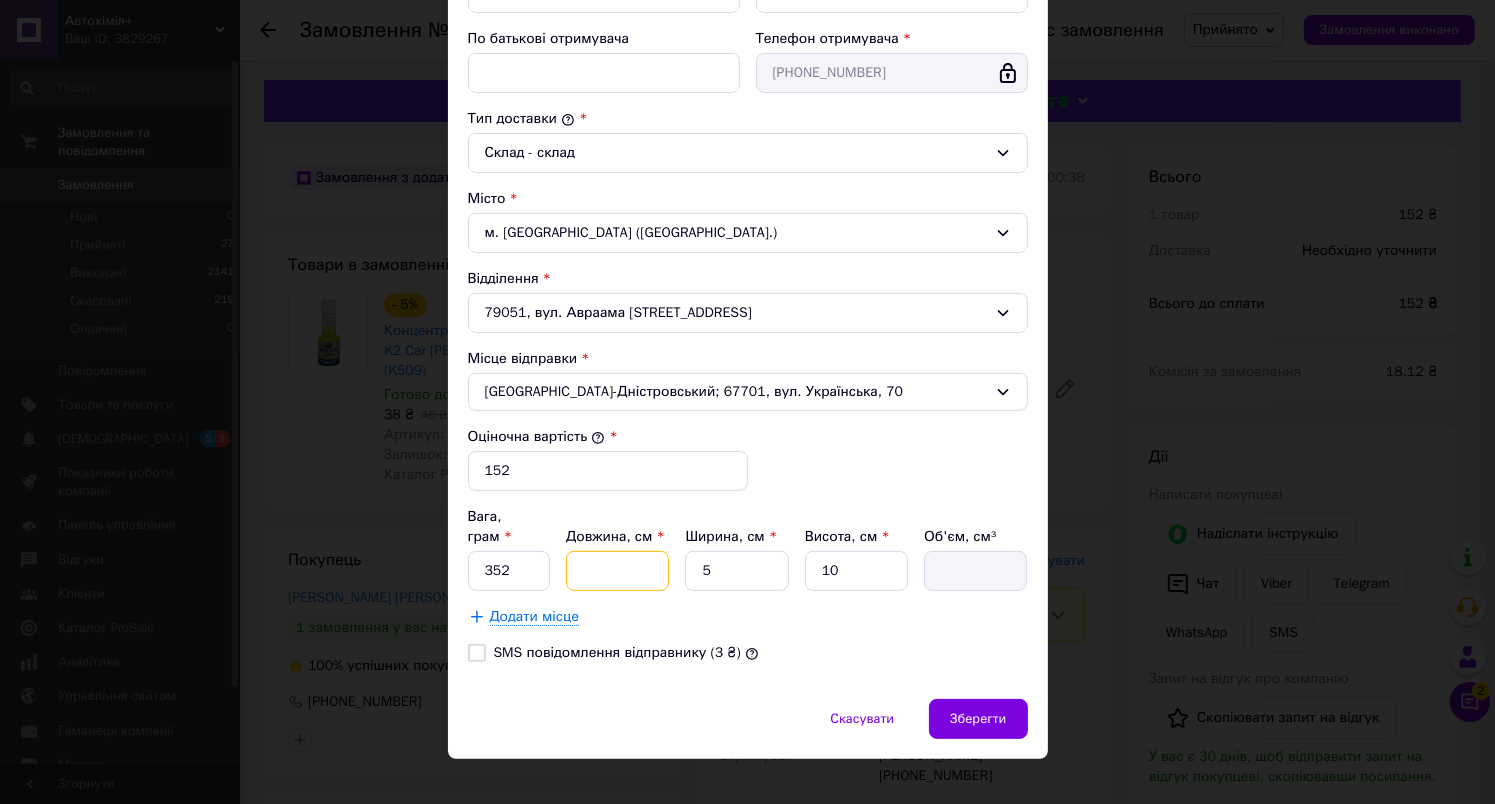 type on "1" 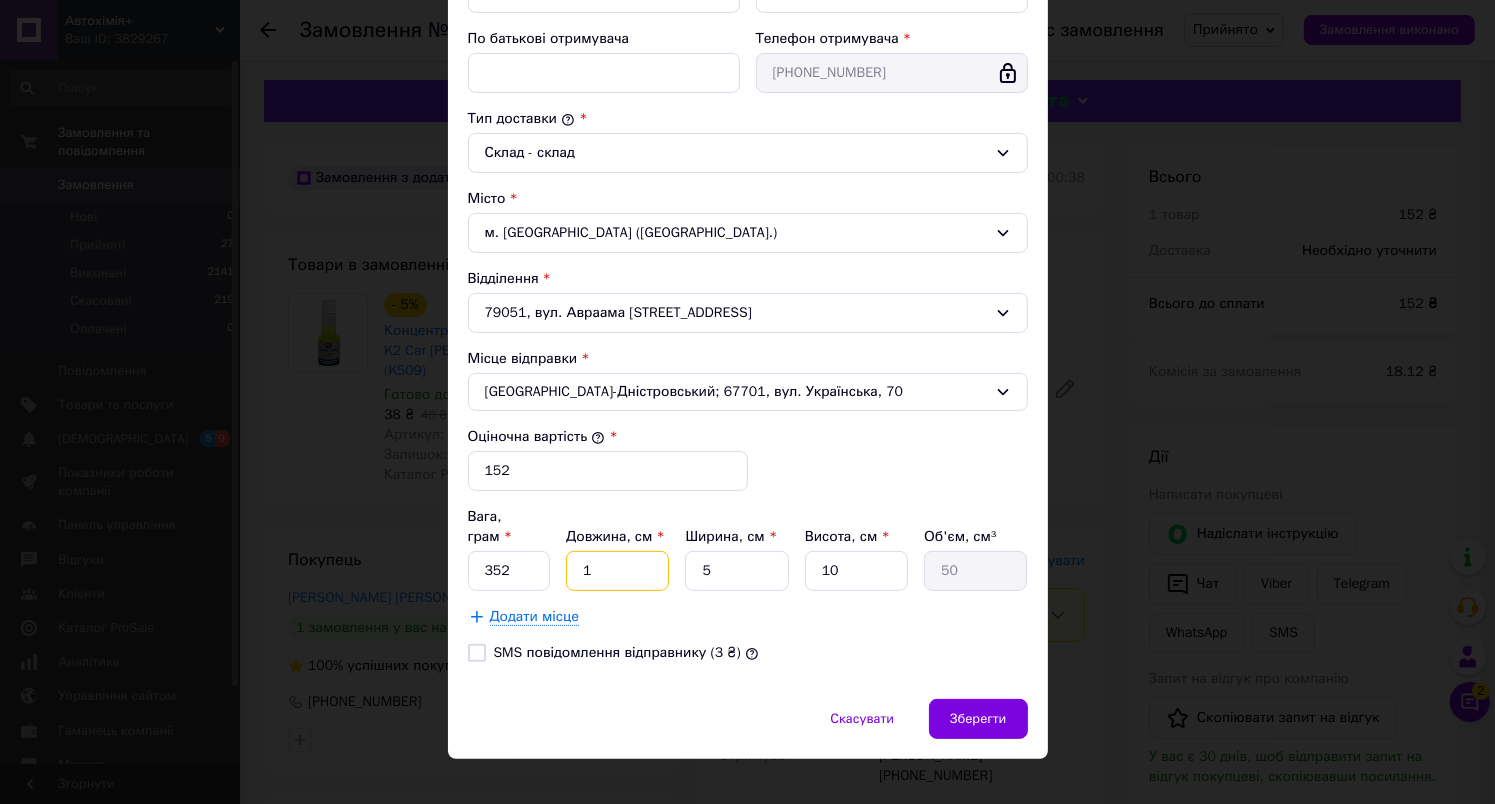 type on "10" 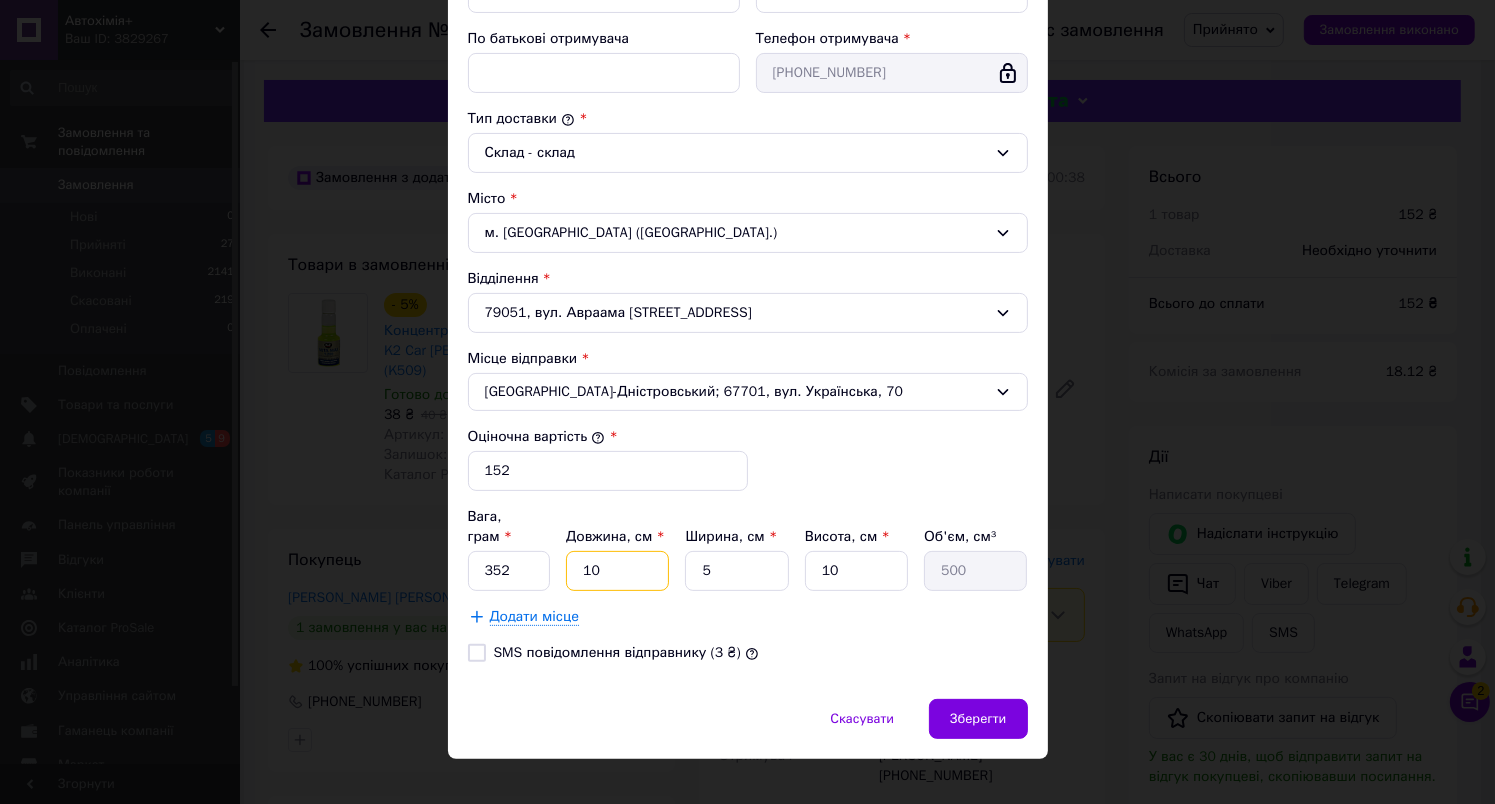 type on "10" 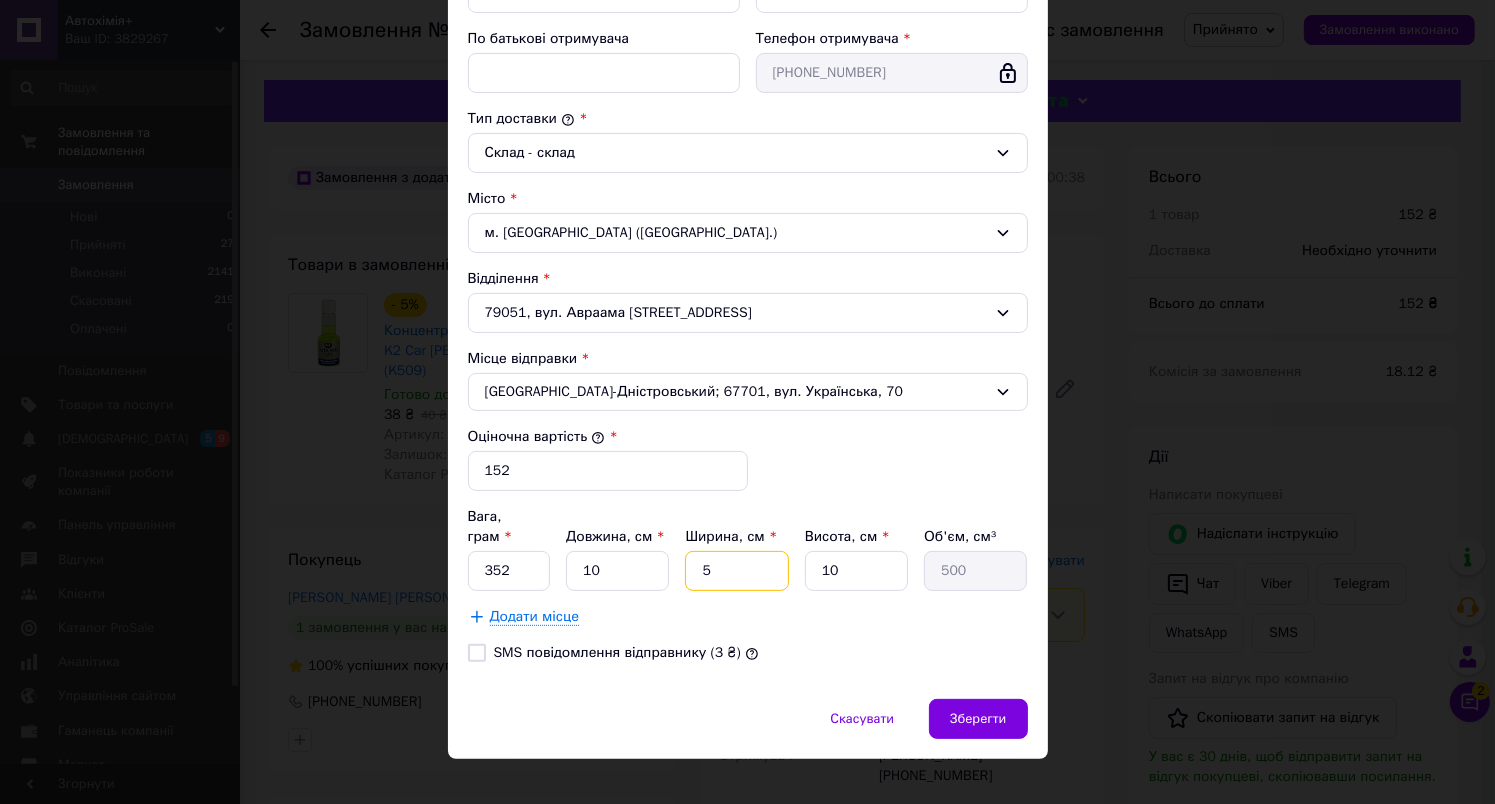 click on "5" at bounding box center (736, 571) 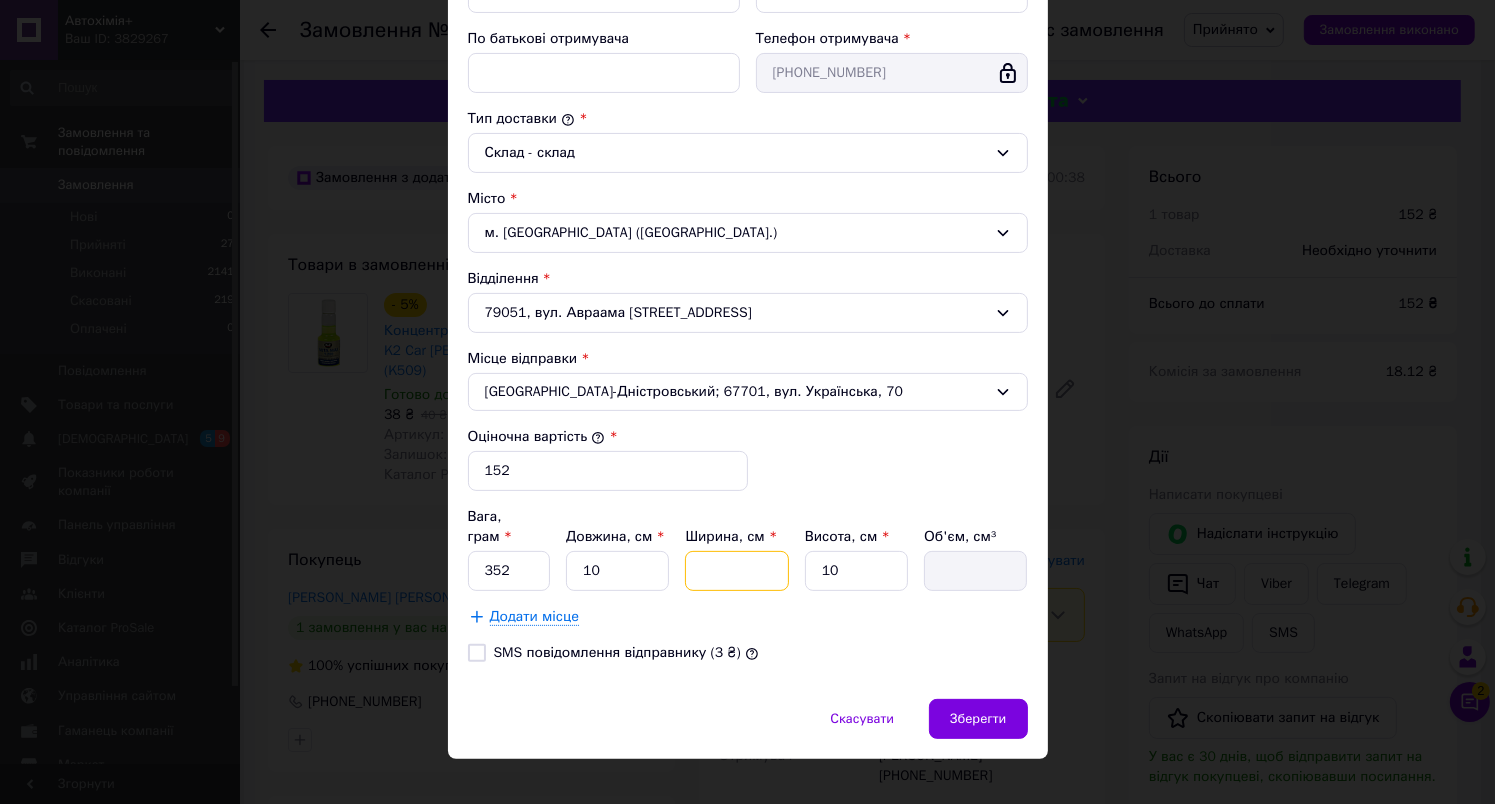 type on "1" 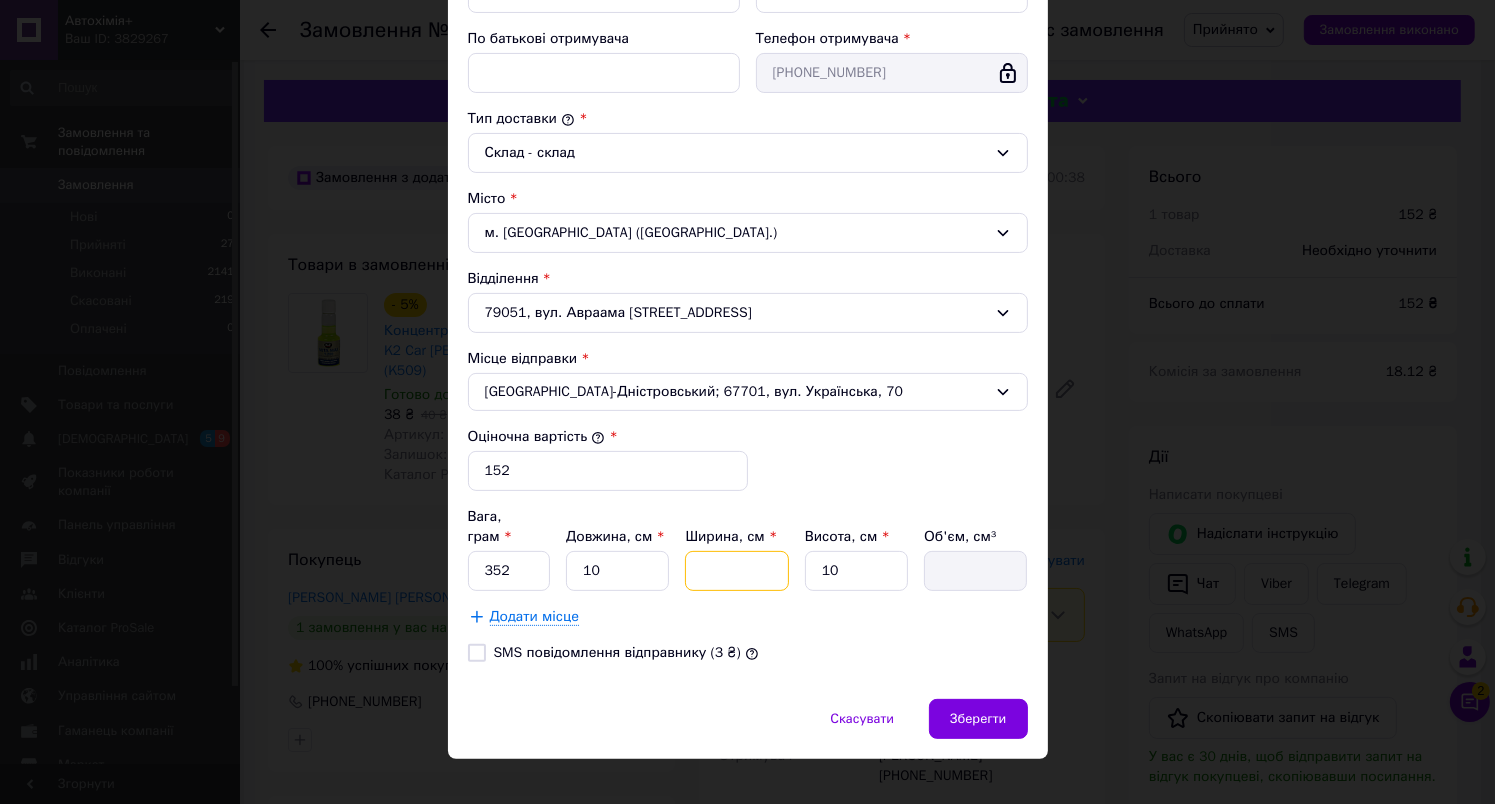 type on "100" 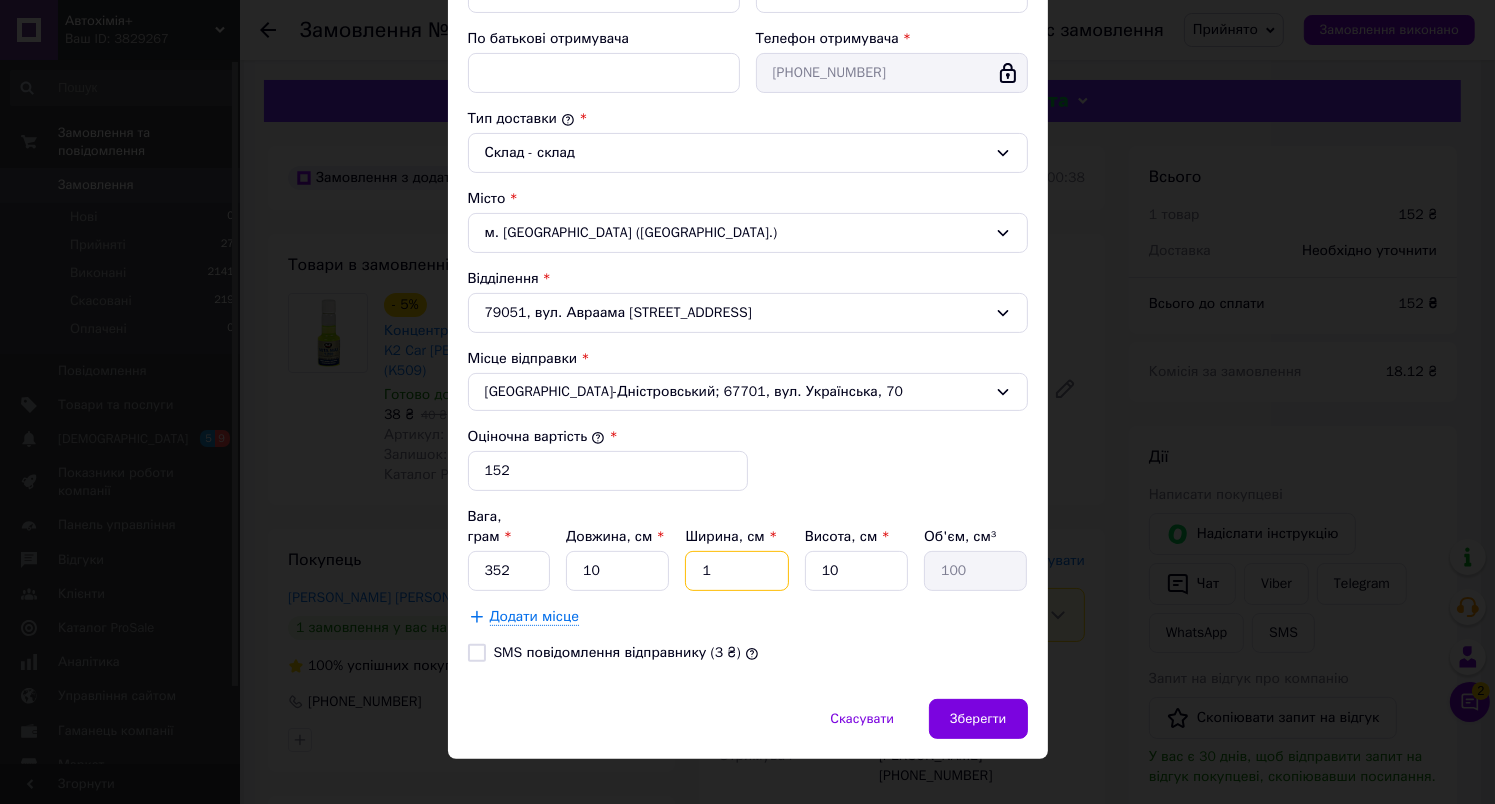 type on "10" 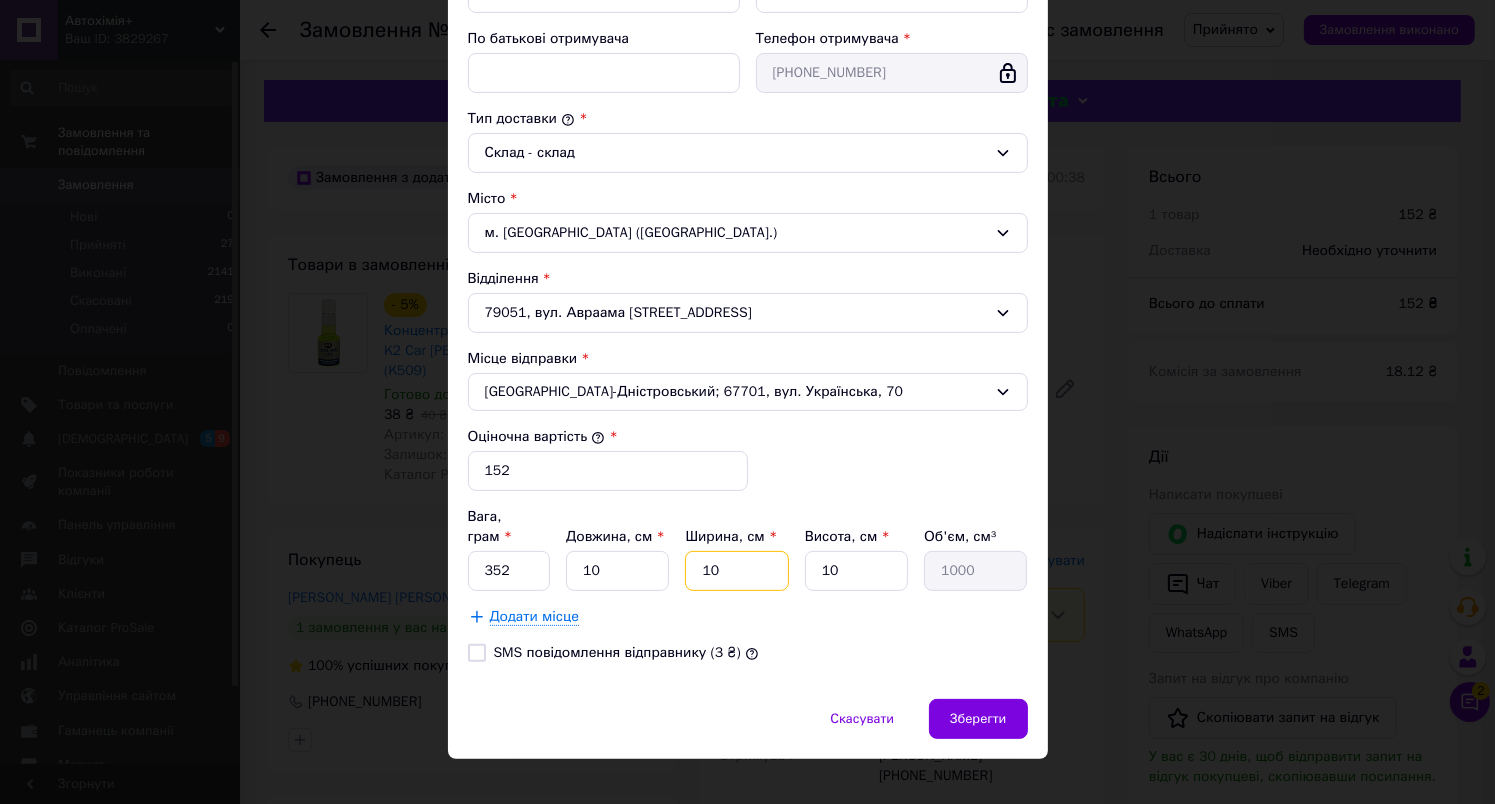 type on "10" 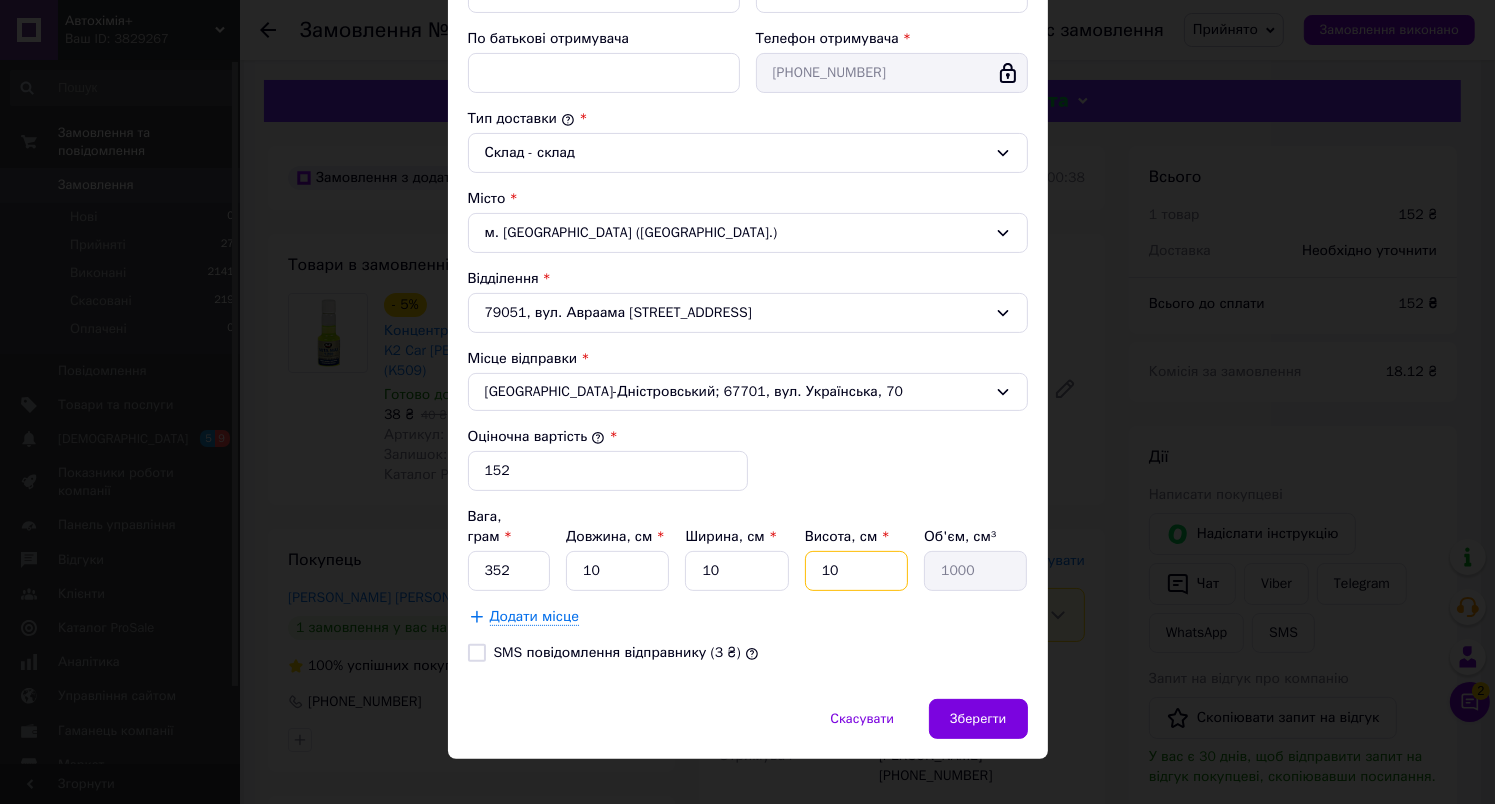 click on "10" at bounding box center (856, 571) 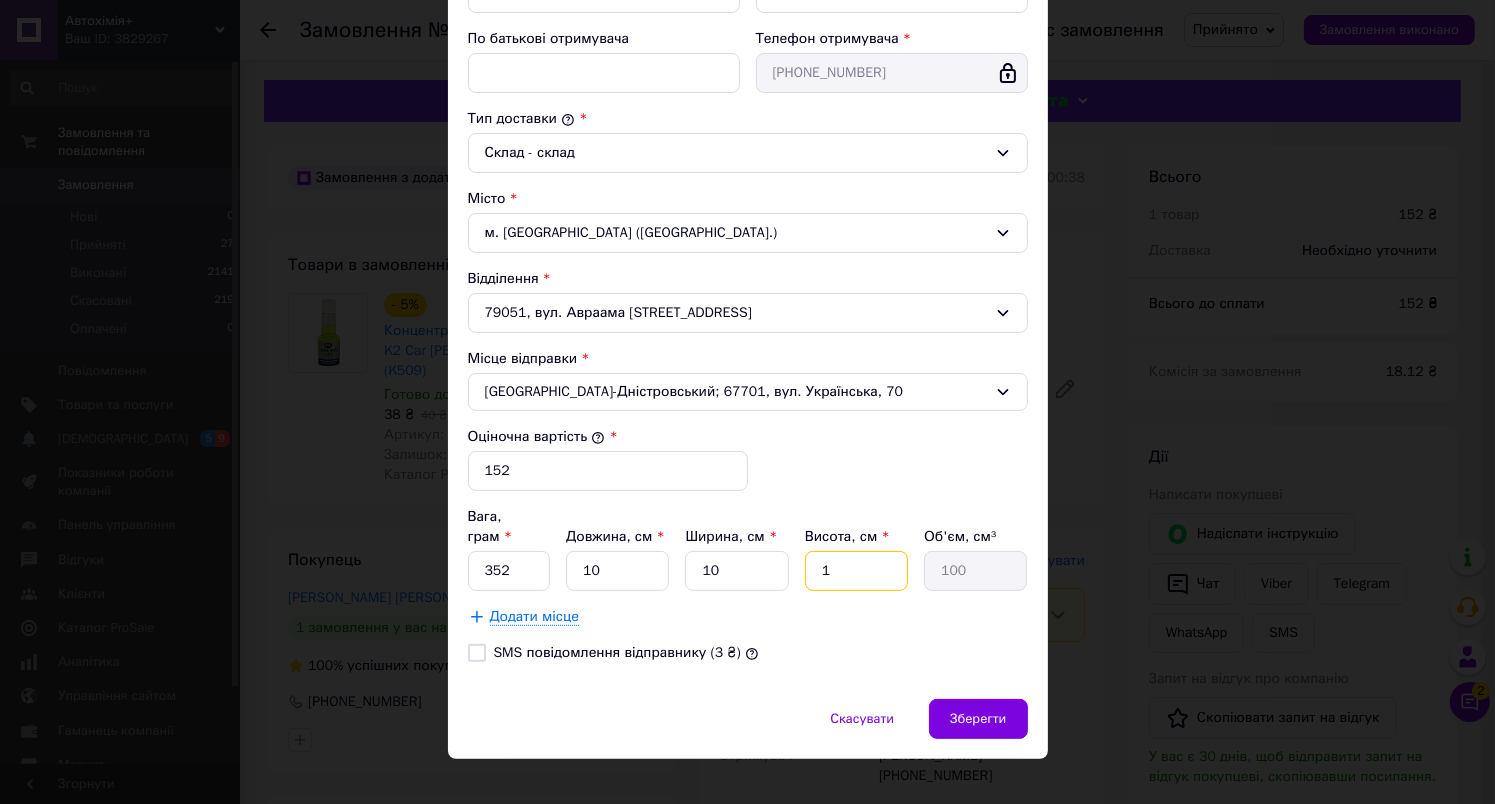 type on "16" 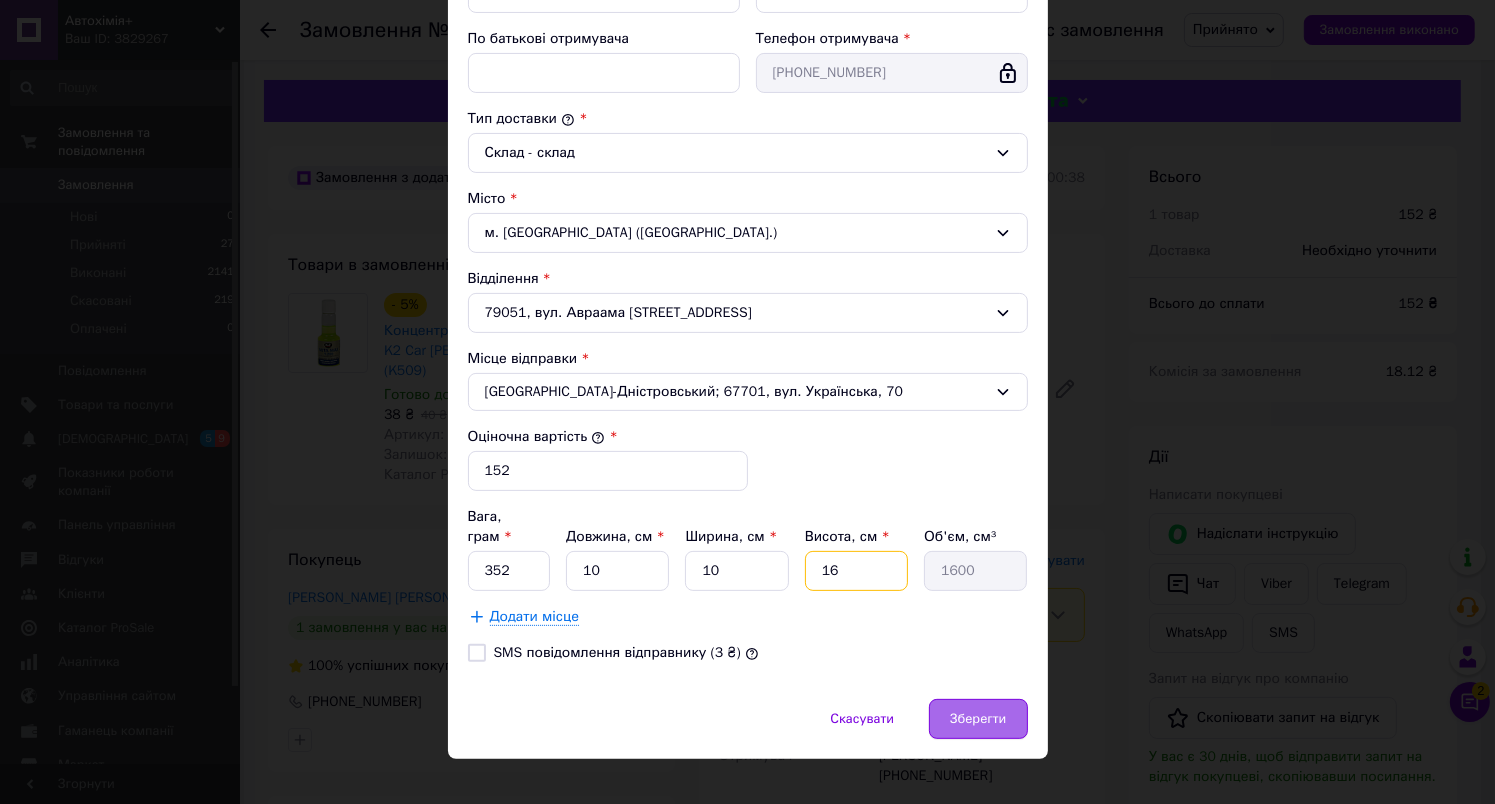 type on "16" 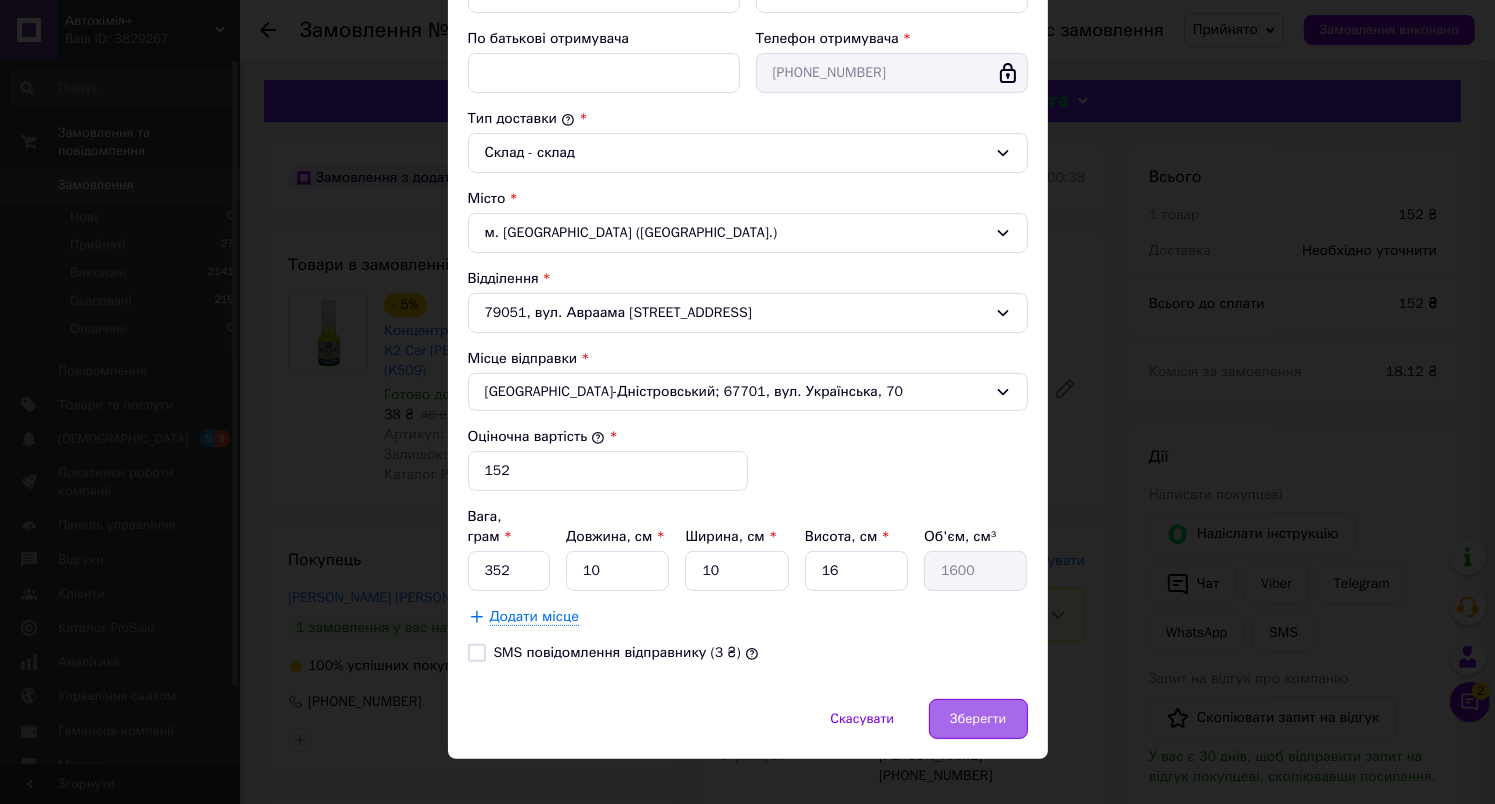 click on "Зберегти" at bounding box center [978, 719] 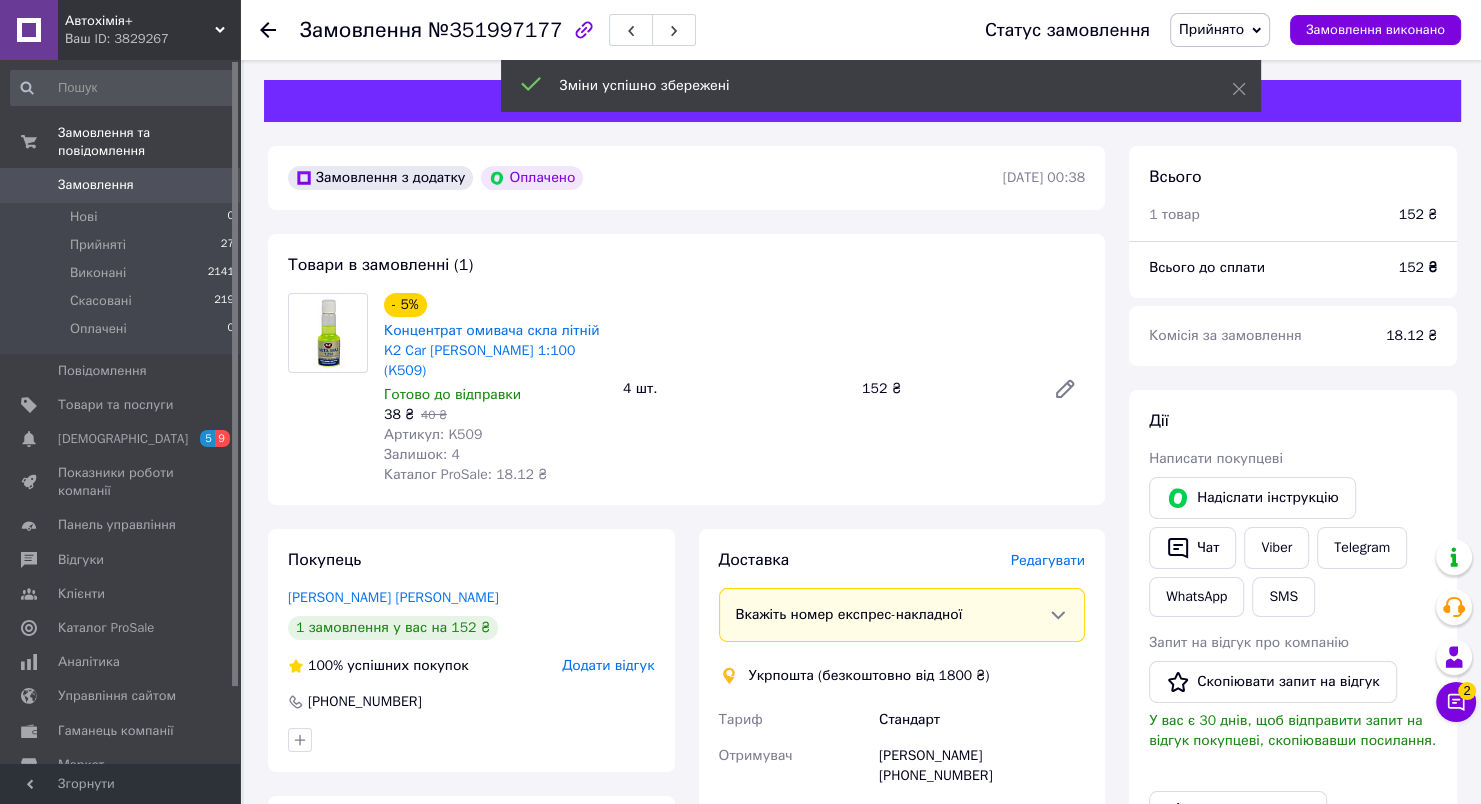 scroll, scrollTop: 600, scrollLeft: 0, axis: vertical 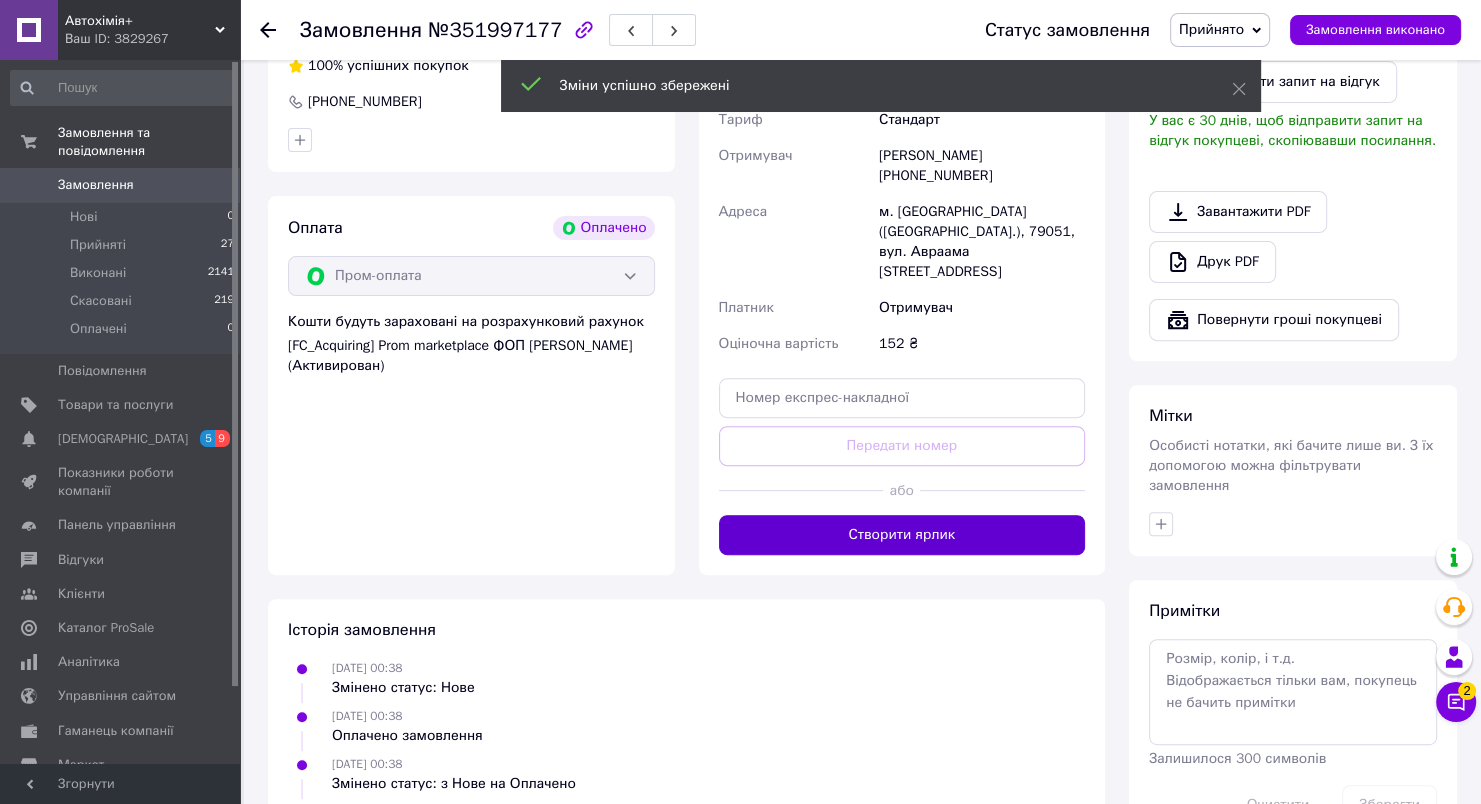 click on "Створити ярлик" at bounding box center (902, 535) 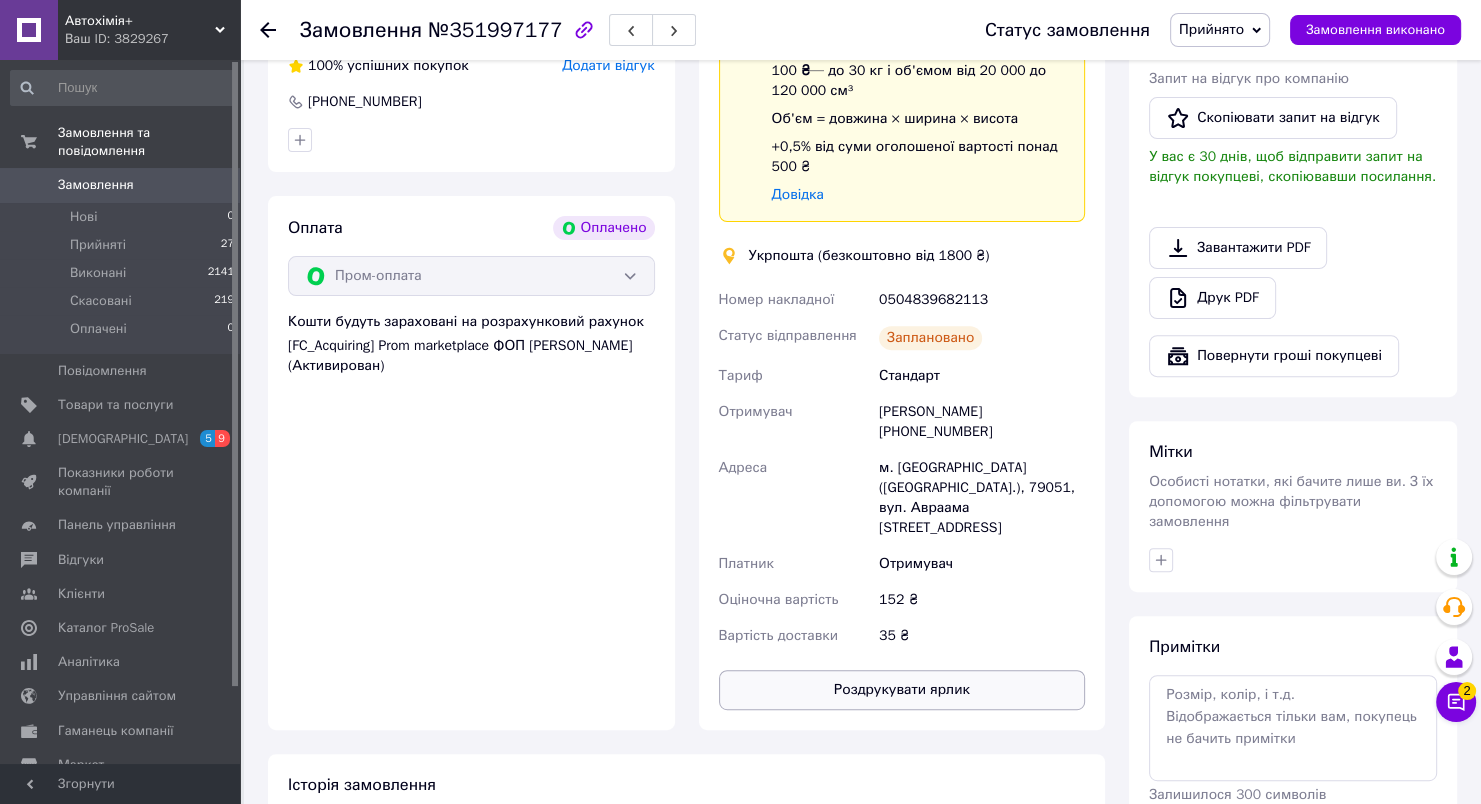 click on "Роздрукувати ярлик" at bounding box center [902, 690] 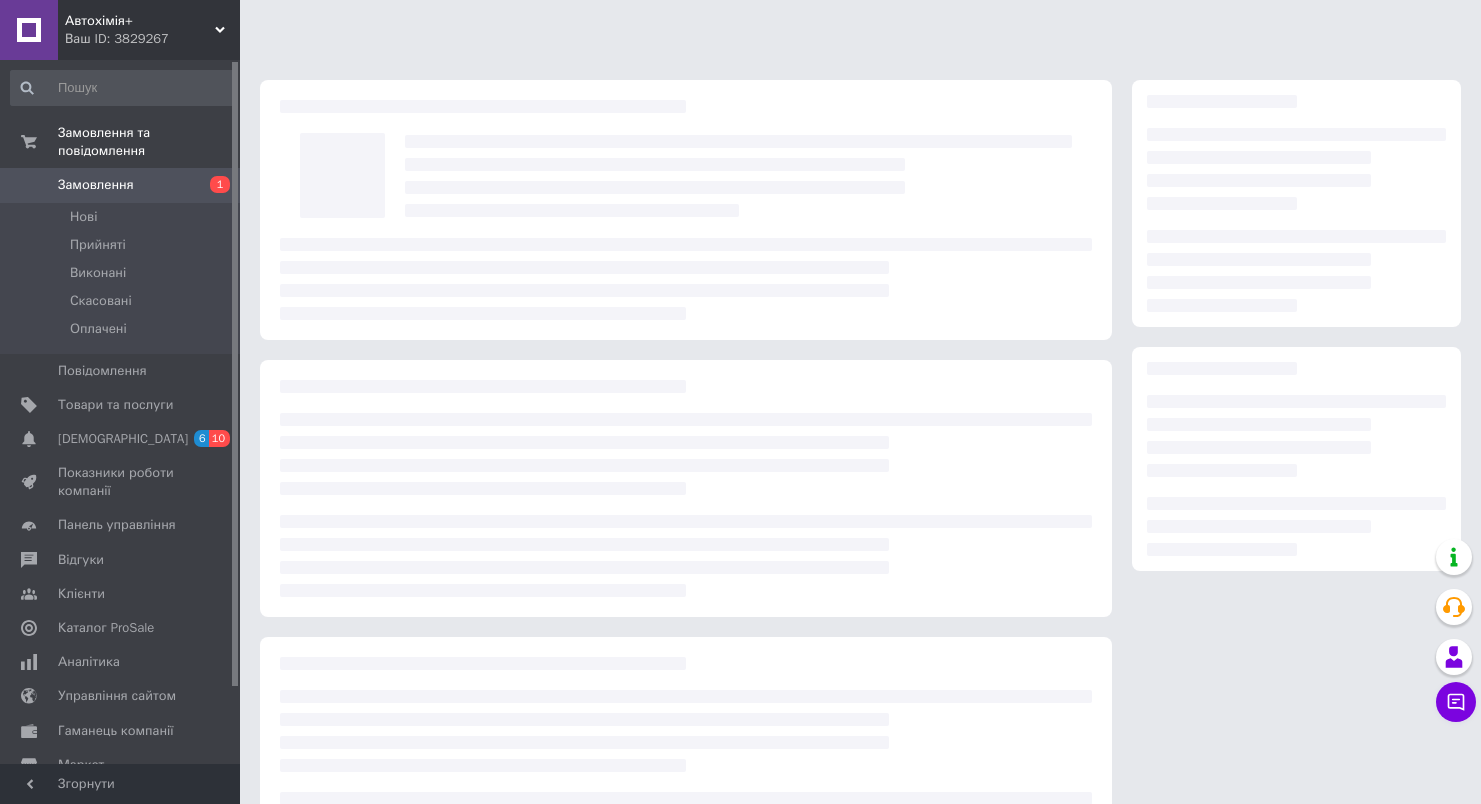 scroll, scrollTop: 0, scrollLeft: 0, axis: both 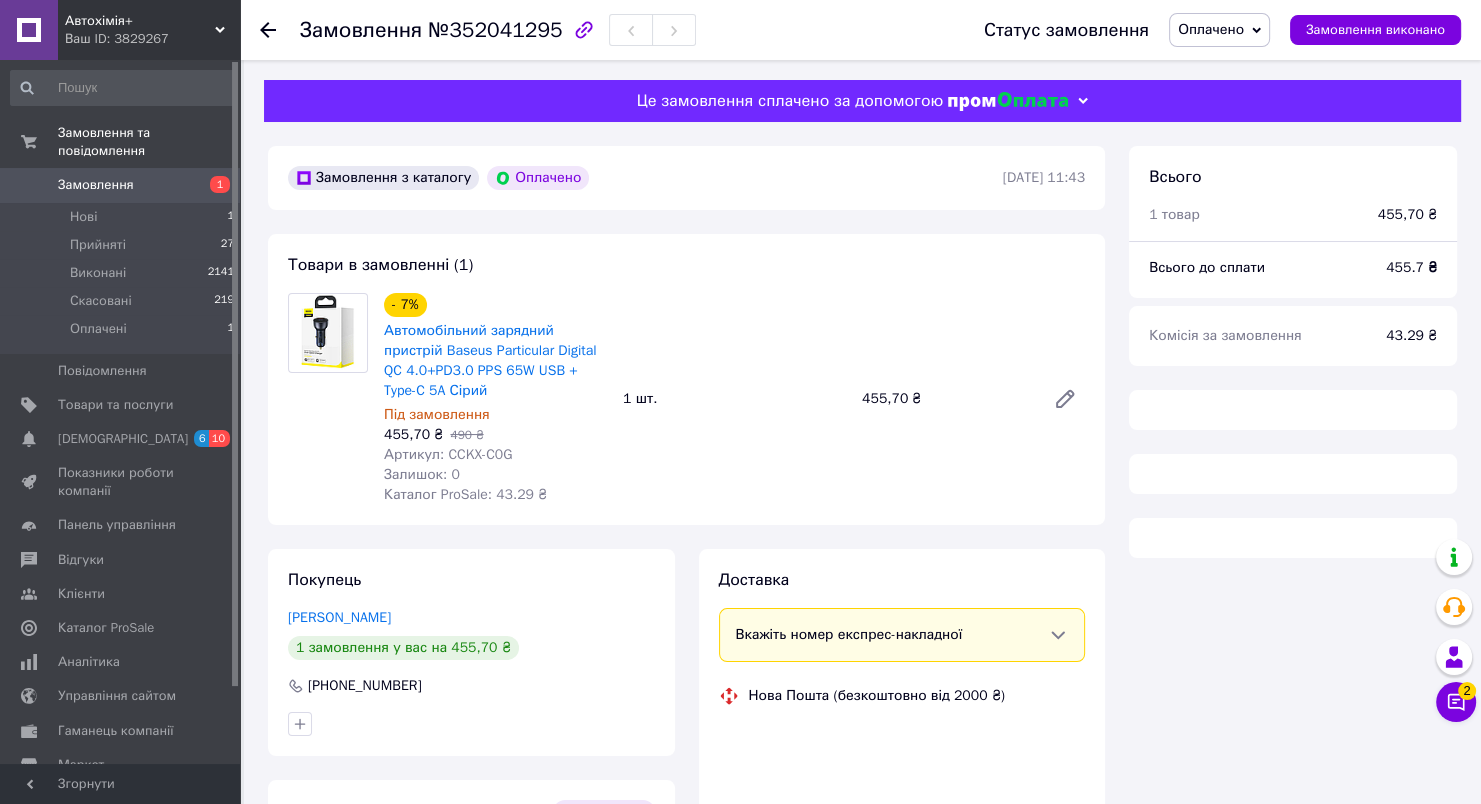 click at bounding box center [328, 333] 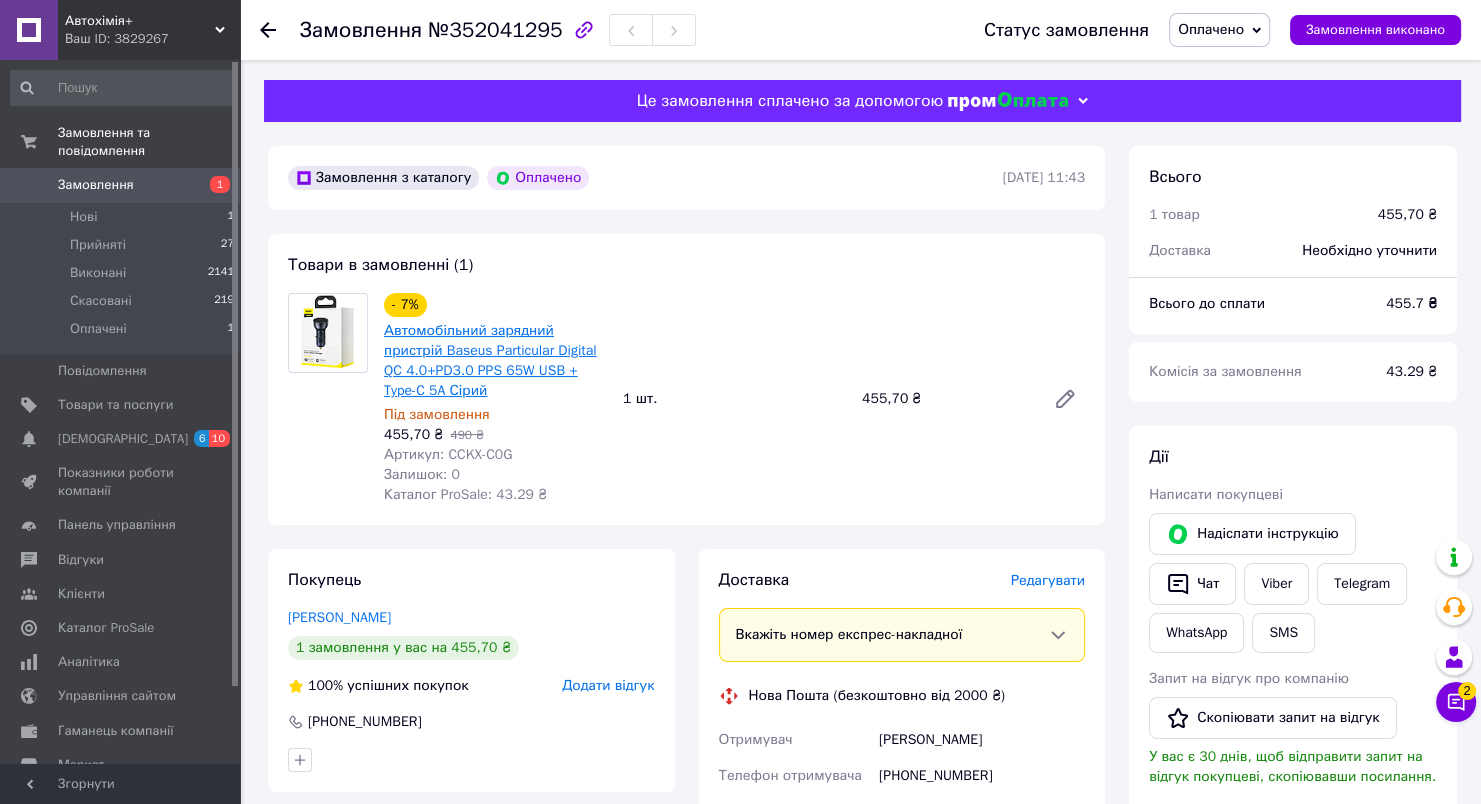 click on "Автомобільний зарядний пристрій Baseus Particular Digital QC 4.0+PD3.0 PPS 65W USB + Type-C 5A Сірий" at bounding box center (490, 360) 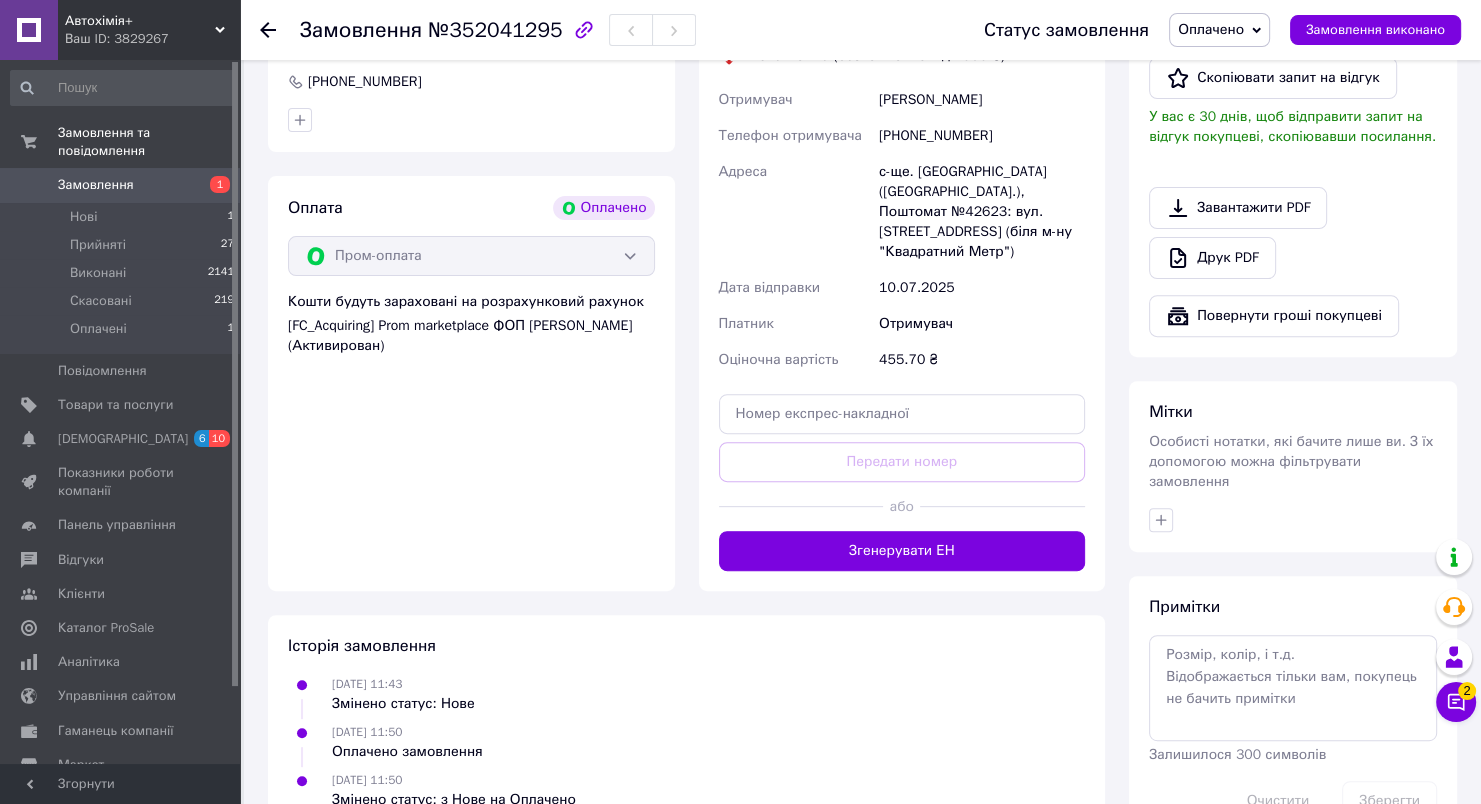 scroll, scrollTop: 680, scrollLeft: 0, axis: vertical 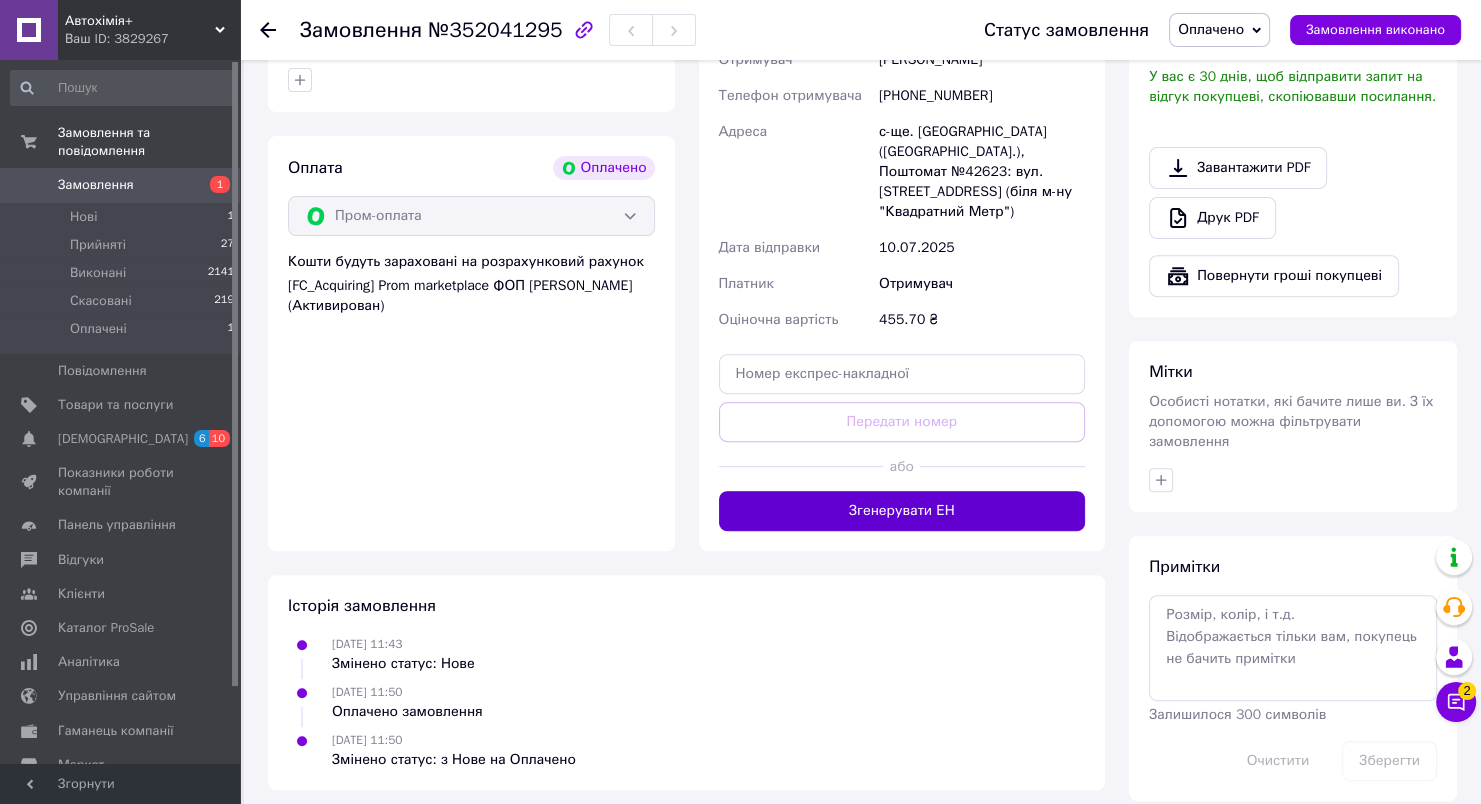 click on "Згенерувати ЕН" at bounding box center (902, 511) 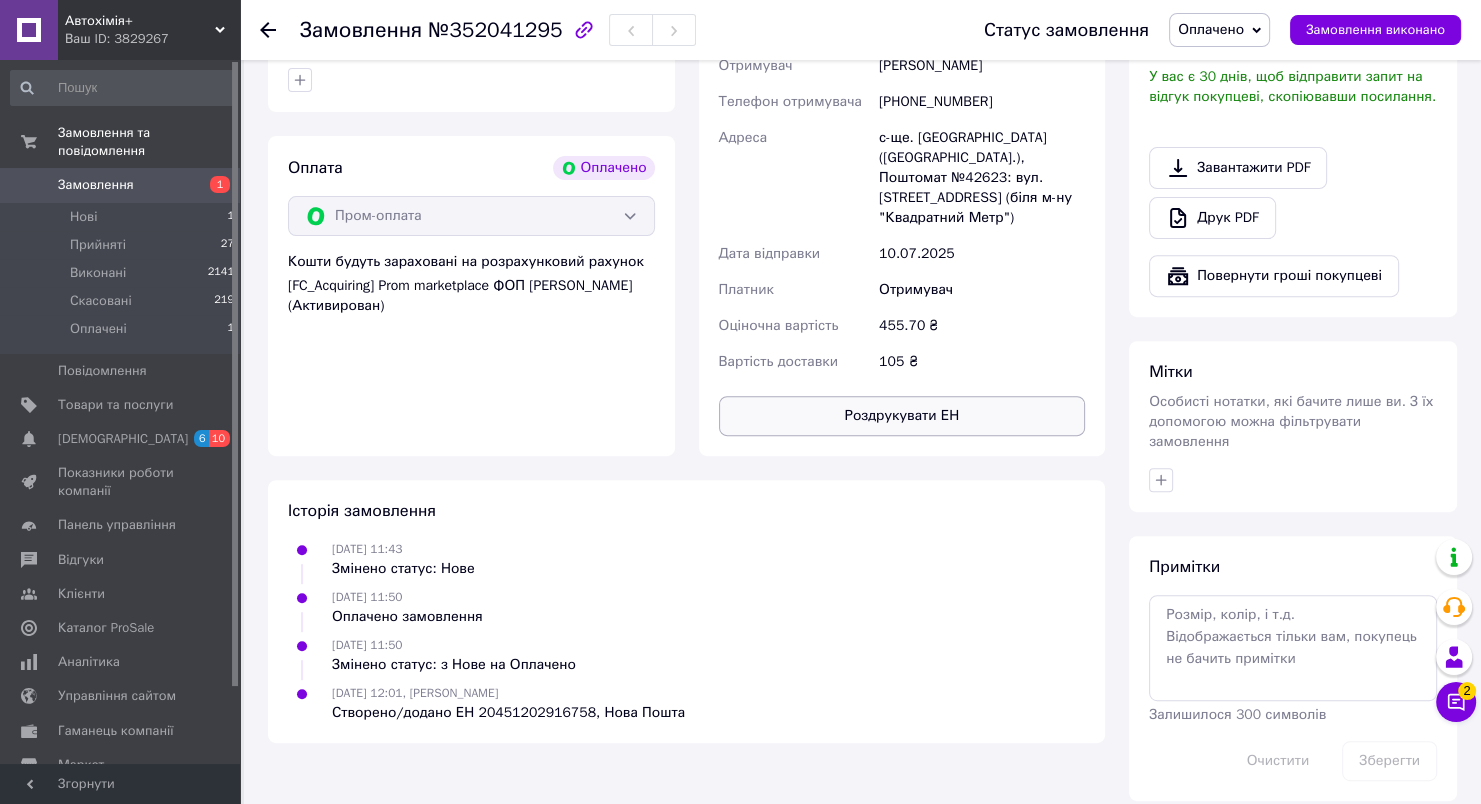 click on "Роздрукувати ЕН" at bounding box center (902, 416) 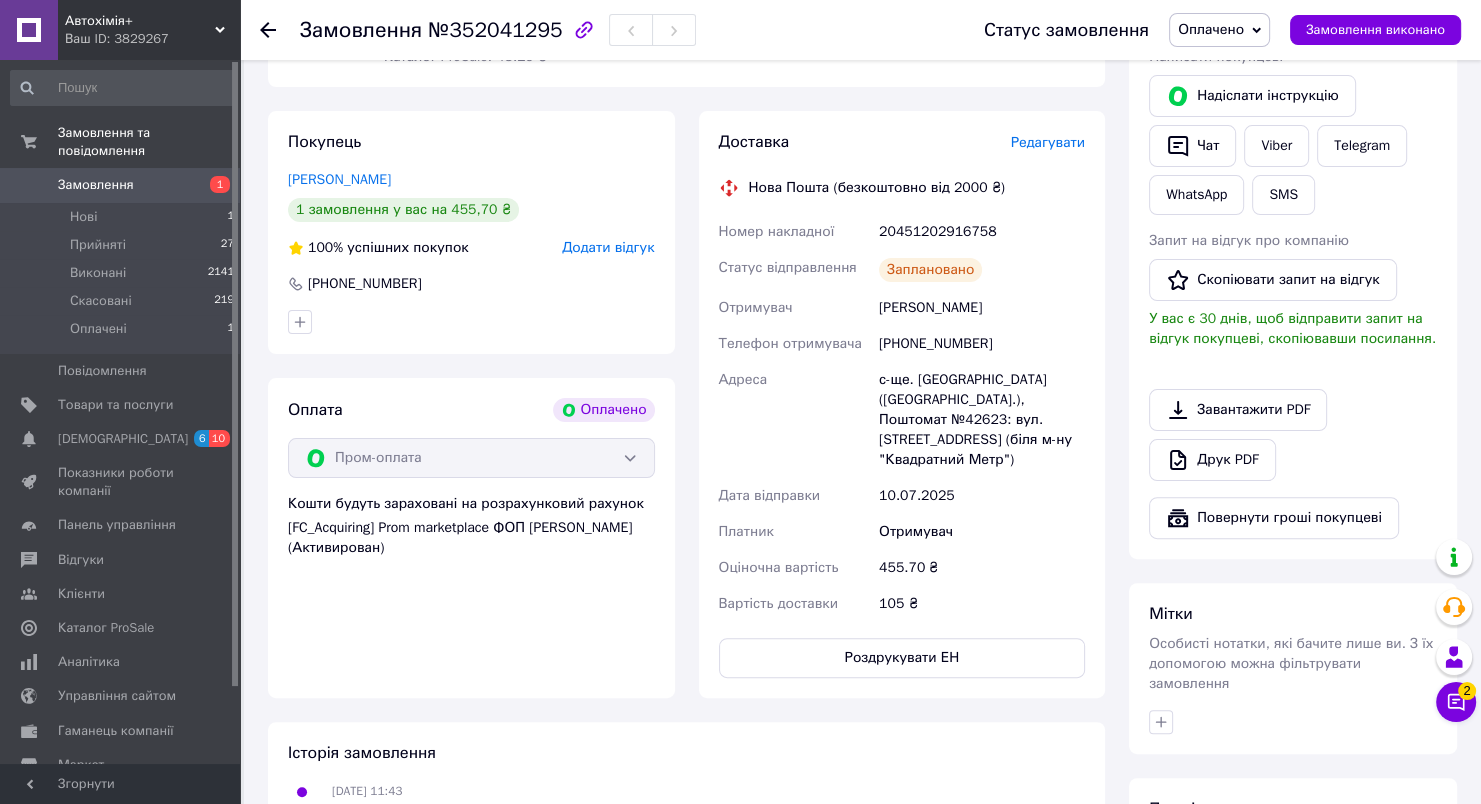scroll, scrollTop: 180, scrollLeft: 0, axis: vertical 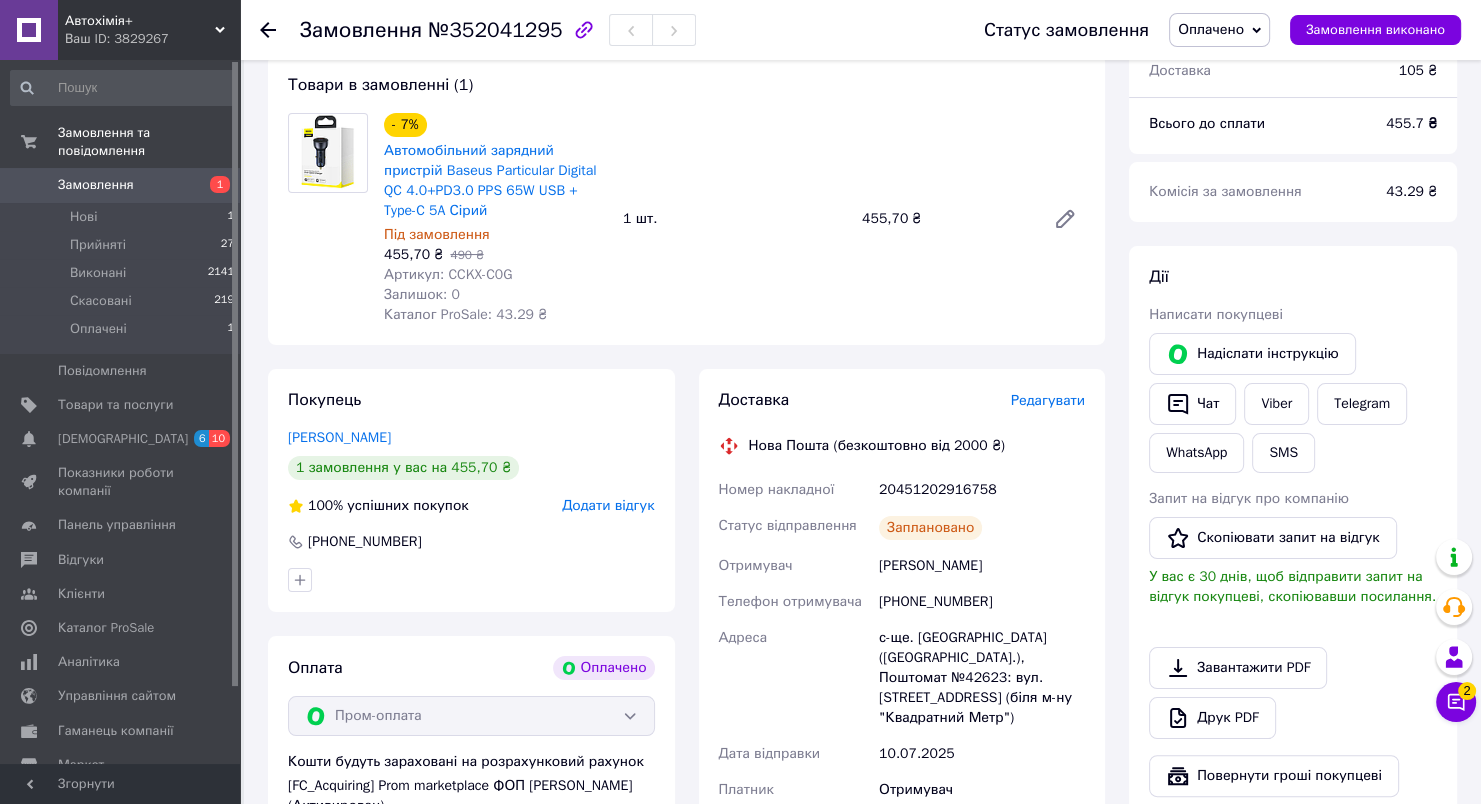 click on "Замовлення" at bounding box center [96, 185] 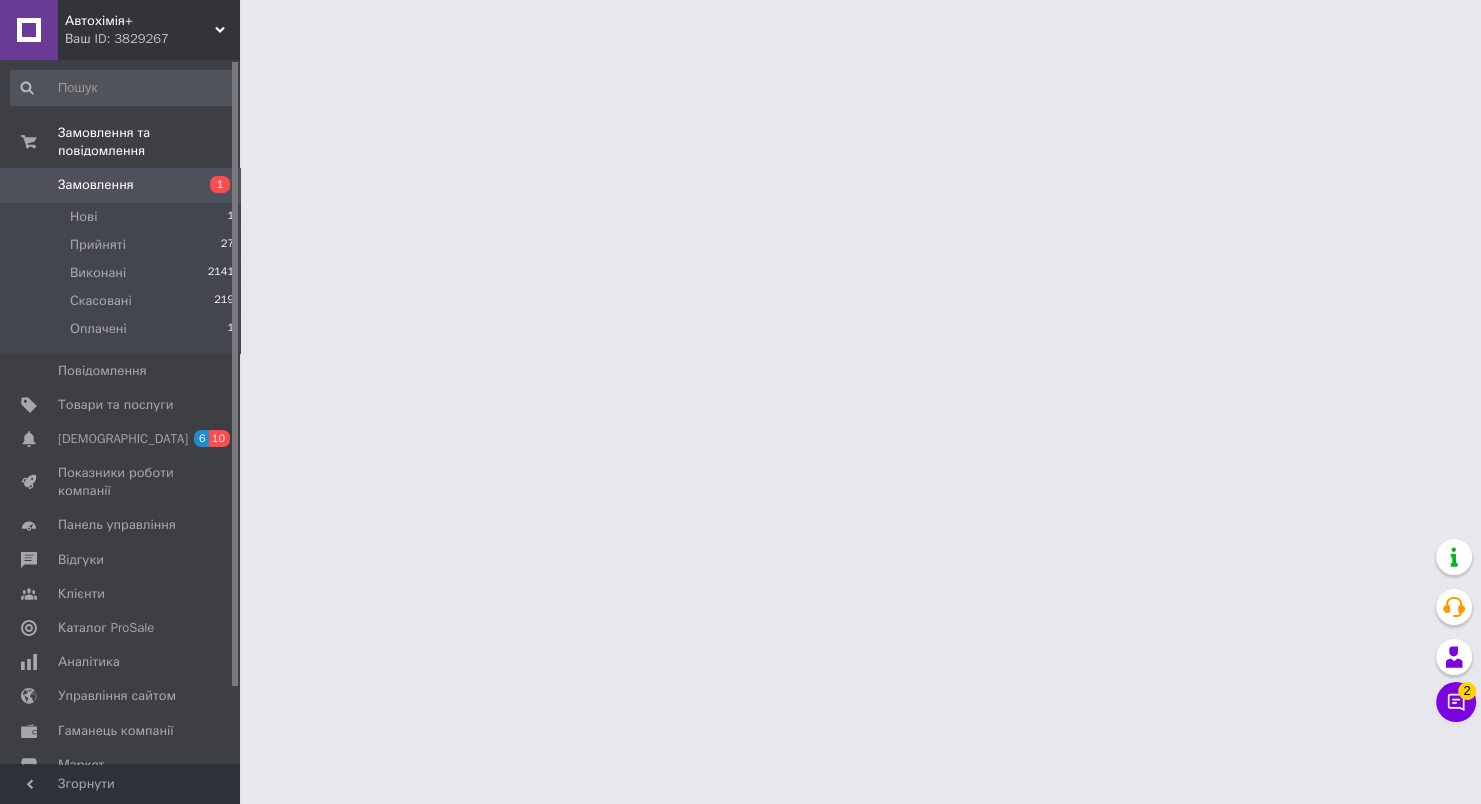 scroll, scrollTop: 0, scrollLeft: 0, axis: both 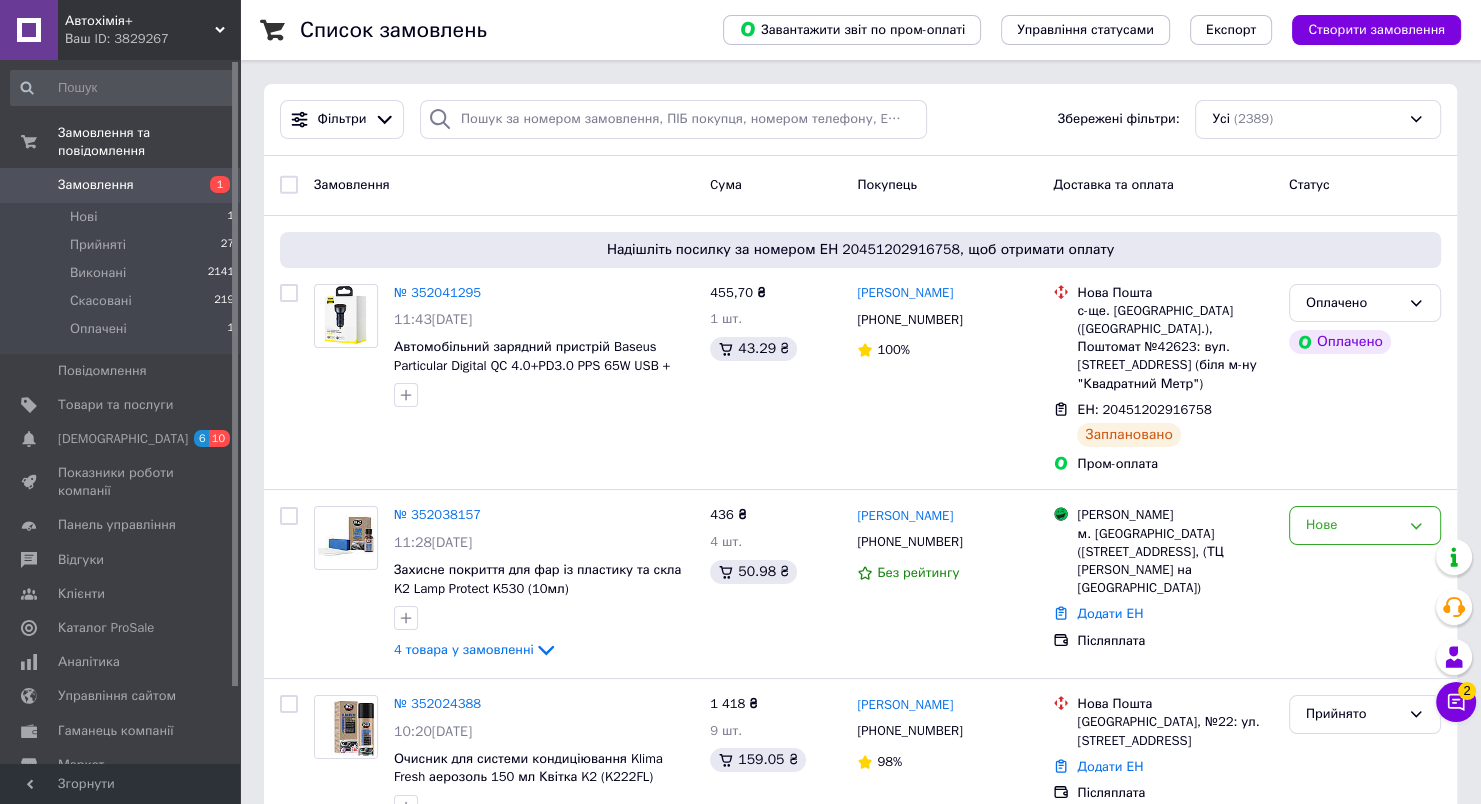 click on "Замовлення" at bounding box center [121, 185] 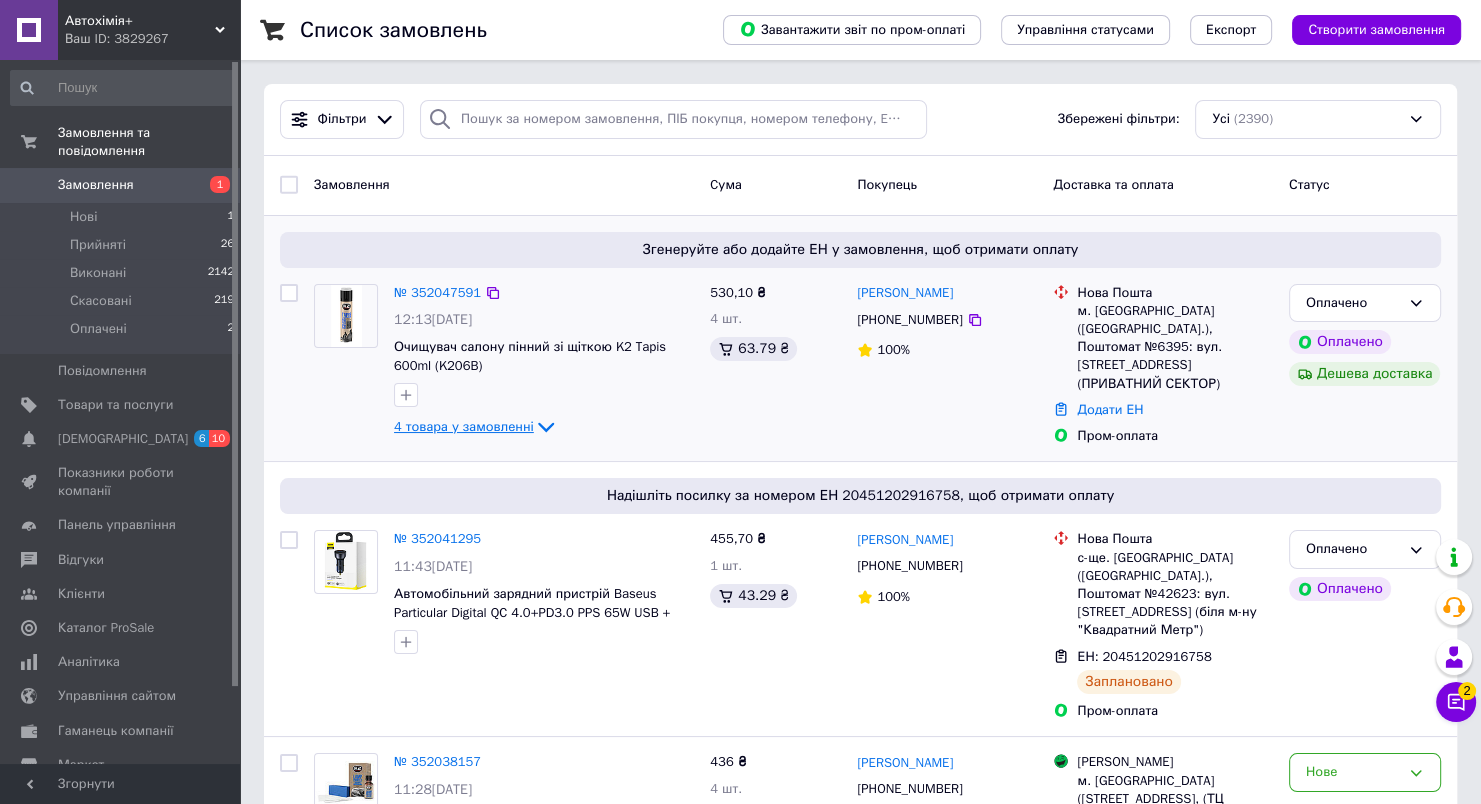 click 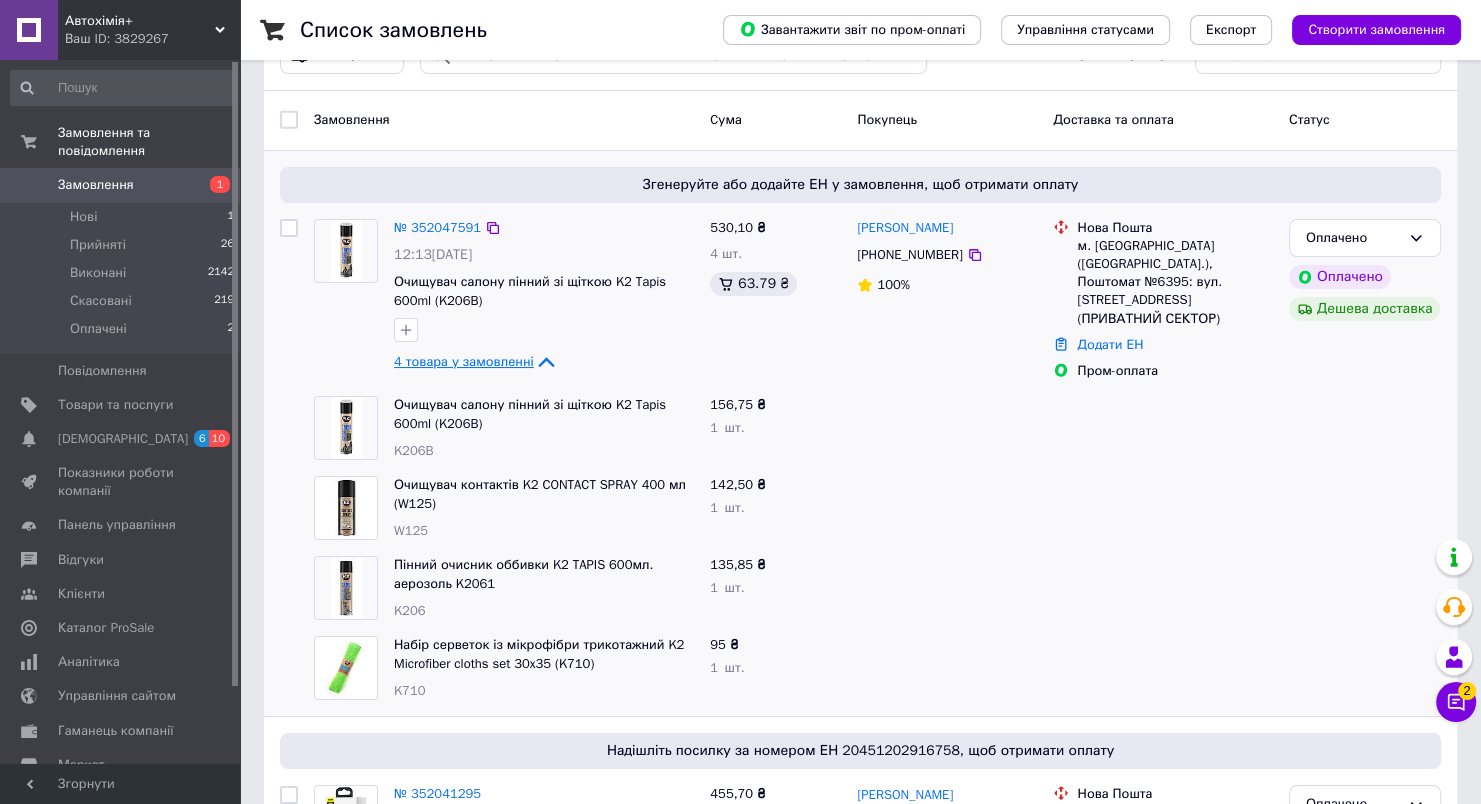 scroll, scrollTop: 100, scrollLeft: 0, axis: vertical 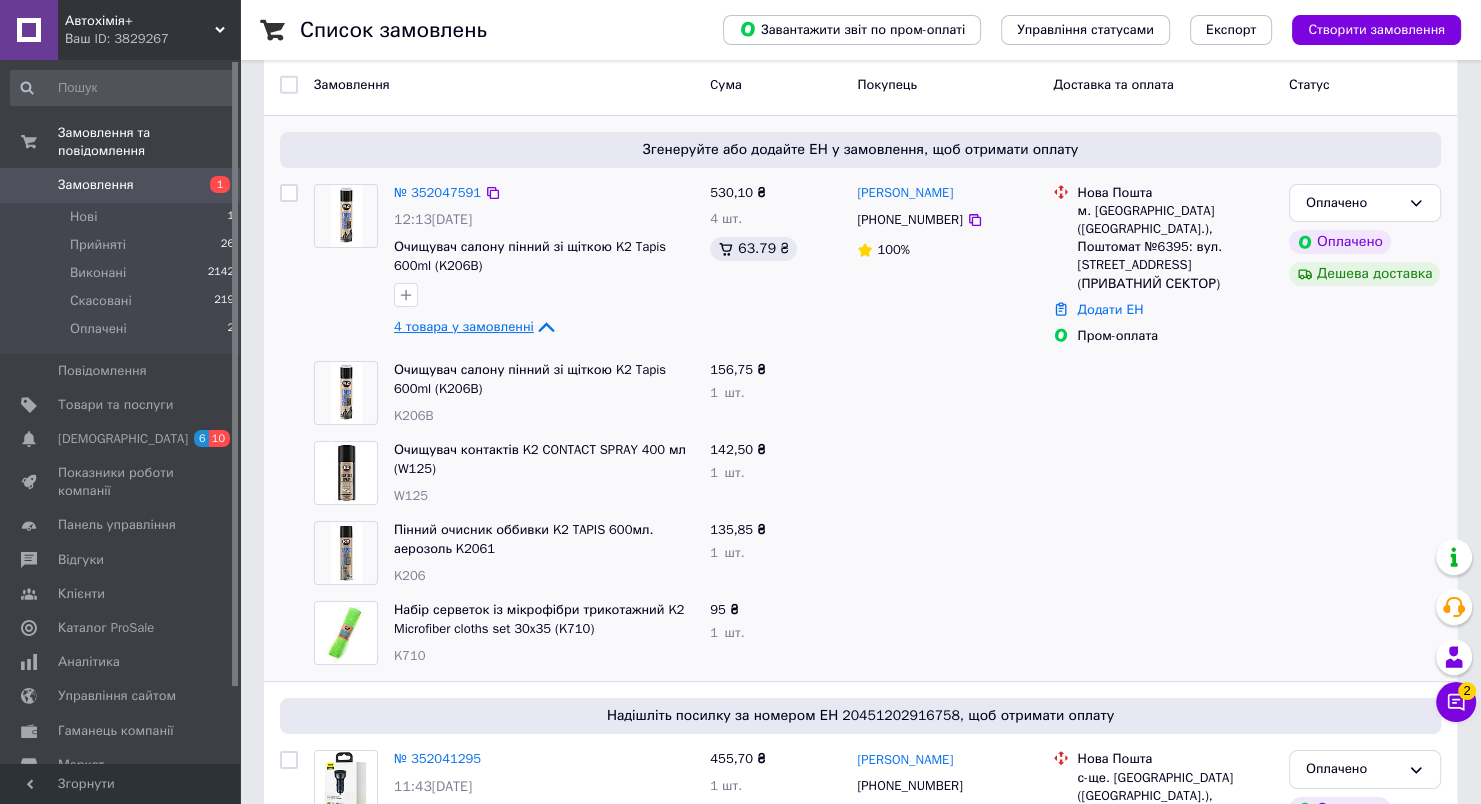 click 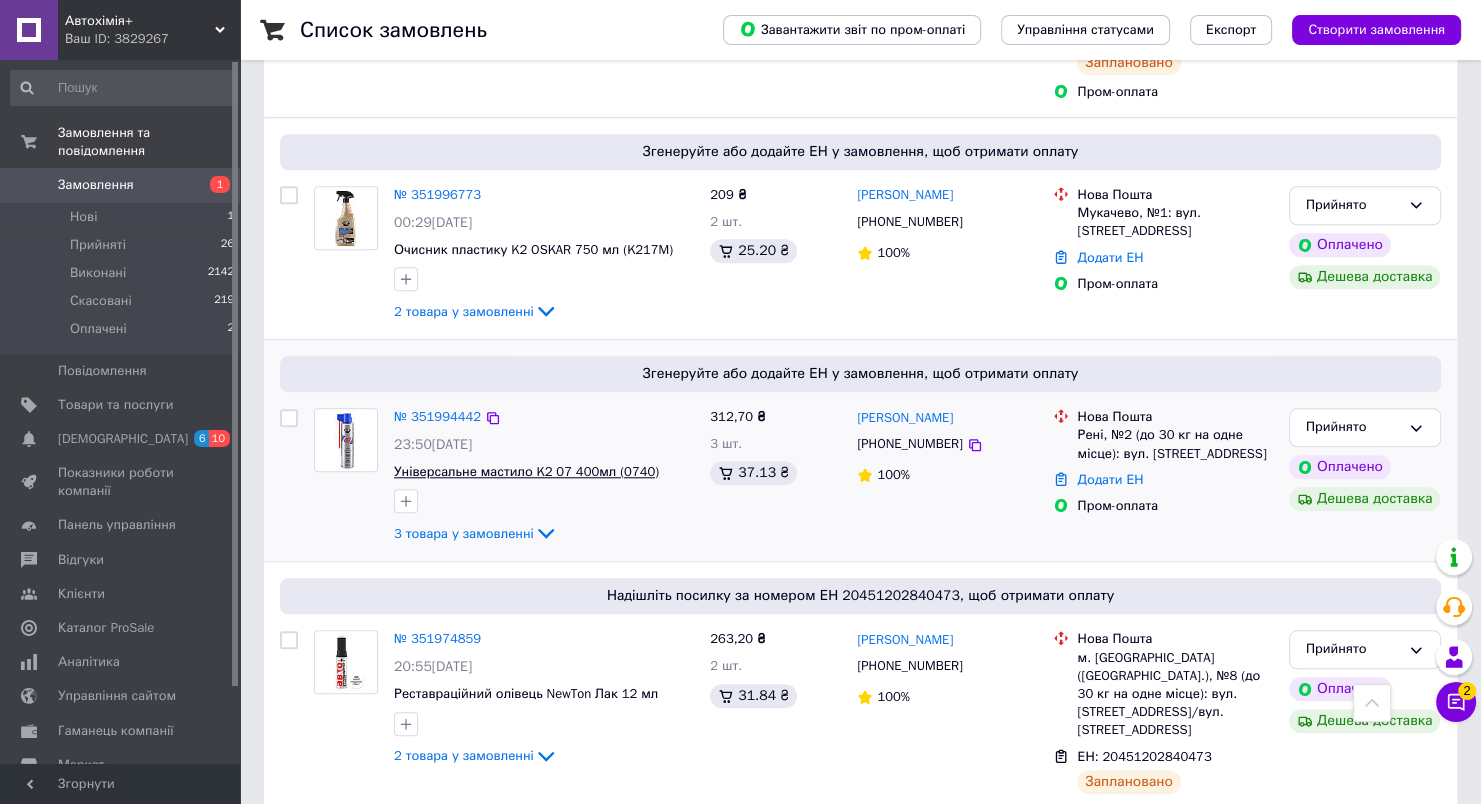 scroll, scrollTop: 1583, scrollLeft: 0, axis: vertical 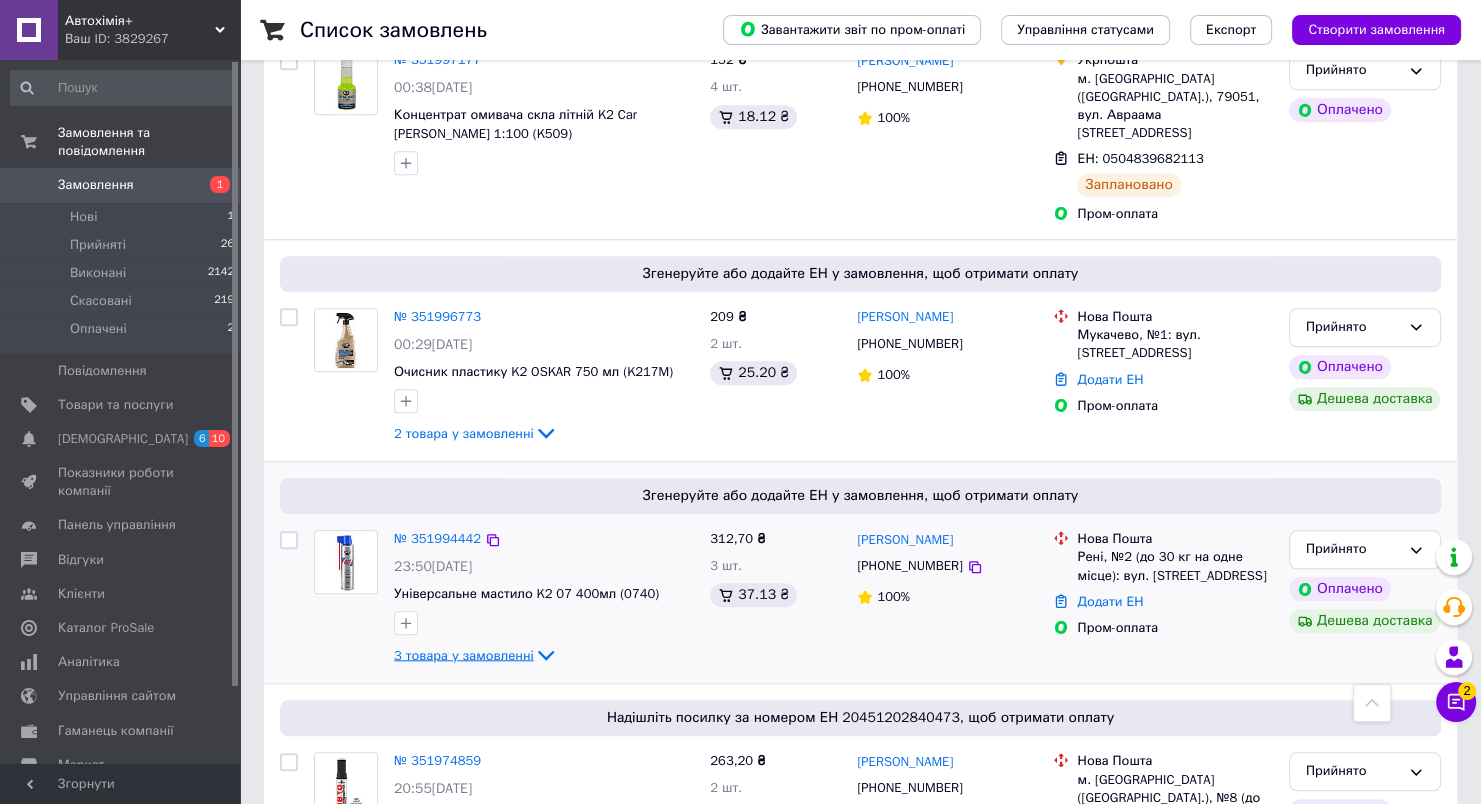 click 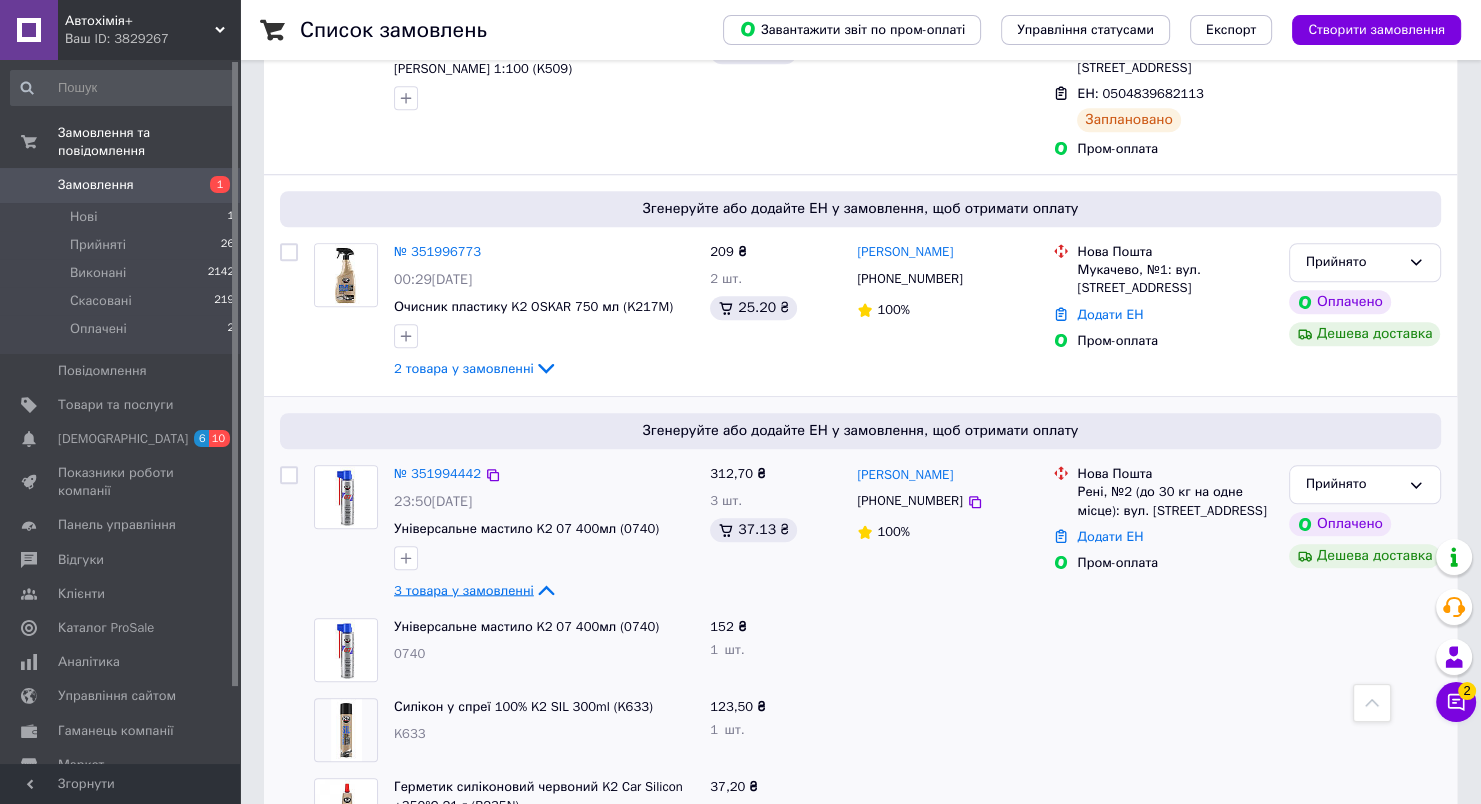 scroll, scrollTop: 1683, scrollLeft: 0, axis: vertical 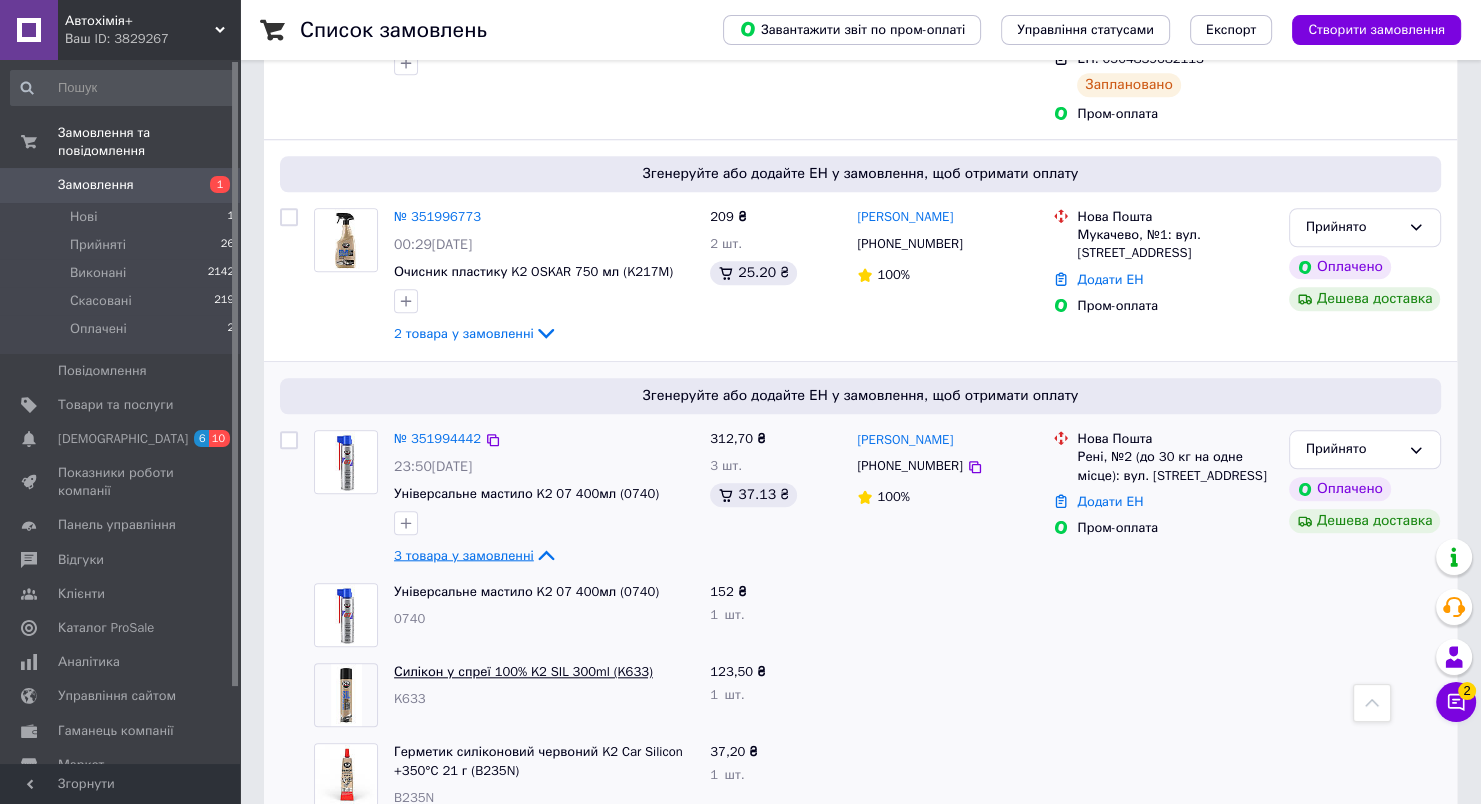 click on "Силікон у спреї 100% K2 SIL 300ml (K633)" at bounding box center [523, 671] 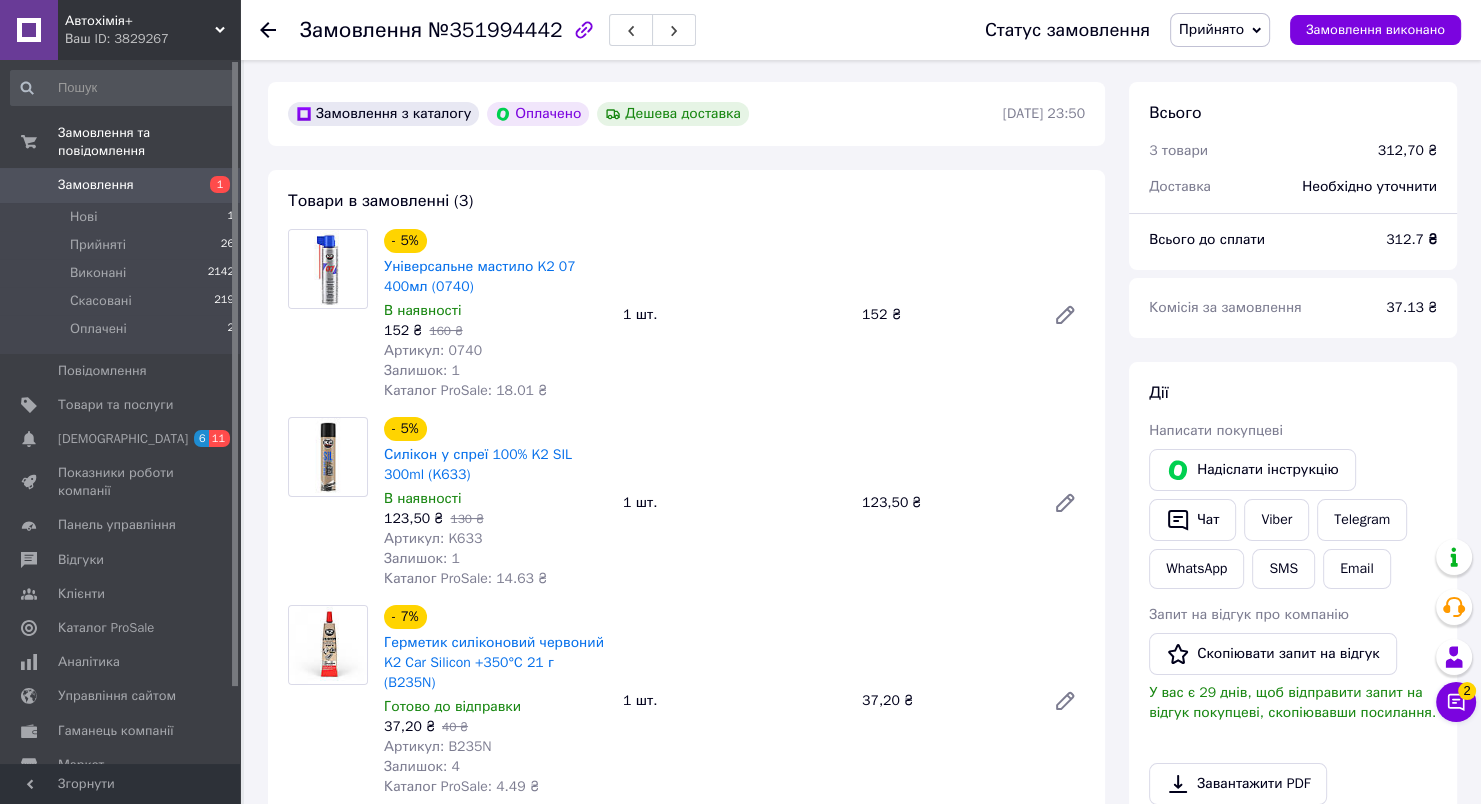 scroll, scrollTop: 100, scrollLeft: 0, axis: vertical 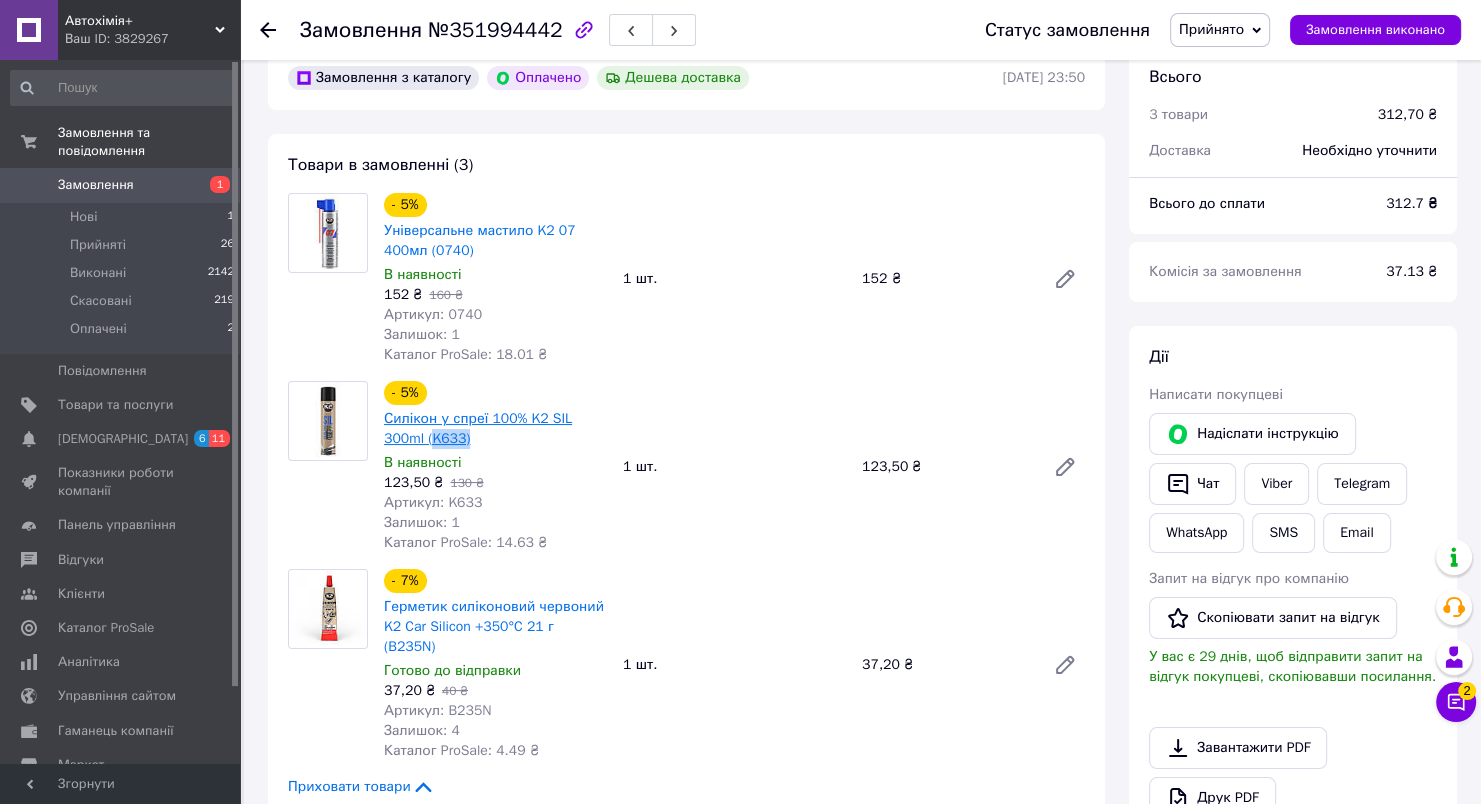 drag, startPoint x: 433, startPoint y: 448, endPoint x: 387, endPoint y: 445, distance: 46.09772 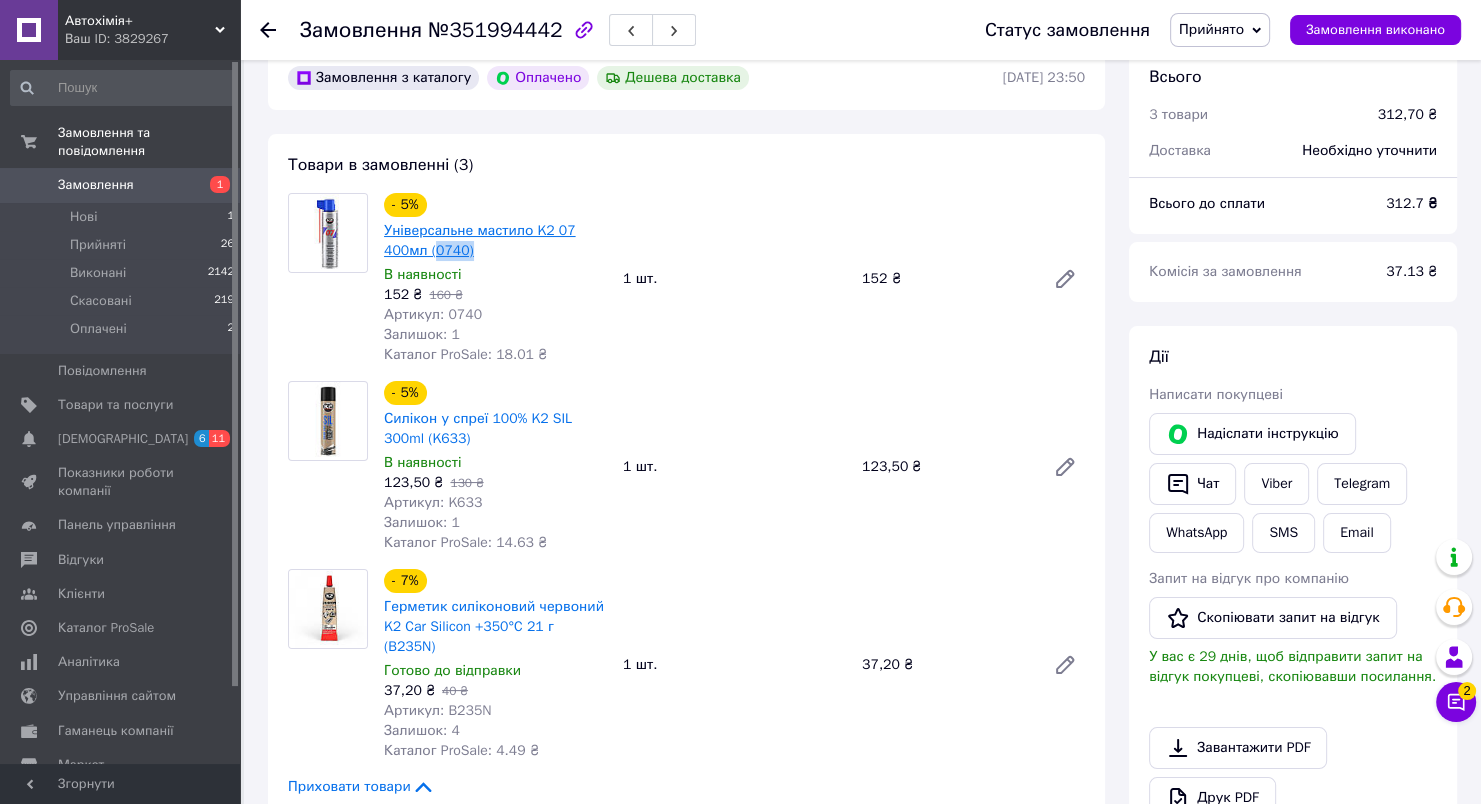 drag, startPoint x: 484, startPoint y: 254, endPoint x: 432, endPoint y: 260, distance: 52.34501 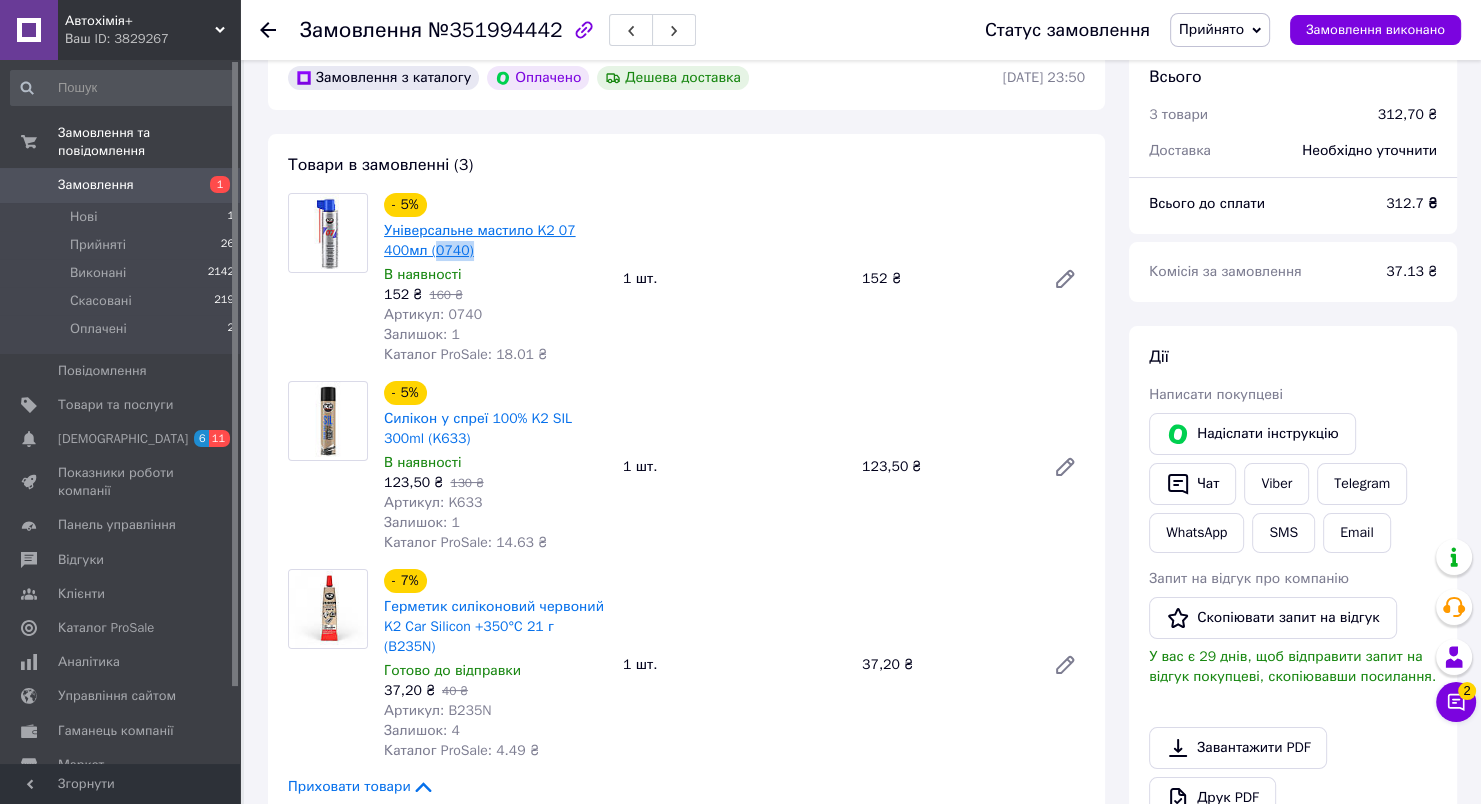 click on "Універсальне мастило K2 07 400мл (0740)" at bounding box center (495, 241) 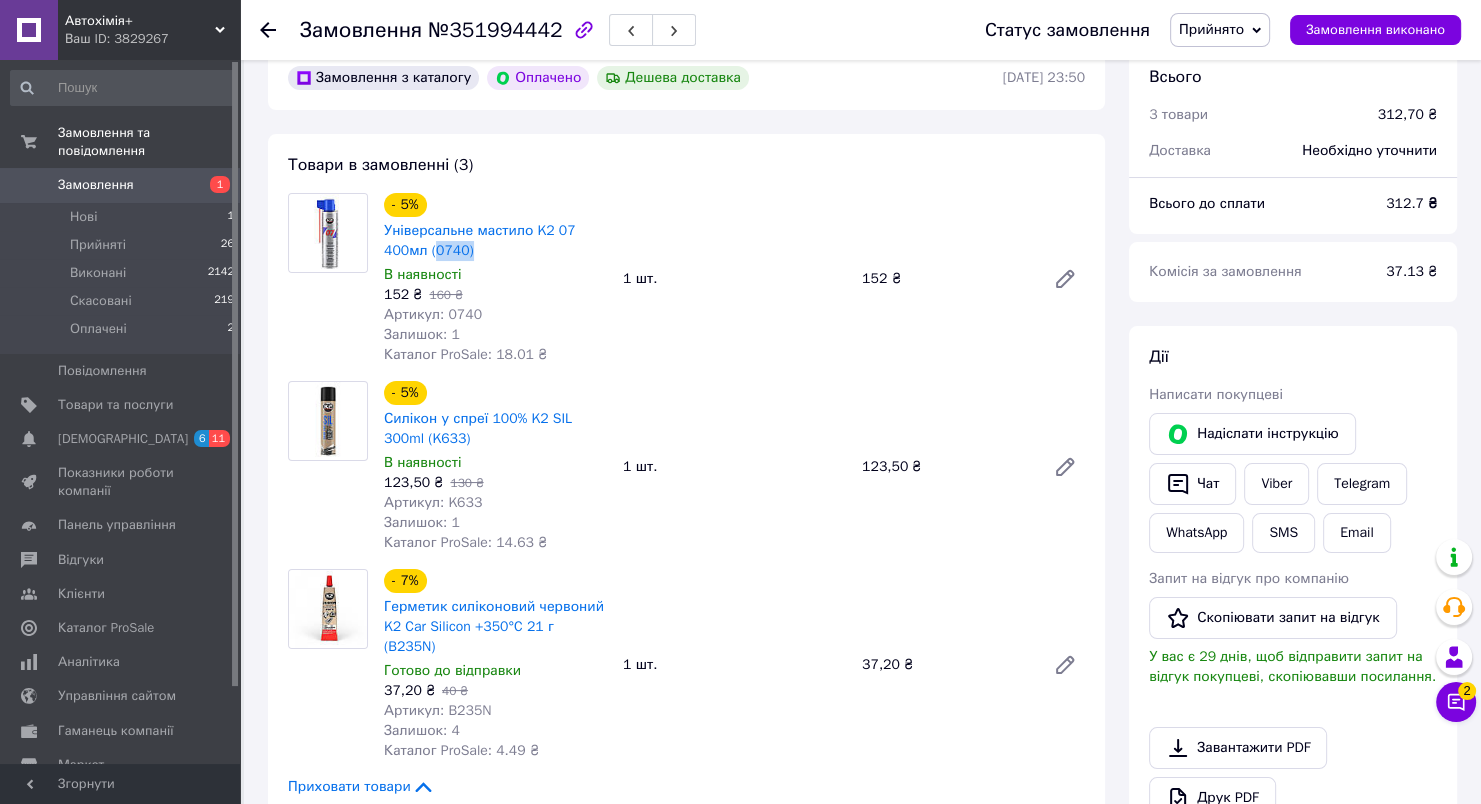 copy on "0740)" 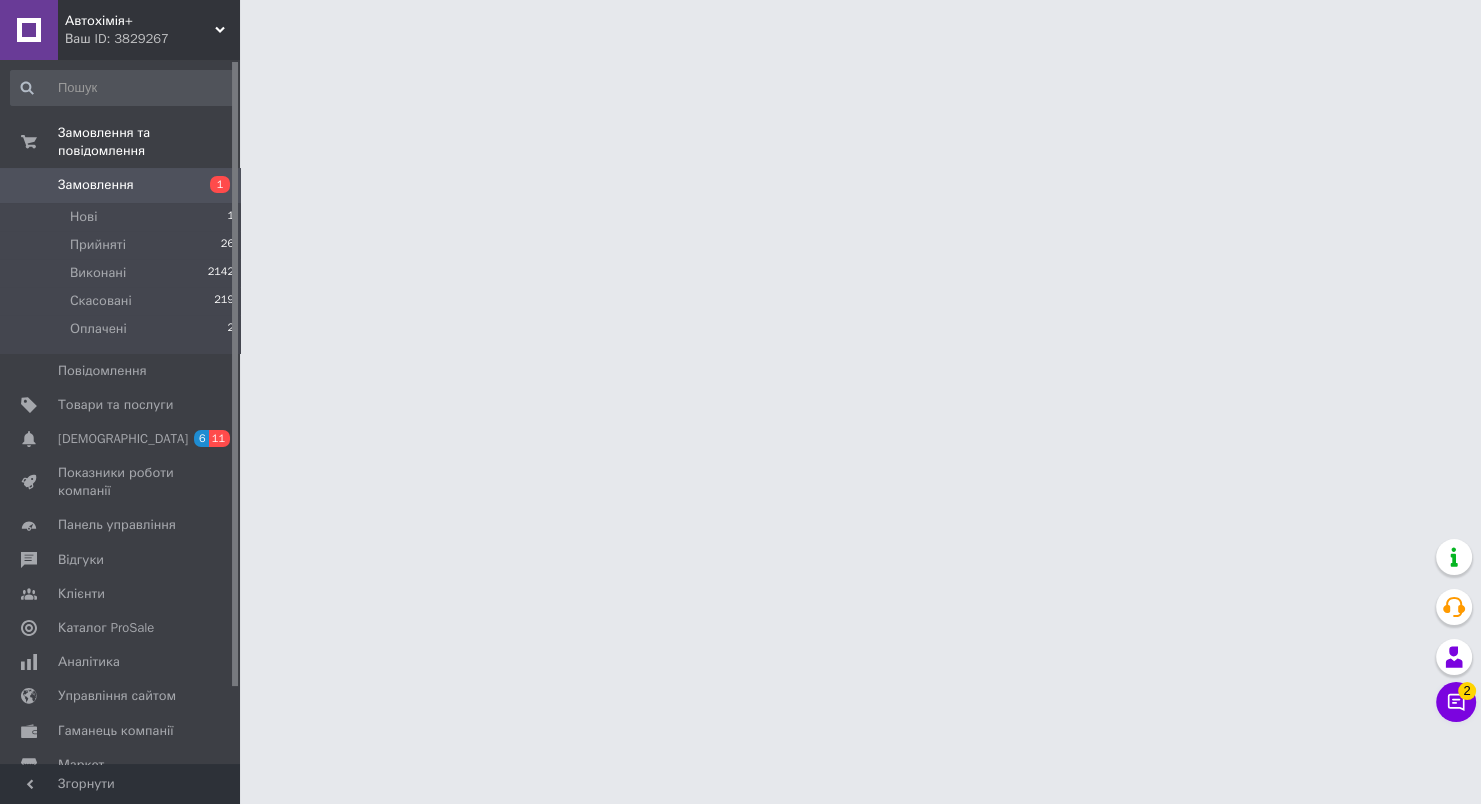 scroll, scrollTop: 0, scrollLeft: 0, axis: both 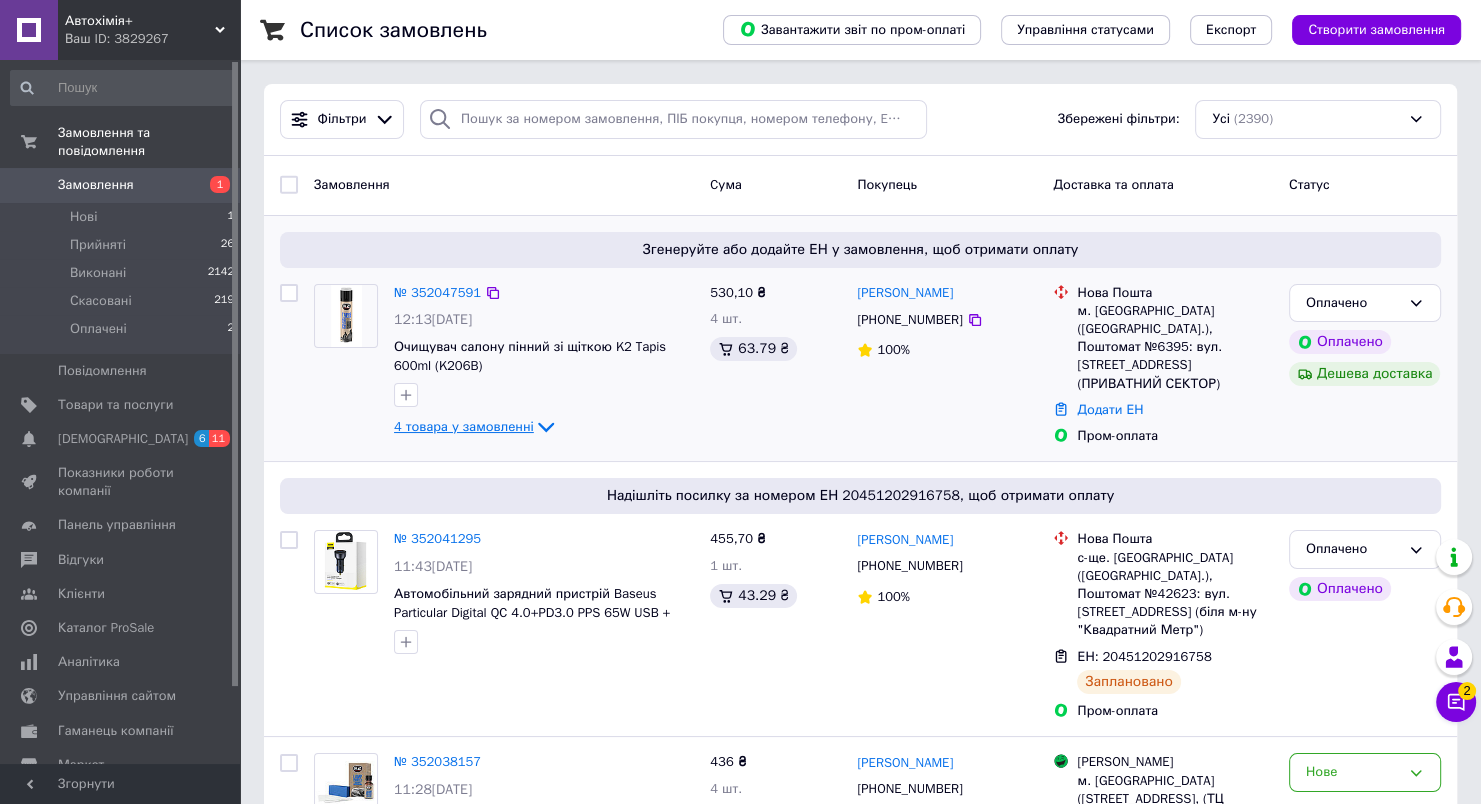 click 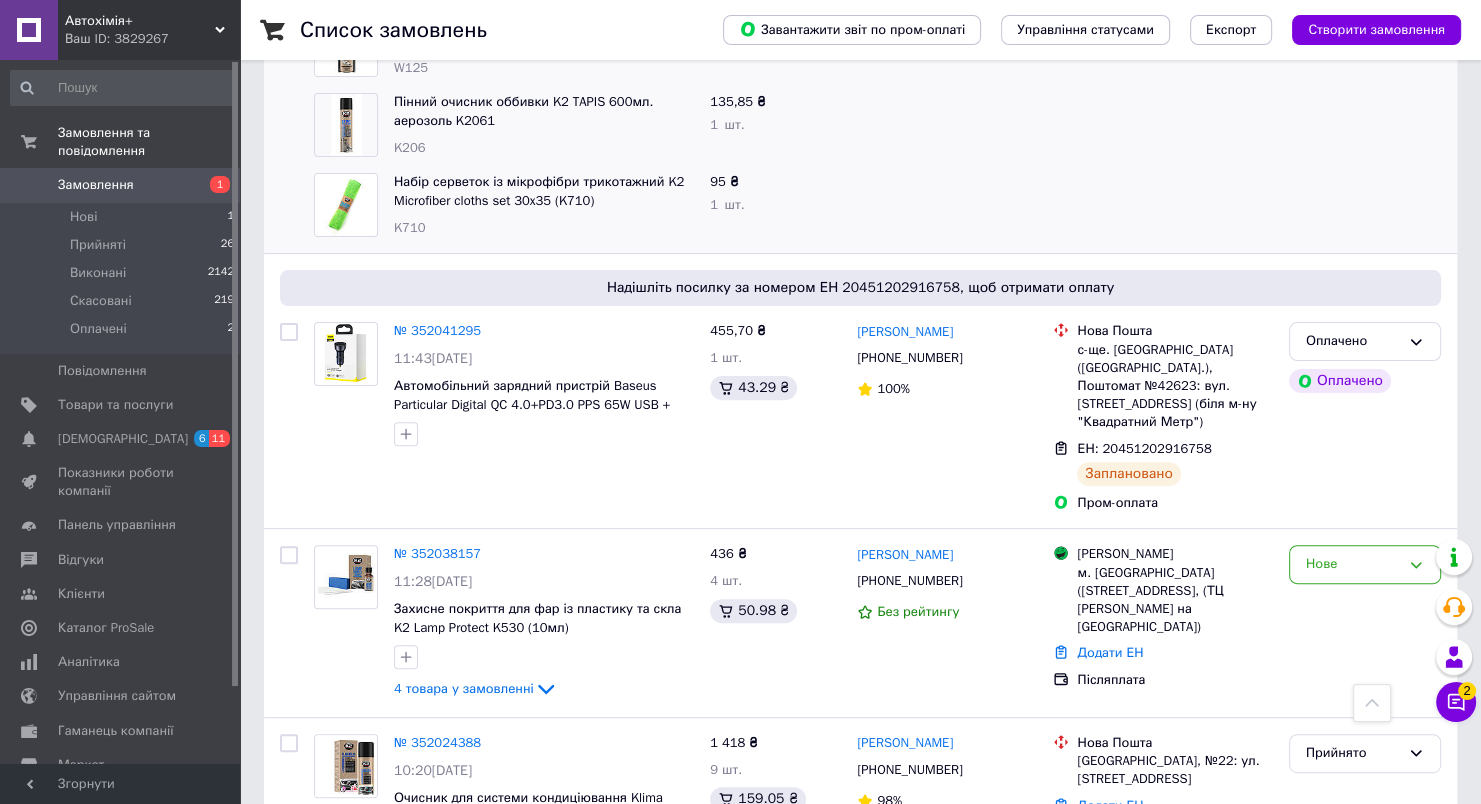 scroll, scrollTop: 900, scrollLeft: 0, axis: vertical 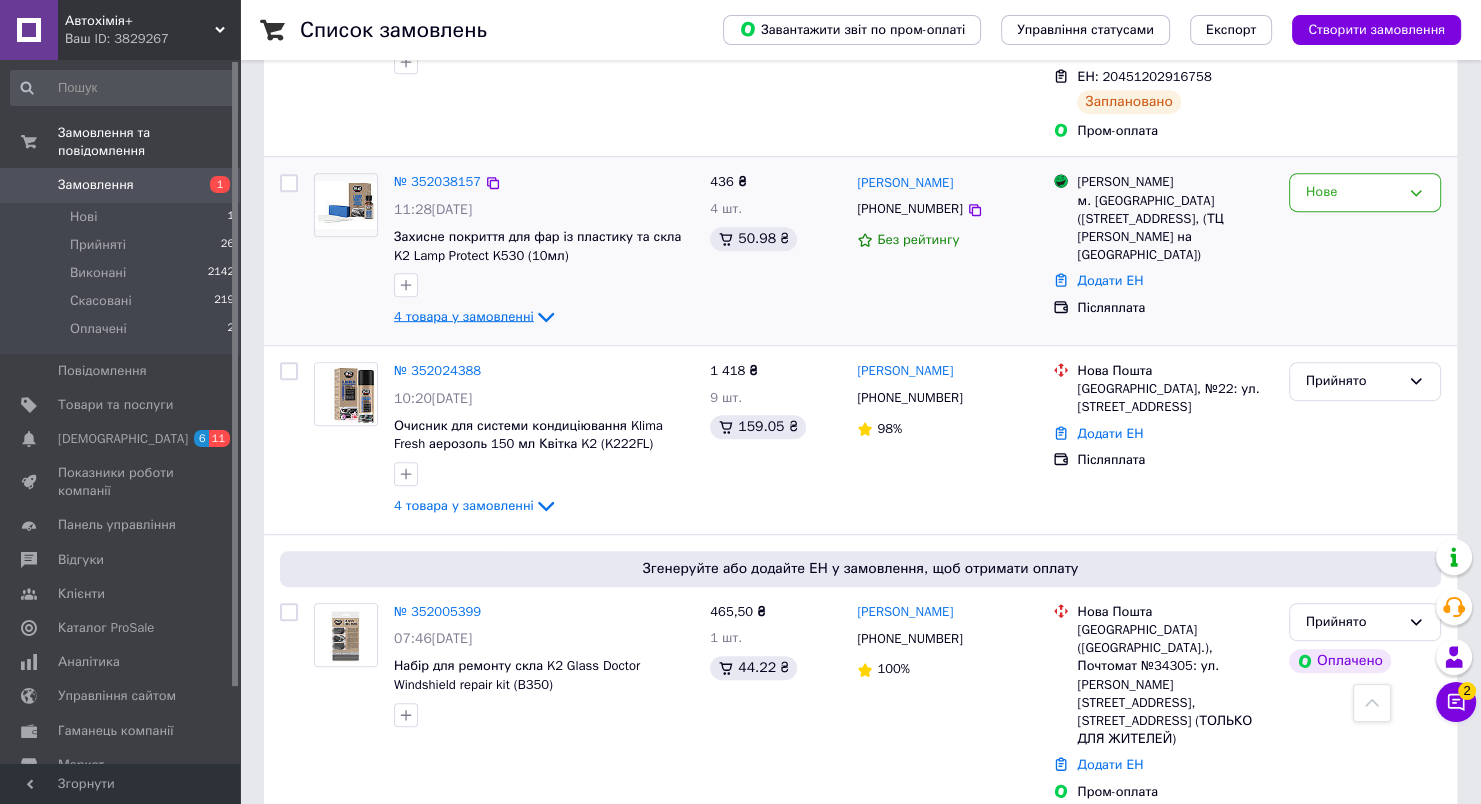 click 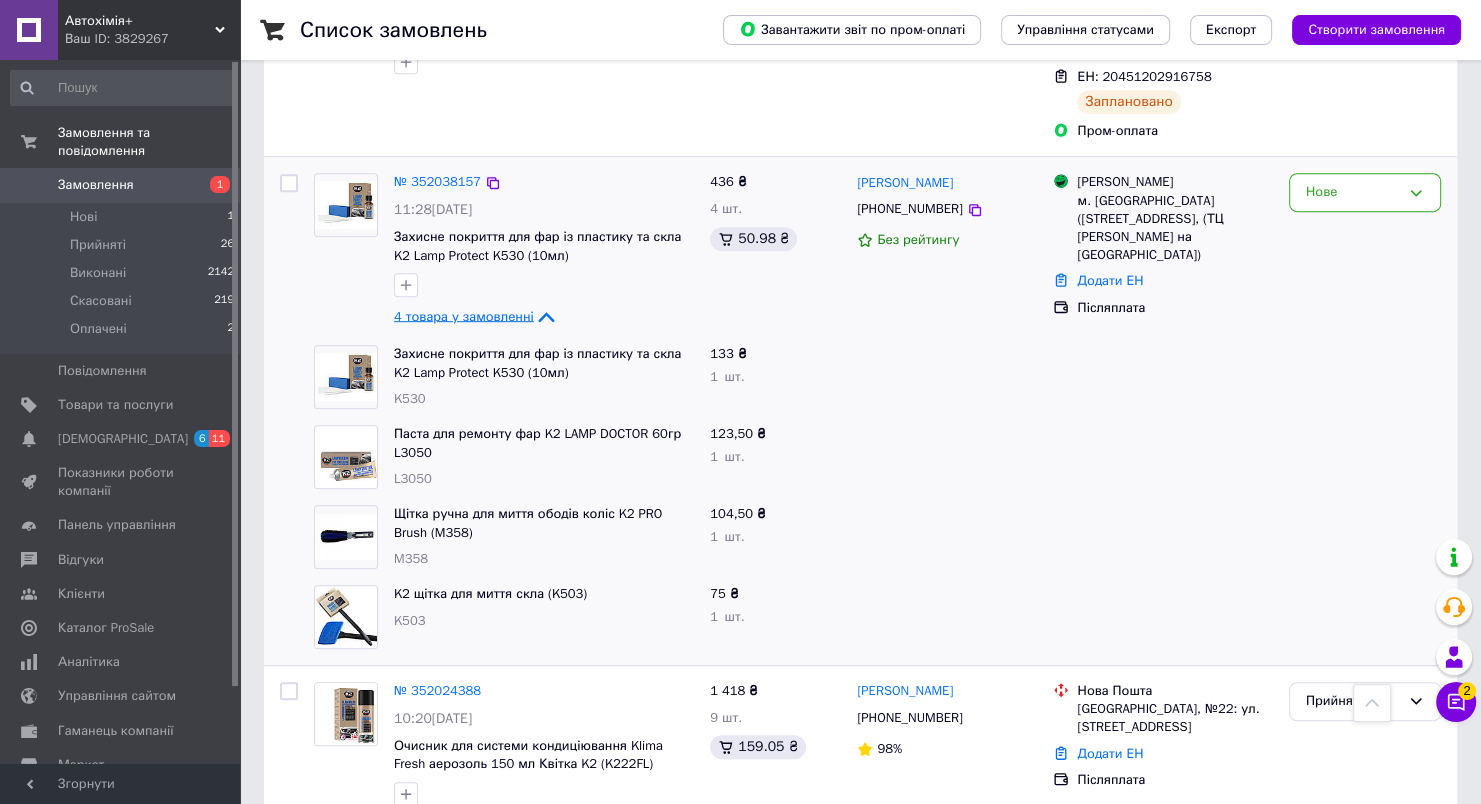 click 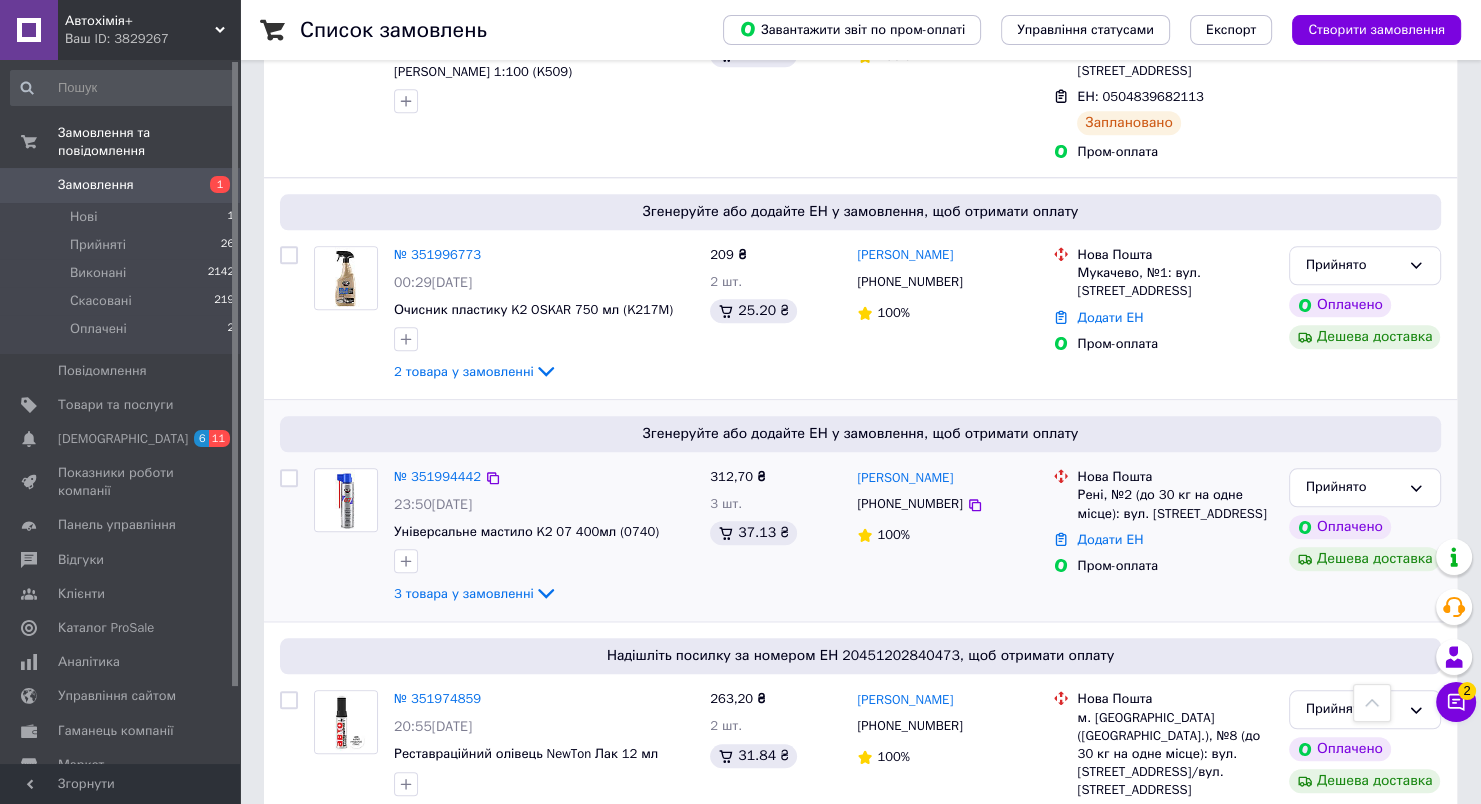 scroll, scrollTop: 2000, scrollLeft: 0, axis: vertical 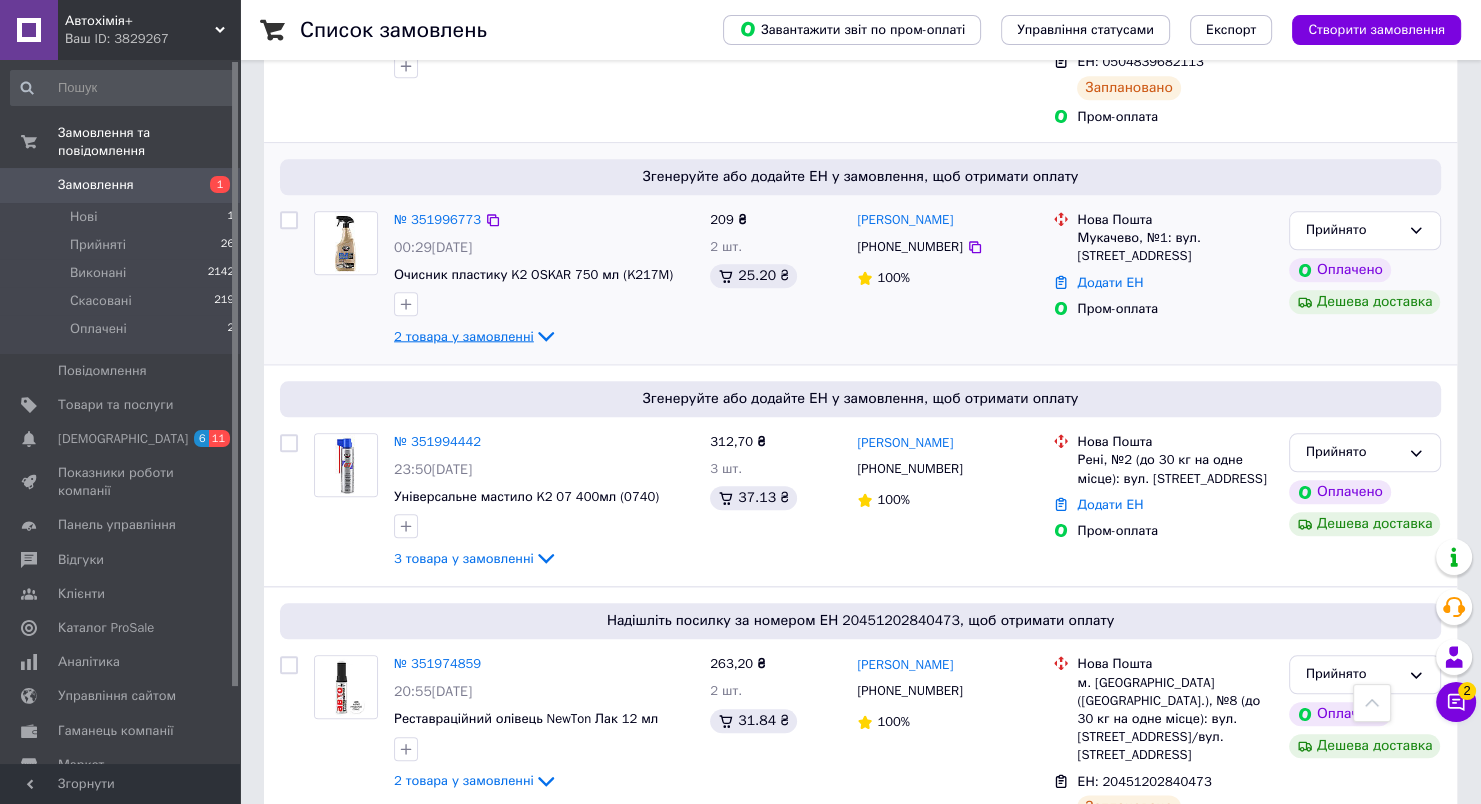click 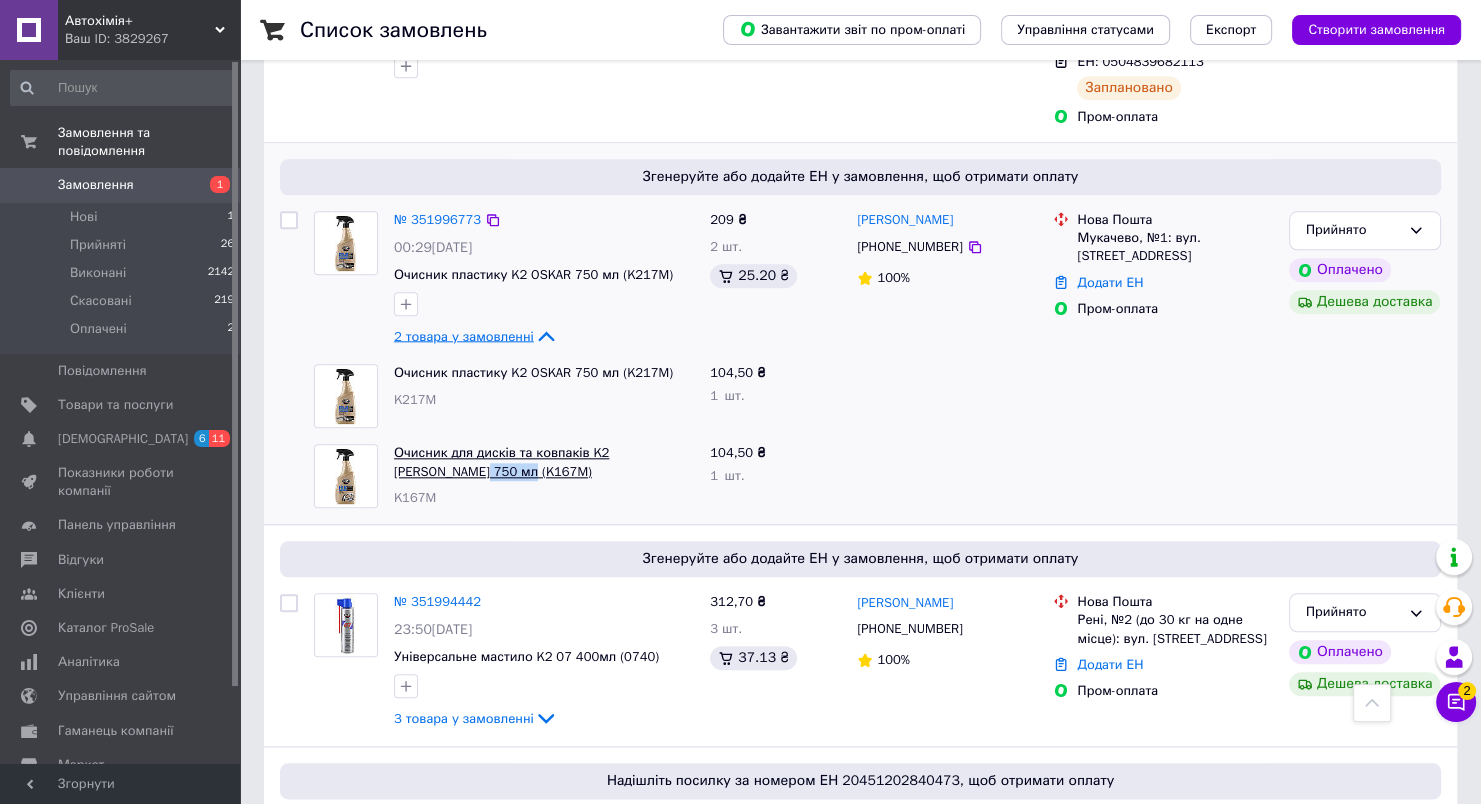 drag, startPoint x: 459, startPoint y: 362, endPoint x: 397, endPoint y: 359, distance: 62.072536 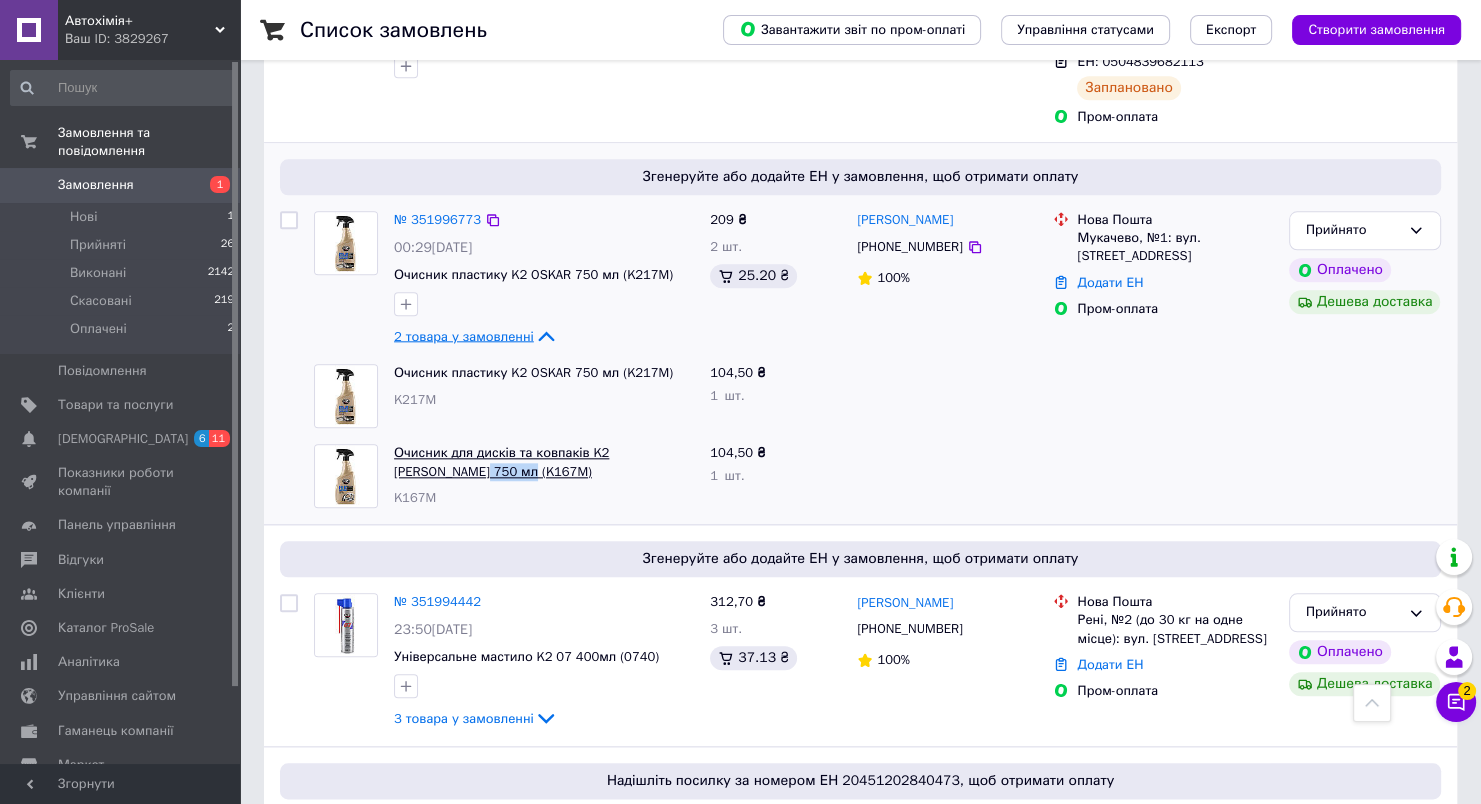 click on "Очисник для дисків та ковпаків K2 [PERSON_NAME] 750 мл (K167M)" at bounding box center [544, 462] 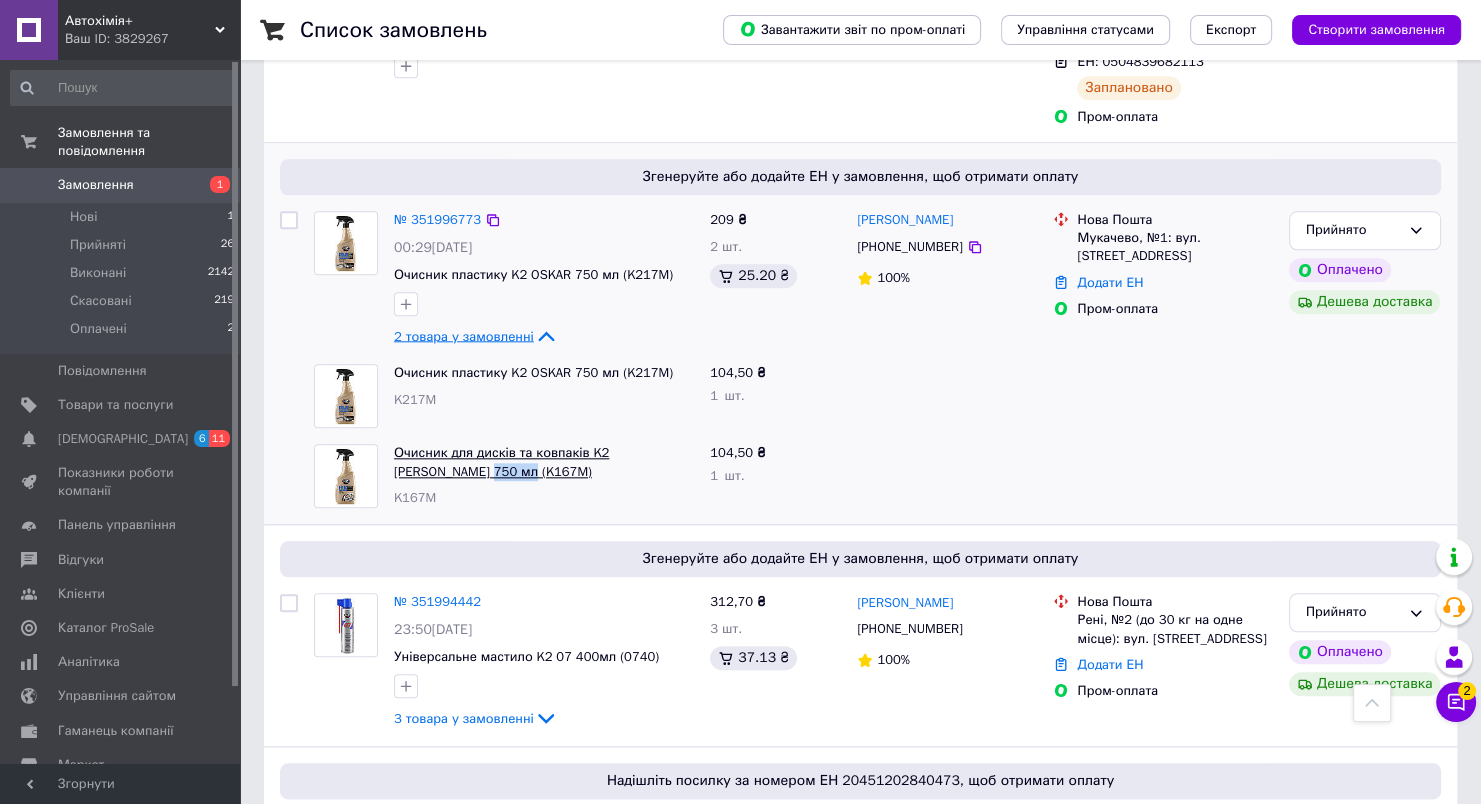 copy on "K167M)" 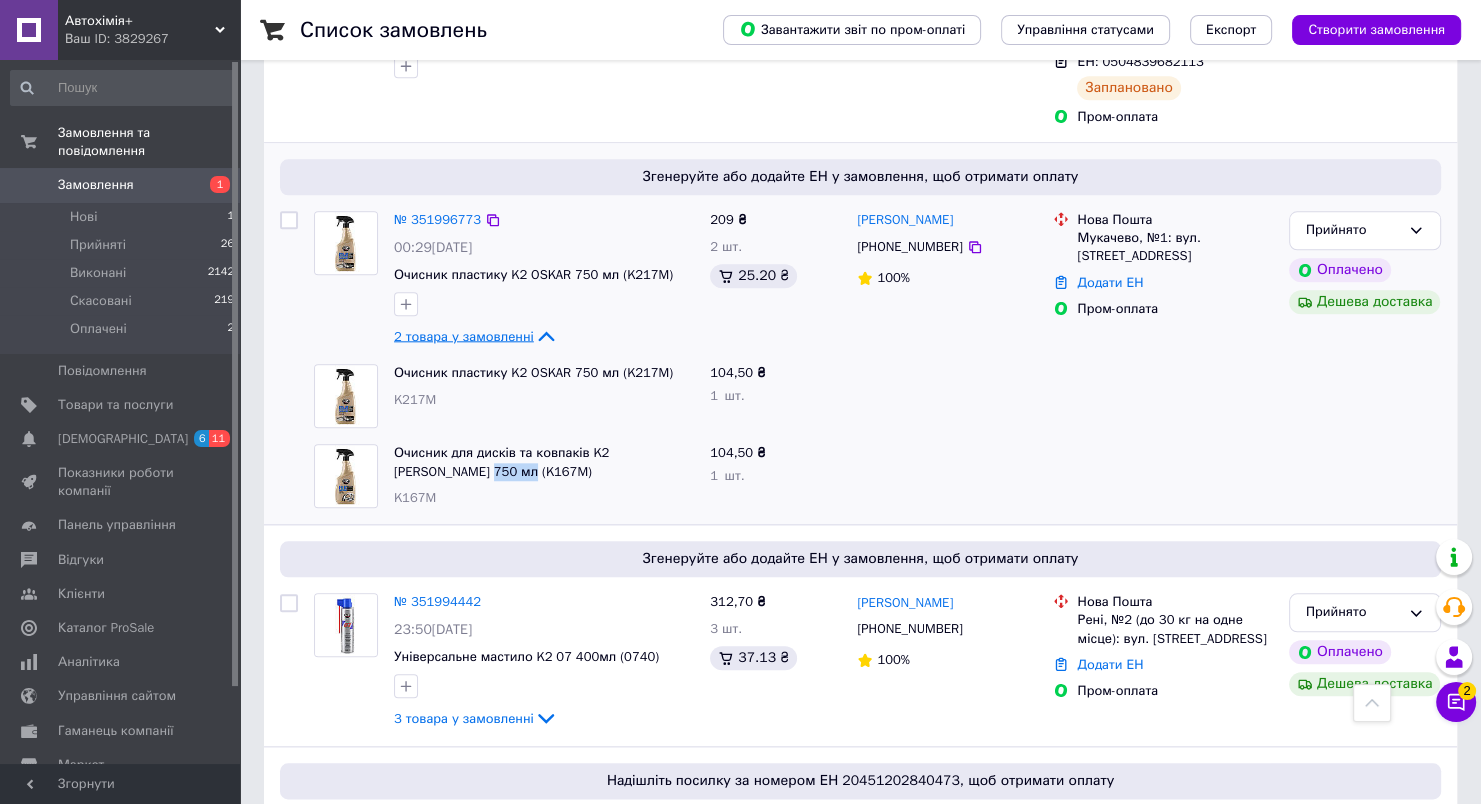 scroll, scrollTop: 1900, scrollLeft: 0, axis: vertical 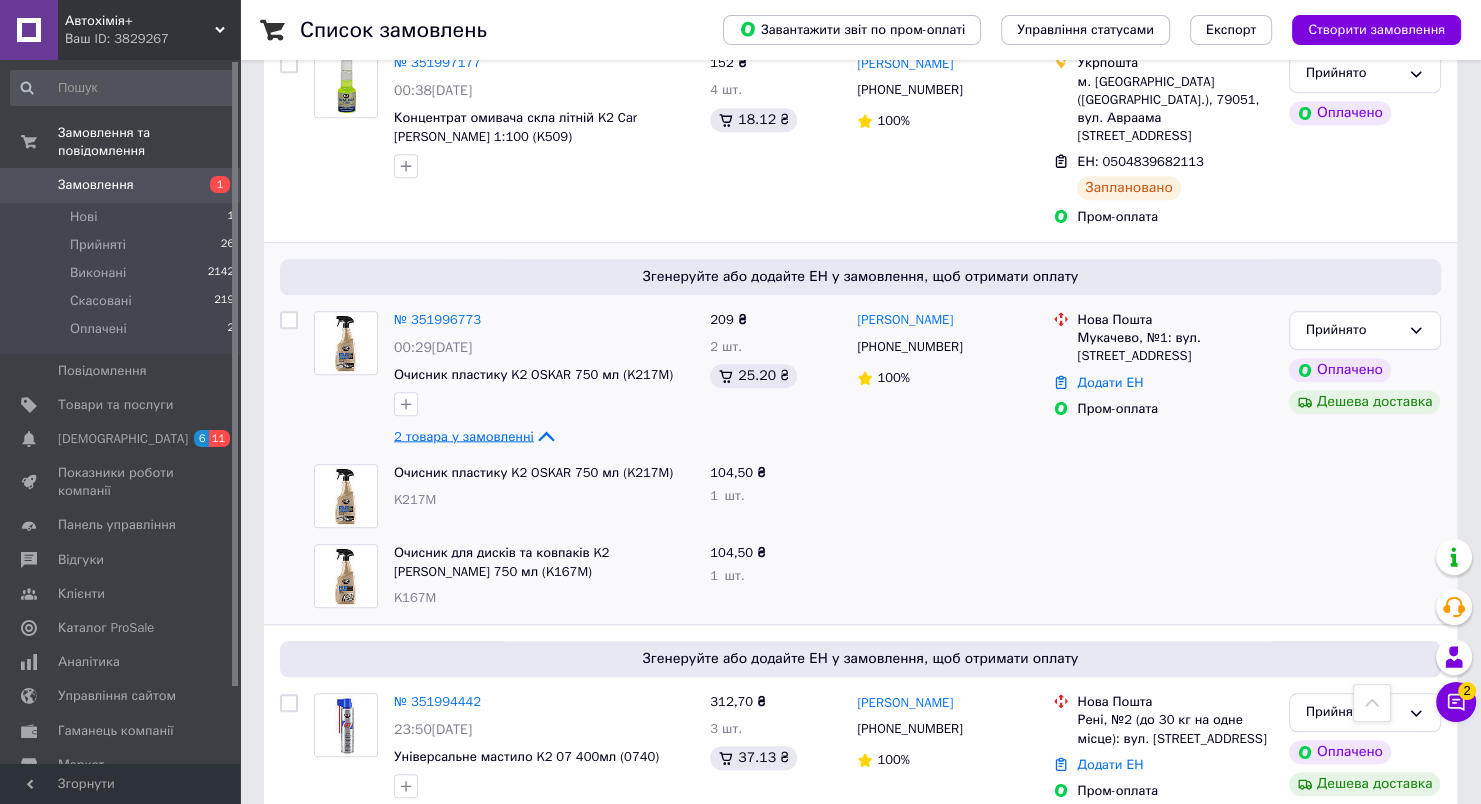 click 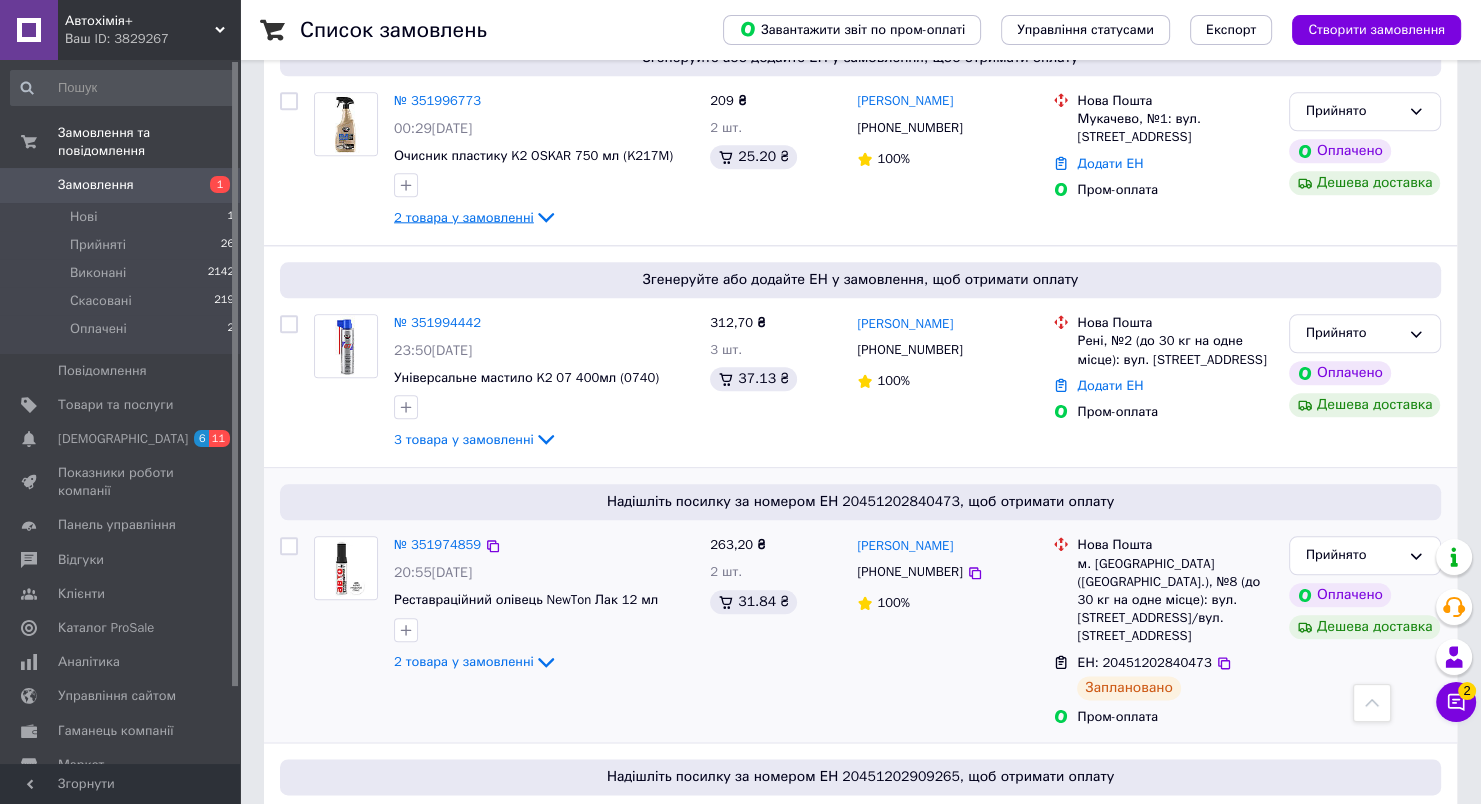scroll, scrollTop: 2000, scrollLeft: 0, axis: vertical 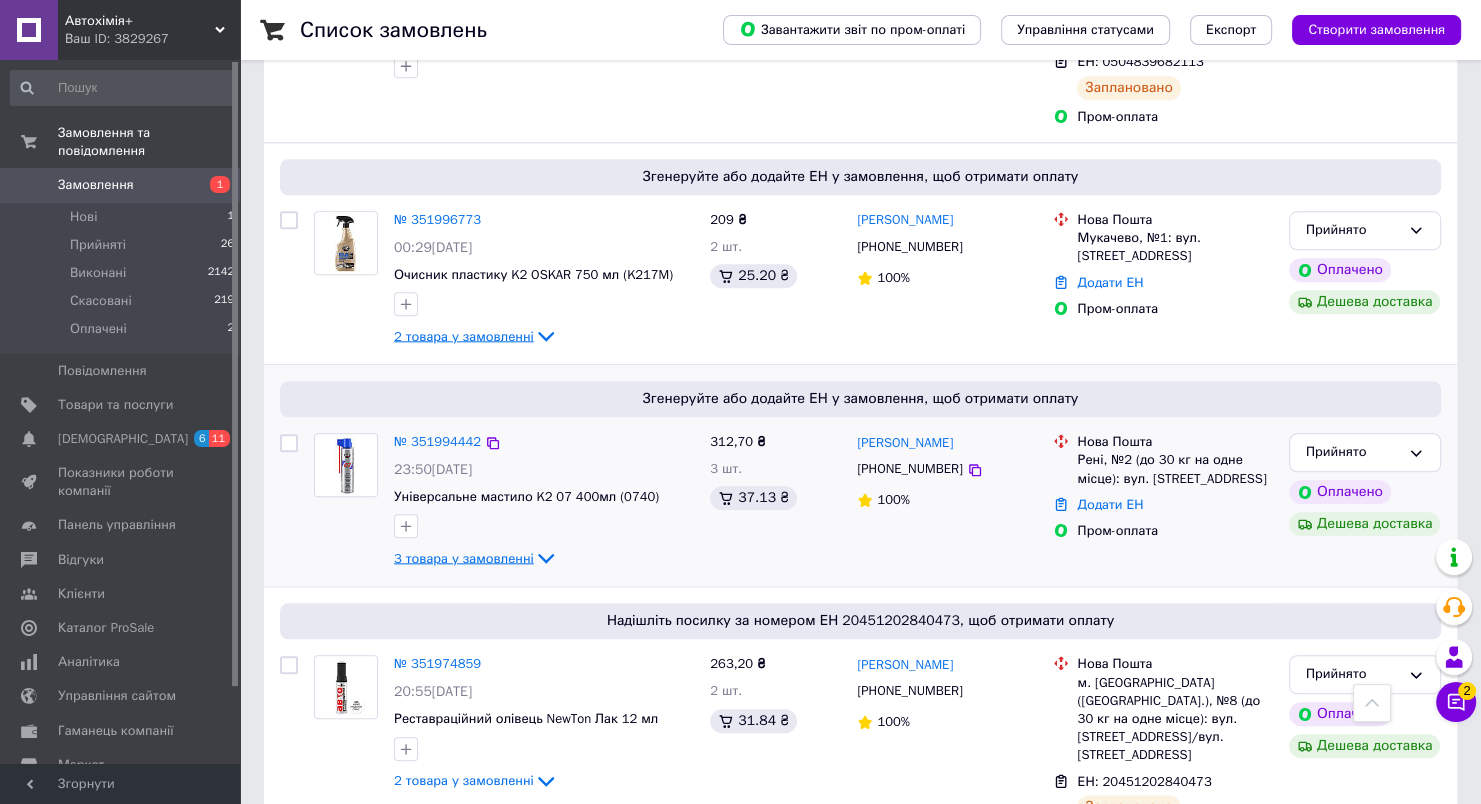 click 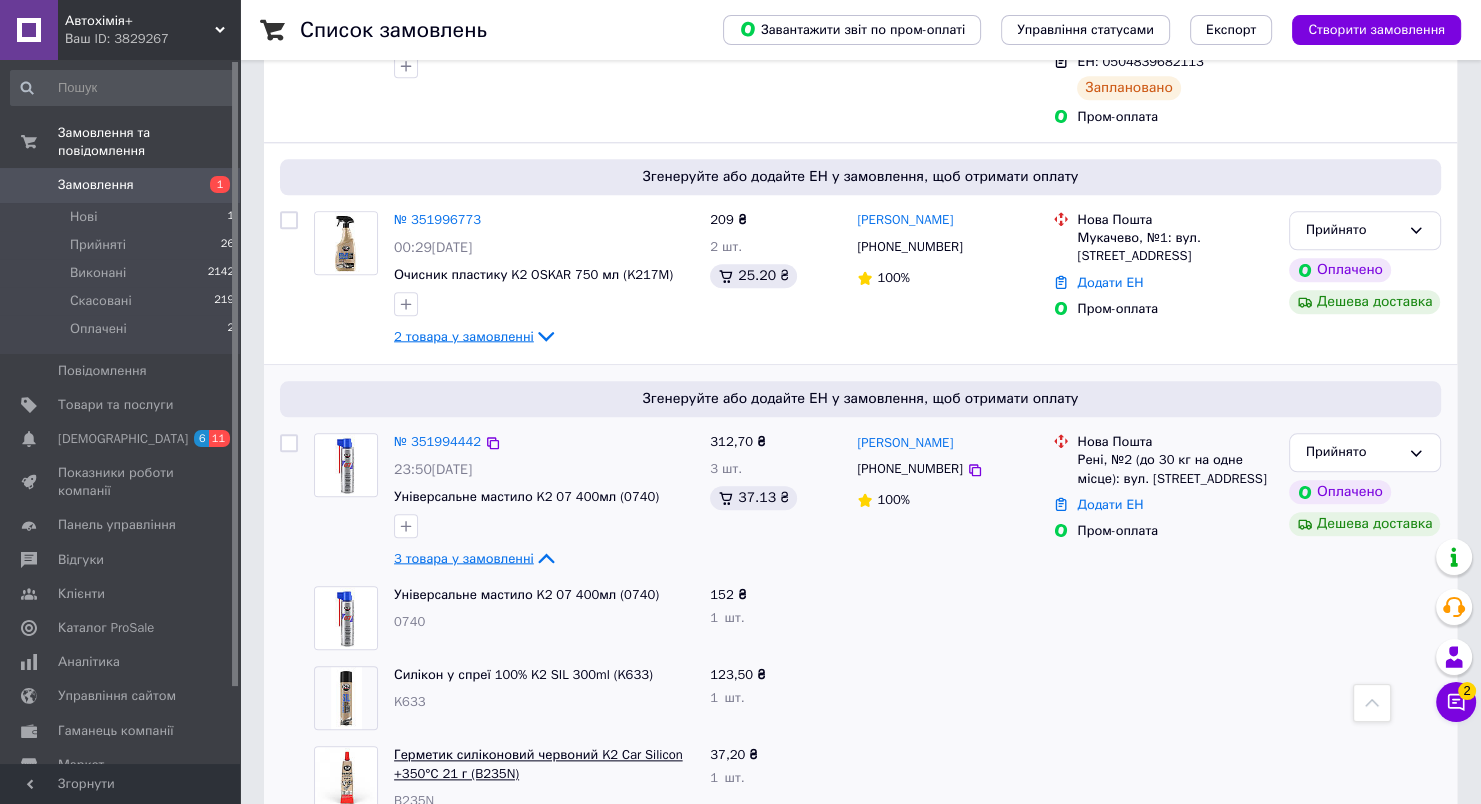 click on "Герметик силіконовий червоний K2 Car Silicon +350°C 21 г (B235N)" at bounding box center (538, 764) 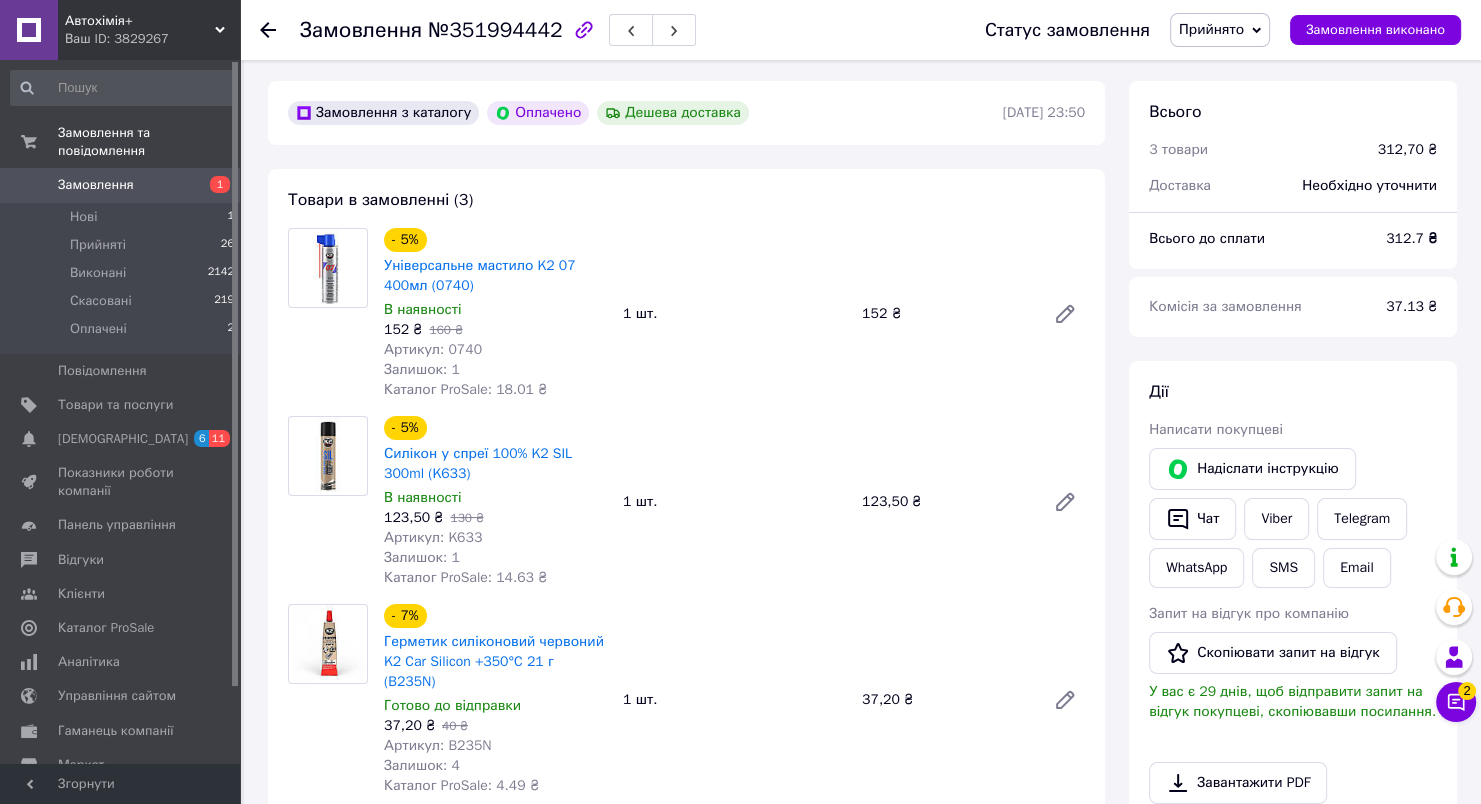 scroll, scrollTop: 100, scrollLeft: 0, axis: vertical 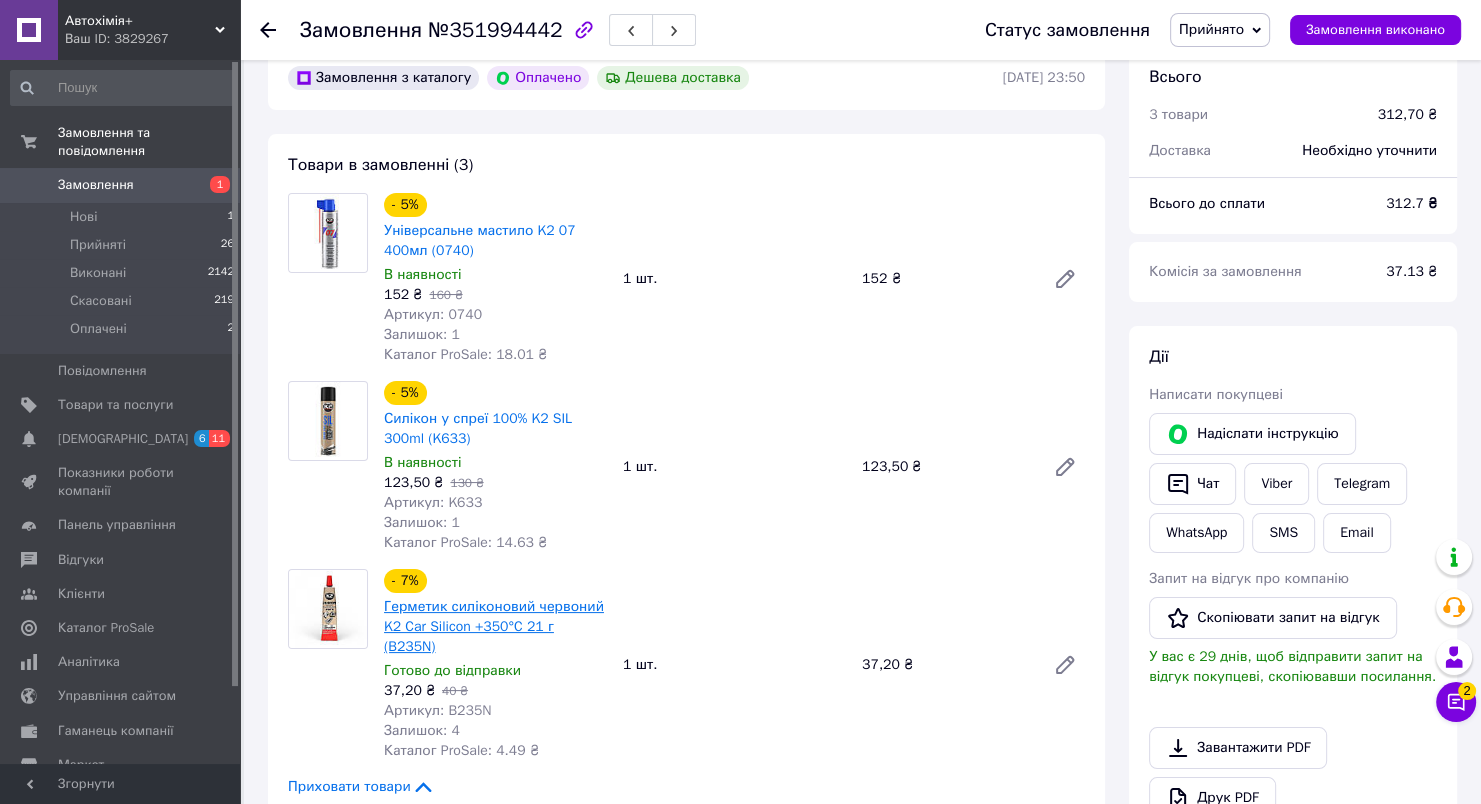 click on "Герметик силіконовий червоний K2 Car Silicon +350°C 21 г (B235N)" at bounding box center [494, 626] 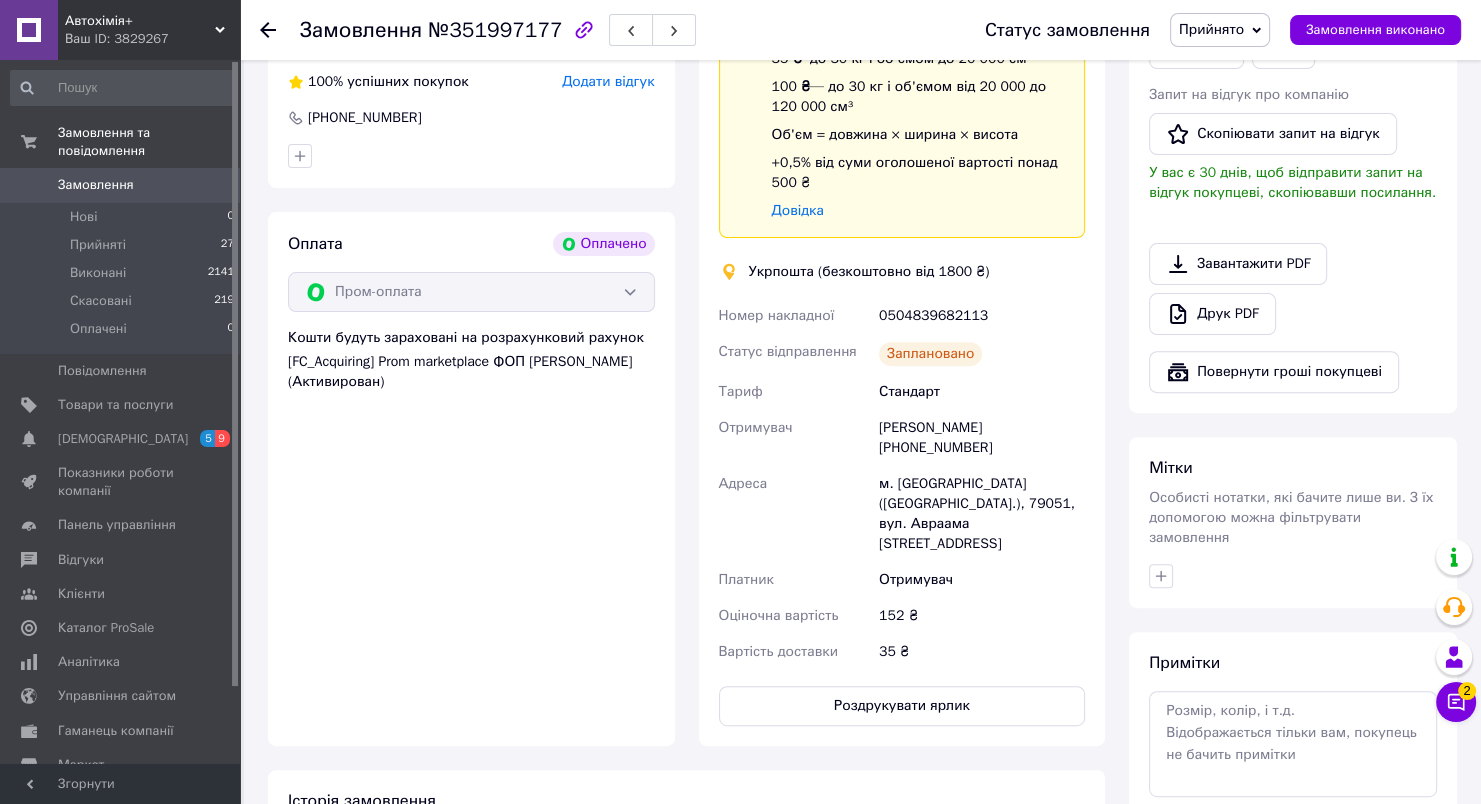 scroll, scrollTop: 0, scrollLeft: 0, axis: both 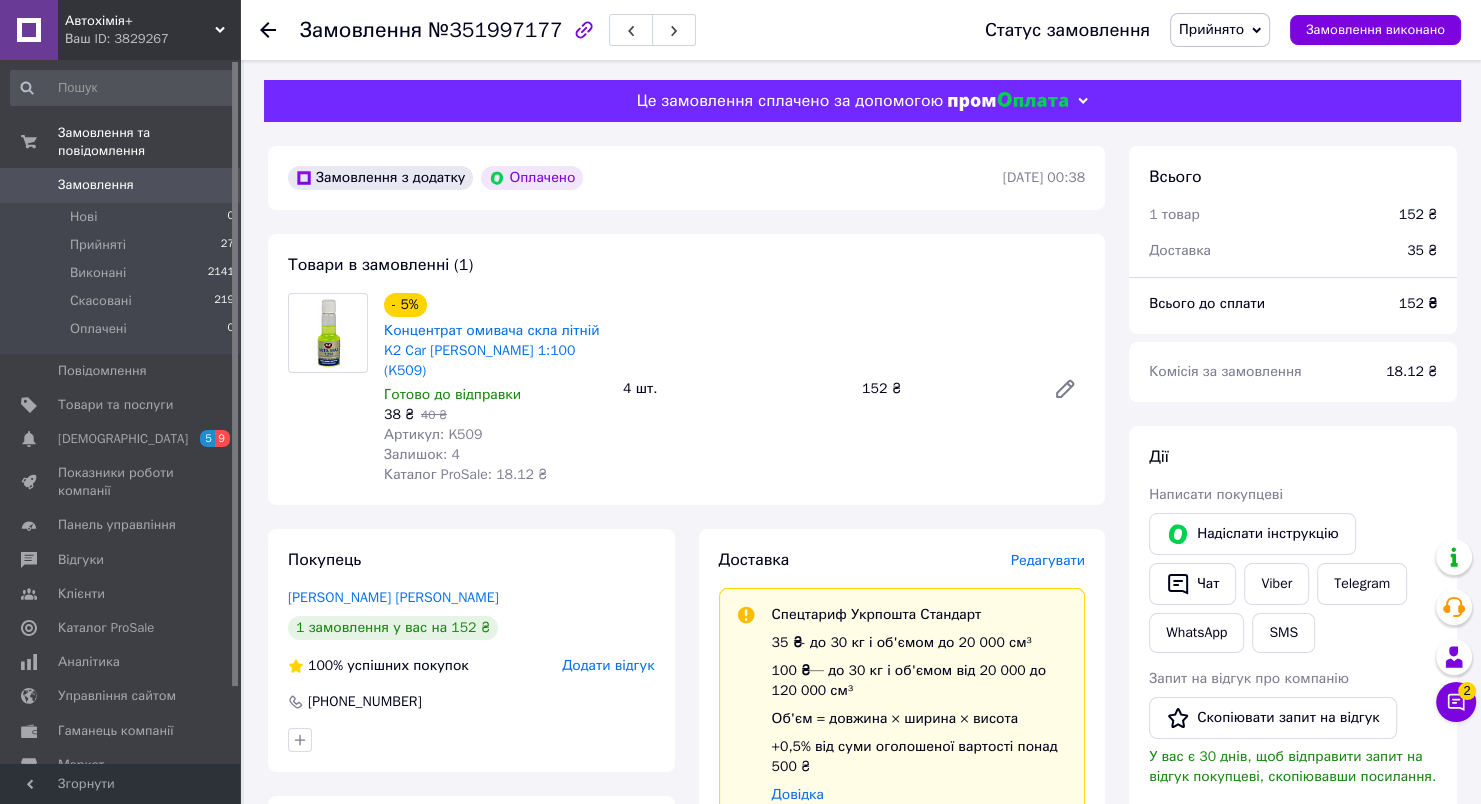 click on "Замовлення" at bounding box center [96, 185] 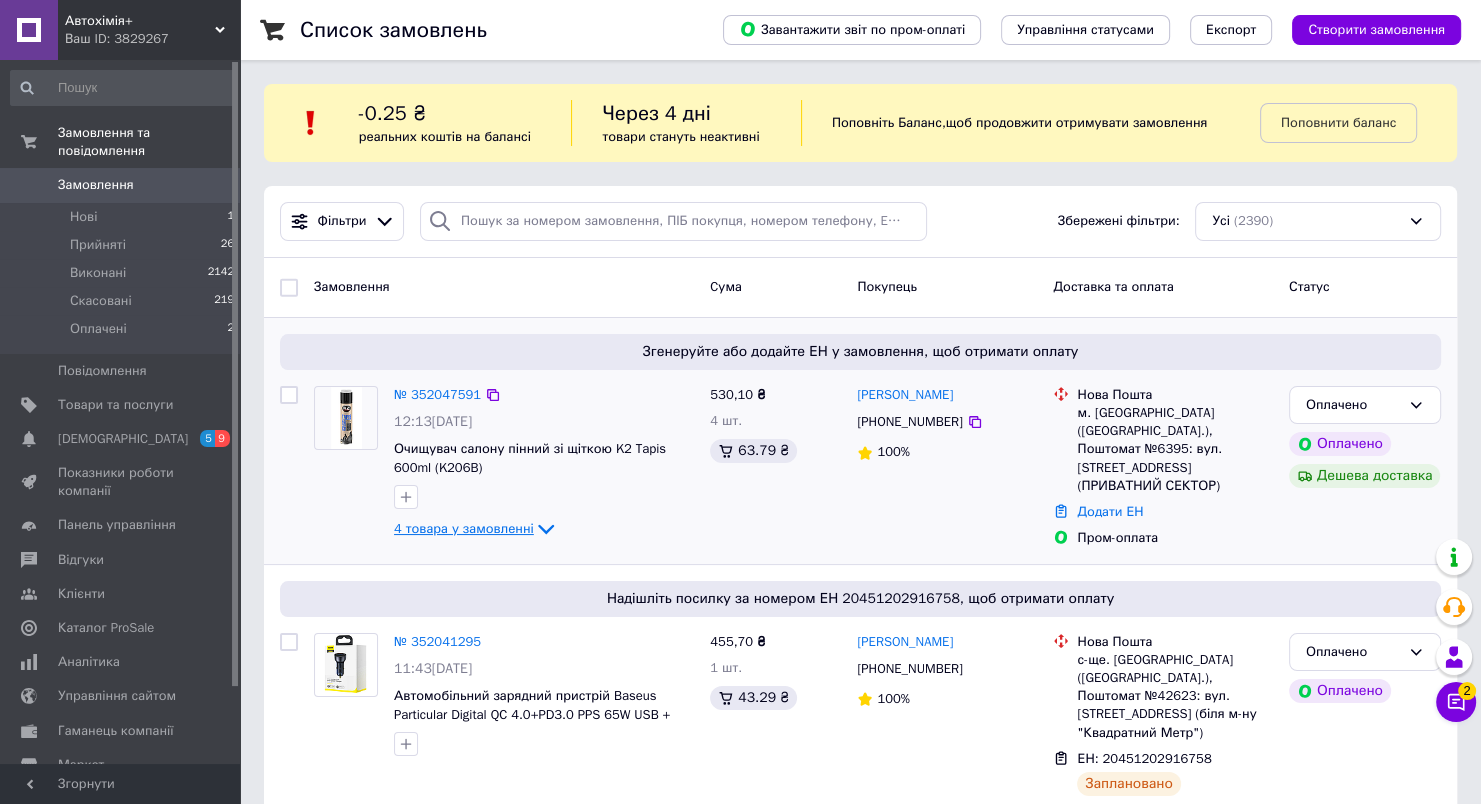 click 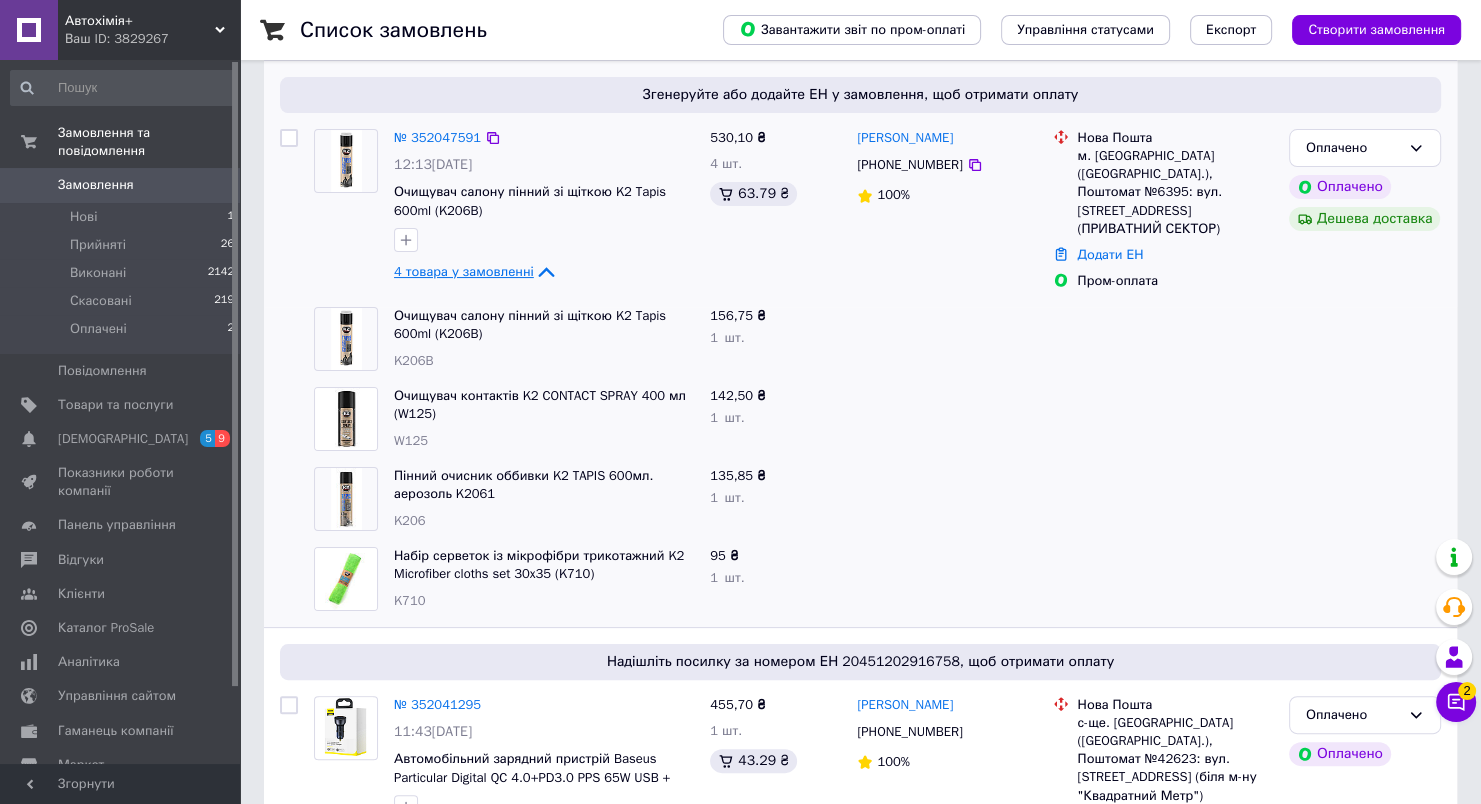 scroll, scrollTop: 100, scrollLeft: 0, axis: vertical 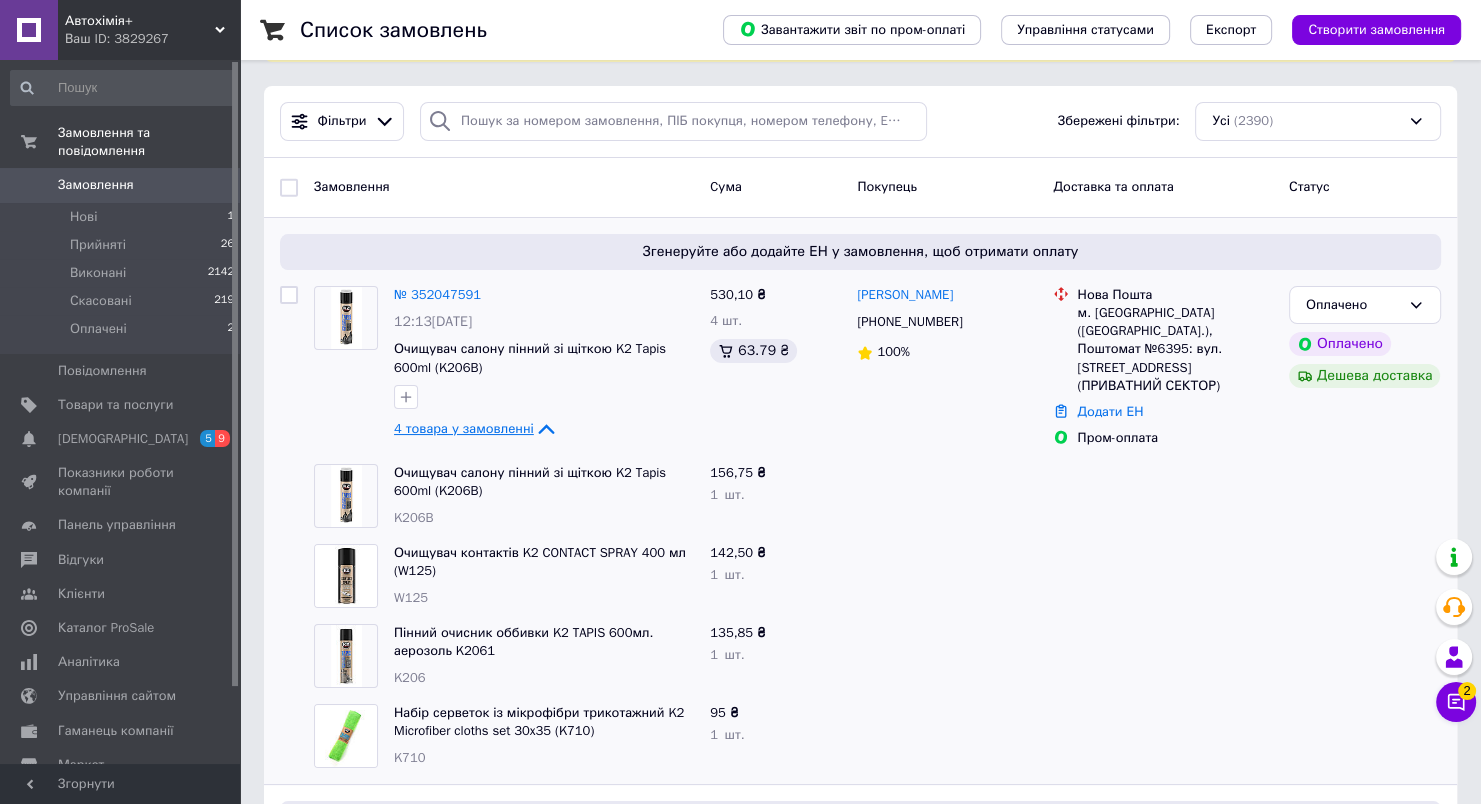 click 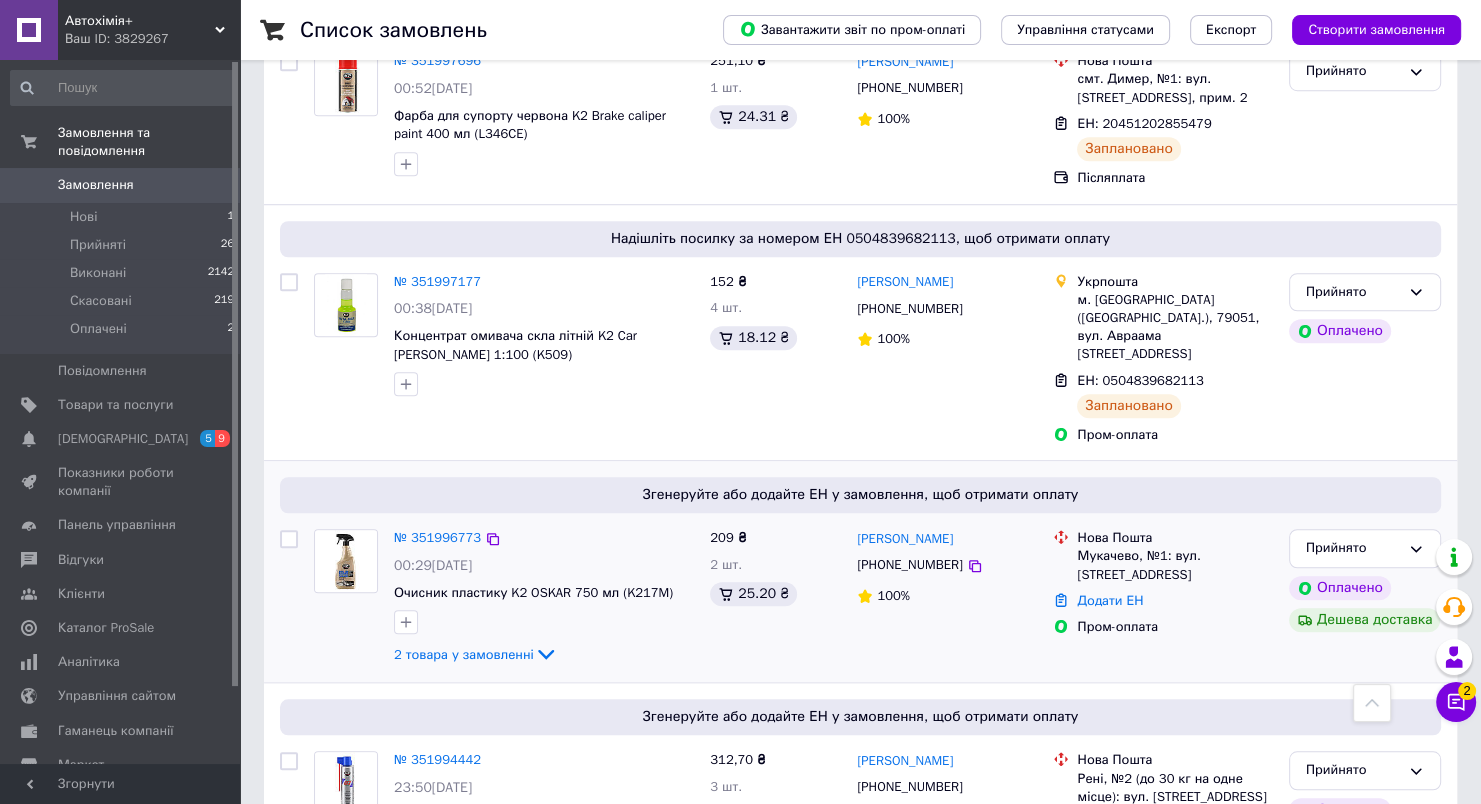scroll, scrollTop: 1500, scrollLeft: 0, axis: vertical 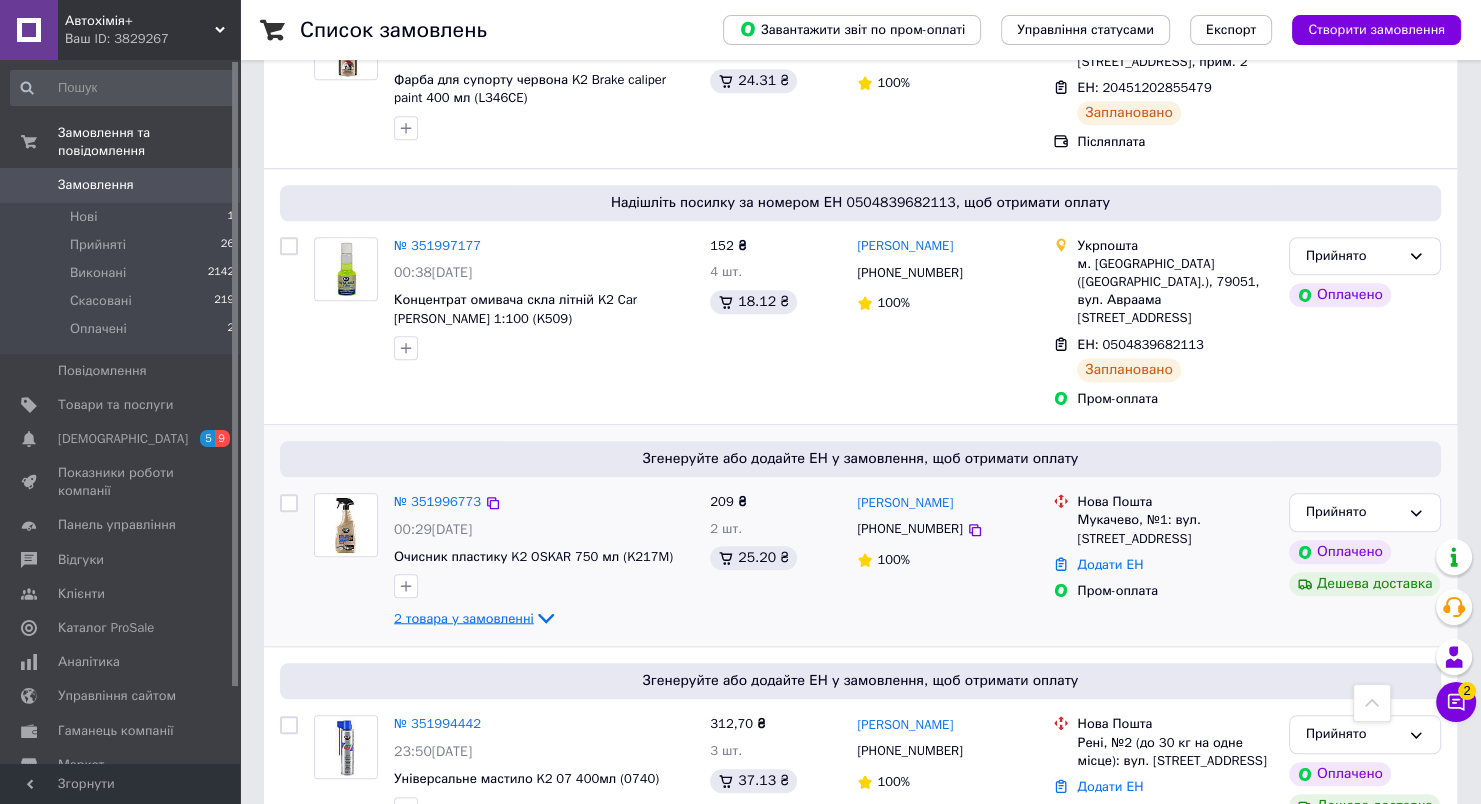 click 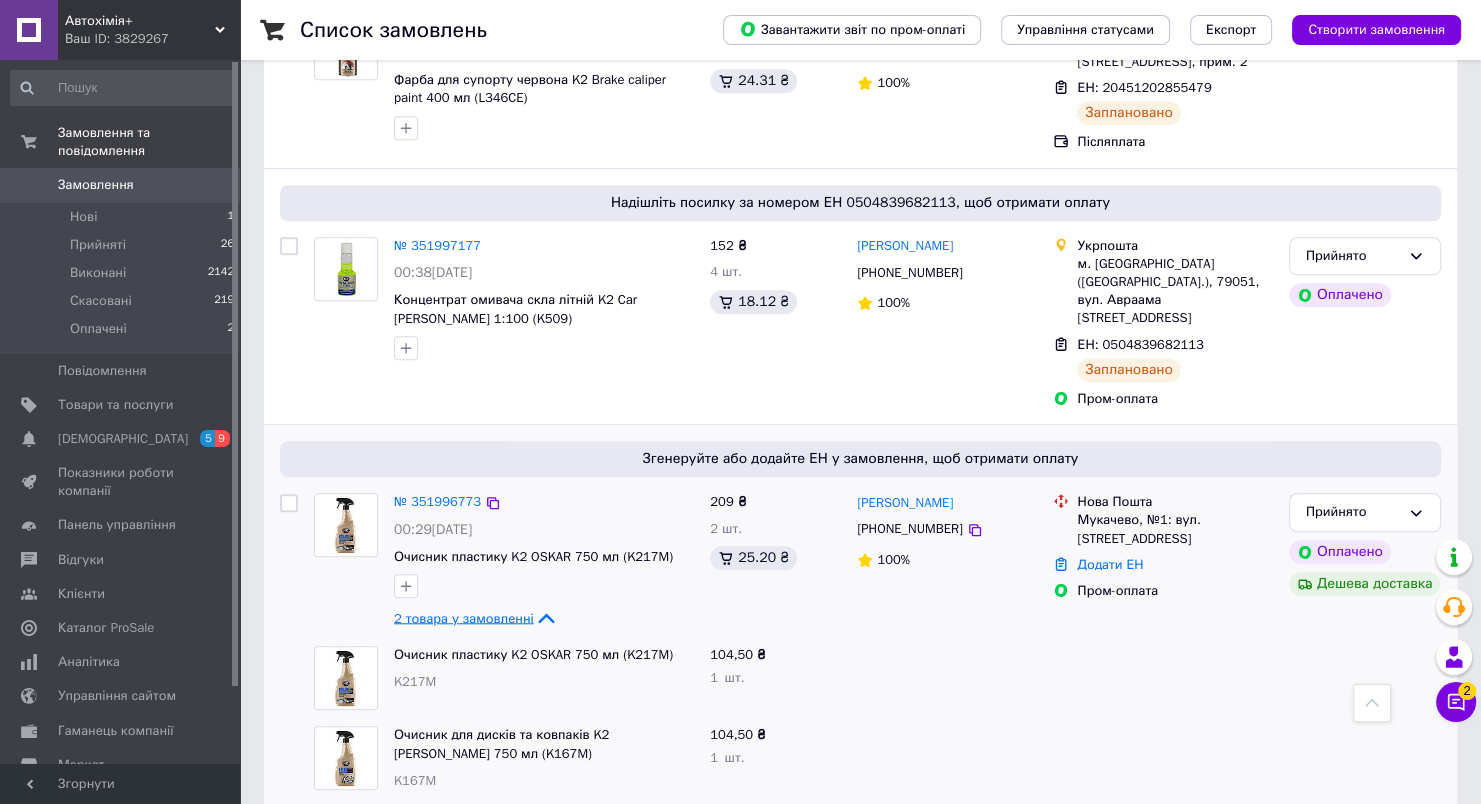 click 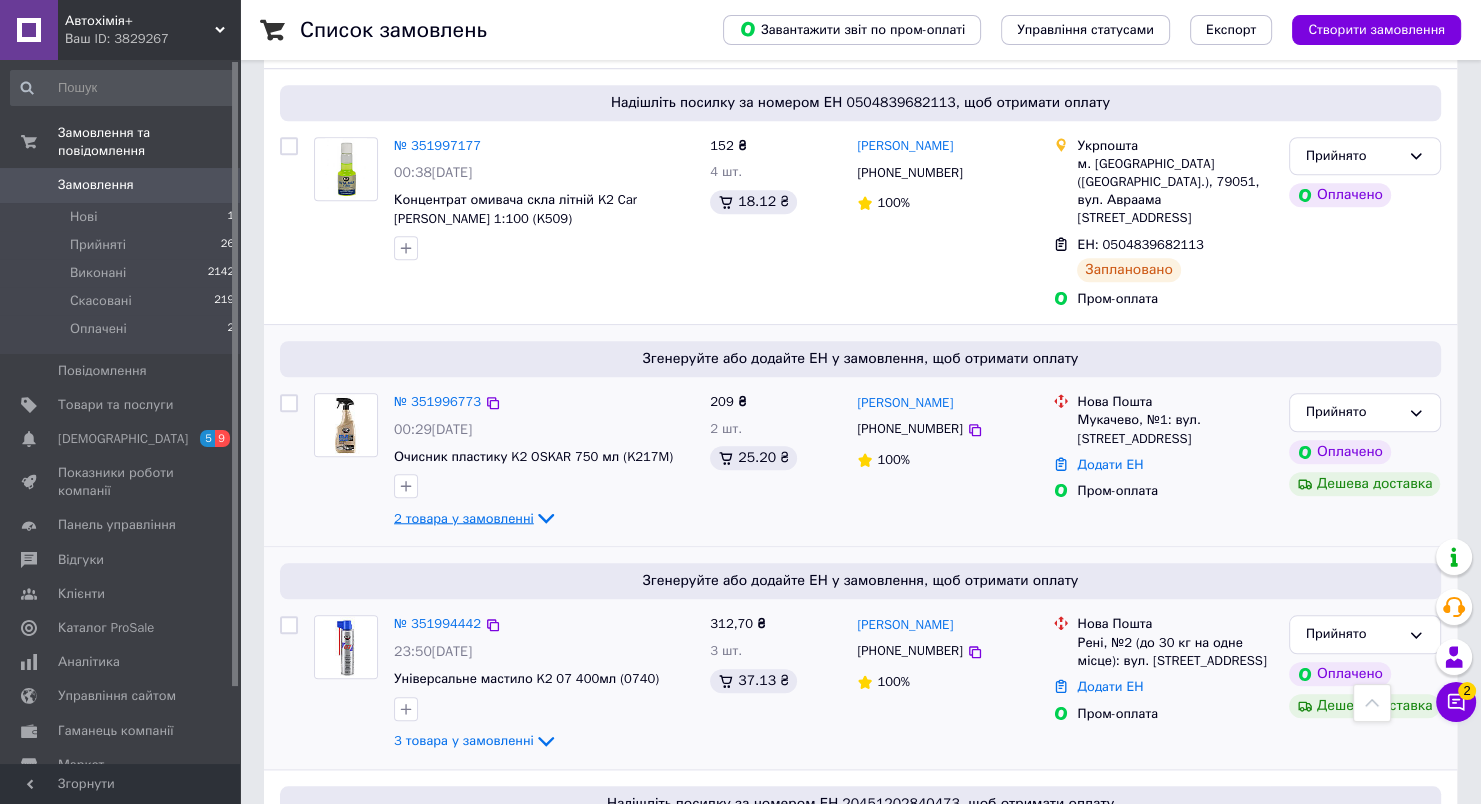 scroll, scrollTop: 1700, scrollLeft: 0, axis: vertical 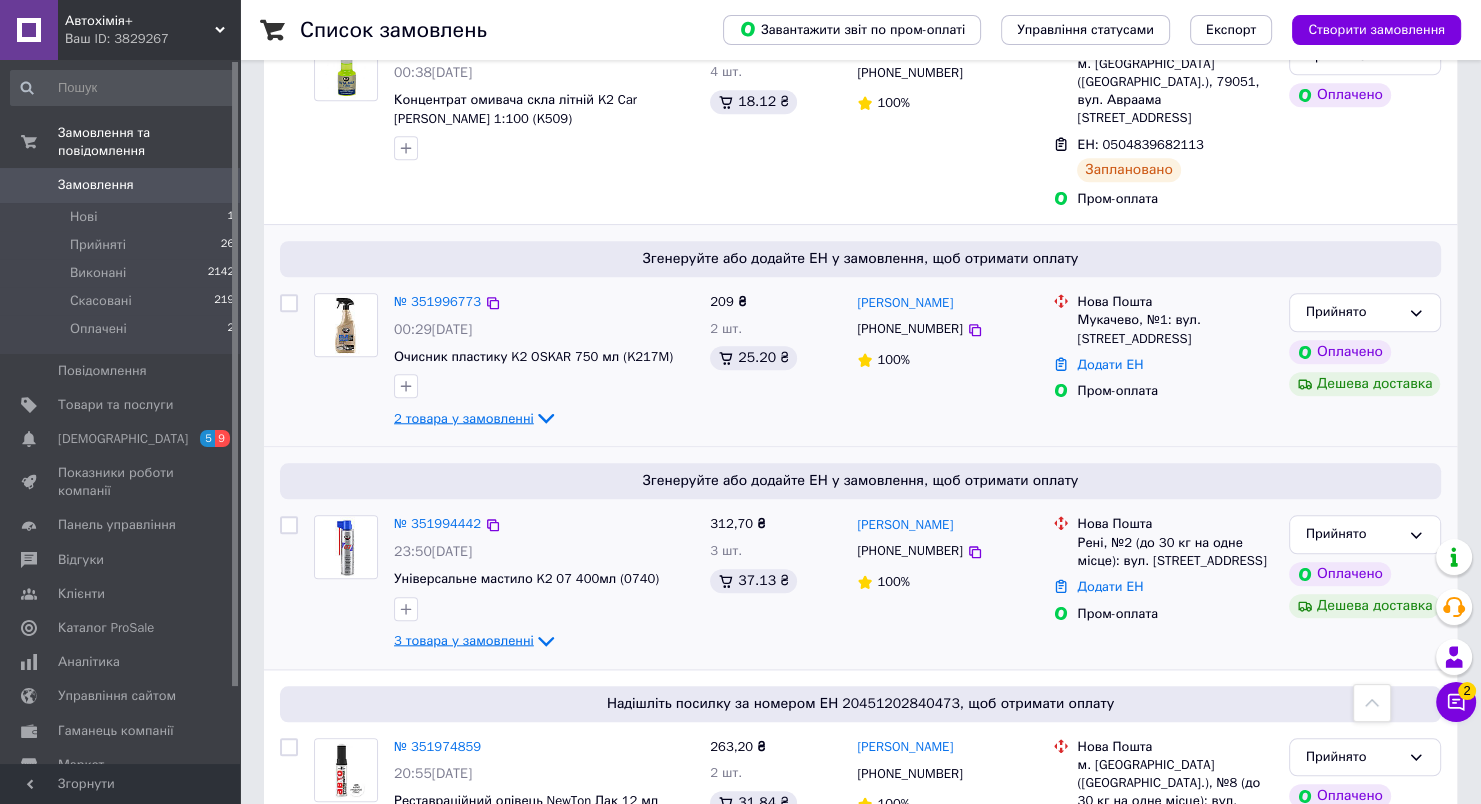 click 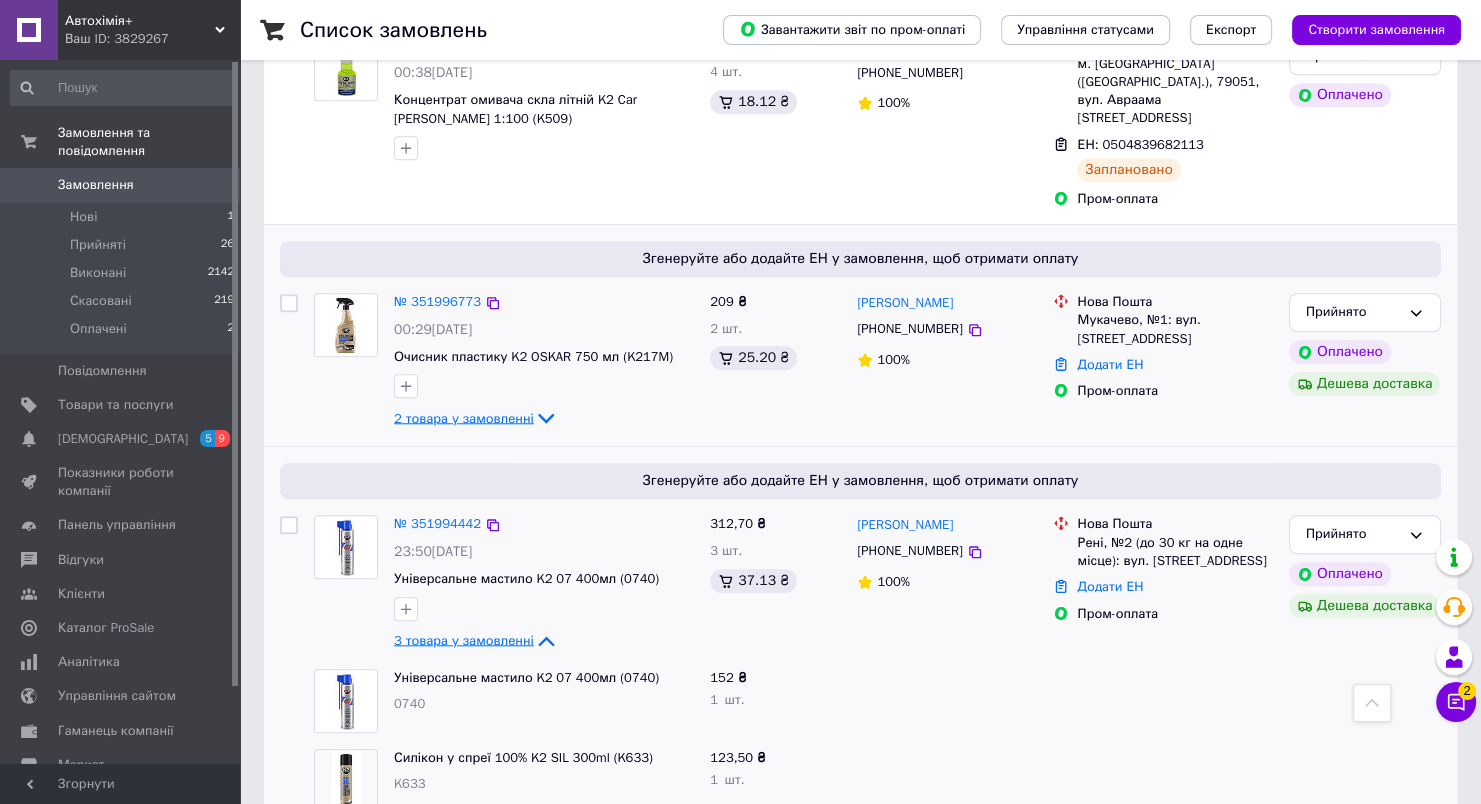 click 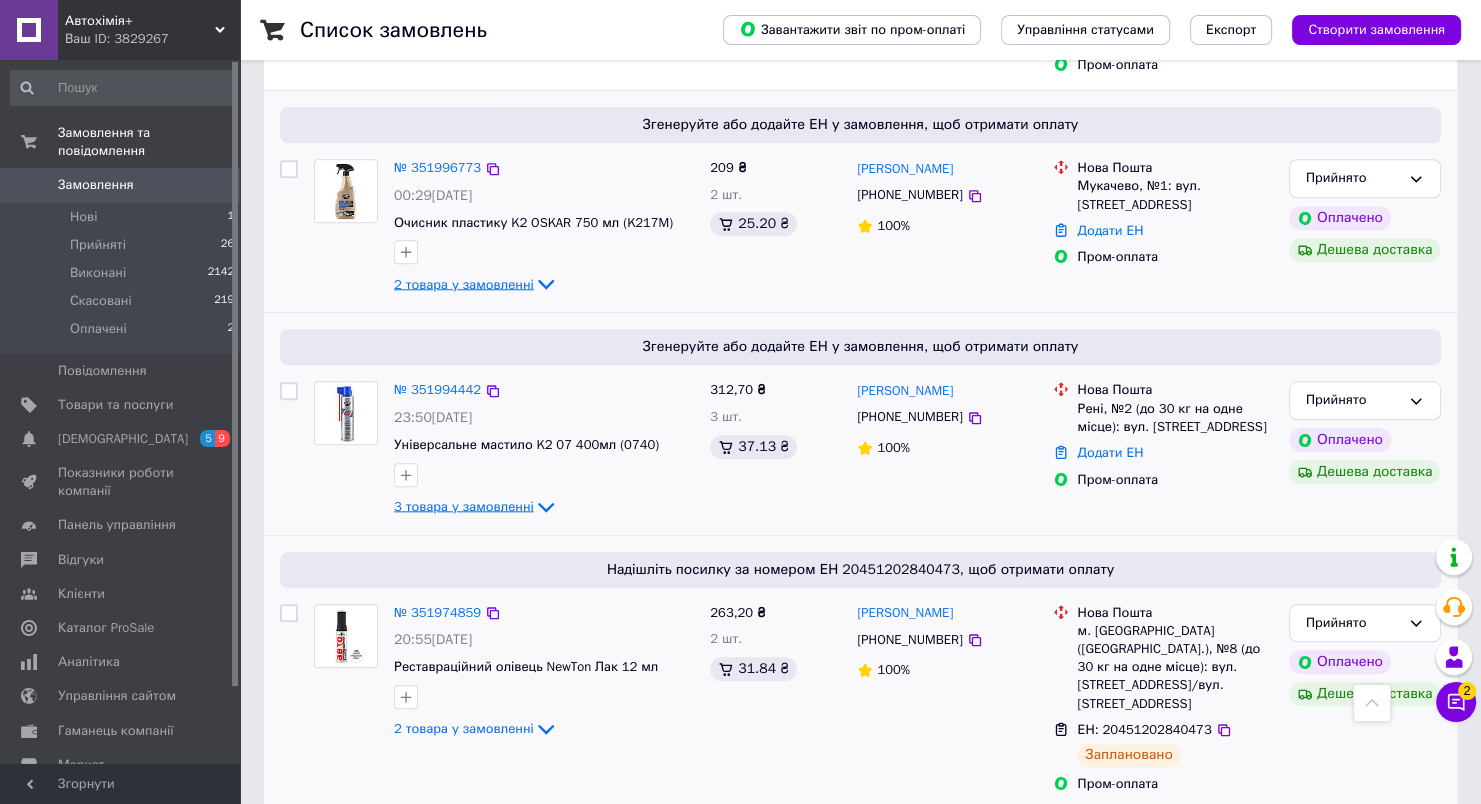 scroll, scrollTop: 1800, scrollLeft: 0, axis: vertical 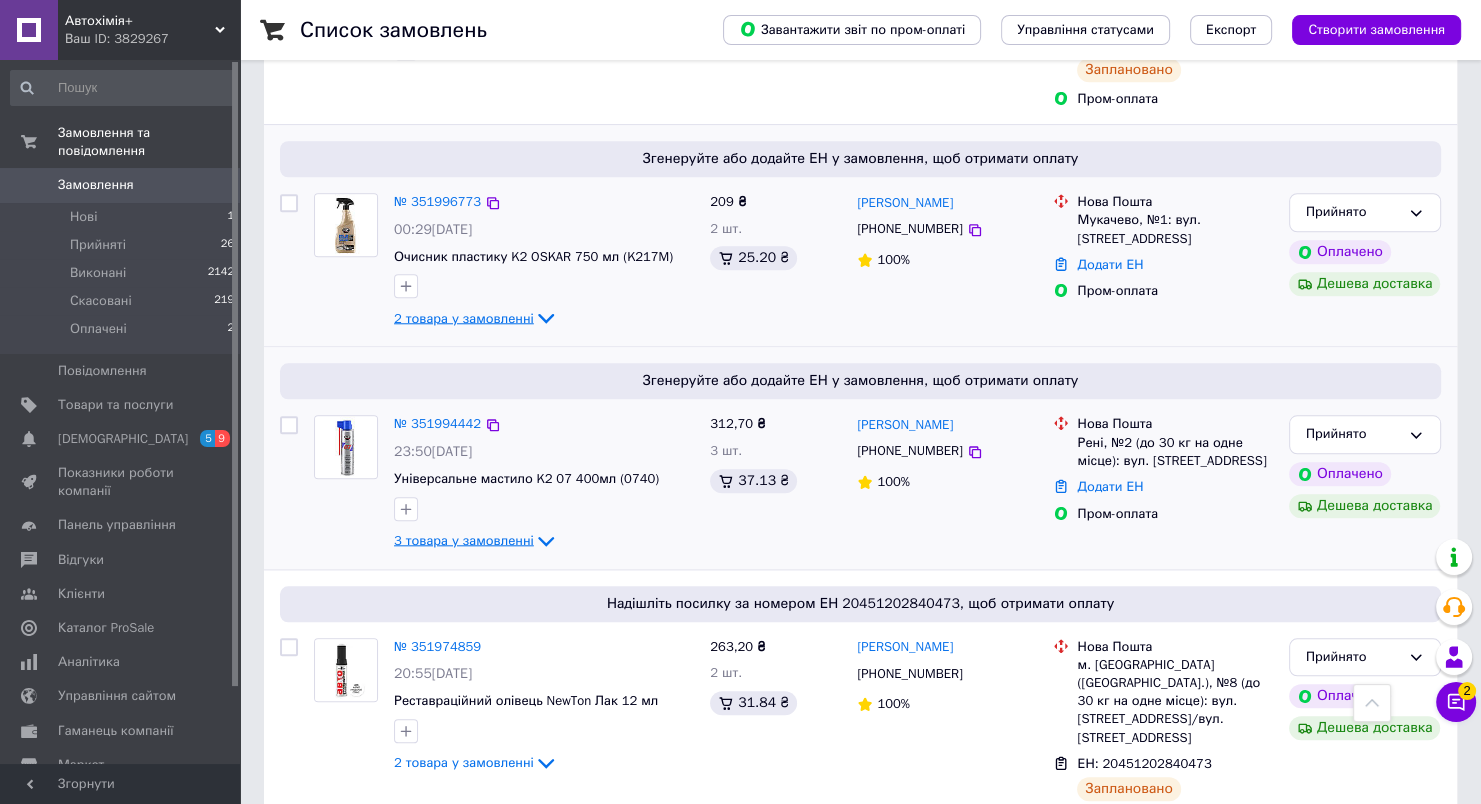 click 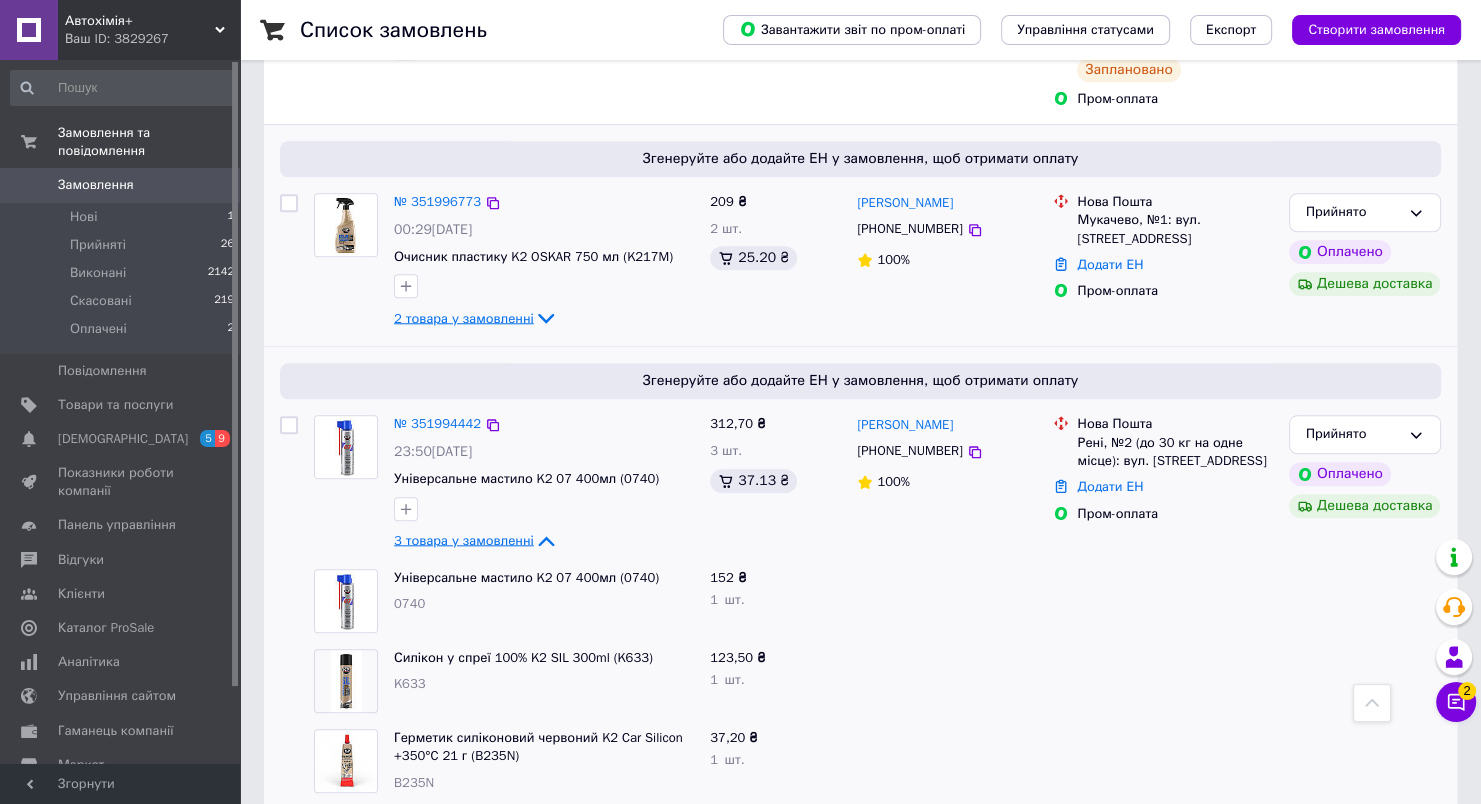 click 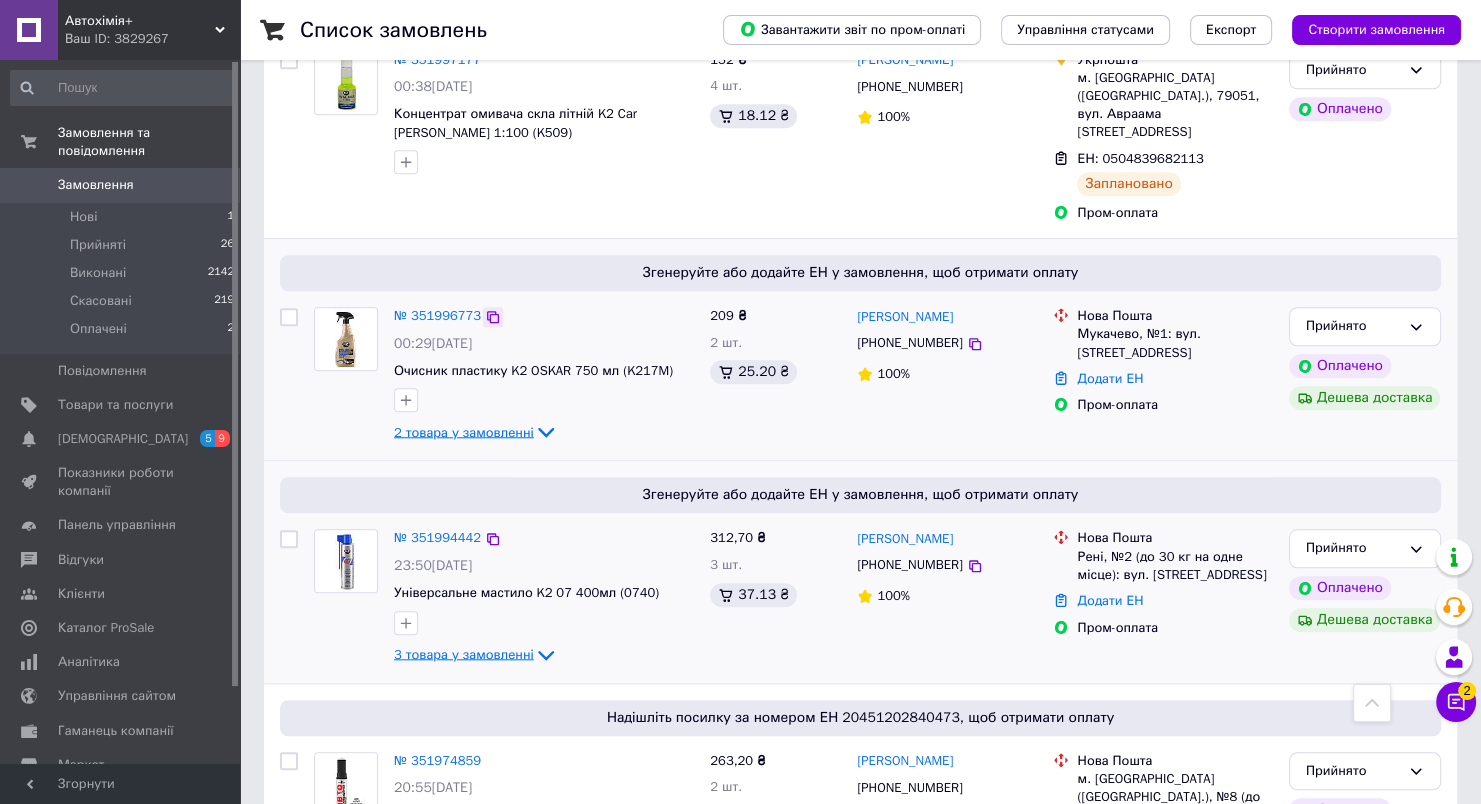 scroll, scrollTop: 1600, scrollLeft: 0, axis: vertical 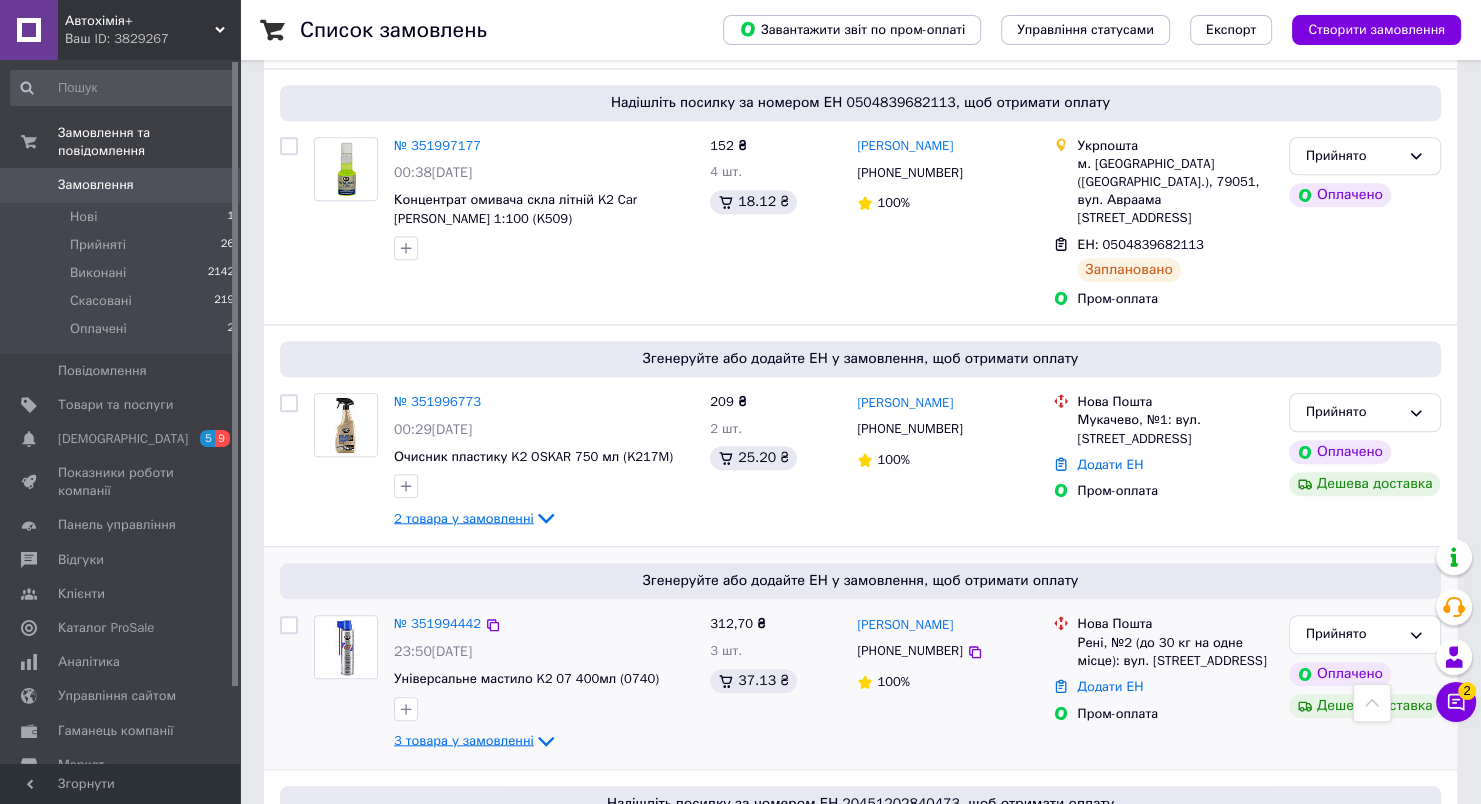 click 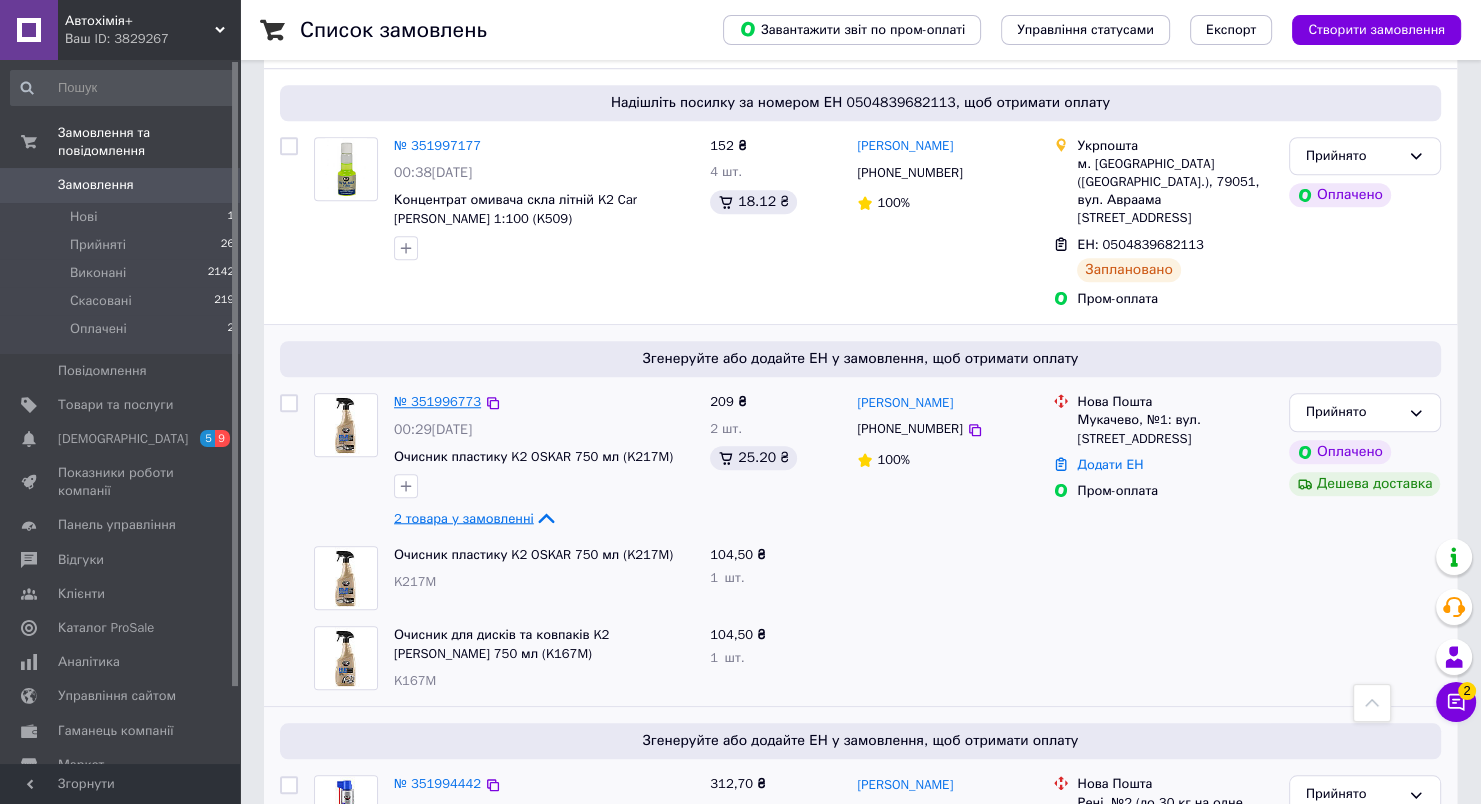 click on "№ 351996773" at bounding box center (437, 401) 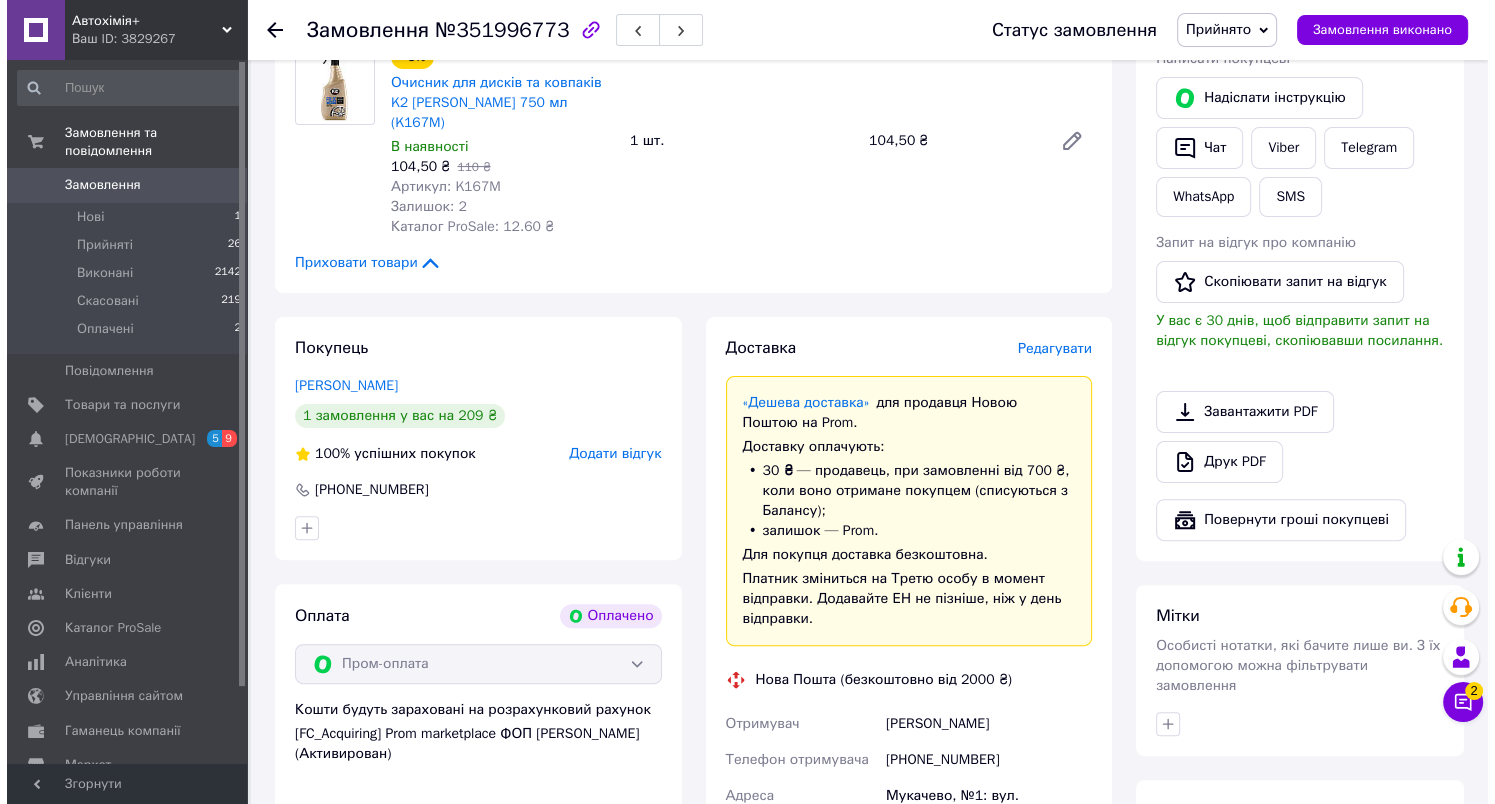 scroll, scrollTop: 280, scrollLeft: 0, axis: vertical 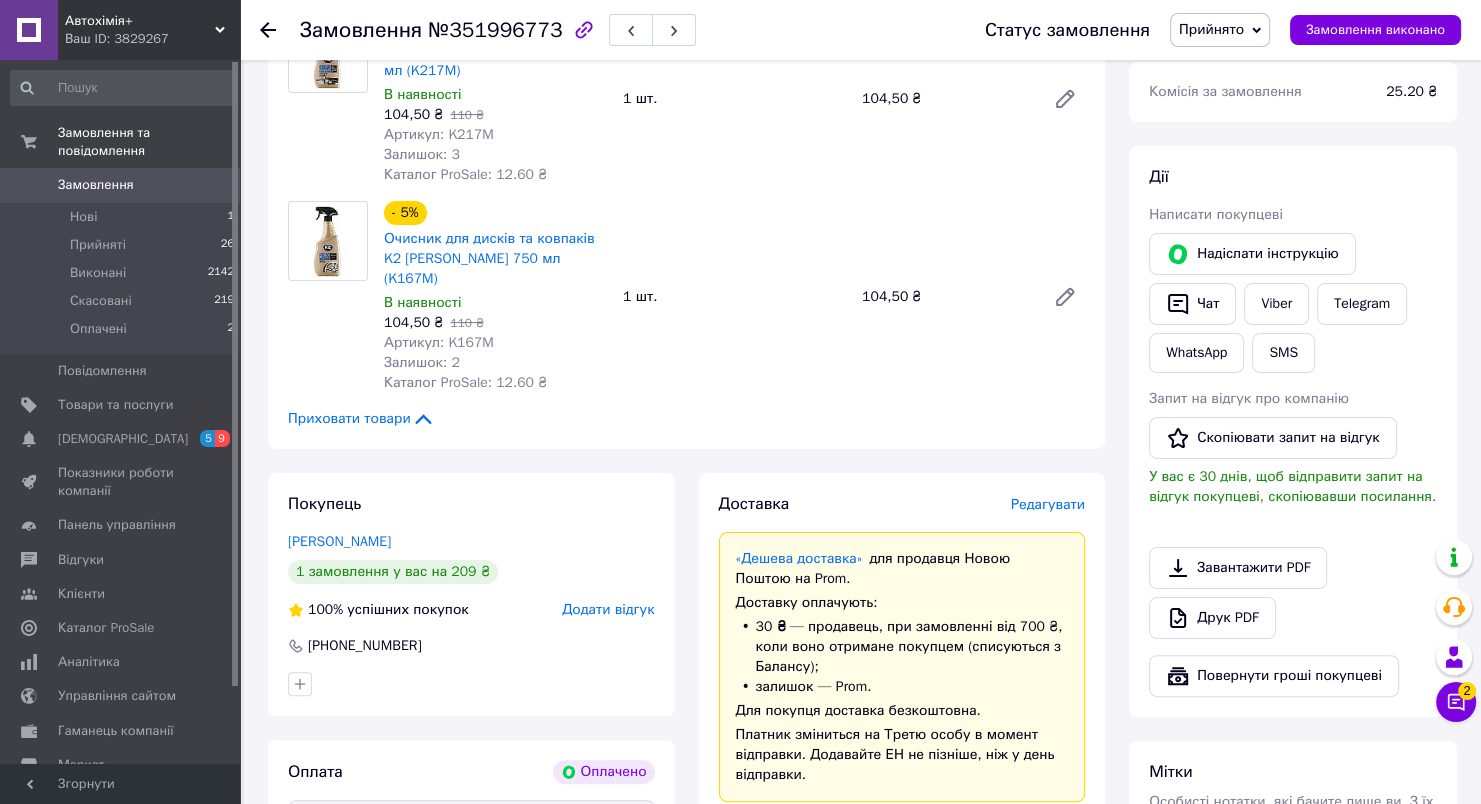 click on "Доставка Редагувати" at bounding box center [902, 504] 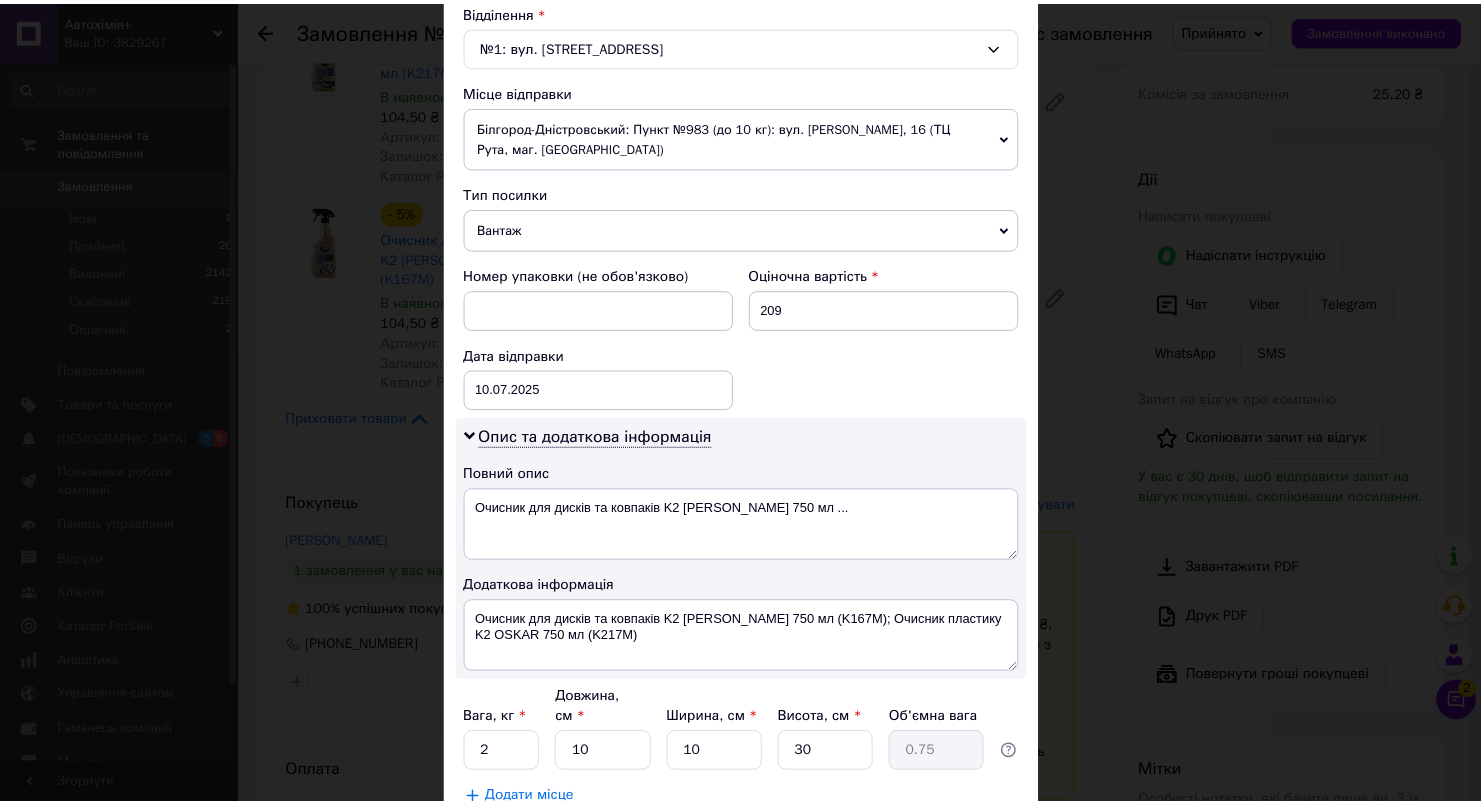 scroll, scrollTop: 761, scrollLeft: 0, axis: vertical 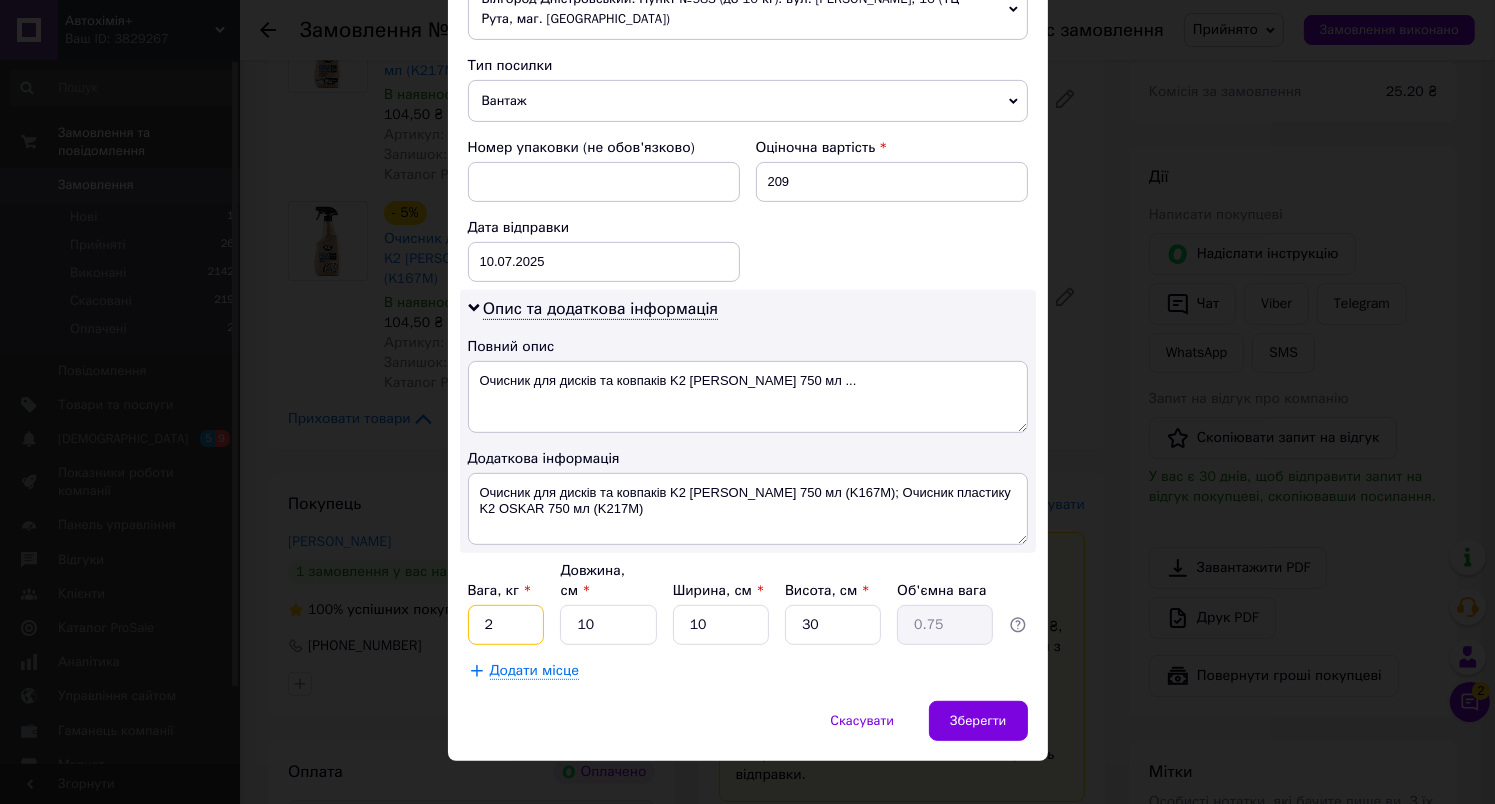 click on "2" at bounding box center [506, 625] 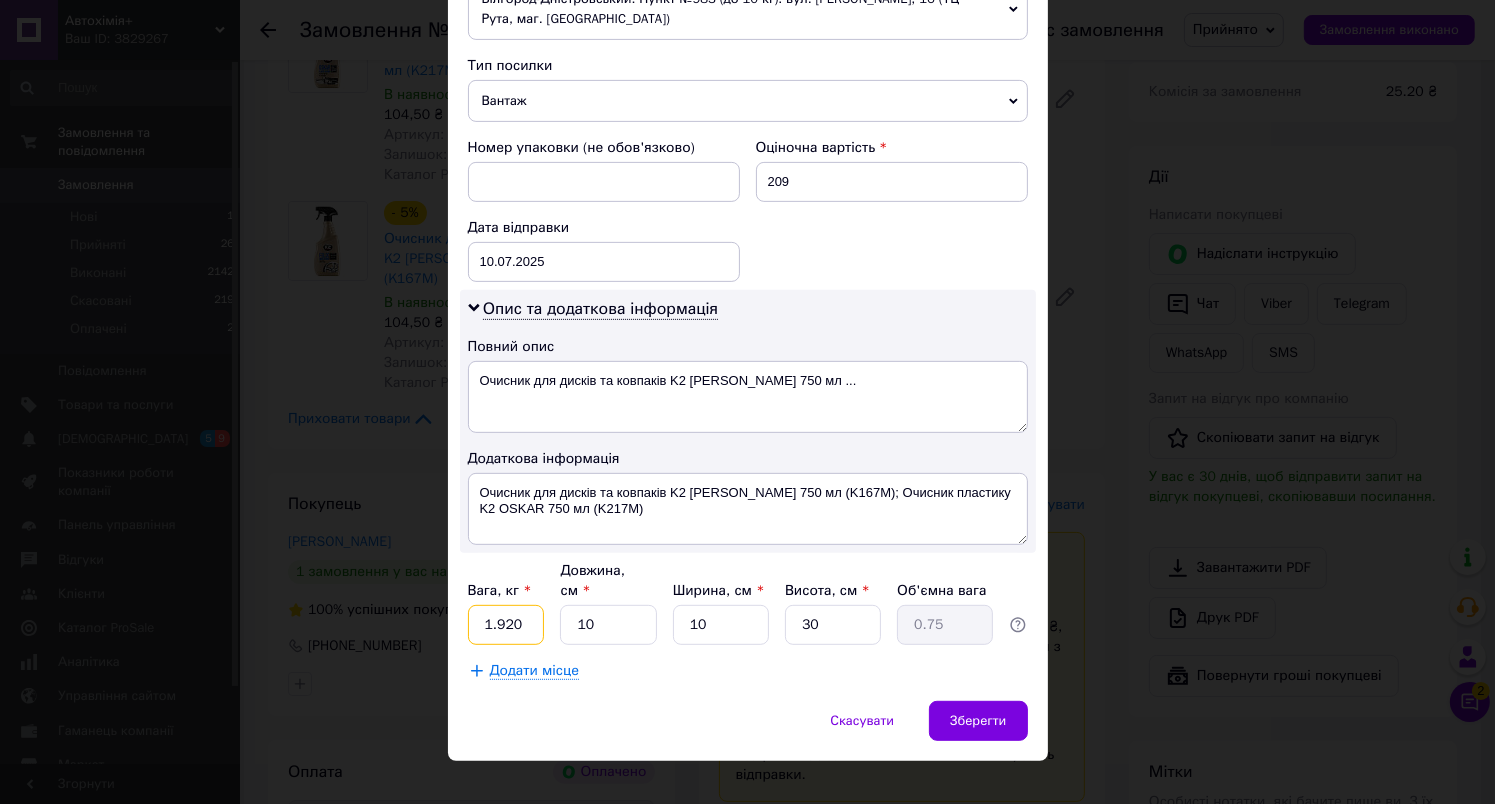 type on "1.920" 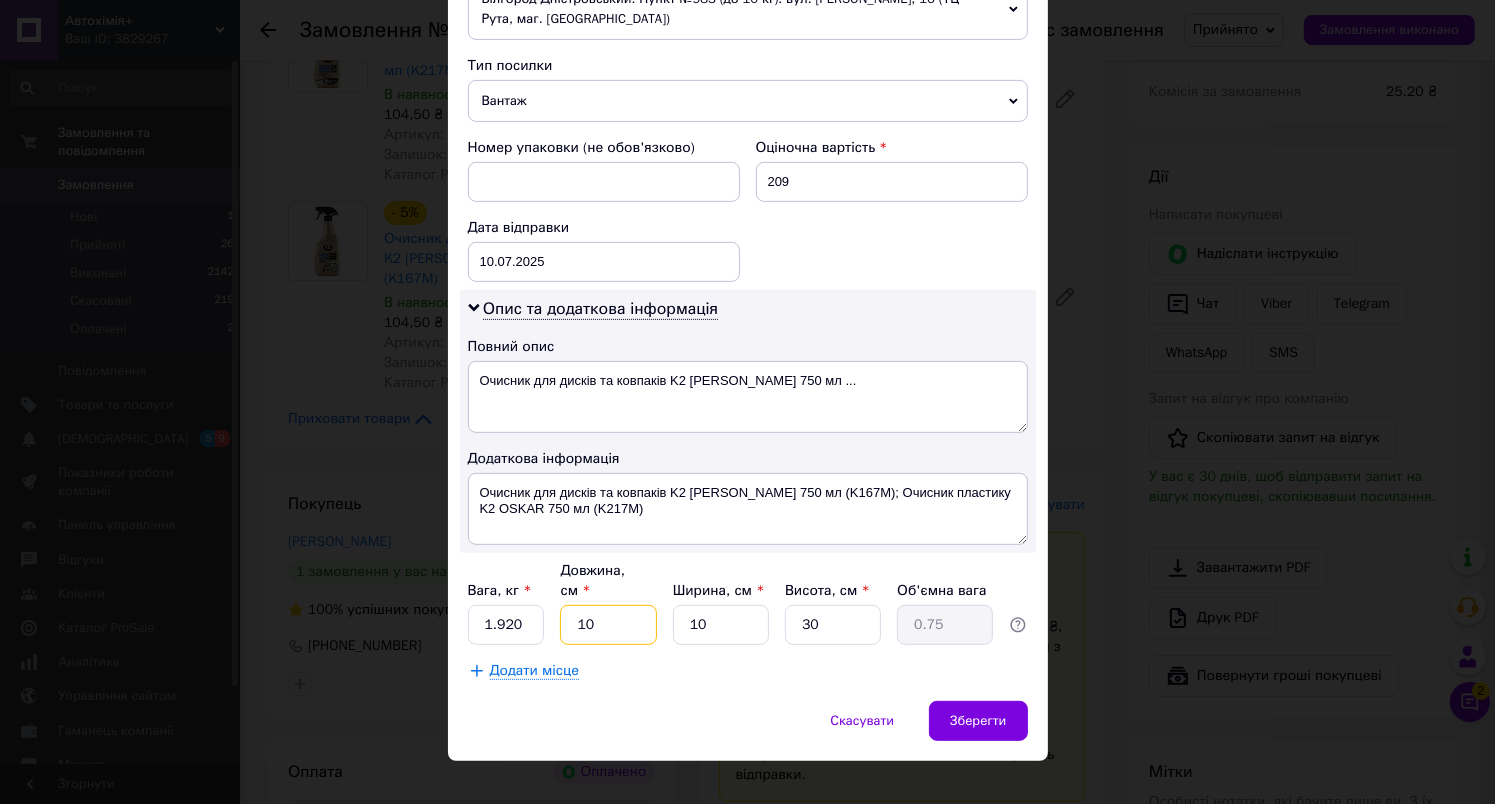 click on "10" at bounding box center [608, 625] 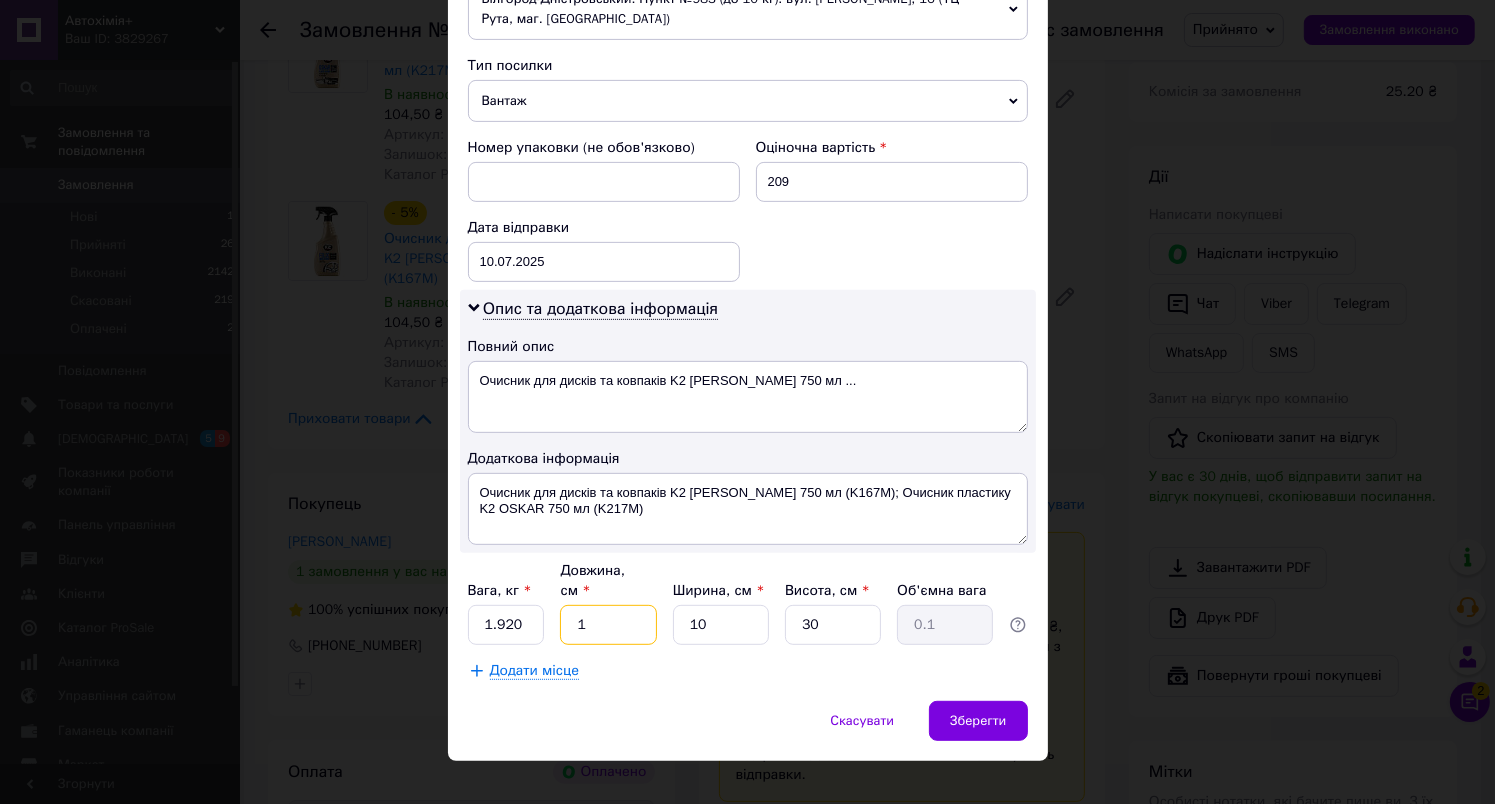 type 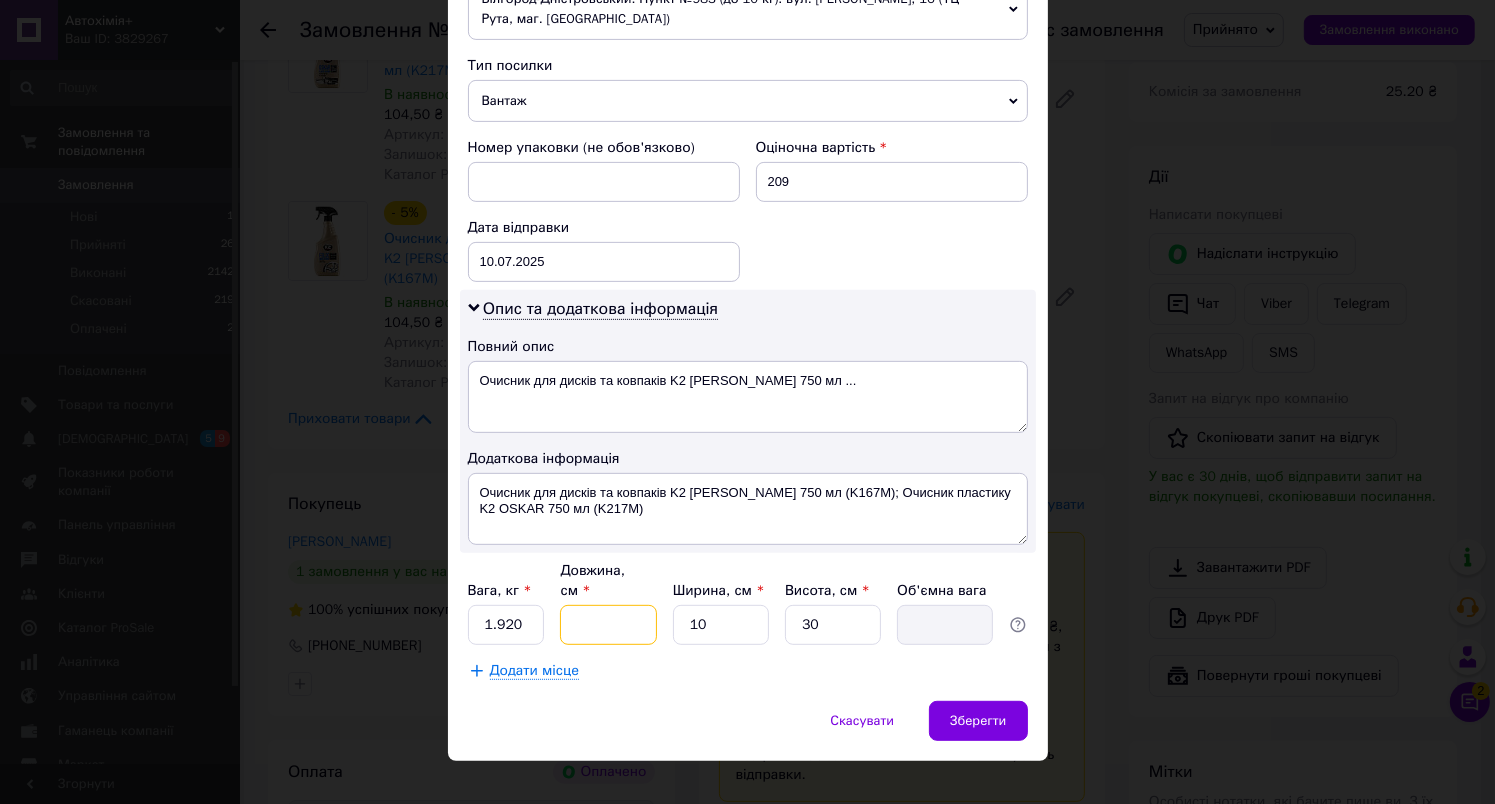 type on "1" 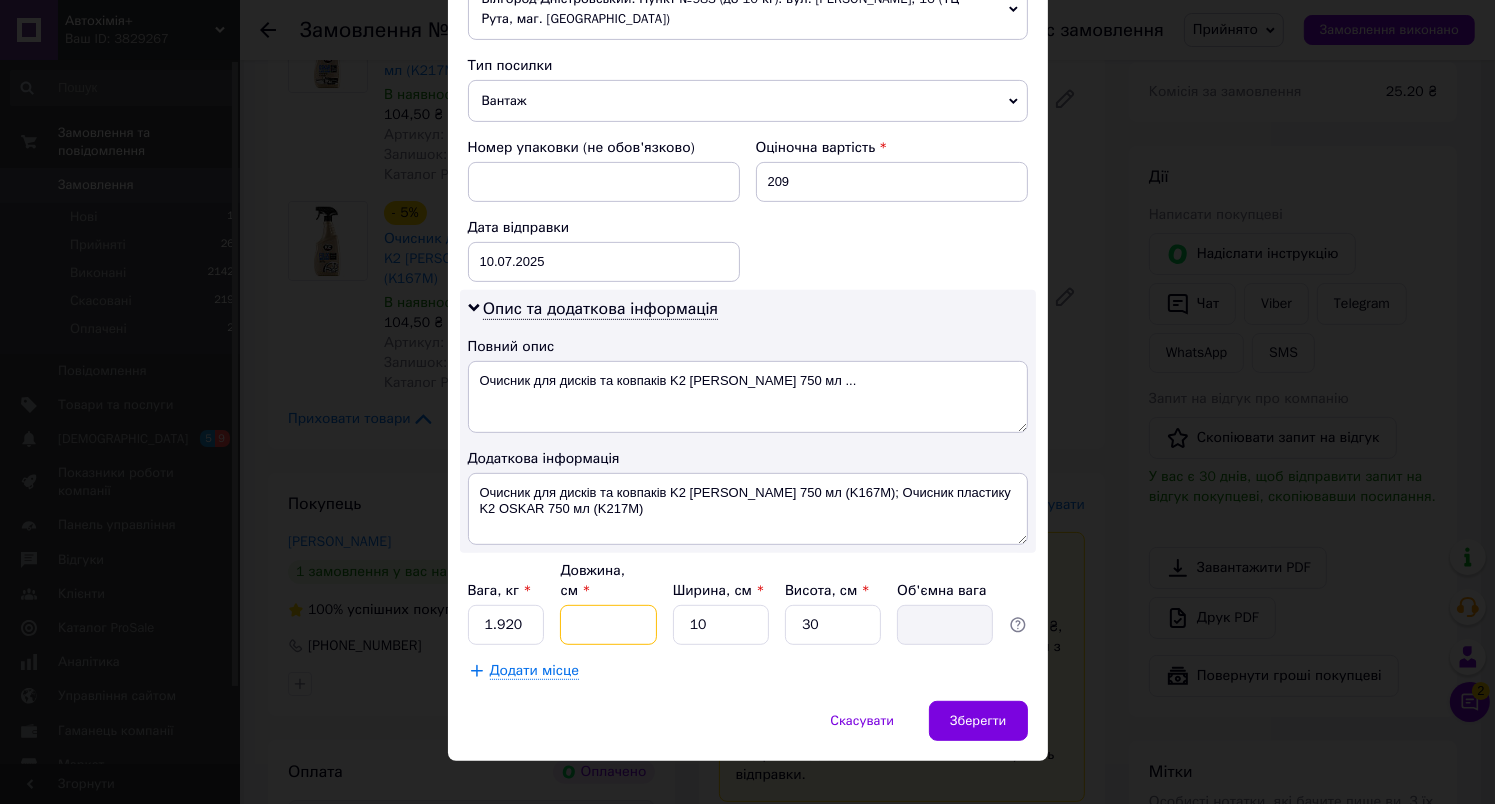 type on "0.1" 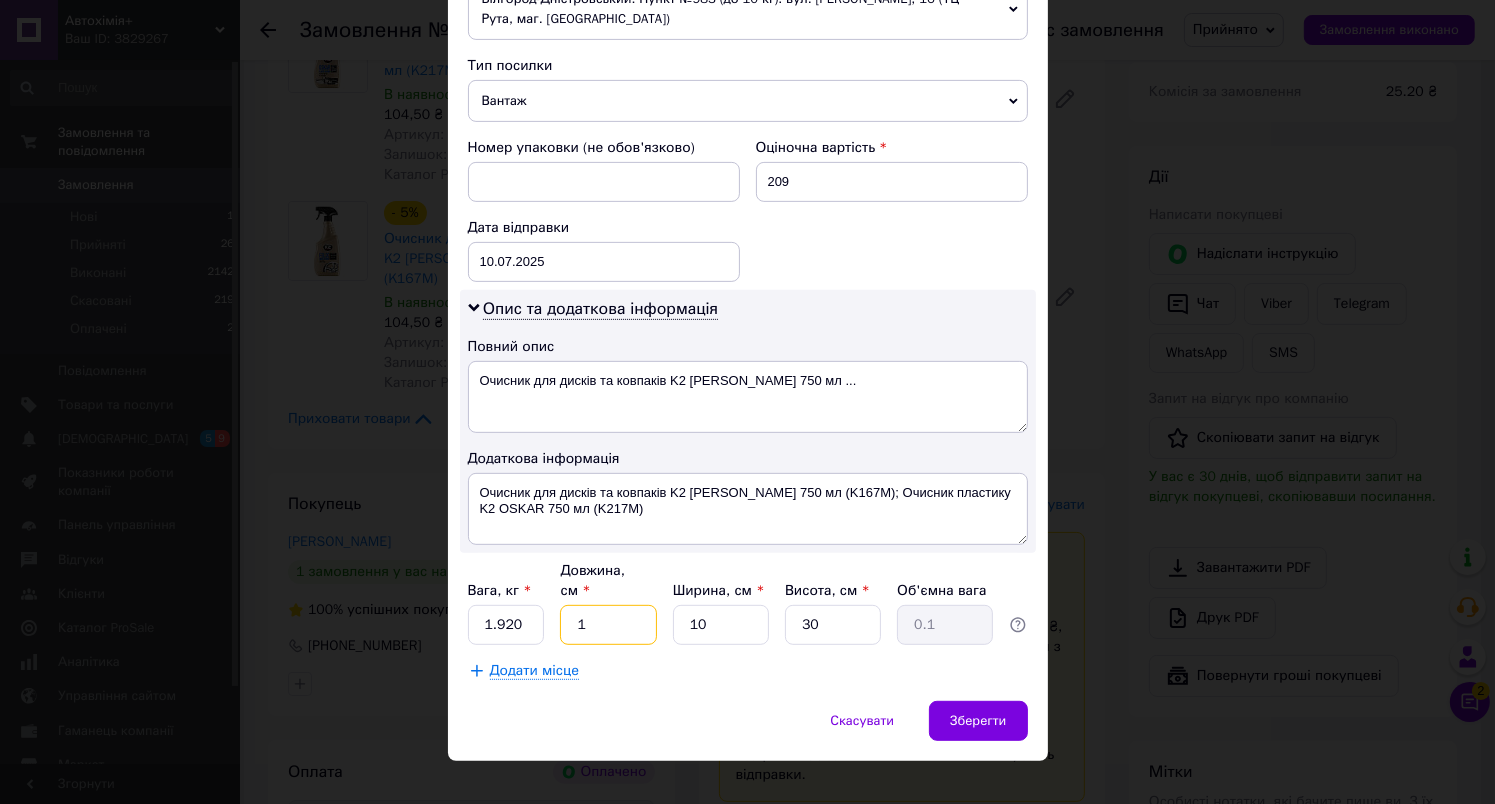 type on "15" 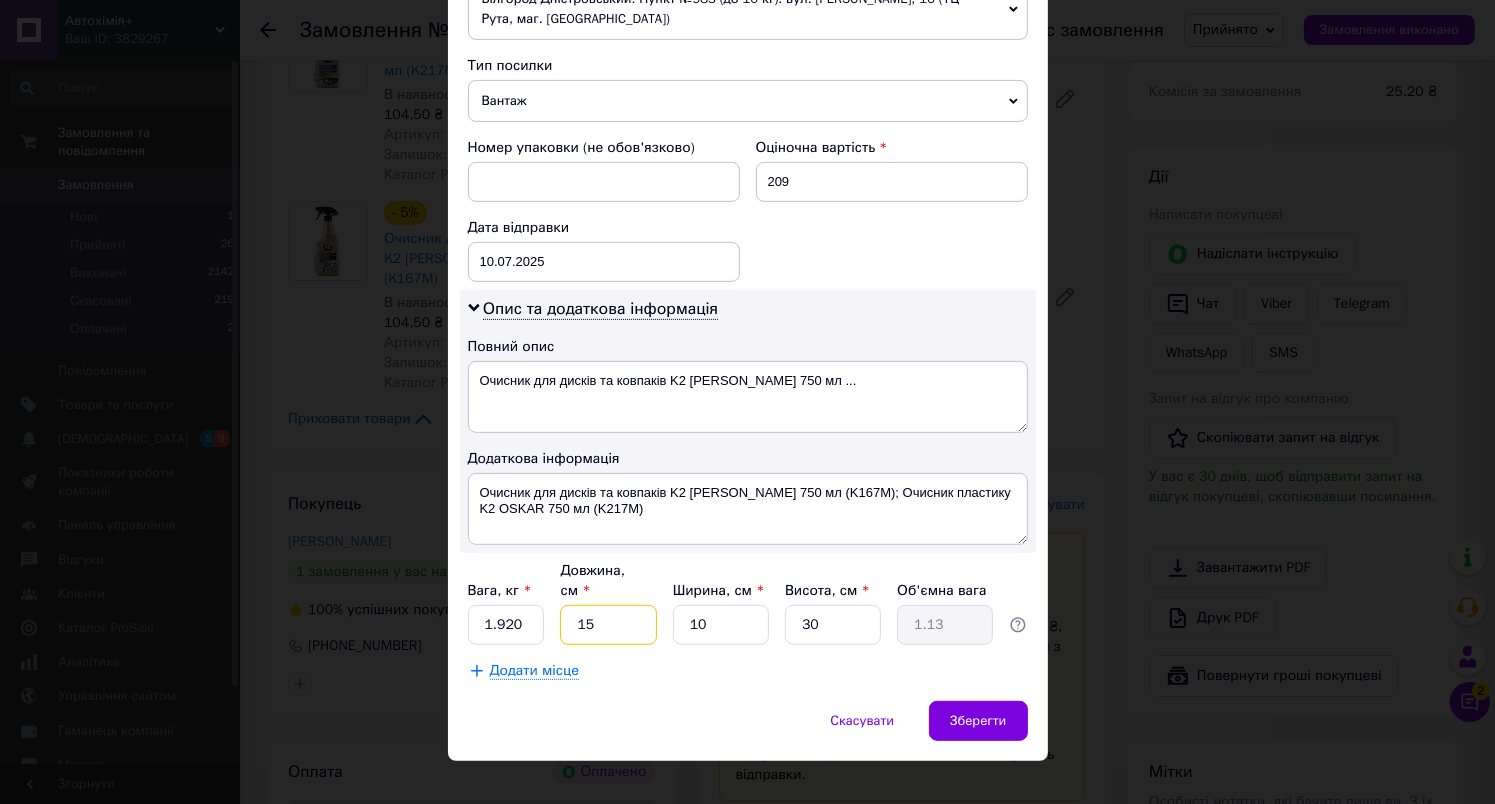 type on "15" 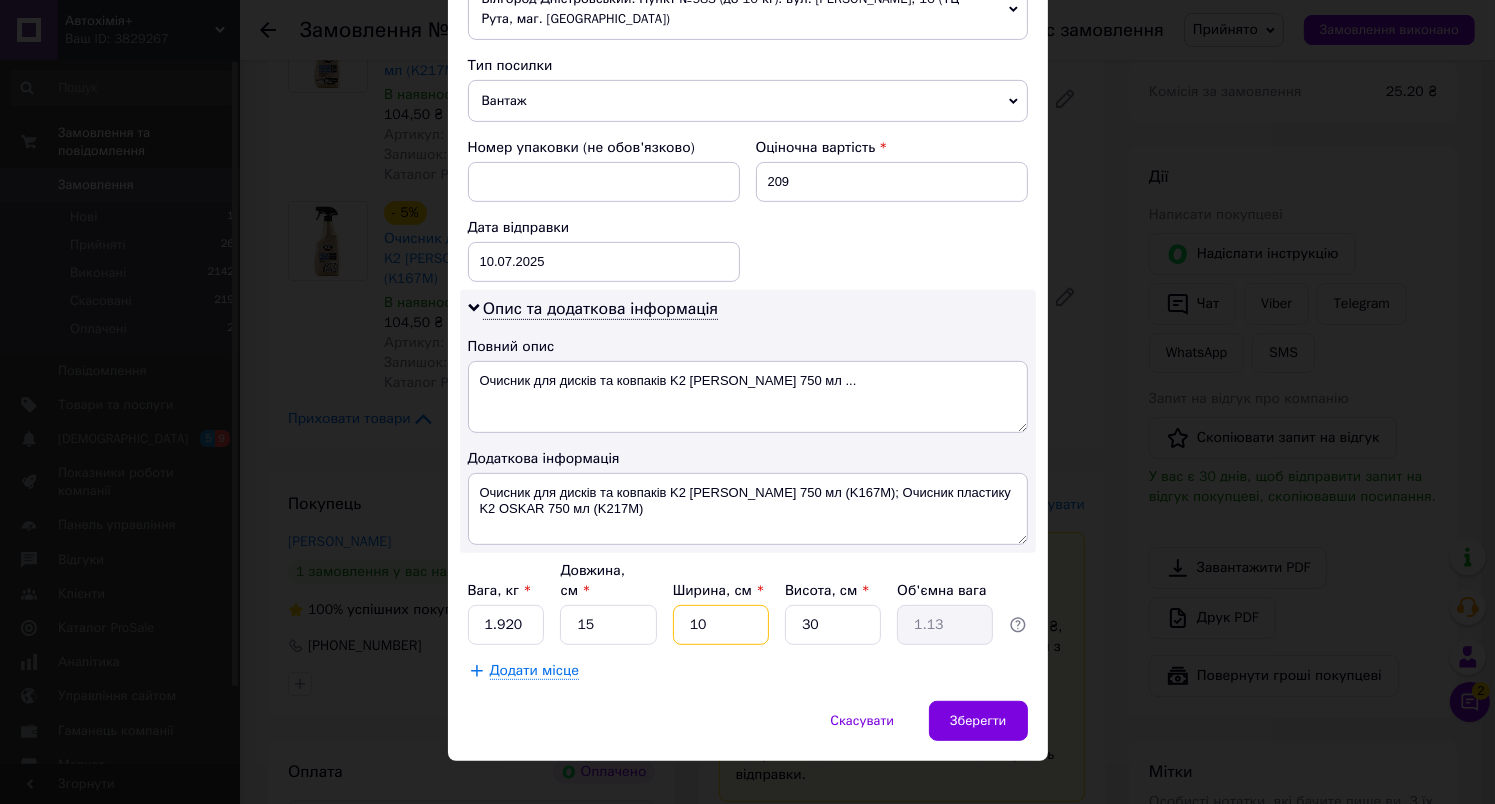 click on "10" at bounding box center [721, 625] 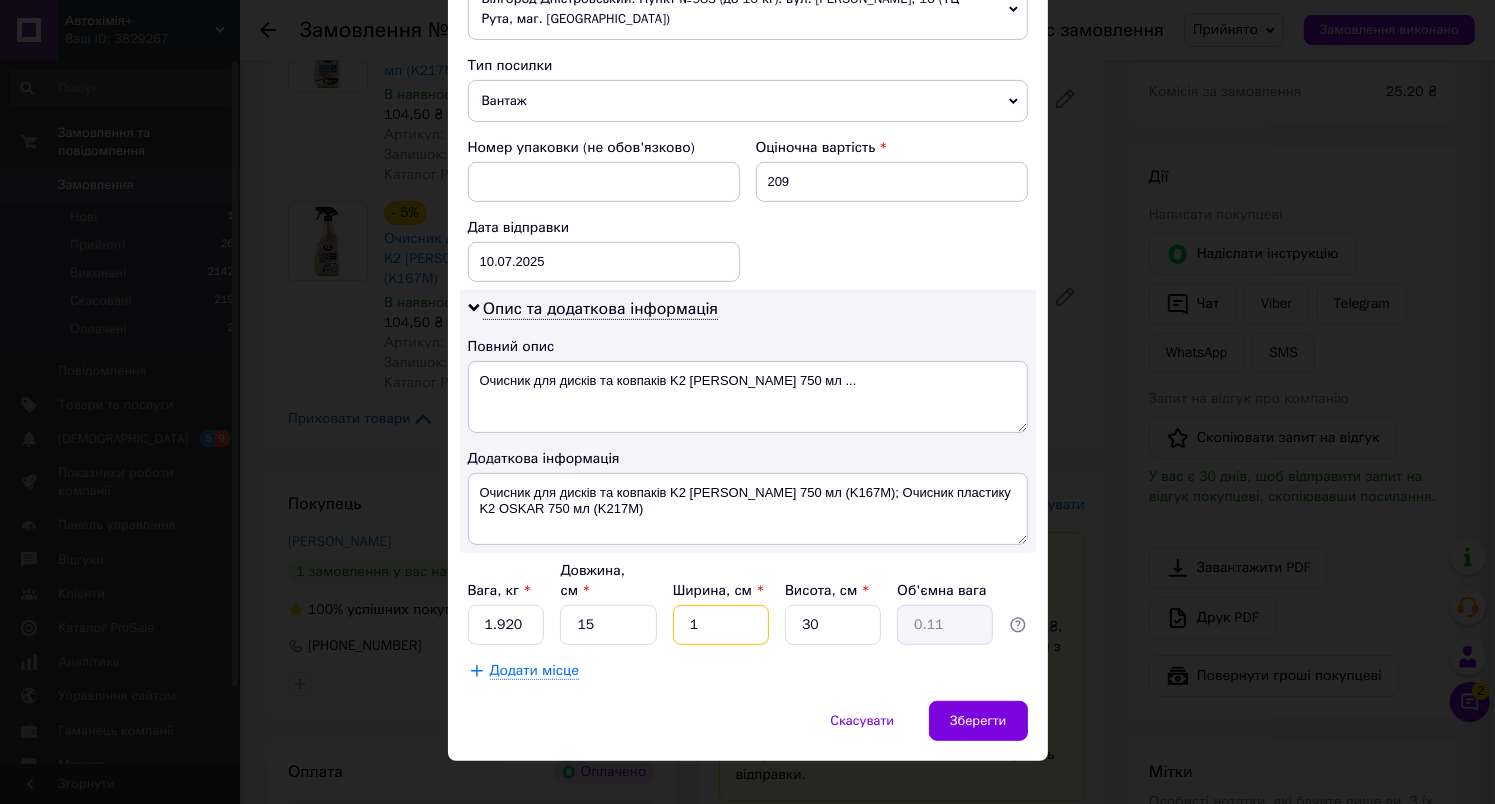 type on "11" 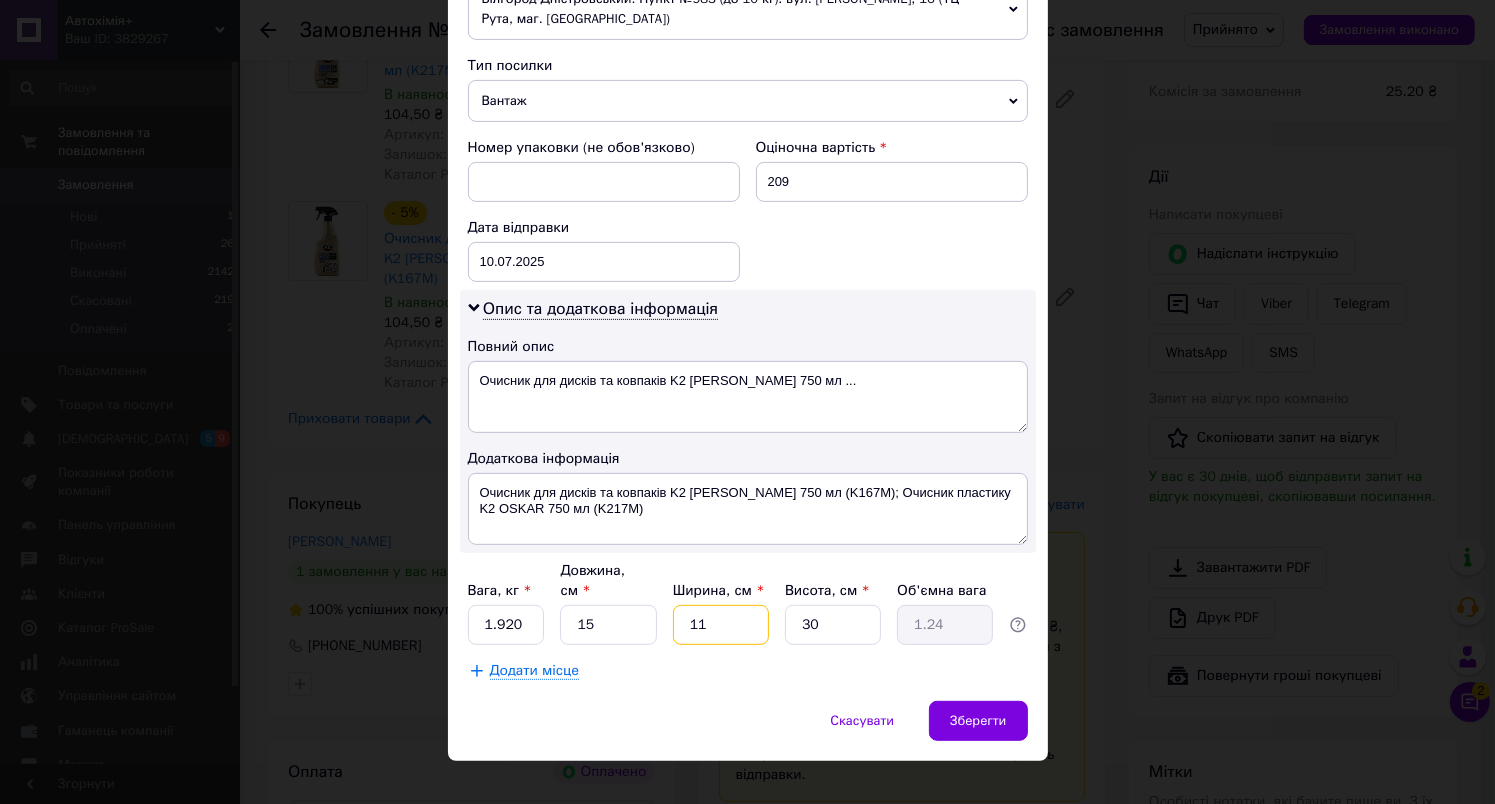 type on "115" 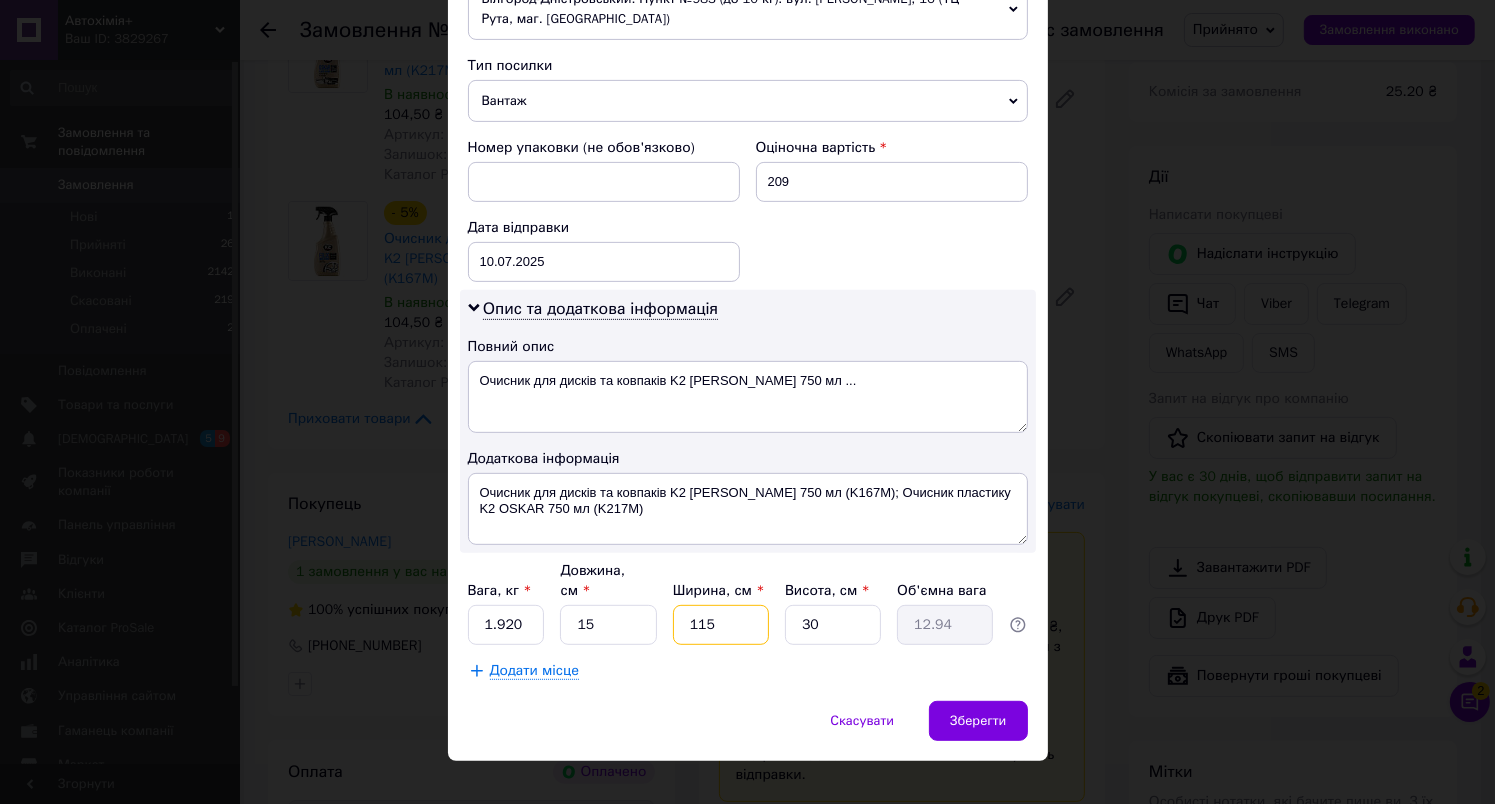 type on "11" 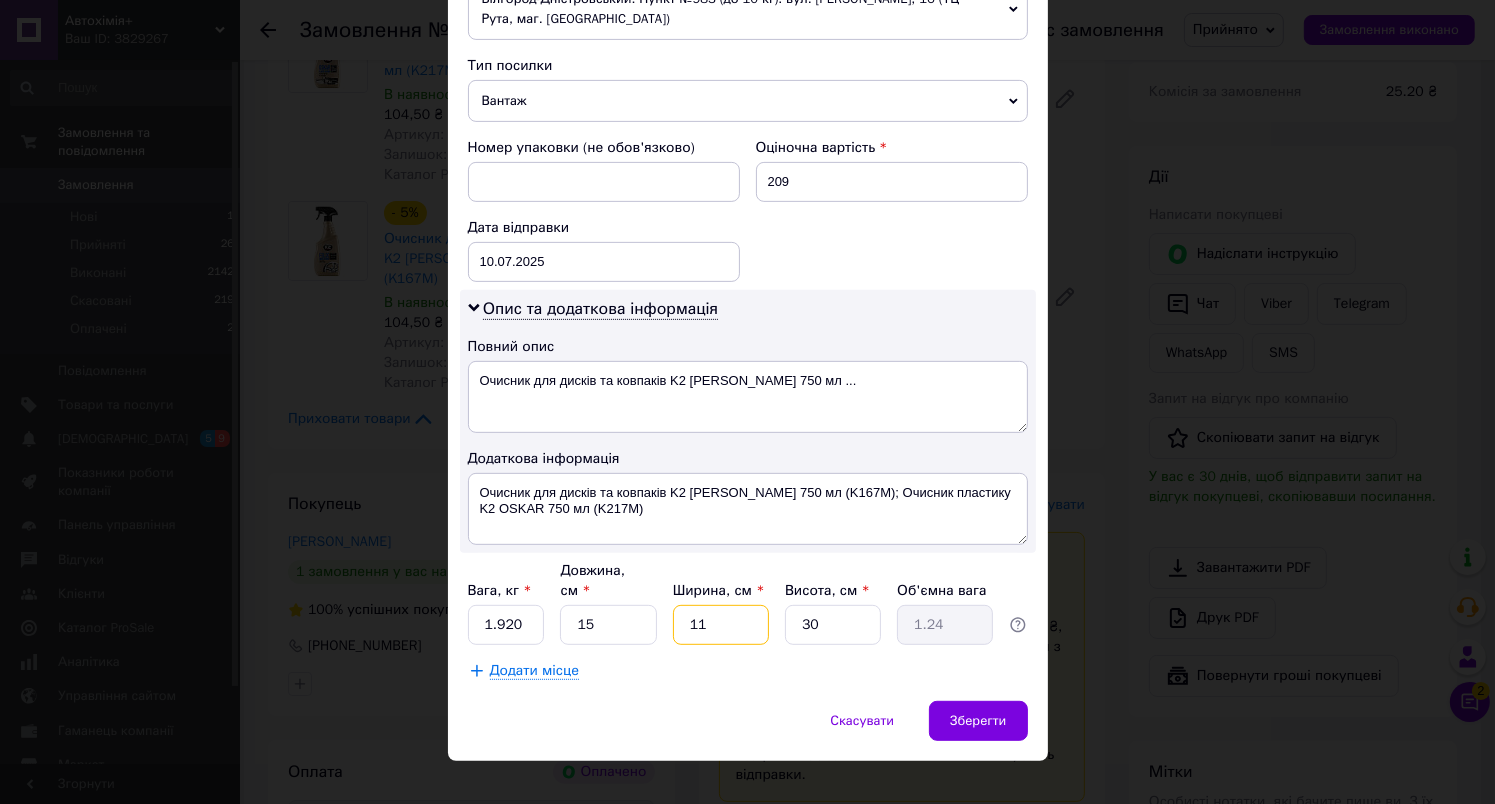 type on "1" 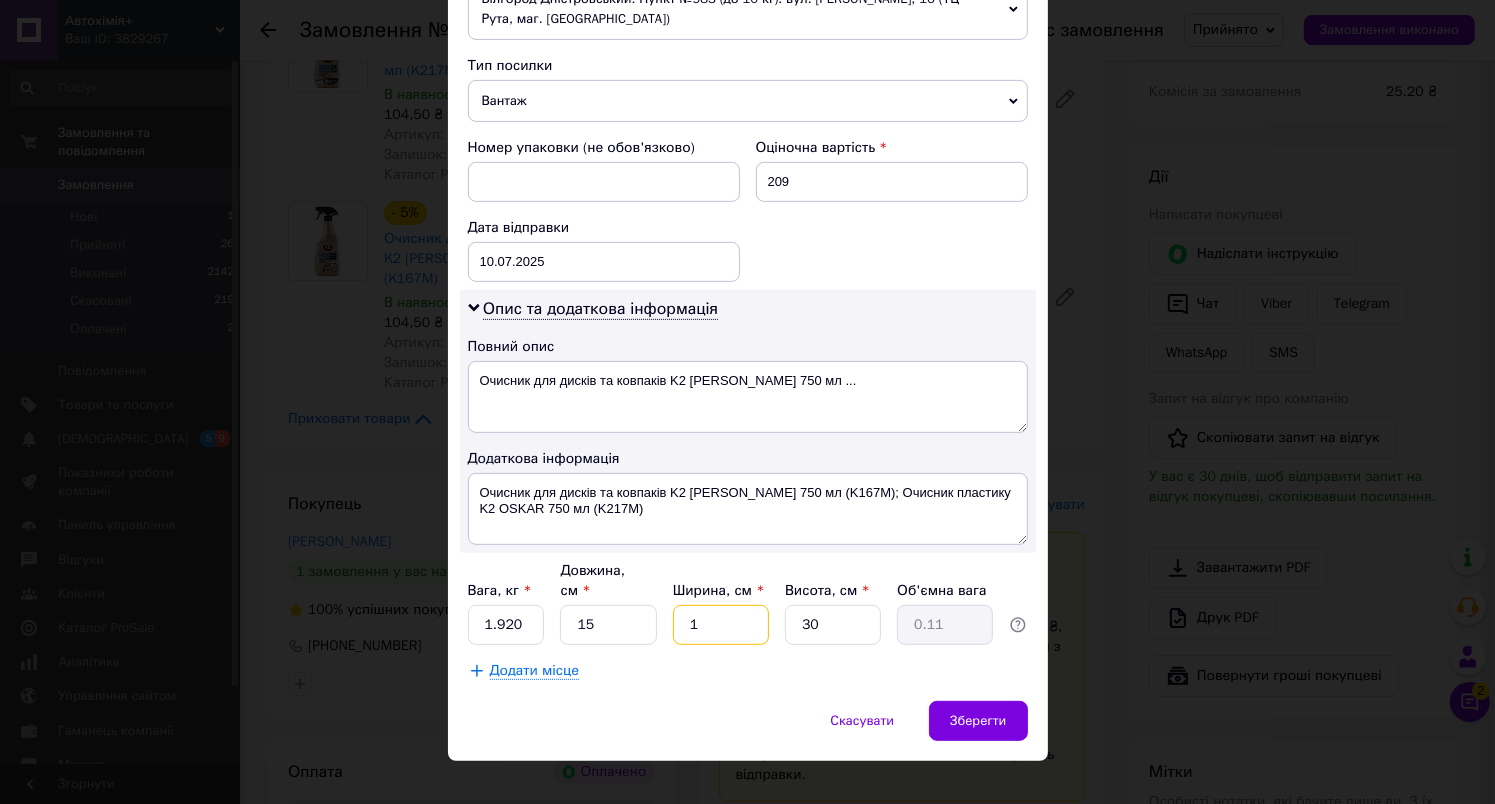 type on "15" 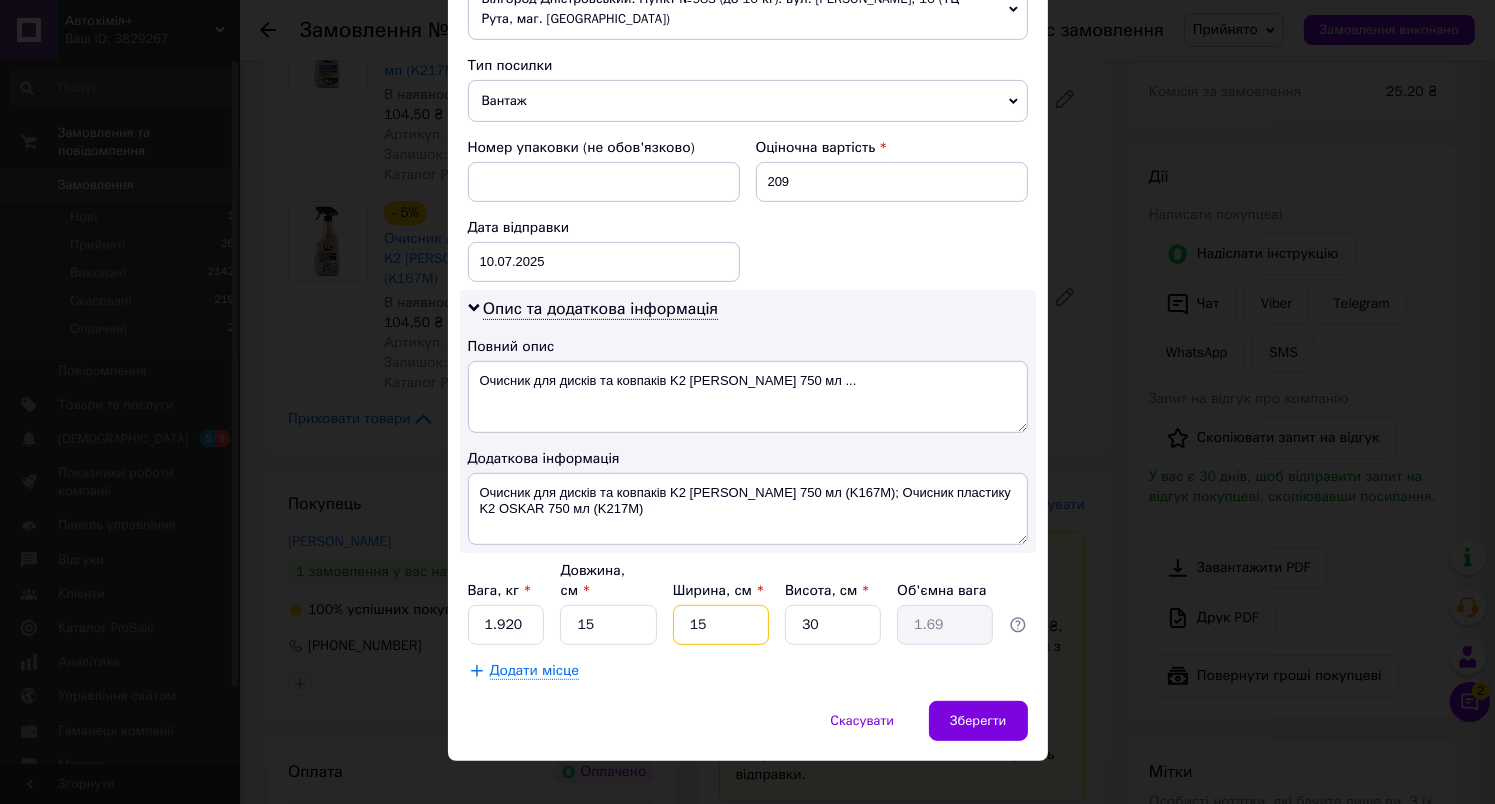 type on "15" 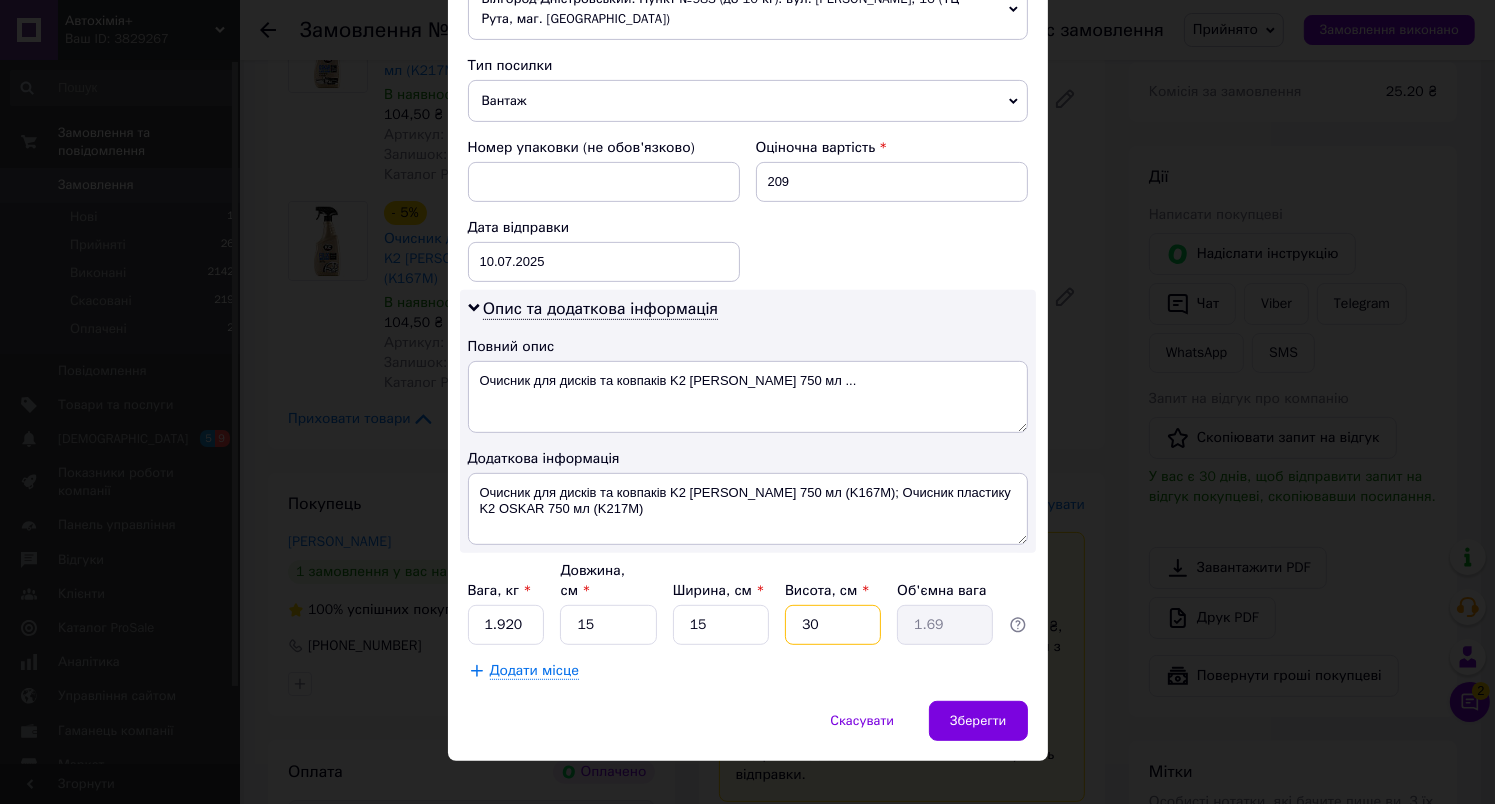 click on "30" at bounding box center (833, 625) 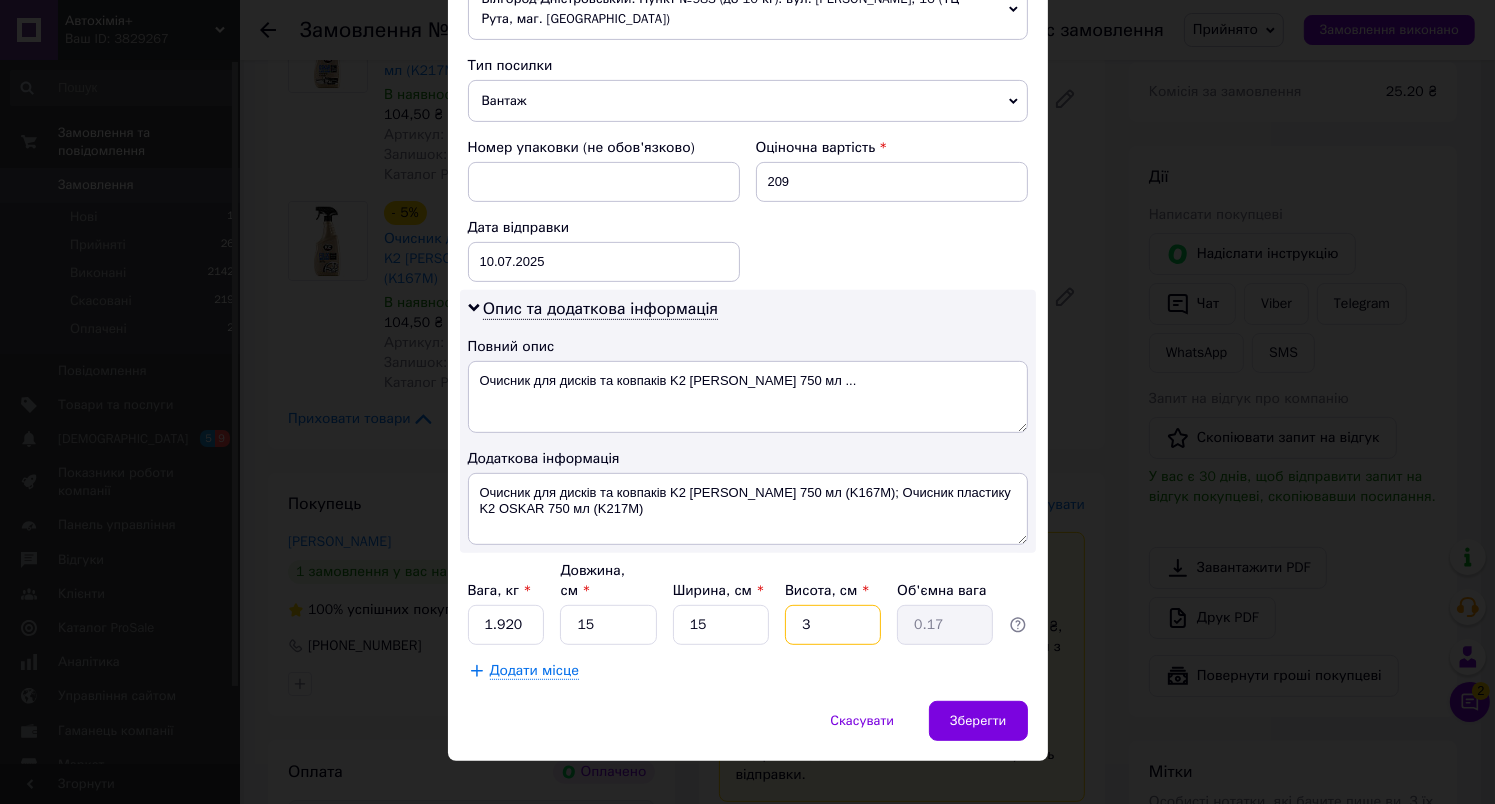 type on "33" 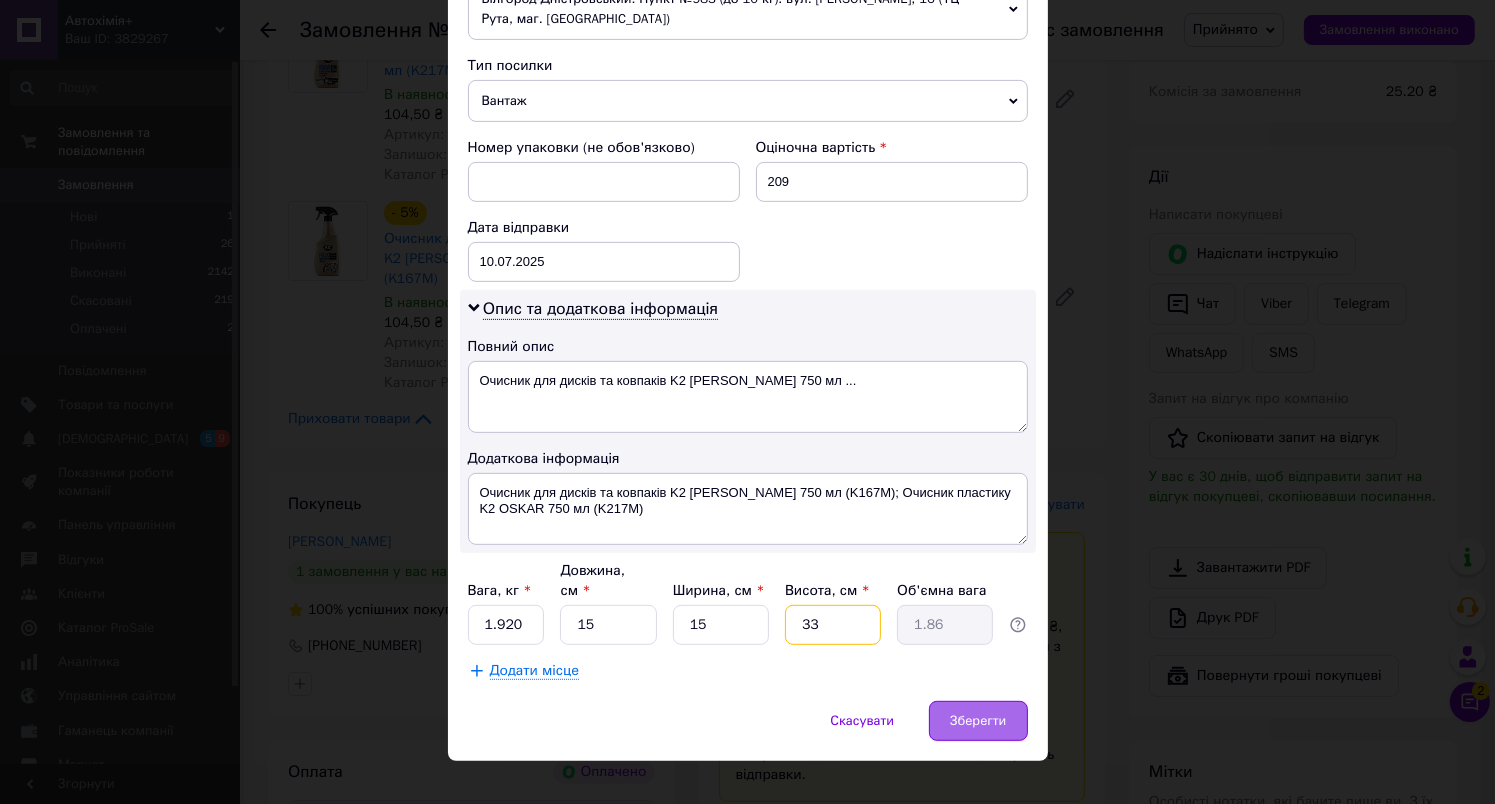 type on "33" 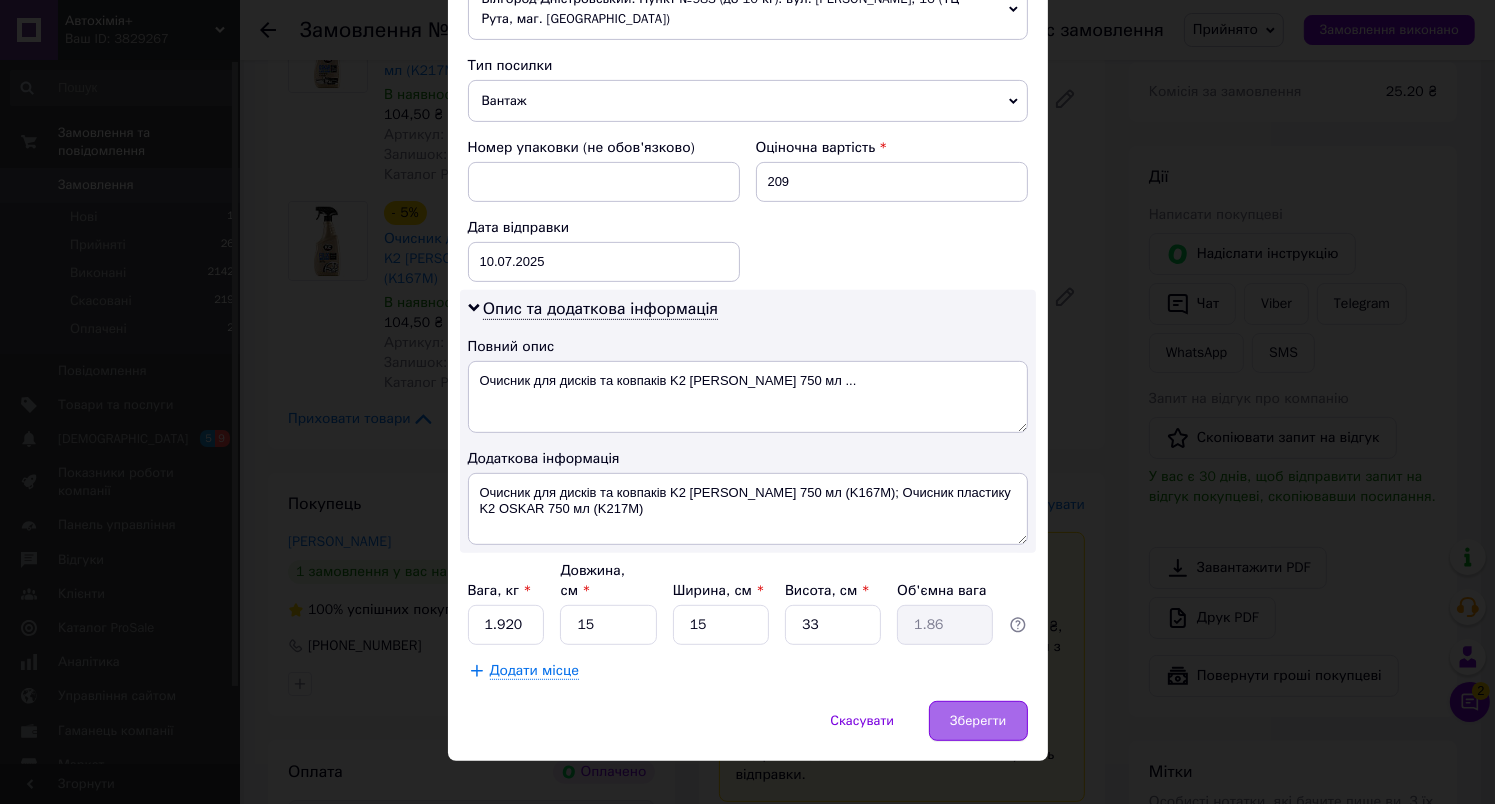 click on "Зберегти" at bounding box center [978, 721] 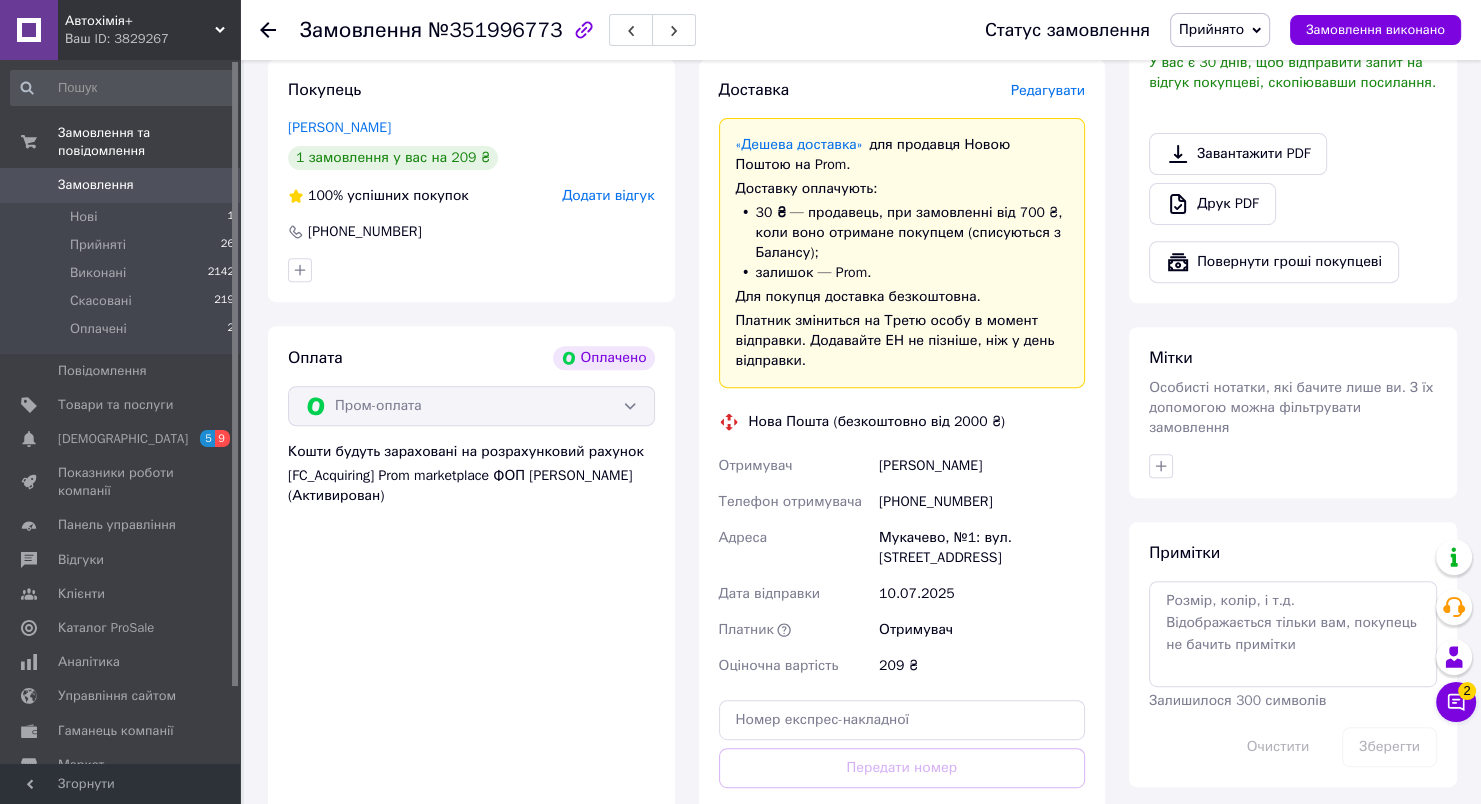 scroll, scrollTop: 780, scrollLeft: 0, axis: vertical 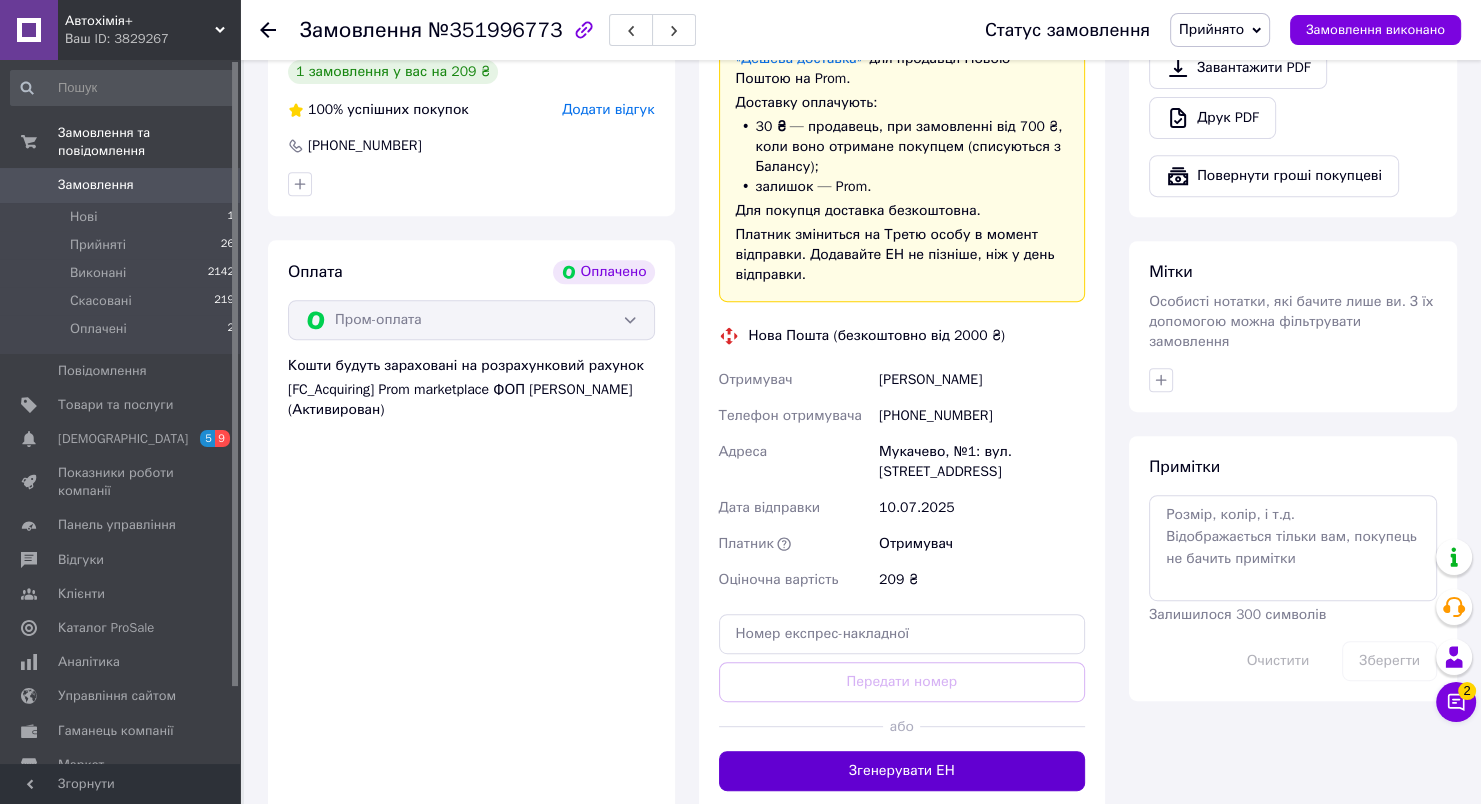 click on "Згенерувати ЕН" at bounding box center (902, 771) 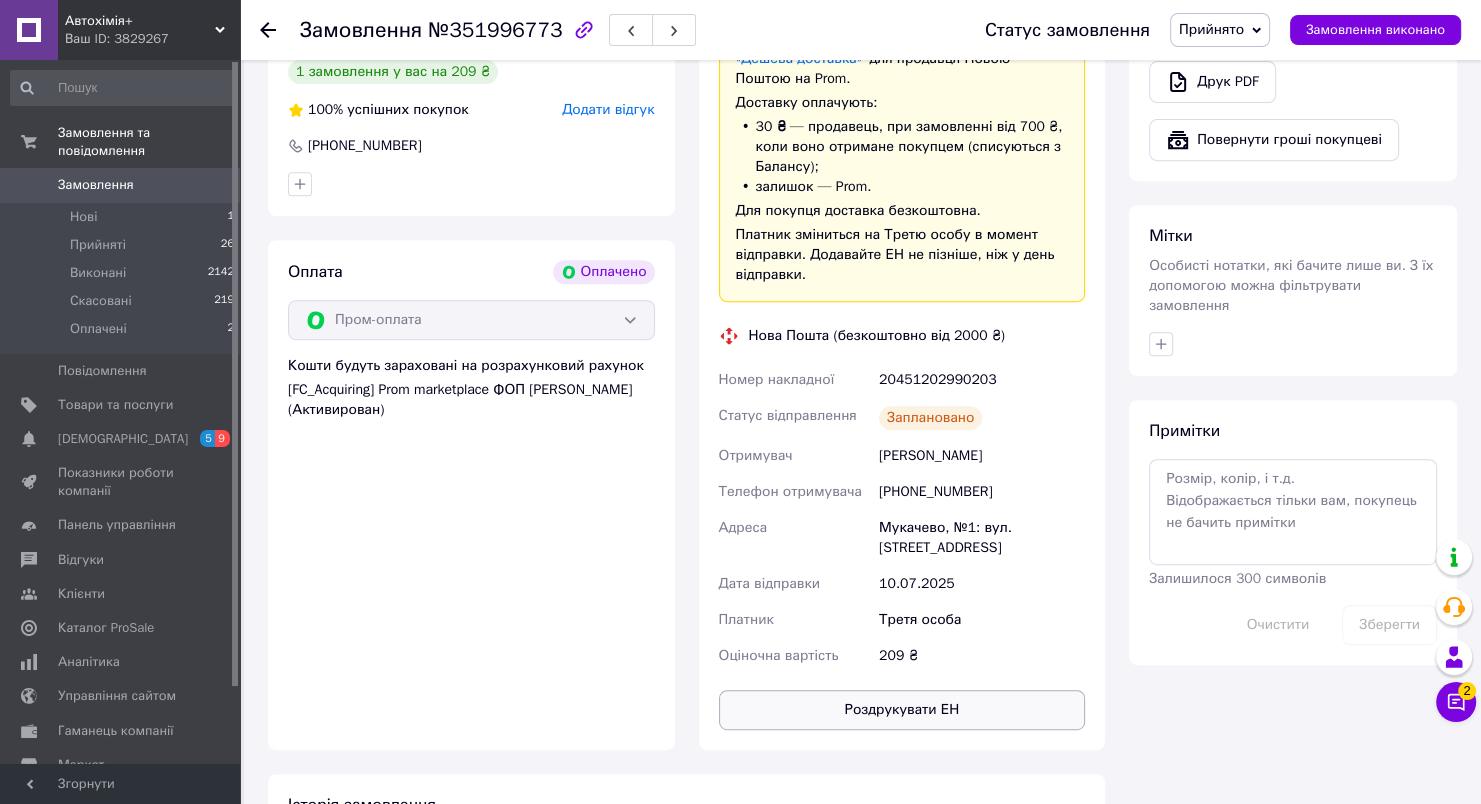 click on "Роздрукувати ЕН" at bounding box center (902, 710) 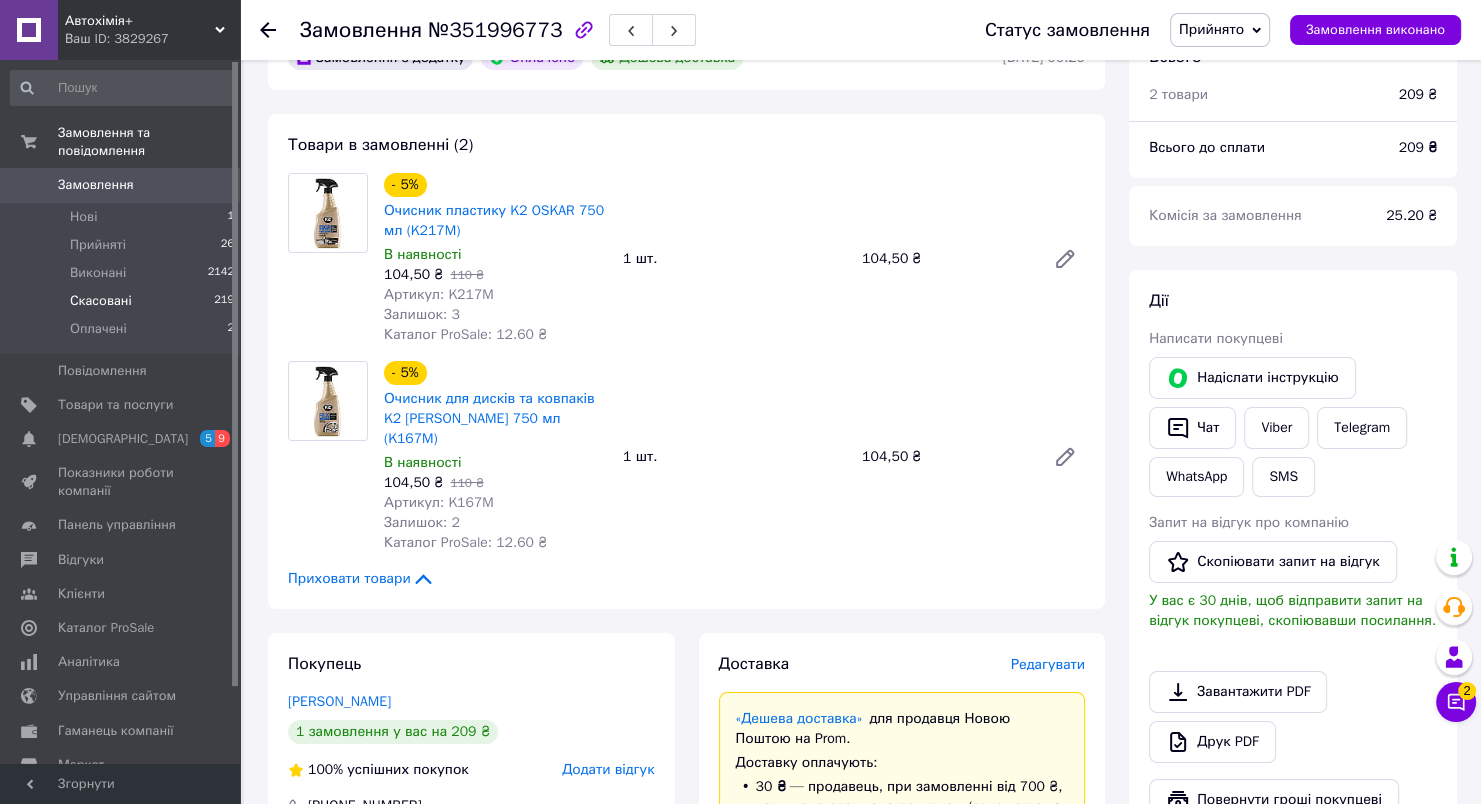 scroll, scrollTop: 0, scrollLeft: 0, axis: both 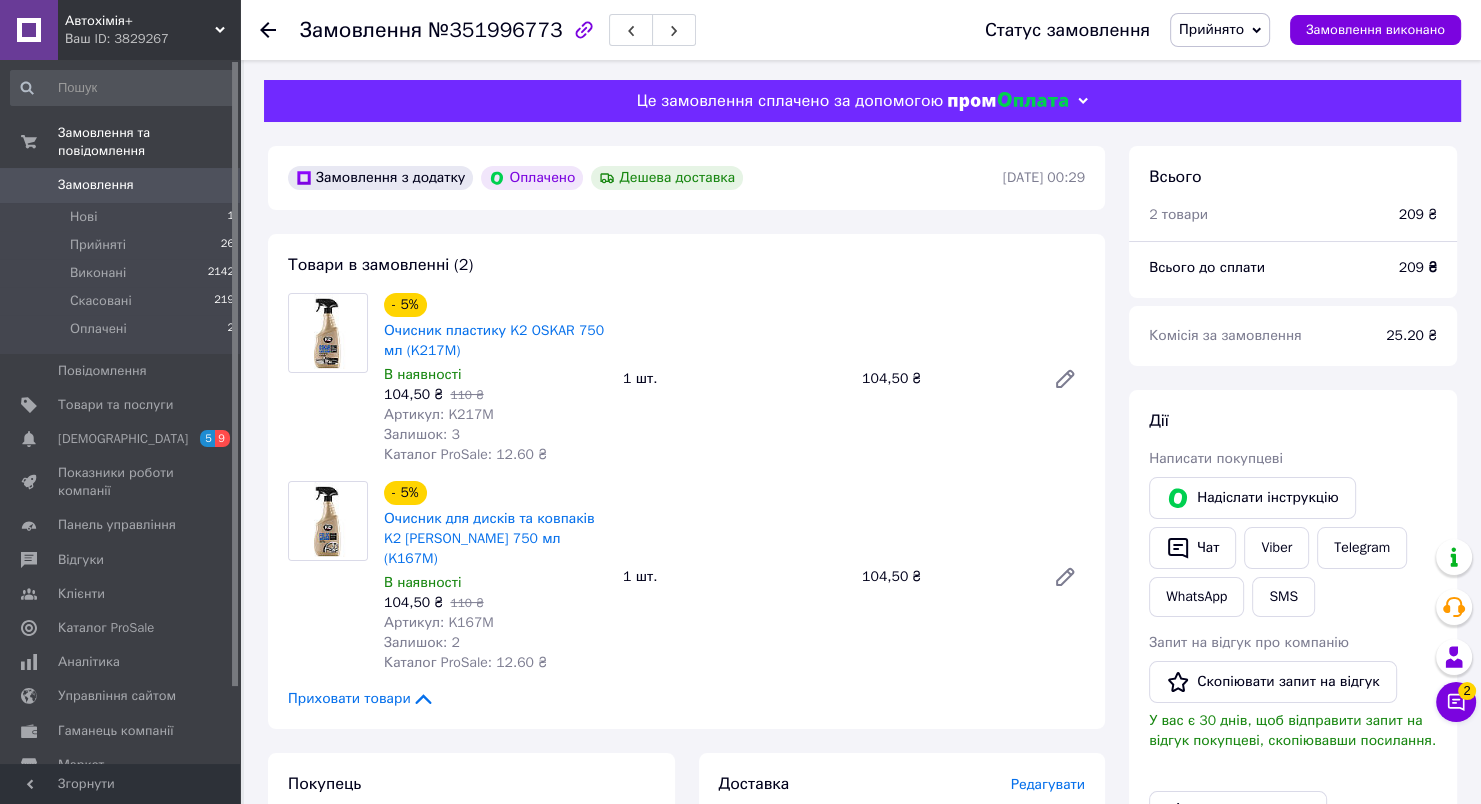 click on "Замовлення" at bounding box center [121, 185] 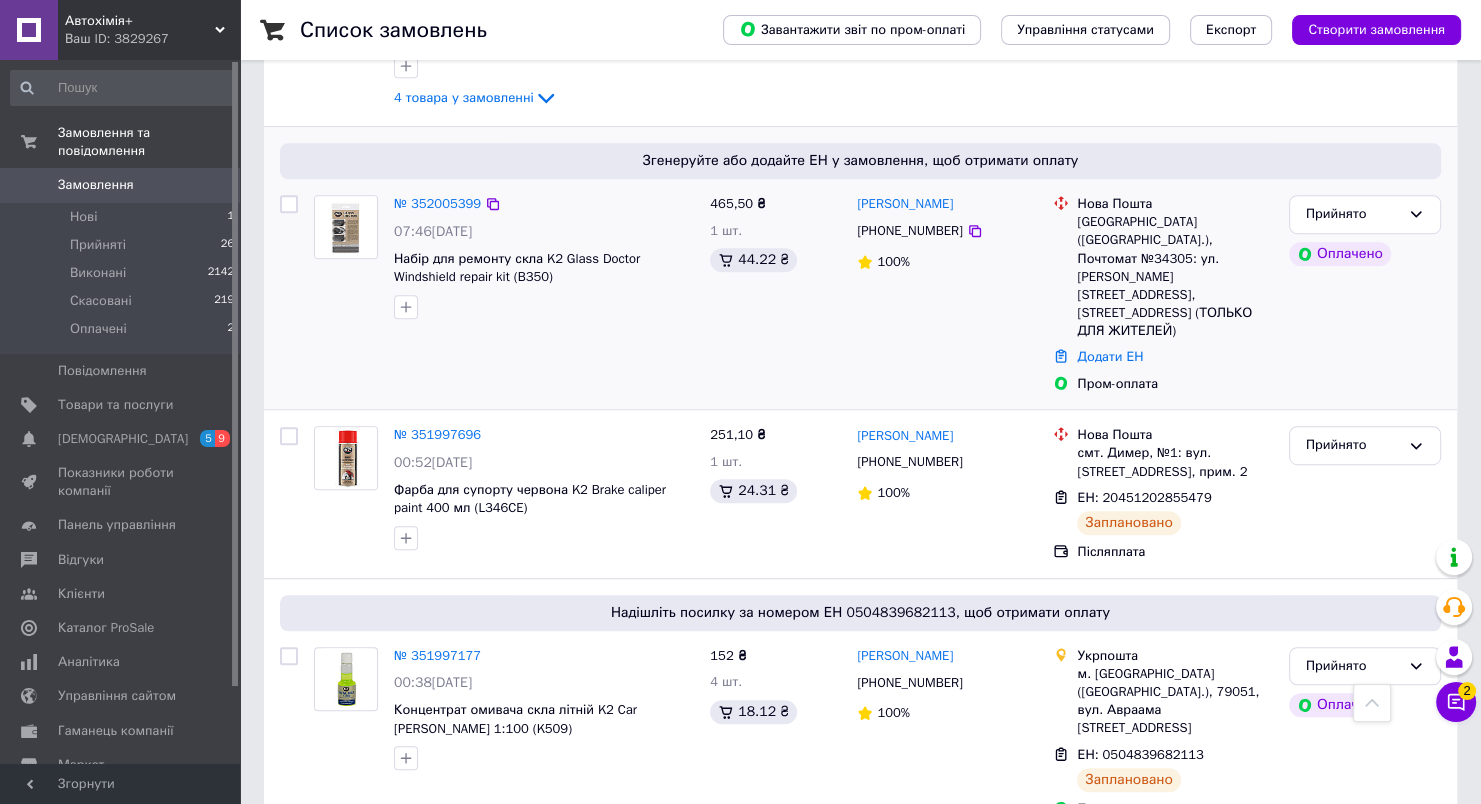 scroll, scrollTop: 1000, scrollLeft: 0, axis: vertical 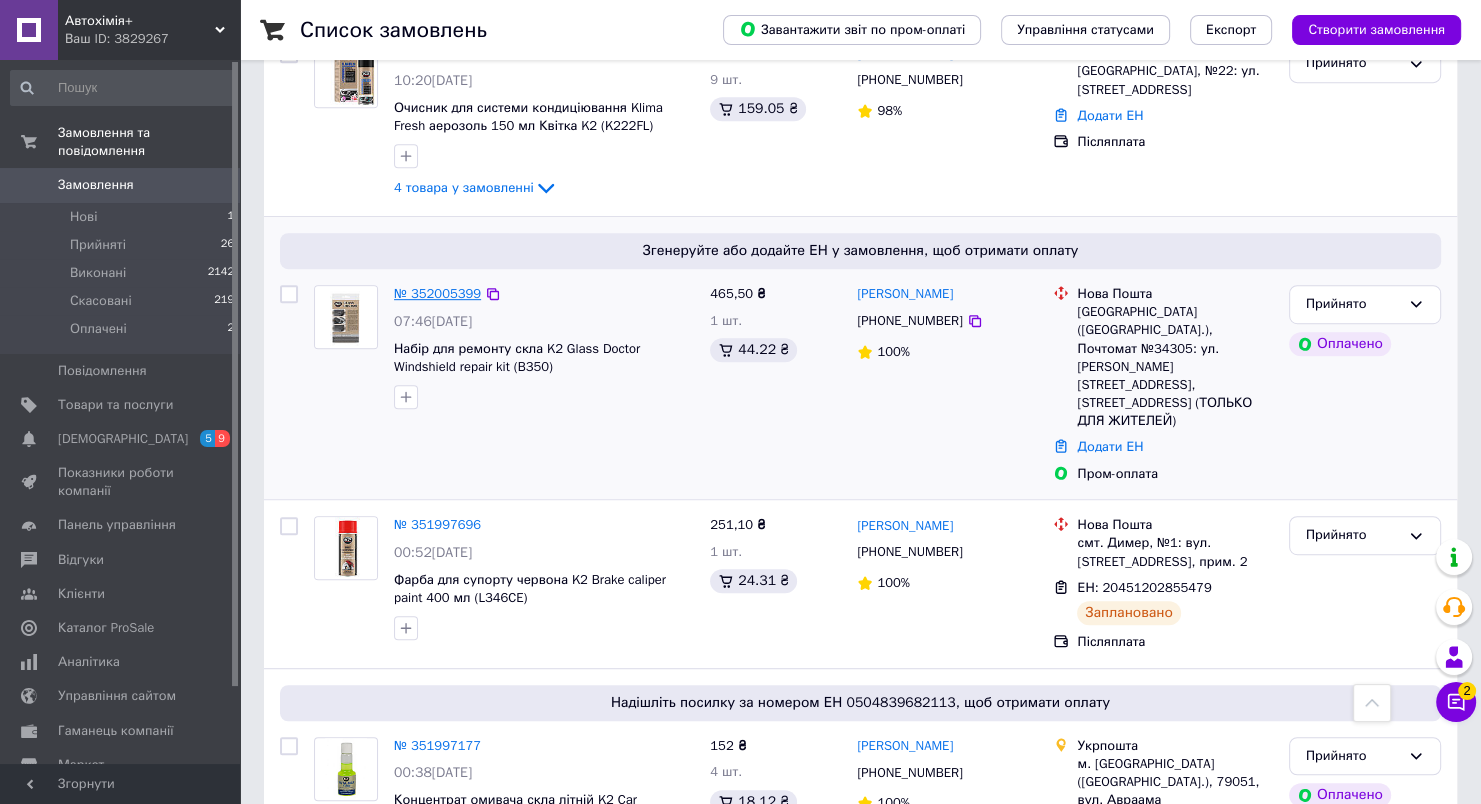 click on "№ 352005399" at bounding box center [437, 293] 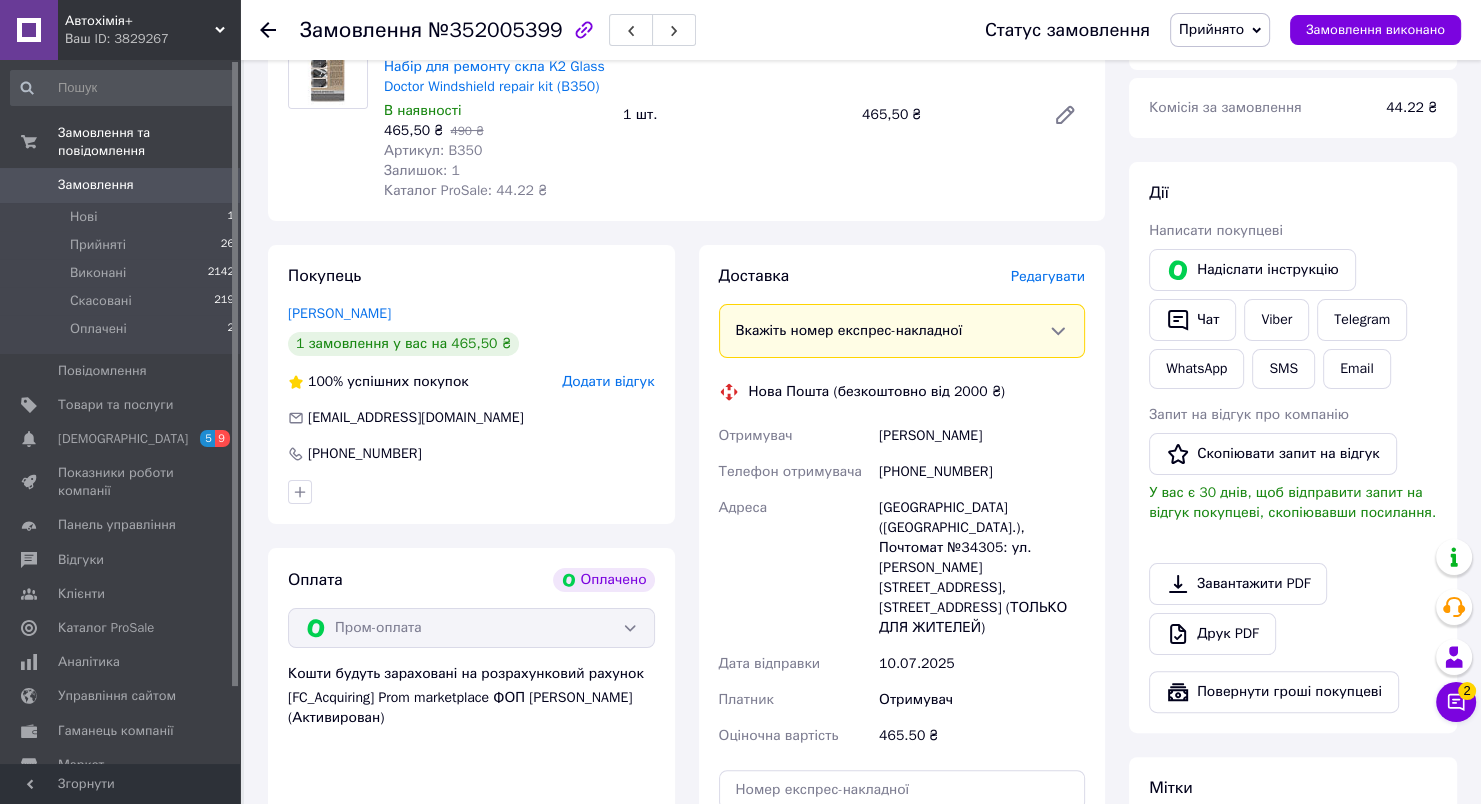 scroll, scrollTop: 680, scrollLeft: 0, axis: vertical 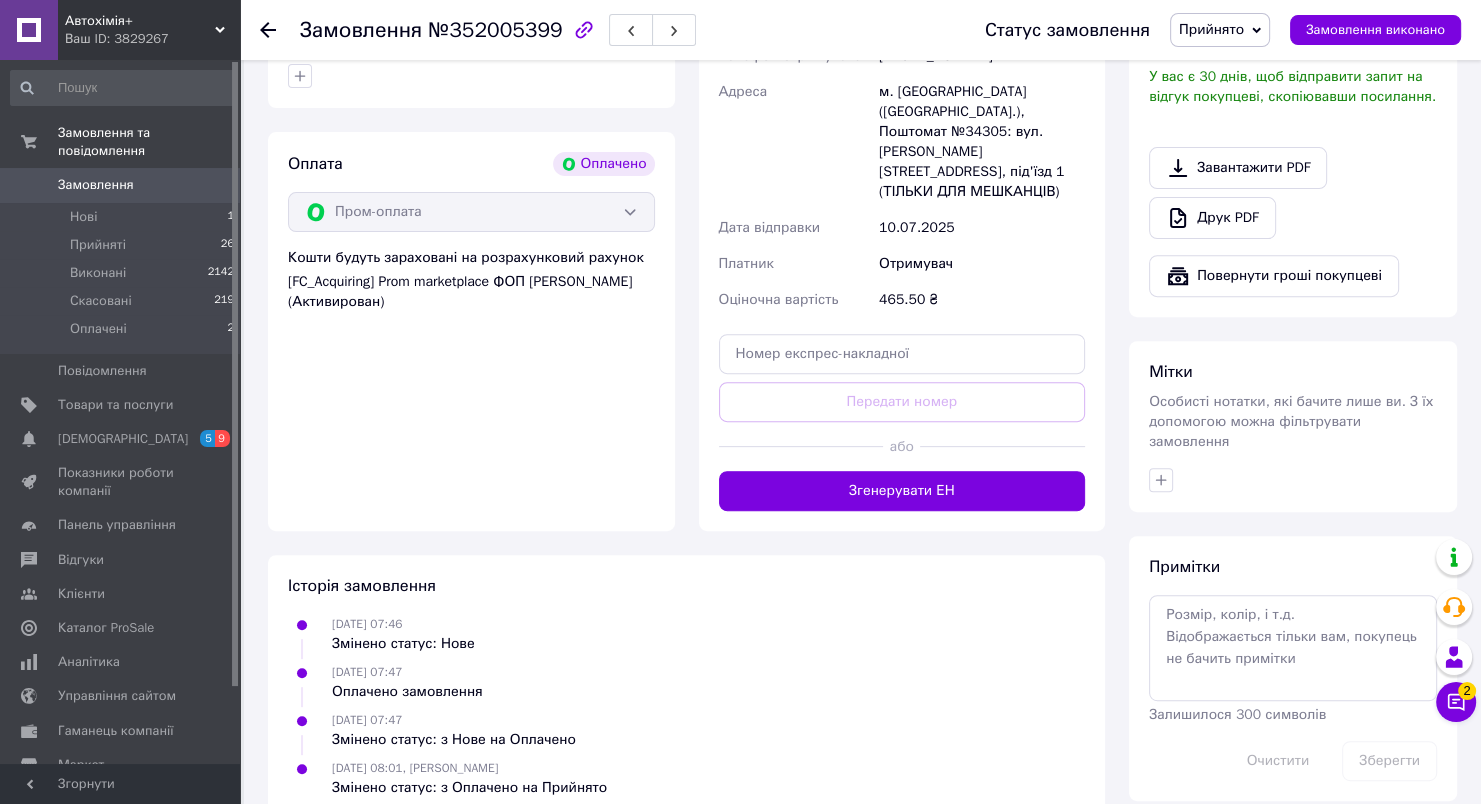 click on "Доставка Редагувати Вкажіть номер експрес-накладної Обов'язково введіть номер експрес-накладної,
якщо створювали її не на цій сторінці. У разі,
якщо номер ЕН не буде доданий, ми не зможемо
виплатити гроші за замовлення Мобільний номер покупця (із замовлення) повинен відповідати номеру отримувача за накладною Нова Пошта (безкоштовно від 2000 ₴) Отримувач Морозов Владимир Телефон отримувача +380992467097 Адреса м. Київ (Київська обл.), Поштомат №34305: вул. Петра Калнишевського, 8, під'їзд 1 (ТІЛЬКИ ДЛЯ МЕШКАНЦІВ) Дата відправки 10.07.2025 Платник Отримувач 465.50 ₴ або Місто" at bounding box center (902, 180) 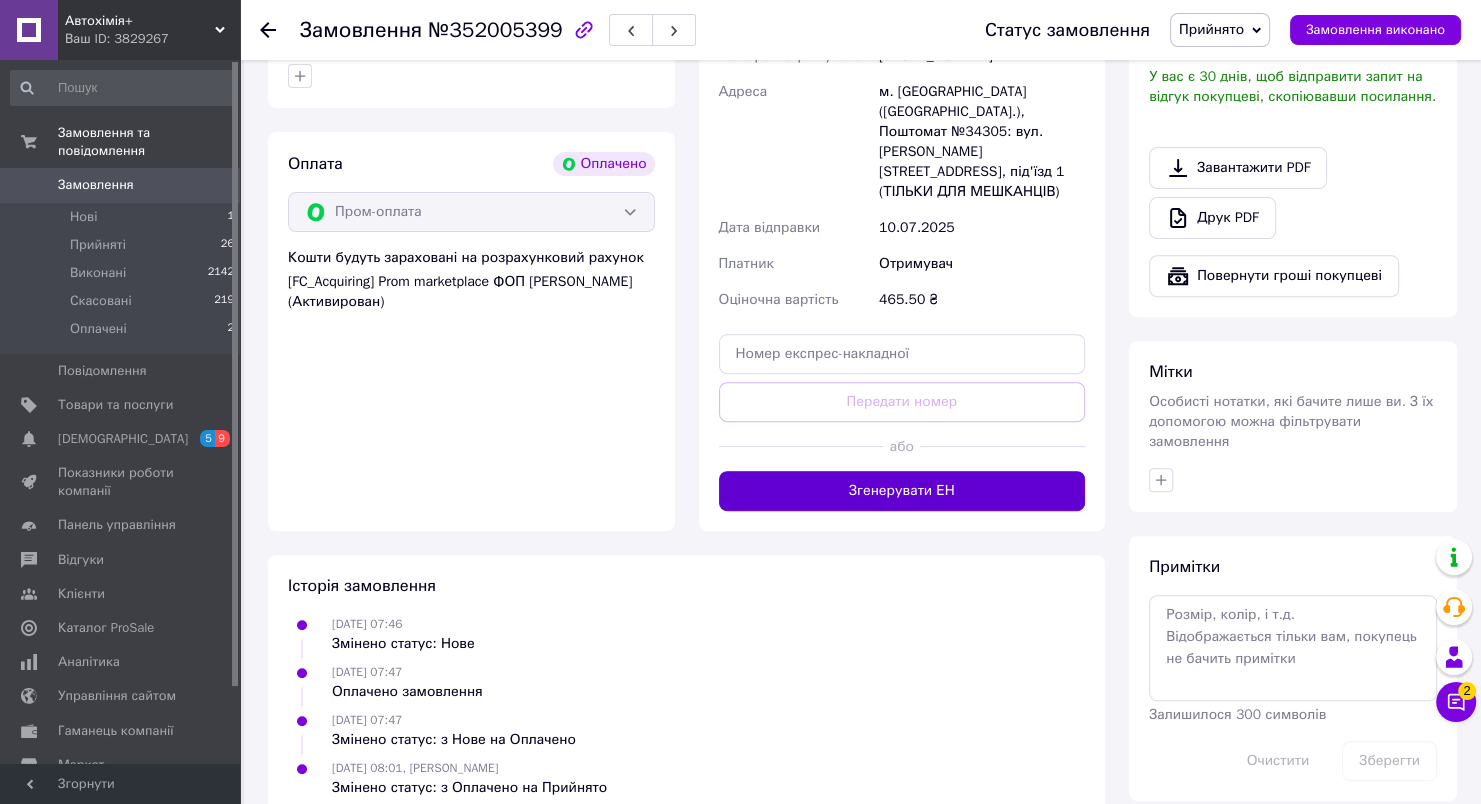 click on "Згенерувати ЕН" at bounding box center (902, 491) 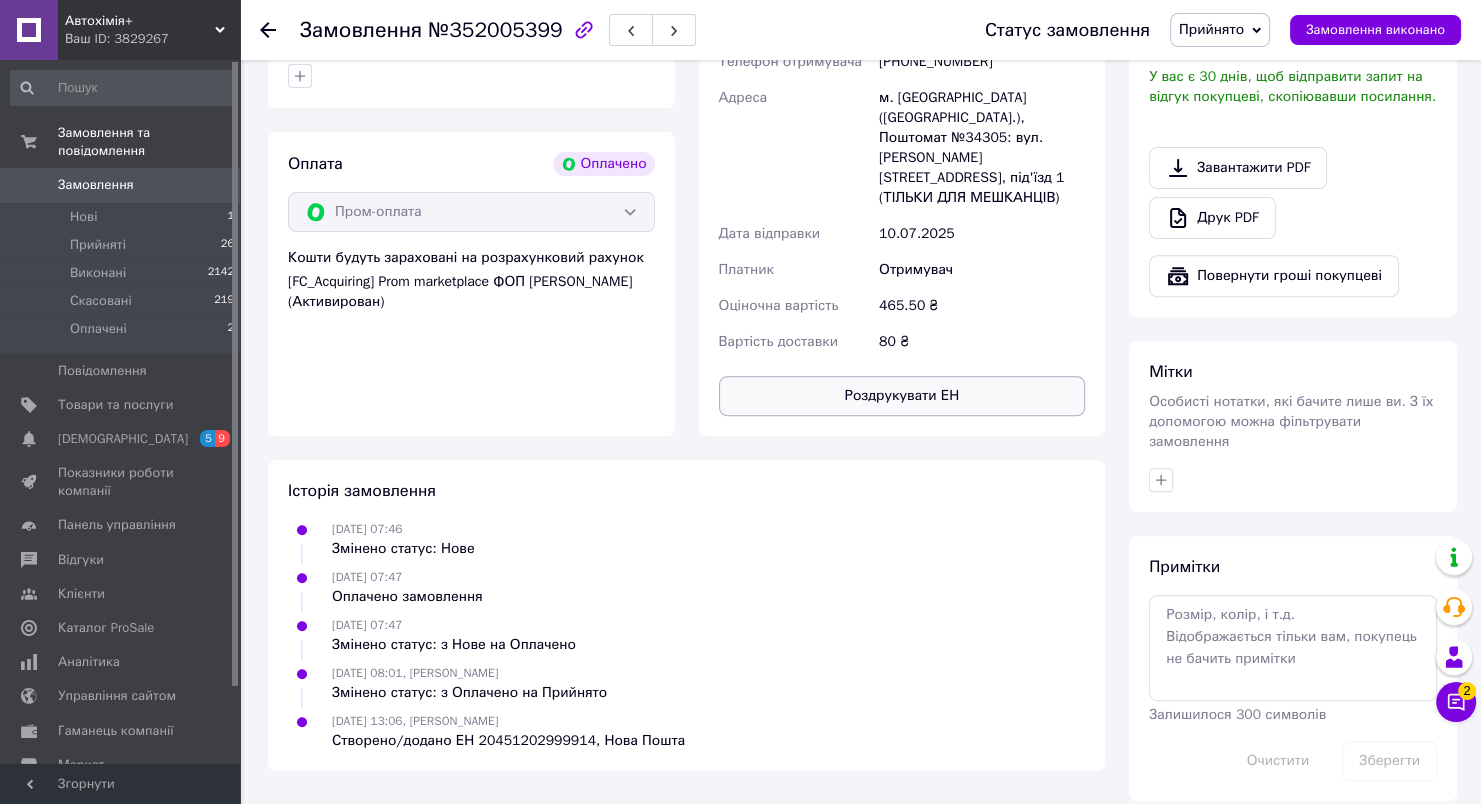 click on "Роздрукувати ЕН" at bounding box center [902, 396] 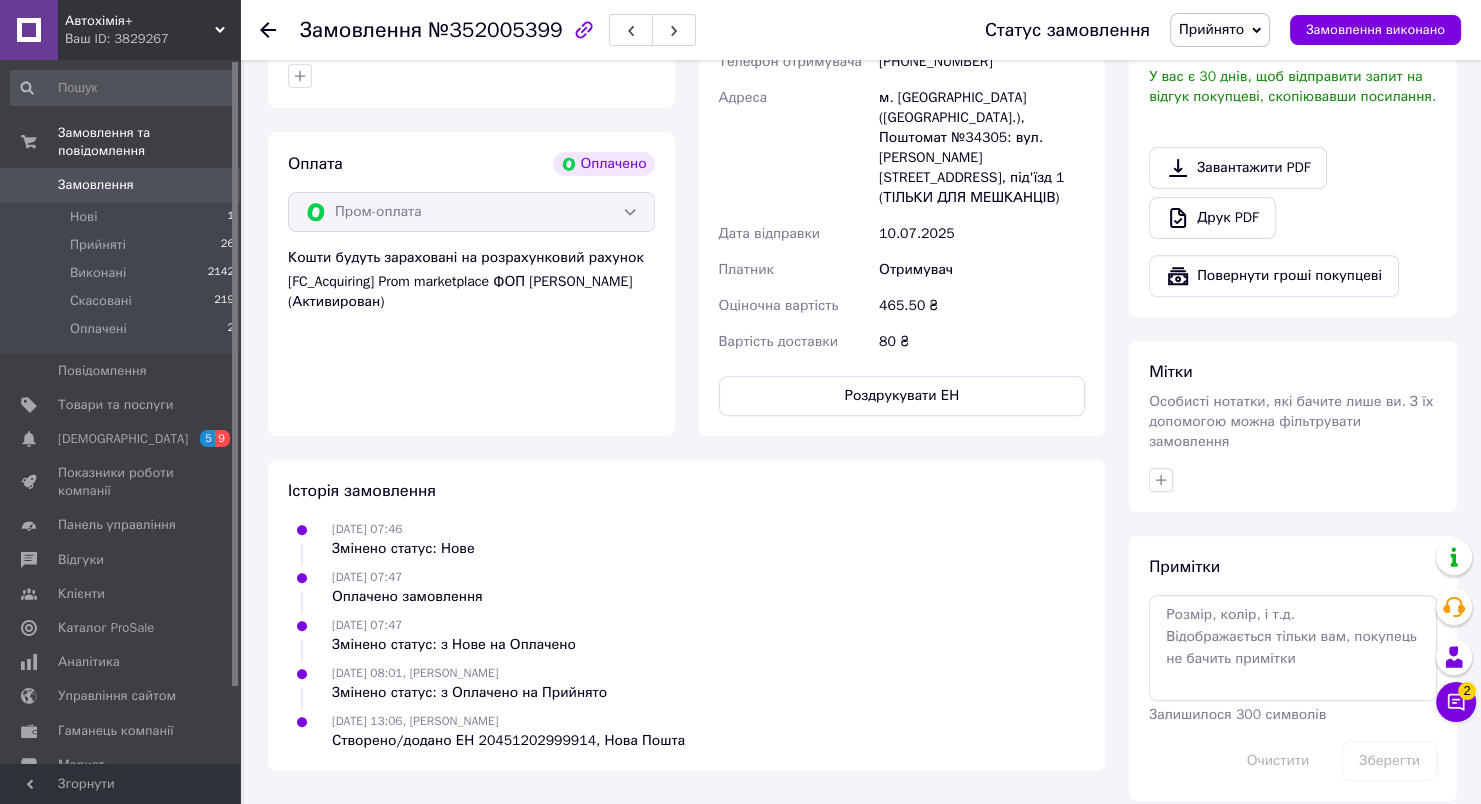 click on "Замовлення" at bounding box center [121, 185] 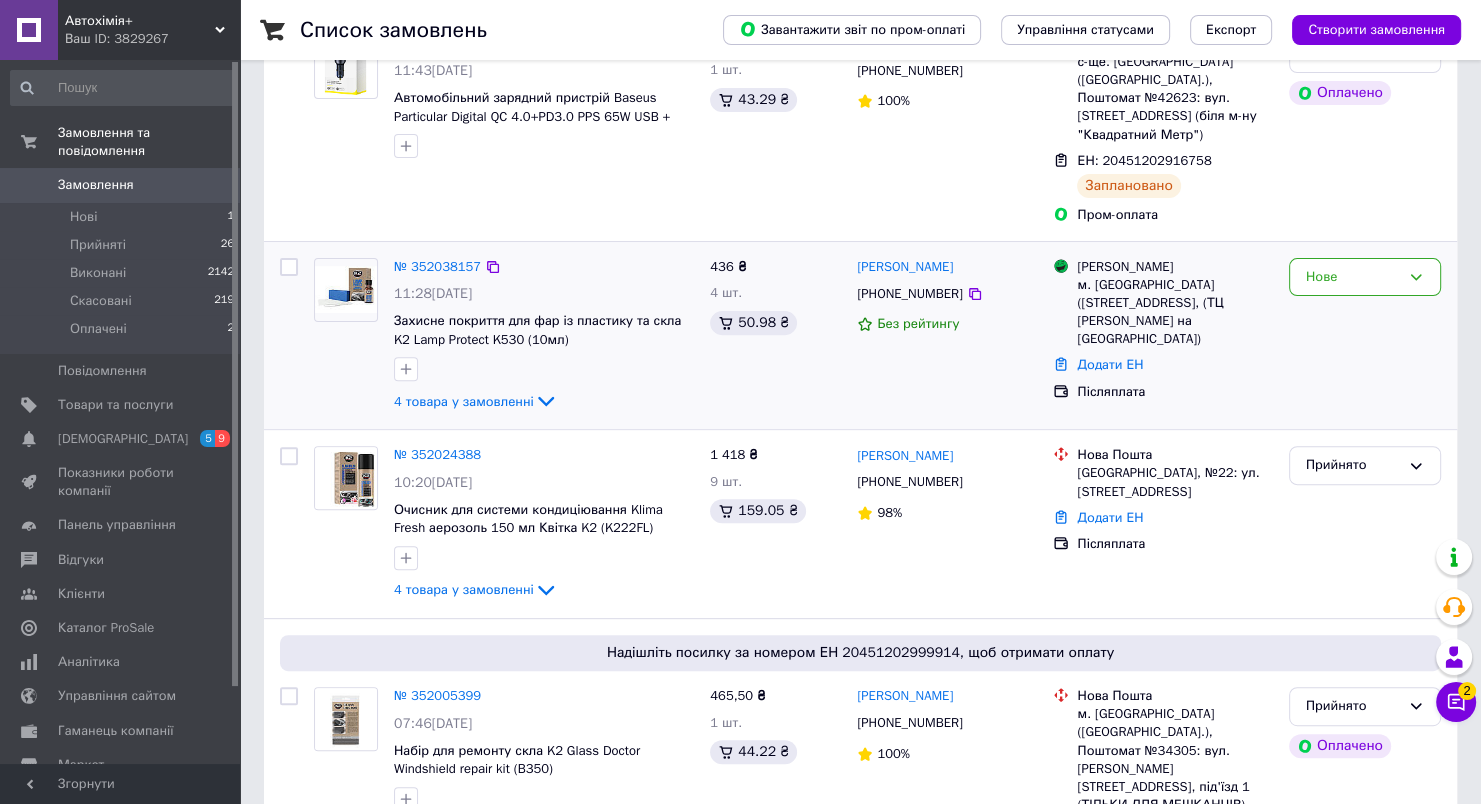 scroll, scrollTop: 600, scrollLeft: 0, axis: vertical 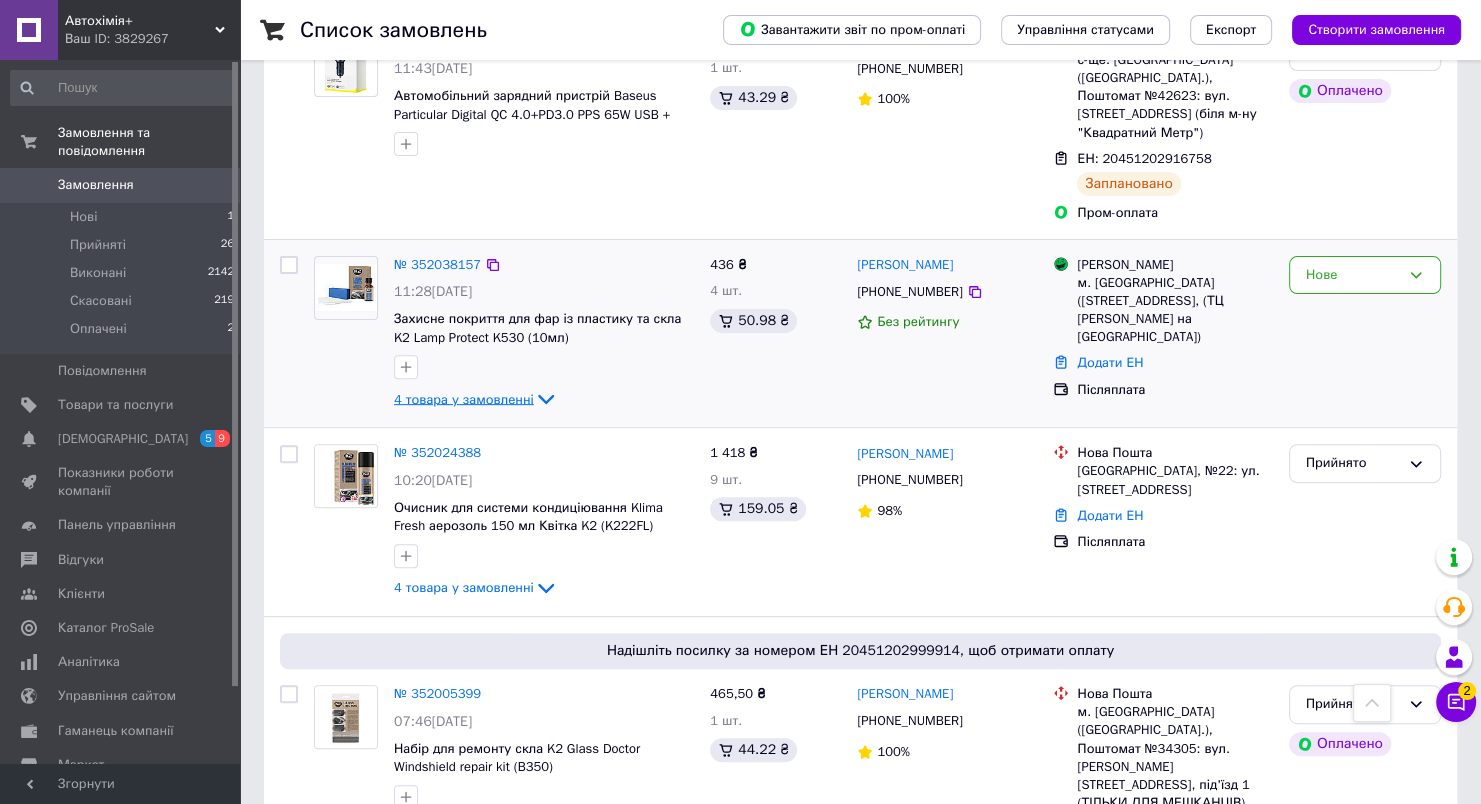 click 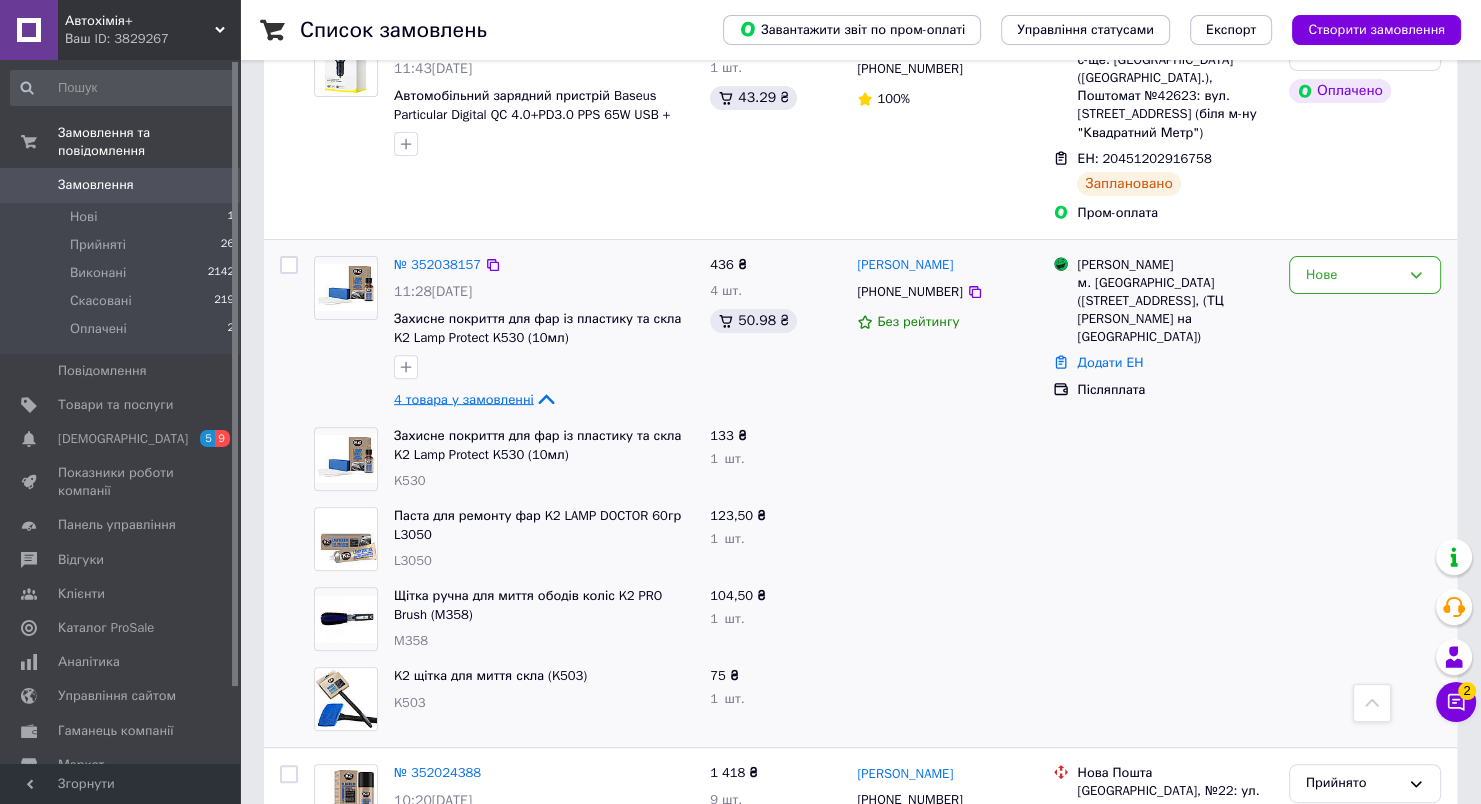 click 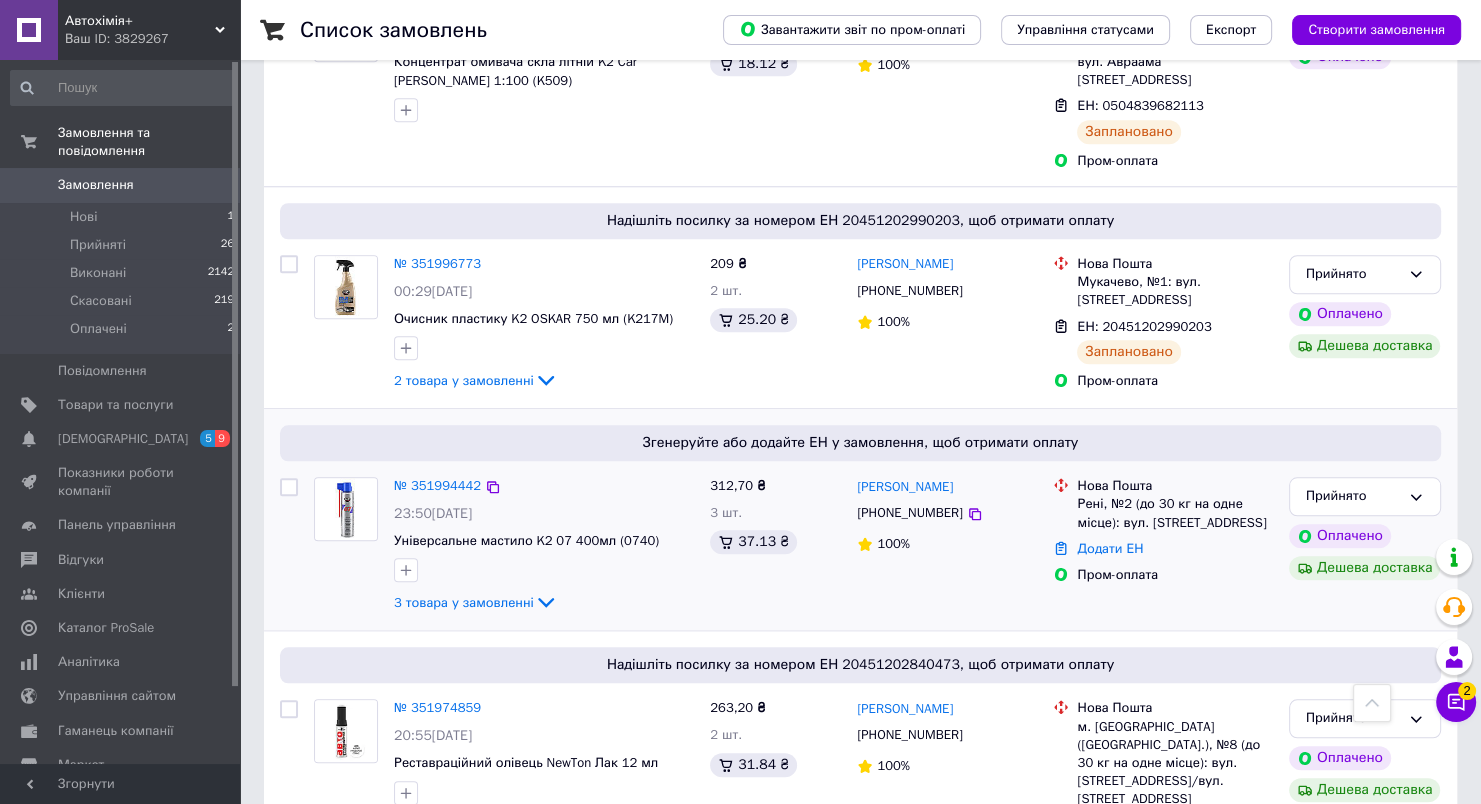 scroll, scrollTop: 1800, scrollLeft: 0, axis: vertical 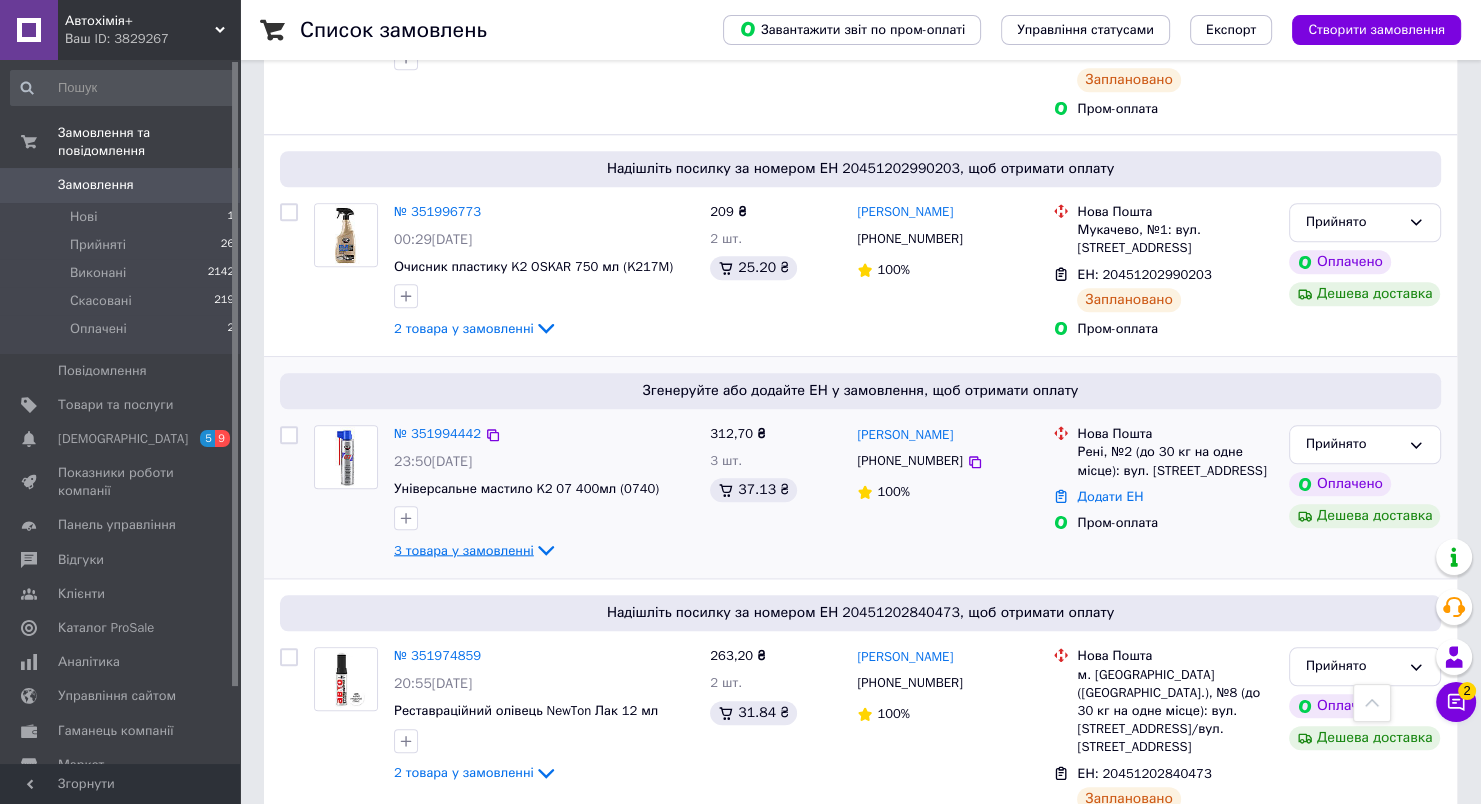 click 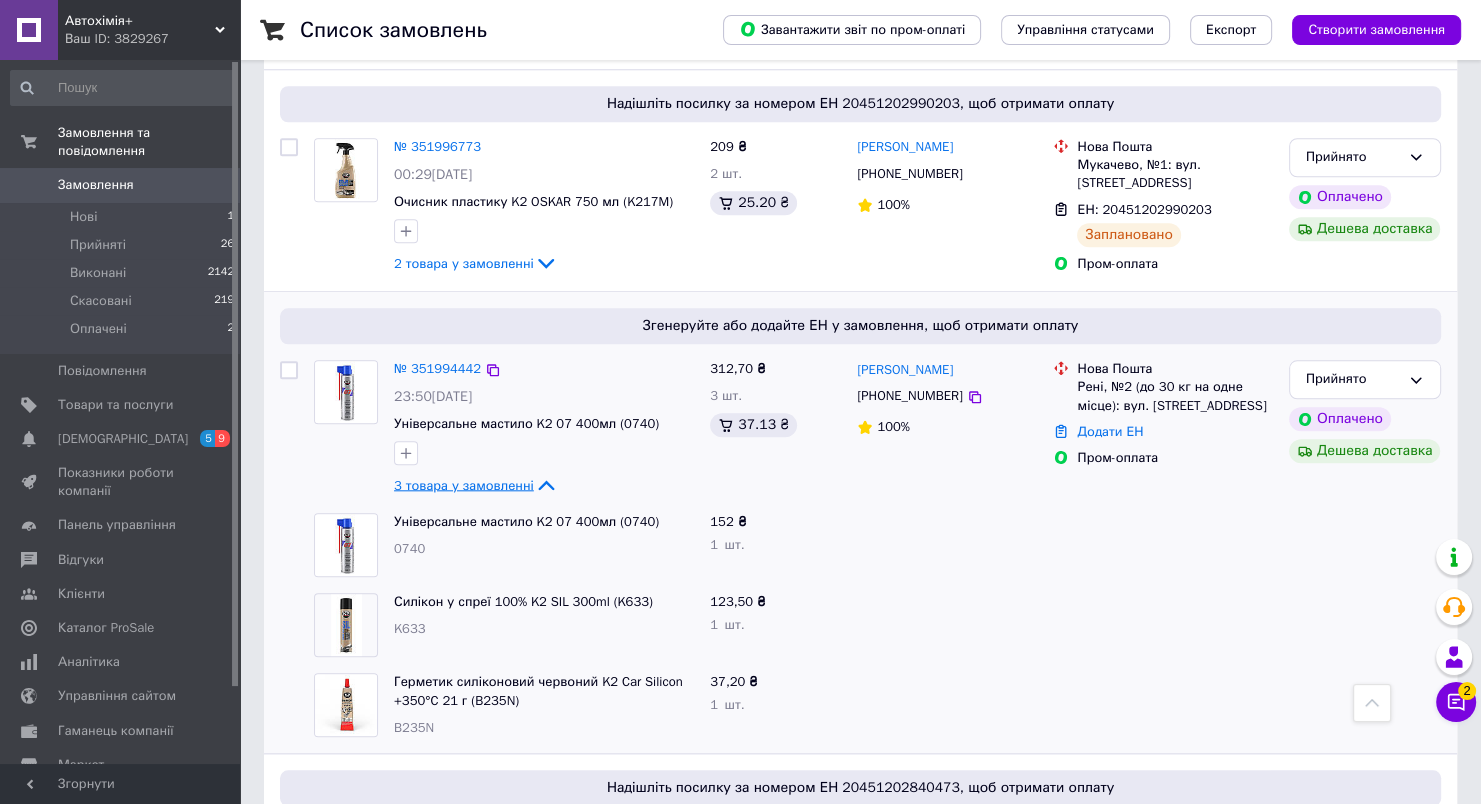 scroll, scrollTop: 1900, scrollLeft: 0, axis: vertical 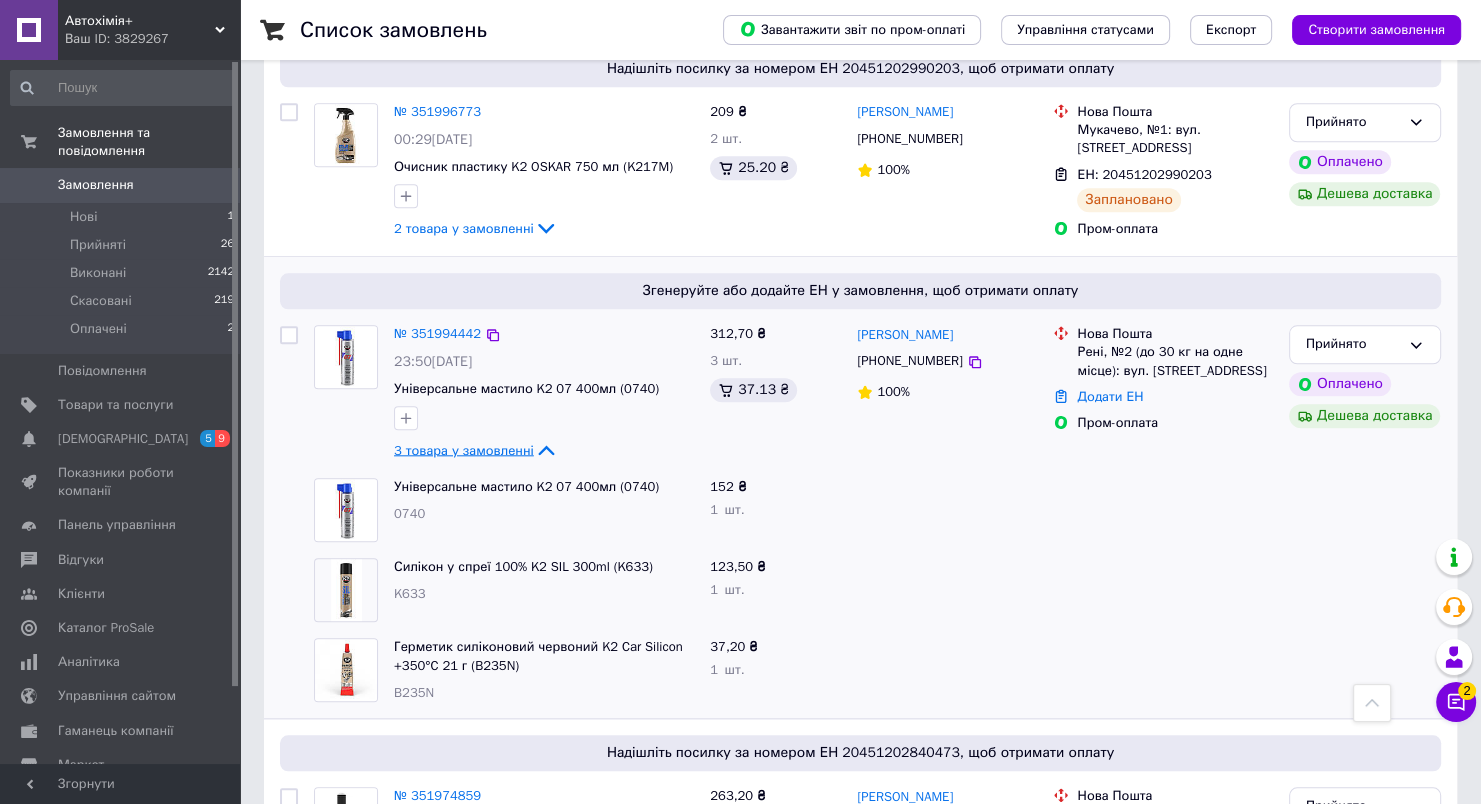 click on "№ 351994442" at bounding box center (437, 334) 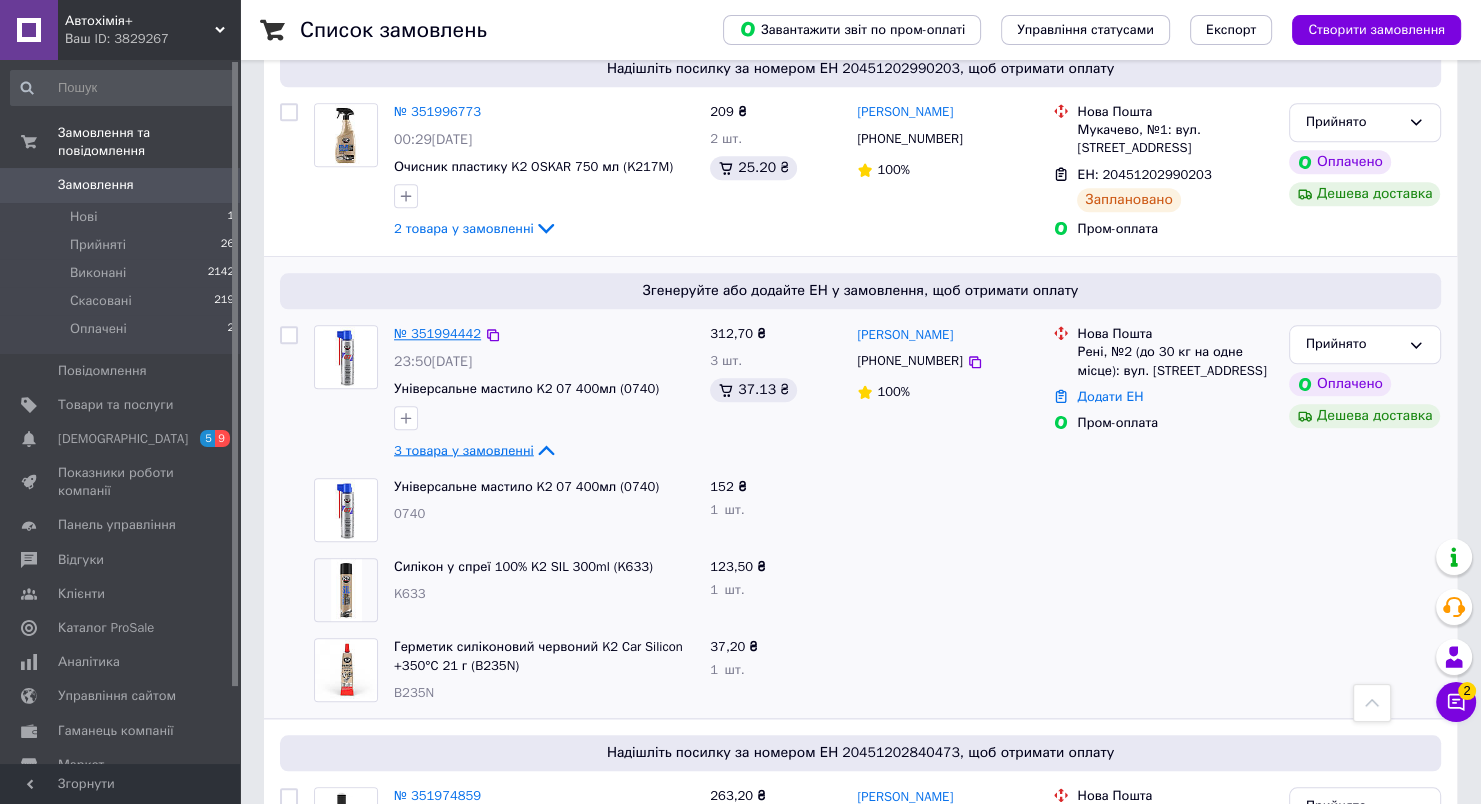 click on "№ 351994442" at bounding box center [437, 333] 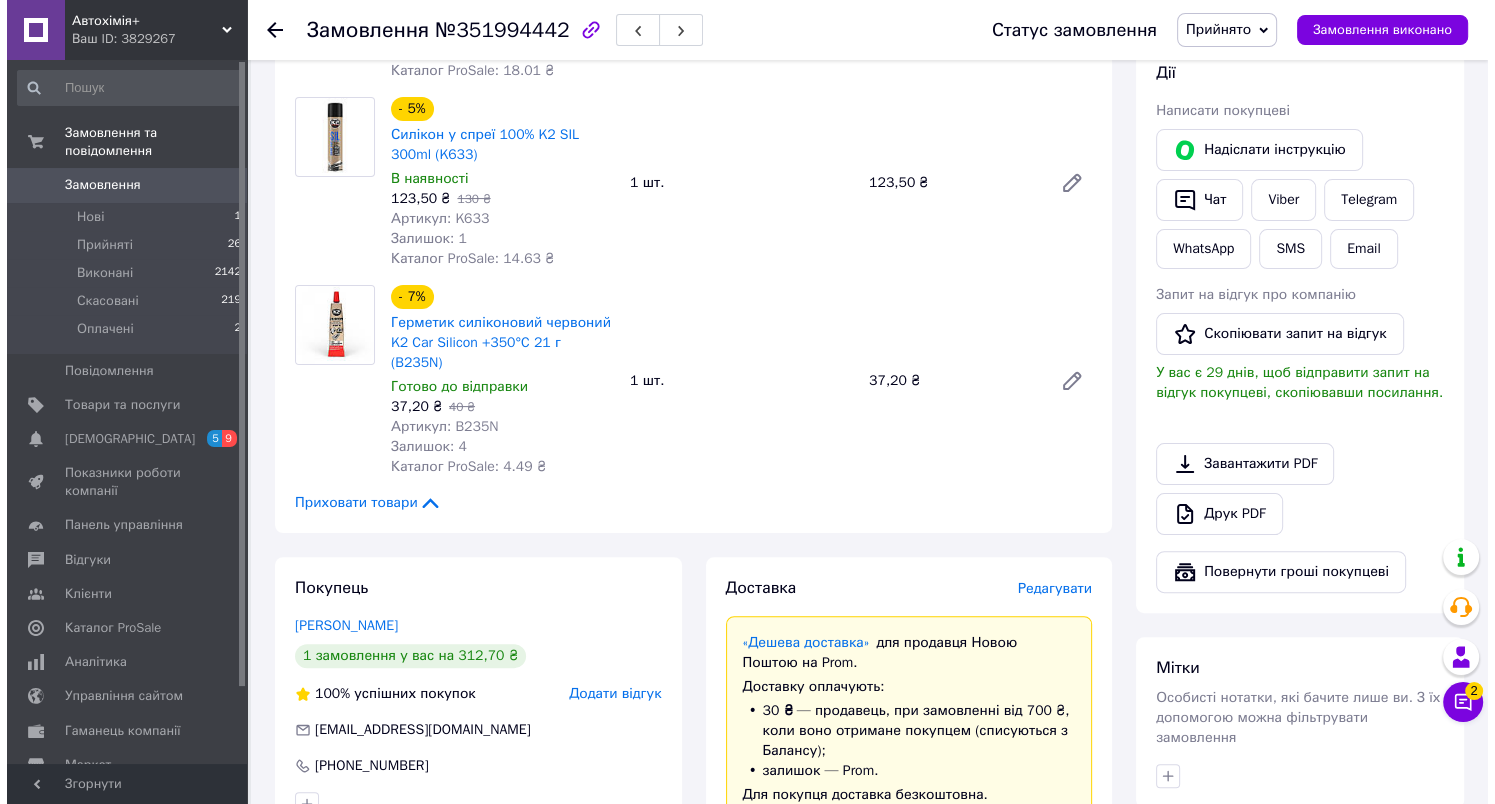scroll, scrollTop: 500, scrollLeft: 0, axis: vertical 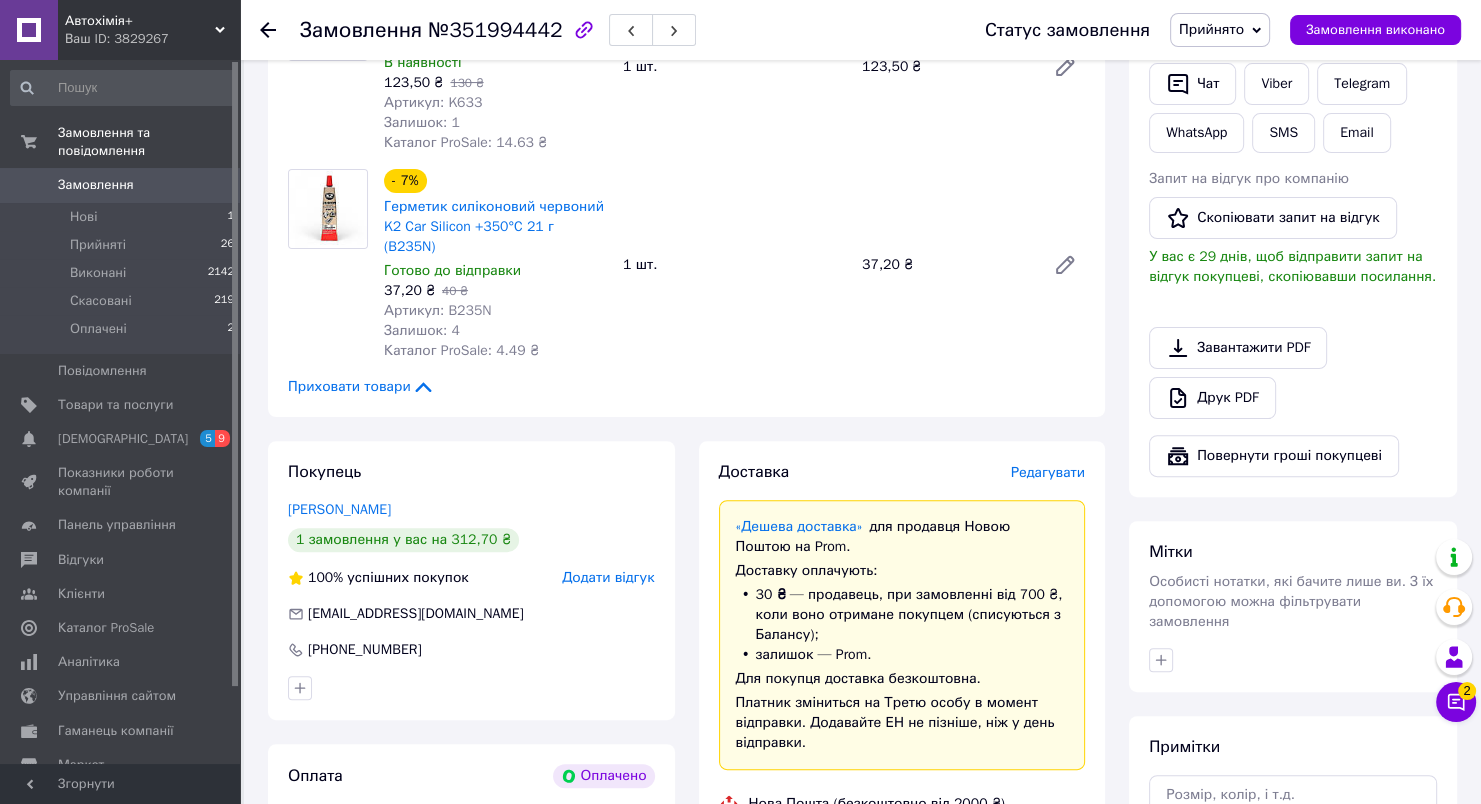 click on "Редагувати" at bounding box center (1048, 472) 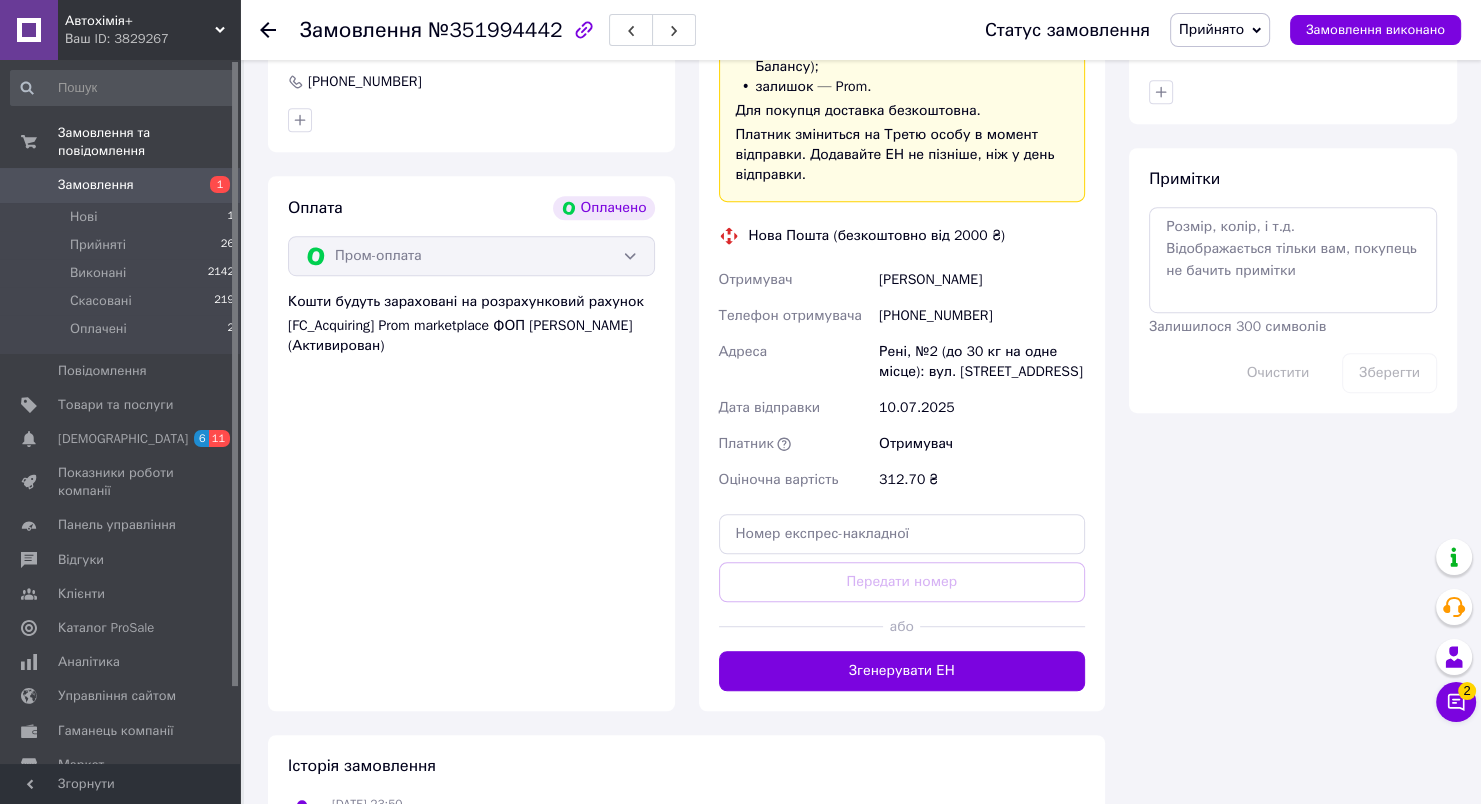 scroll, scrollTop: 1200, scrollLeft: 0, axis: vertical 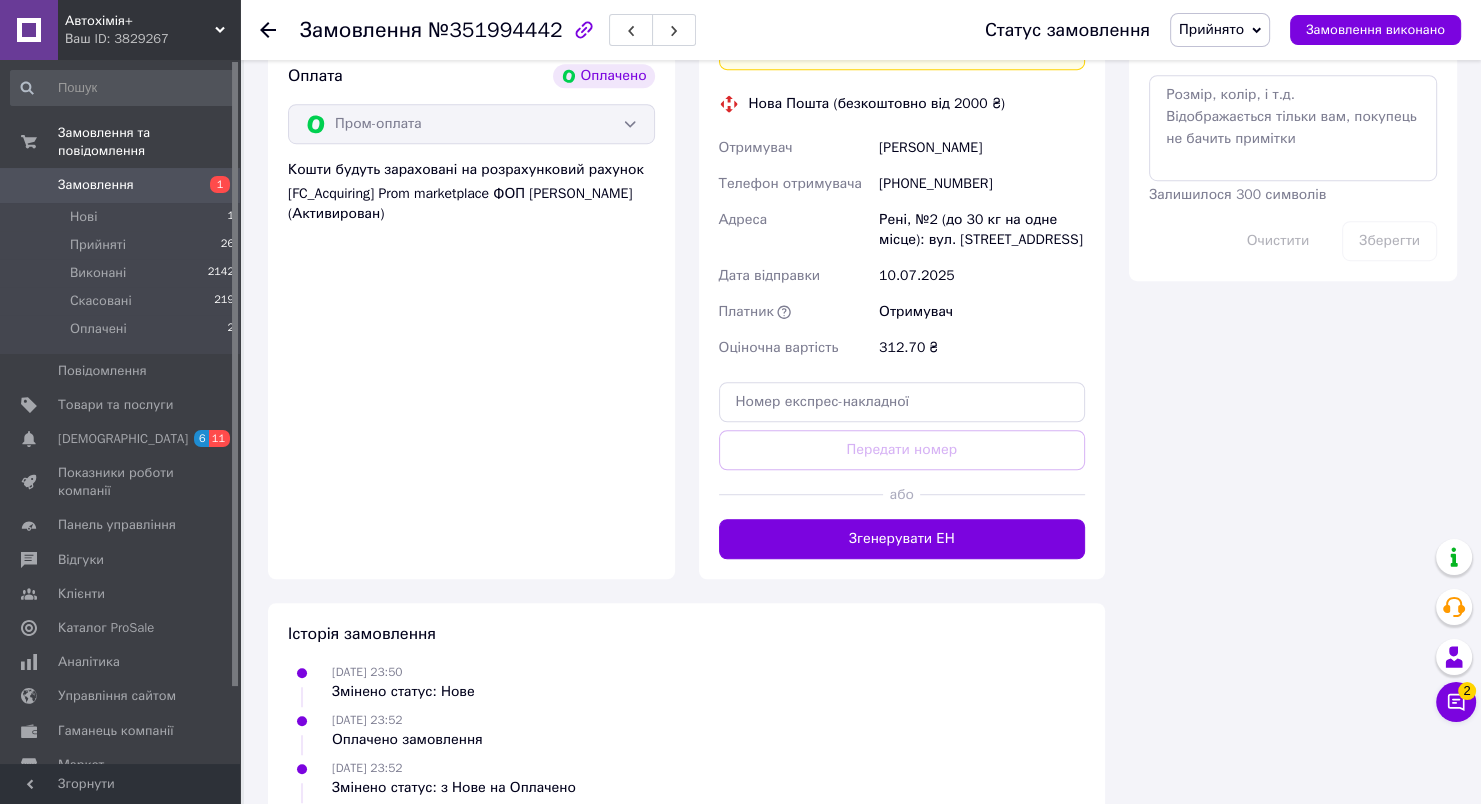 click on "Згенерувати ЕН" at bounding box center [902, 539] 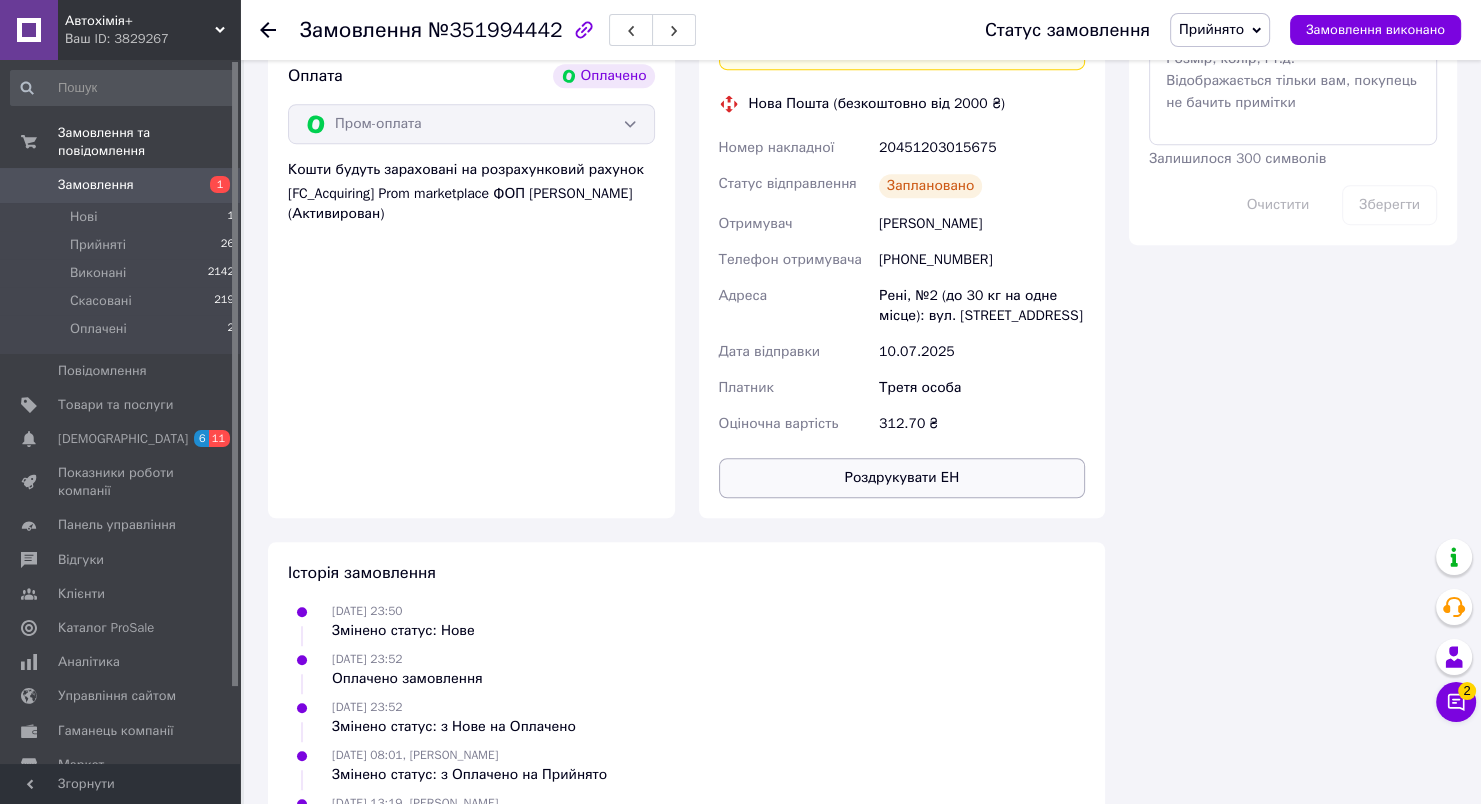click on "Роздрукувати ЕН" at bounding box center [902, 478] 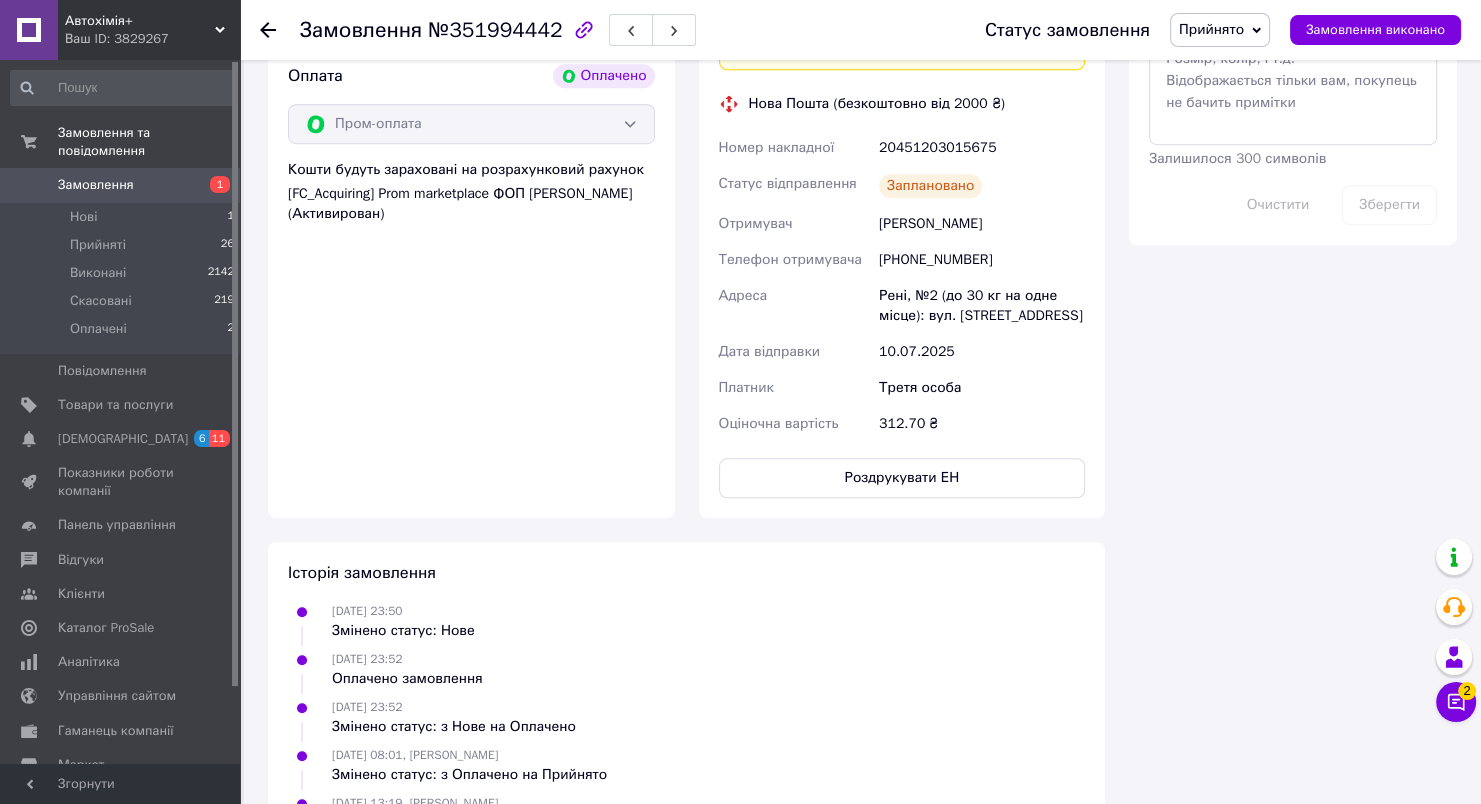 click on "Замовлення" at bounding box center (121, 185) 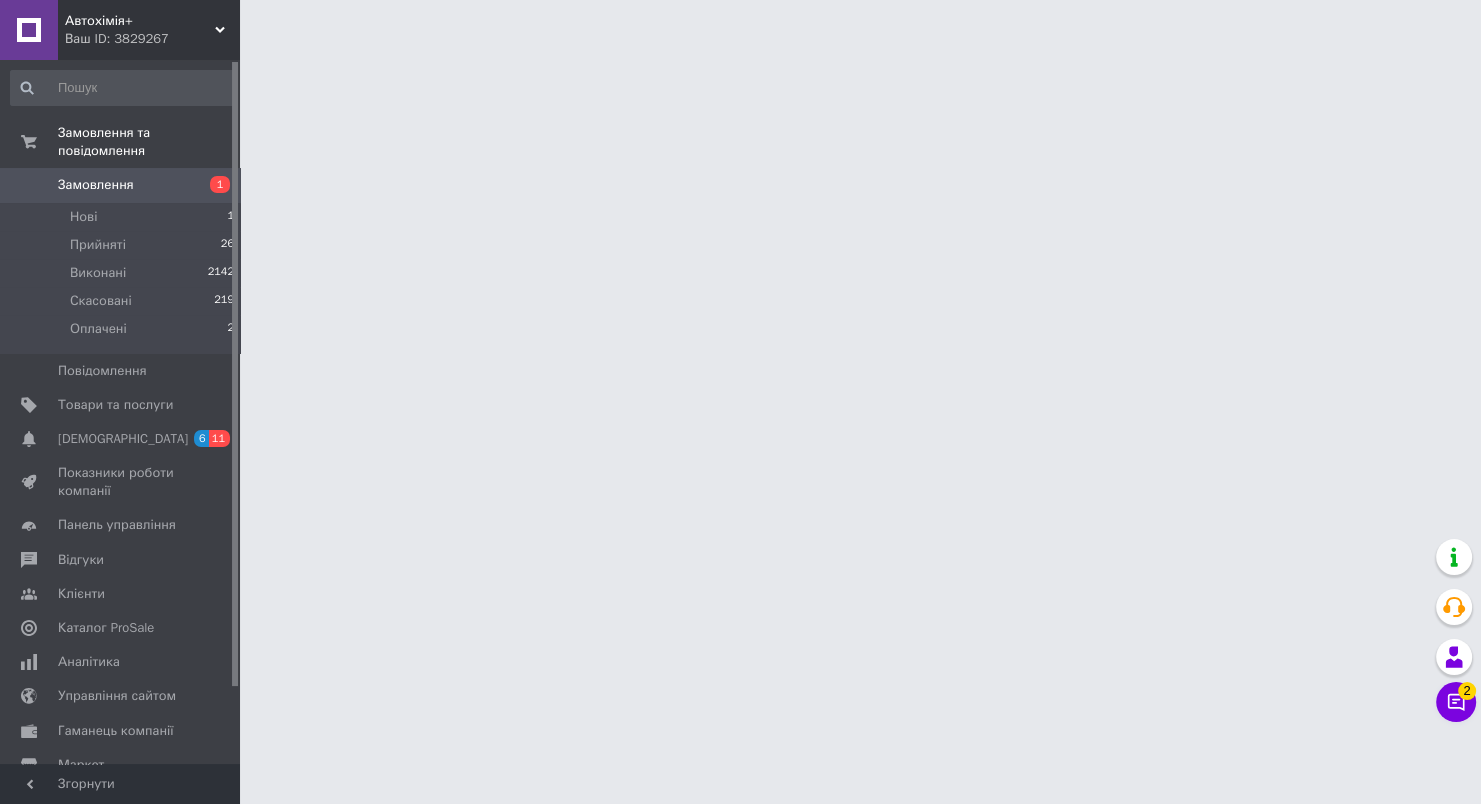 scroll, scrollTop: 0, scrollLeft: 0, axis: both 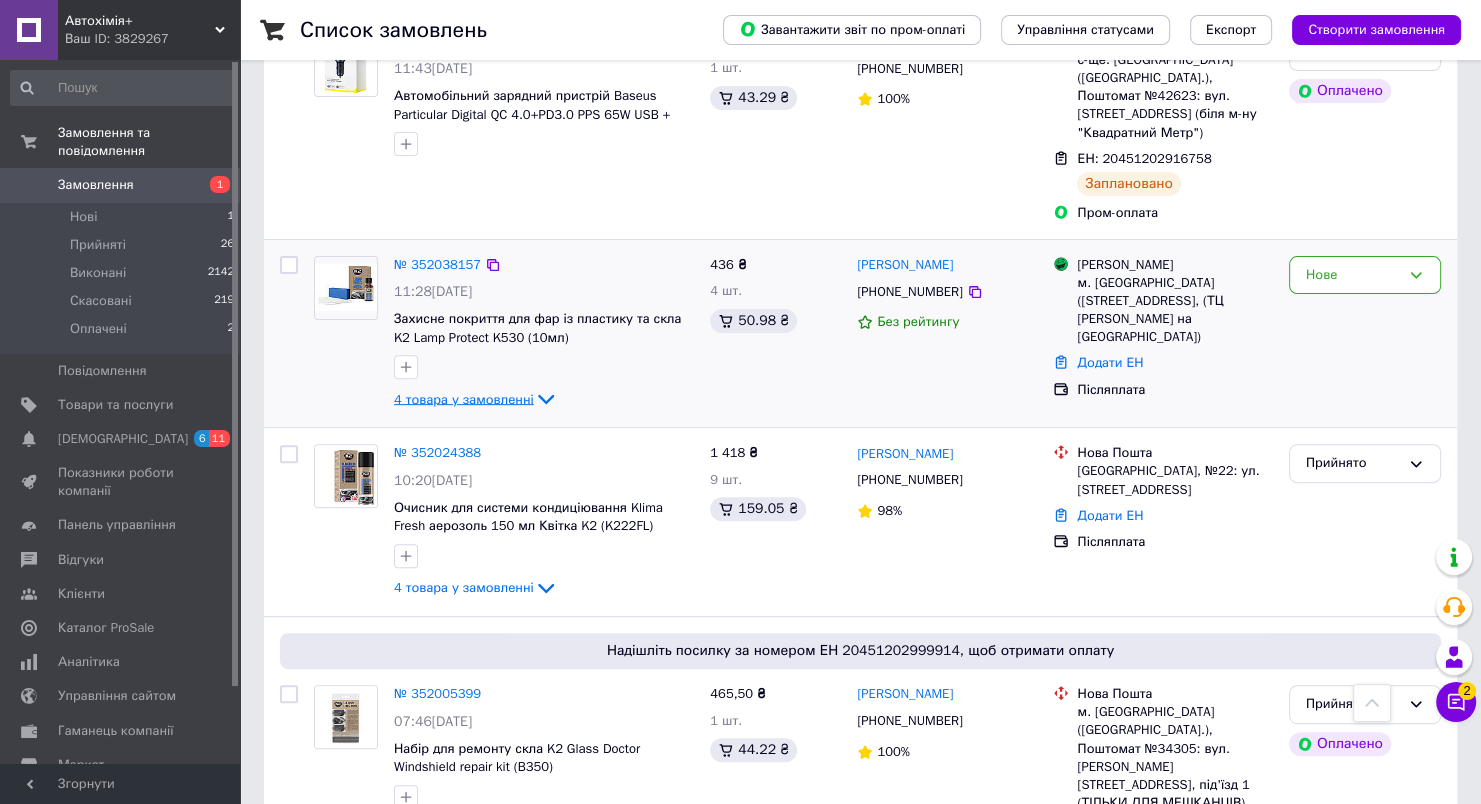 click 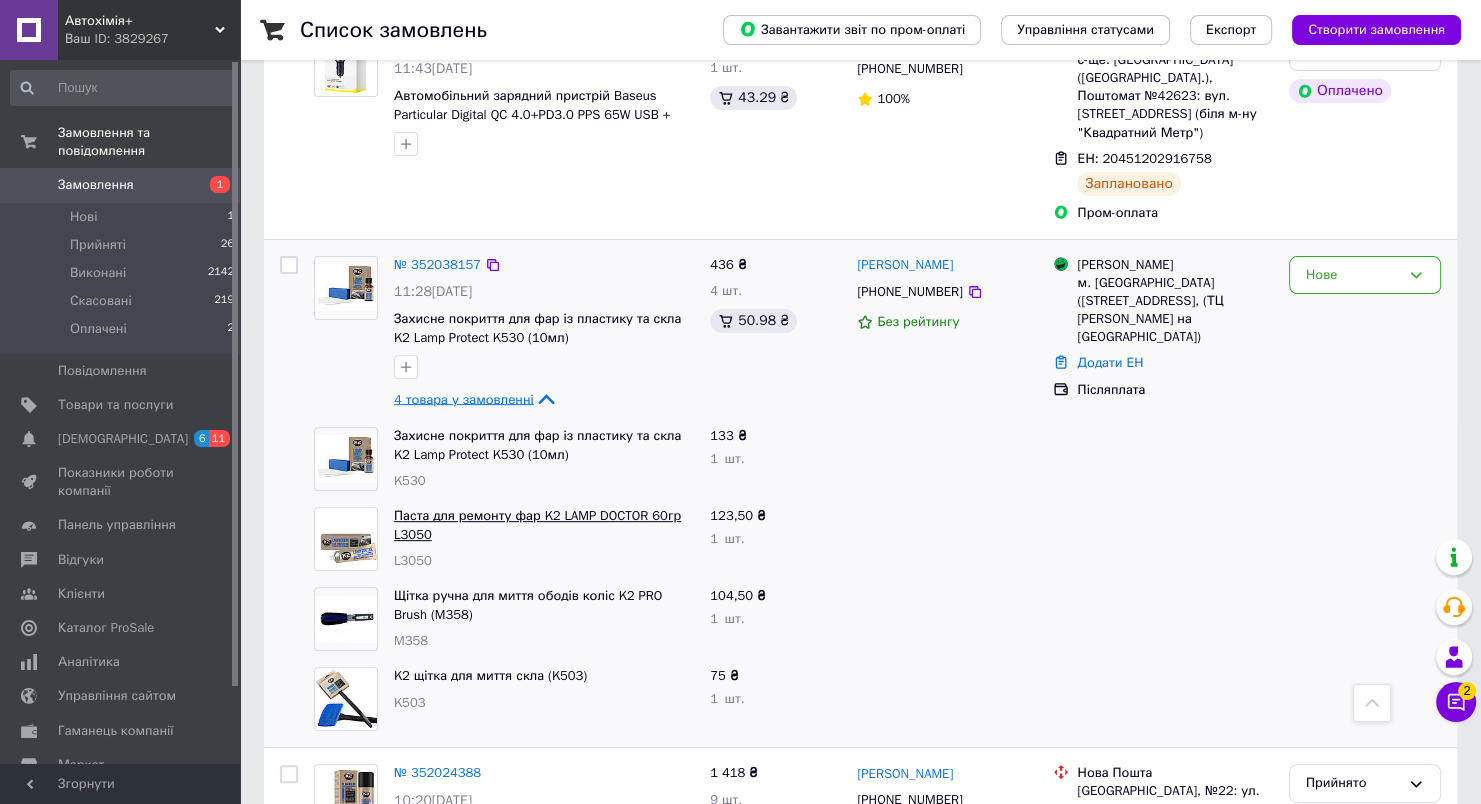 click on "Паста для ремонту фар K2 LAMP DOCTOR 60гр L3050" at bounding box center [537, 525] 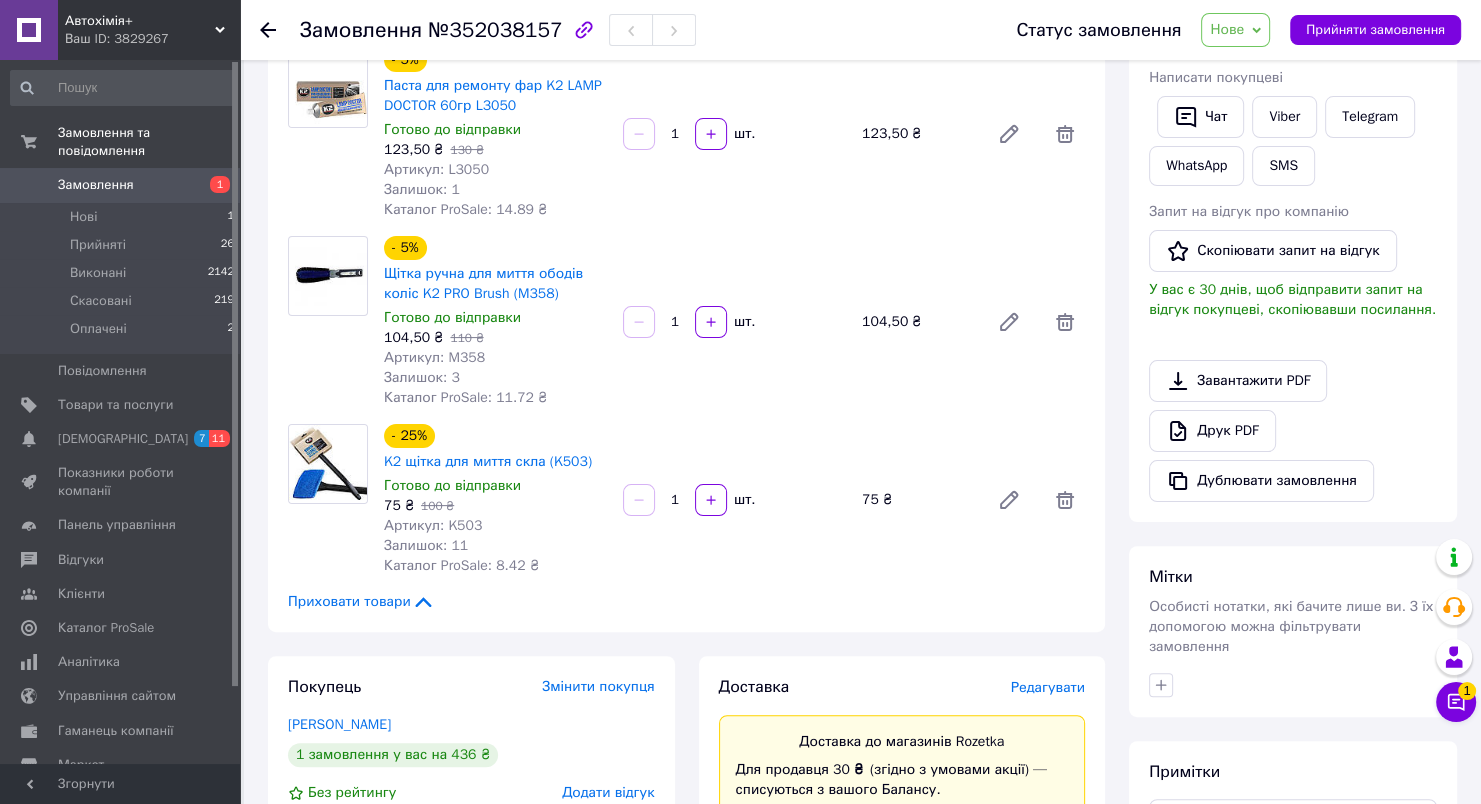 scroll, scrollTop: 500, scrollLeft: 0, axis: vertical 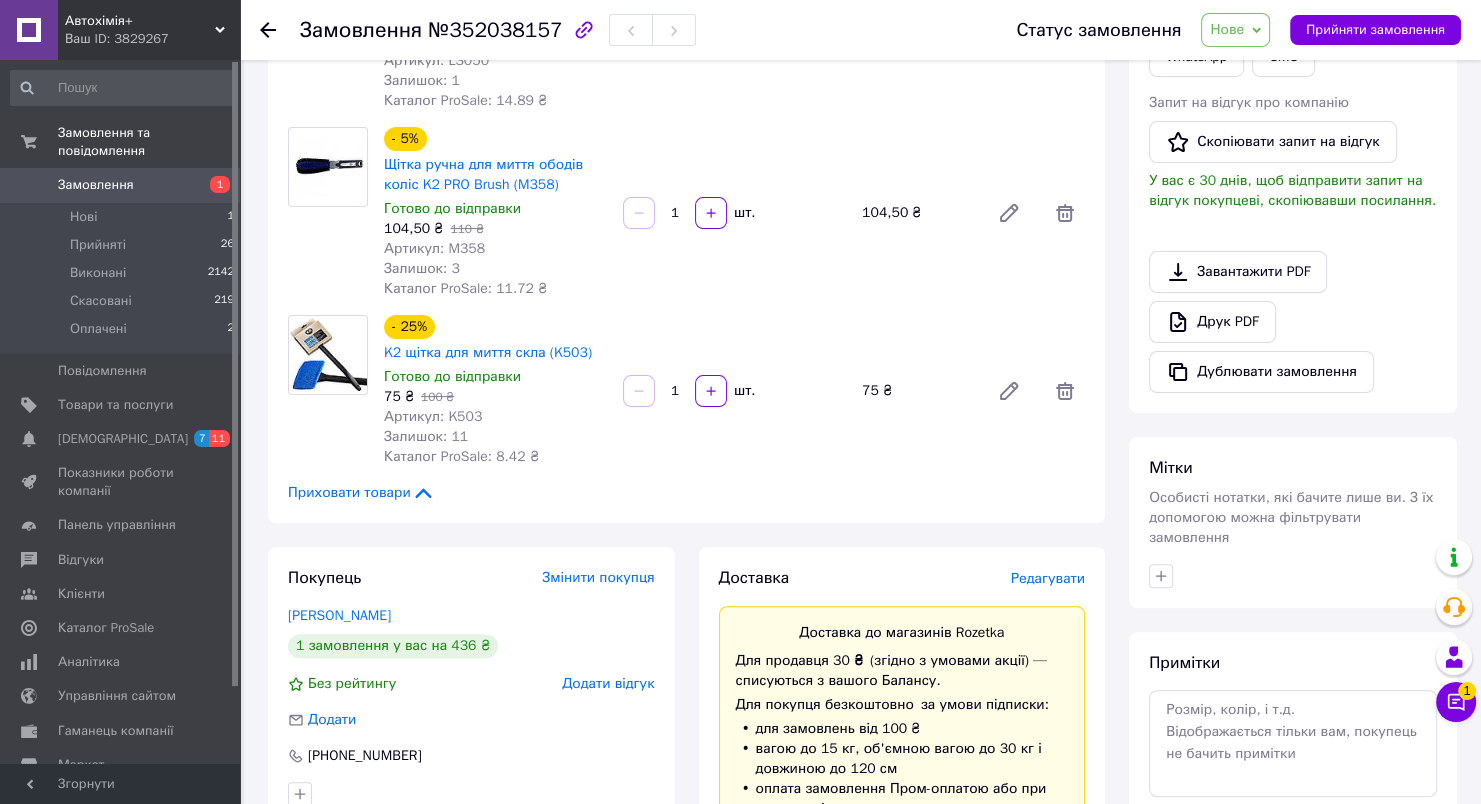click on "Замовлення" at bounding box center (121, 185) 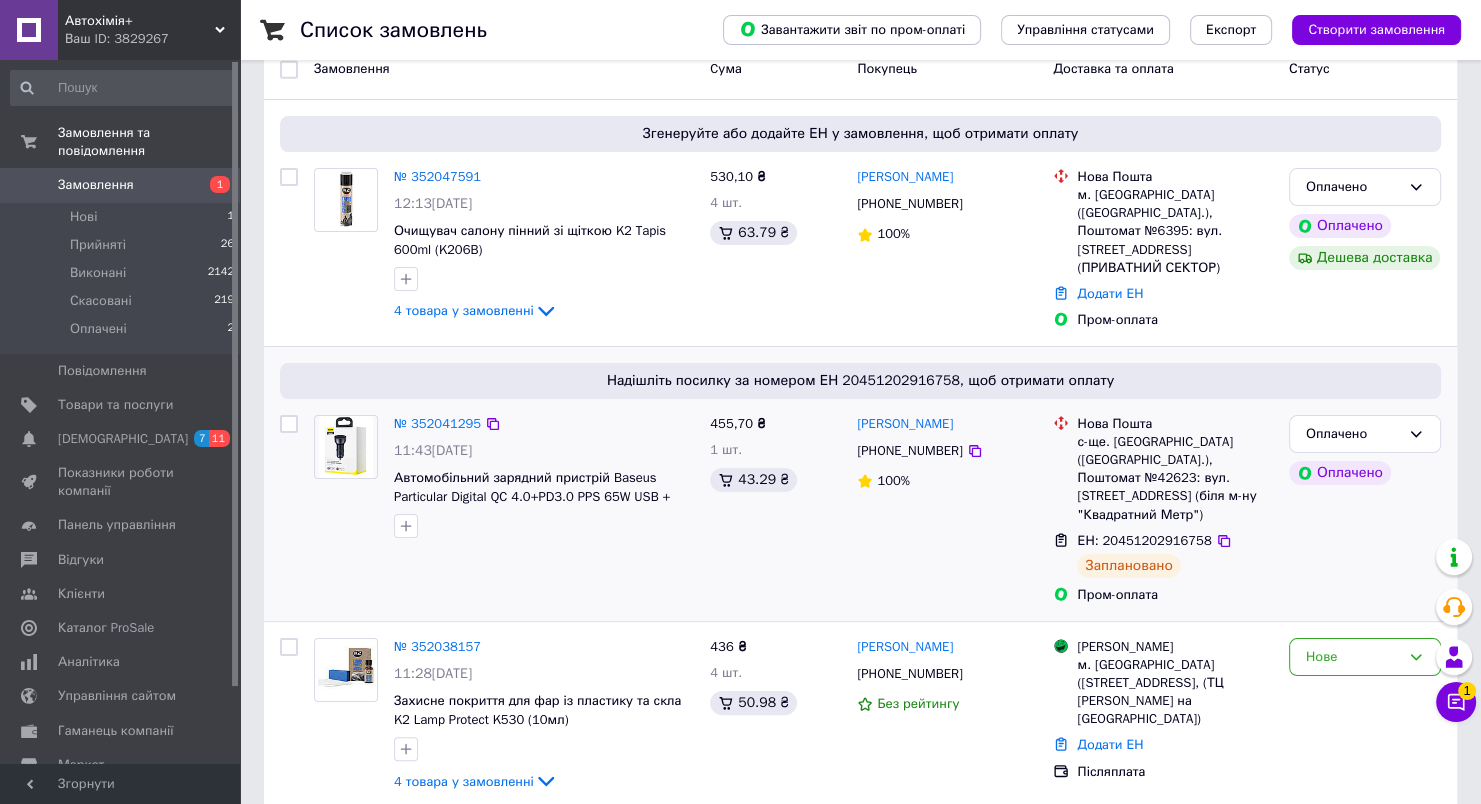 scroll, scrollTop: 500, scrollLeft: 0, axis: vertical 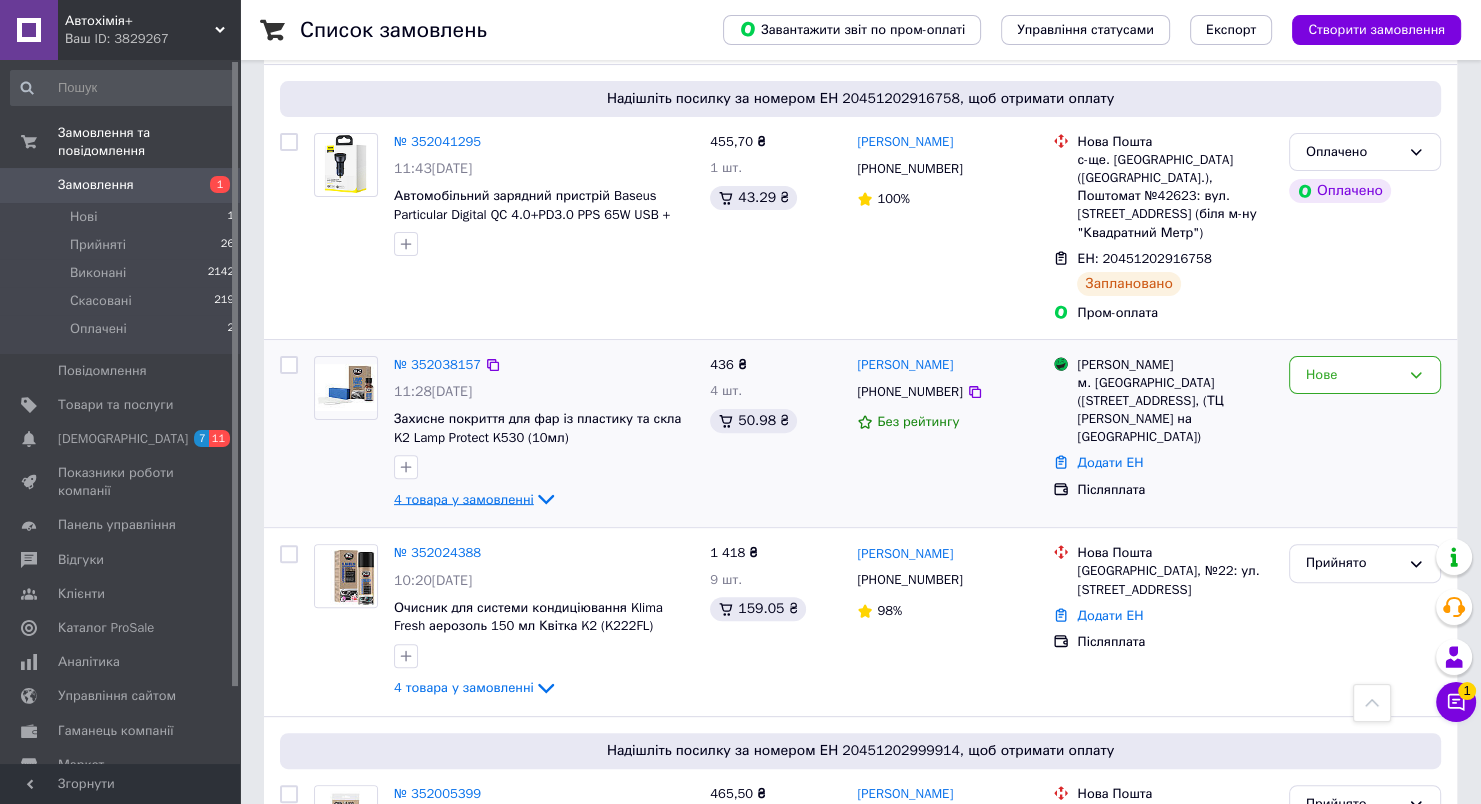 click 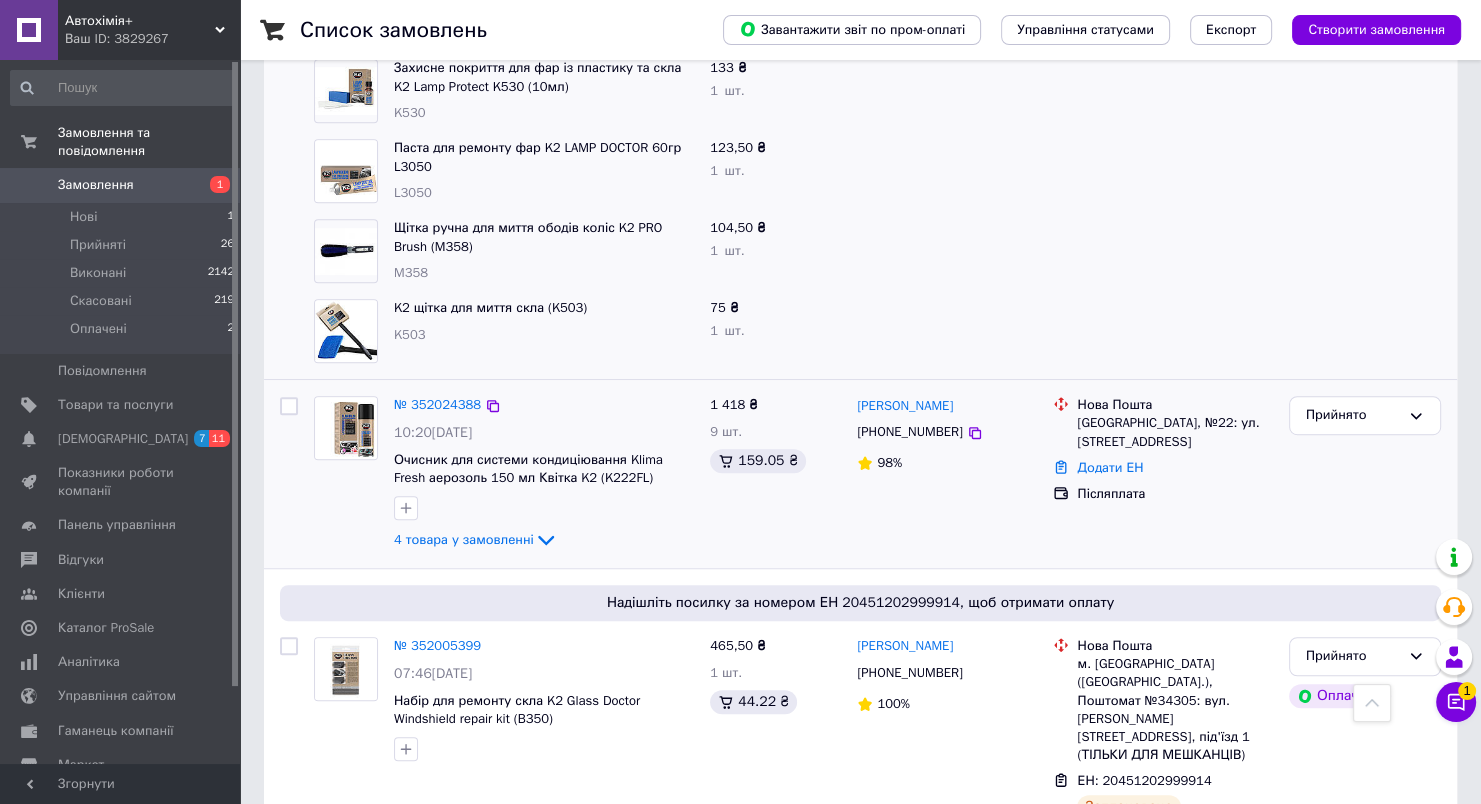scroll, scrollTop: 933, scrollLeft: 0, axis: vertical 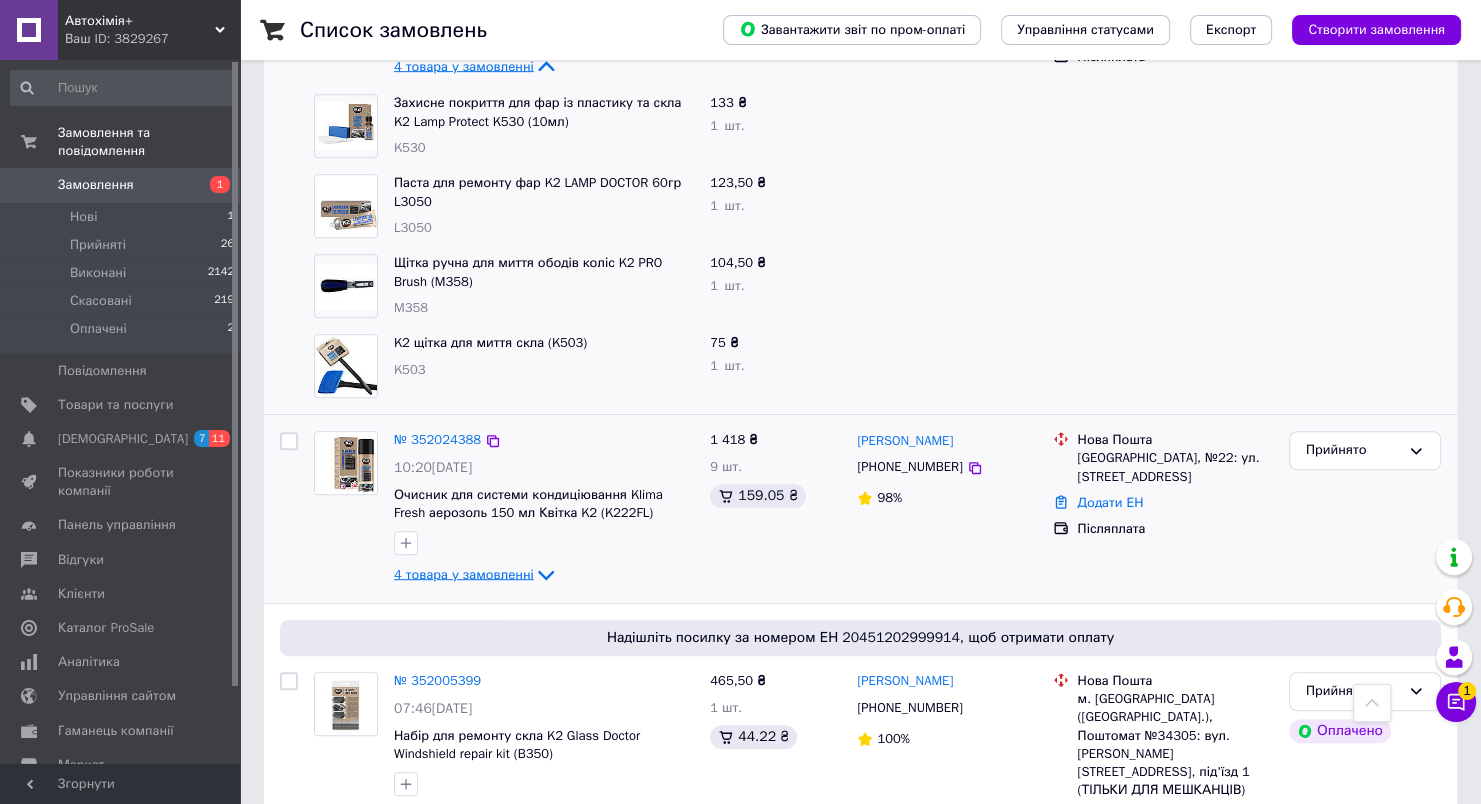 click 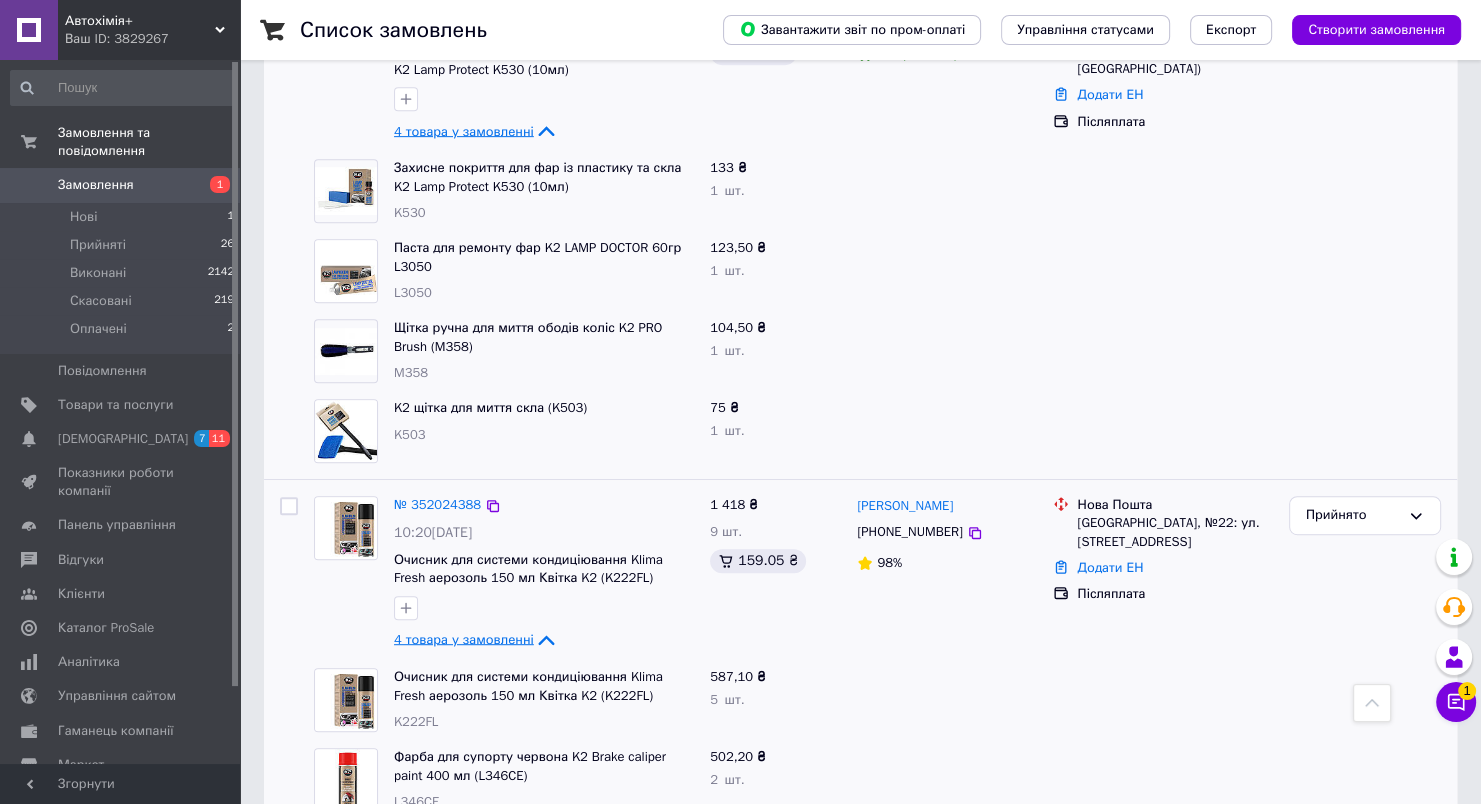 scroll, scrollTop: 833, scrollLeft: 0, axis: vertical 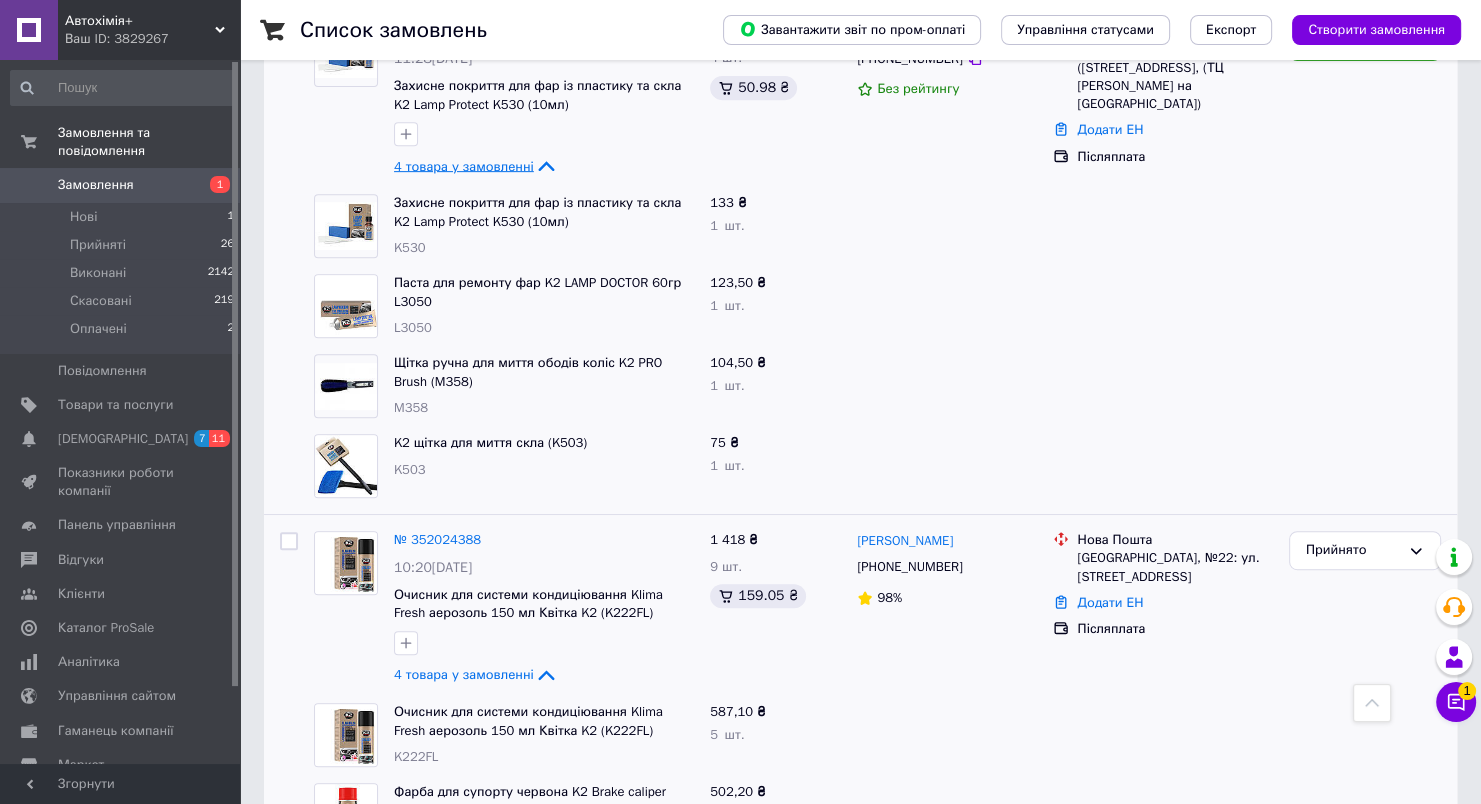 drag, startPoint x: 536, startPoint y: 653, endPoint x: 551, endPoint y: 625, distance: 31.764761 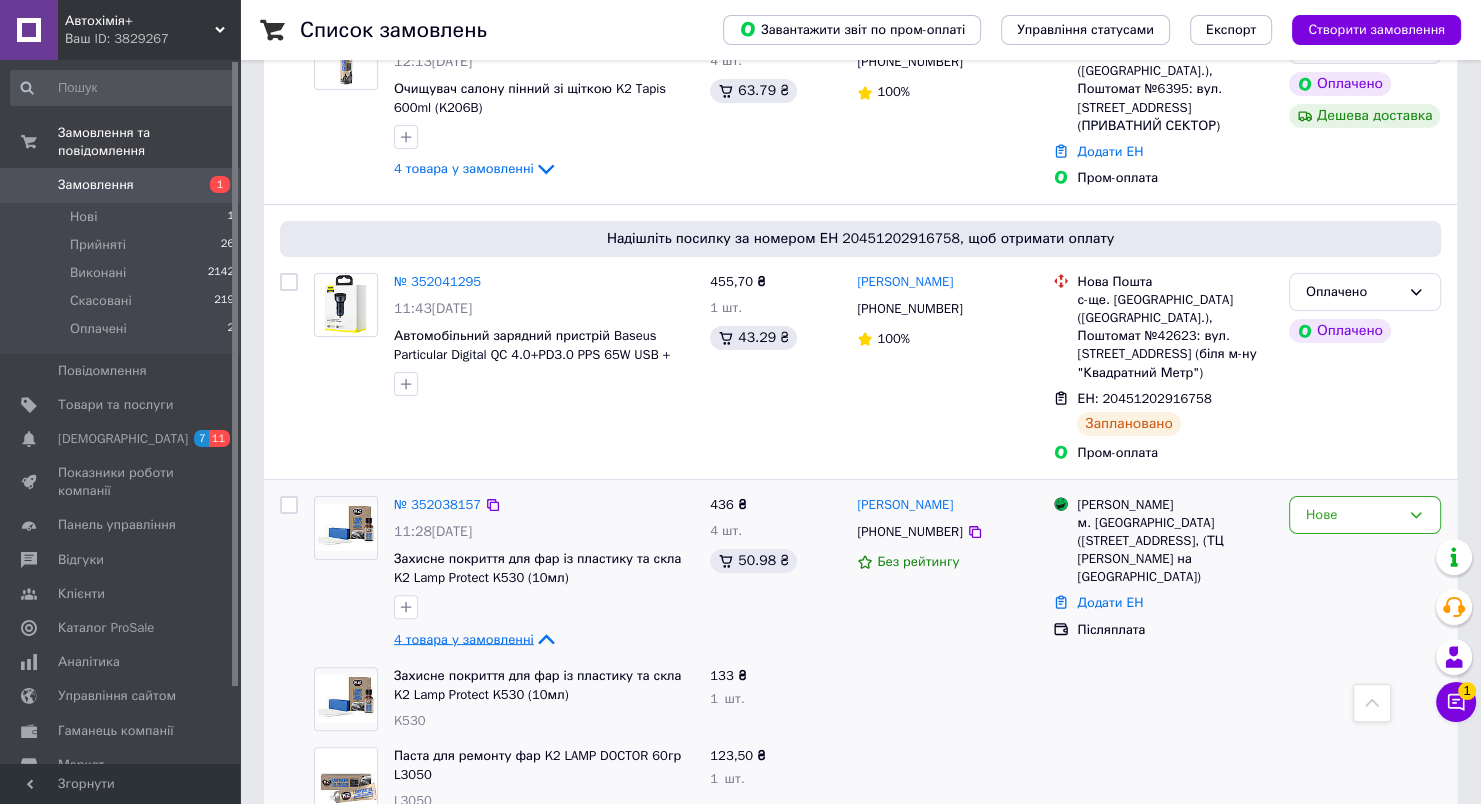 scroll, scrollTop: 233, scrollLeft: 0, axis: vertical 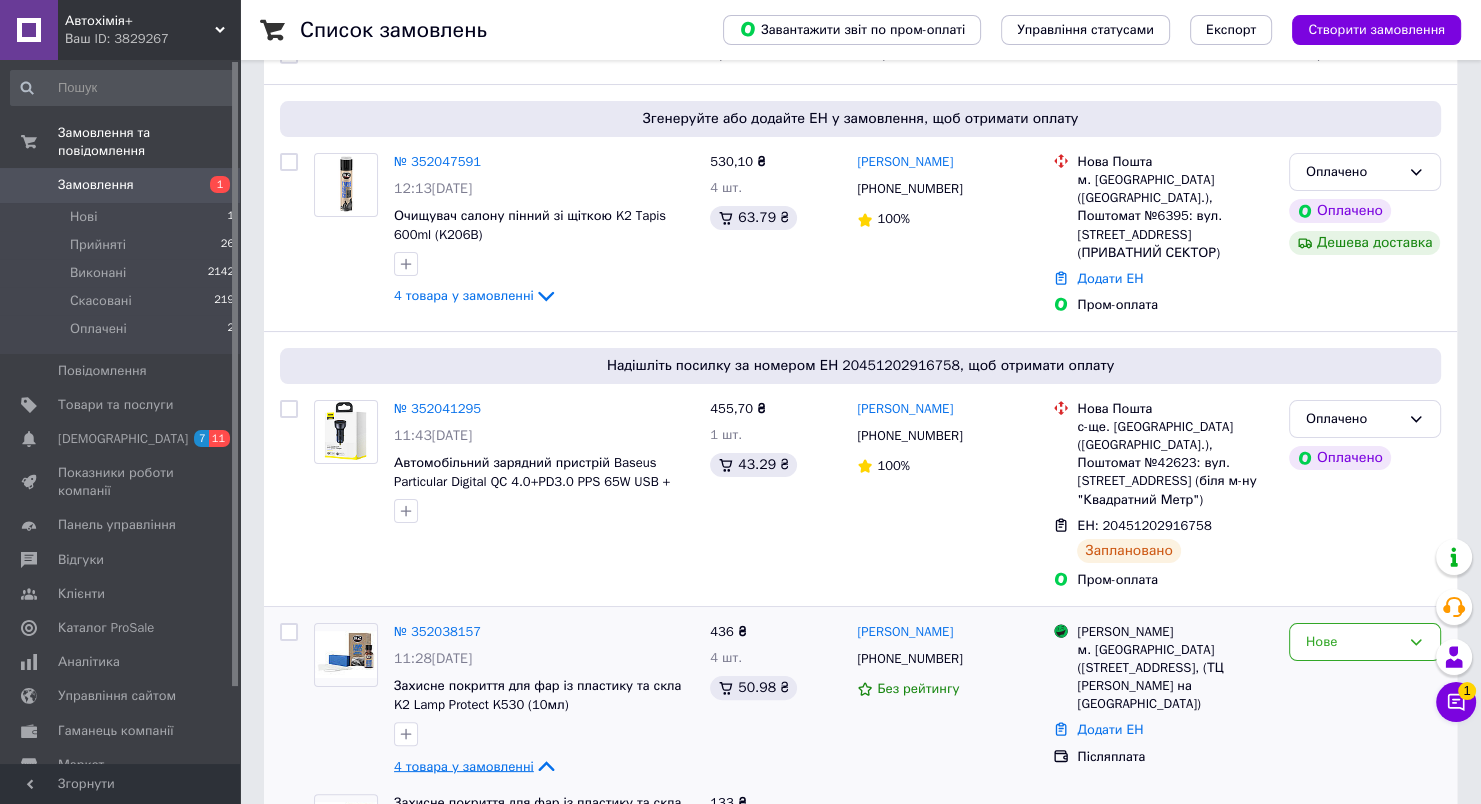 click 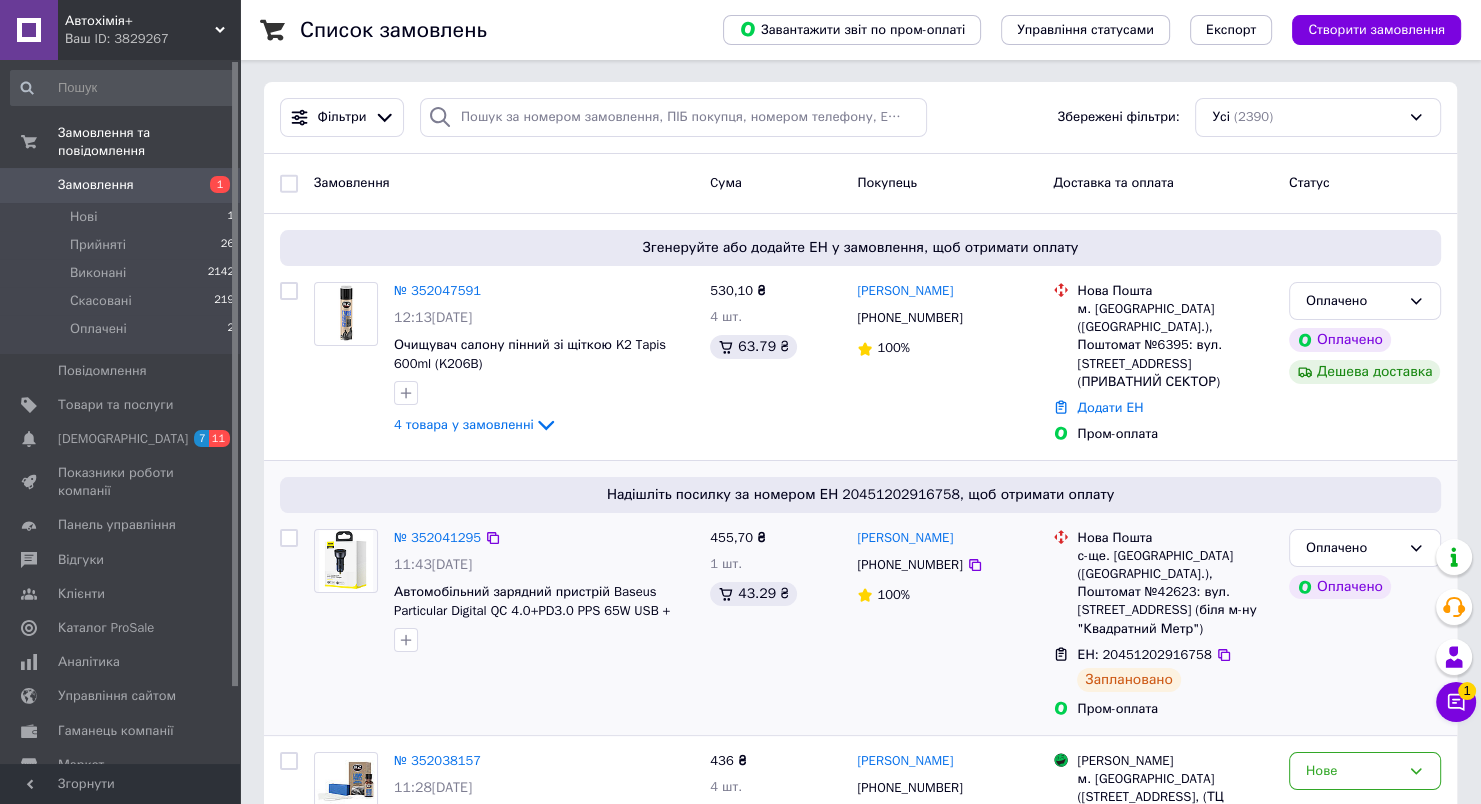 scroll, scrollTop: 0, scrollLeft: 0, axis: both 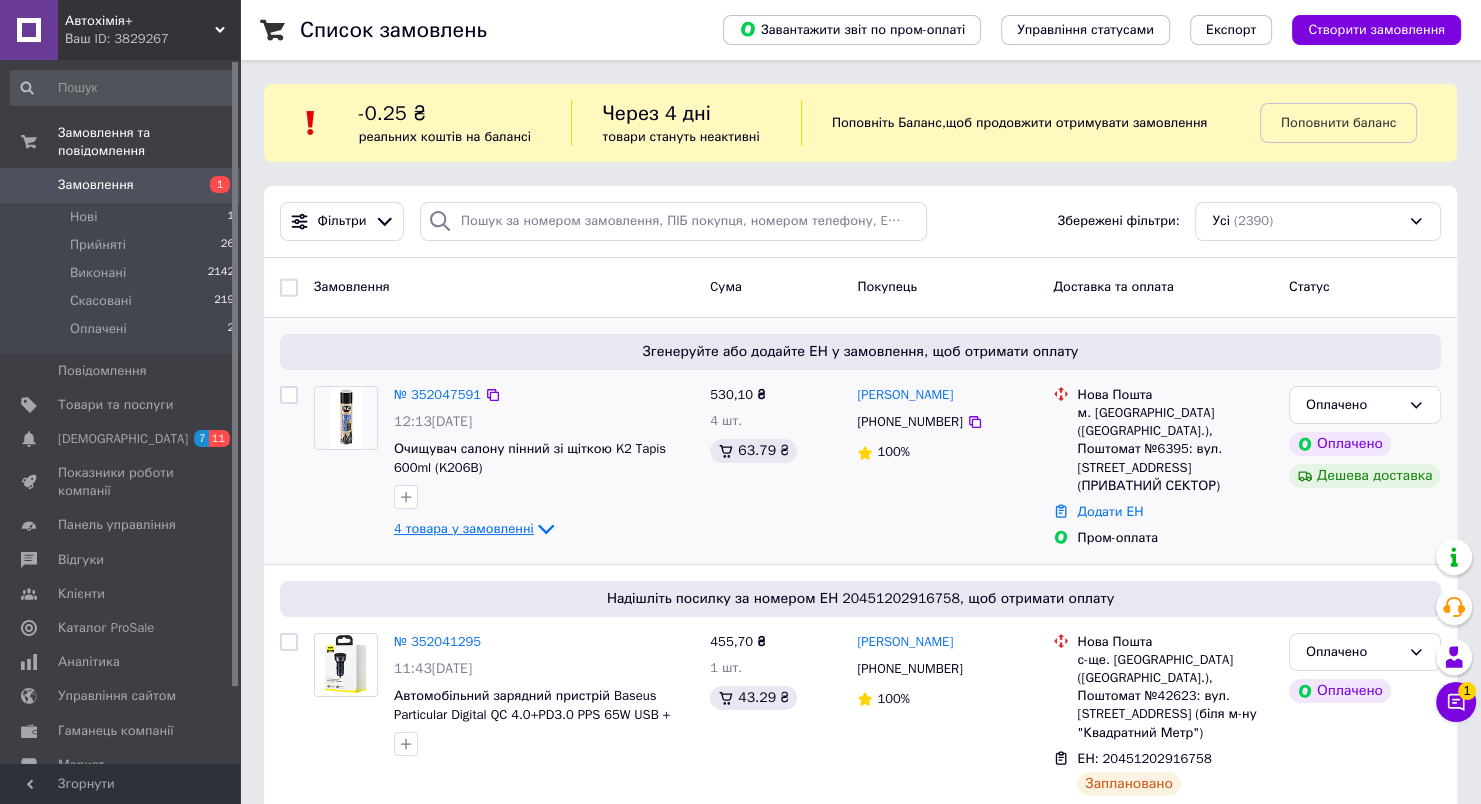 click 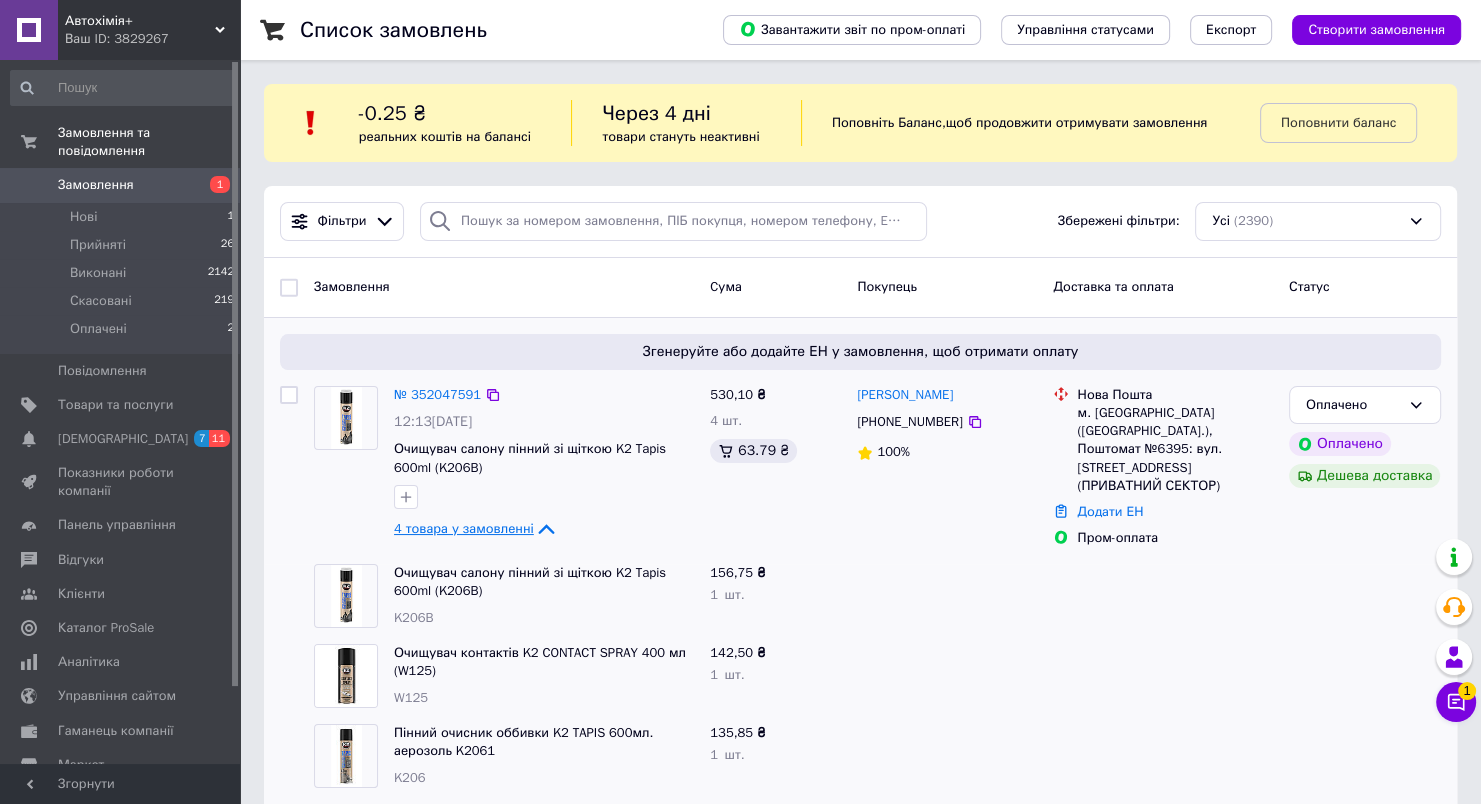 click 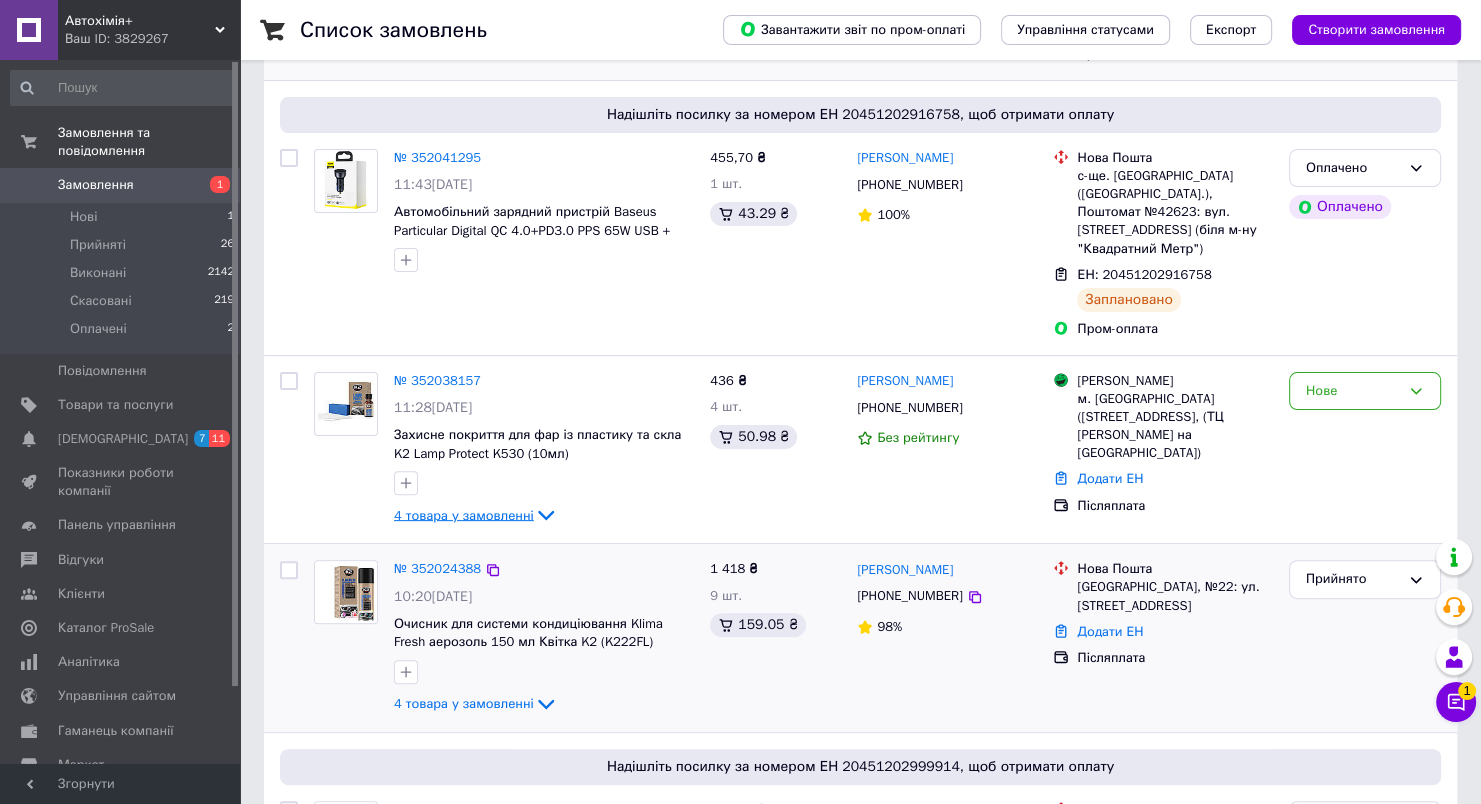 scroll, scrollTop: 600, scrollLeft: 0, axis: vertical 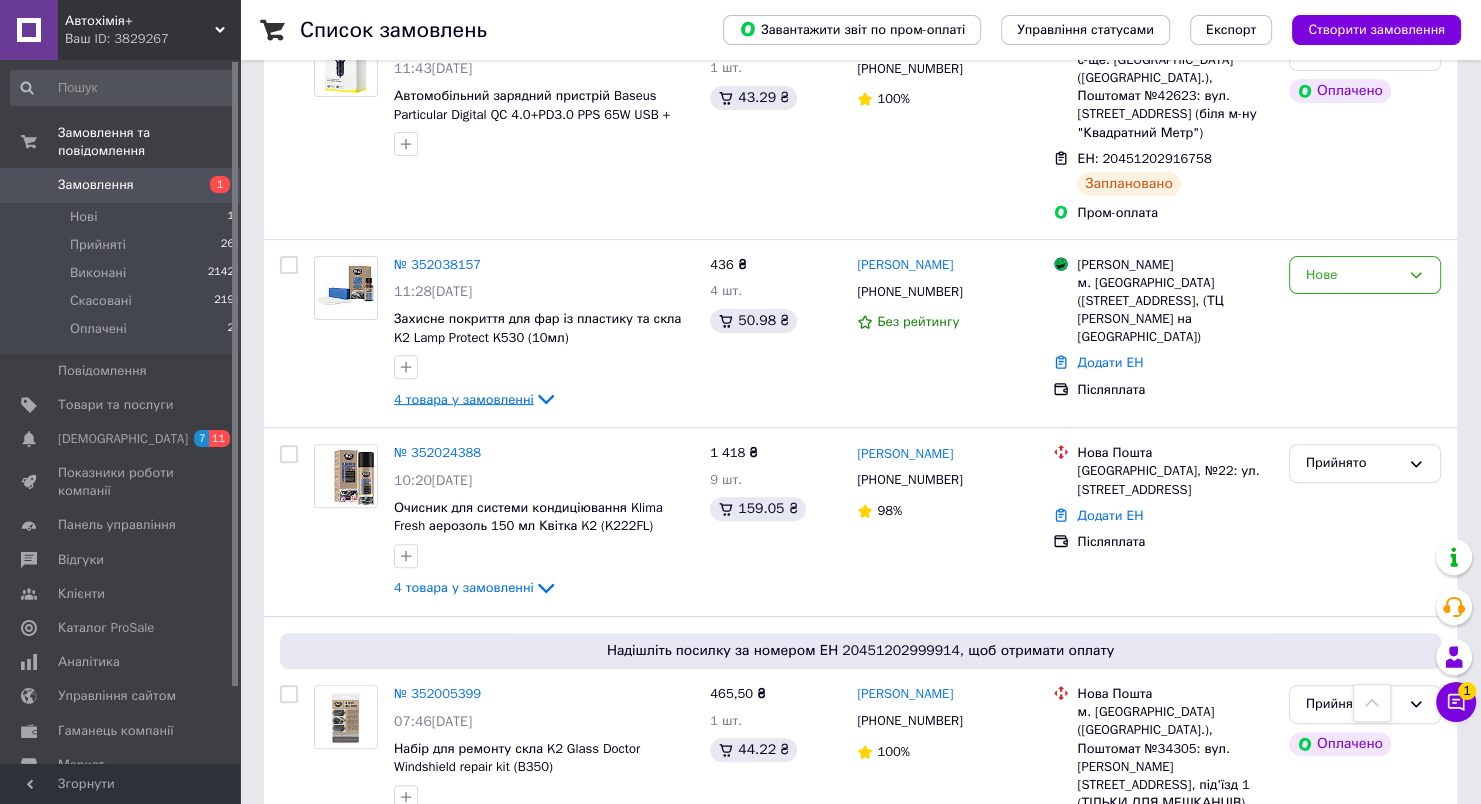click 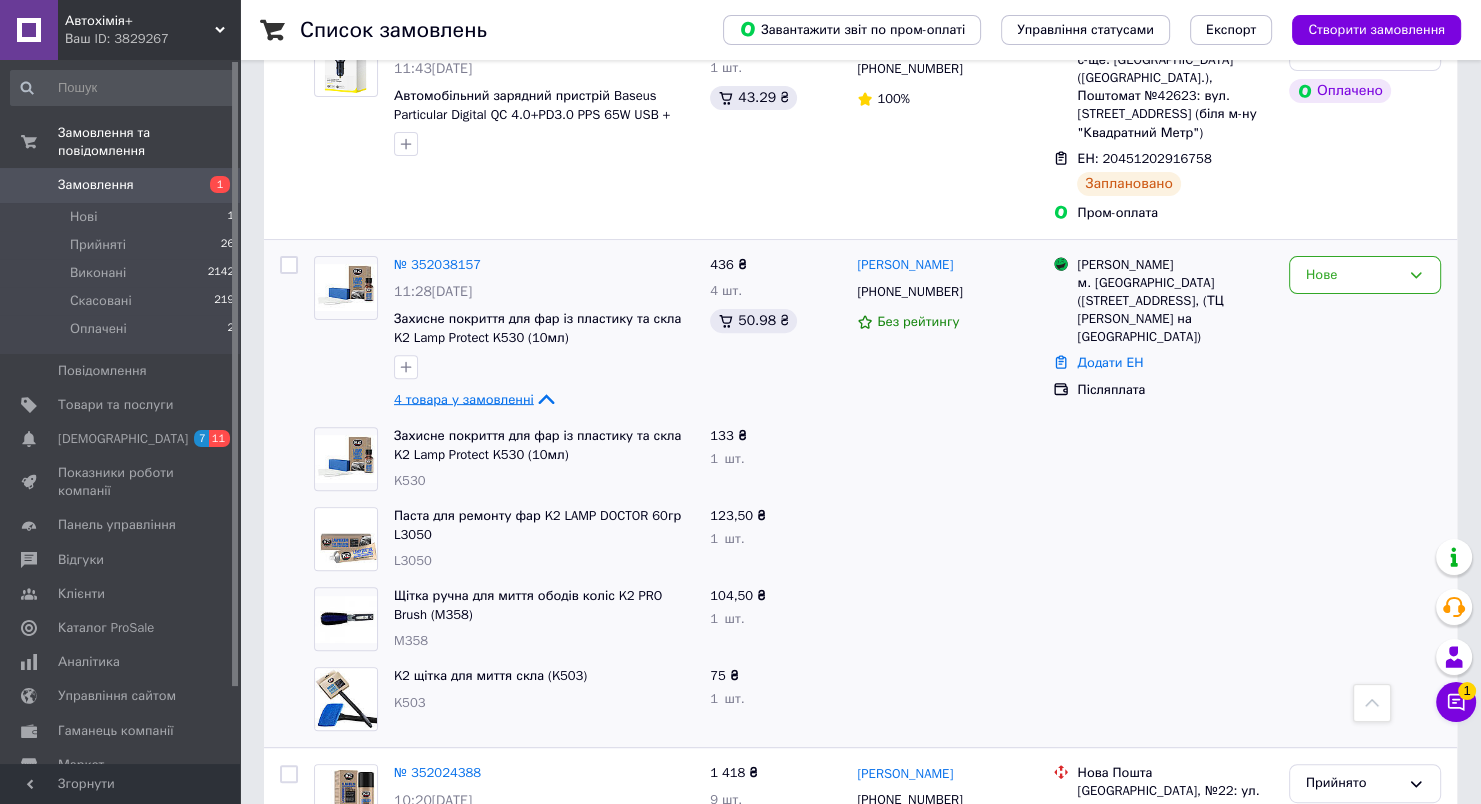 click 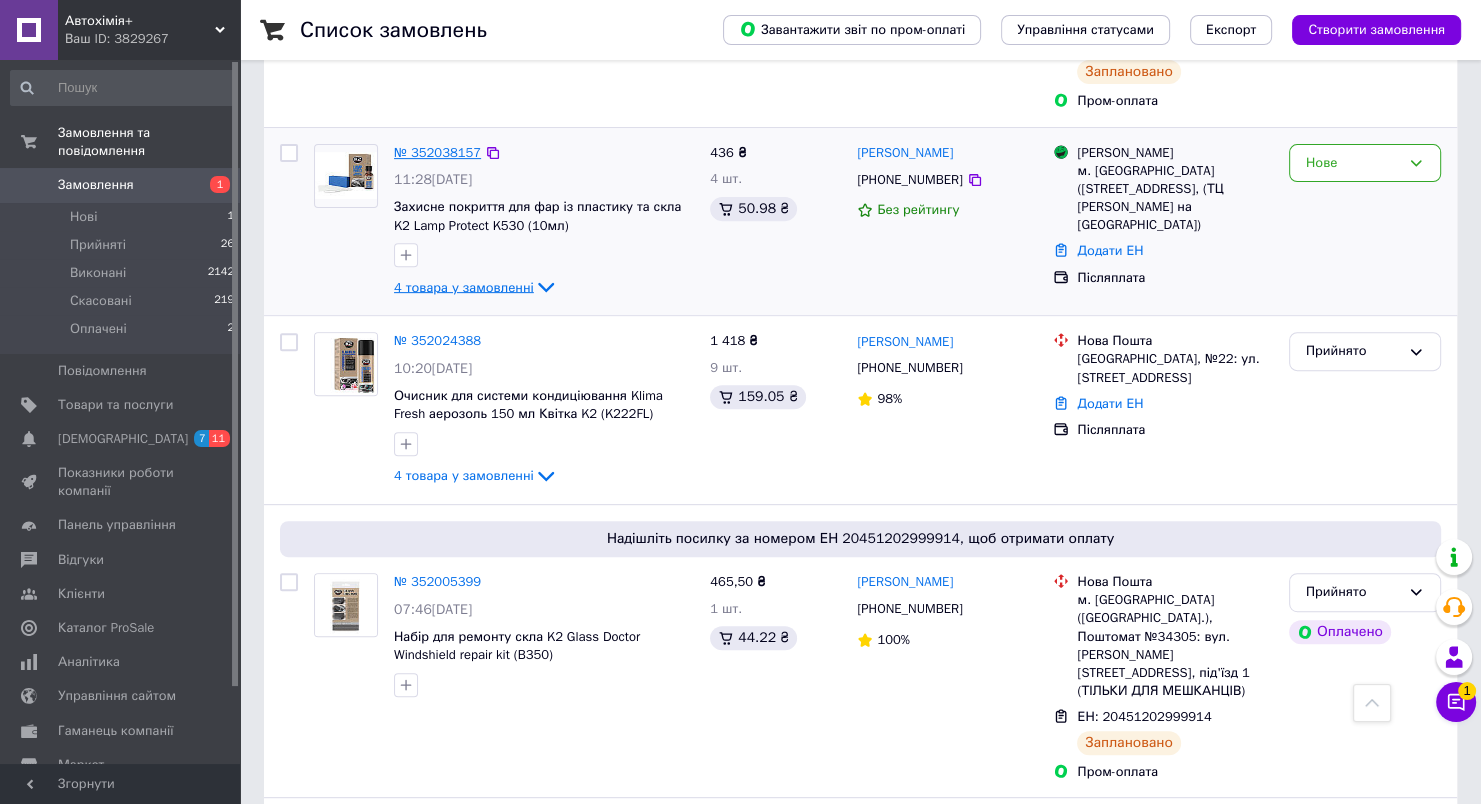 scroll, scrollTop: 513, scrollLeft: 0, axis: vertical 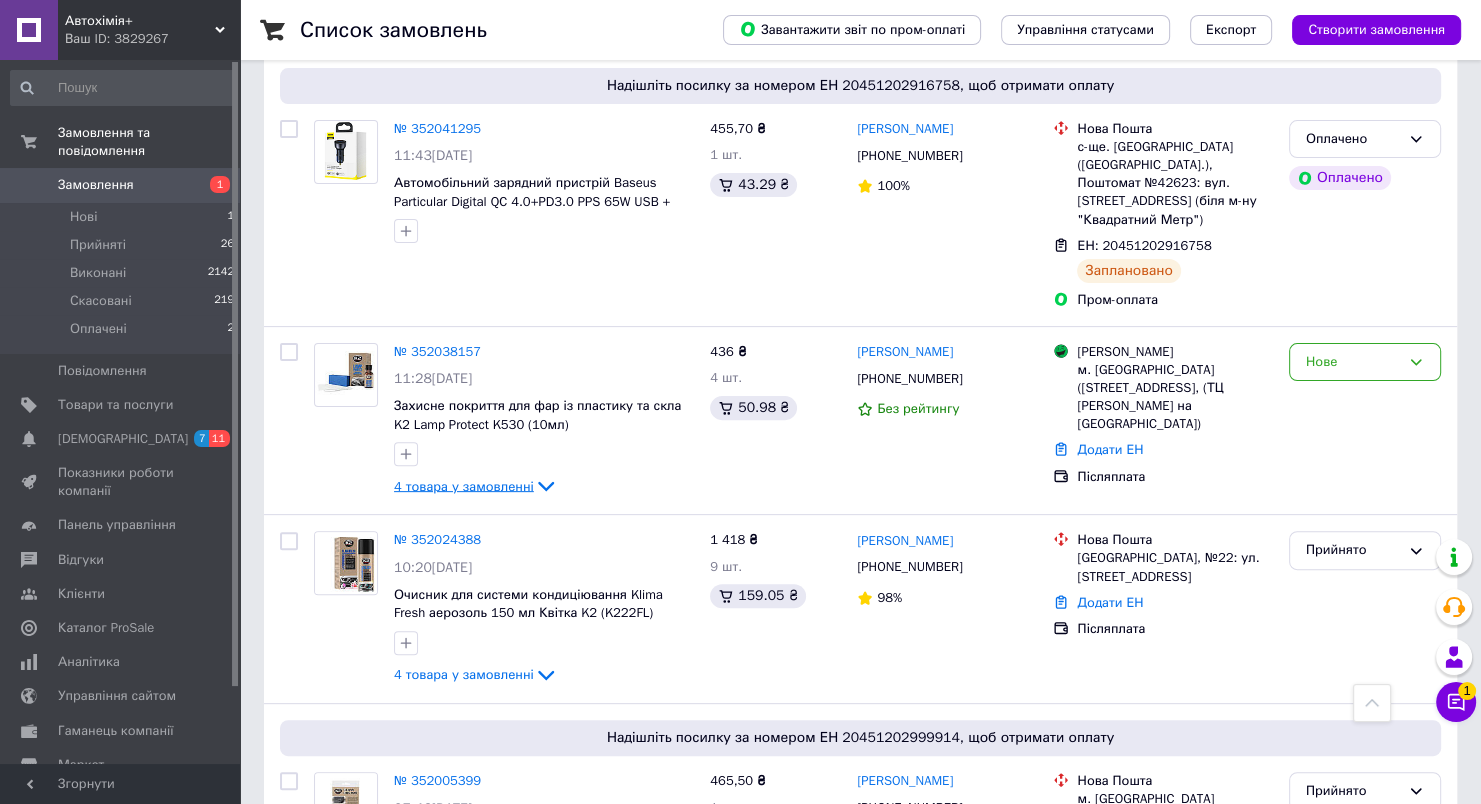click on "1" at bounding box center (212, 185) 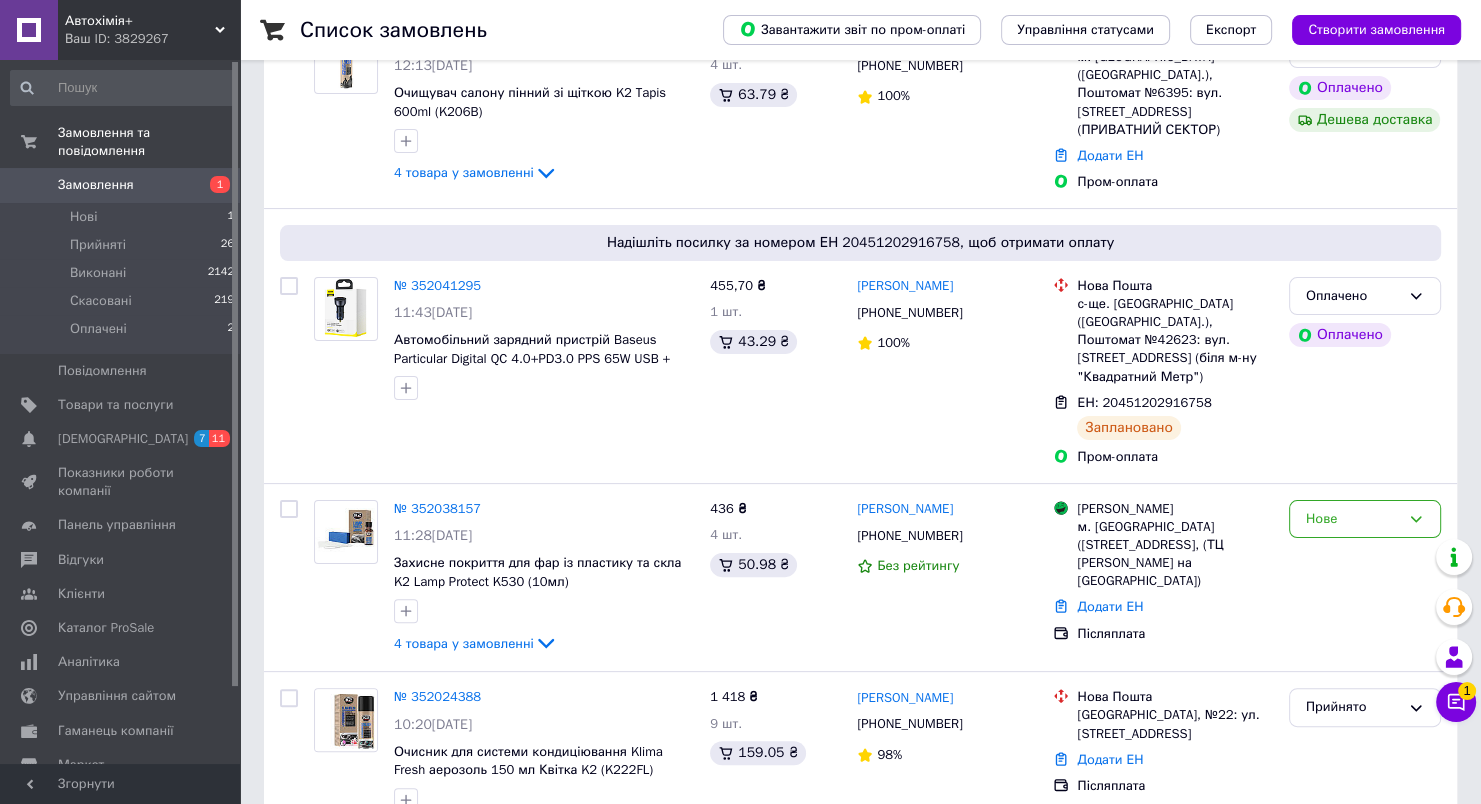 scroll, scrollTop: 400, scrollLeft: 0, axis: vertical 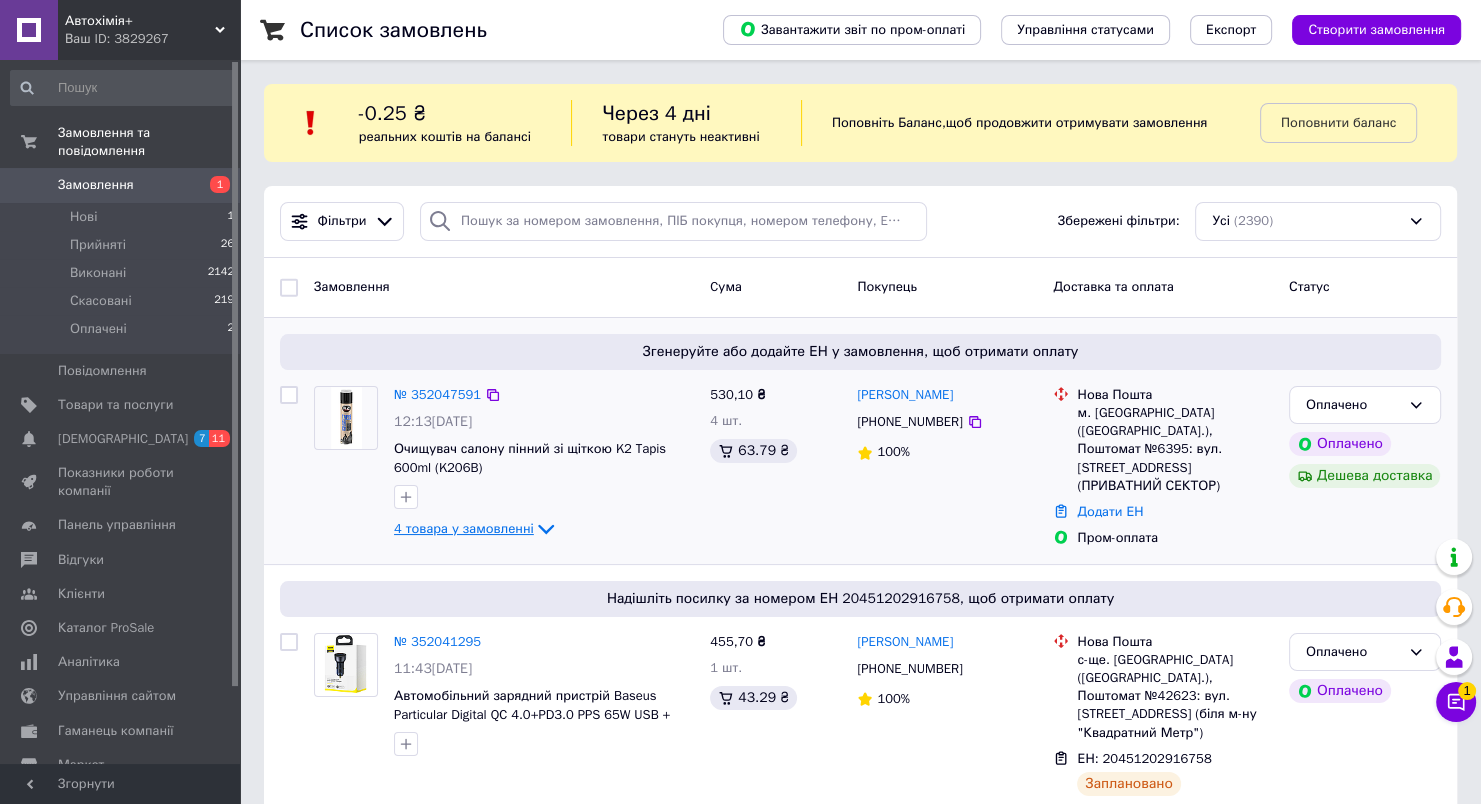 click 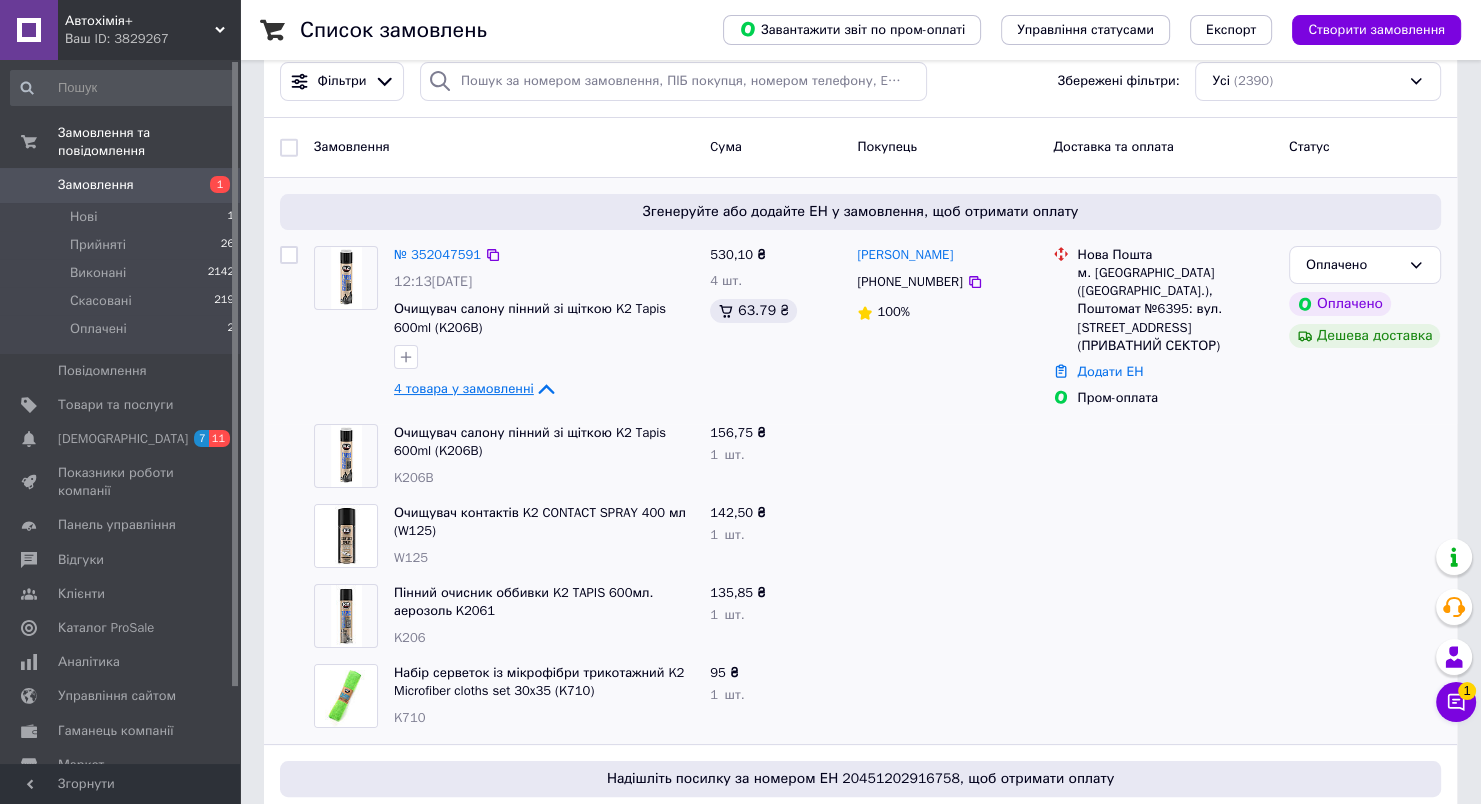 scroll, scrollTop: 200, scrollLeft: 0, axis: vertical 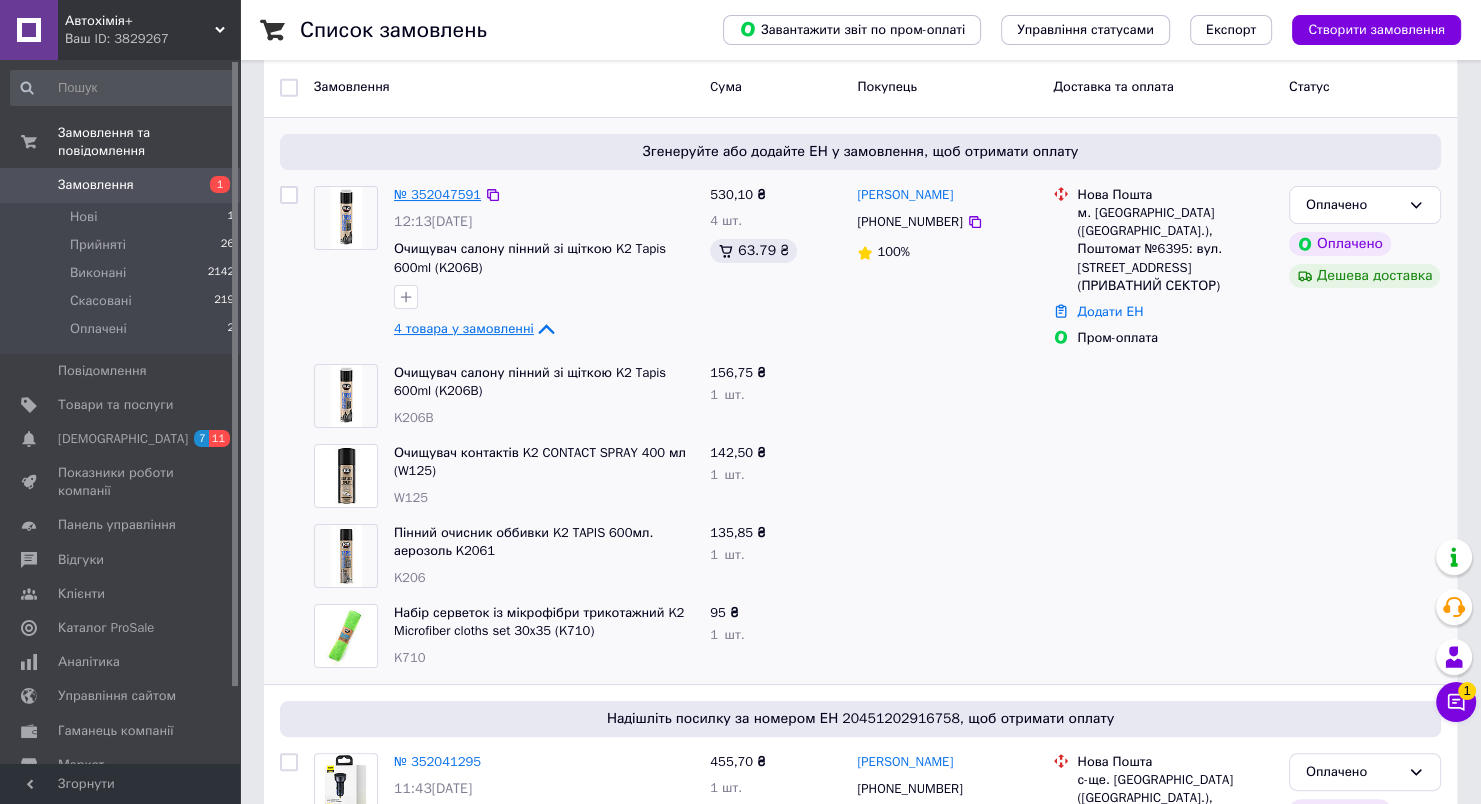 click on "№ 352047591" at bounding box center (437, 194) 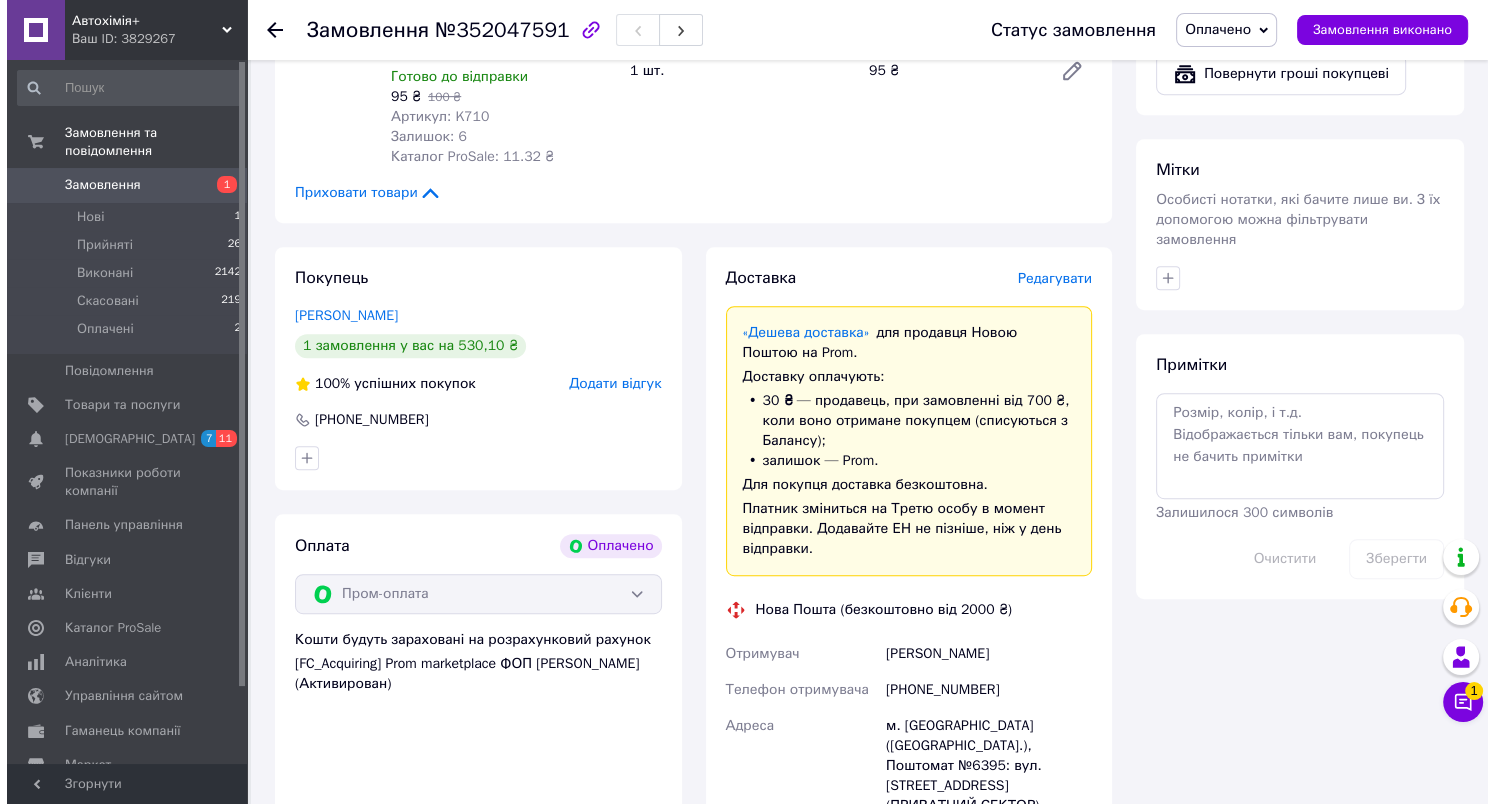 scroll, scrollTop: 1000, scrollLeft: 0, axis: vertical 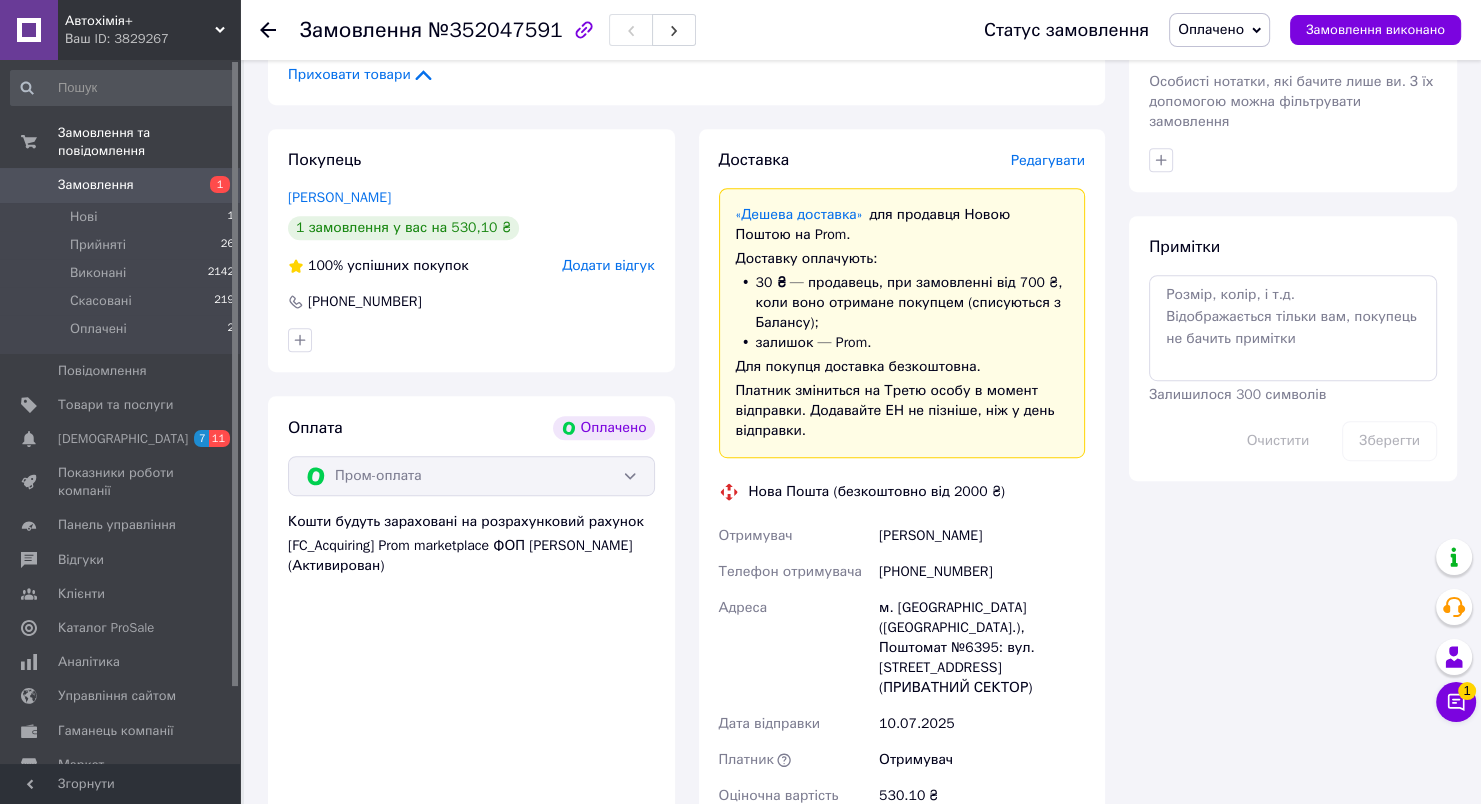 click on "Редагувати" at bounding box center (1048, 160) 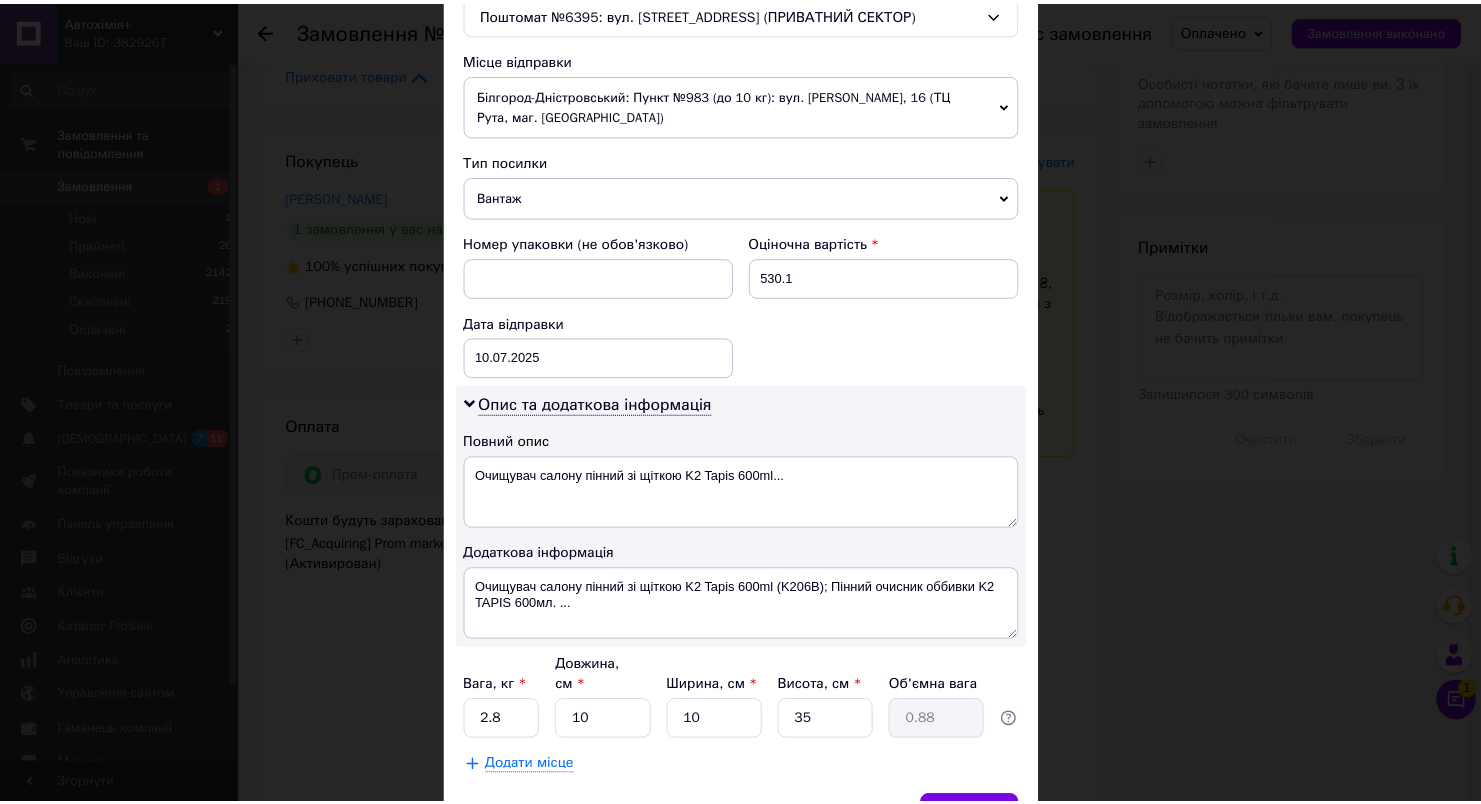 scroll, scrollTop: 761, scrollLeft: 0, axis: vertical 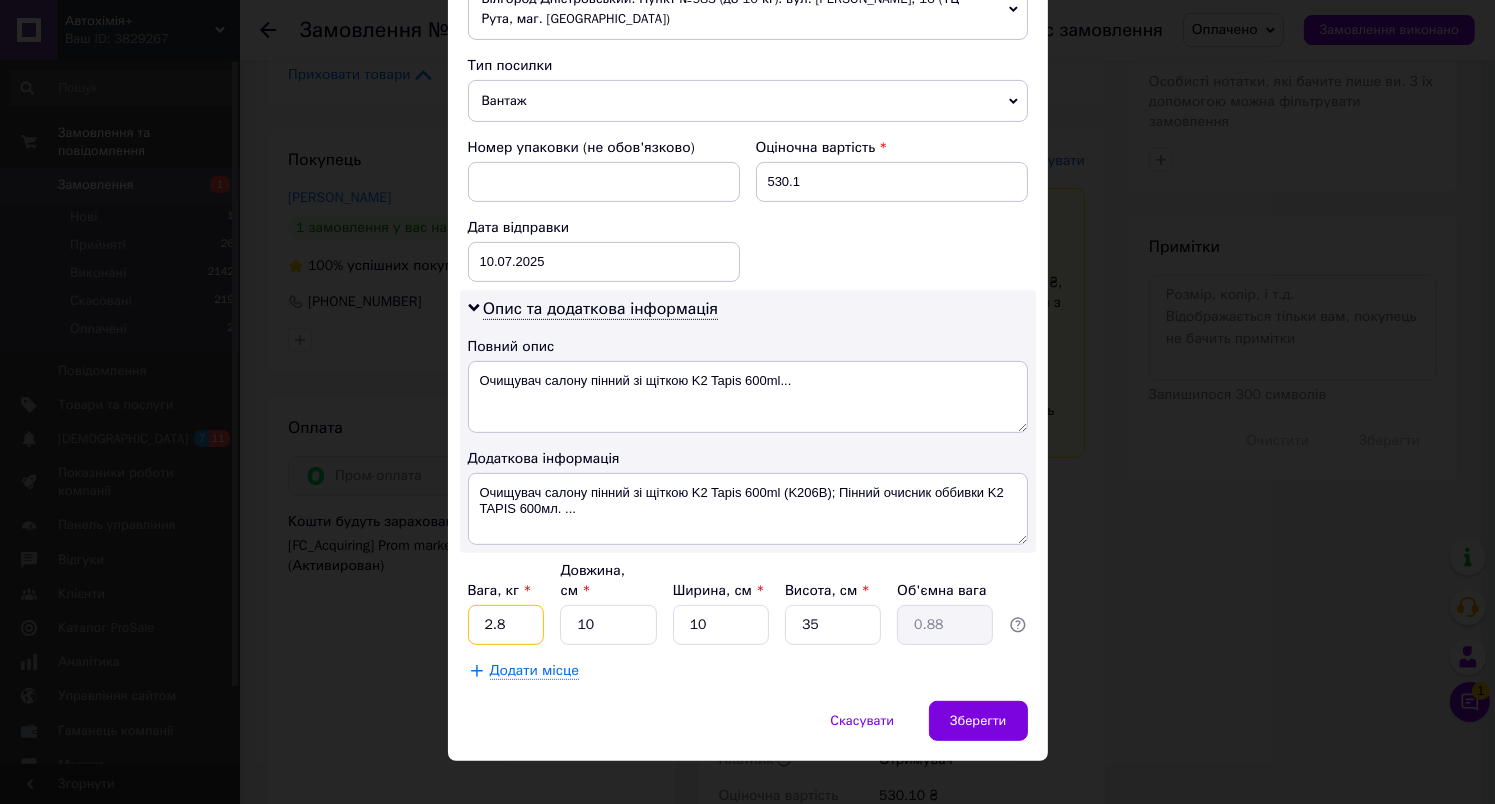 click on "2.8" at bounding box center (506, 625) 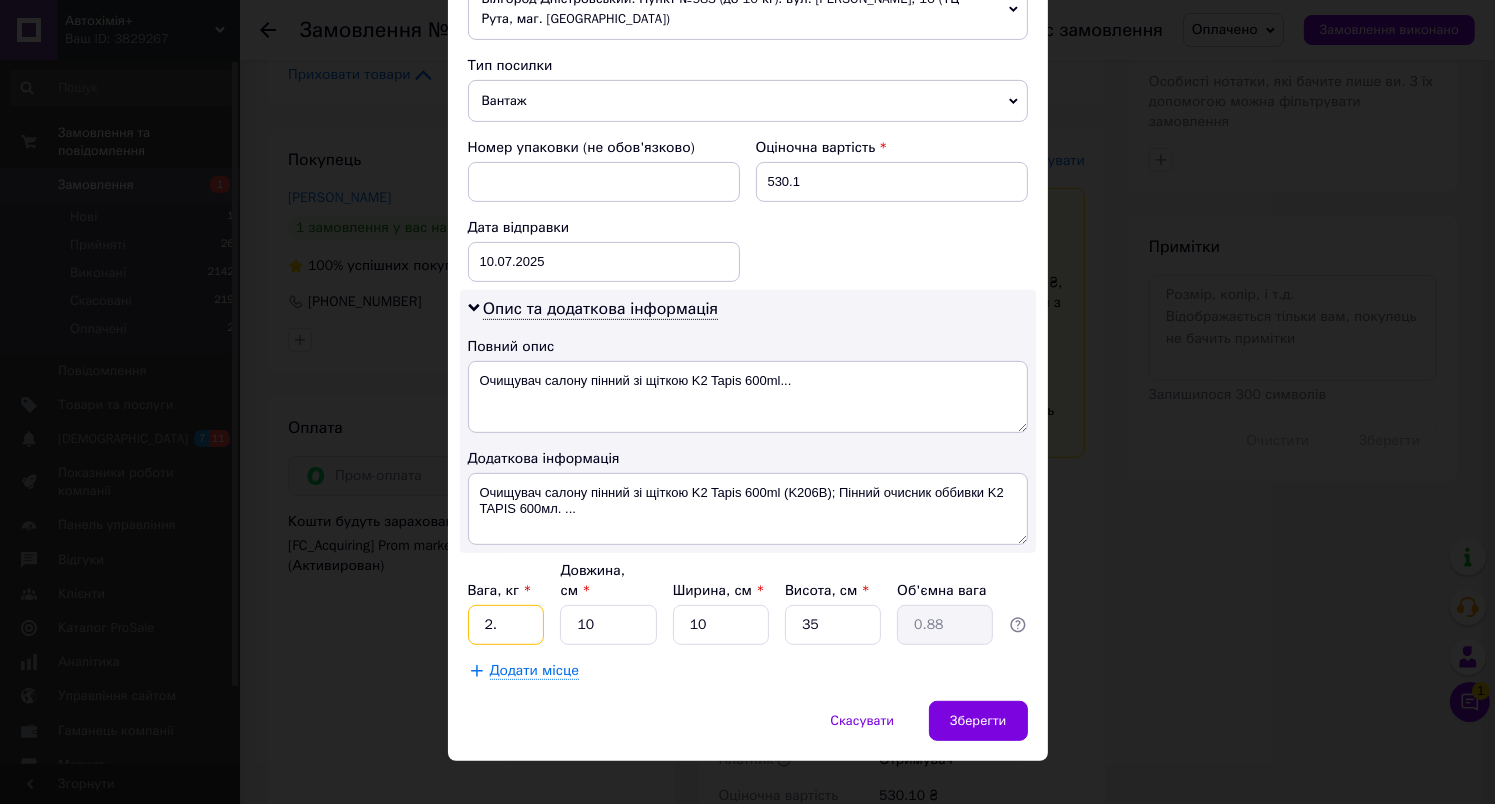 type on "2" 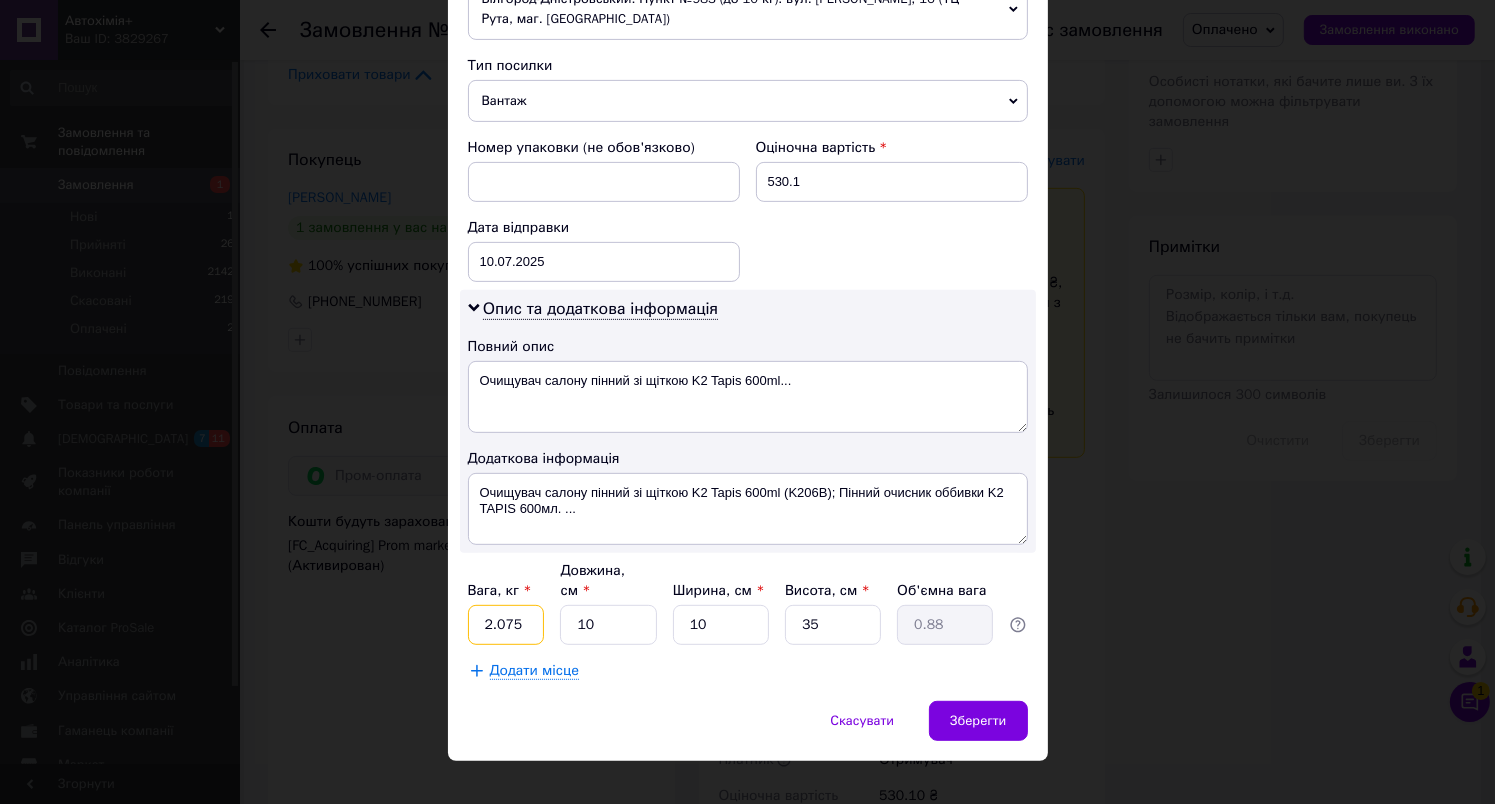 type on "2.075" 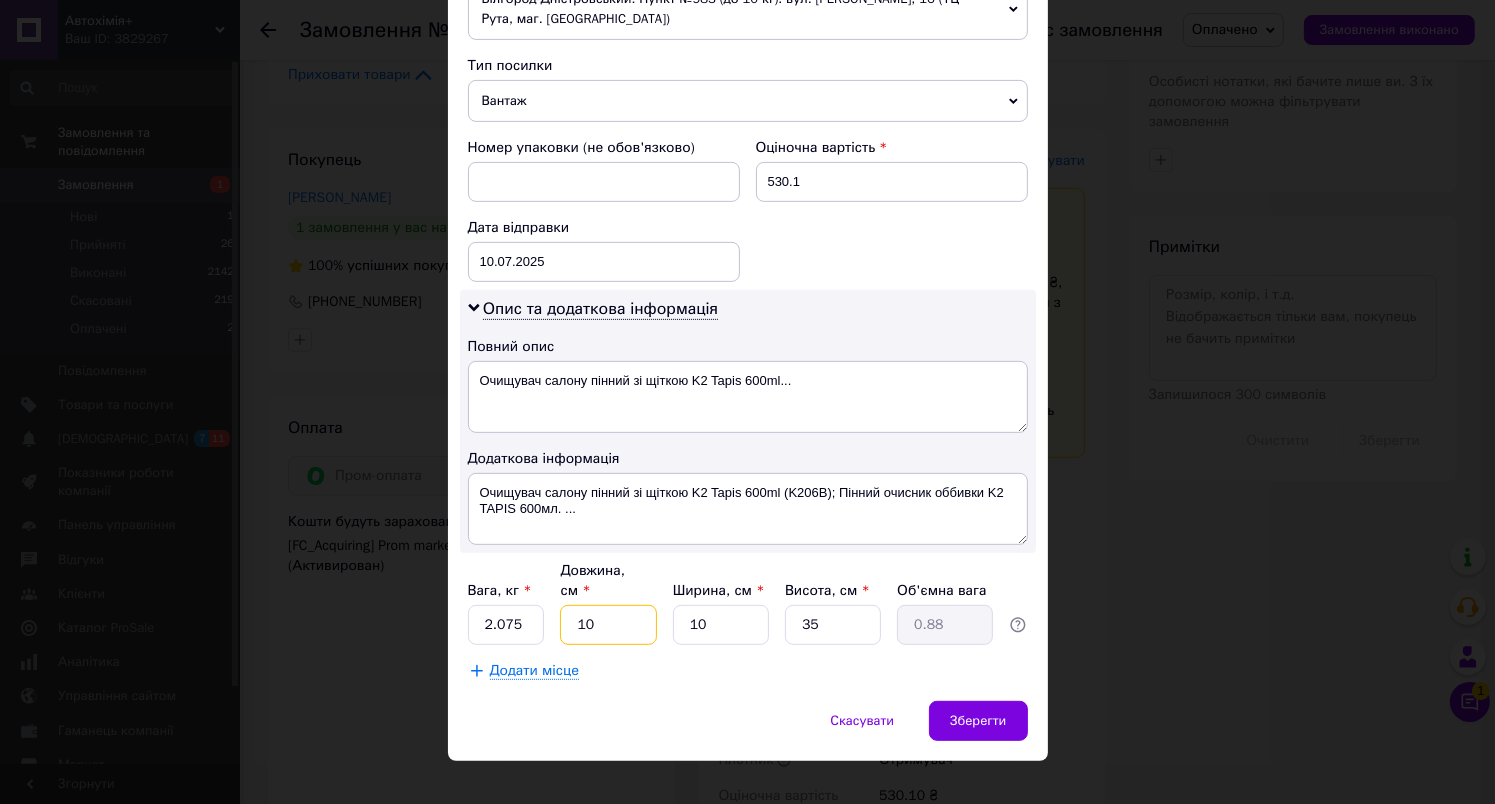 click on "10" at bounding box center (608, 625) 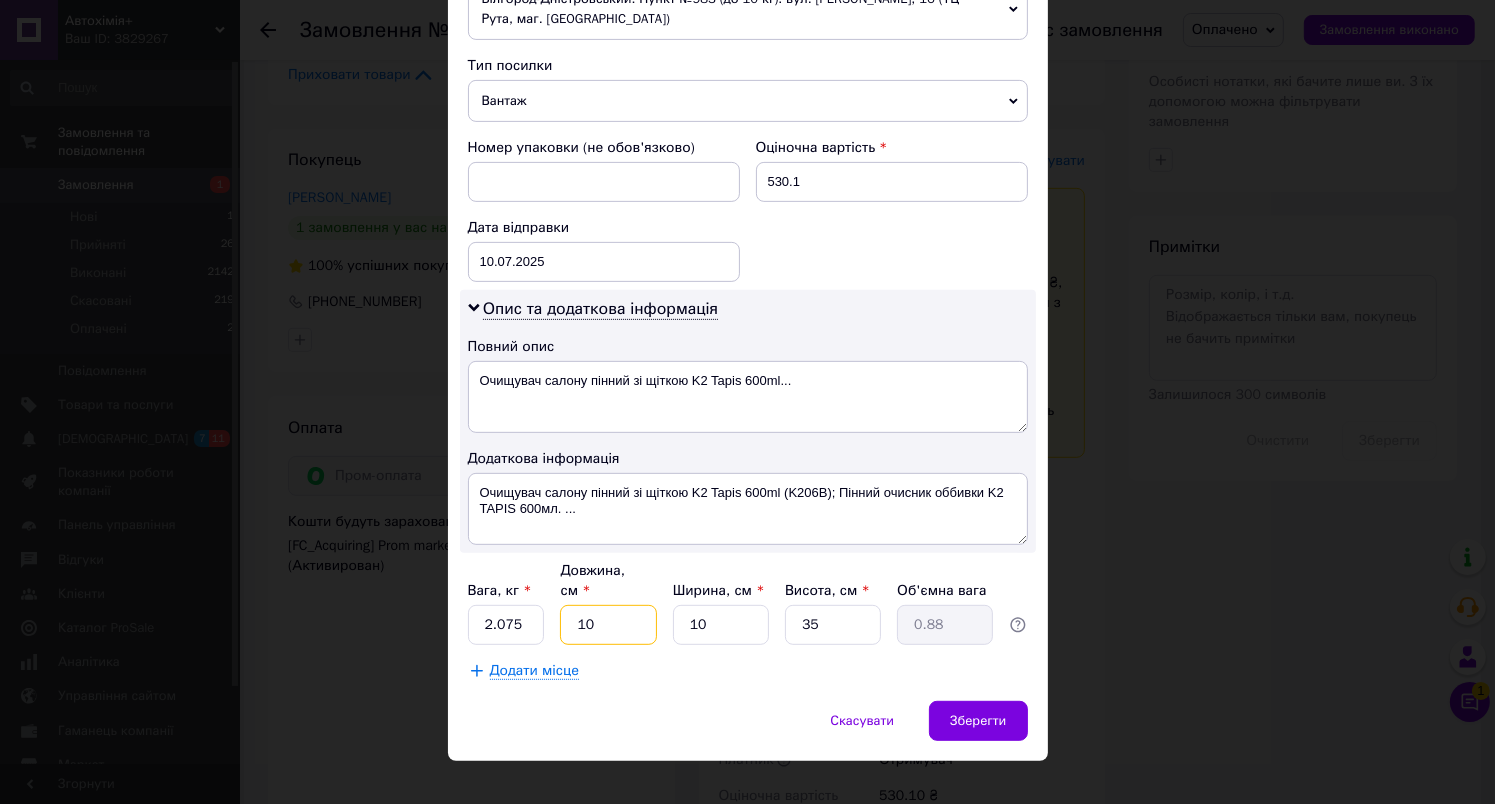 type on "1" 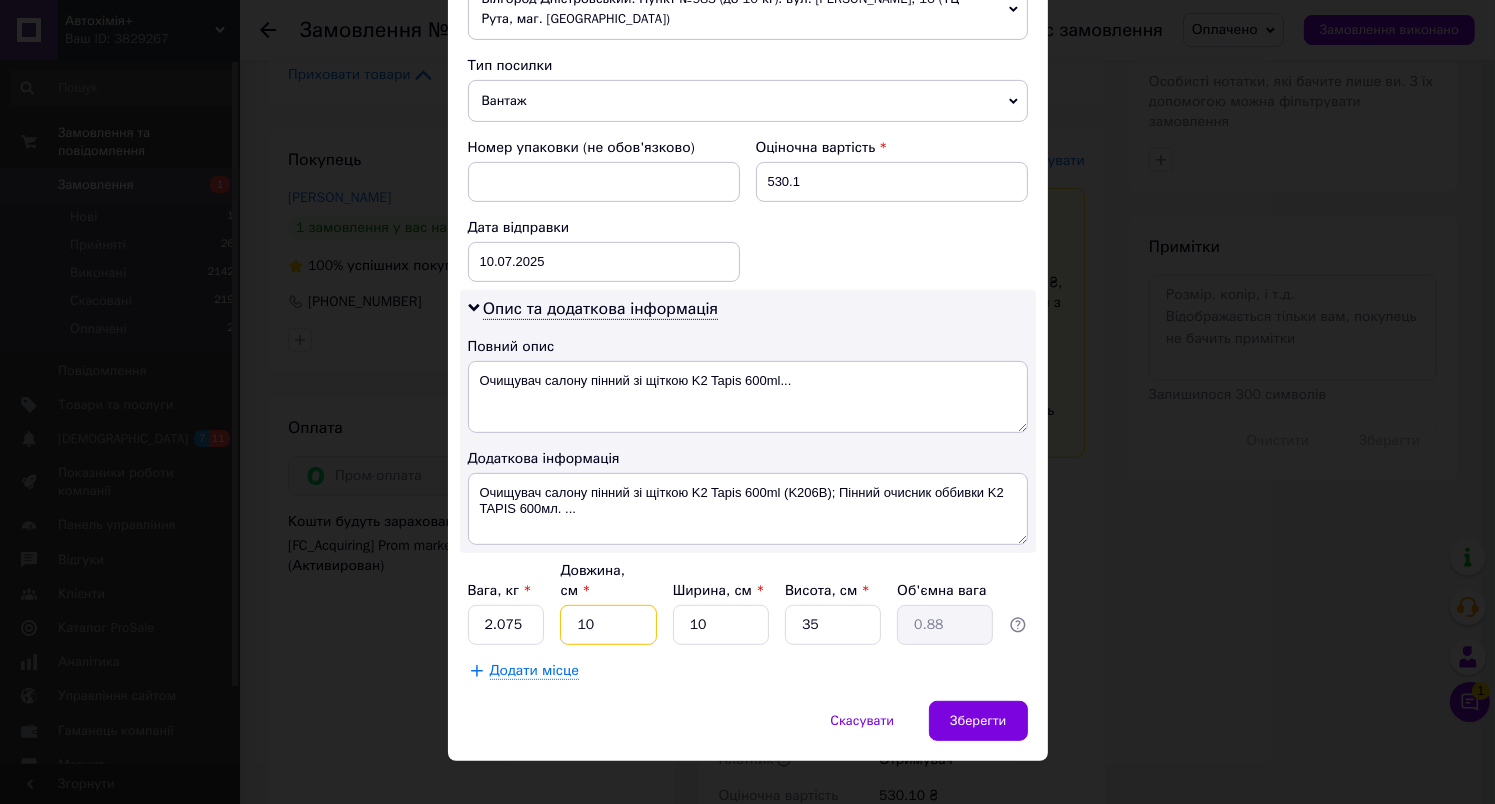 type on "0.1" 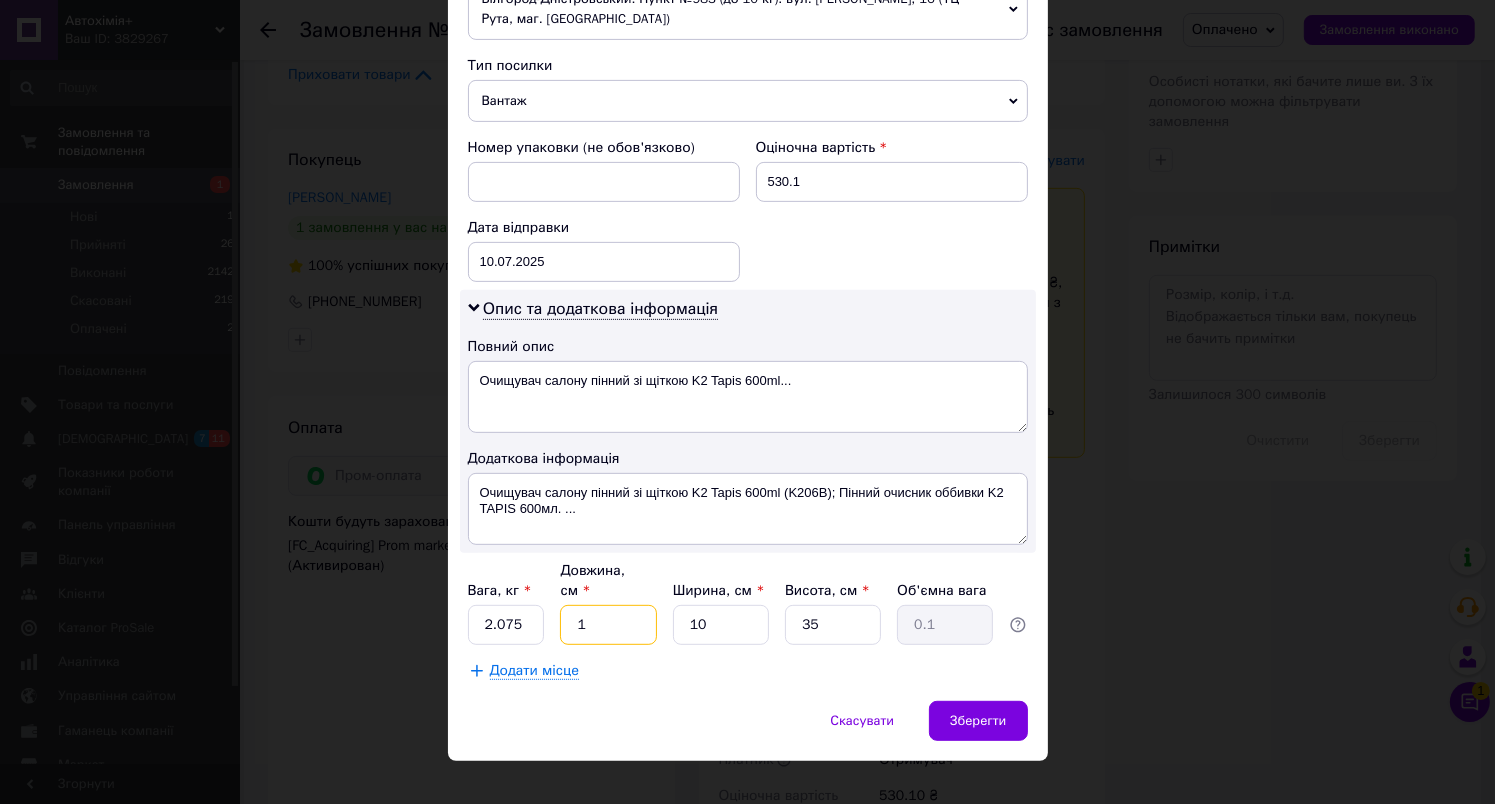 type 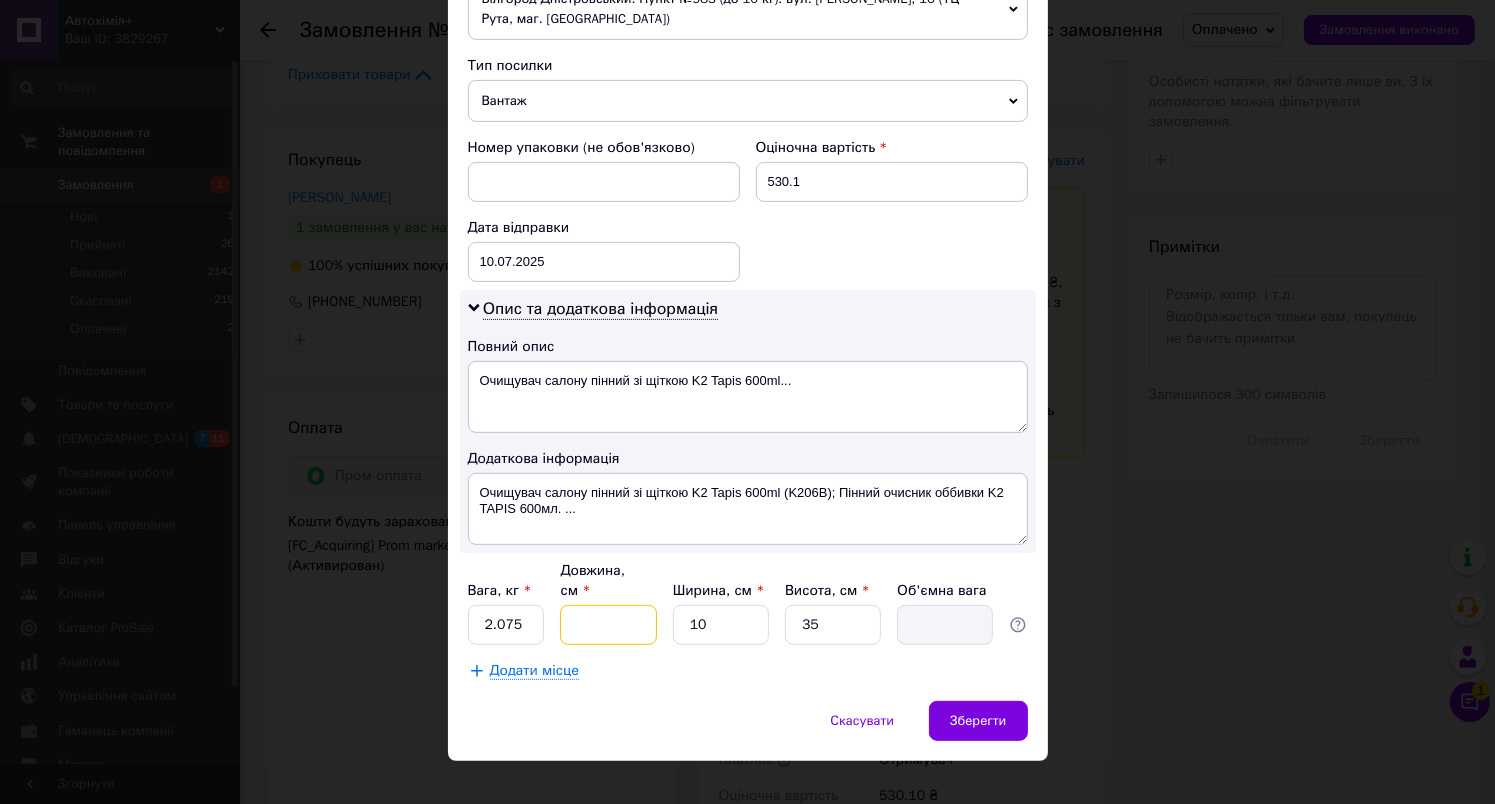 type on "2" 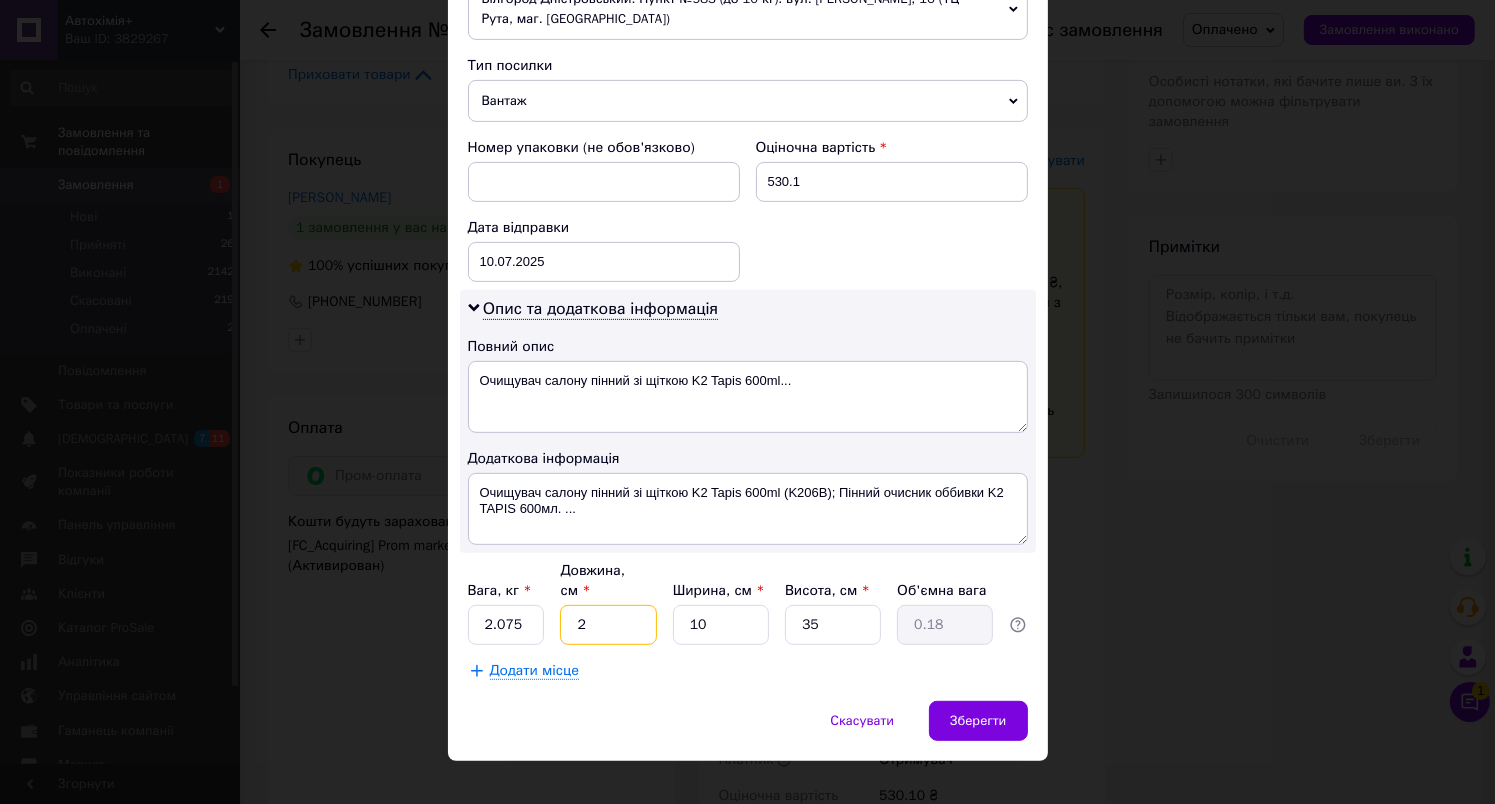 type on "20" 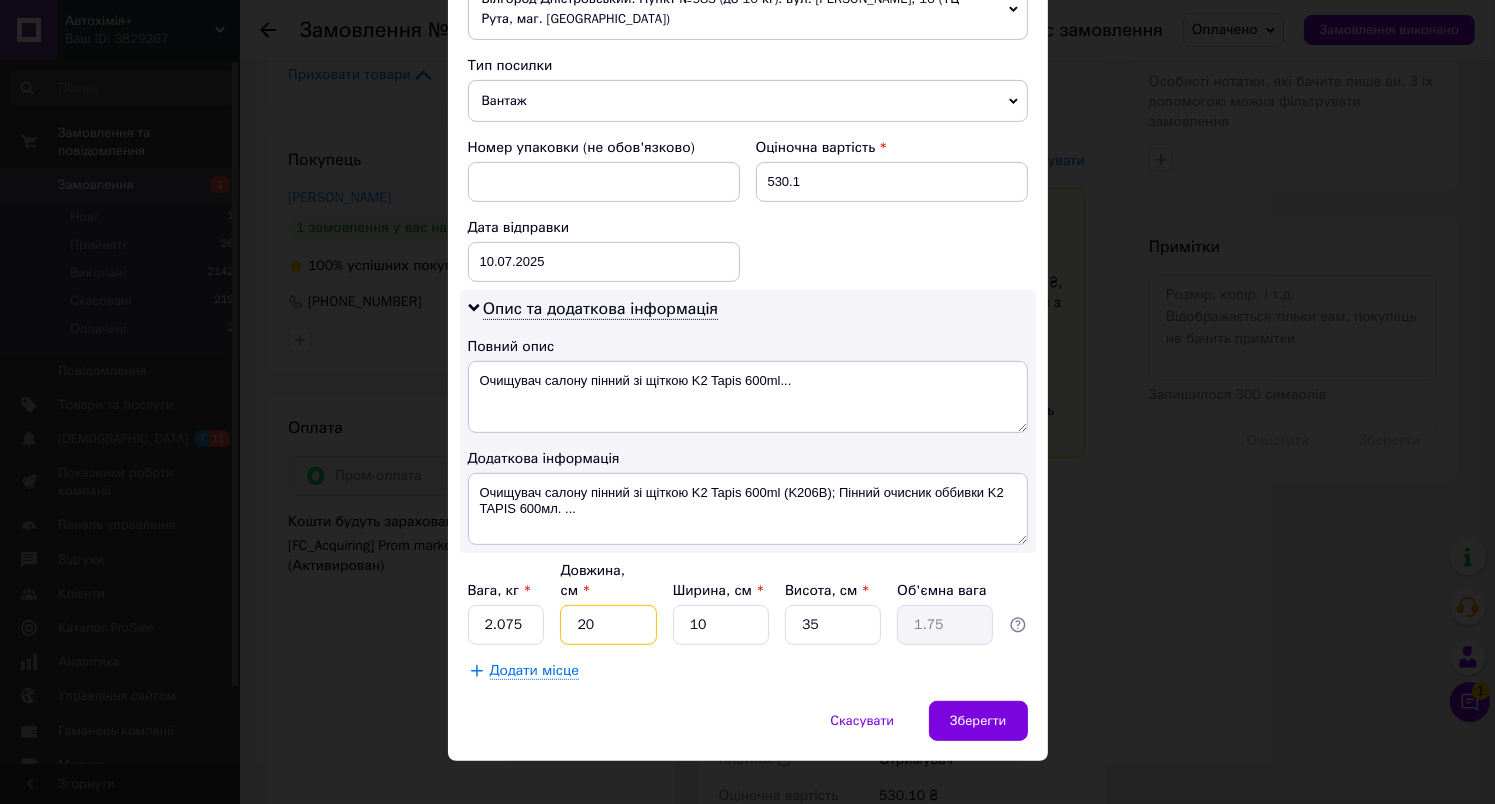 type on "20" 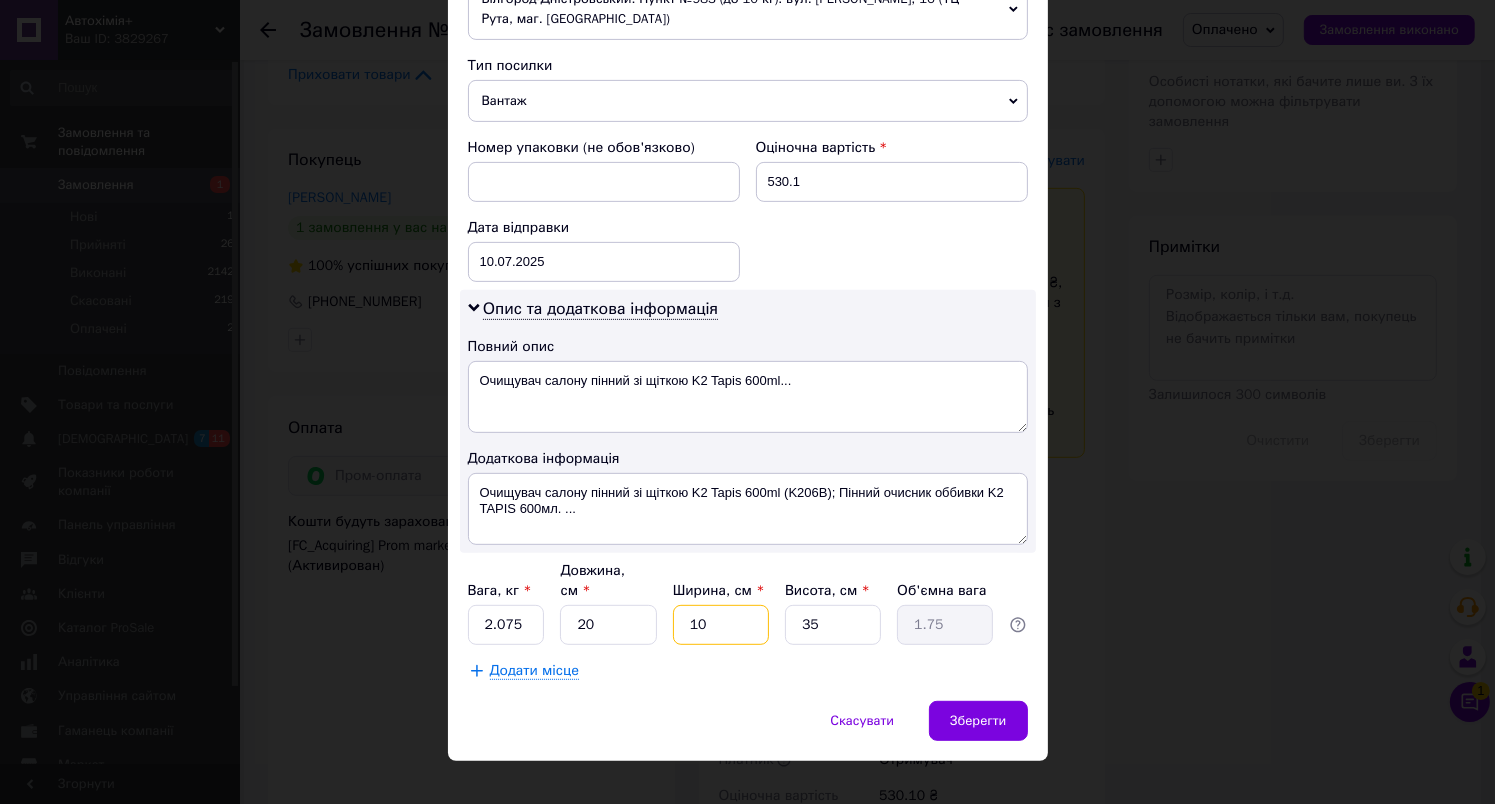 click on "10" at bounding box center [721, 625] 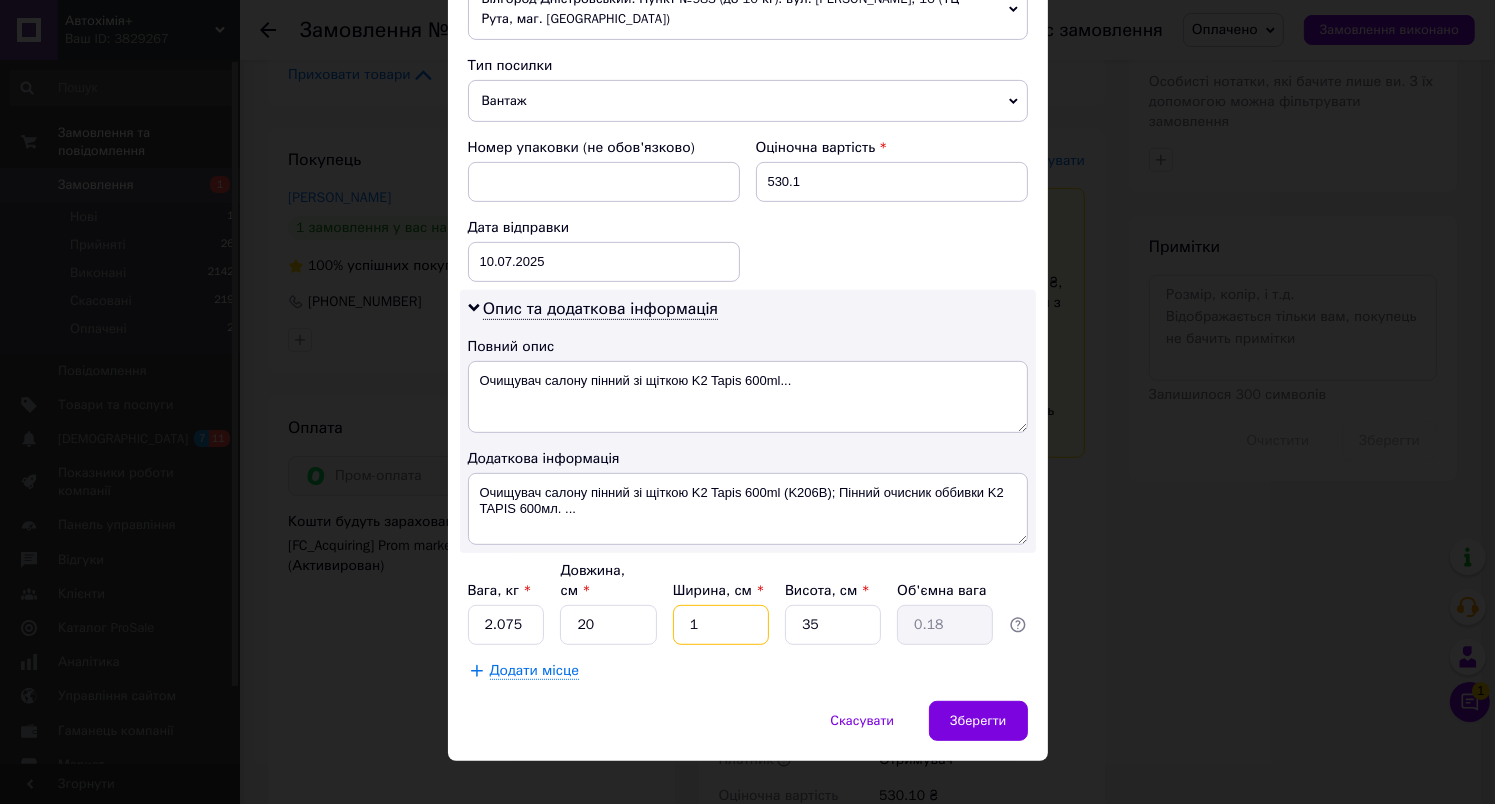 type on "14" 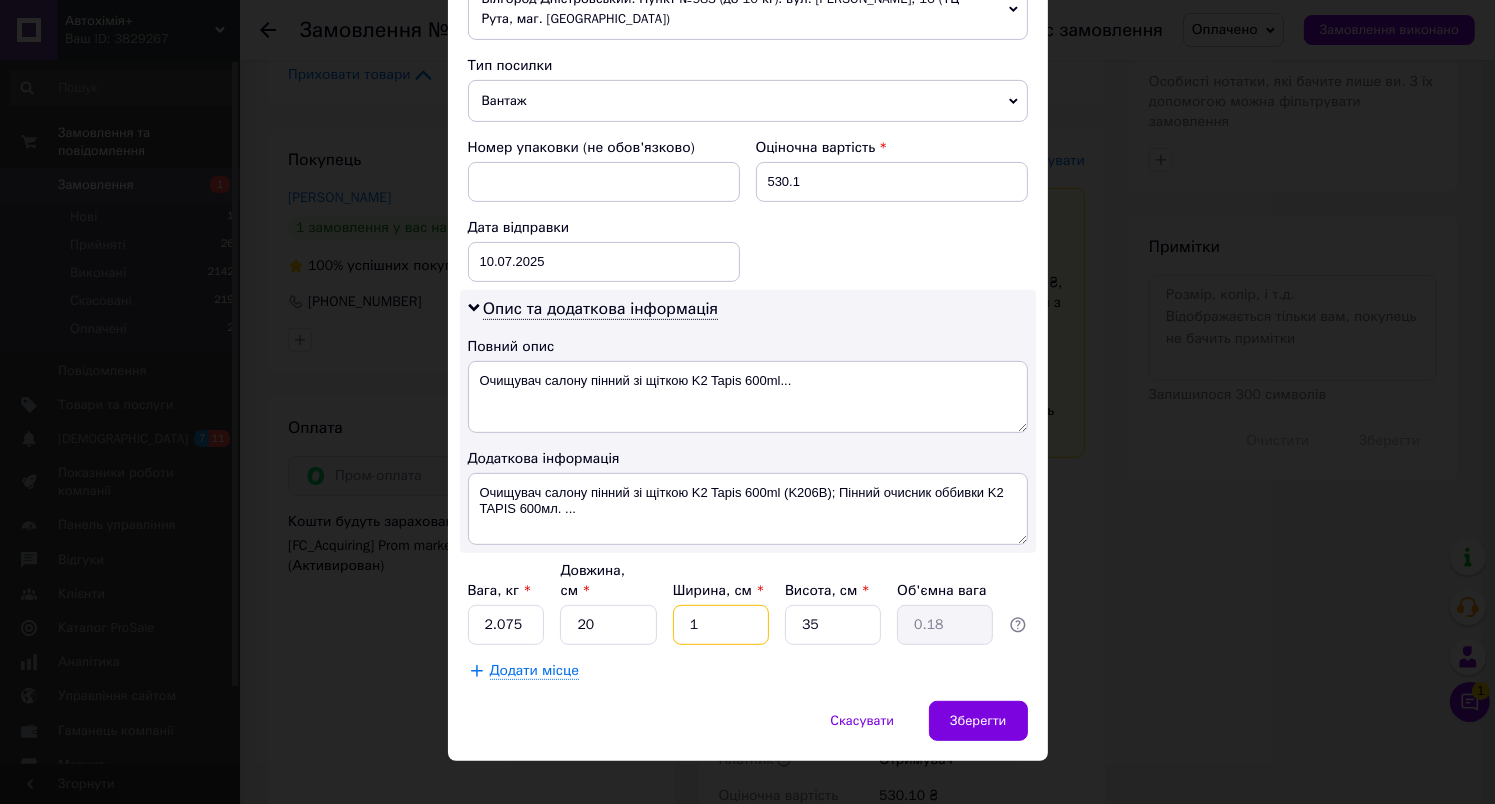 type on "2.45" 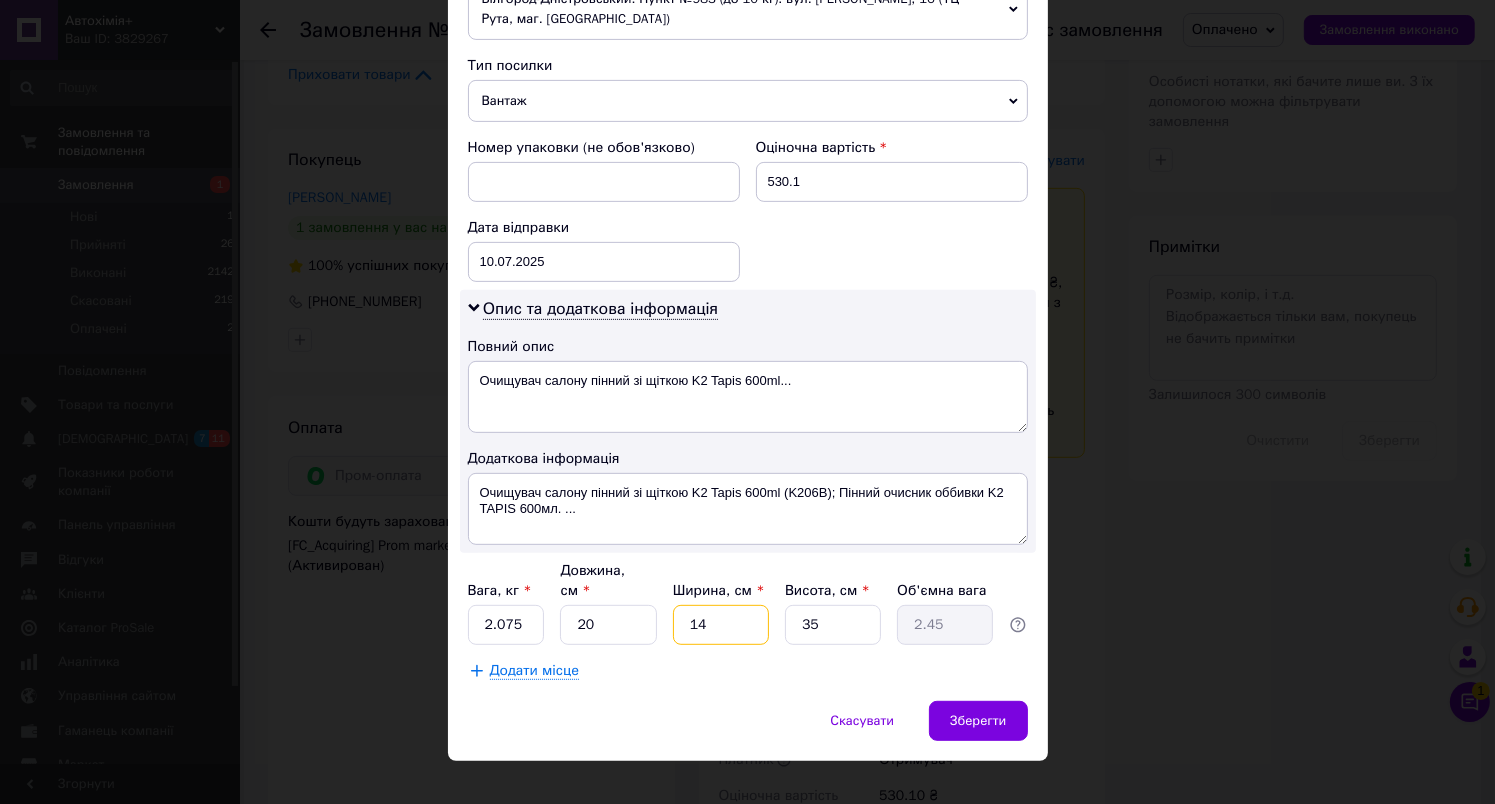 type on "14" 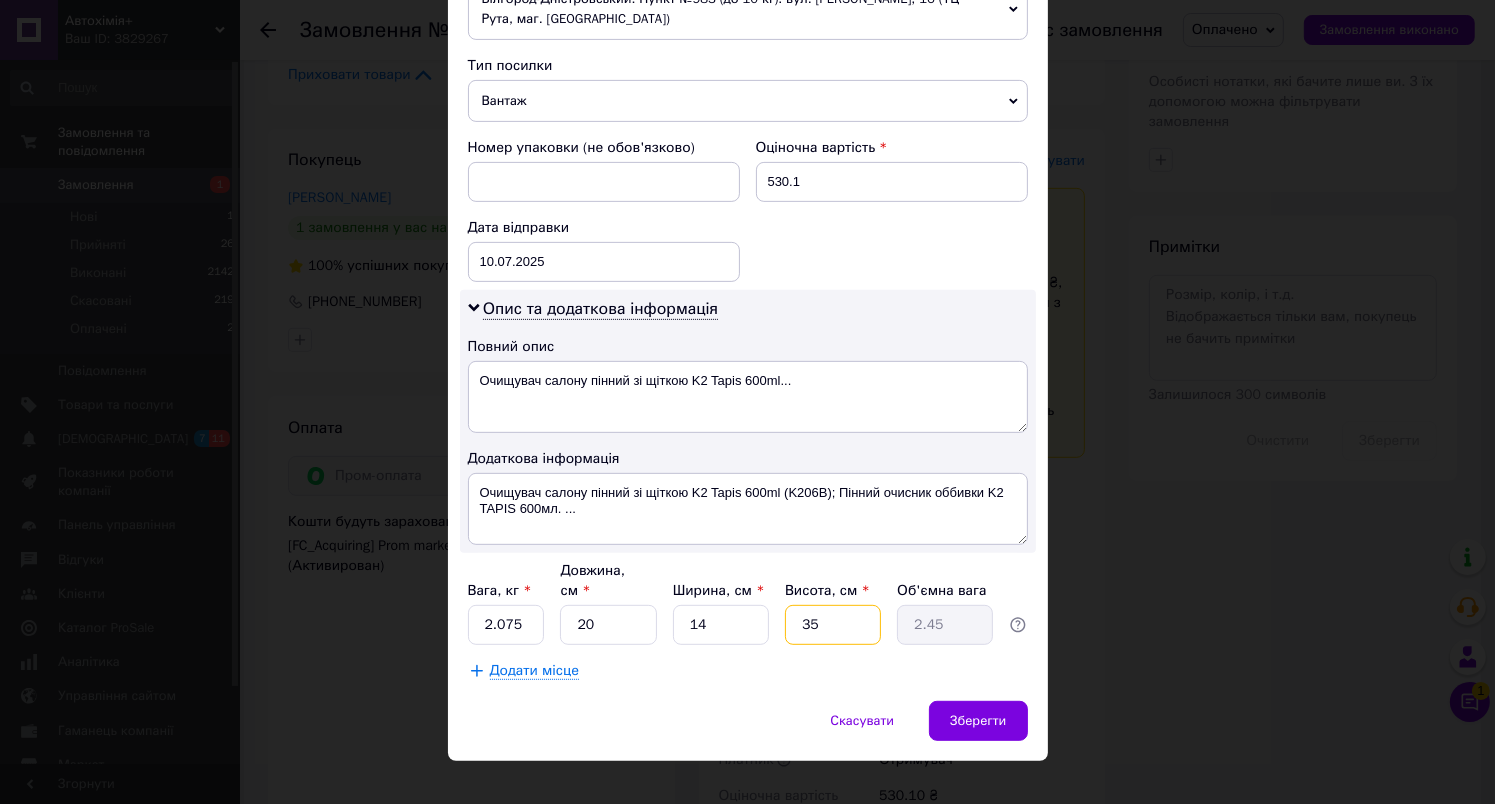 click on "35" at bounding box center (833, 625) 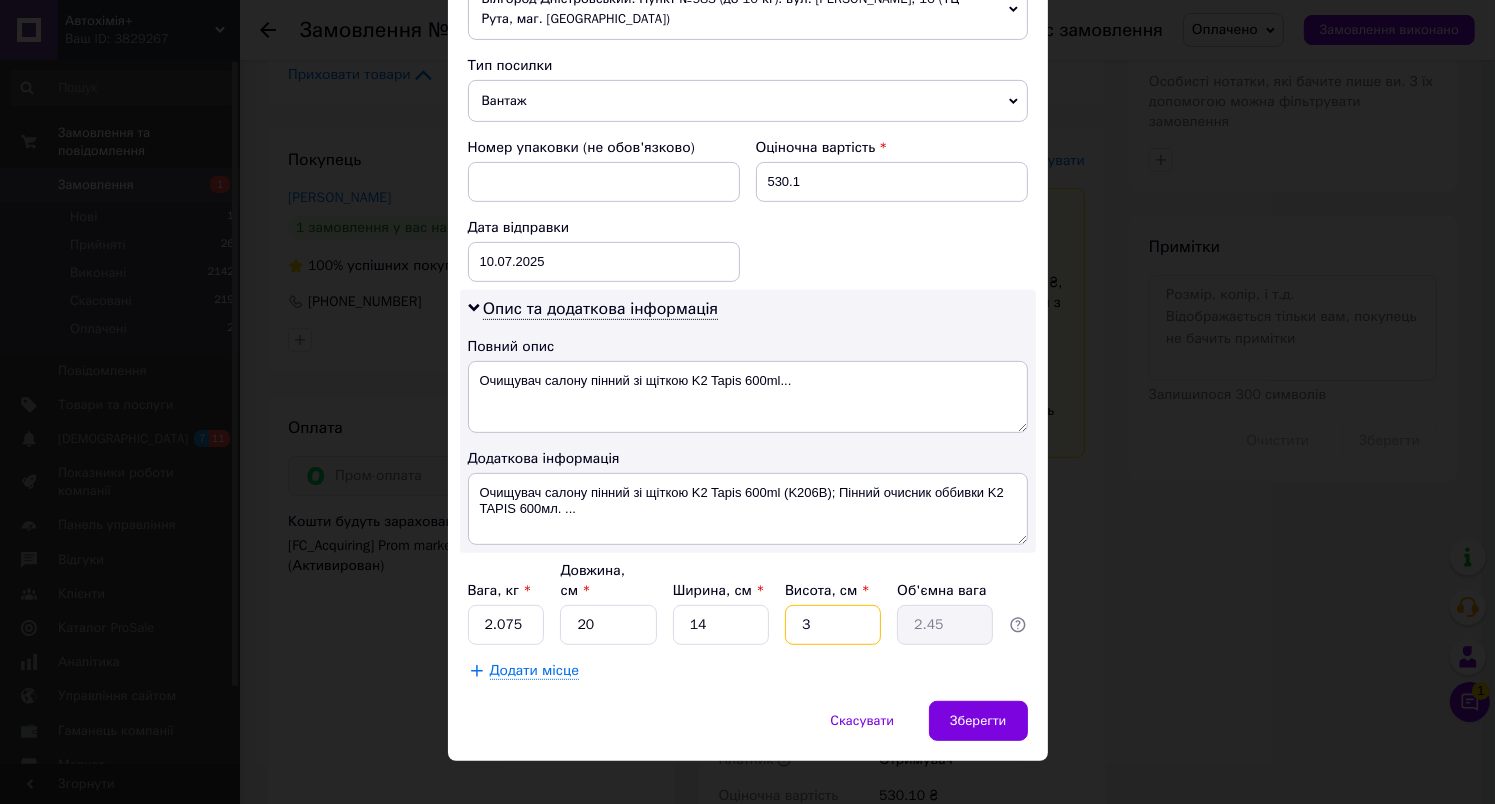 type on "3" 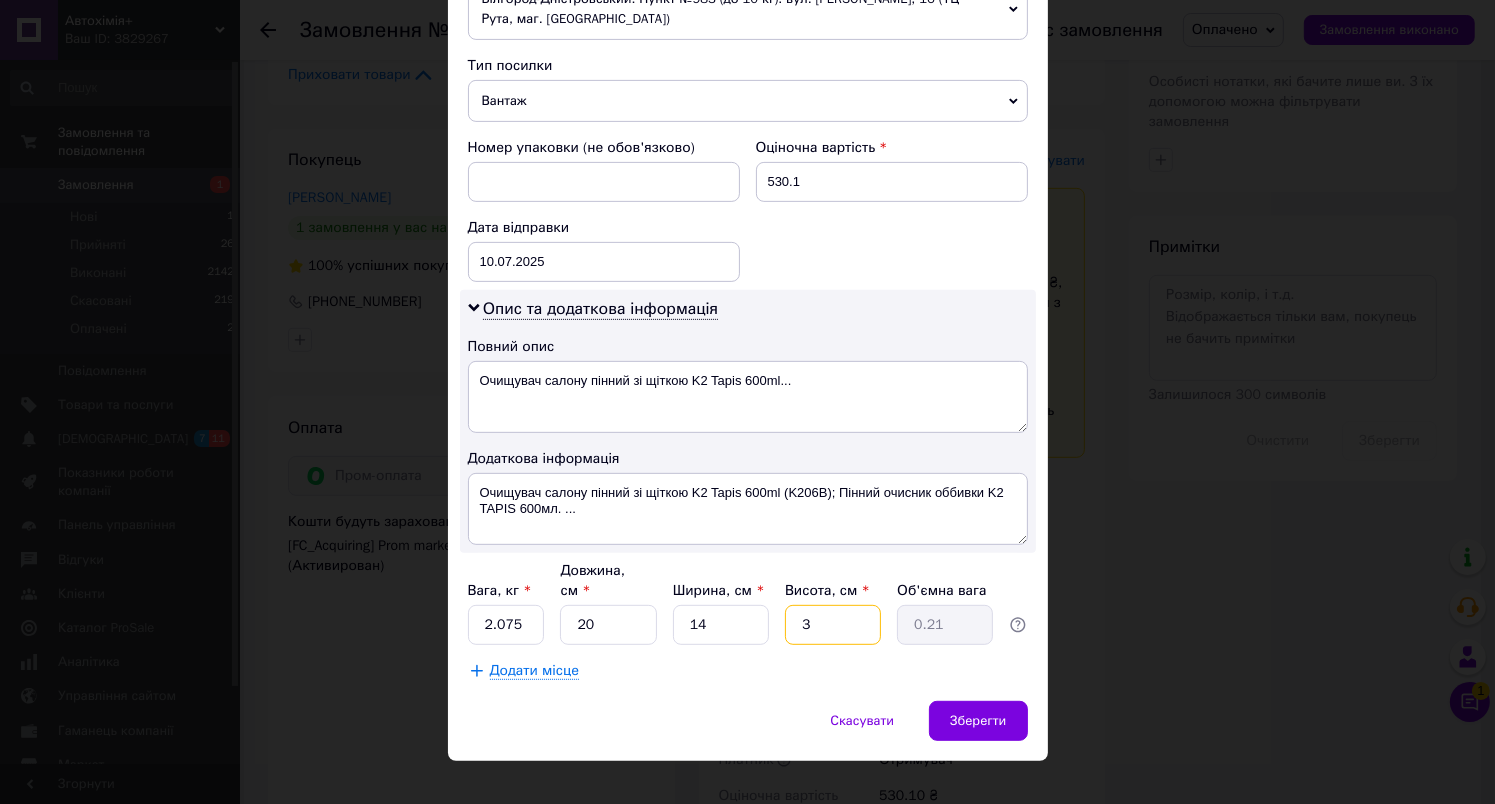 type 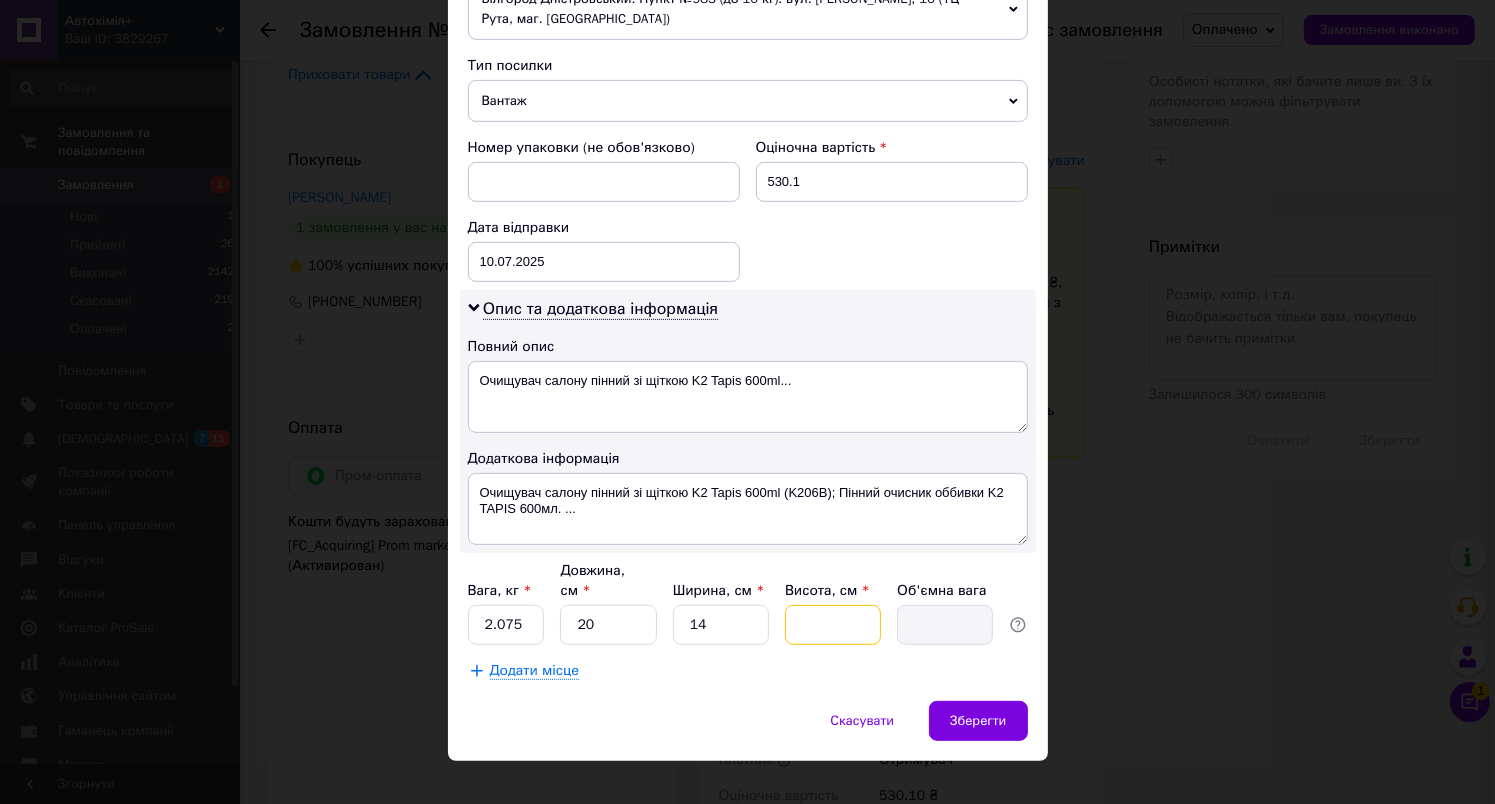 type on "3" 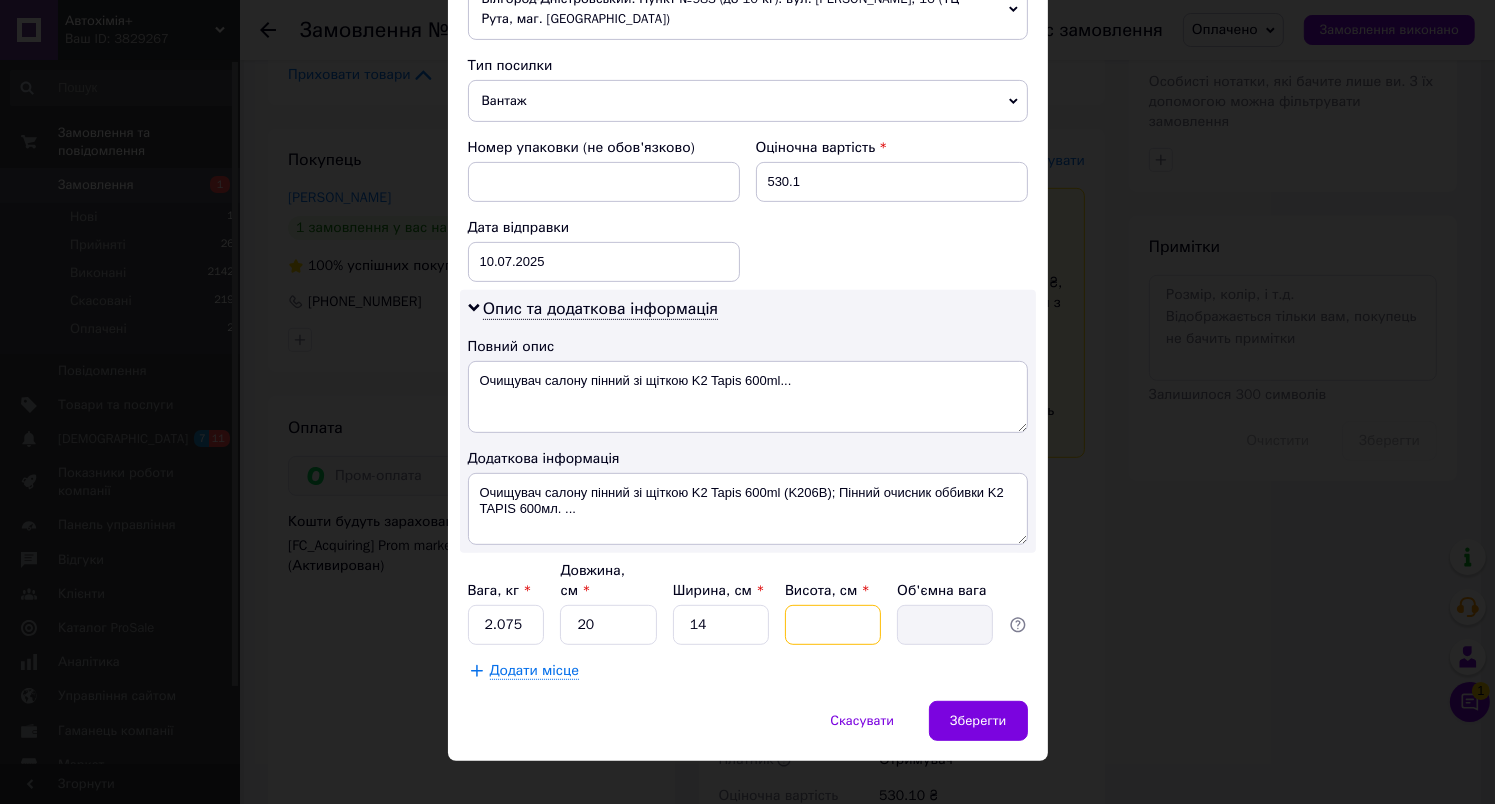 type on "0.21" 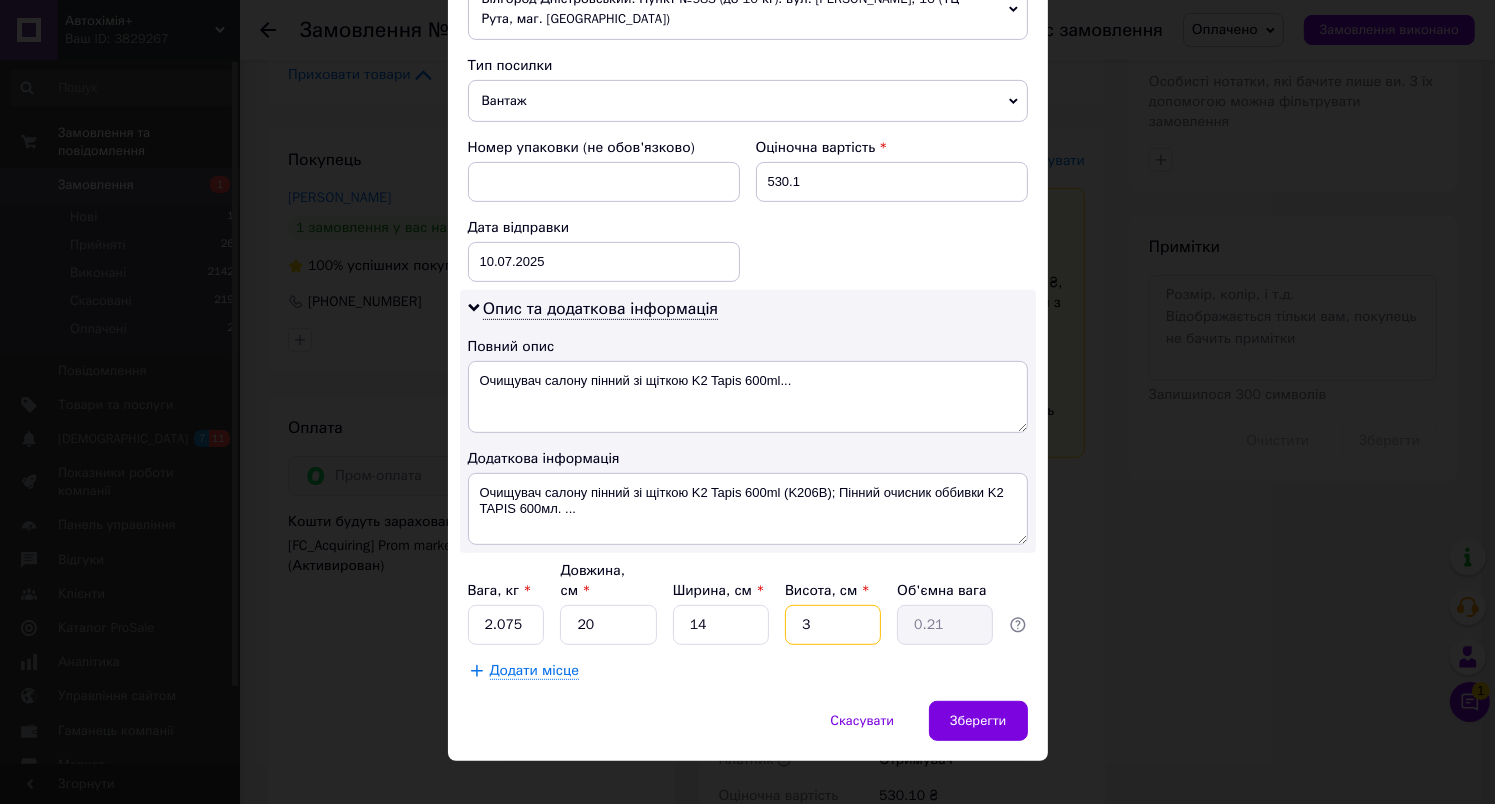 type on "32" 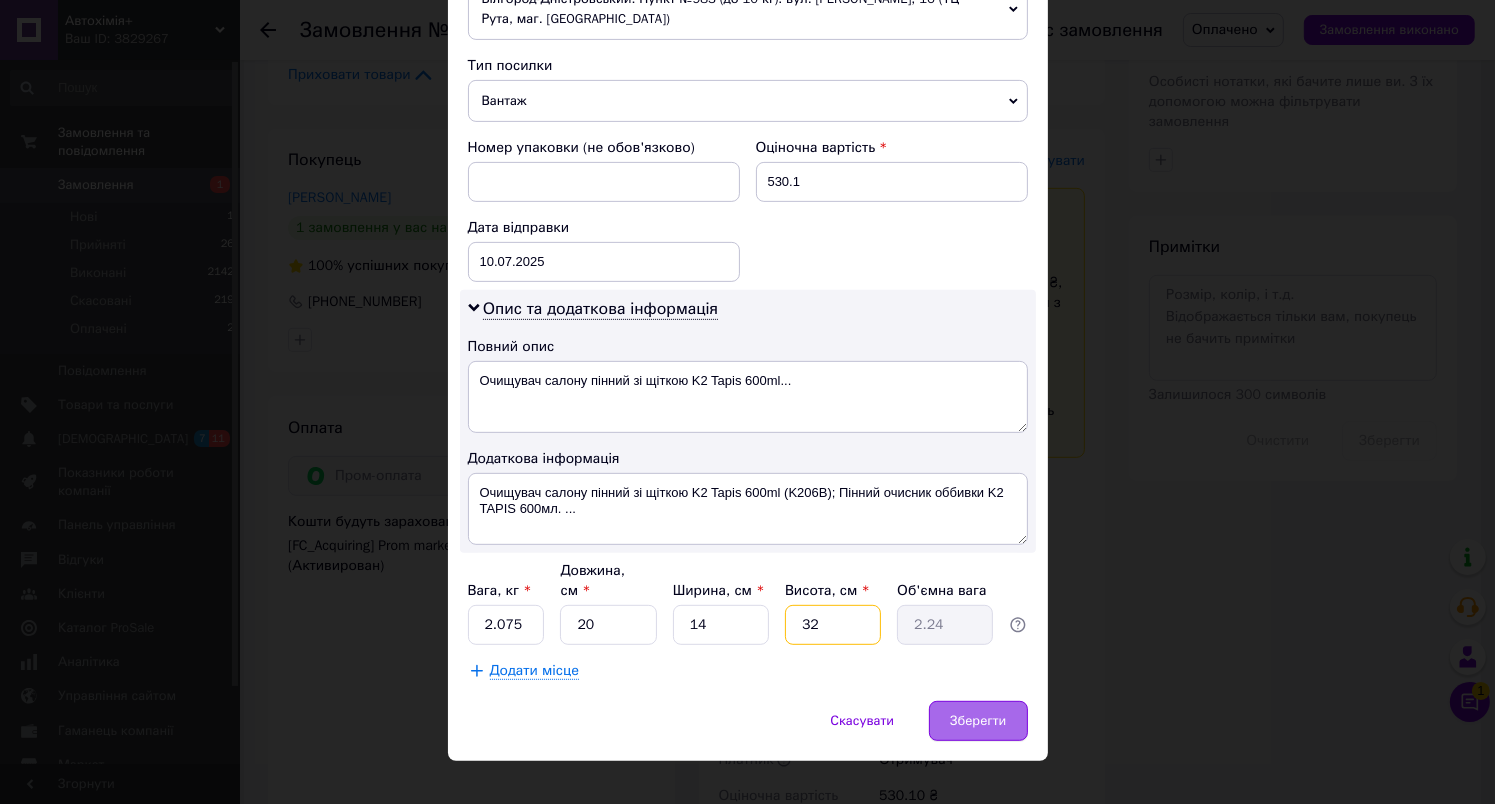 type on "32" 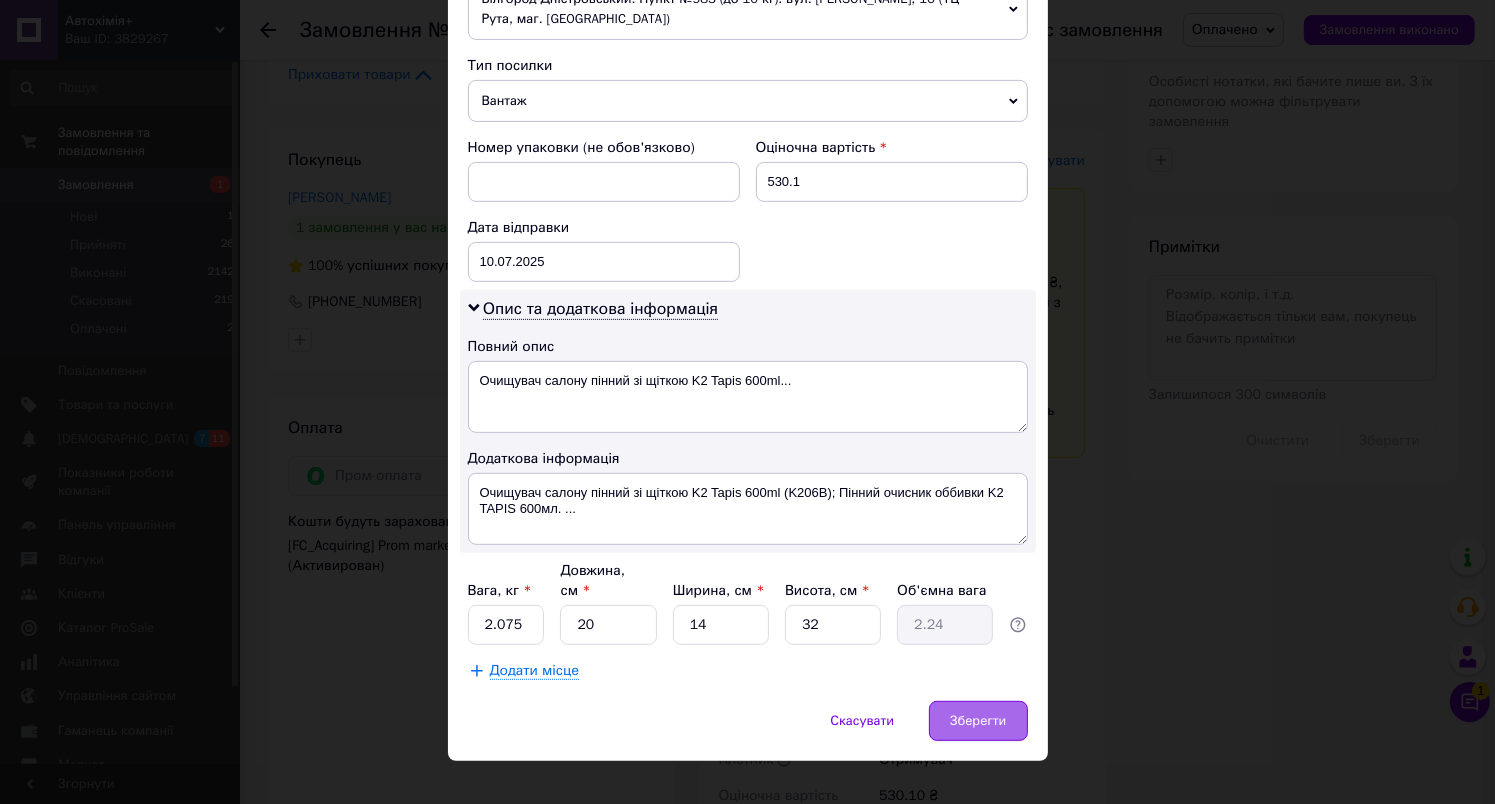 click on "Зберегти" at bounding box center [978, 721] 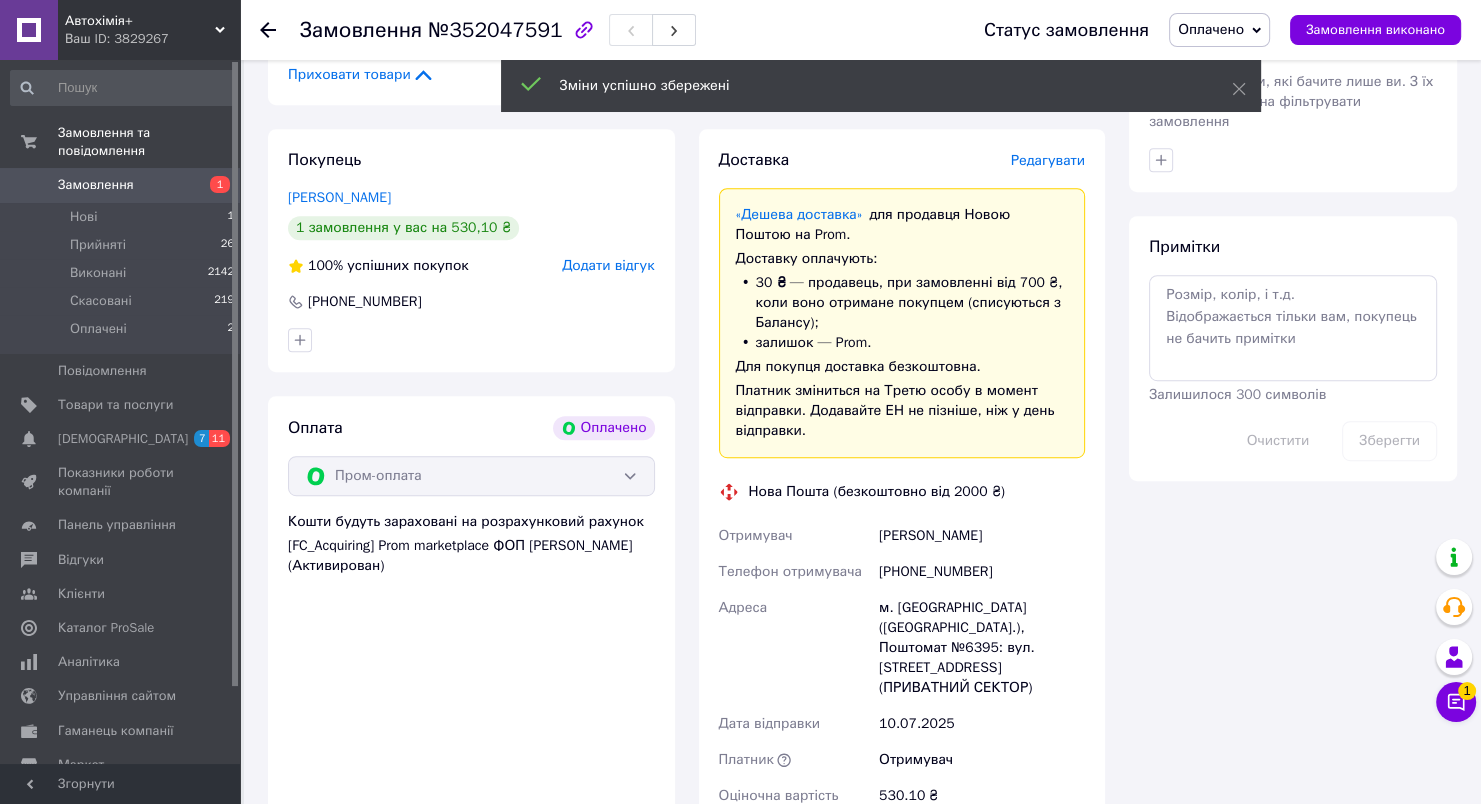 scroll, scrollTop: 1500, scrollLeft: 0, axis: vertical 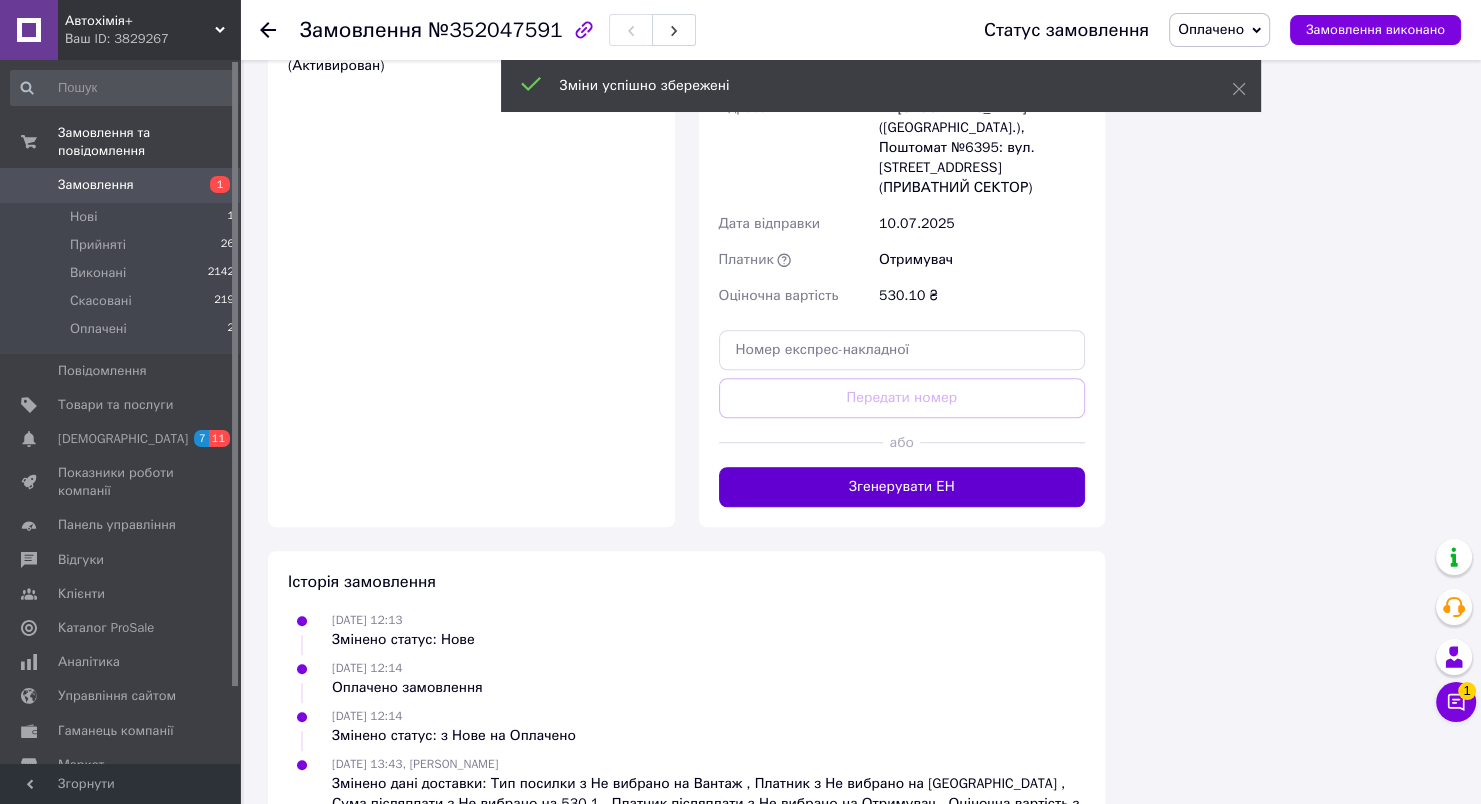 click on "Згенерувати ЕН" at bounding box center (902, 487) 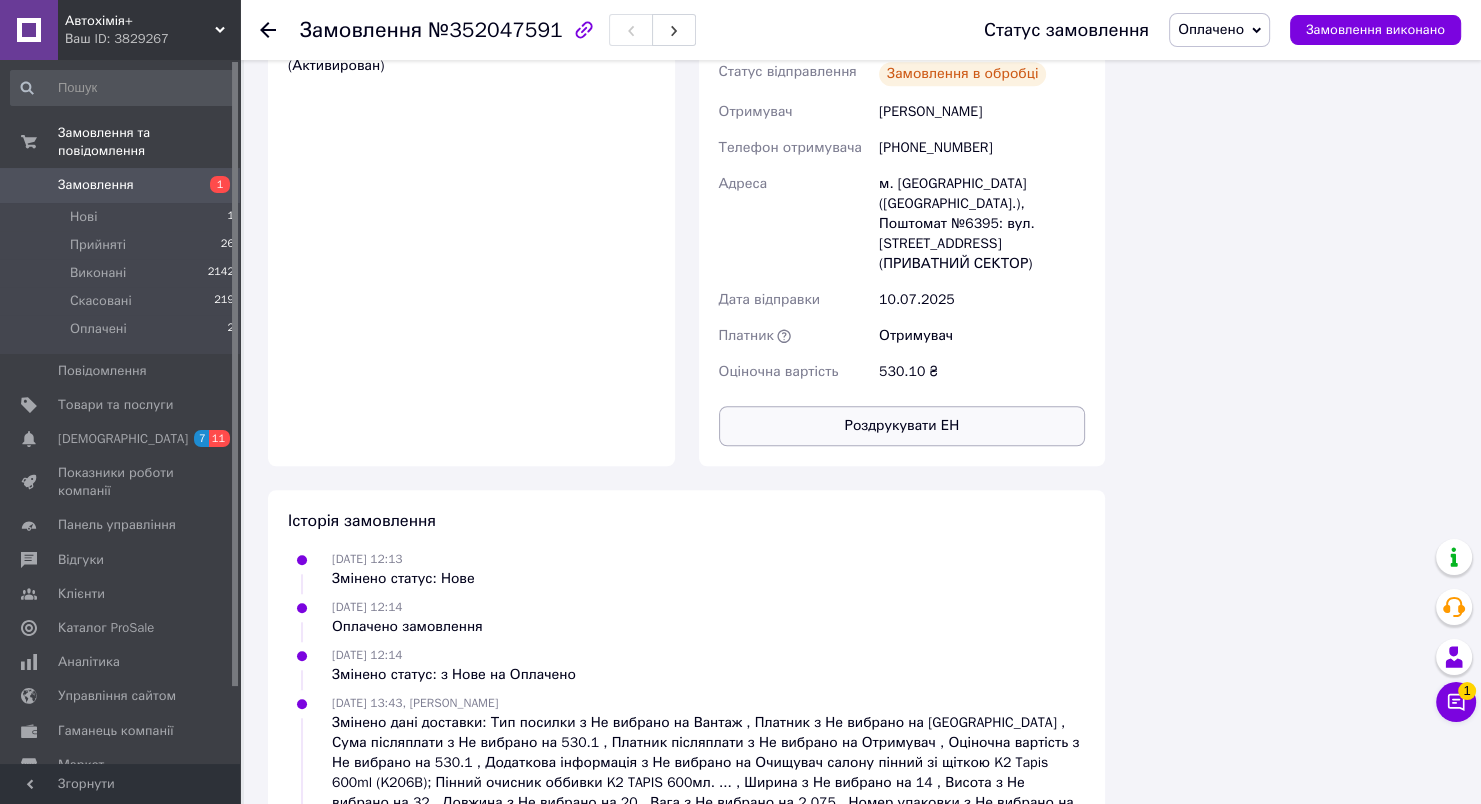 click on "Роздрукувати ЕН" at bounding box center (902, 426) 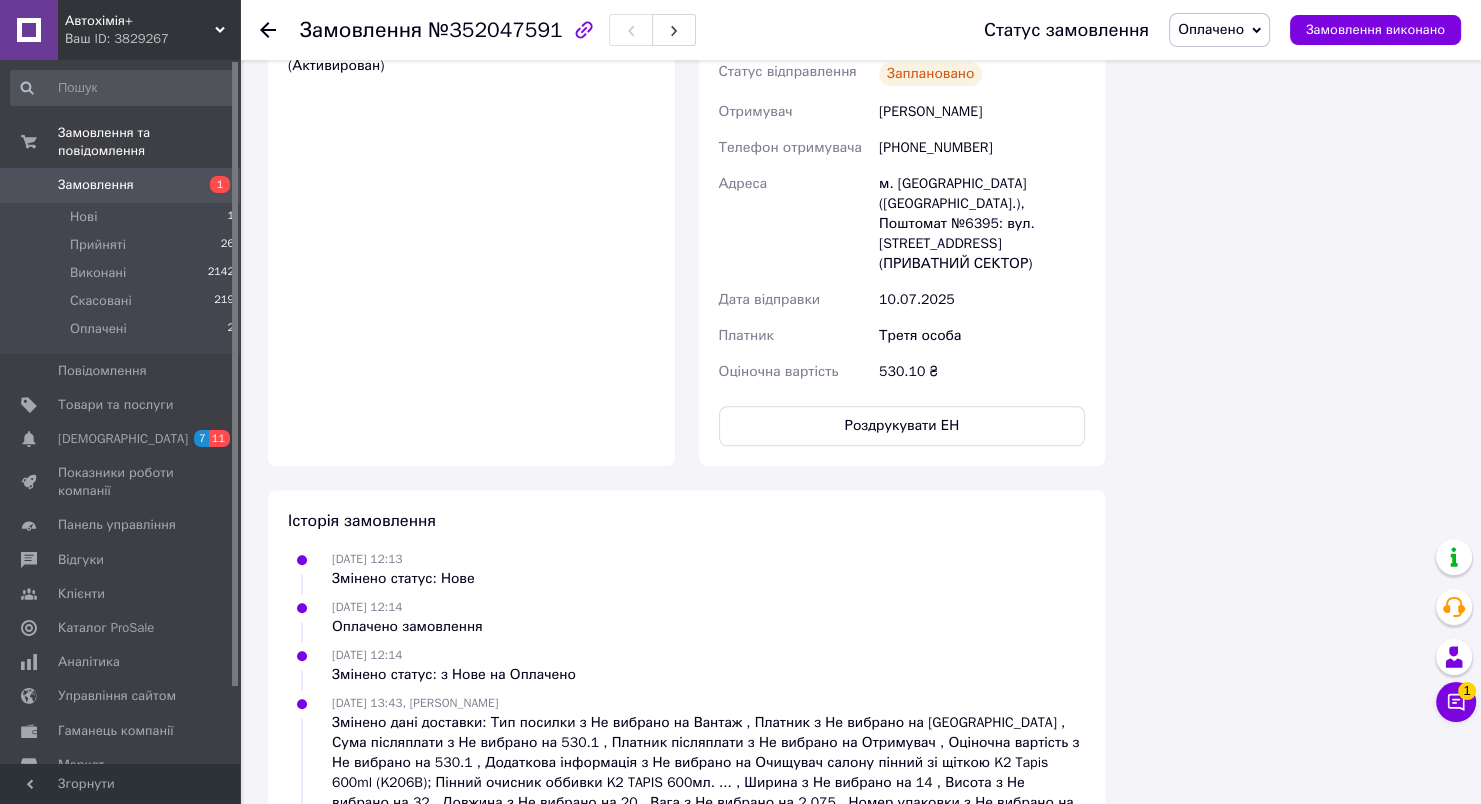 click on "Замовлення" at bounding box center (121, 185) 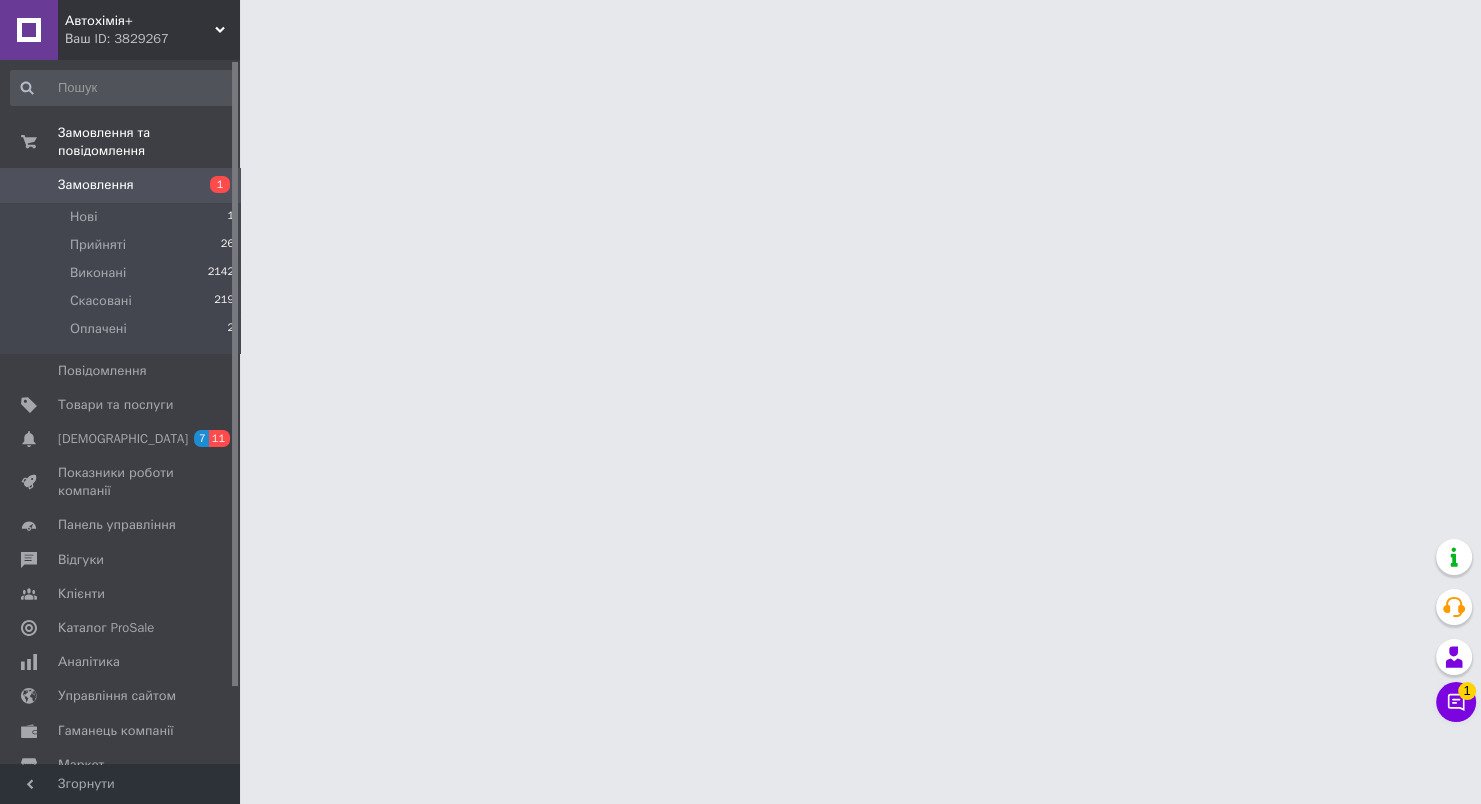 scroll, scrollTop: 0, scrollLeft: 0, axis: both 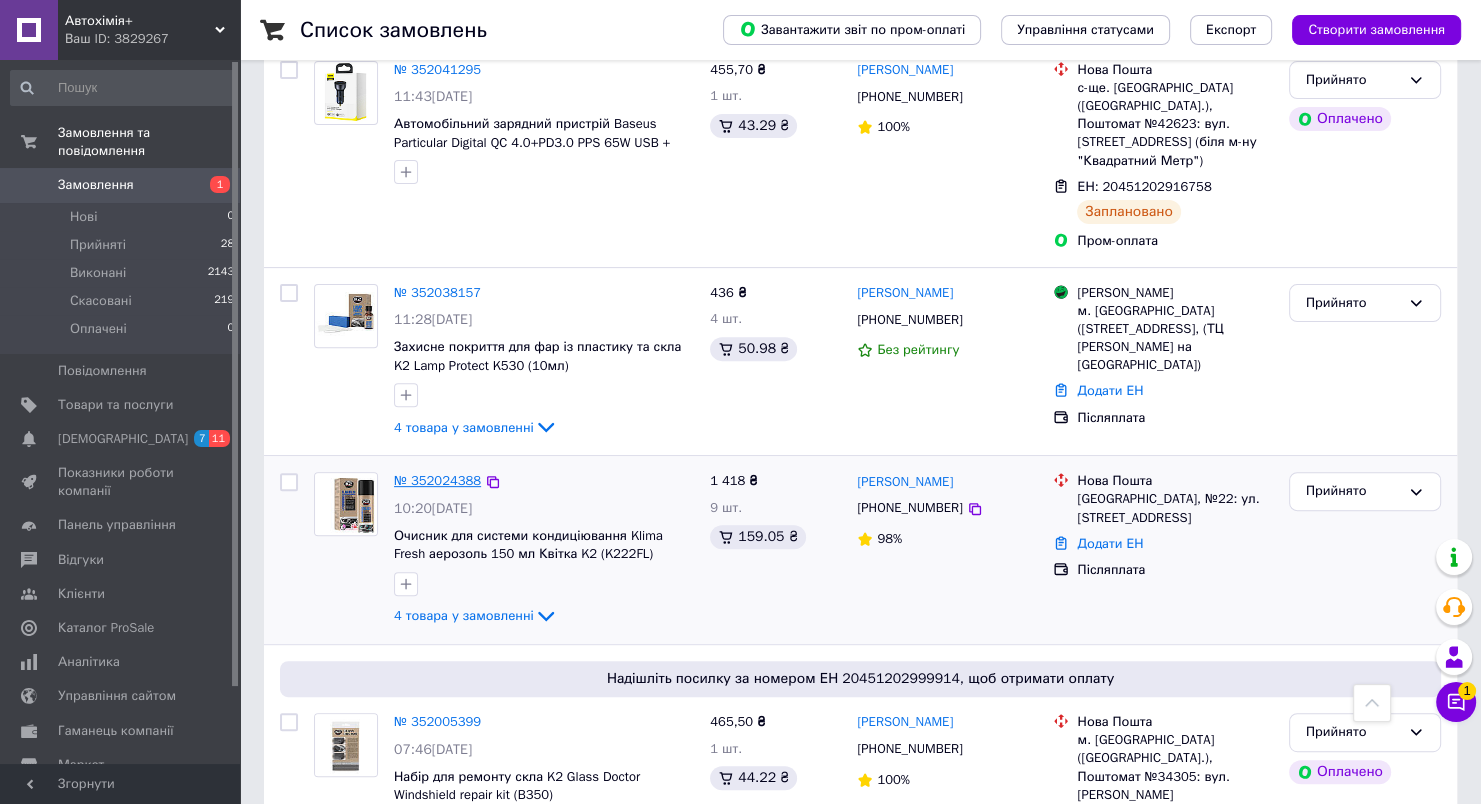 click on "№ 352024388" at bounding box center [437, 480] 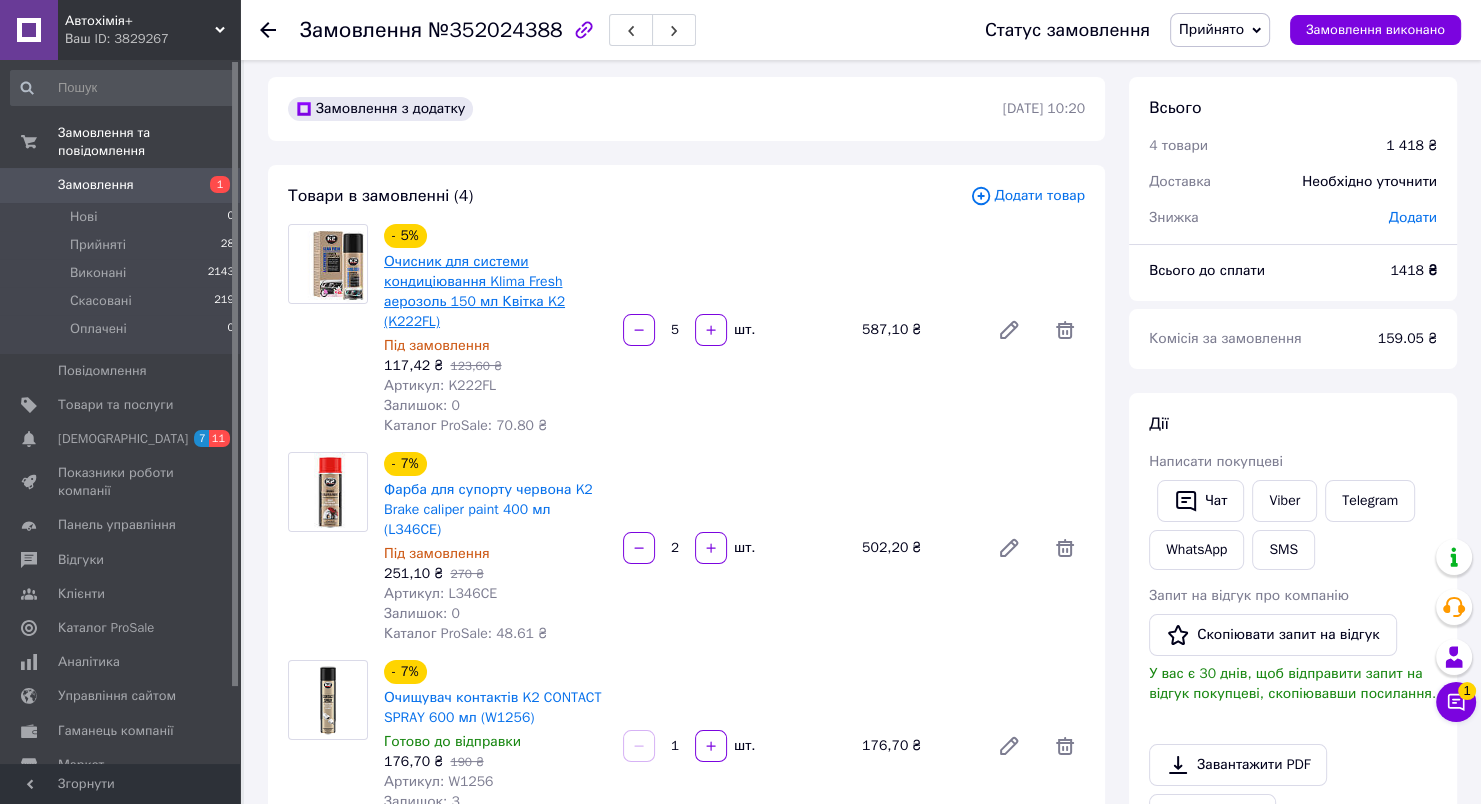 scroll, scrollTop: 0, scrollLeft: 0, axis: both 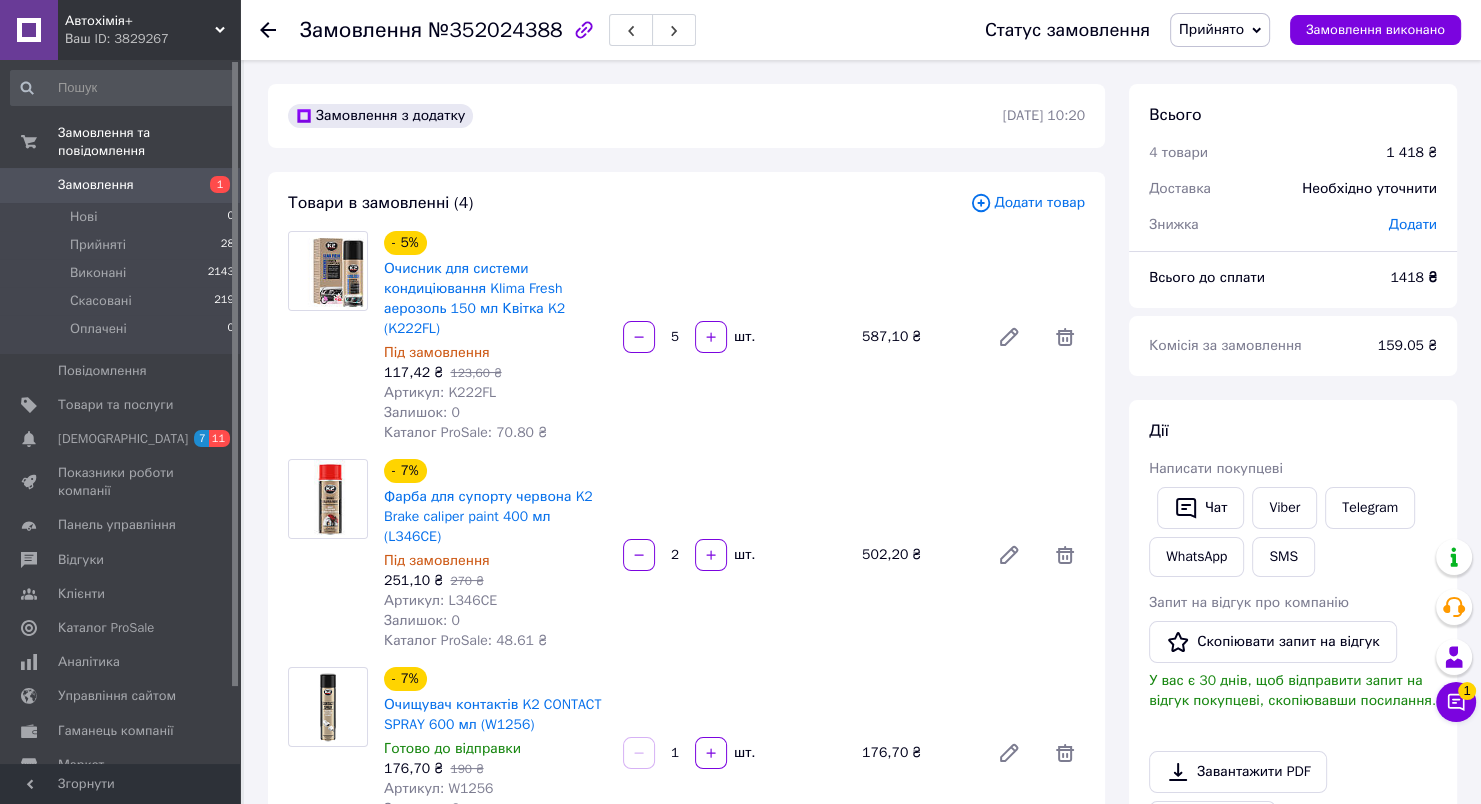 click on "Замовлення" at bounding box center [96, 185] 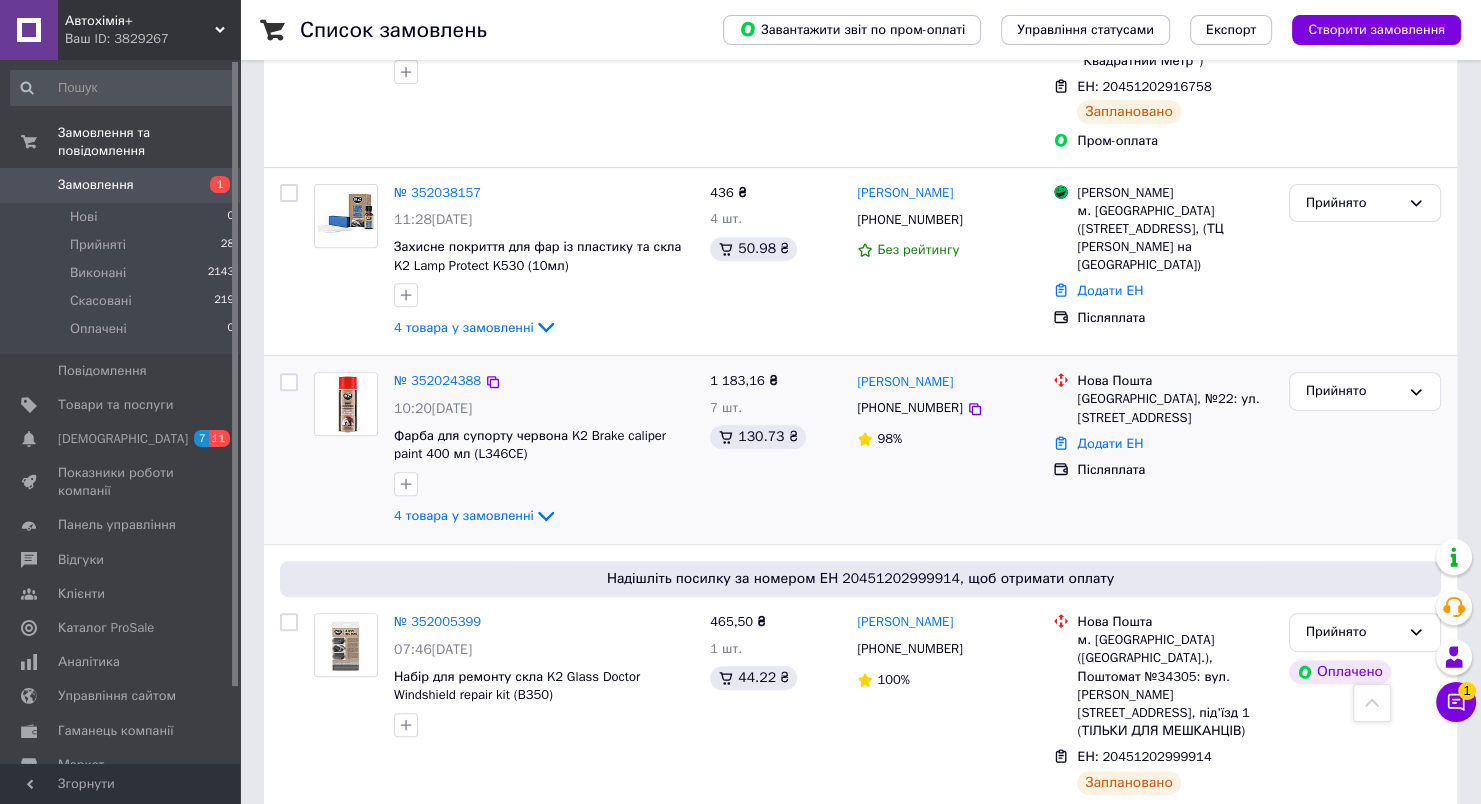 scroll, scrollTop: 800, scrollLeft: 0, axis: vertical 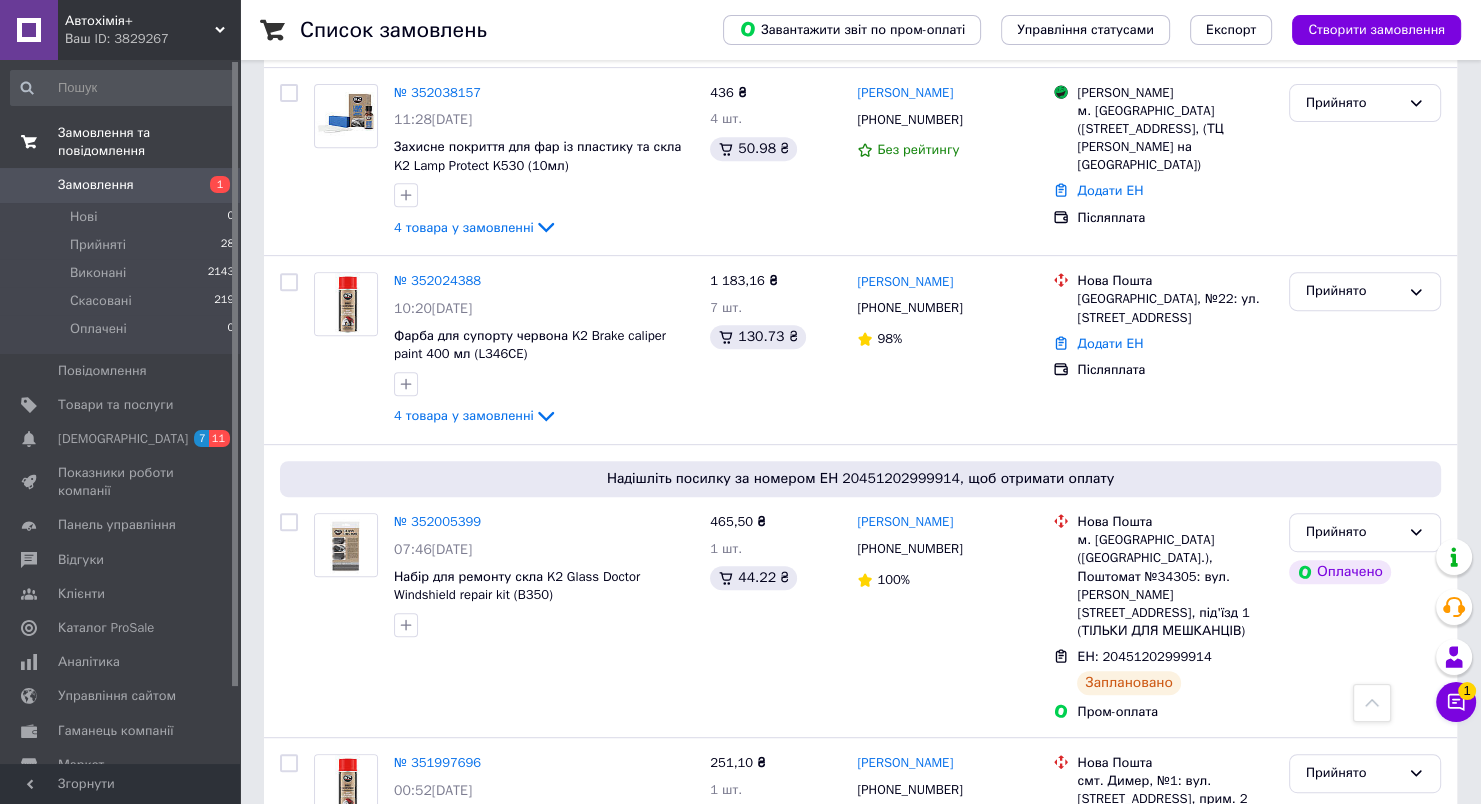 click on "Замовлення та повідомлення" at bounding box center [123, 142] 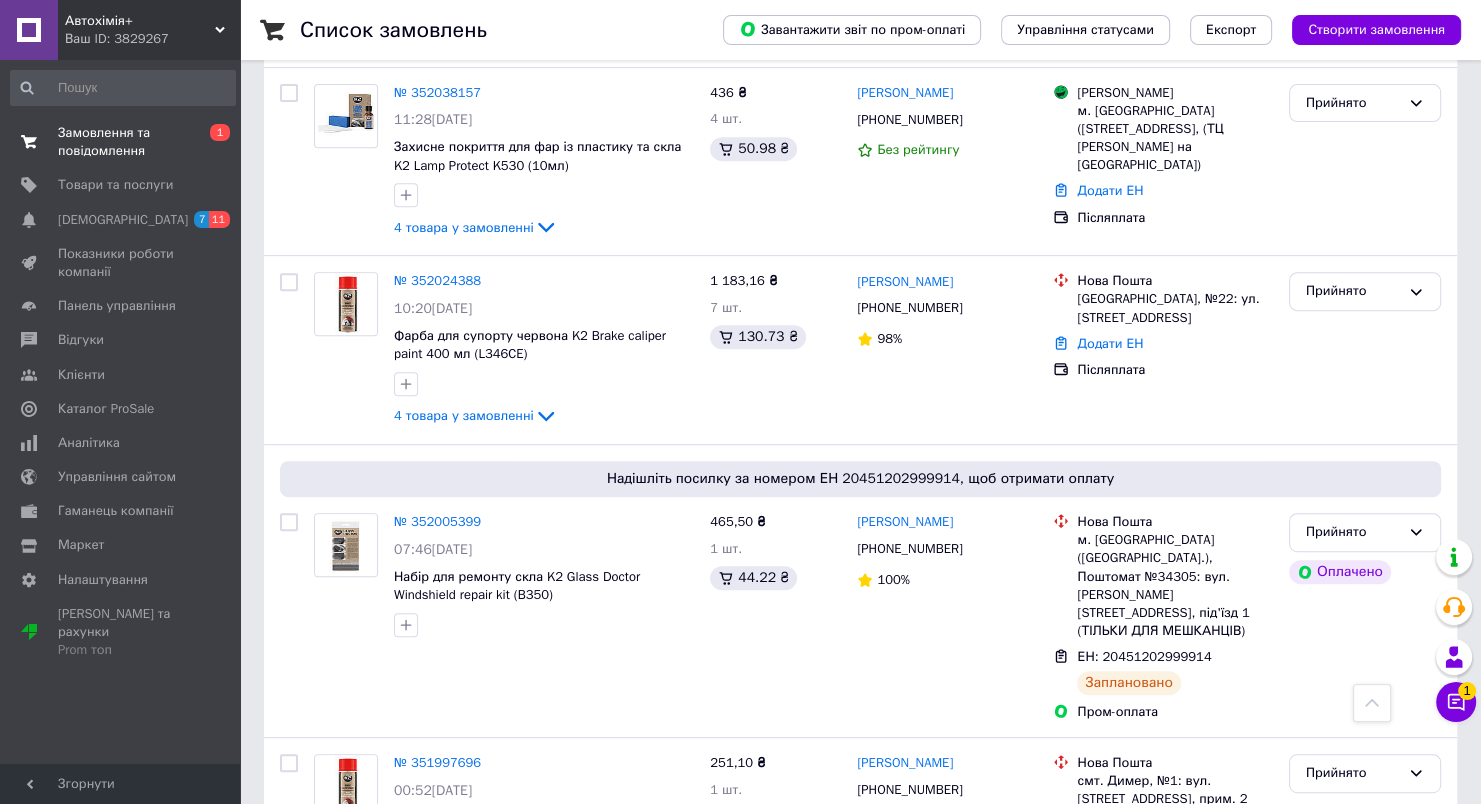 click on "Замовлення та повідомлення" at bounding box center [121, 142] 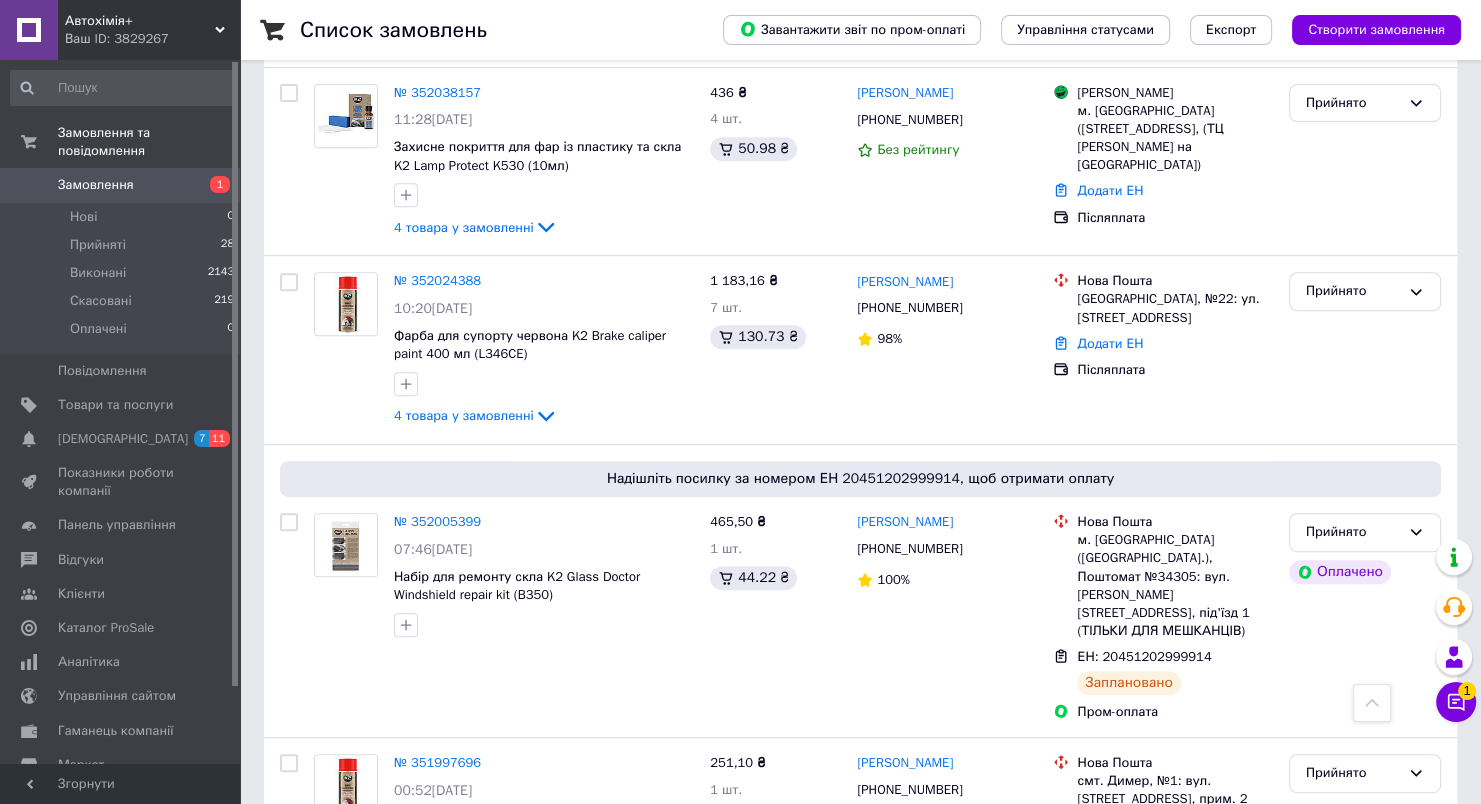 click on "Замовлення" at bounding box center [121, 185] 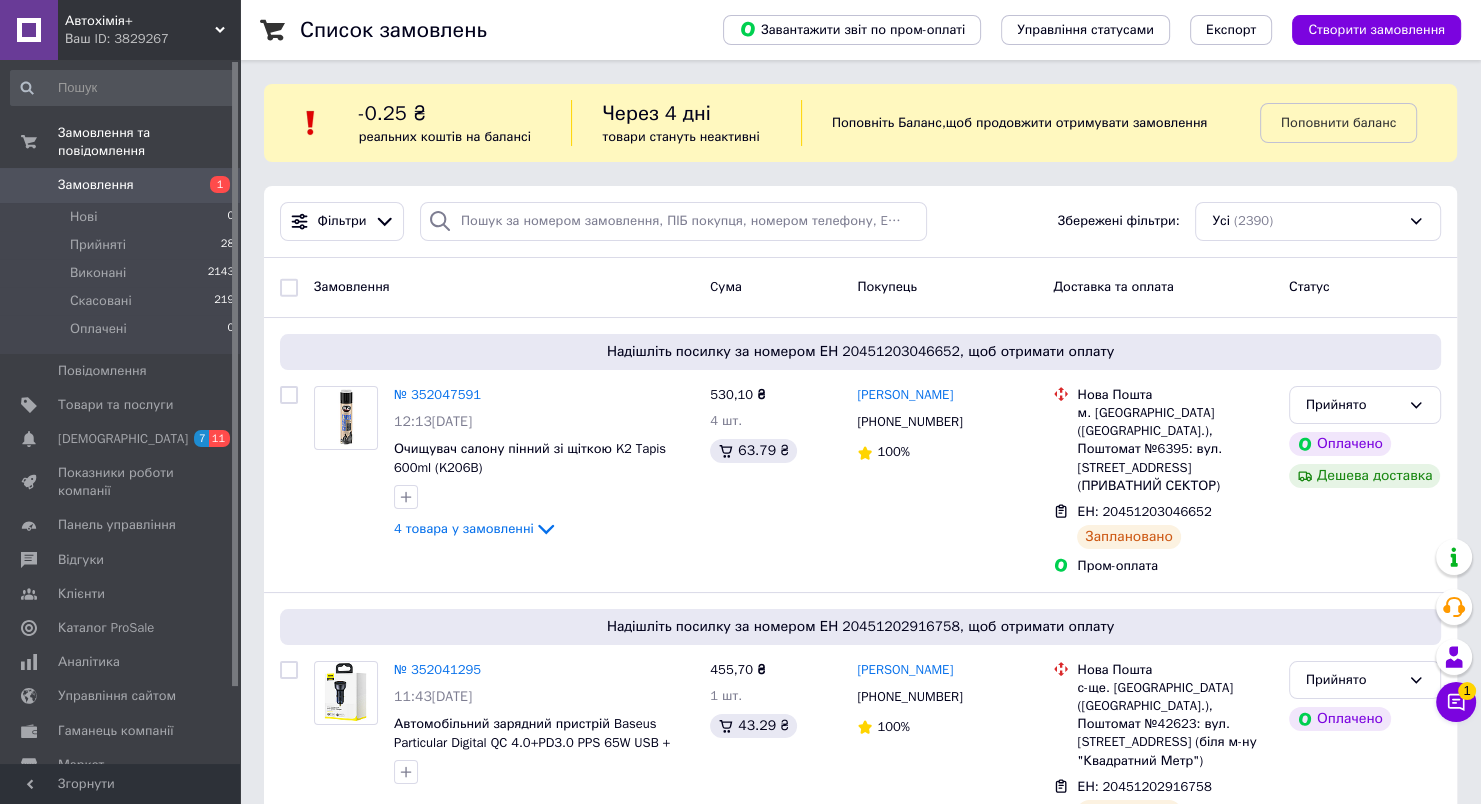 click on "Замовлення" at bounding box center [121, 185] 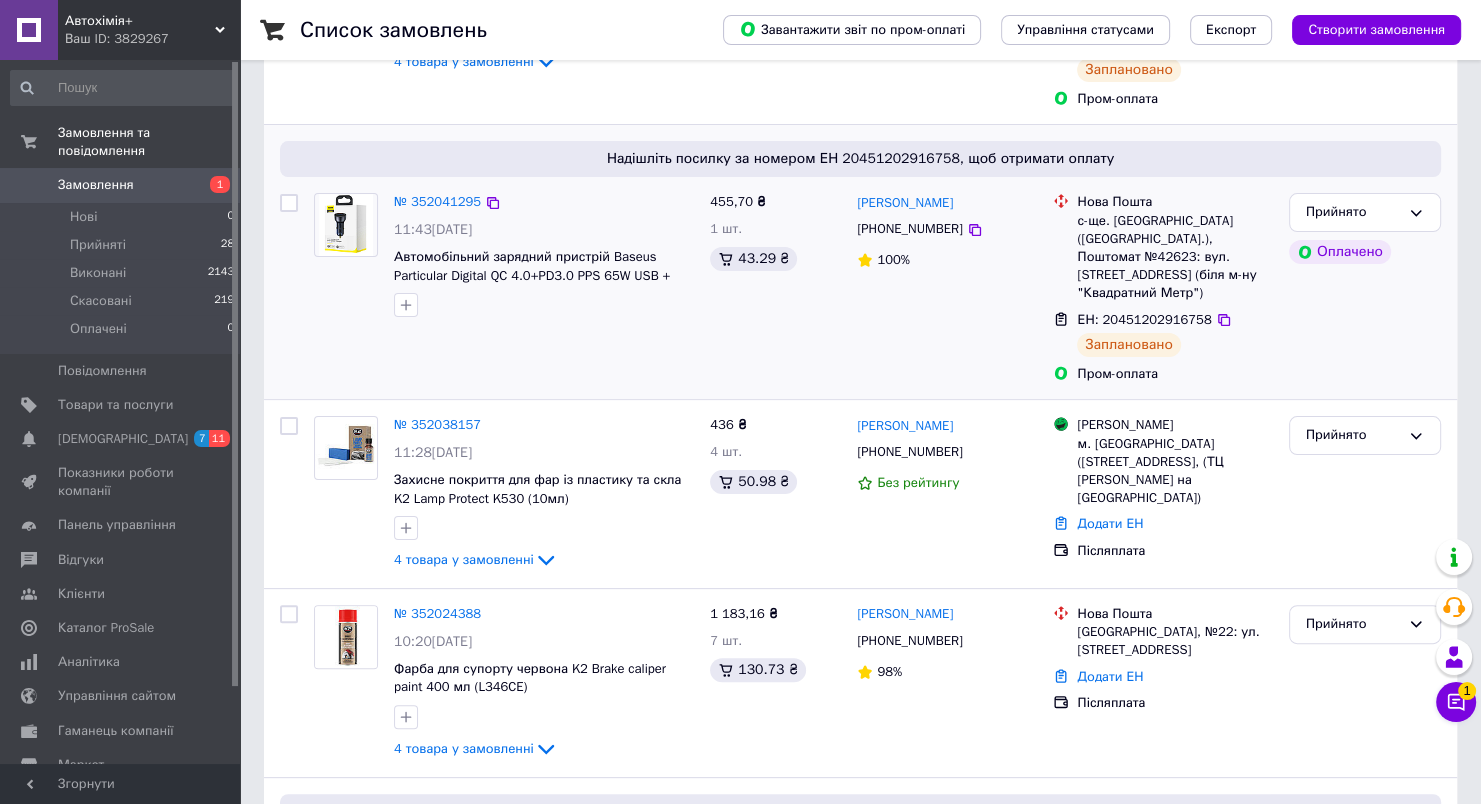 scroll, scrollTop: 400, scrollLeft: 0, axis: vertical 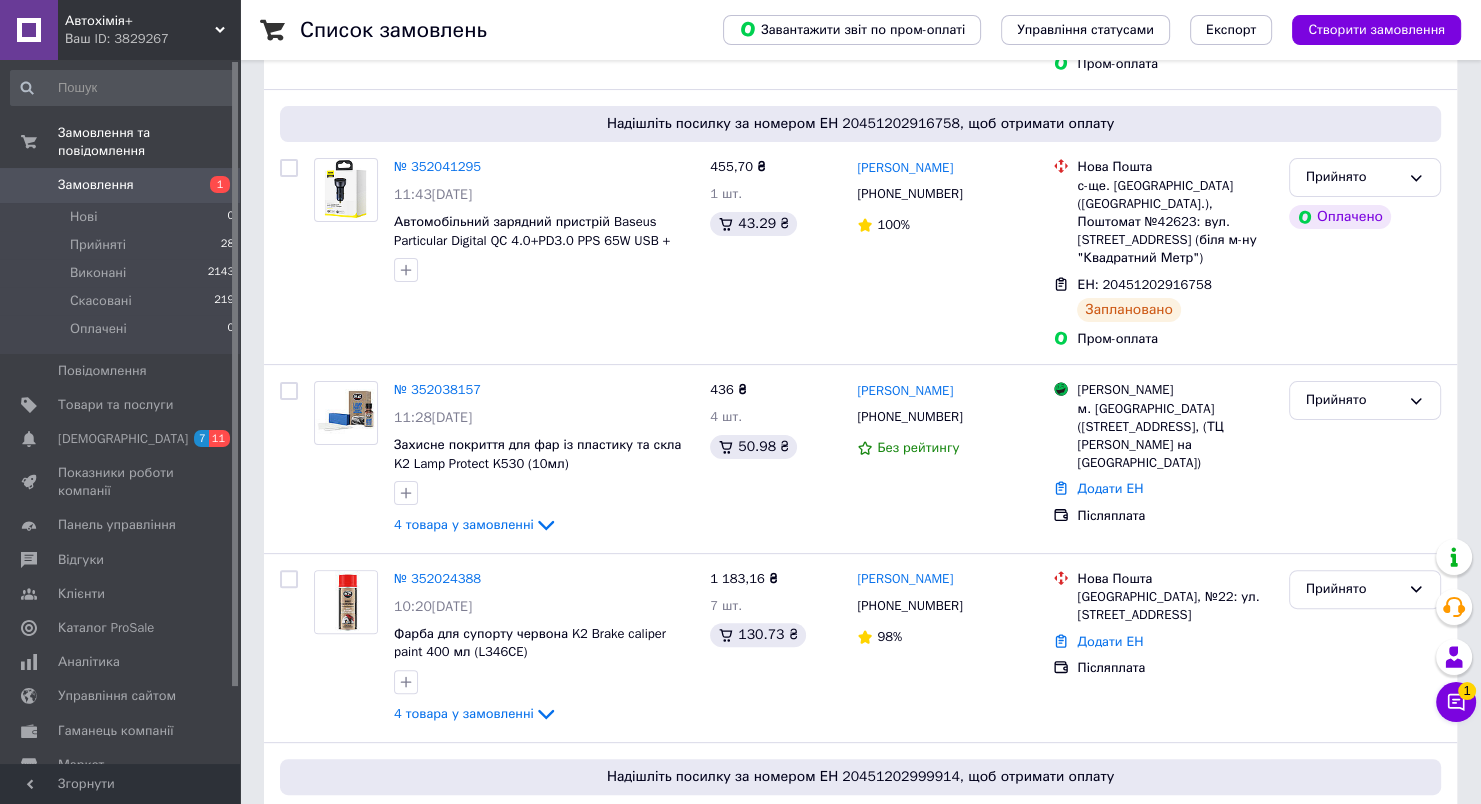 click on "Замовлення" at bounding box center [96, 185] 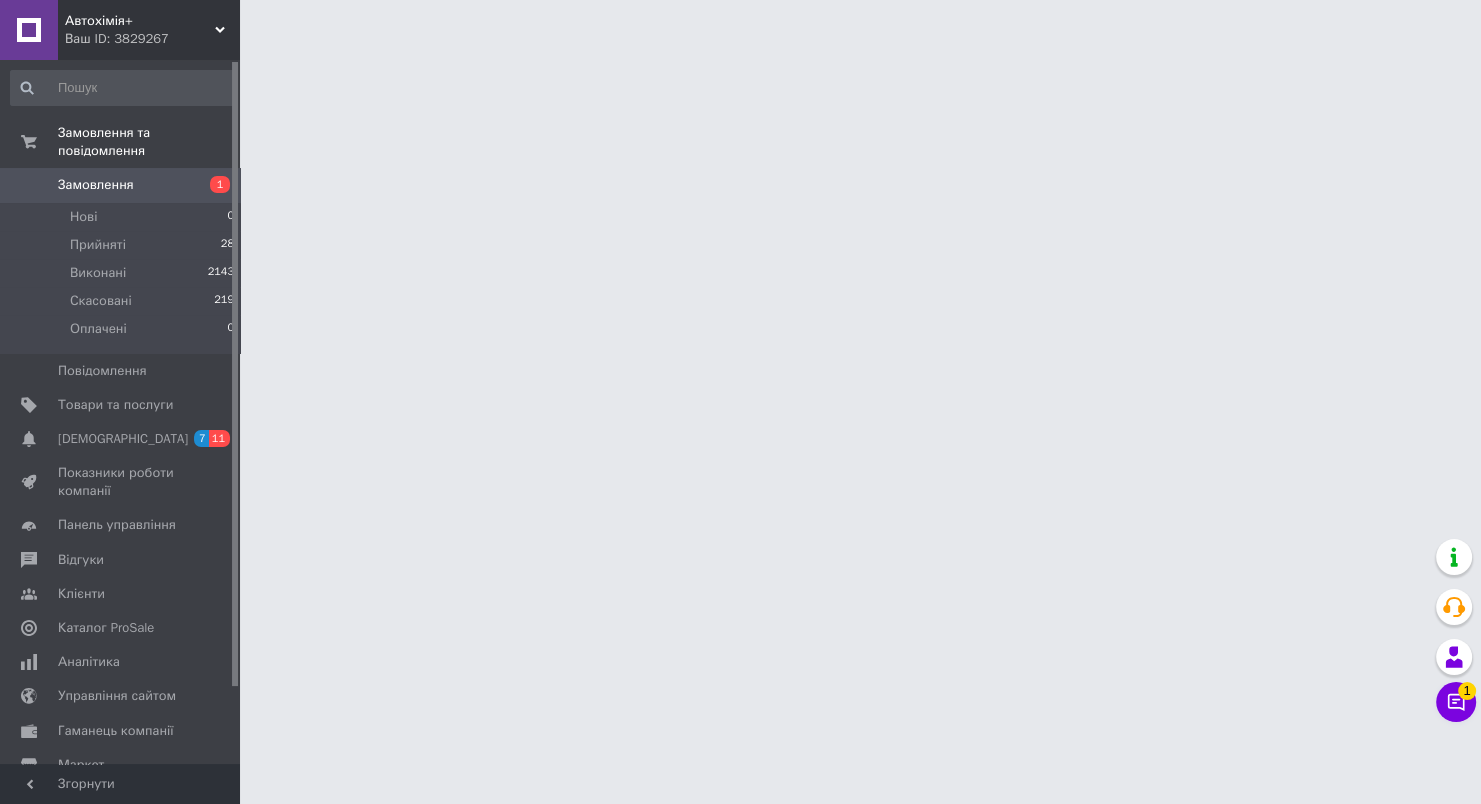 scroll, scrollTop: 0, scrollLeft: 0, axis: both 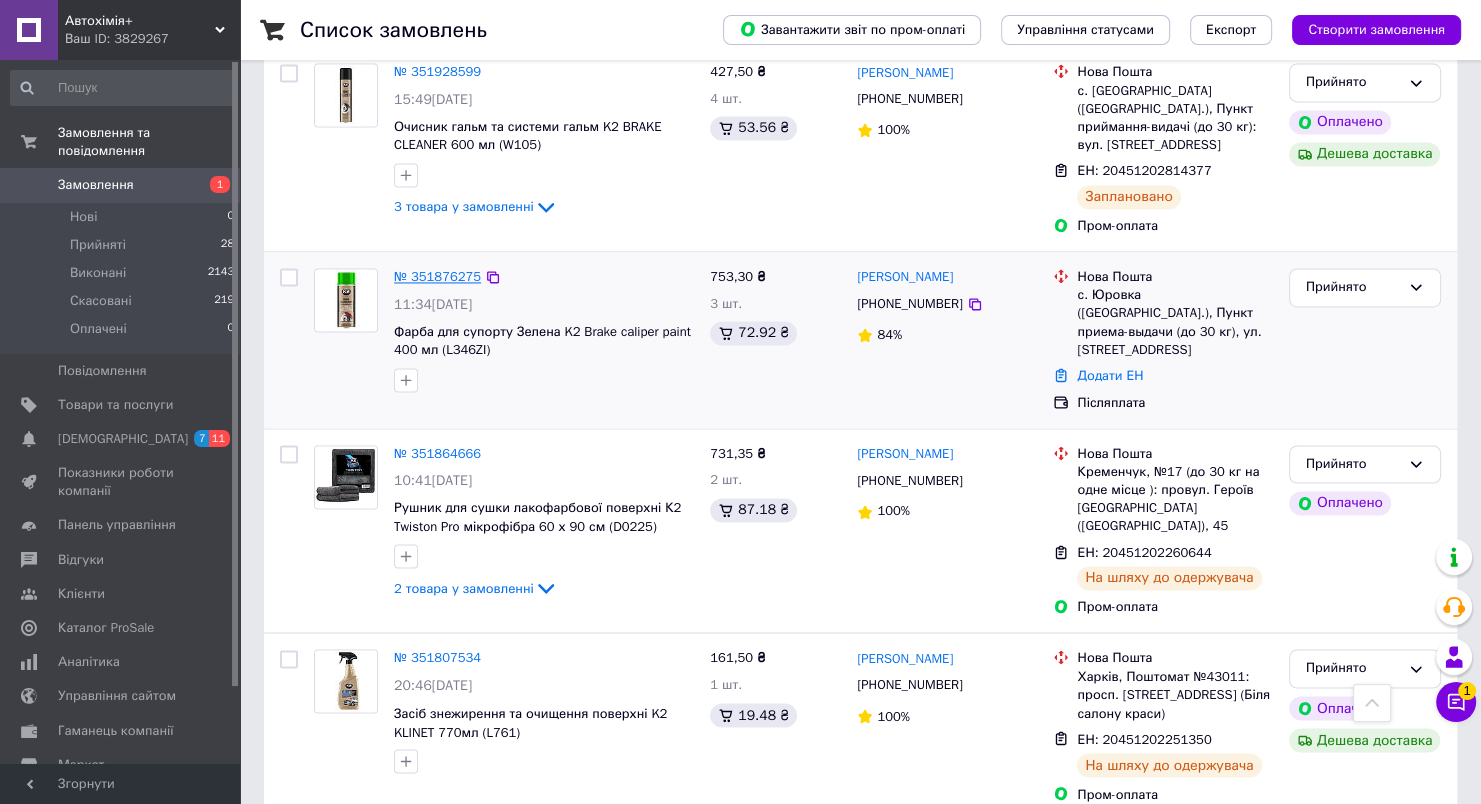 click on "№ 351876275" at bounding box center (437, 276) 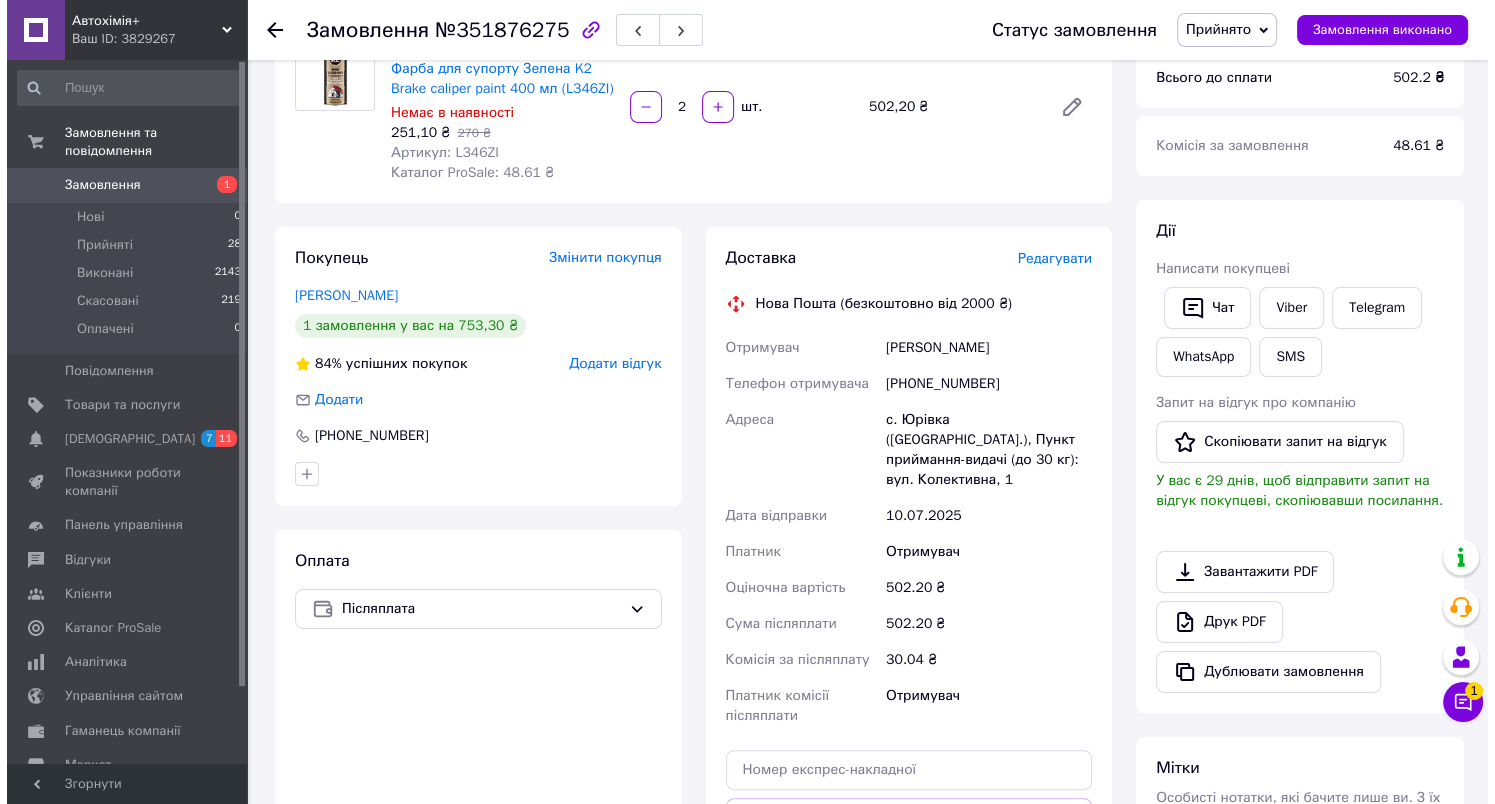 scroll, scrollTop: 0, scrollLeft: 0, axis: both 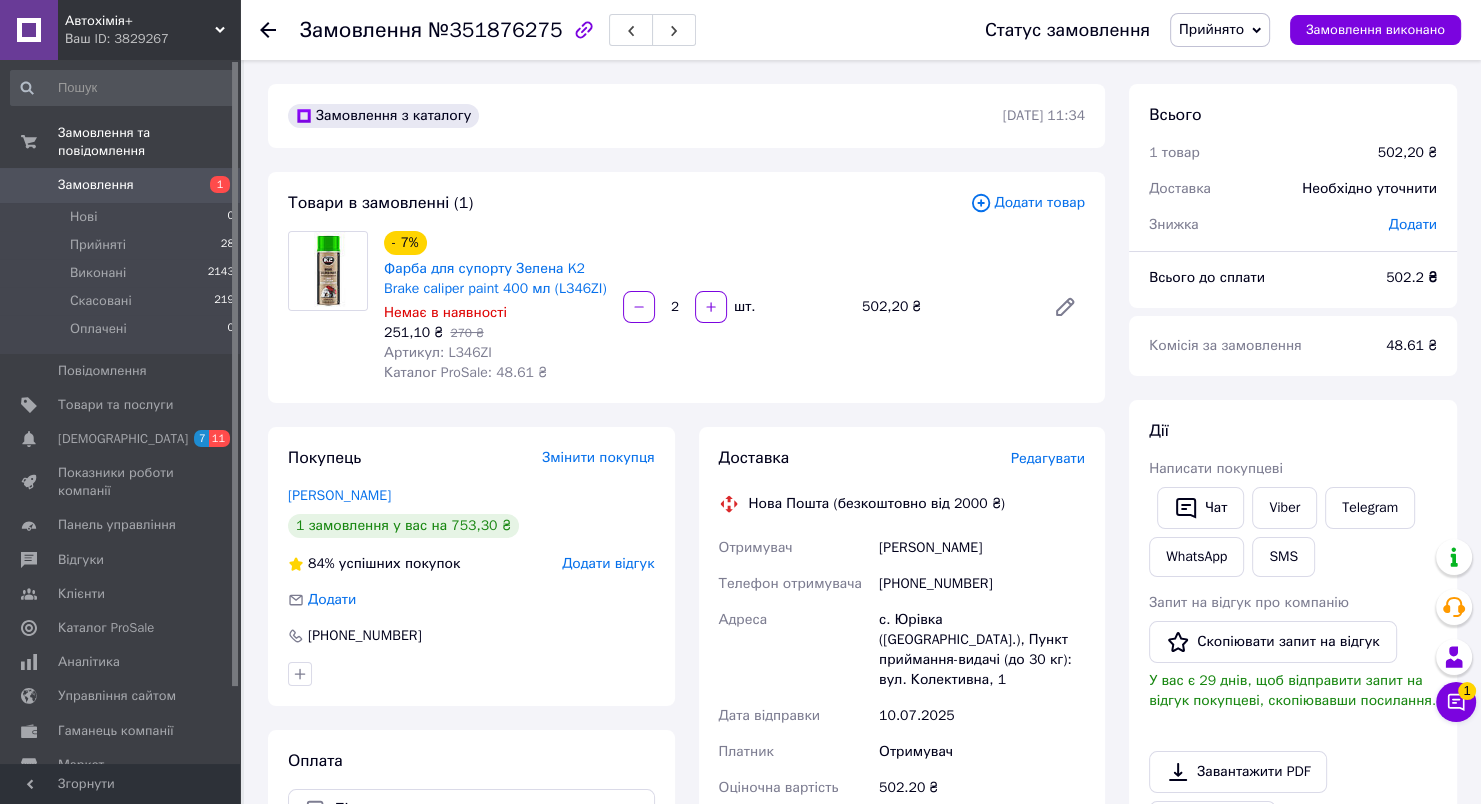click on "Доставка Редагувати Нова Пошта (безкоштовно від 2000 ₴) Отримувач Калита Євгеній Телефон отримувача +380995051703 Адреса с. Юрівка (Сумська обл.), Пункт приймання-видачі (до 30 кг): вул. Колективна, 1 Дата відправки 10.07.2025 Платник Отримувач Оціночна вартість 502.20 ₴ Сума післяплати 502.20 ₴ Комісія за післяплату 30.04 ₴ Платник комісії післяплати Отримувач Передати номер або Згенерувати ЕН Платник Отримувач Відправник Прізвище отримувача Калита Ім'я отримувача Євгеній По батькові отримувача Телефон отримувача +380995051703 Тип доставки У відділенні Кур'єром В поштоматі 502.2" at bounding box center [902, 787] 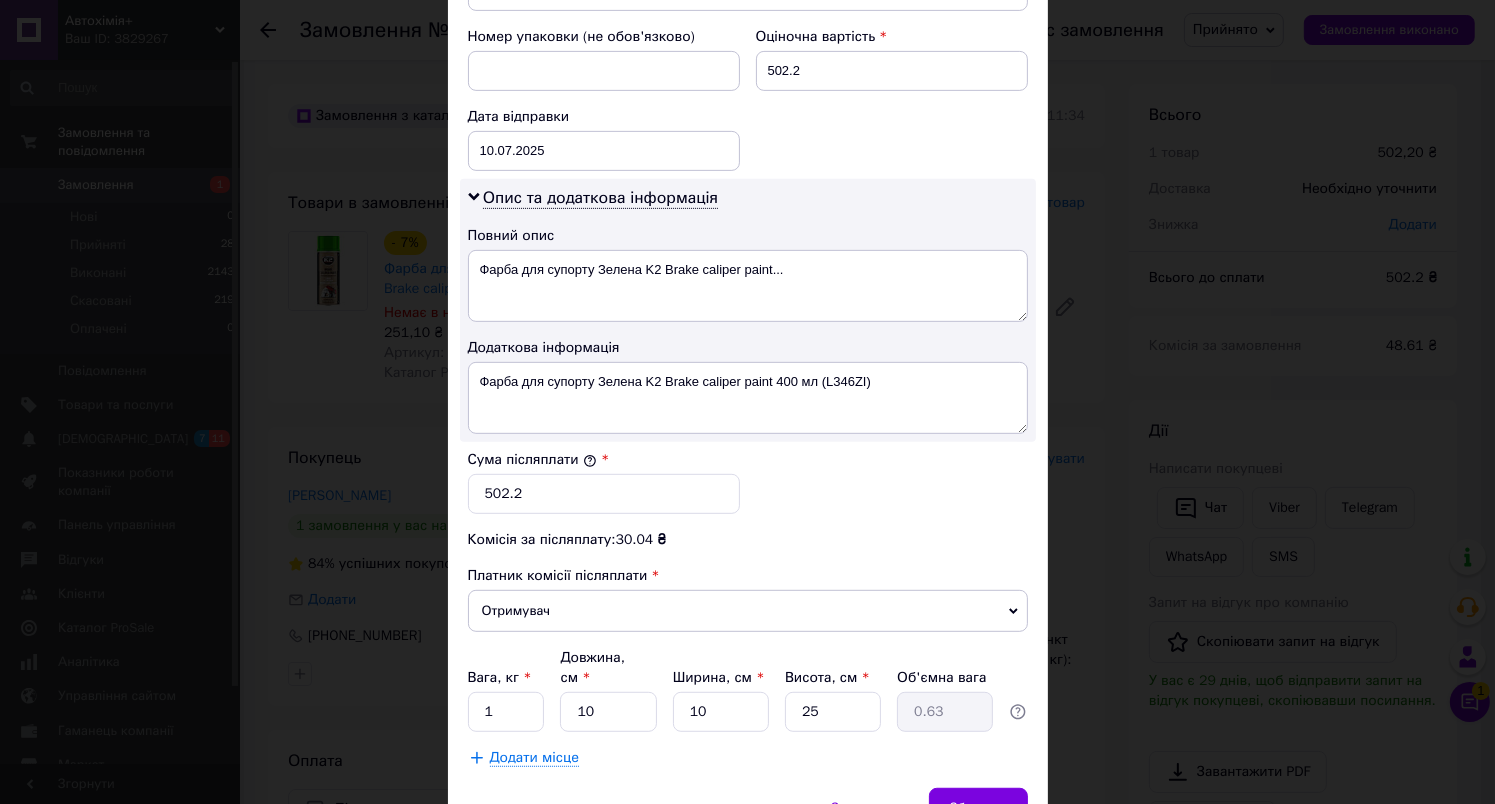 scroll, scrollTop: 959, scrollLeft: 0, axis: vertical 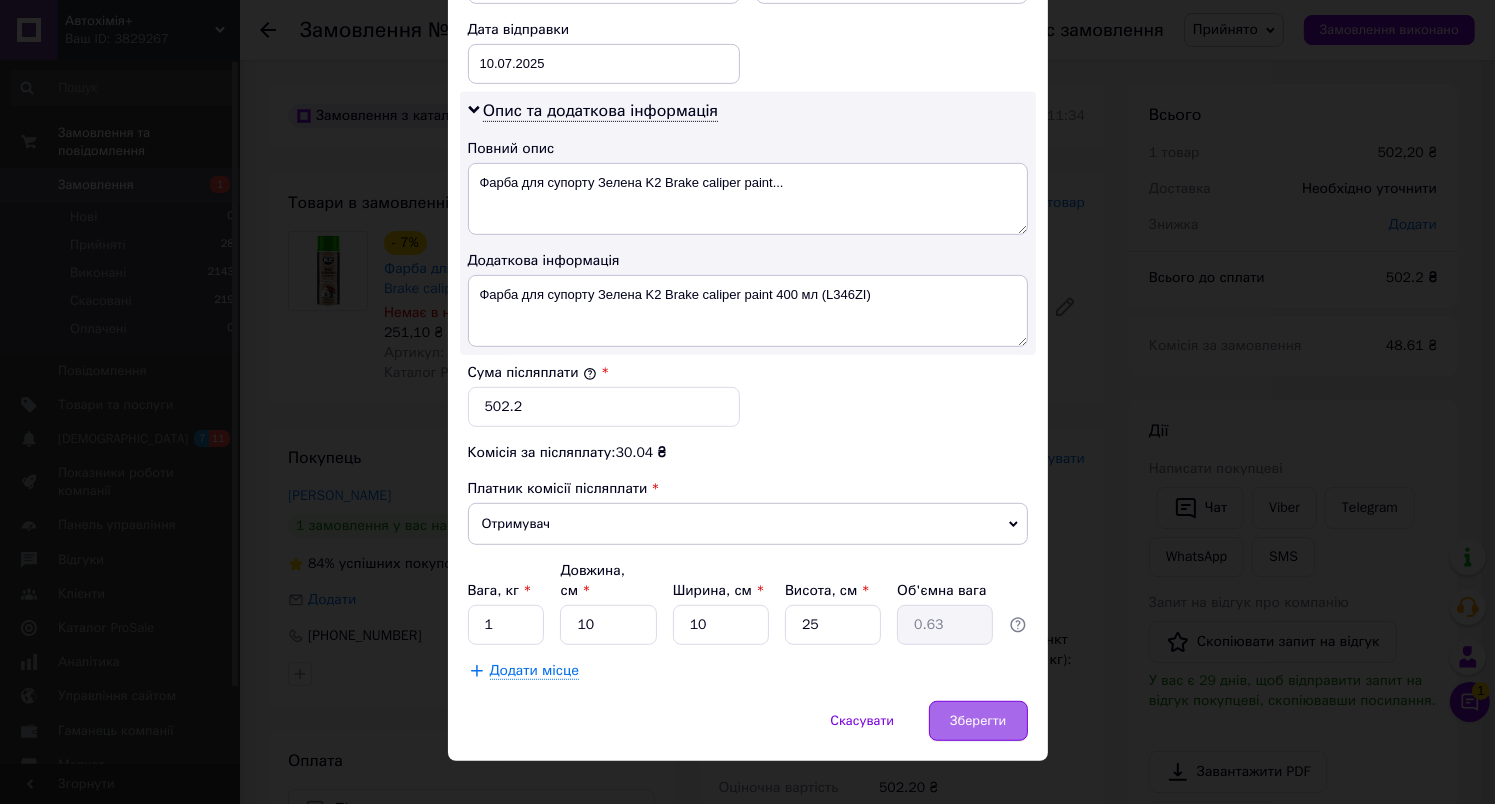 click on "Зберегти" at bounding box center [978, 721] 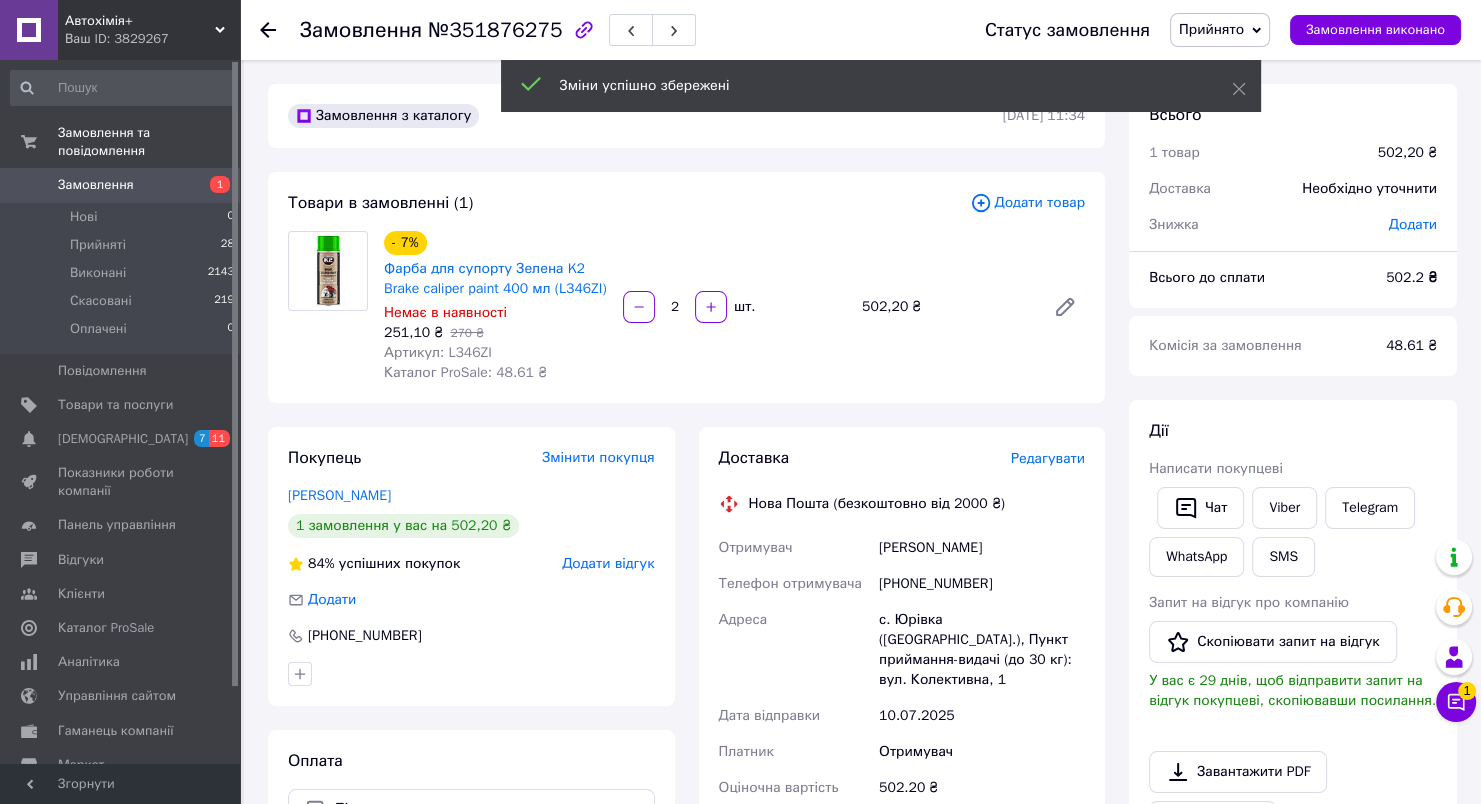 click on "Редагувати" at bounding box center [1048, 458] 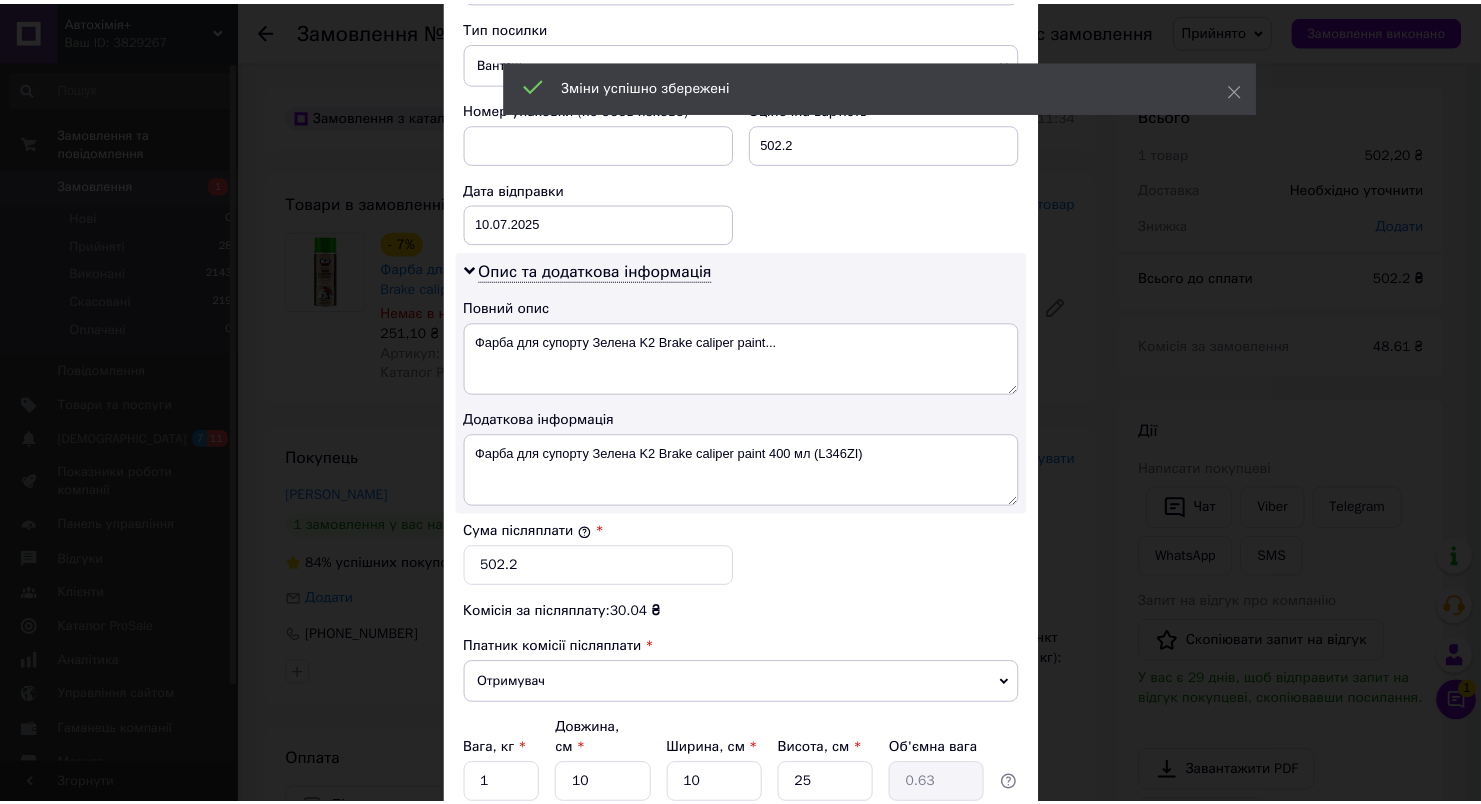 scroll, scrollTop: 959, scrollLeft: 0, axis: vertical 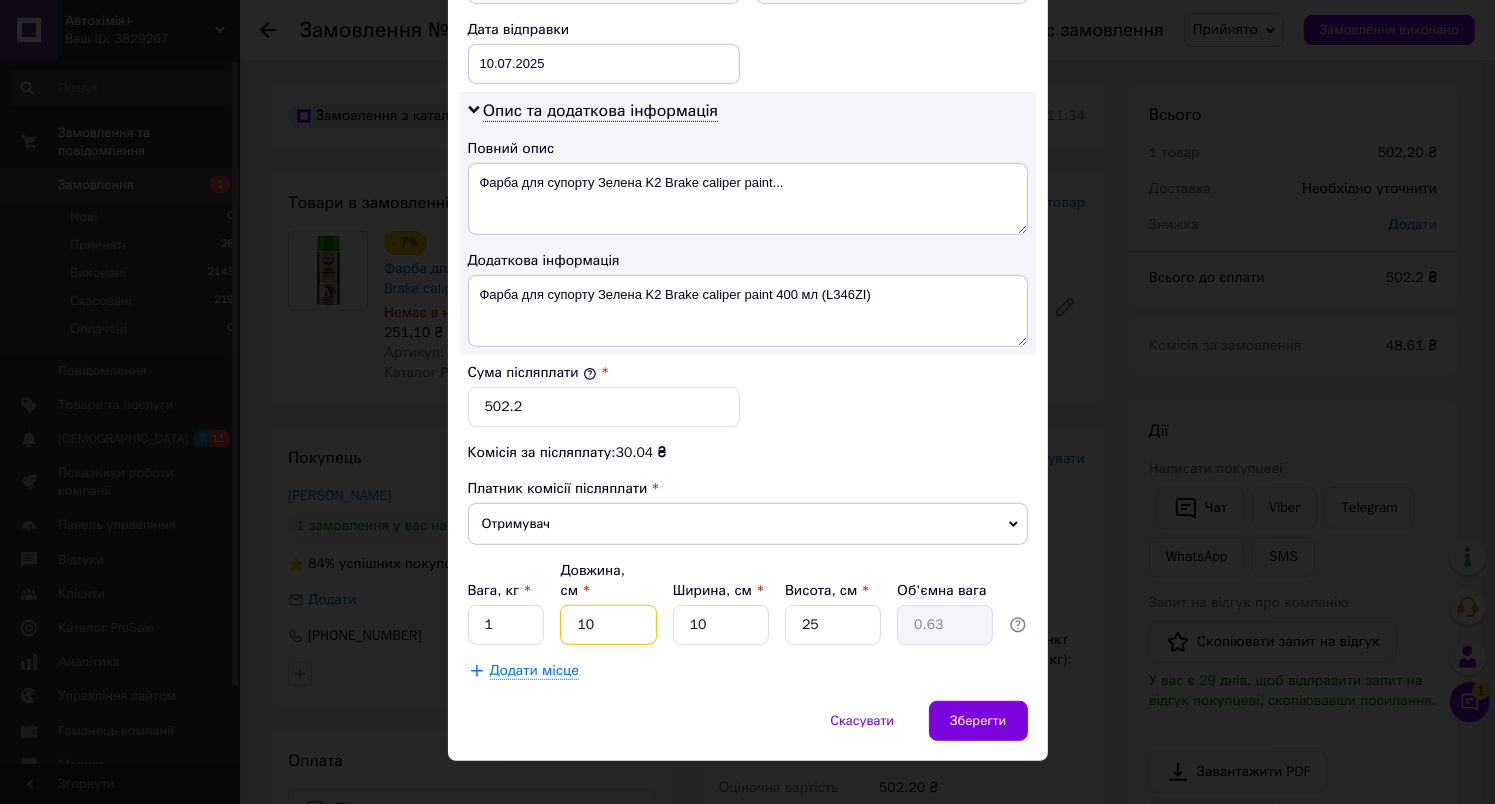 click on "10" at bounding box center (608, 625) 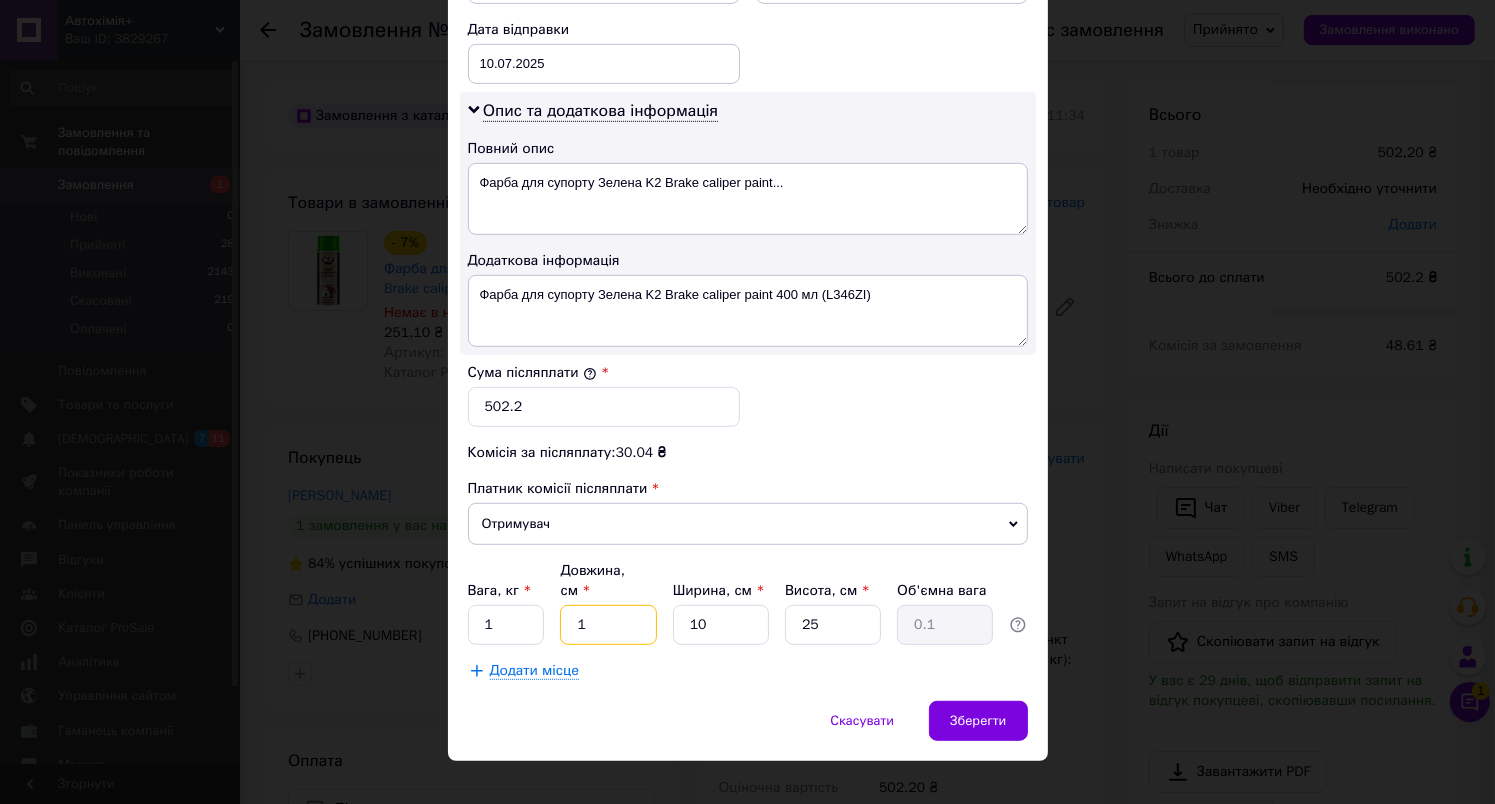 type 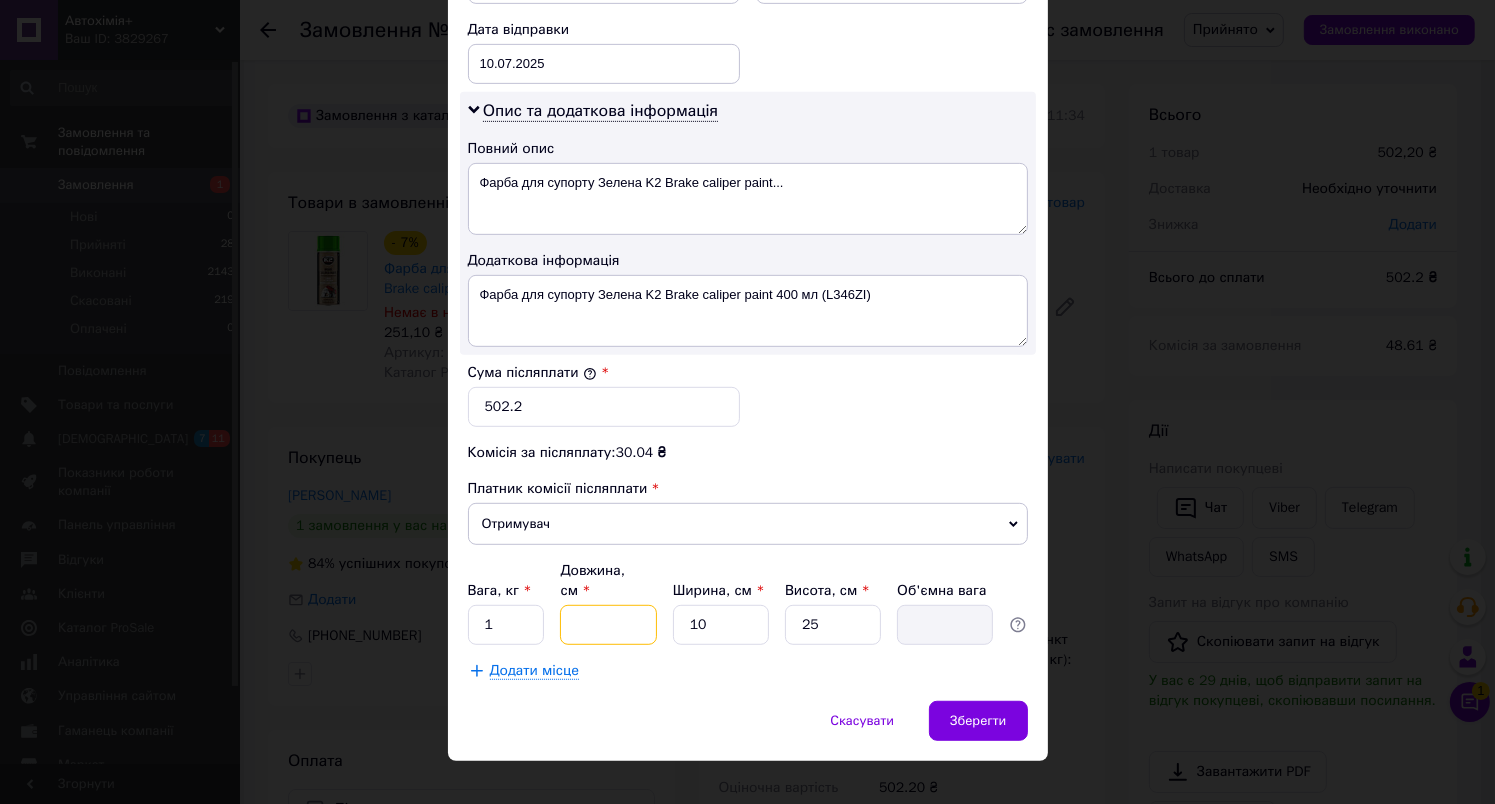 type on "2" 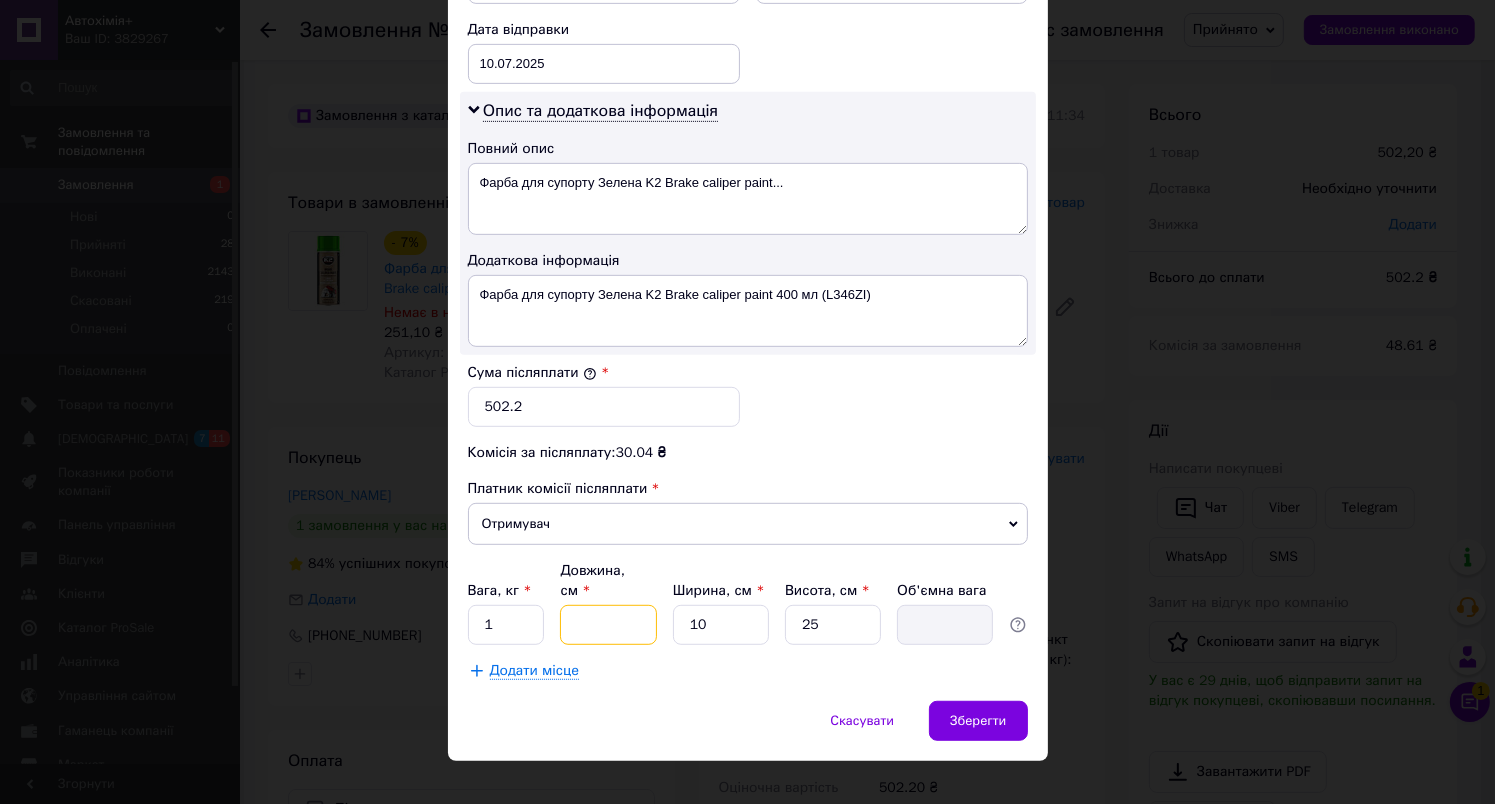type on "0.13" 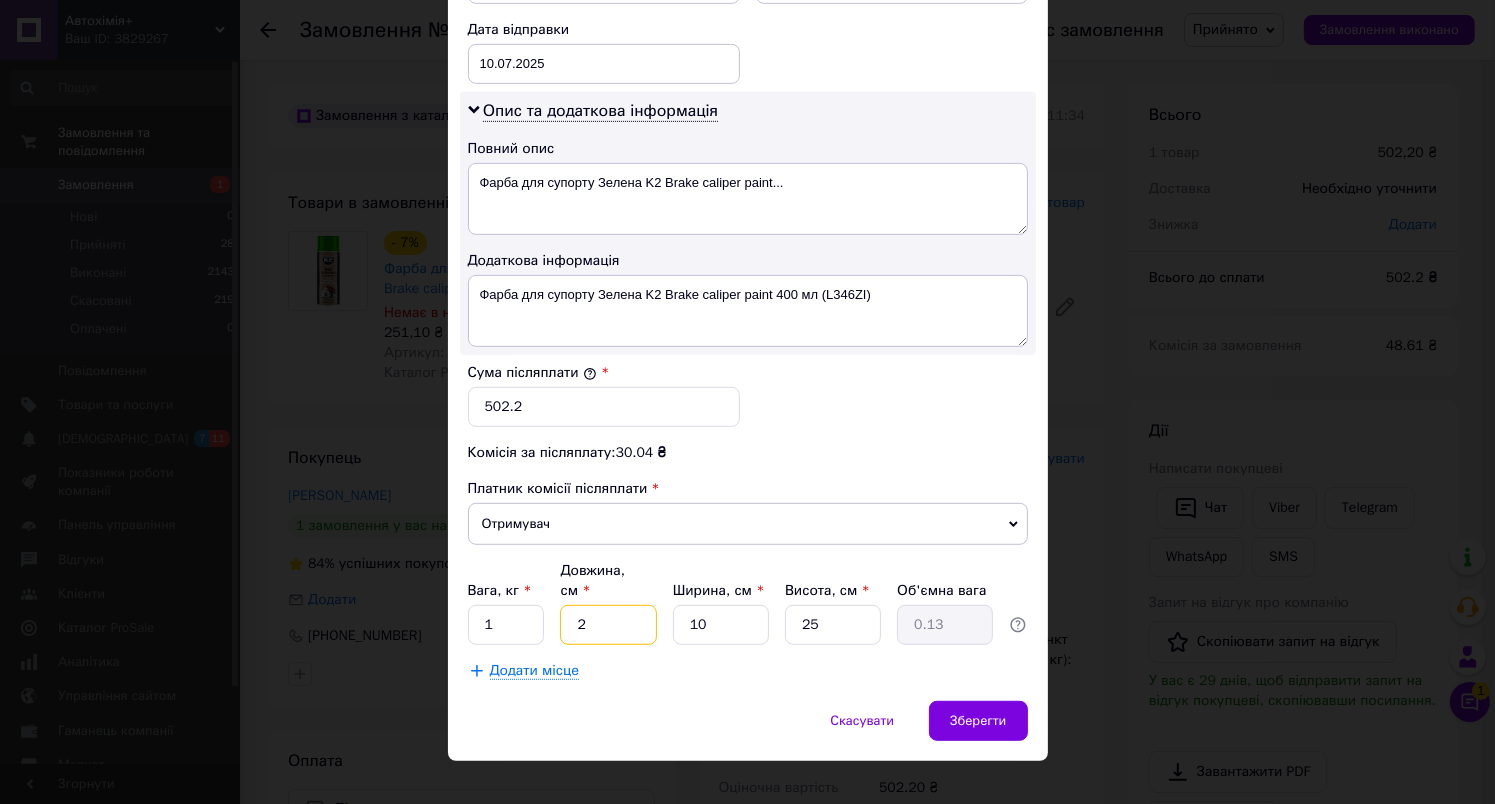 type on "22" 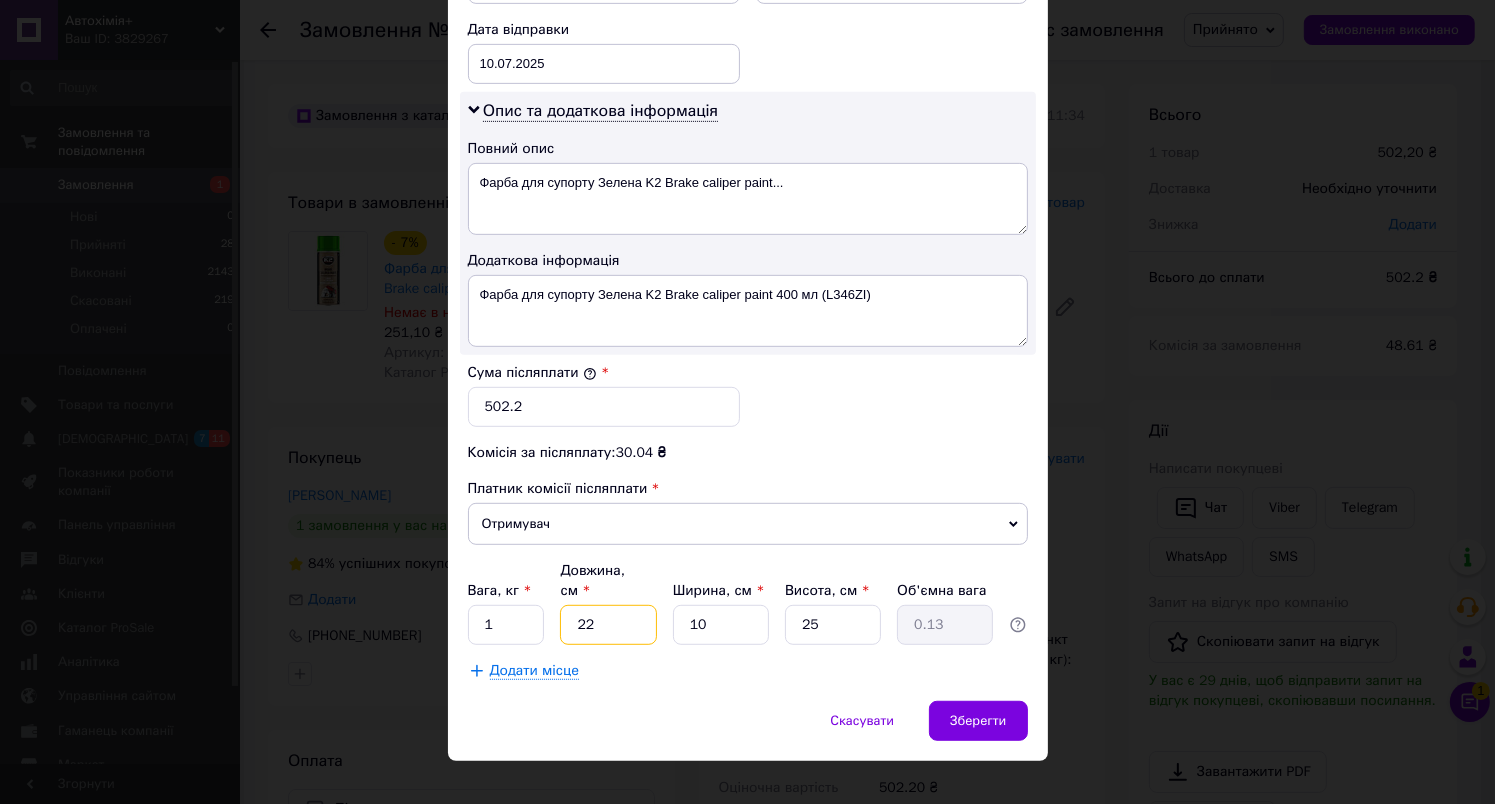 type on "1.38" 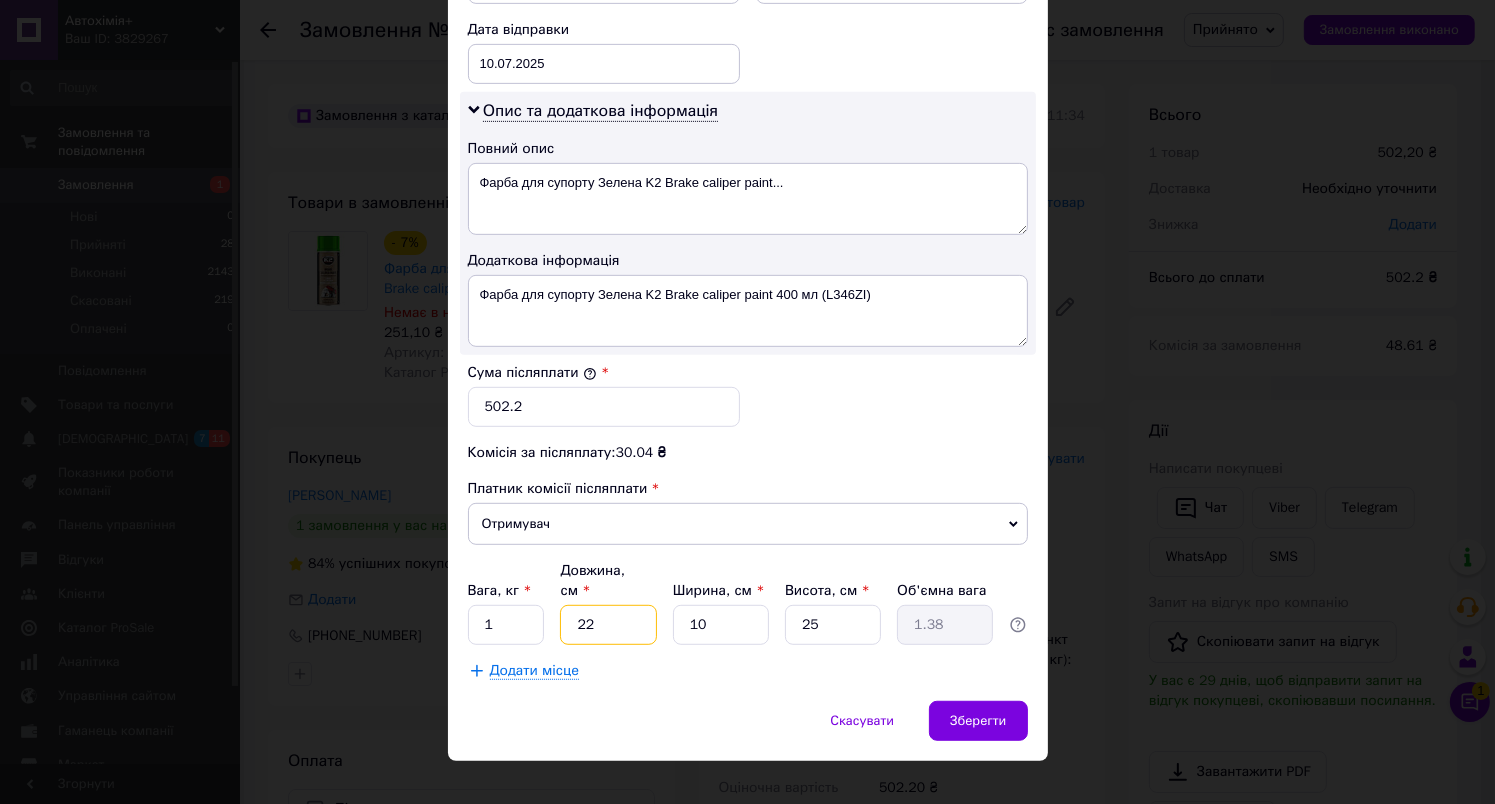 type on "22" 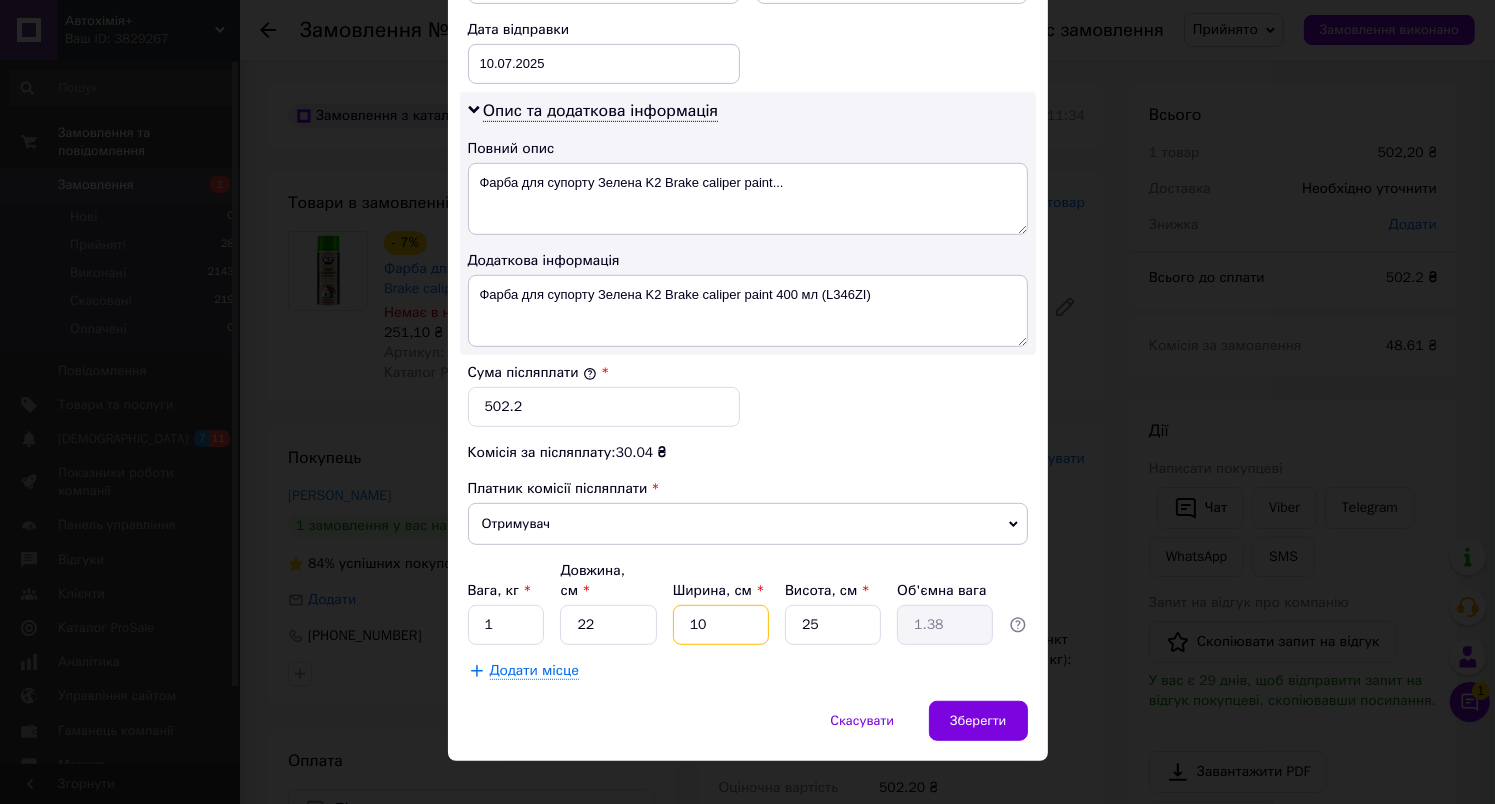 click on "10" at bounding box center (721, 625) 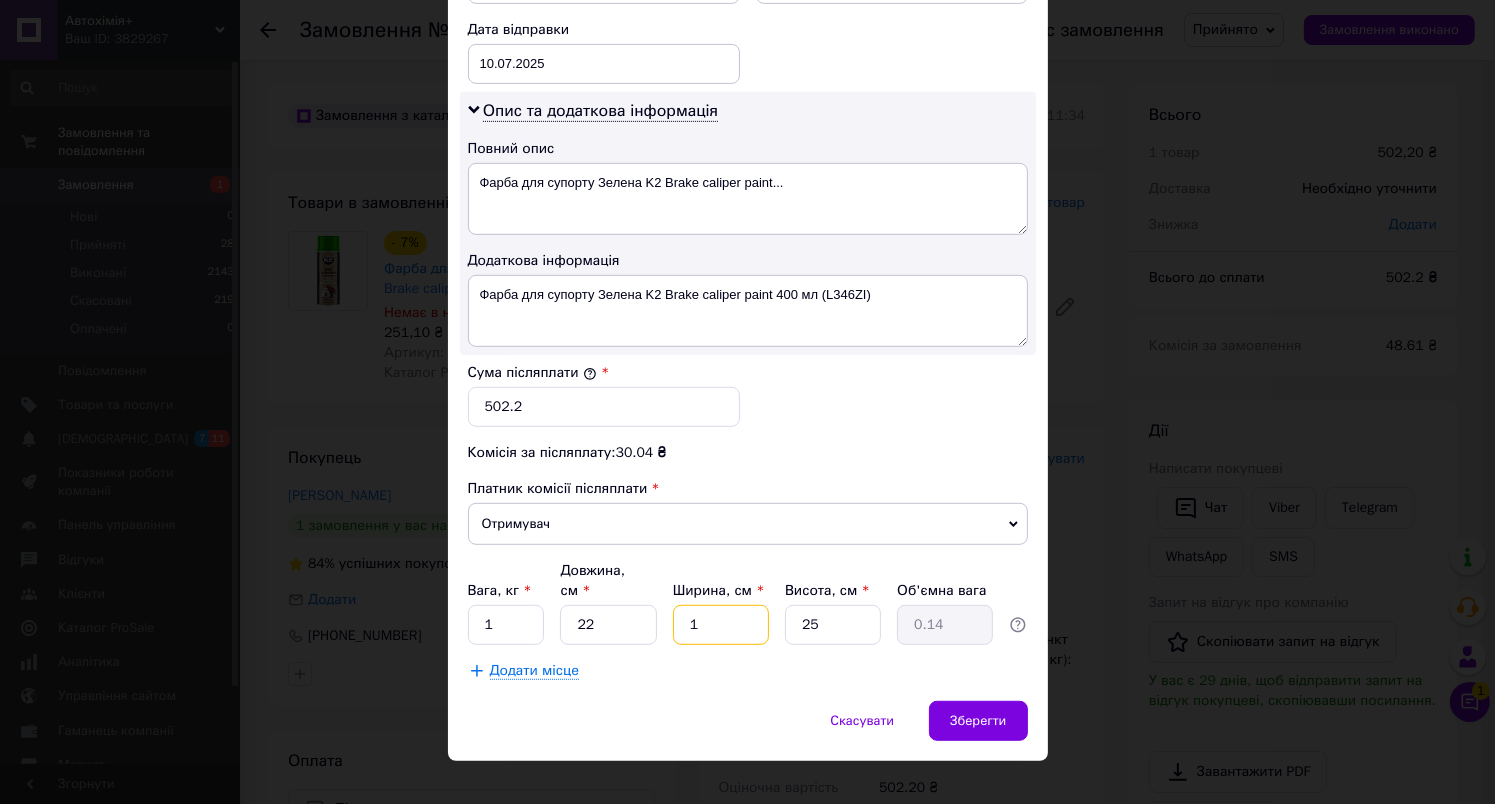 type on "13" 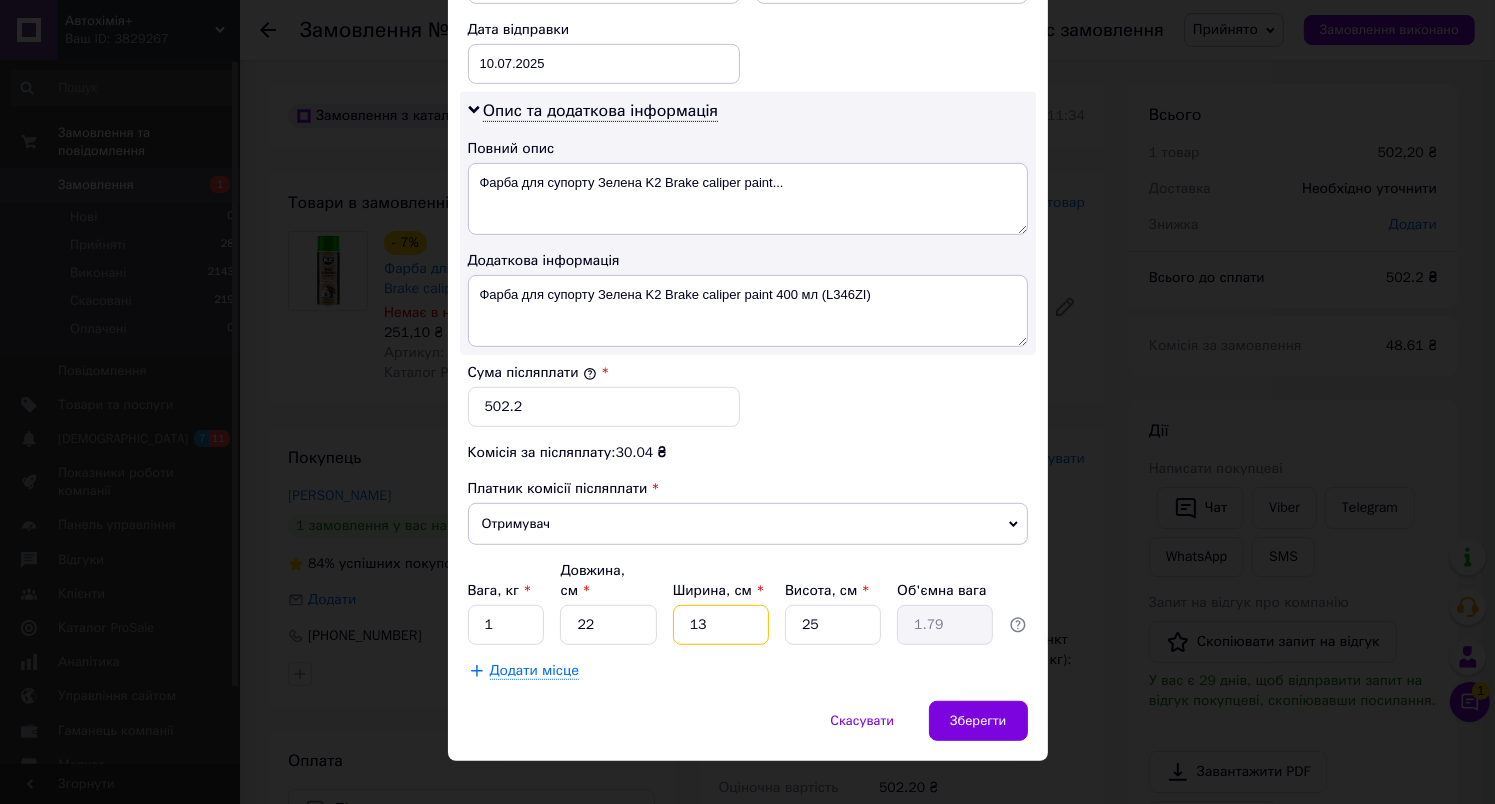 type on "13" 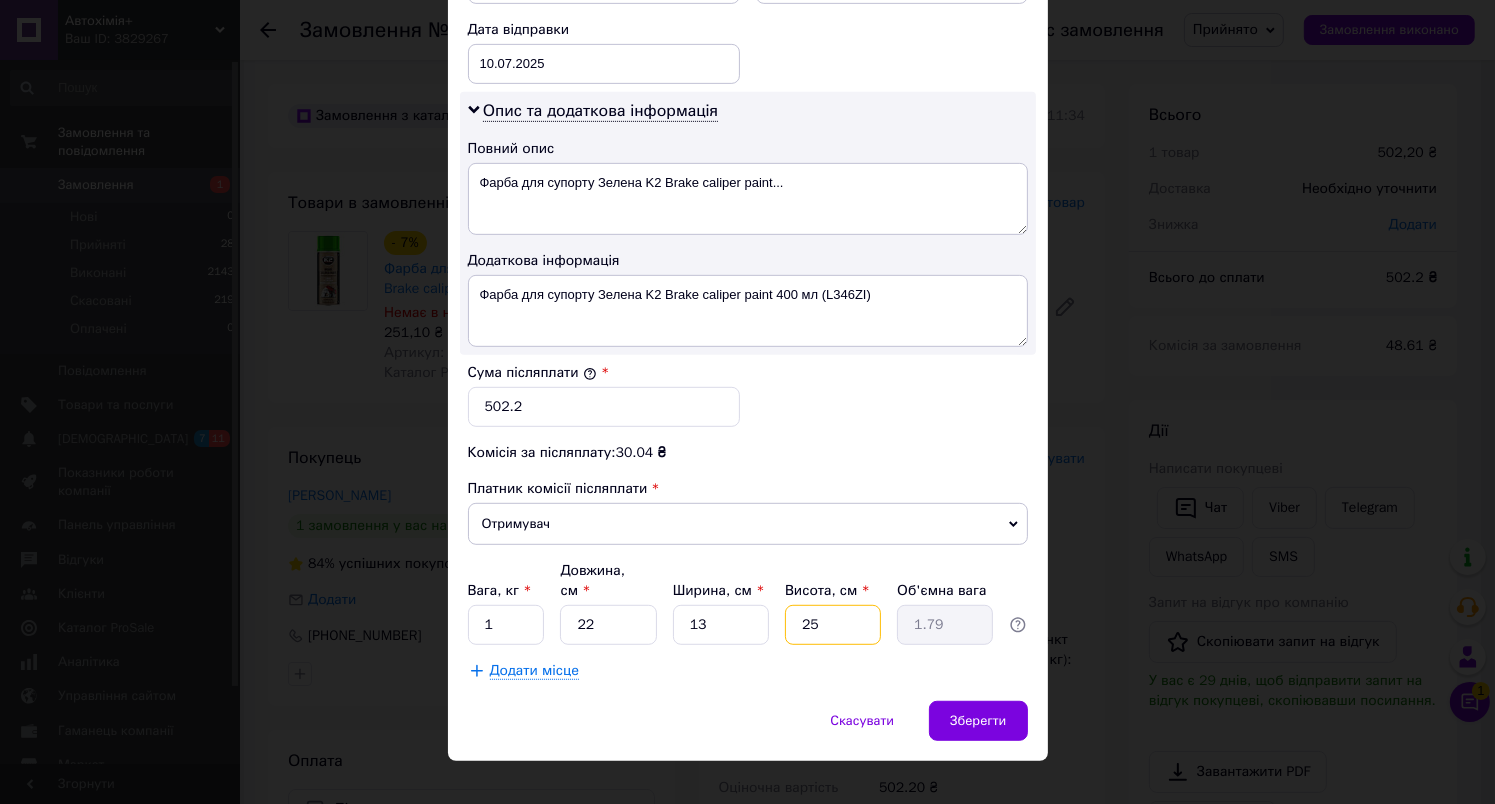 click on "25" at bounding box center (833, 625) 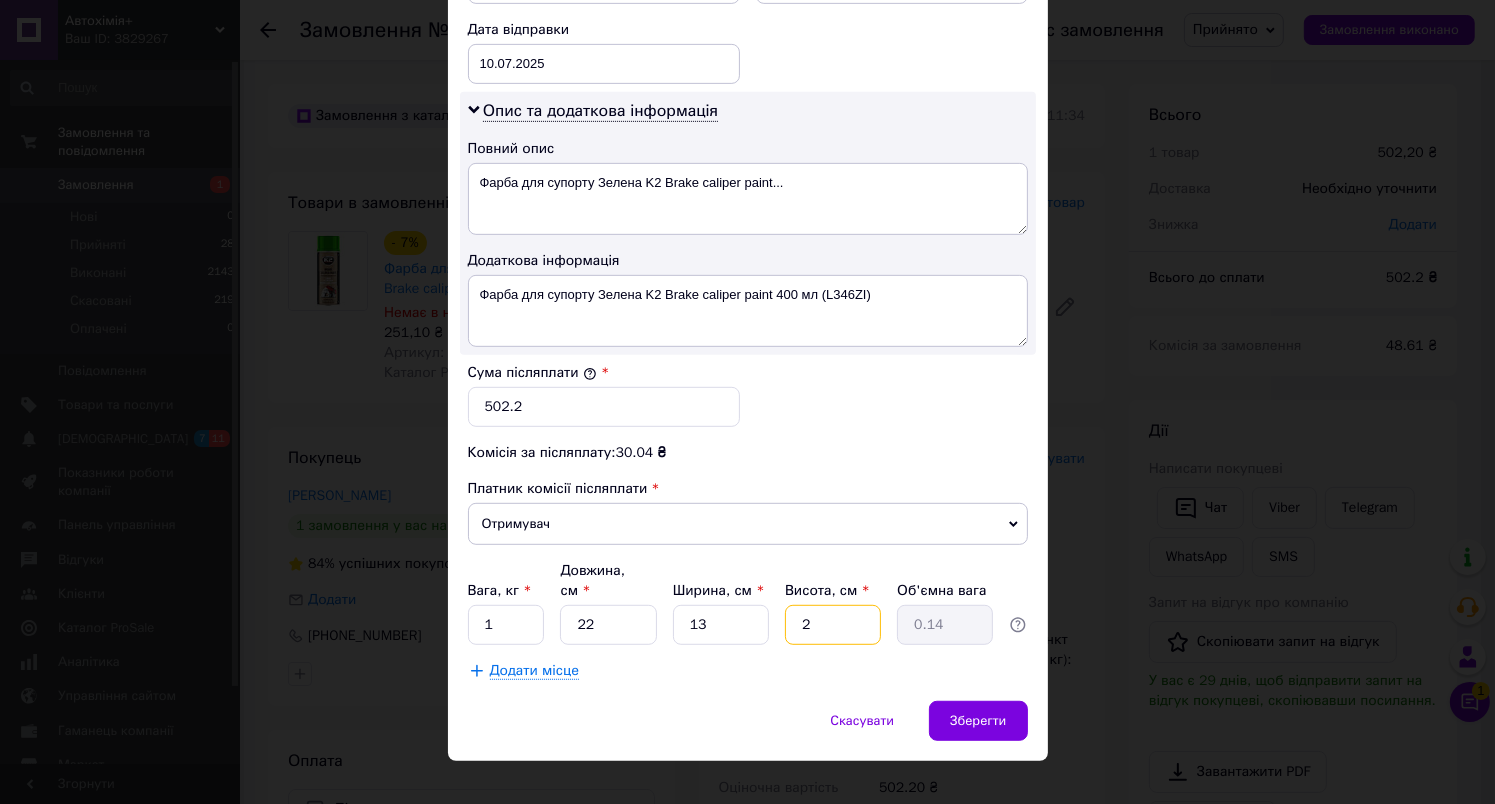 type 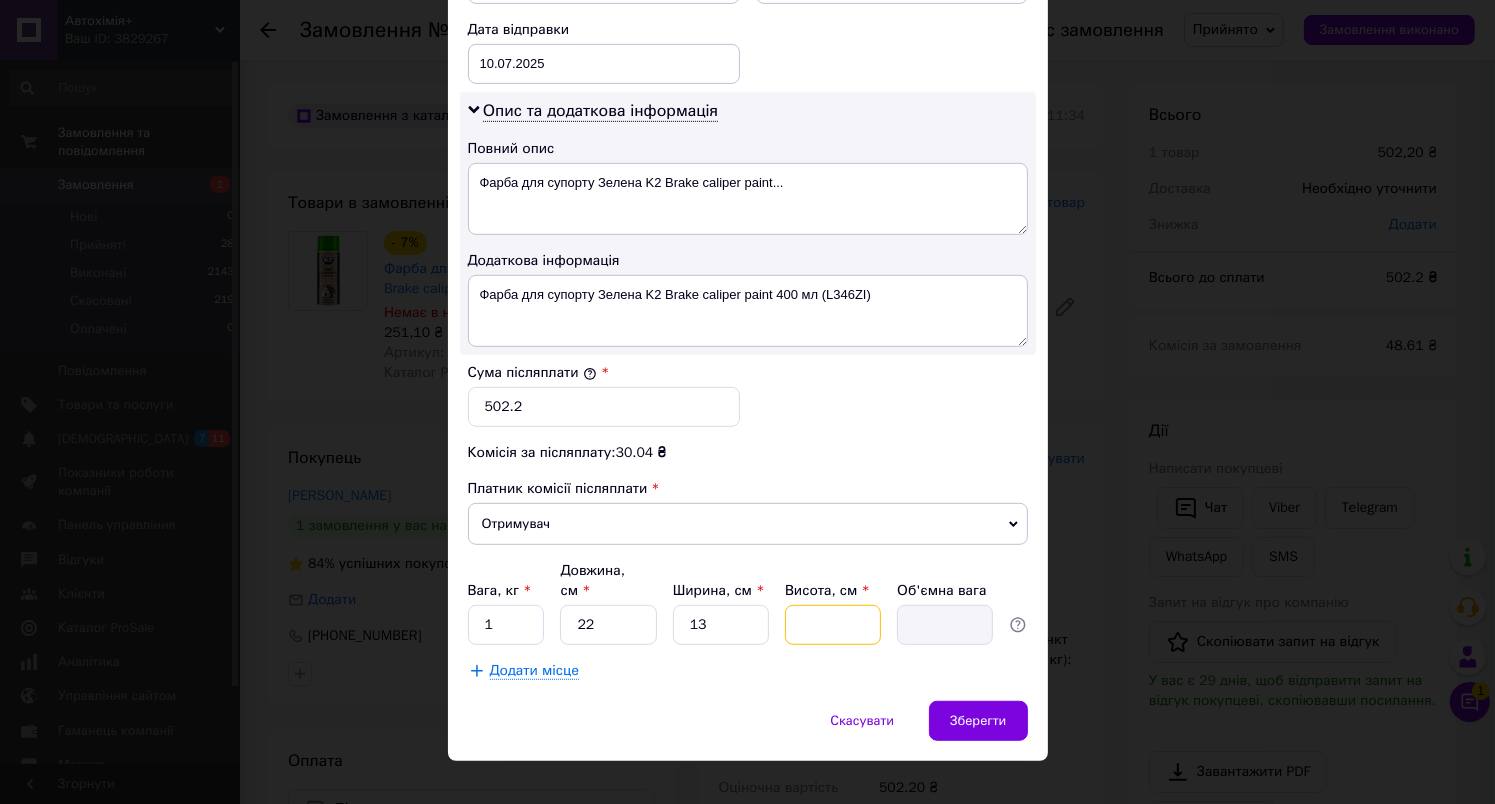 type on "8" 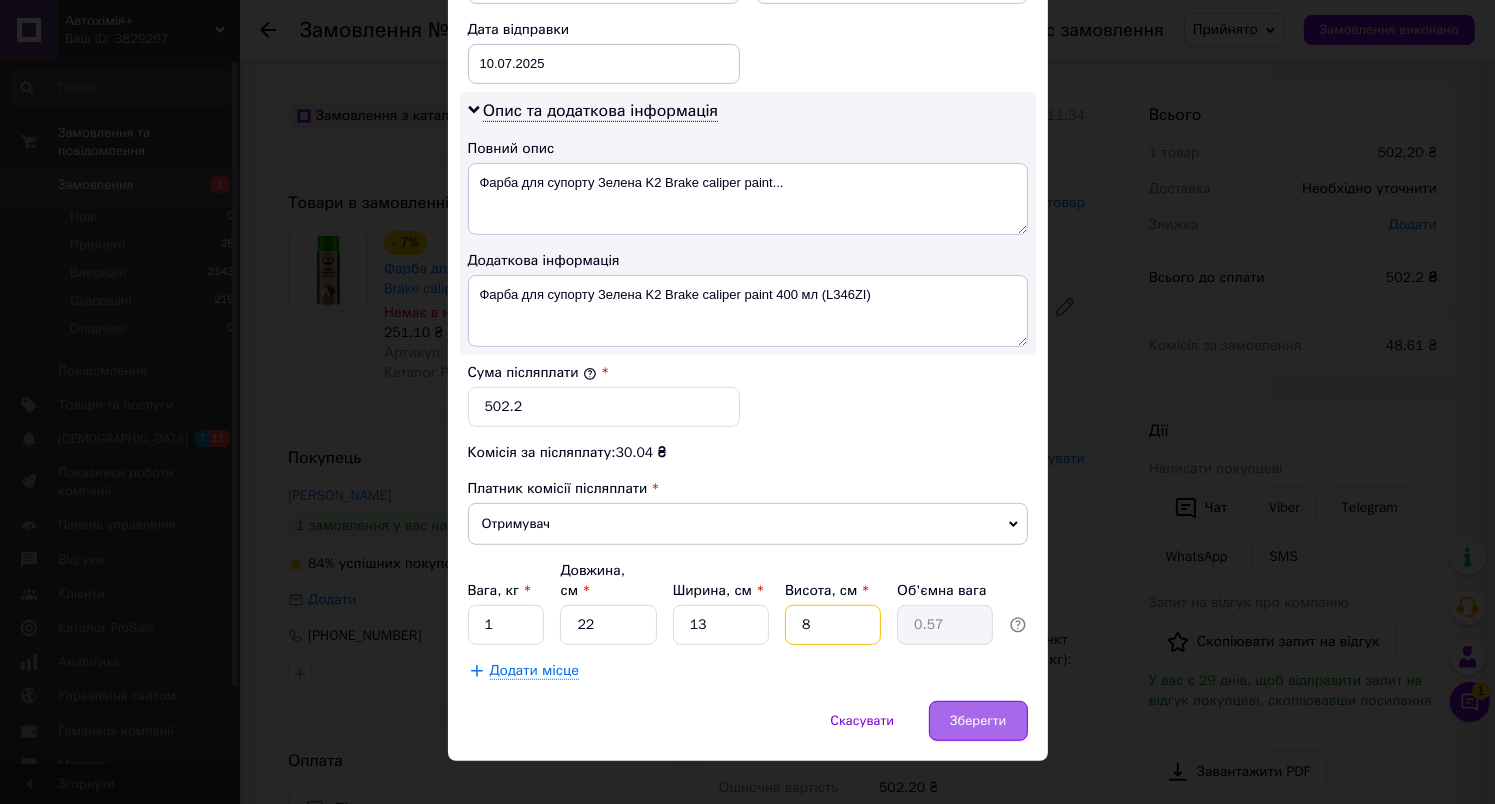 type on "8" 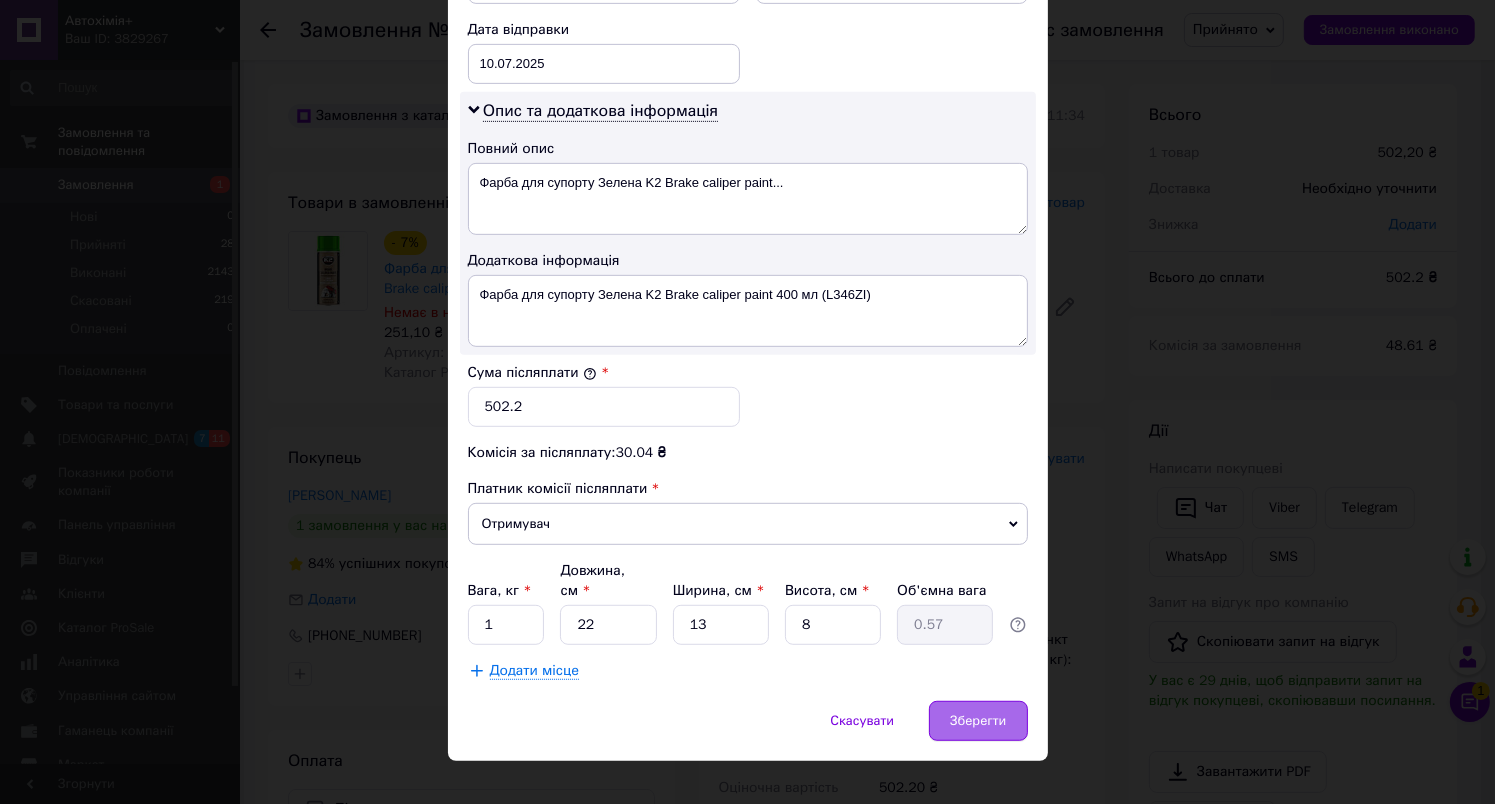 click on "Зберегти" at bounding box center [978, 721] 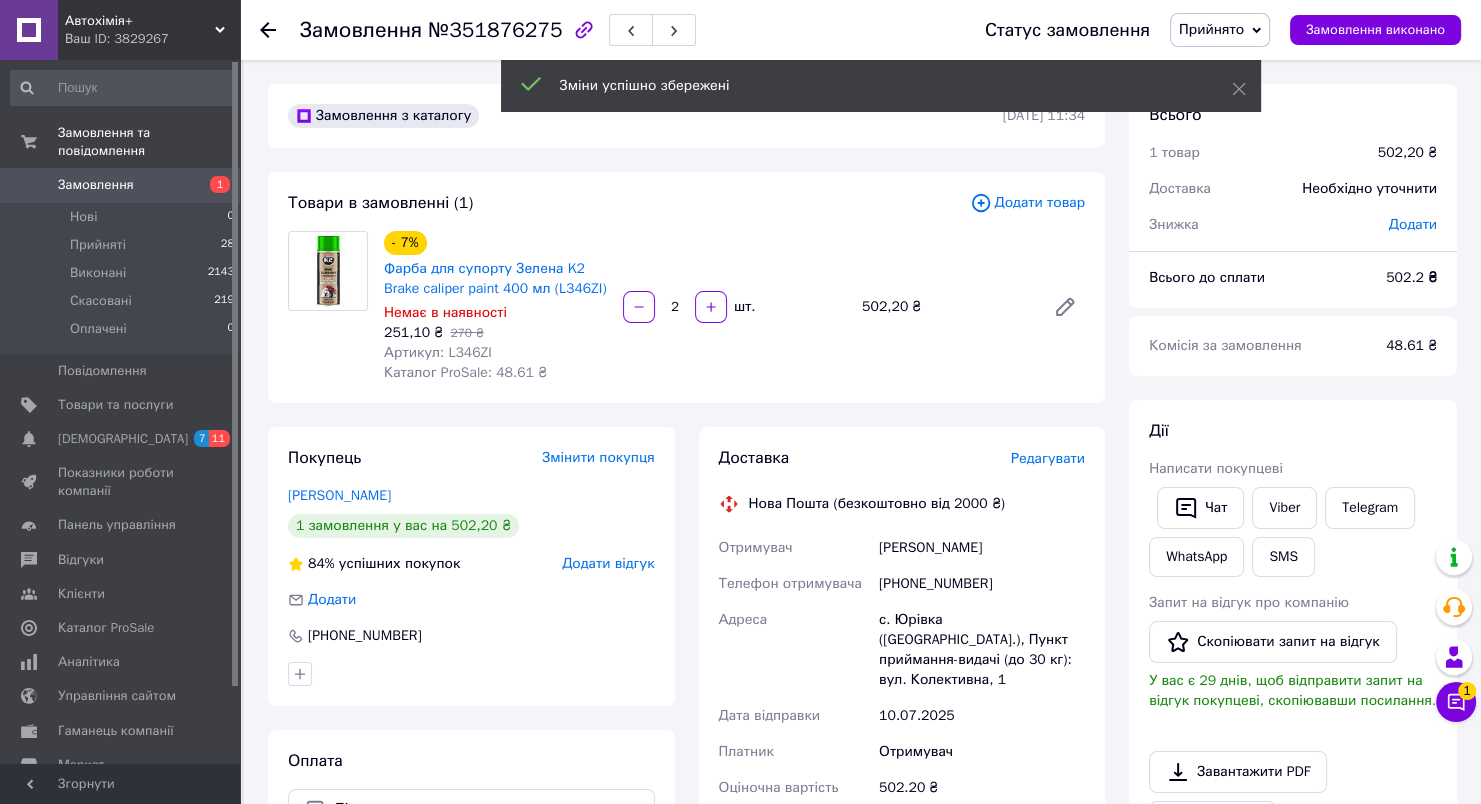 scroll, scrollTop: 400, scrollLeft: 0, axis: vertical 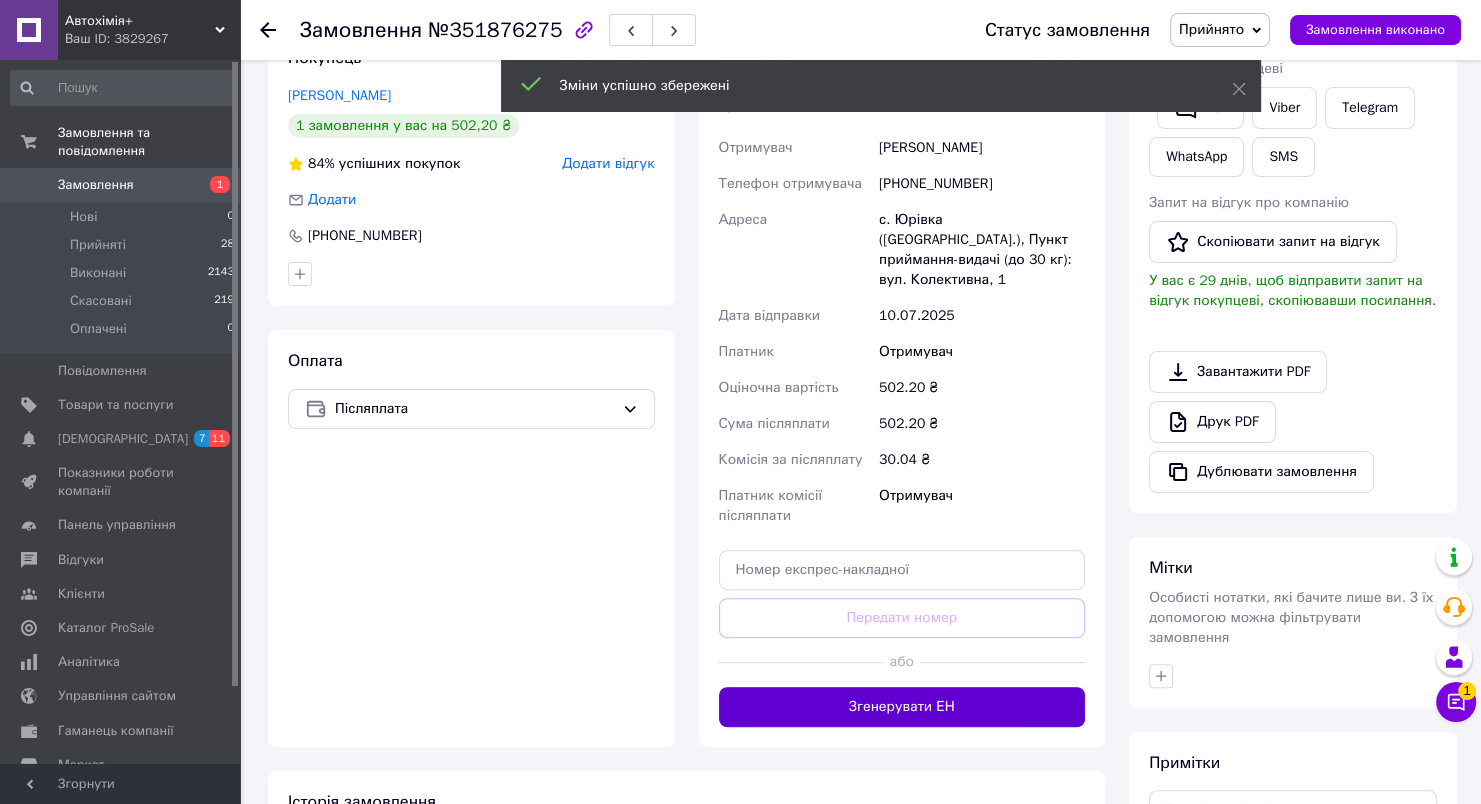 click on "Згенерувати ЕН" at bounding box center (902, 707) 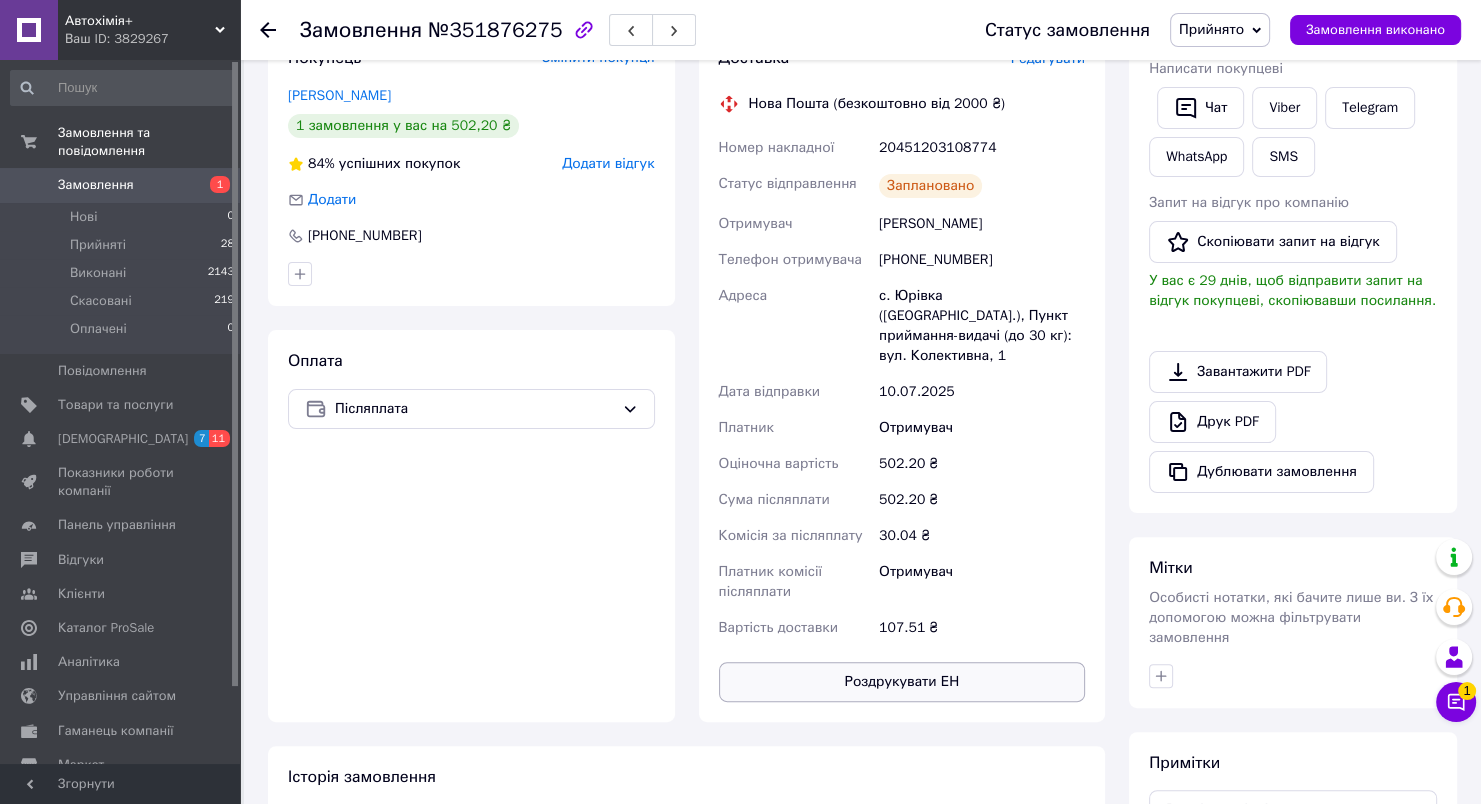 click on "Роздрукувати ЕН" at bounding box center [902, 682] 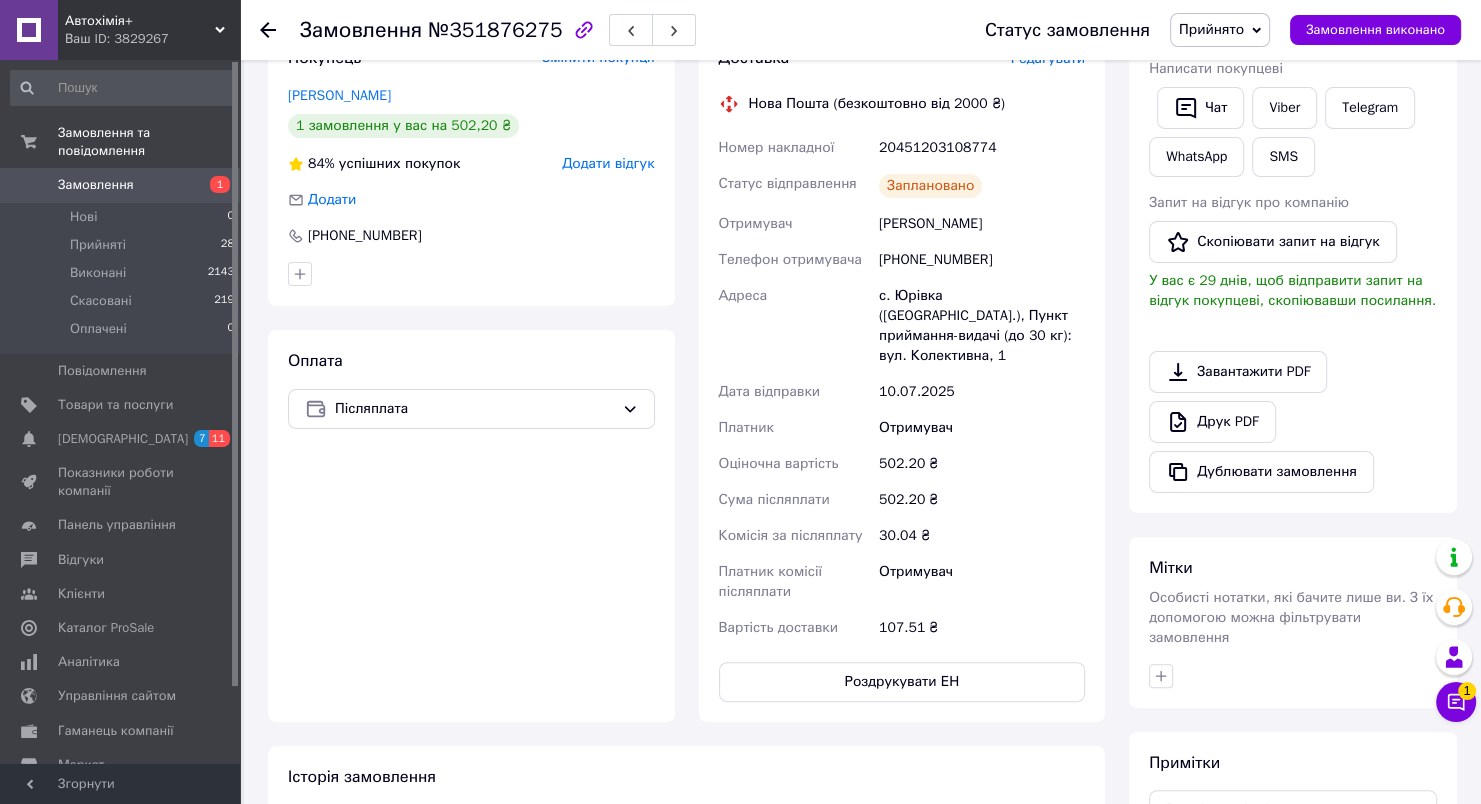 click on "Замовлення" at bounding box center [96, 185] 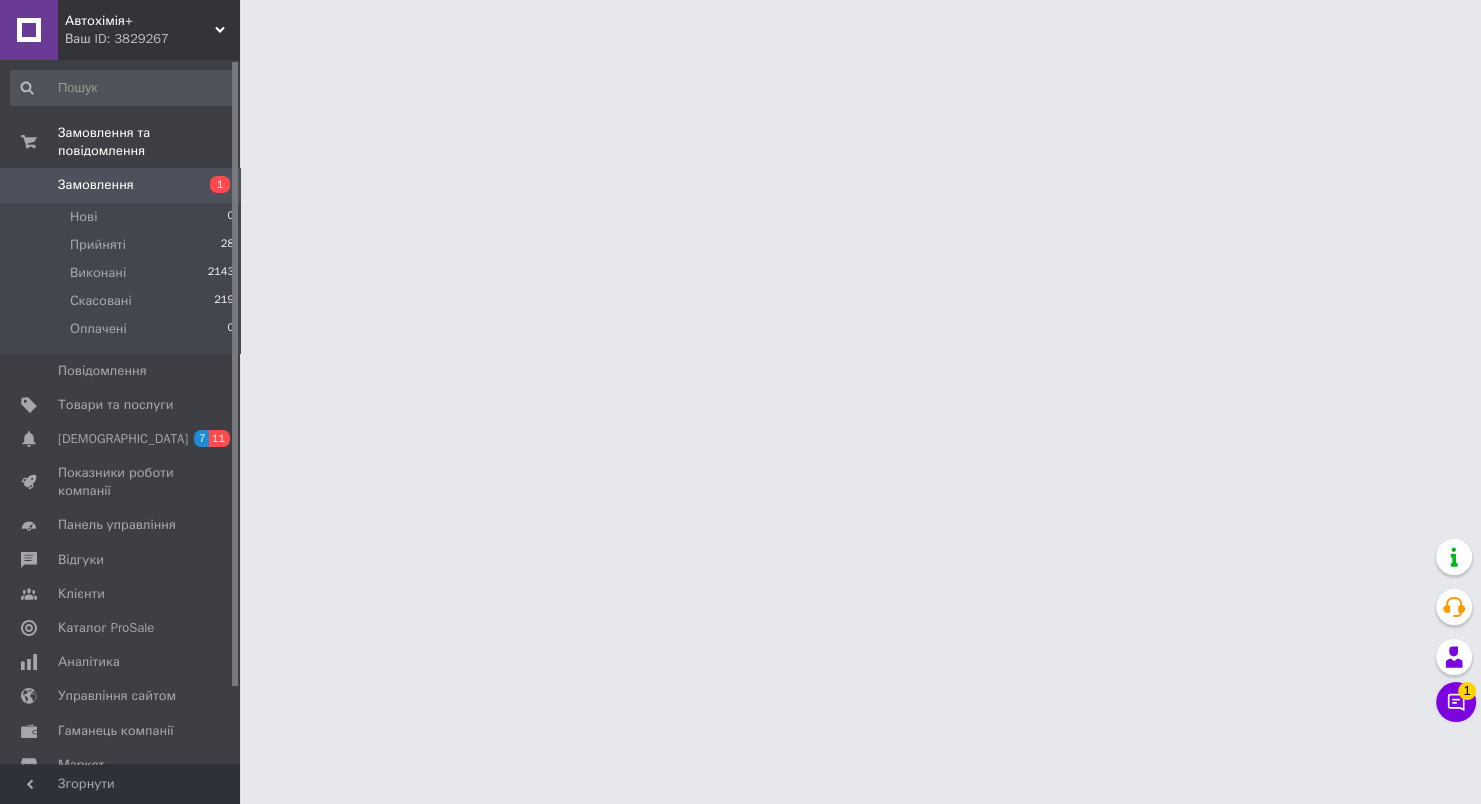 scroll, scrollTop: 0, scrollLeft: 0, axis: both 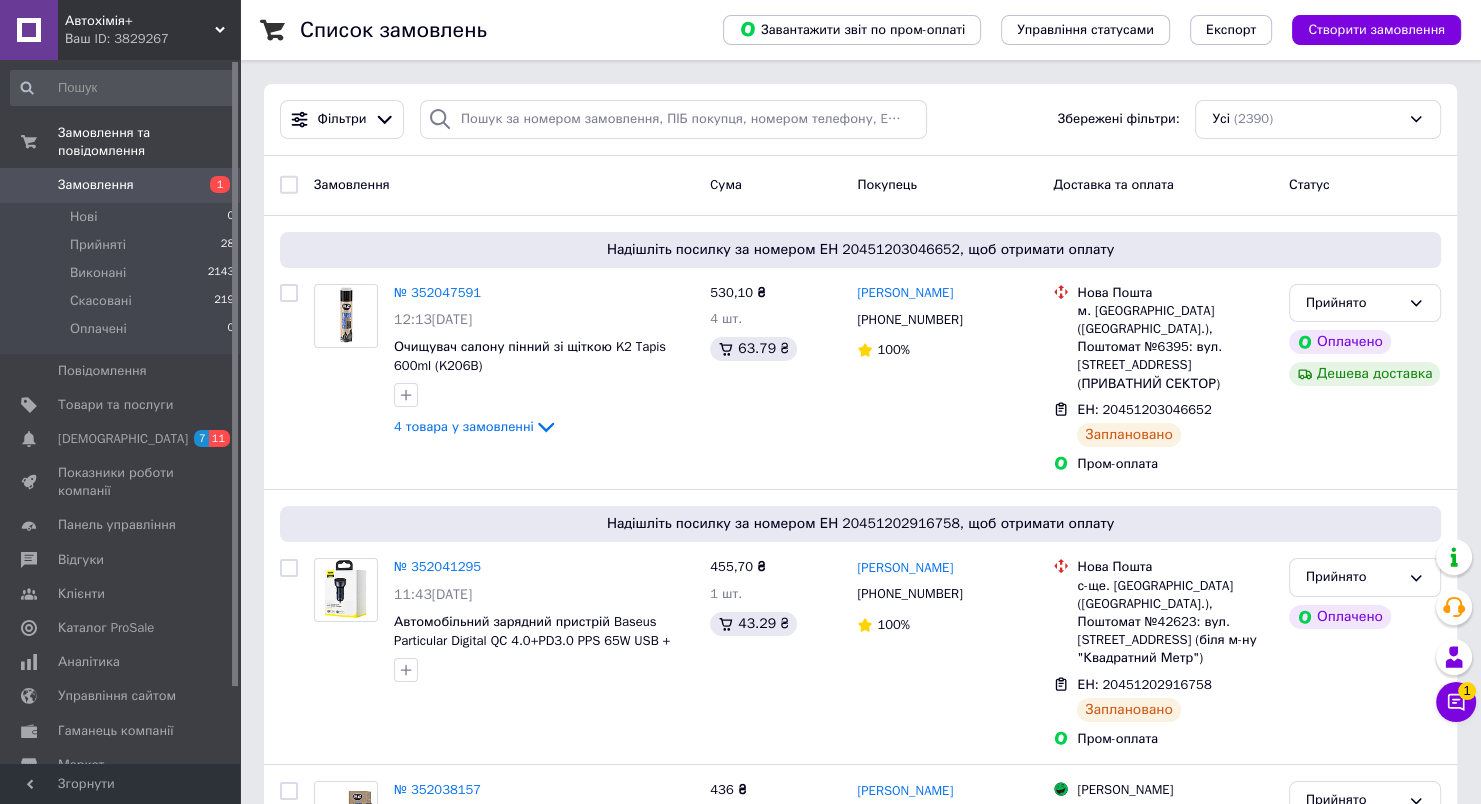 click on "Замовлення 1" at bounding box center [123, 185] 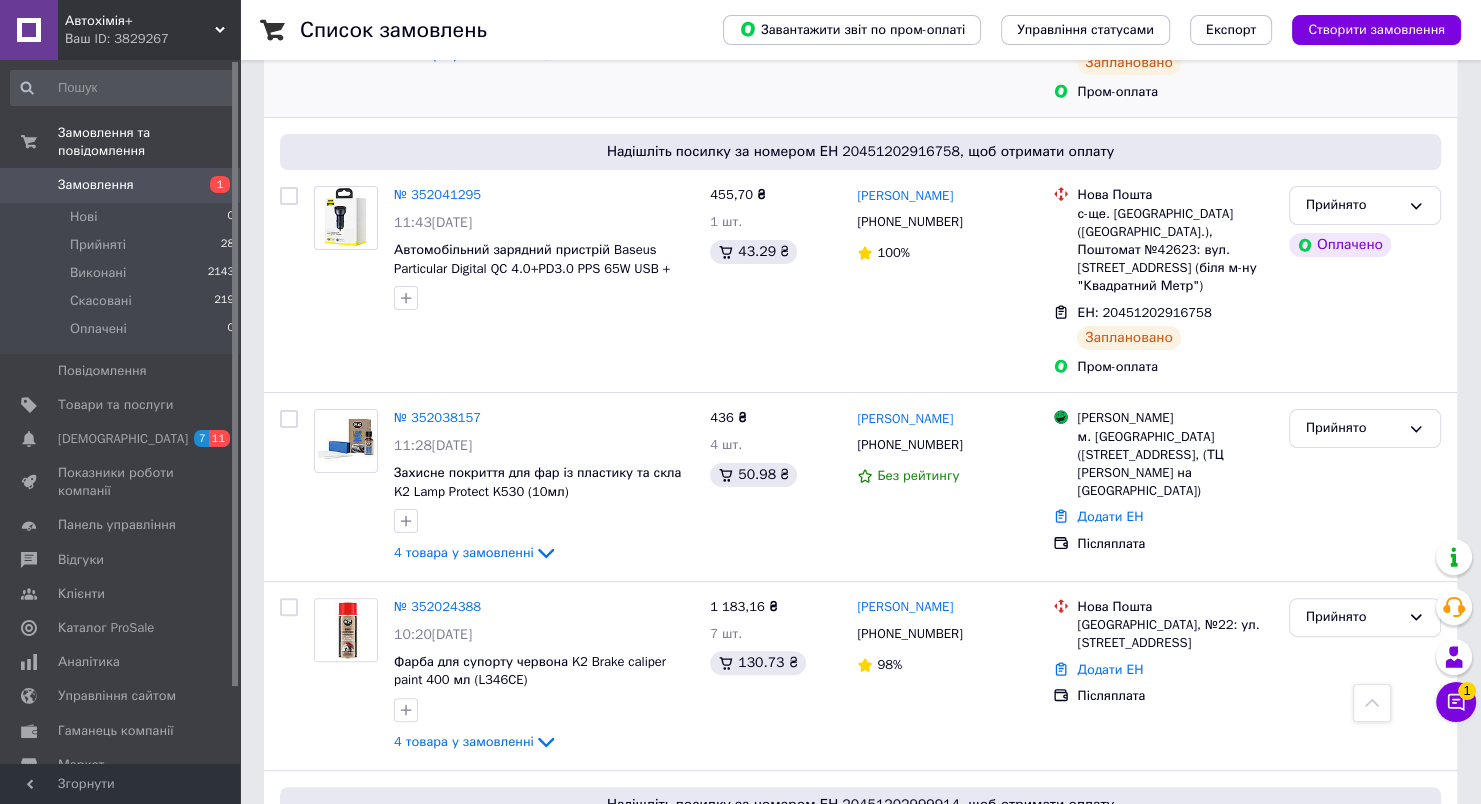scroll, scrollTop: 200, scrollLeft: 0, axis: vertical 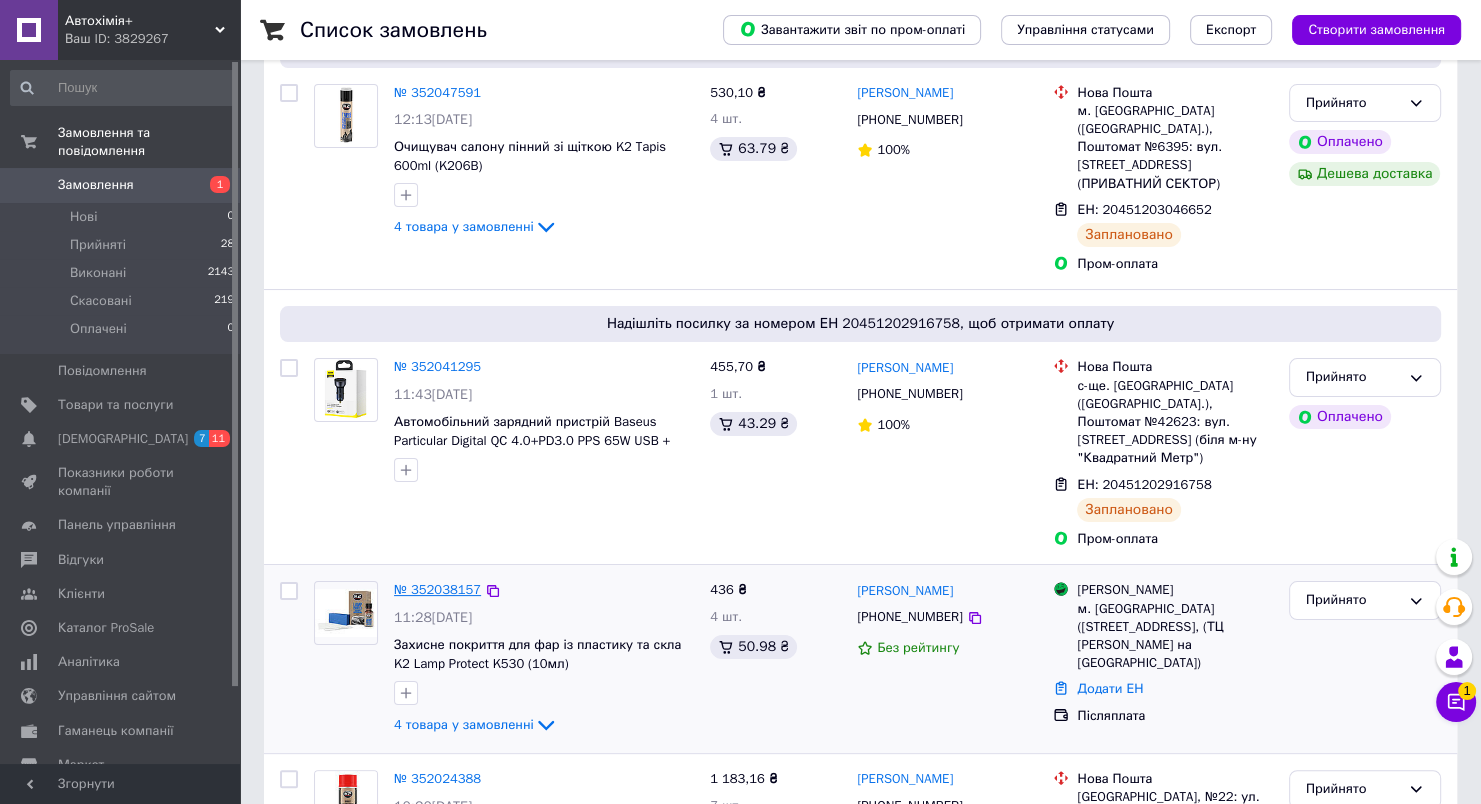 click on "№ 352038157" at bounding box center (437, 589) 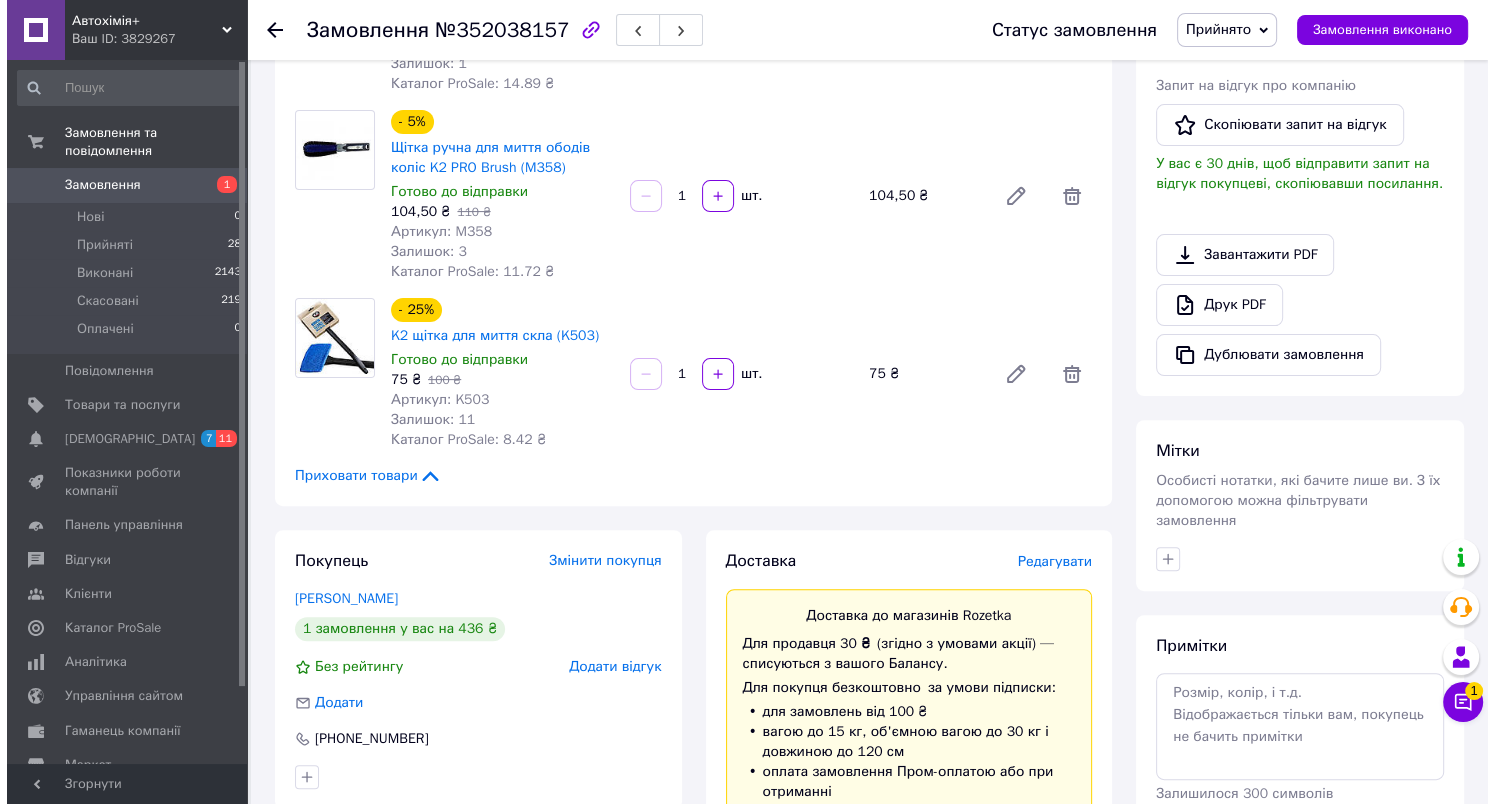 scroll, scrollTop: 600, scrollLeft: 0, axis: vertical 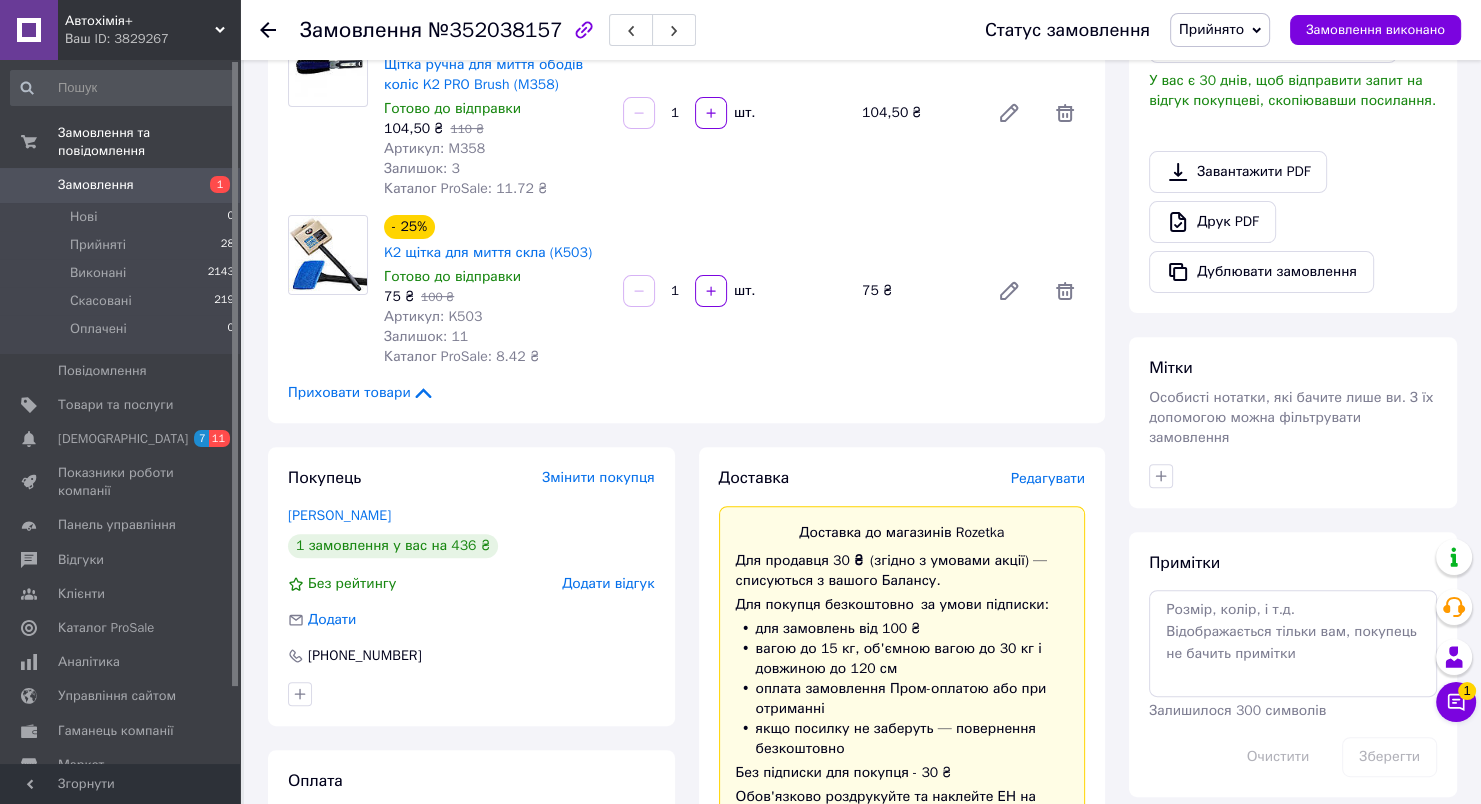click on "Редагувати" at bounding box center [1048, 478] 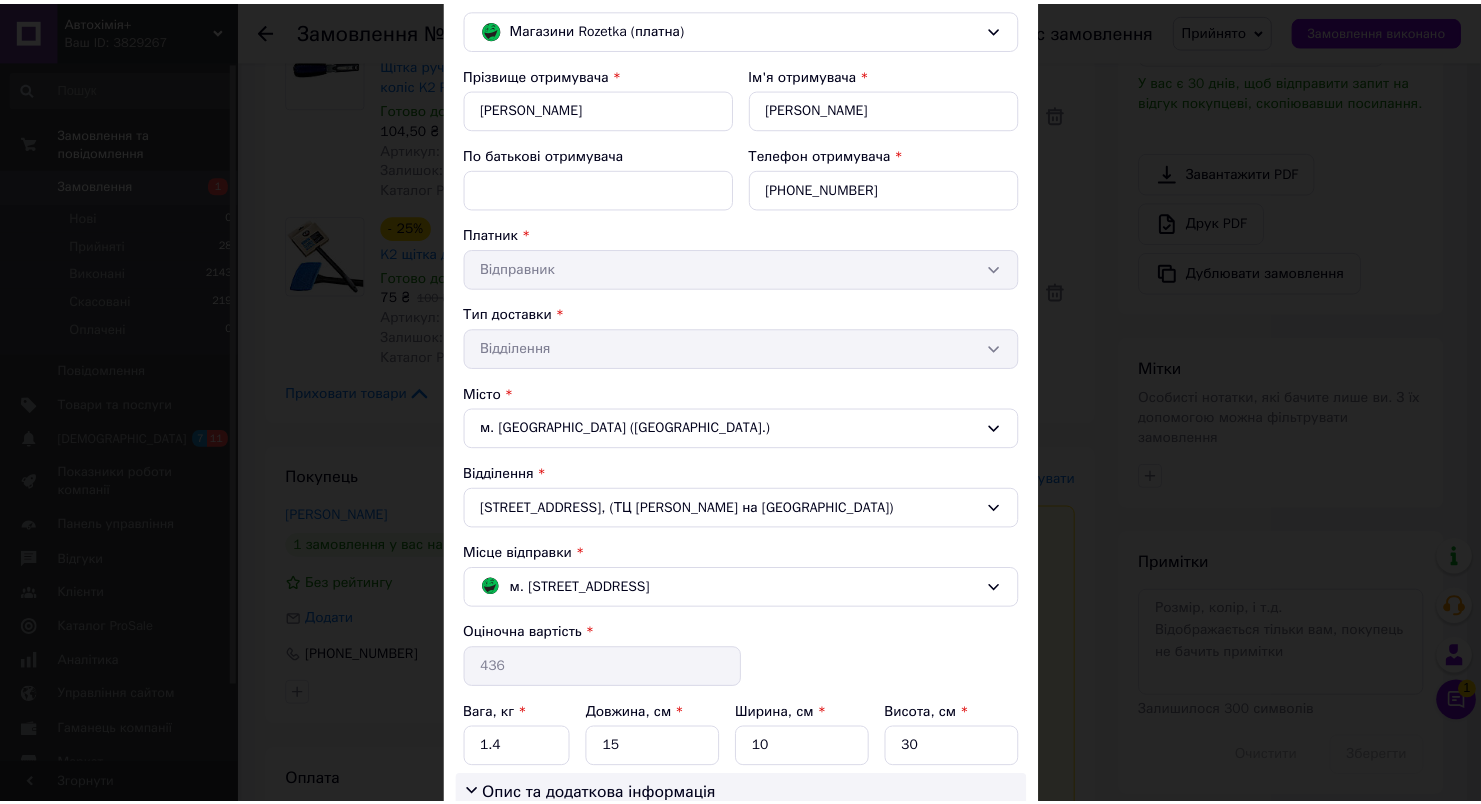 scroll, scrollTop: 431, scrollLeft: 0, axis: vertical 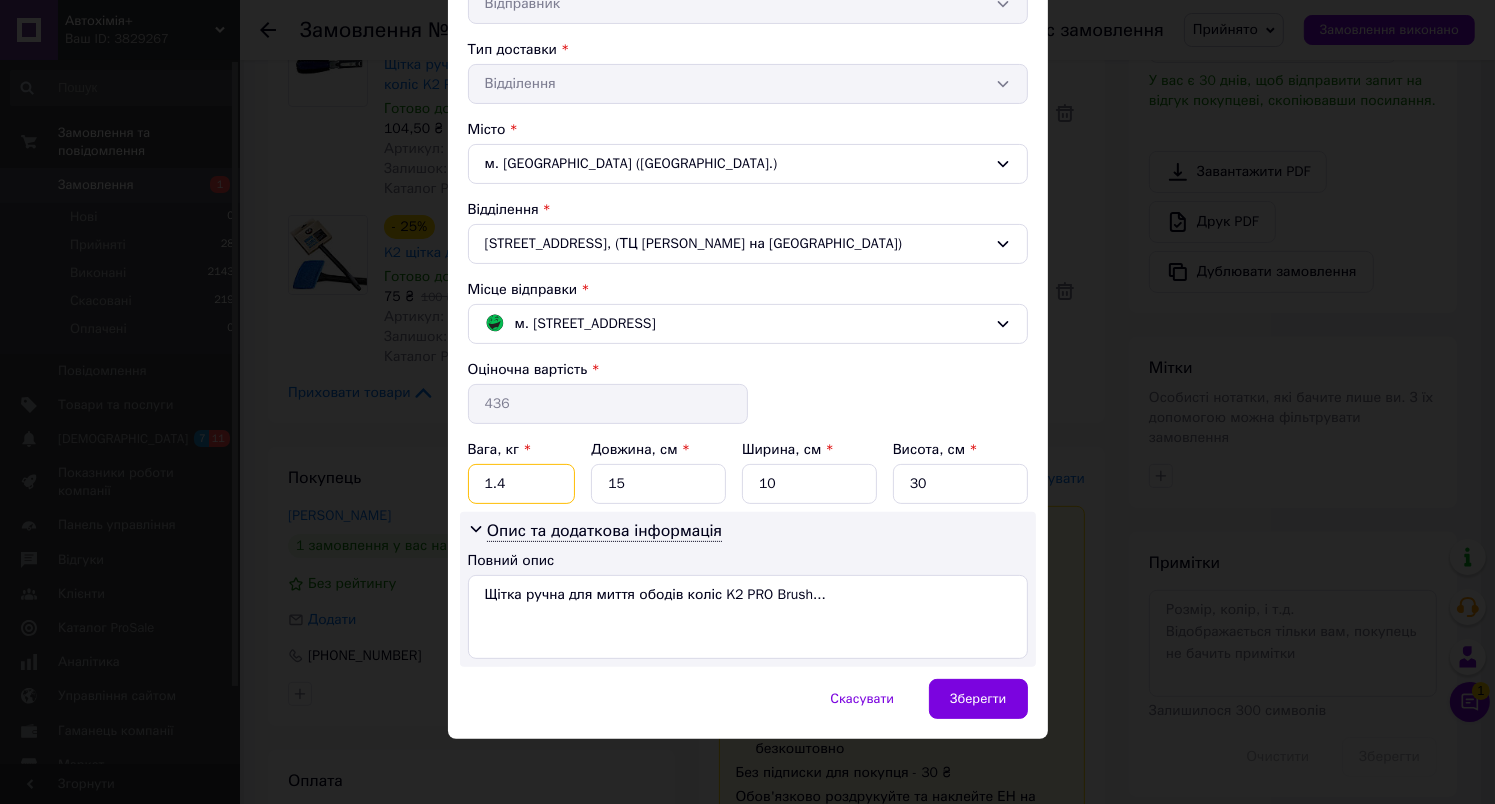 click on "1.4" at bounding box center (522, 484) 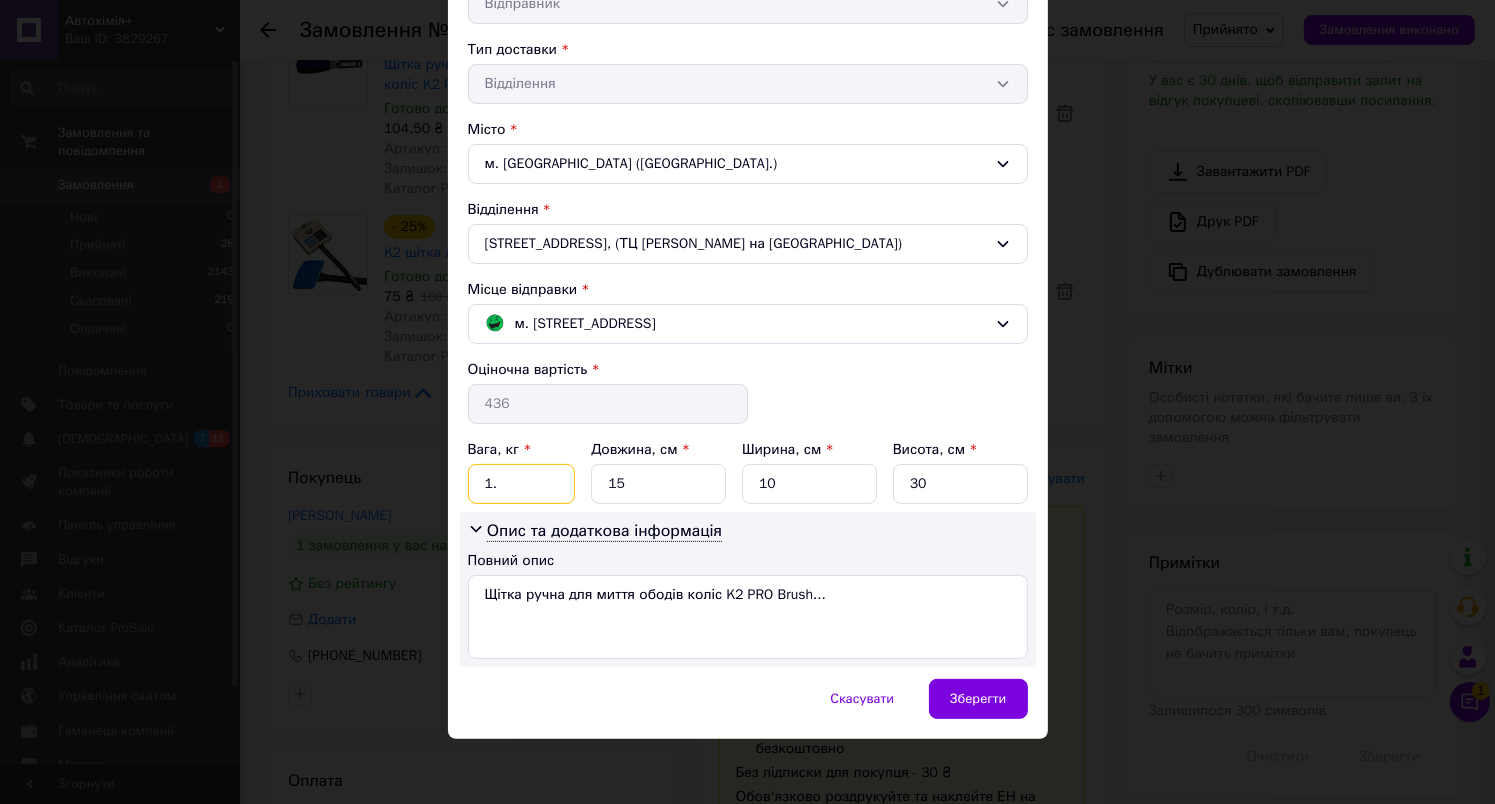 type on "1" 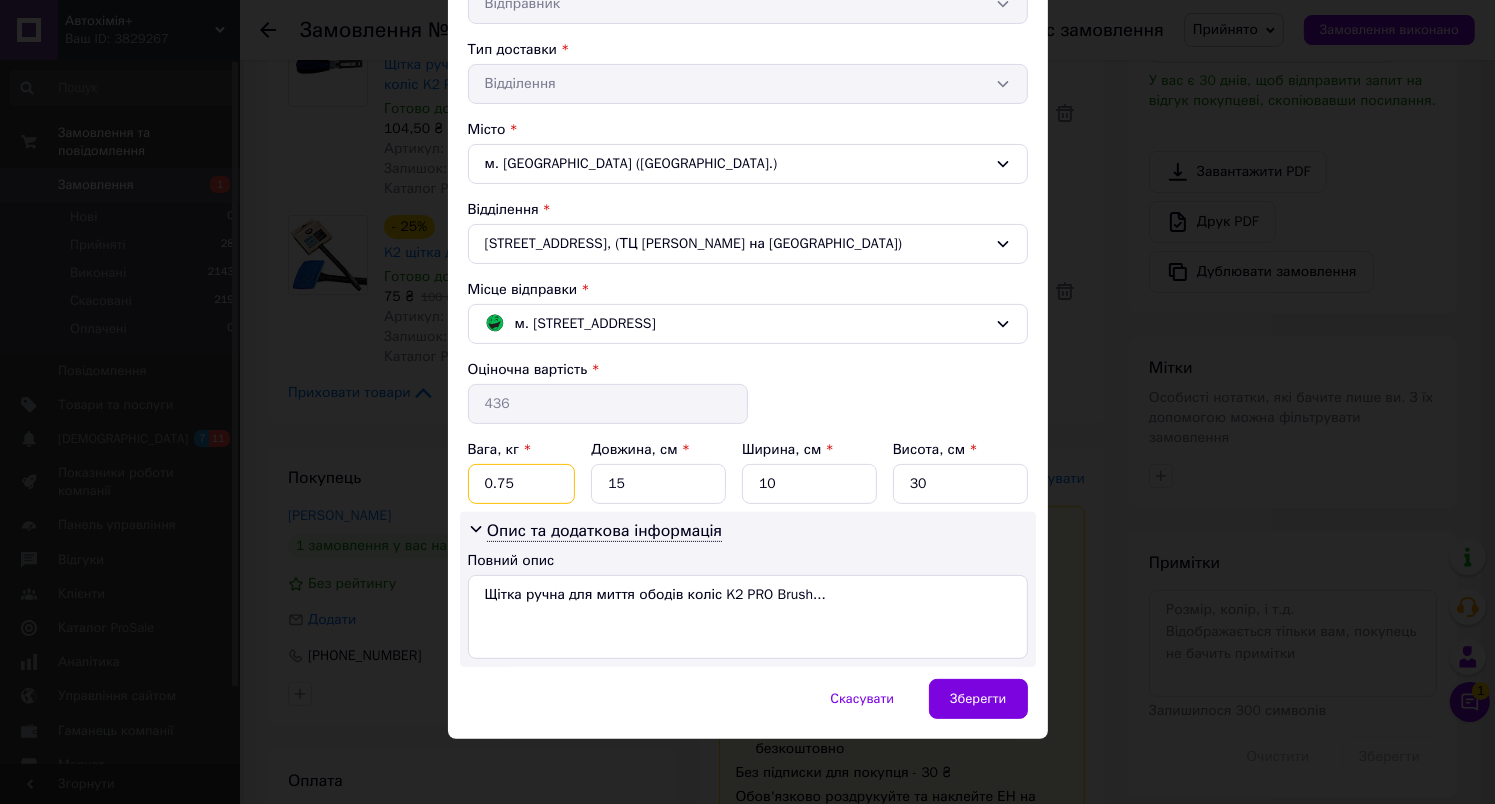 type on "0.75" 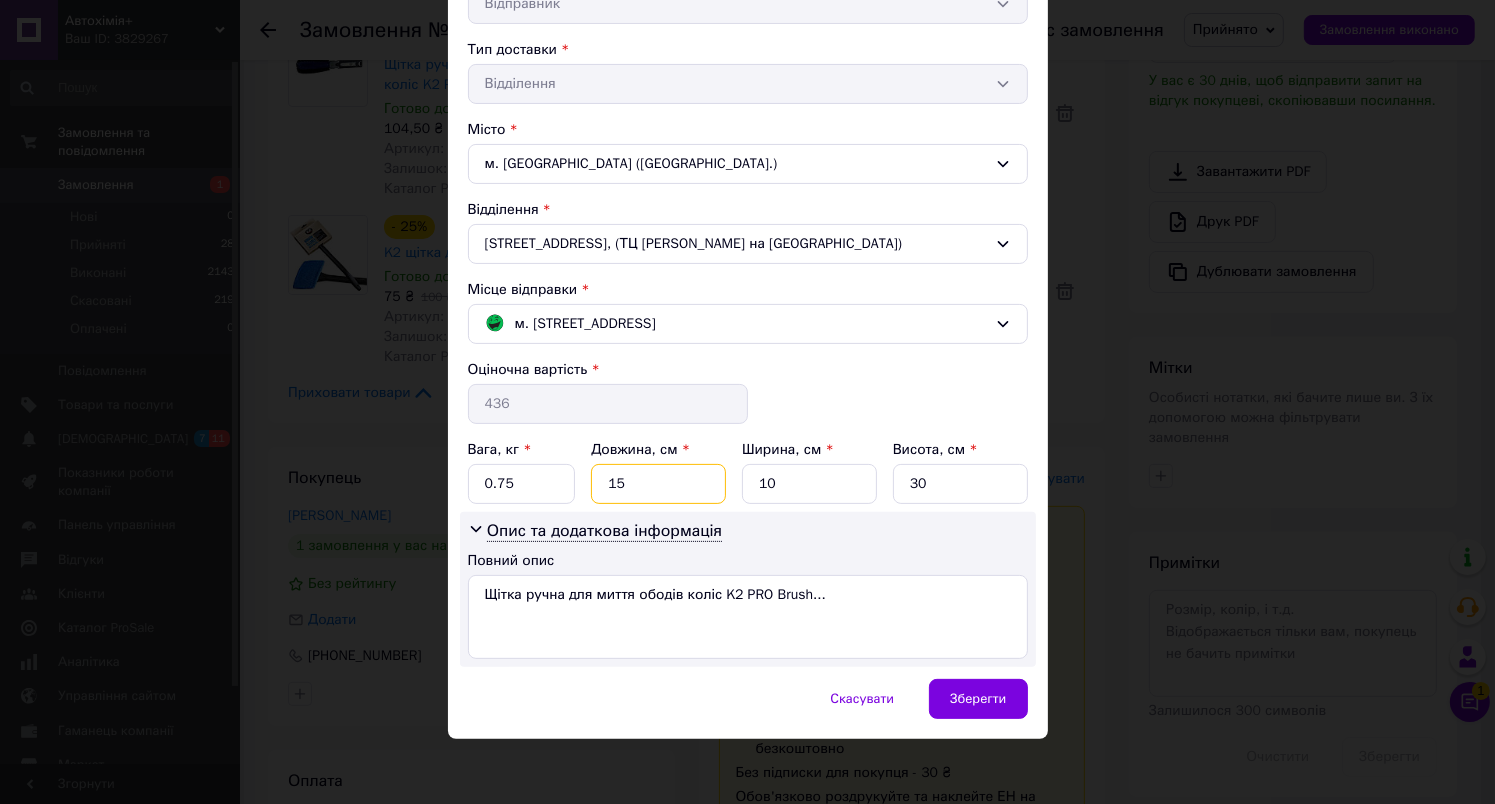 click on "15" at bounding box center (658, 484) 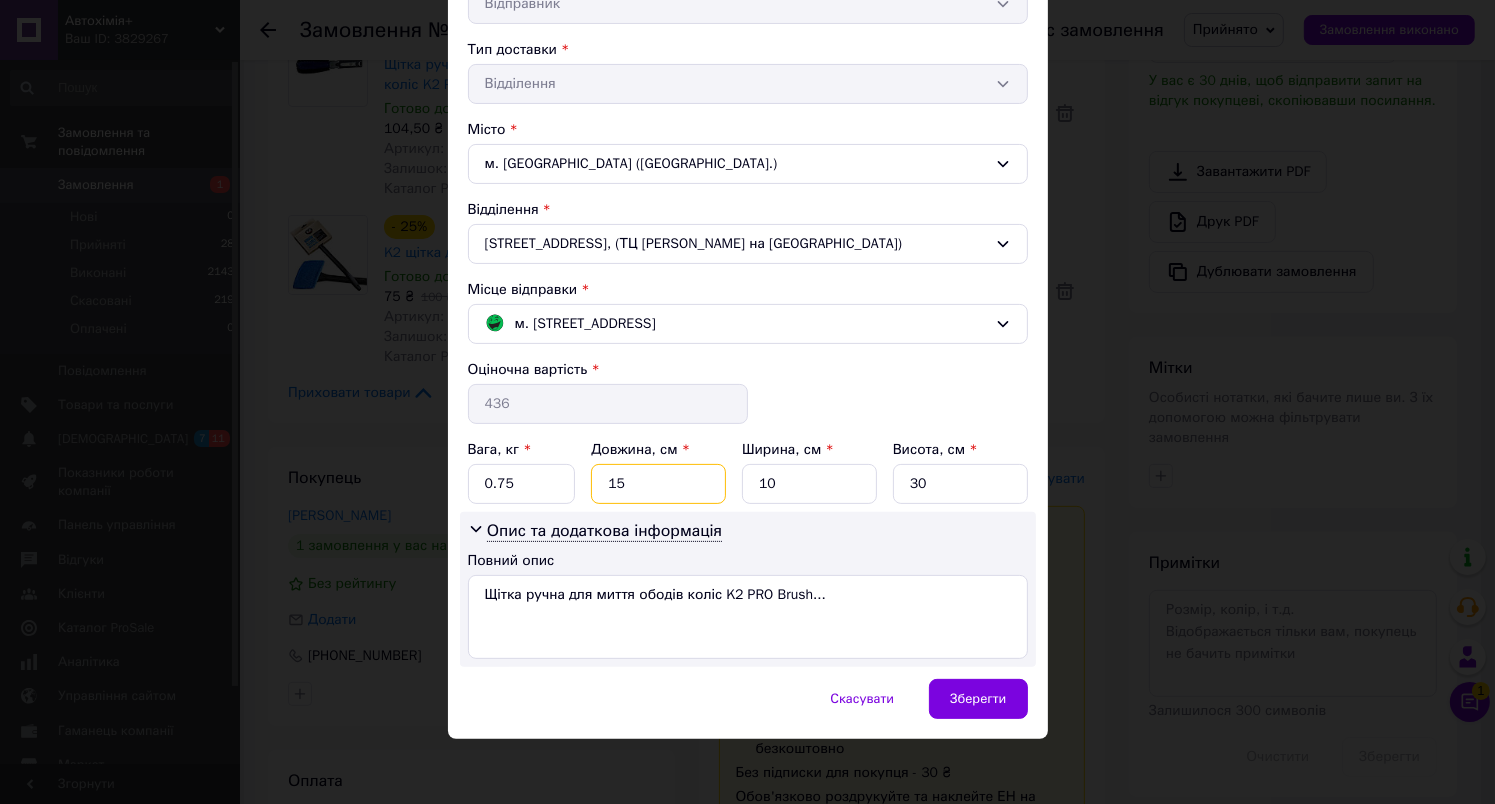 type on "1" 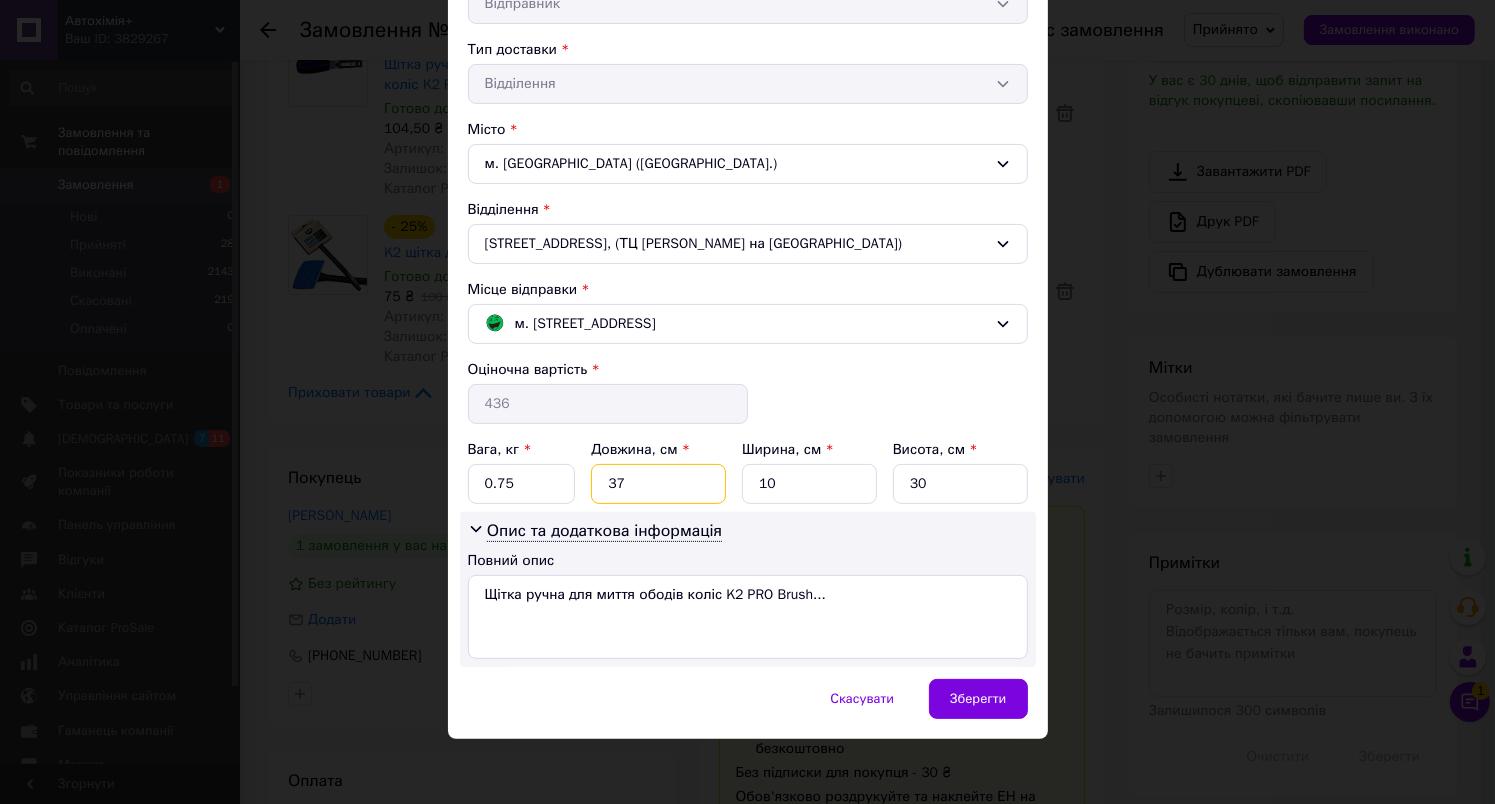 type on "37" 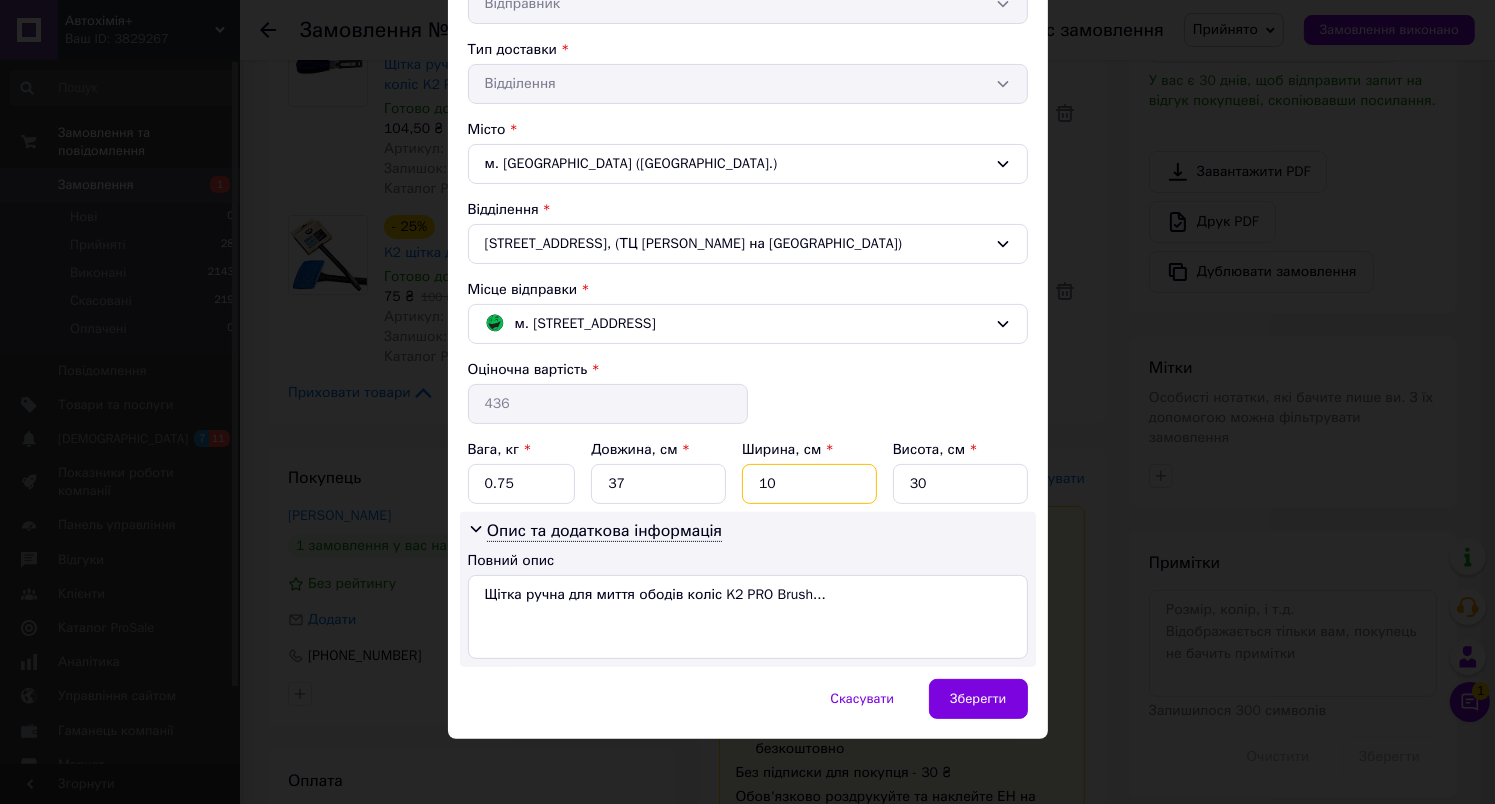 click on "10" at bounding box center (809, 484) 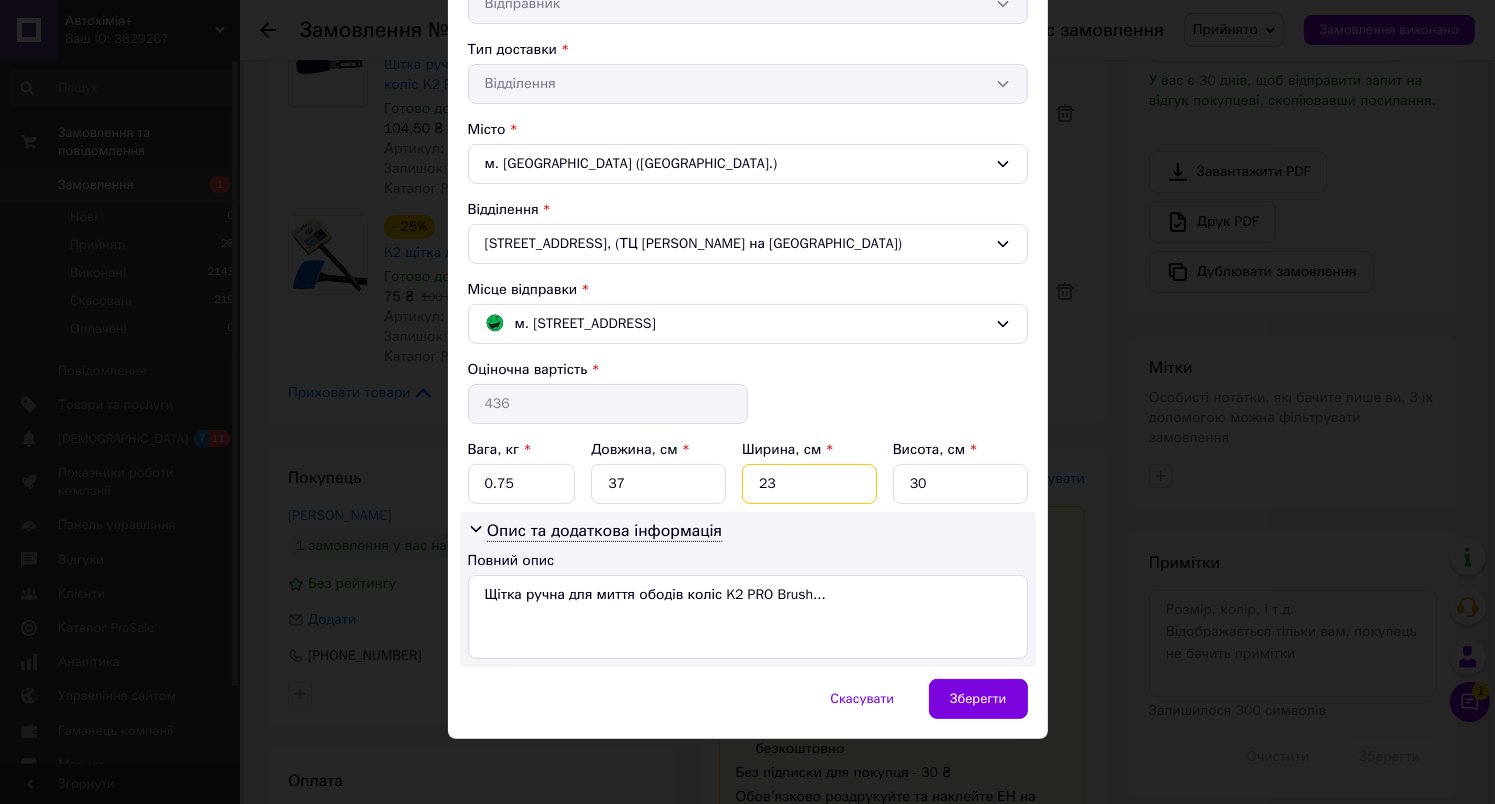 type on "23" 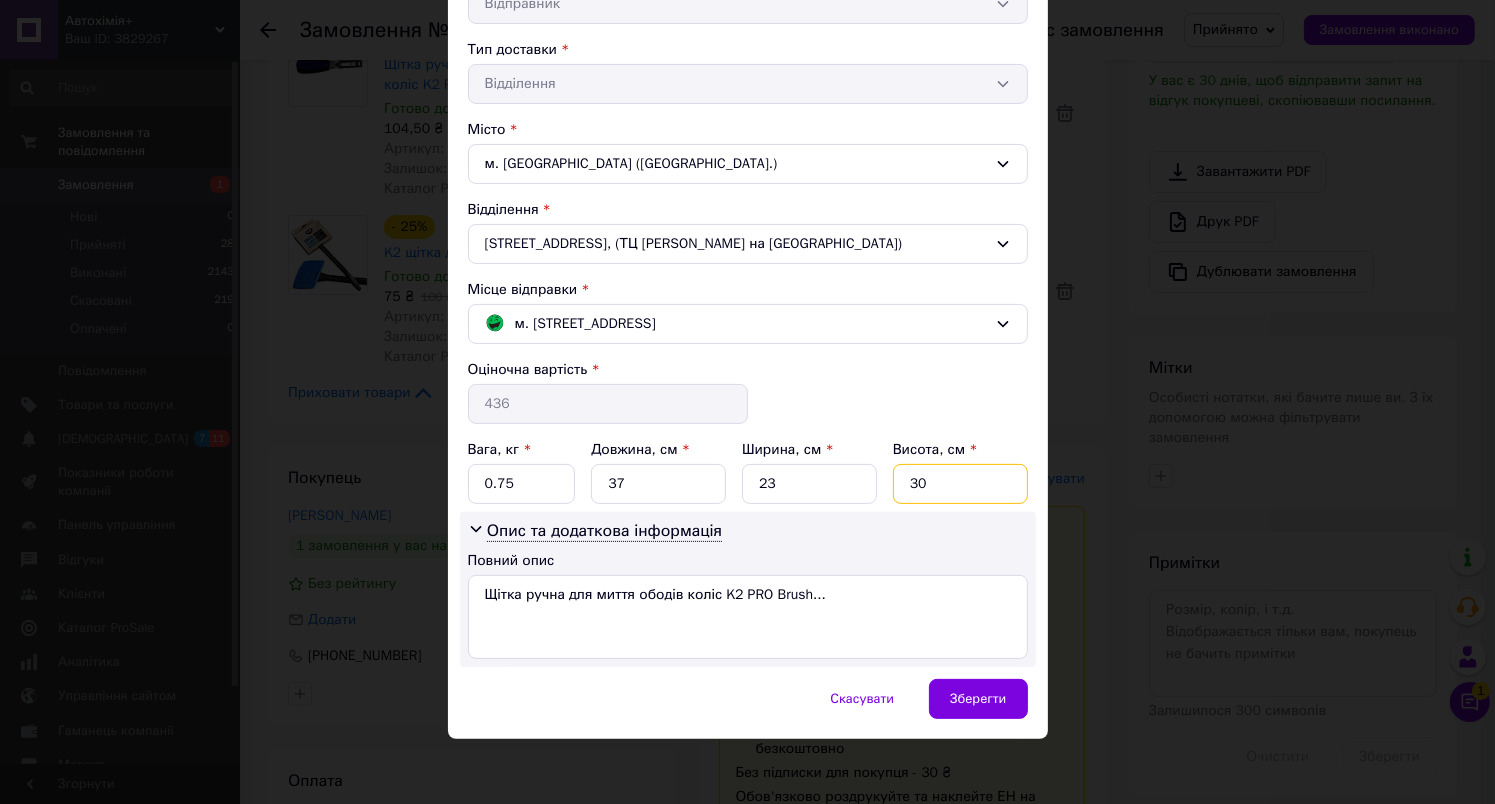 click on "30" at bounding box center (960, 484) 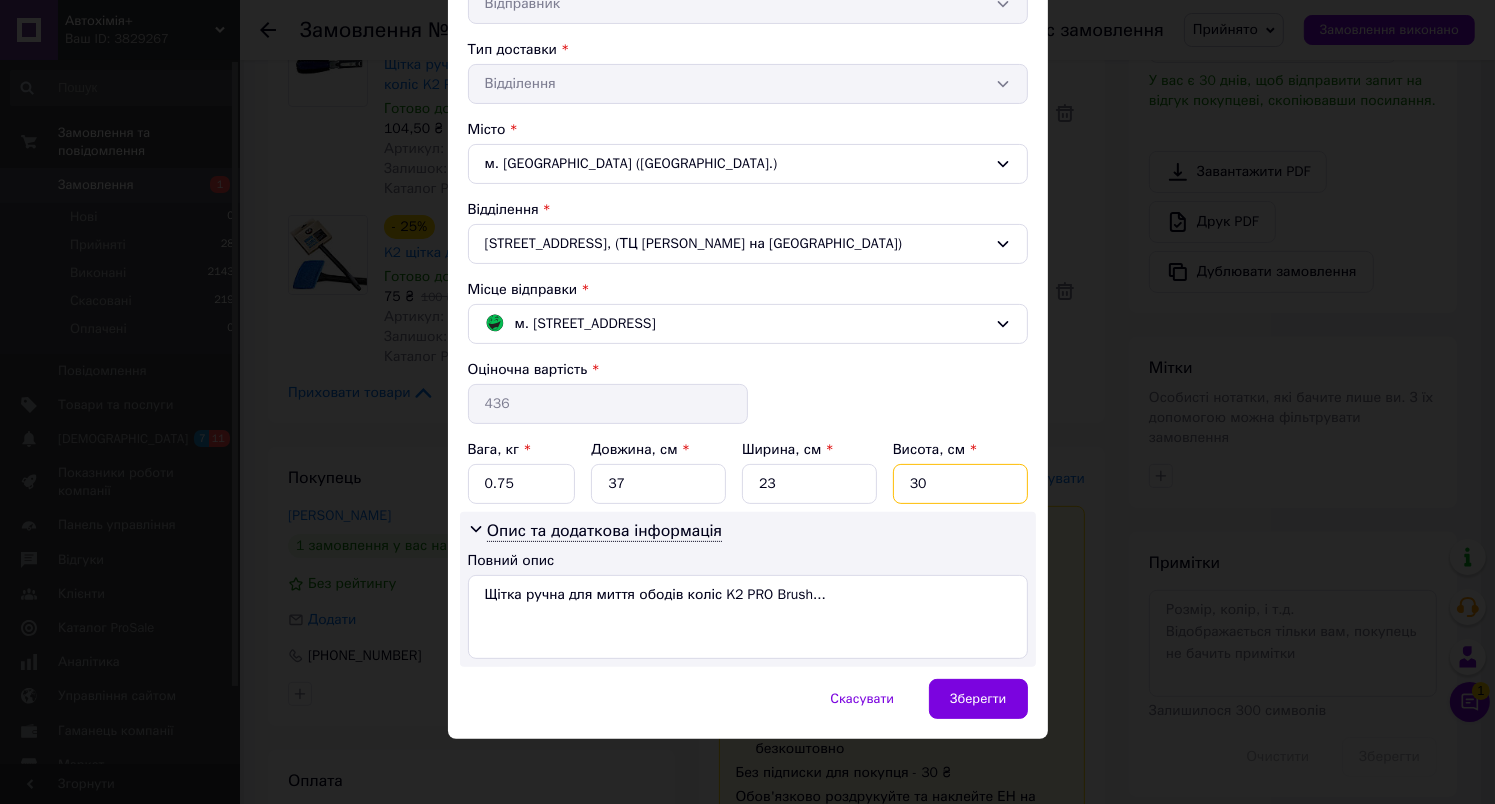 type on "3" 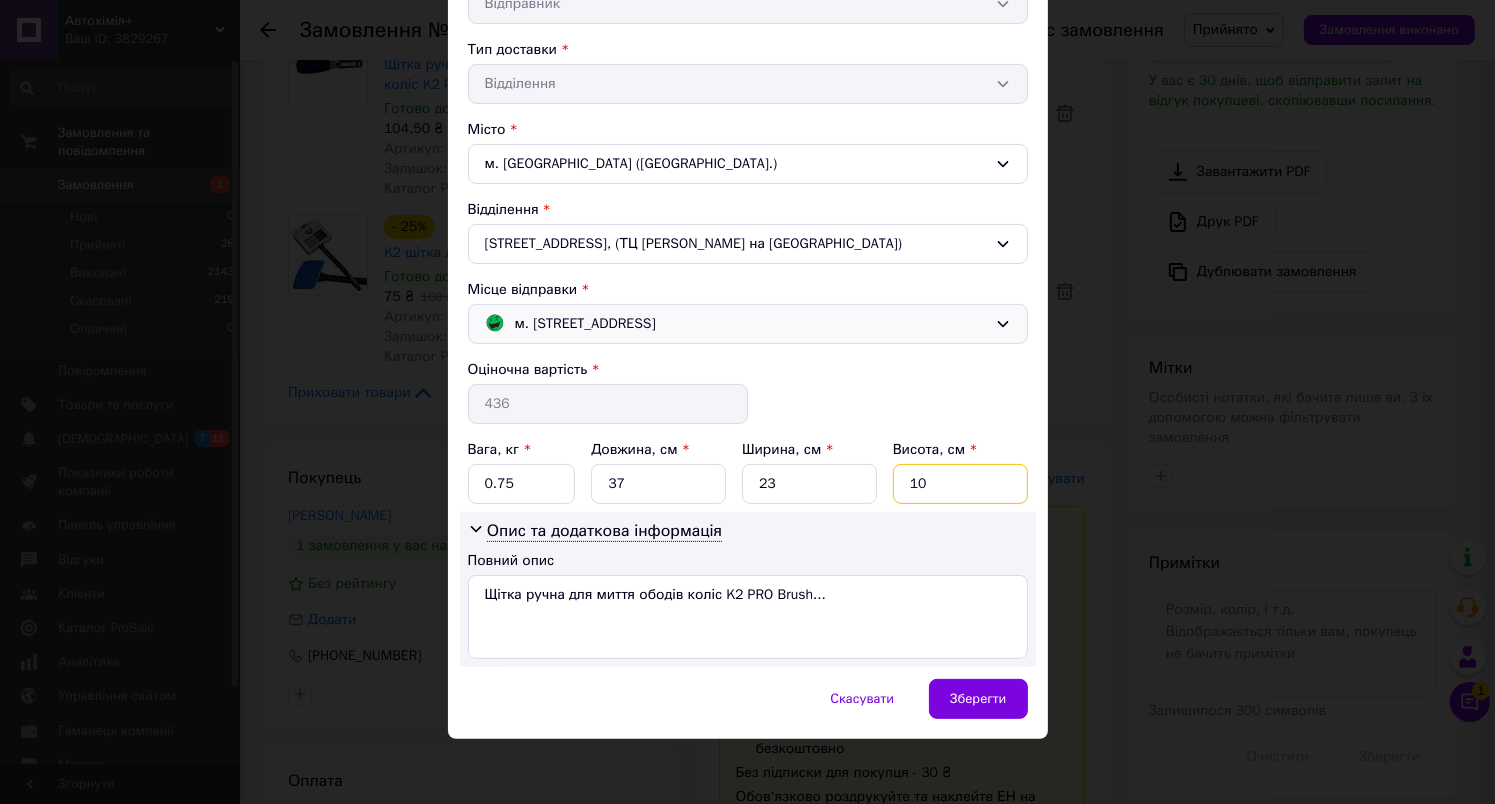 type on "10" 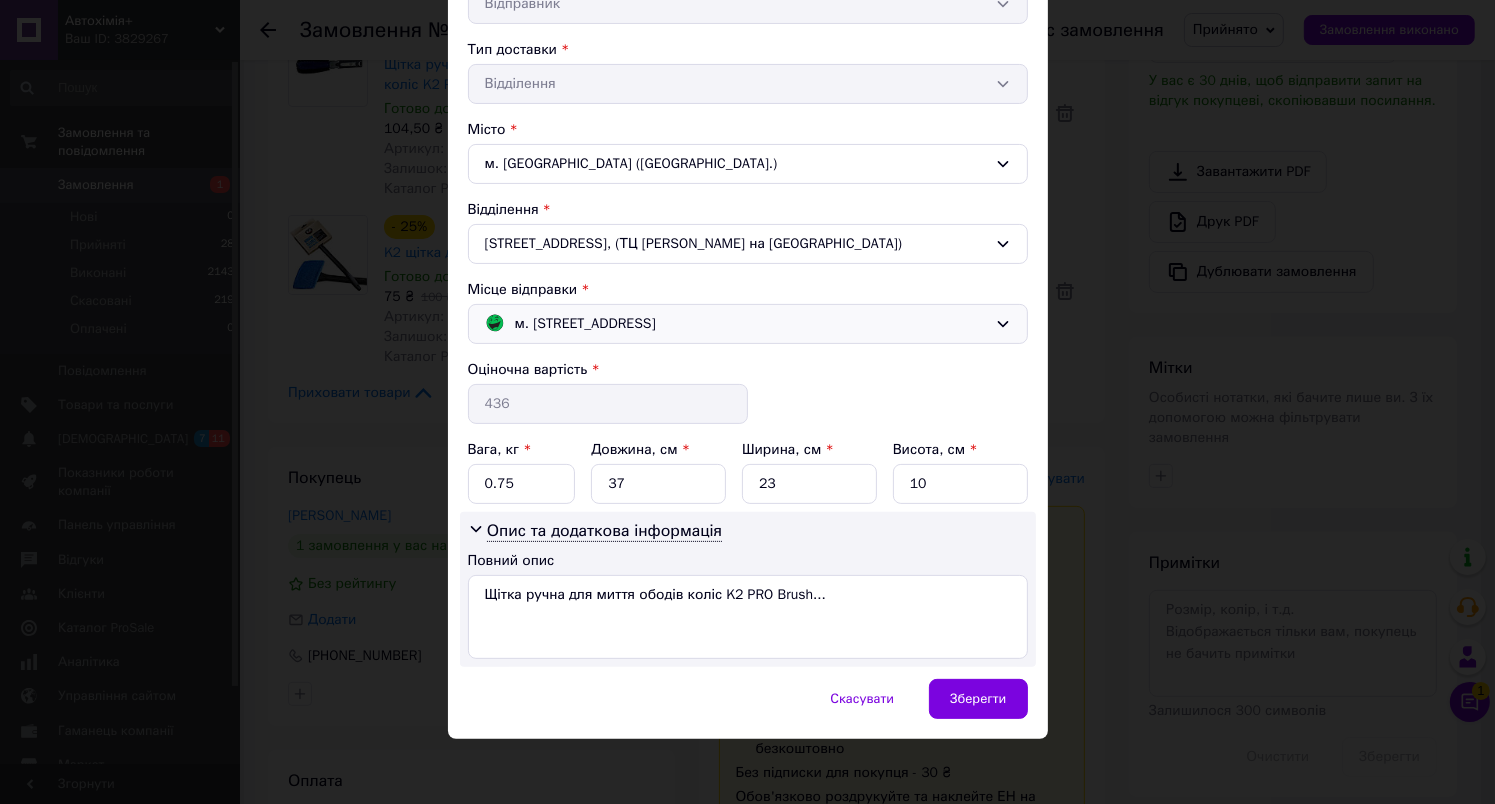 click on "м. Полтава (Полтавська обл.); Великотирнівська вул., 39" at bounding box center [748, 324] 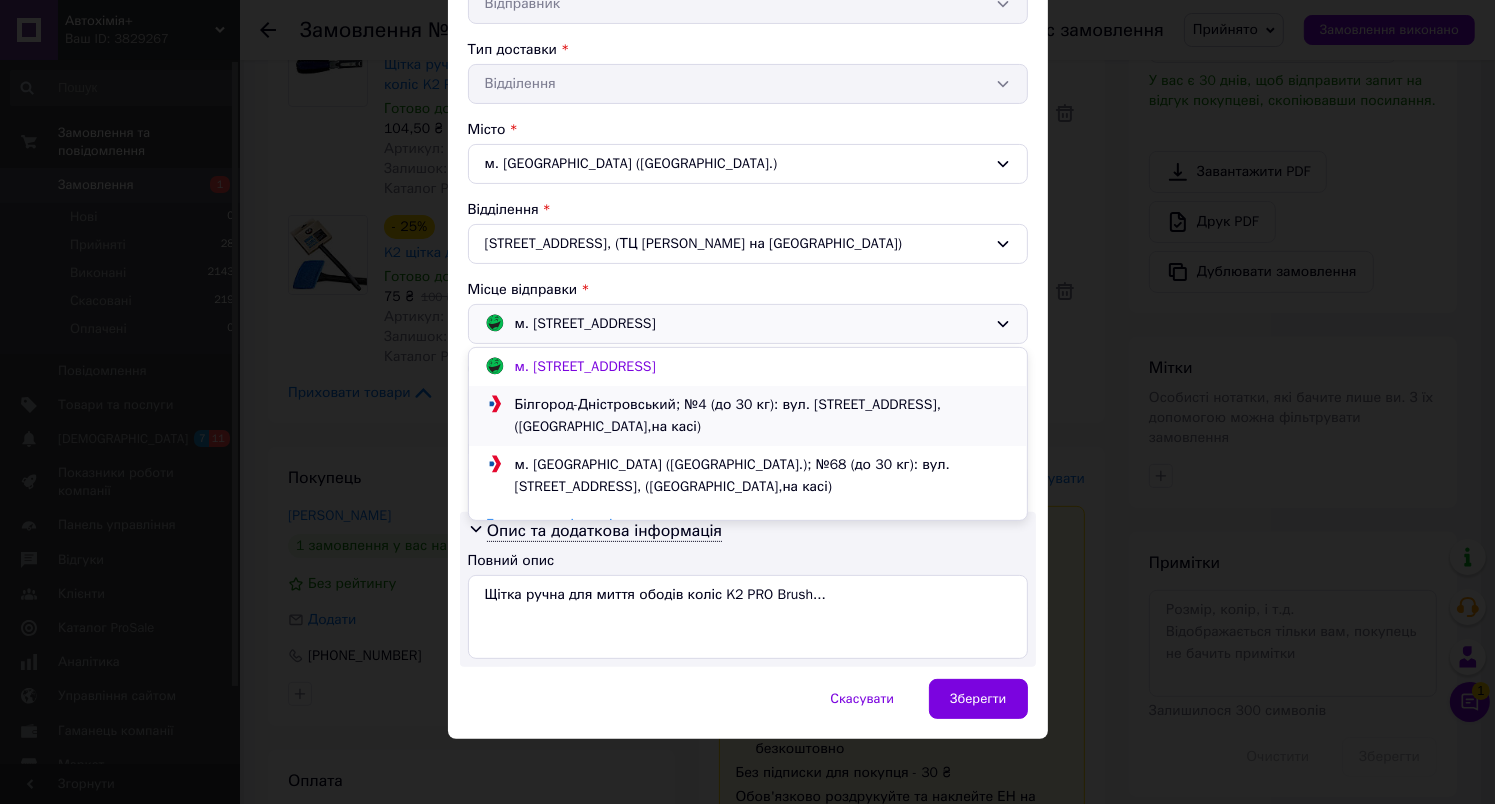 click on "Білгород-Дністровський; №4 (до 30 кг): вул. Миколаївська, 23/25, (Rozetka,на касі)" at bounding box center [763, 416] 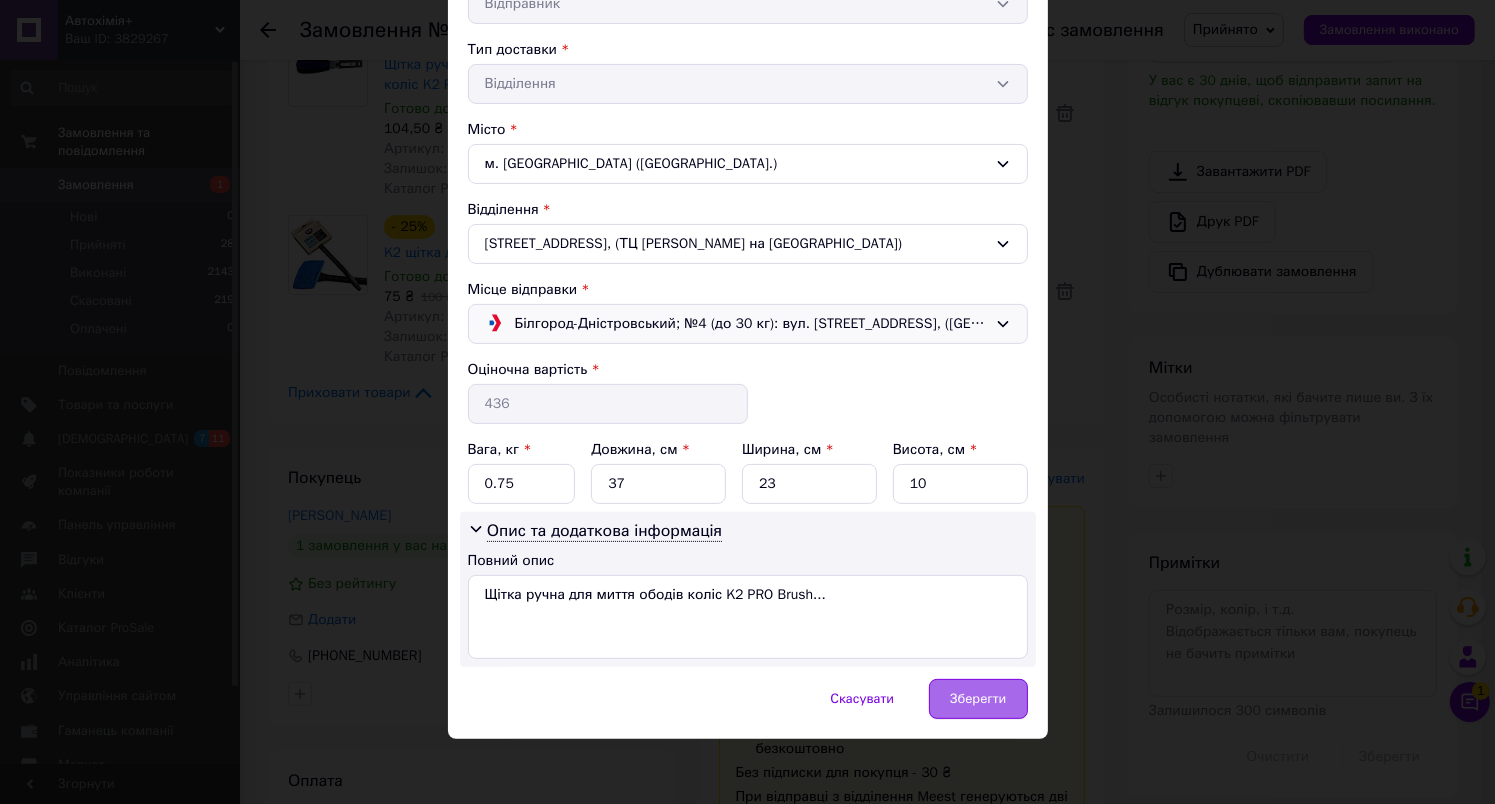 click on "Зберегти" at bounding box center (978, 699) 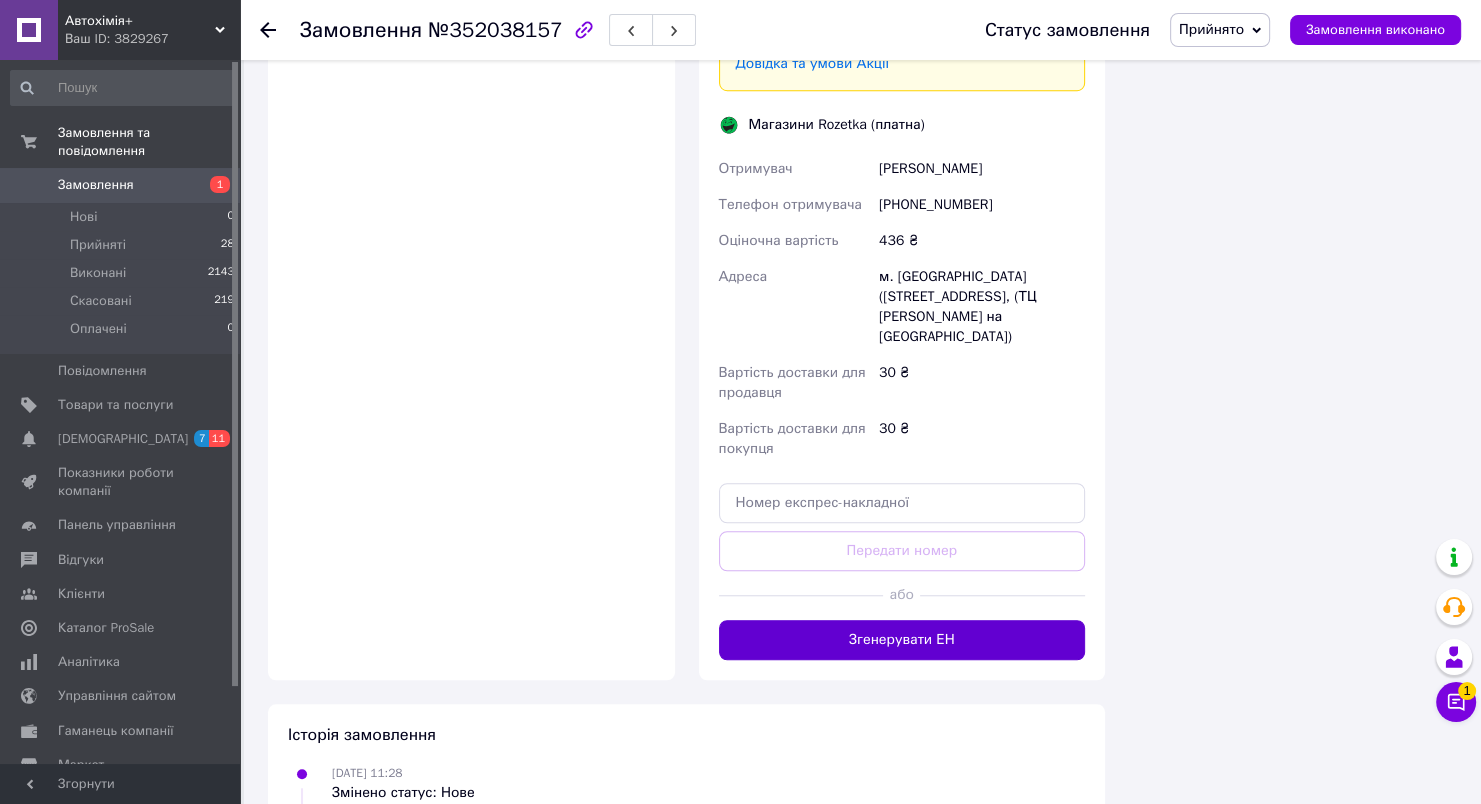 scroll, scrollTop: 1500, scrollLeft: 0, axis: vertical 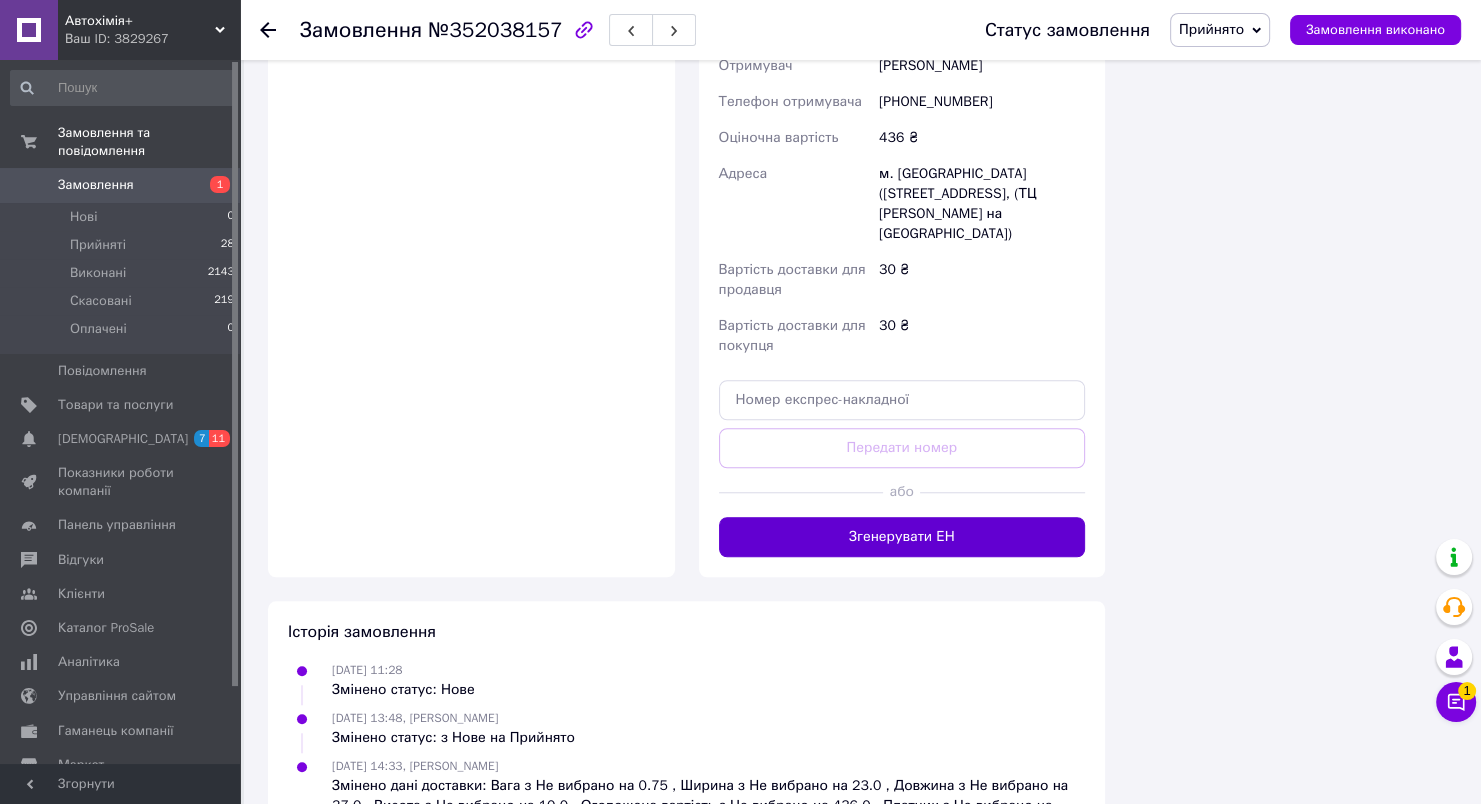 click on "Згенерувати ЕН" at bounding box center [902, 537] 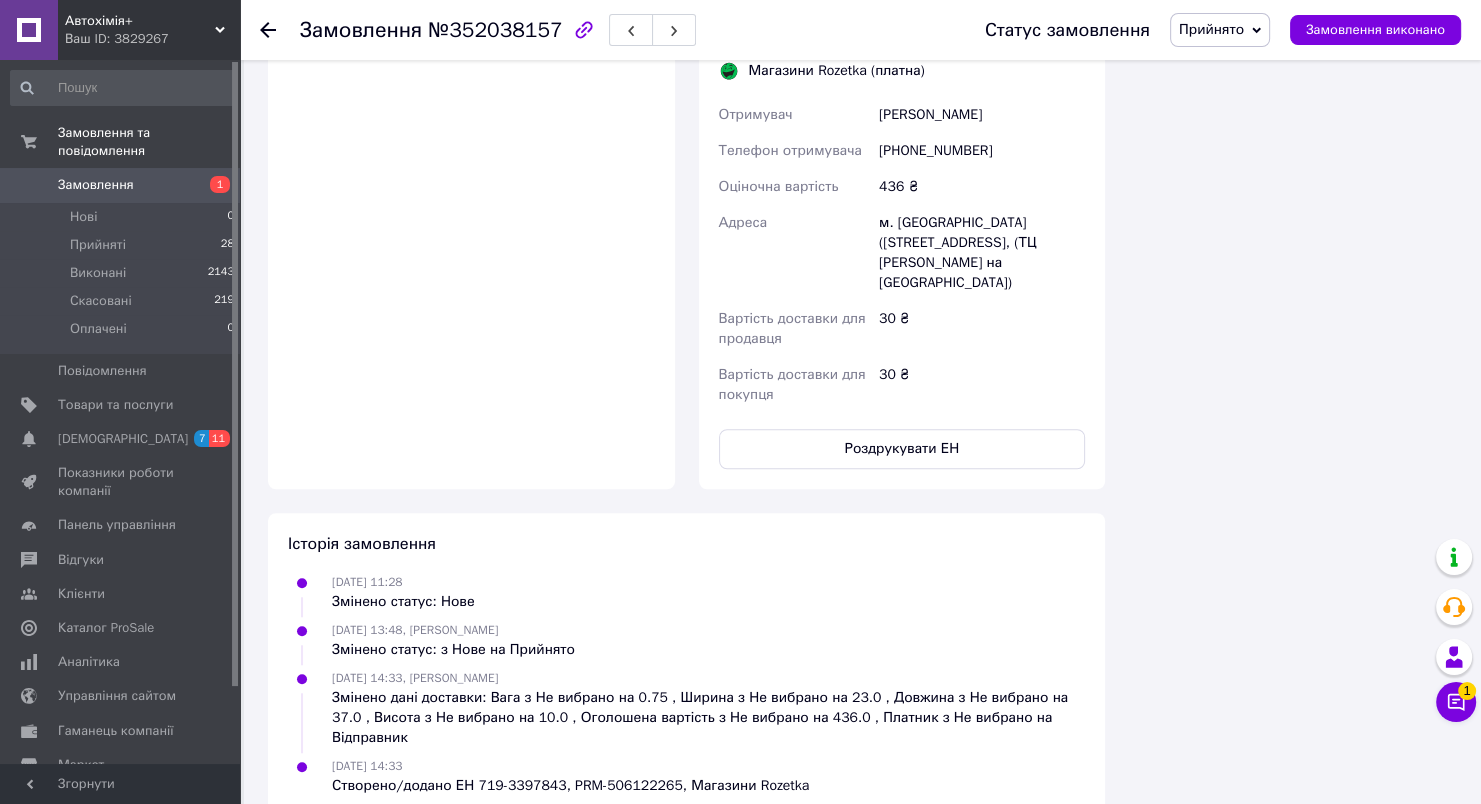 scroll, scrollTop: 1500, scrollLeft: 0, axis: vertical 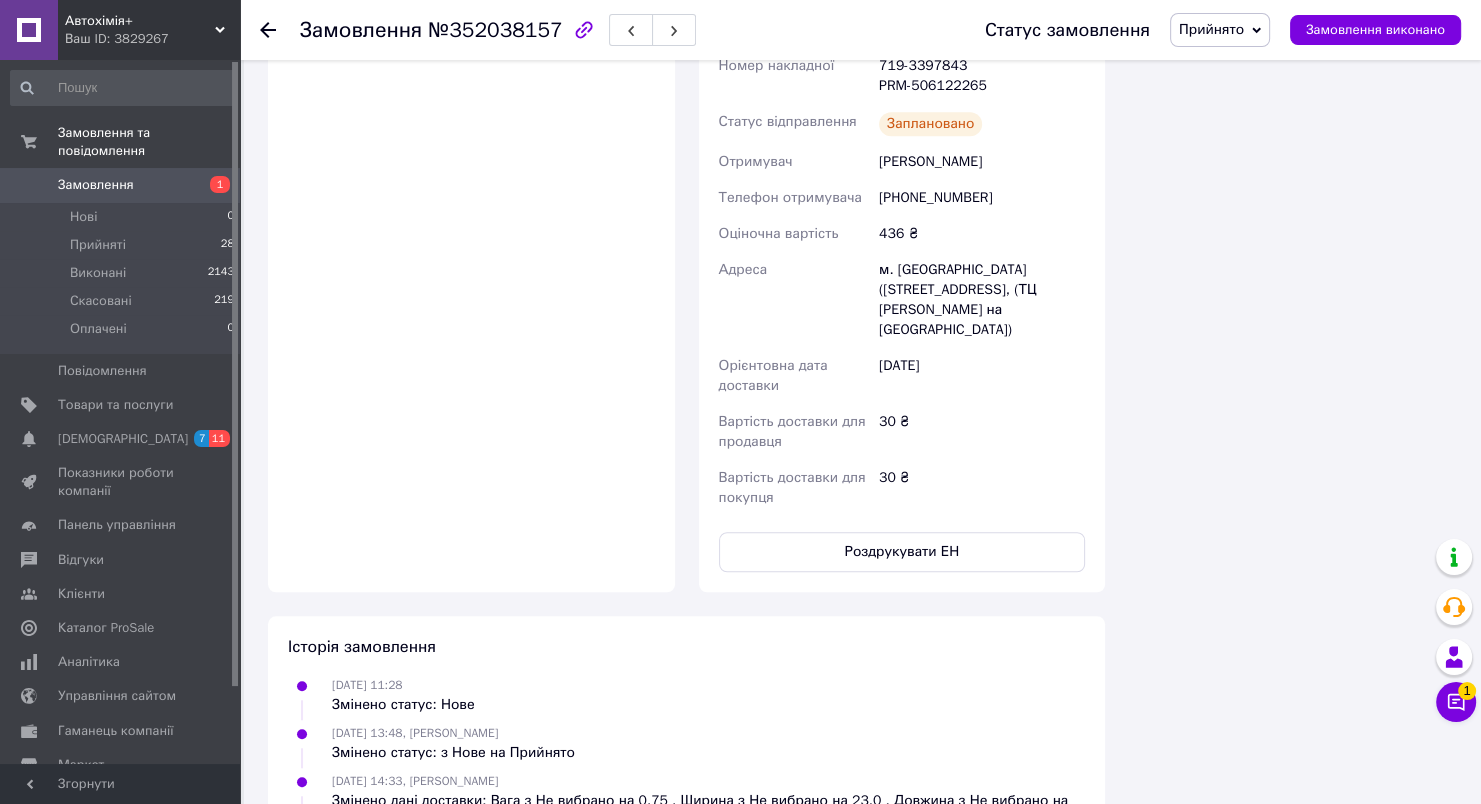 click on "30 ₴" at bounding box center (982, 488) 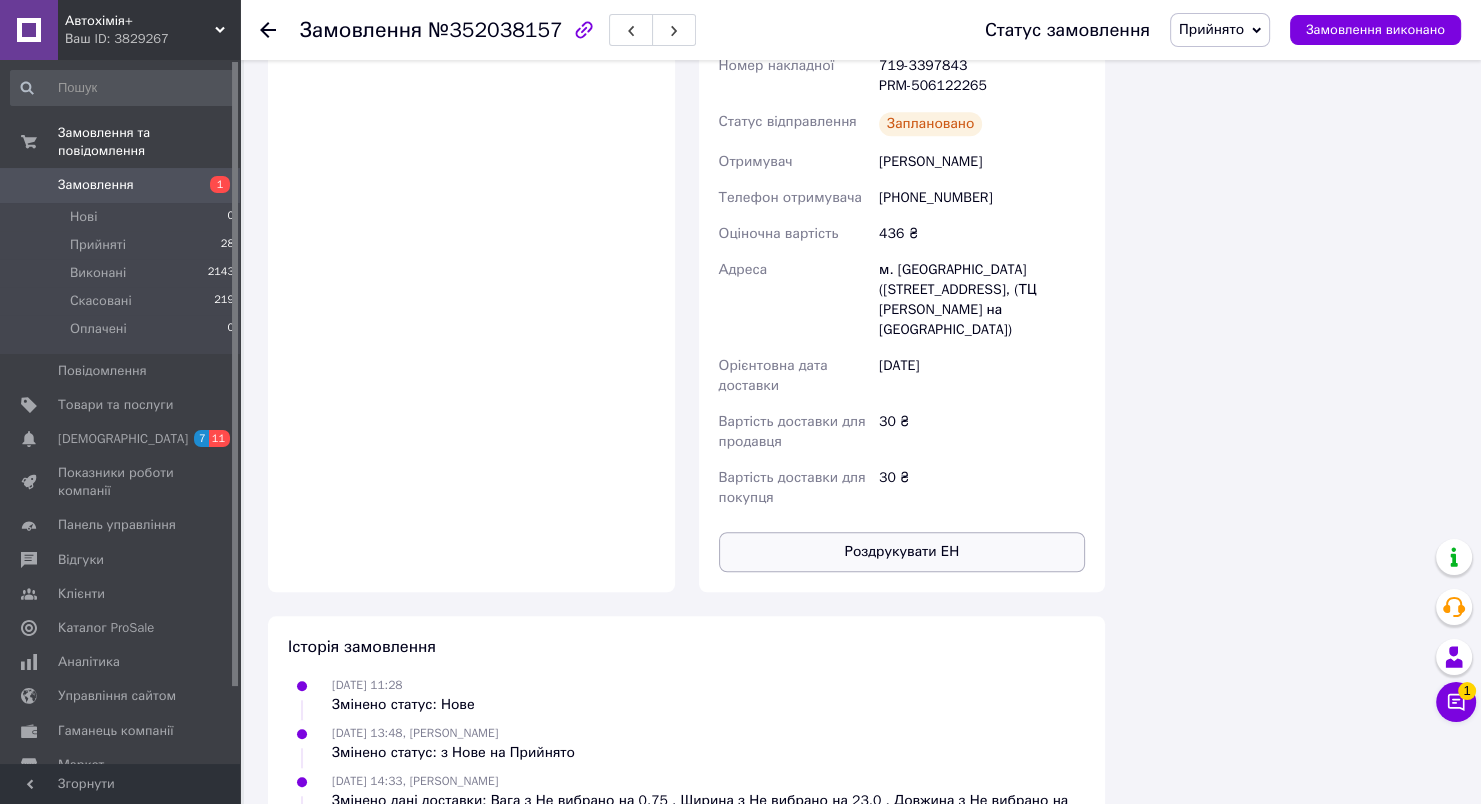 click on "Роздрукувати ЕН" at bounding box center [902, 552] 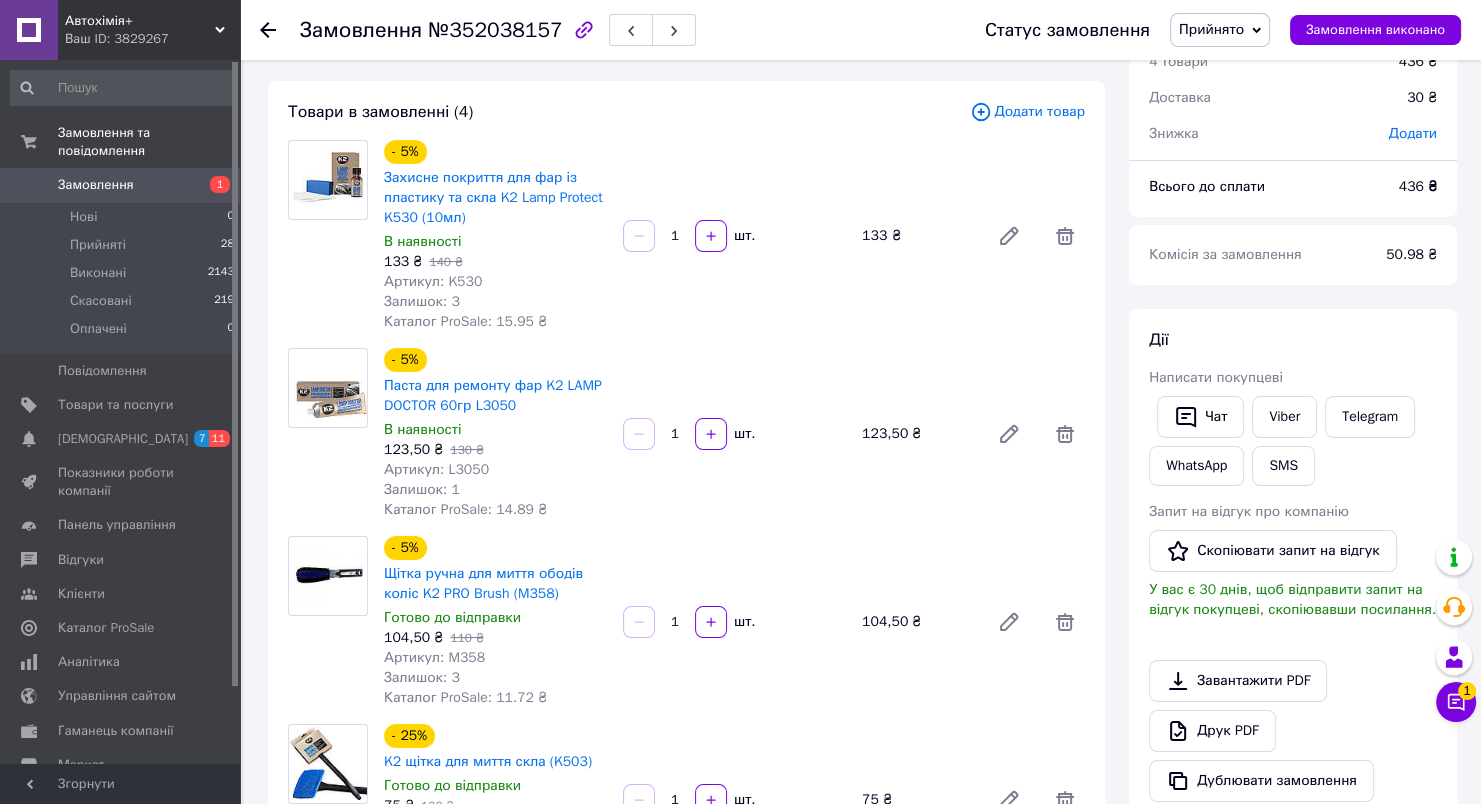 scroll, scrollTop: 0, scrollLeft: 0, axis: both 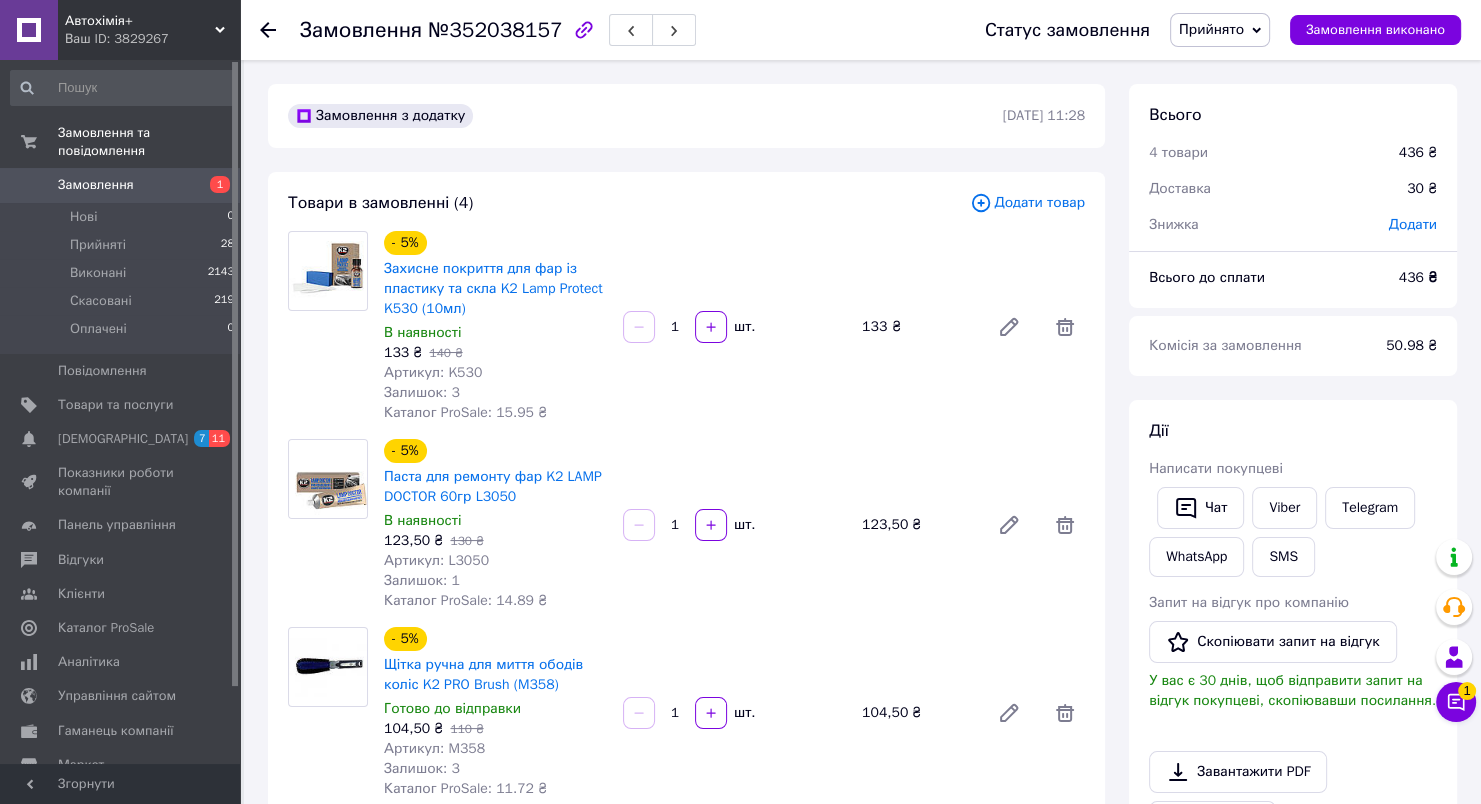 click on "Замовлення" at bounding box center (121, 185) 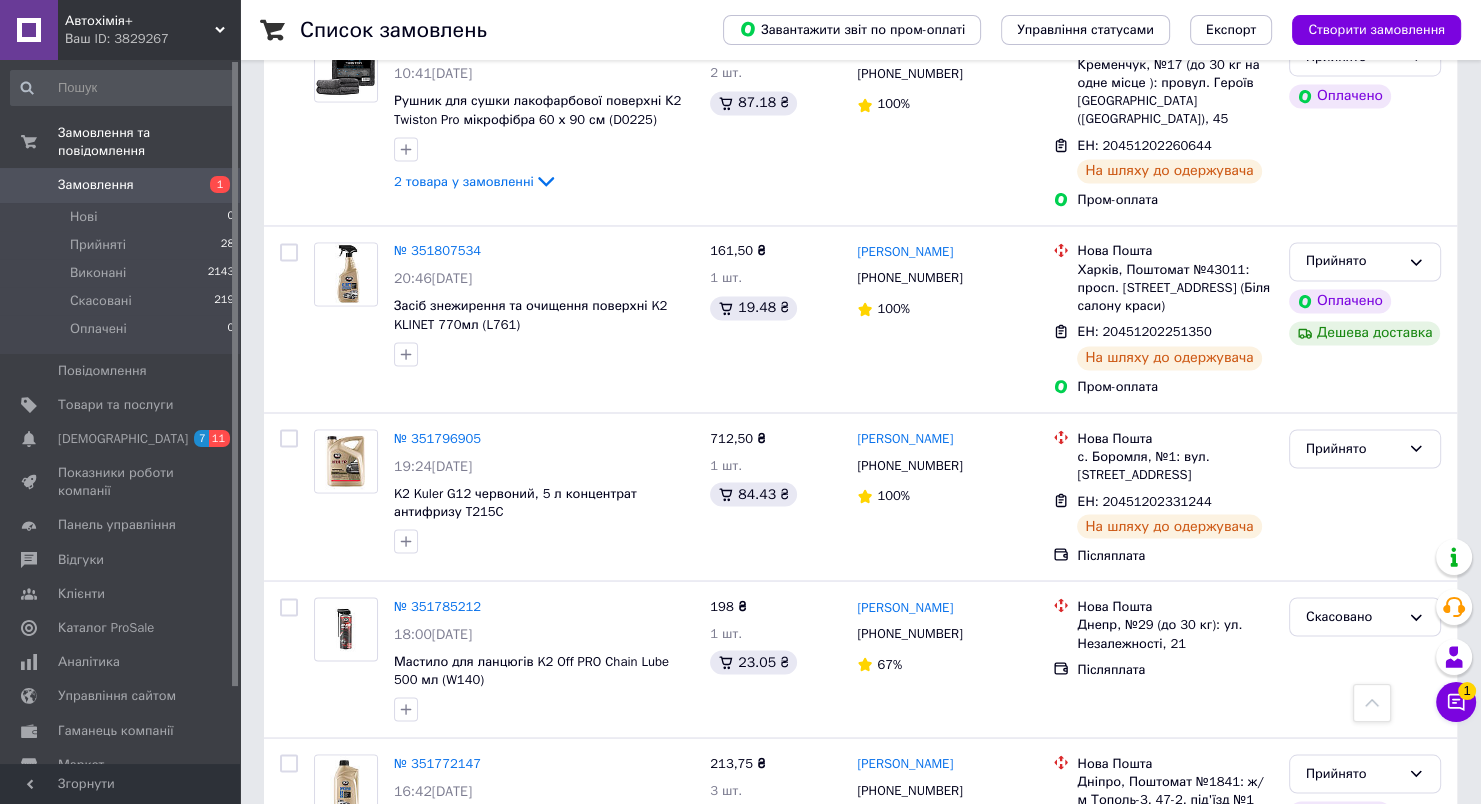 scroll, scrollTop: 3527, scrollLeft: 0, axis: vertical 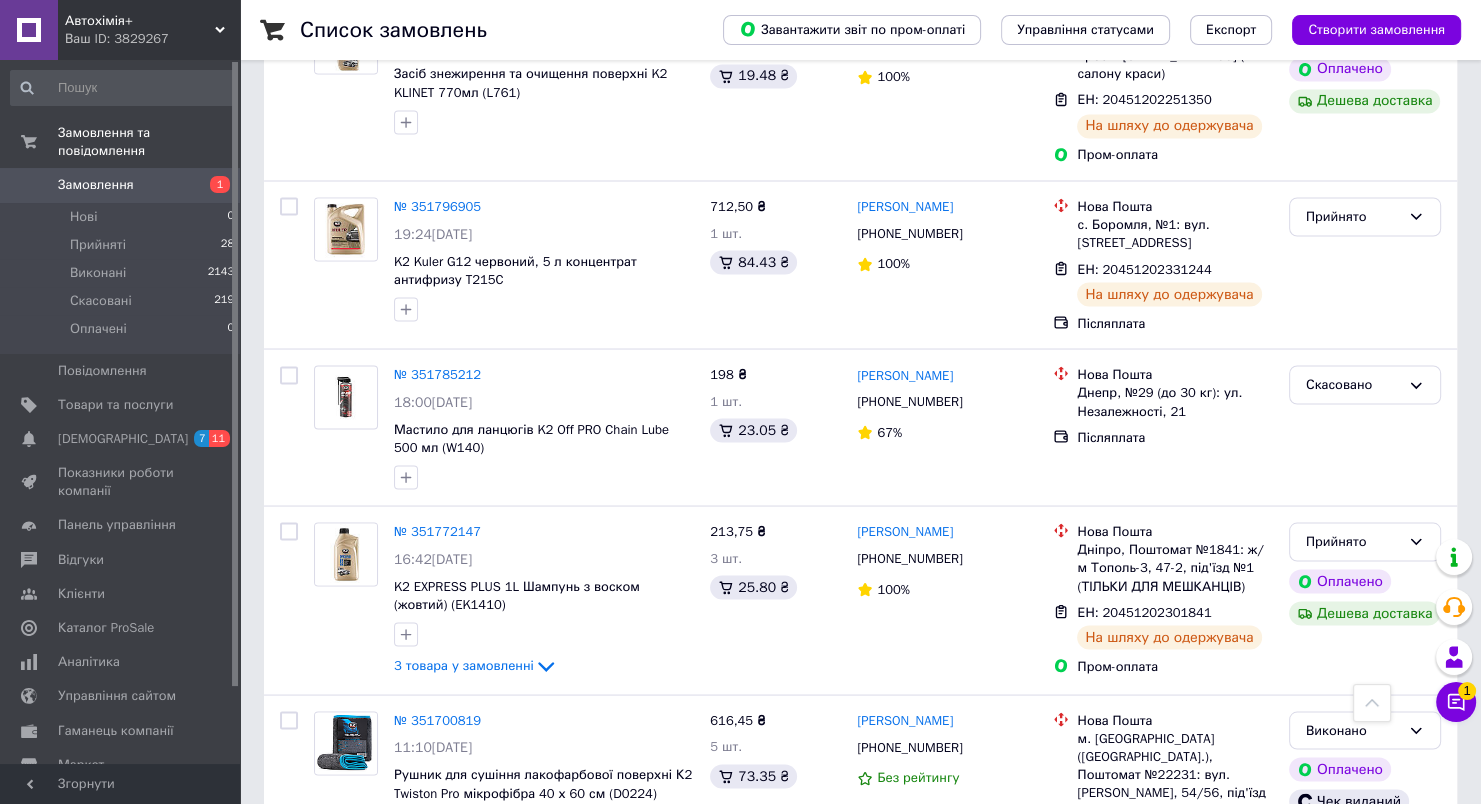 click on "2" at bounding box center [327, 962] 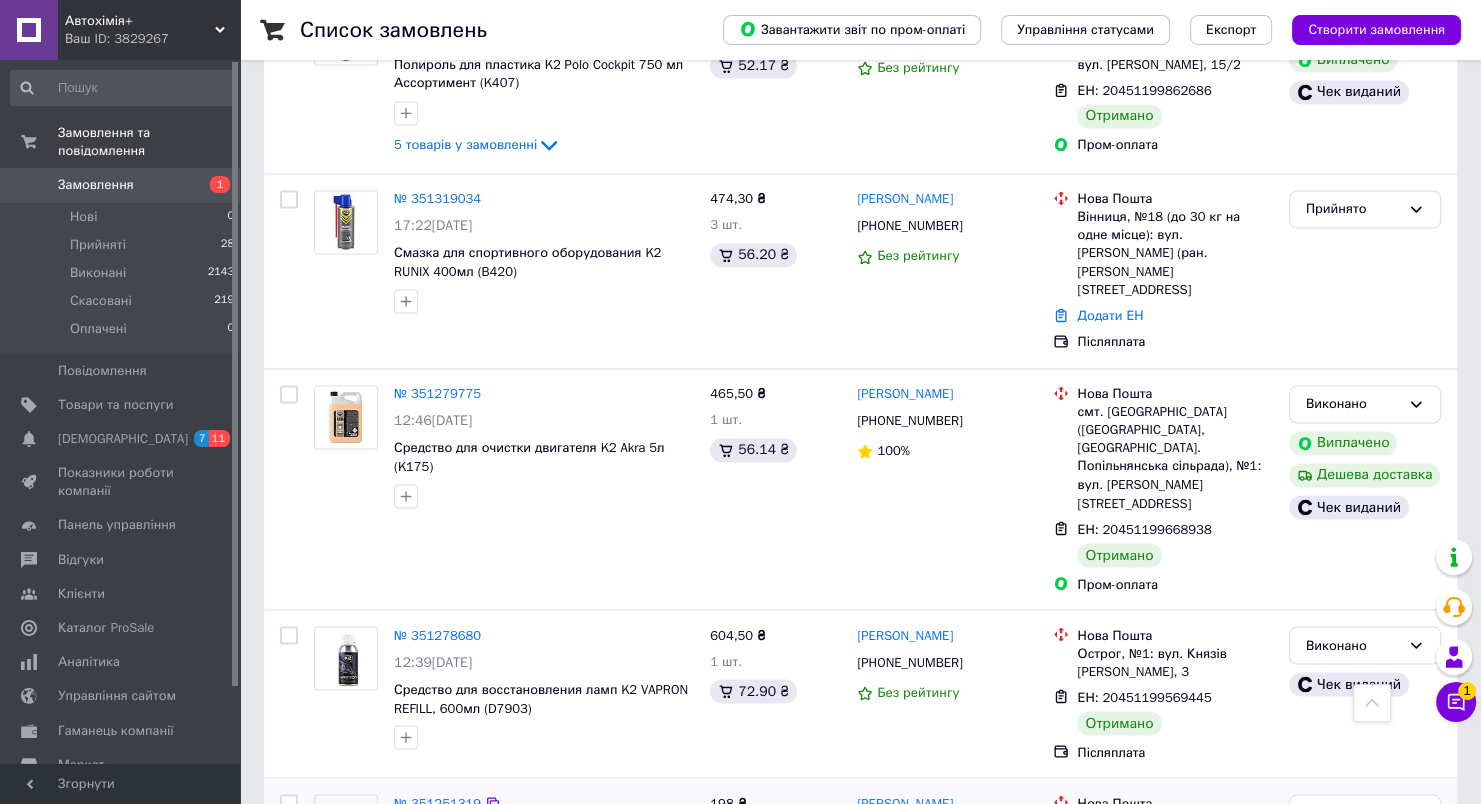 scroll, scrollTop: 3232, scrollLeft: 0, axis: vertical 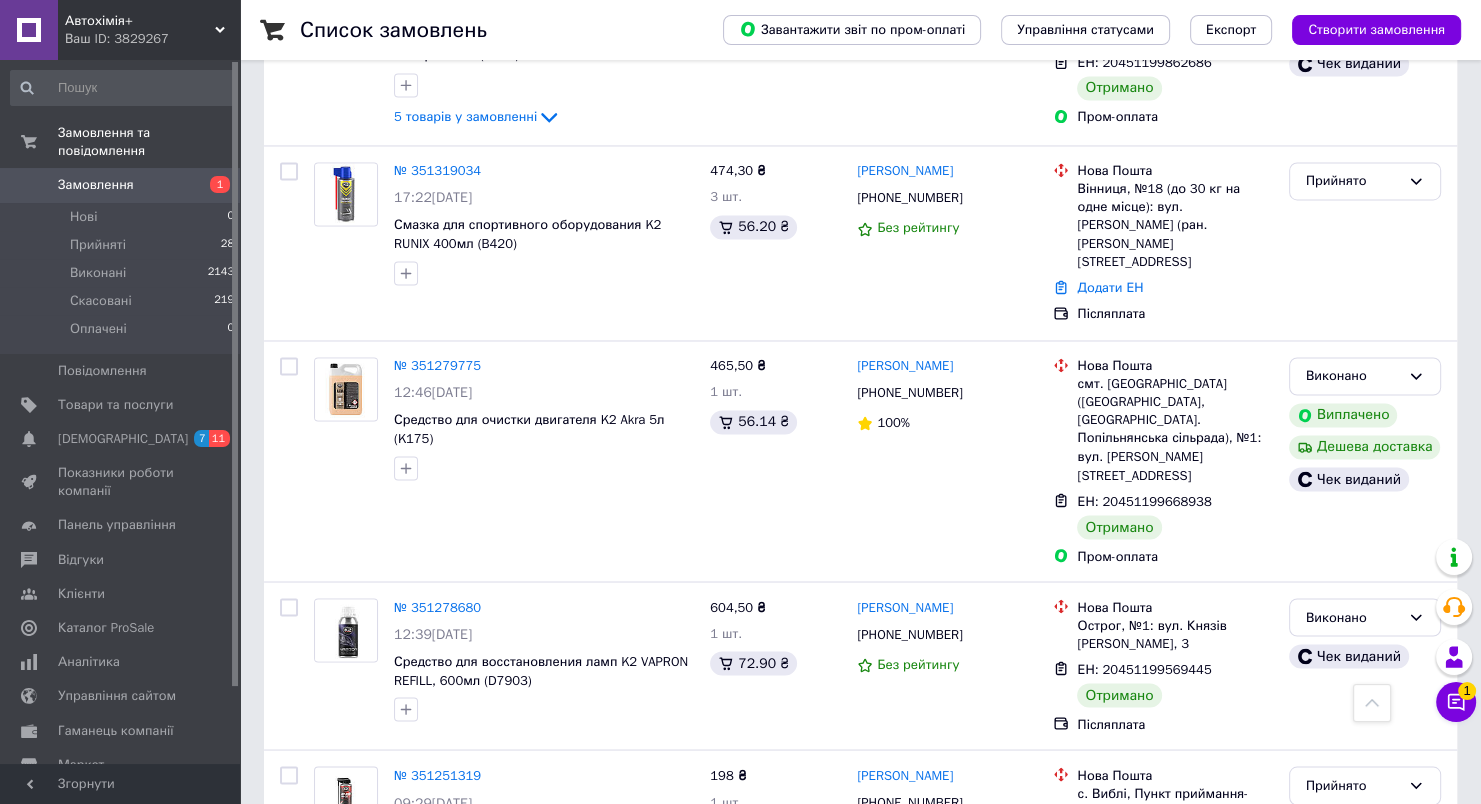 click on "1" at bounding box center [404, 981] 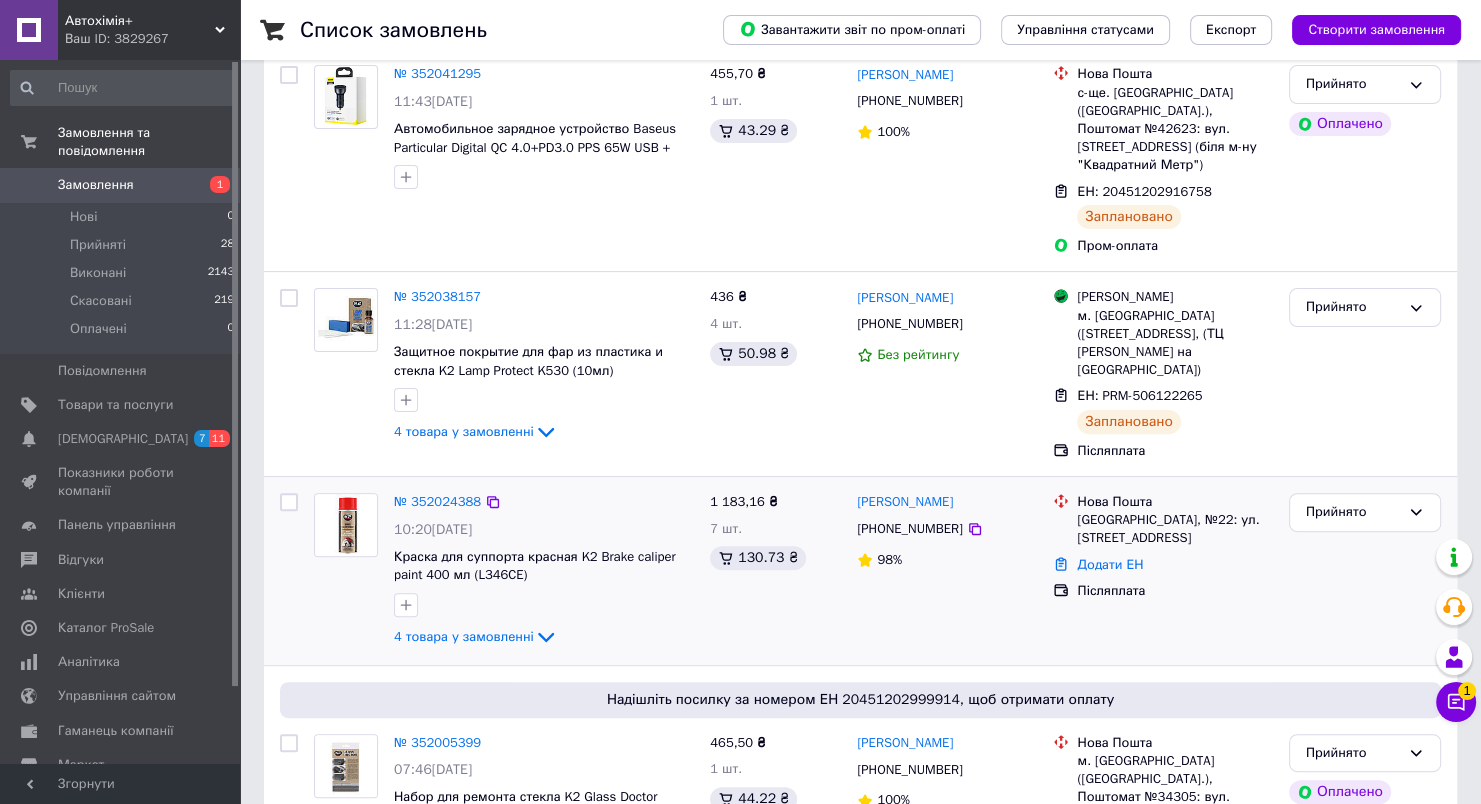 scroll, scrollTop: 600, scrollLeft: 0, axis: vertical 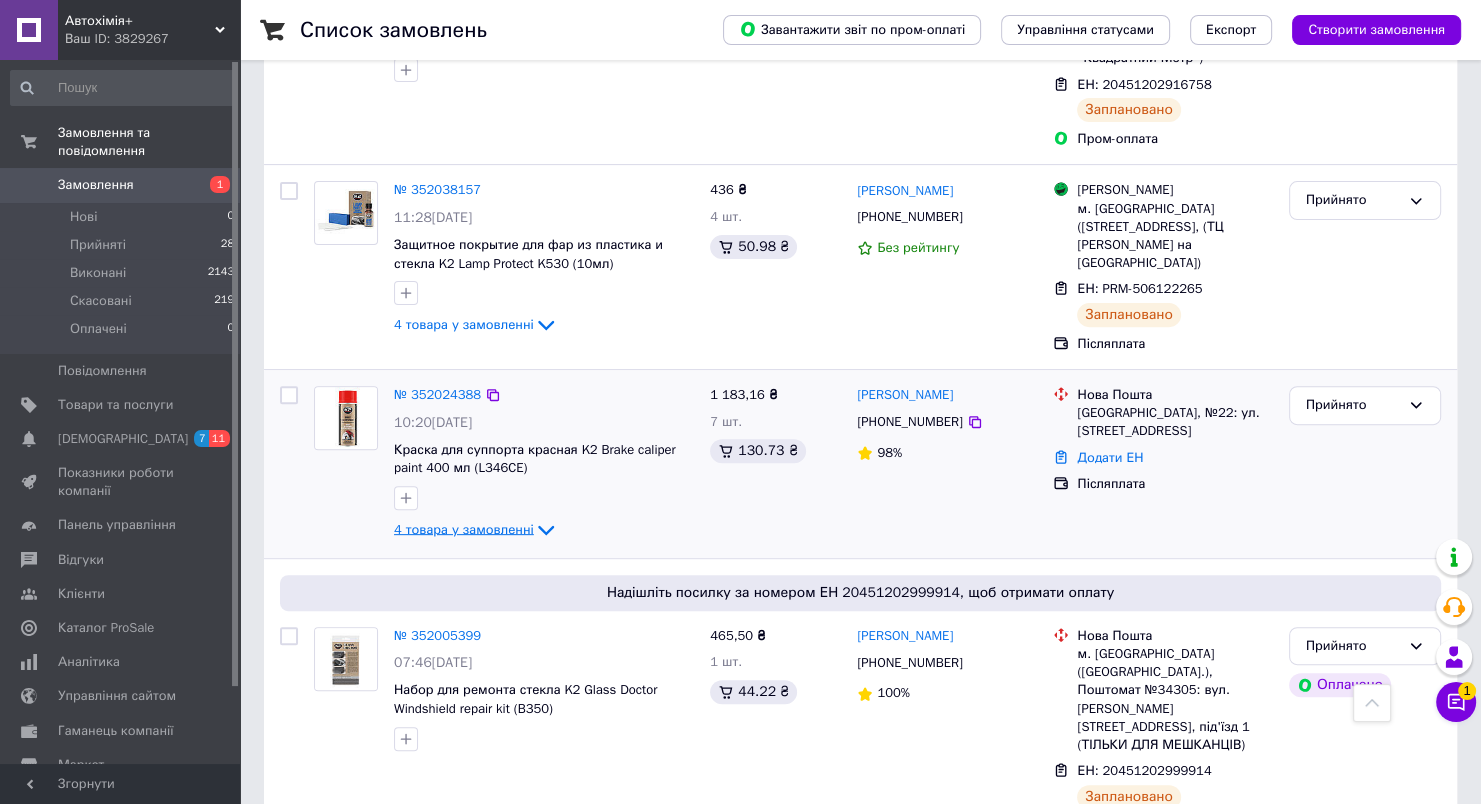 click 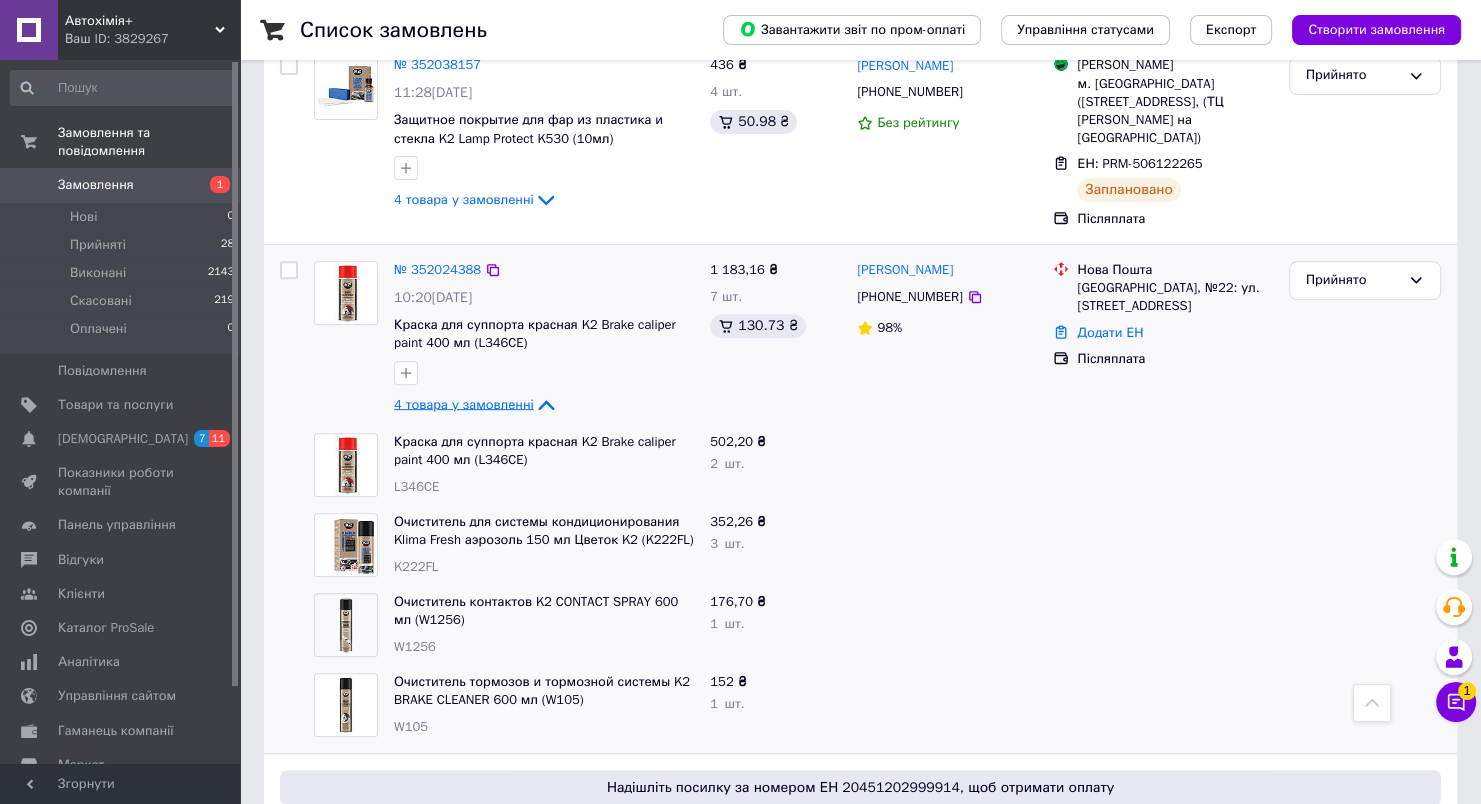 scroll, scrollTop: 900, scrollLeft: 0, axis: vertical 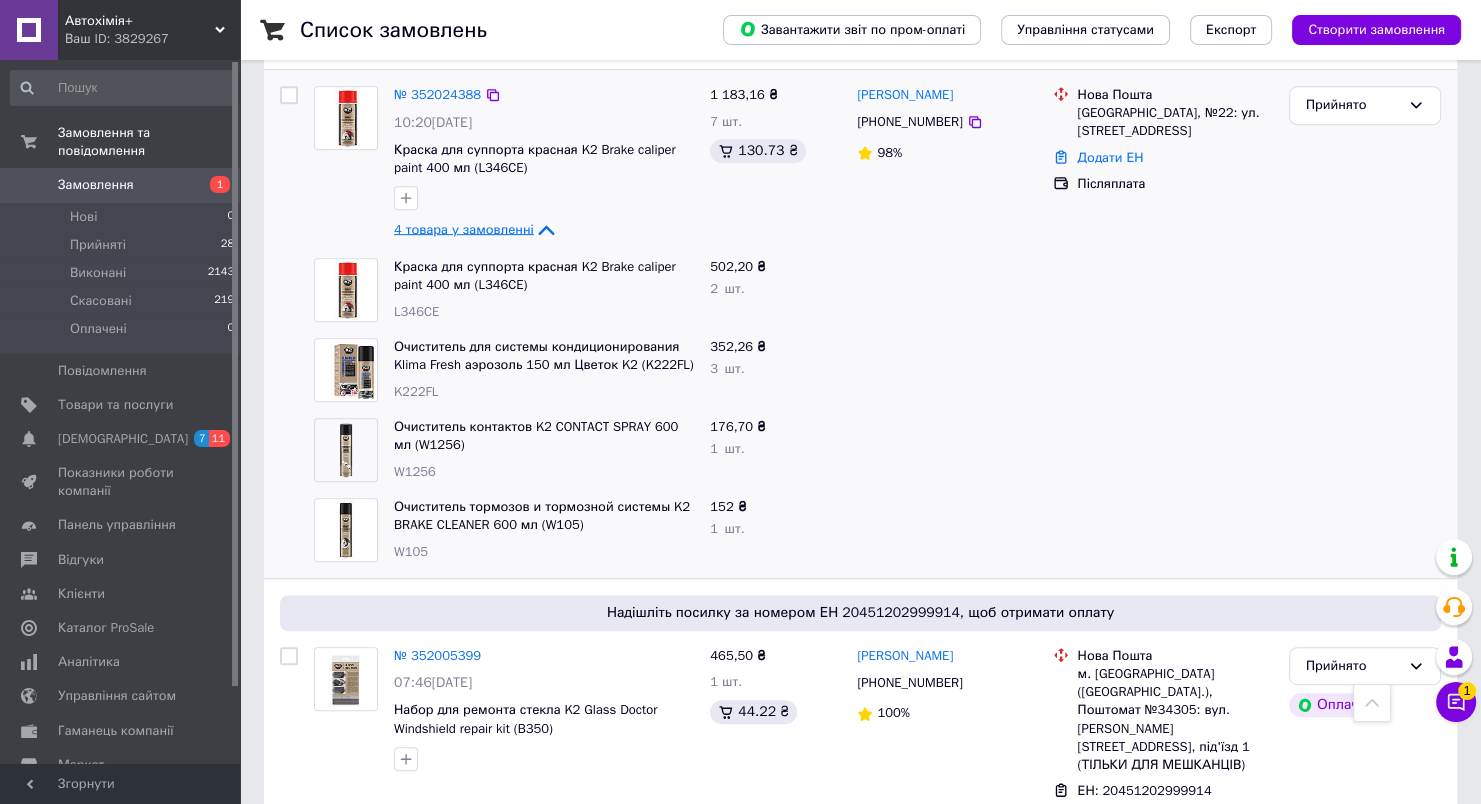 click 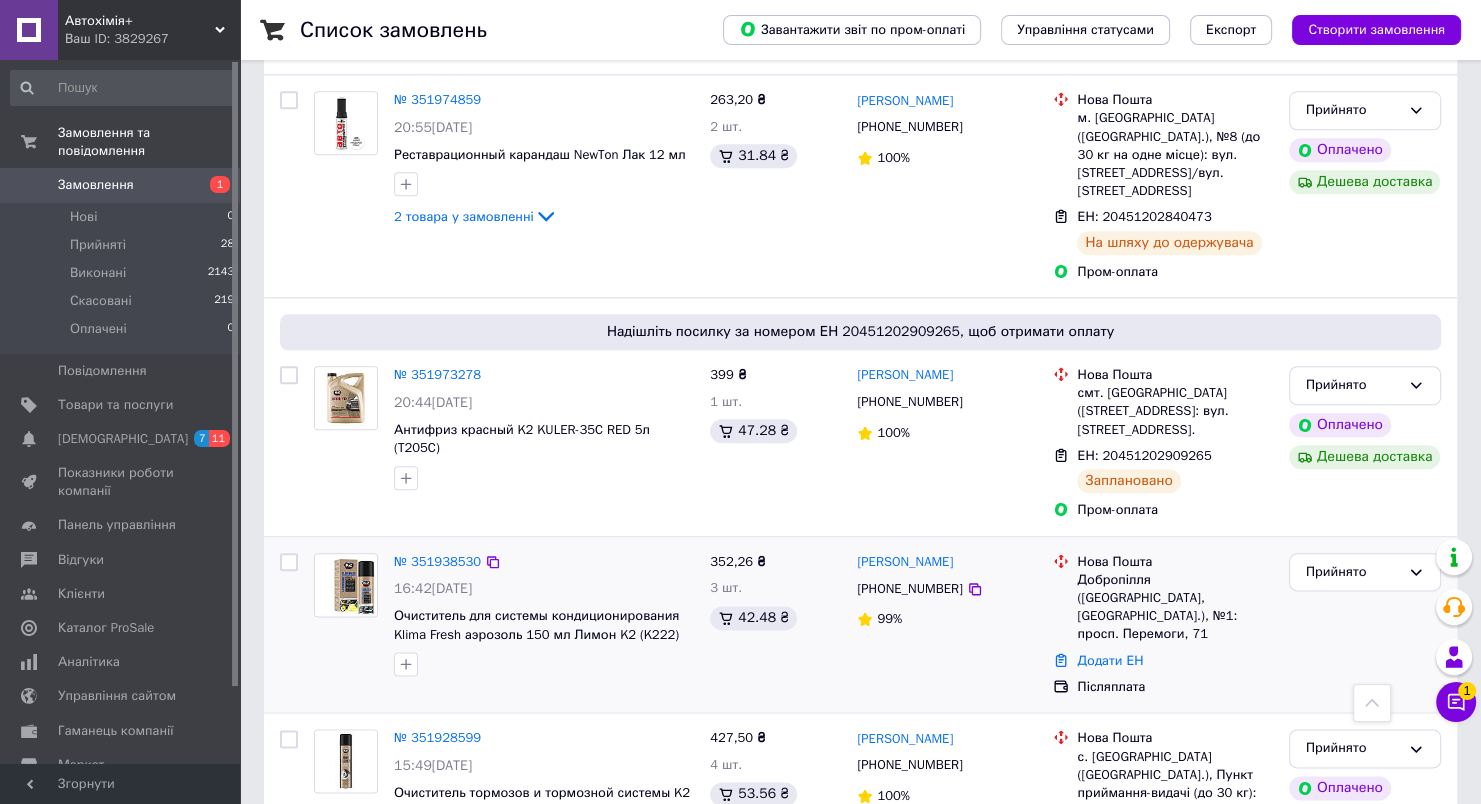 scroll, scrollTop: 2300, scrollLeft: 0, axis: vertical 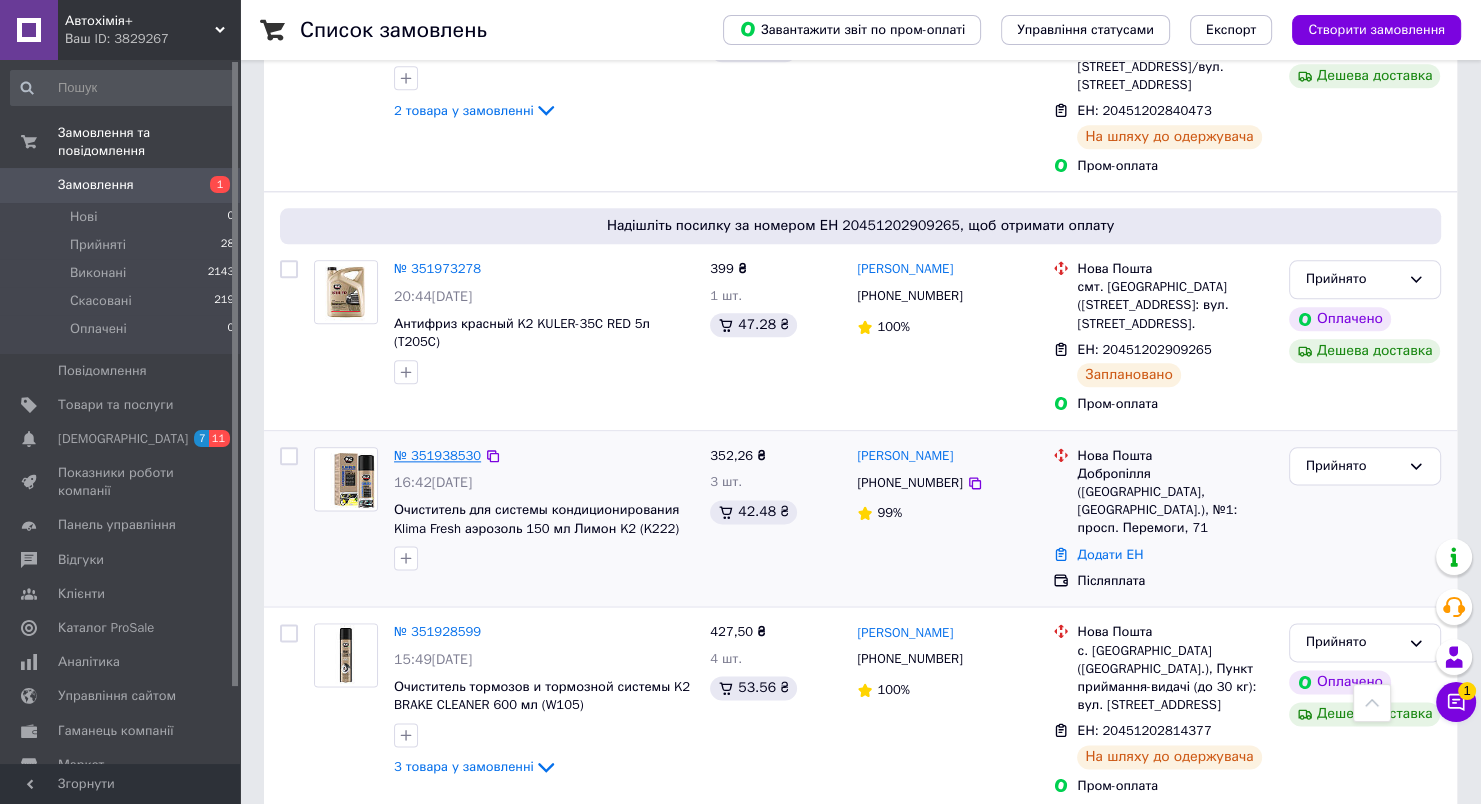 click on "№ 351938530" at bounding box center (437, 455) 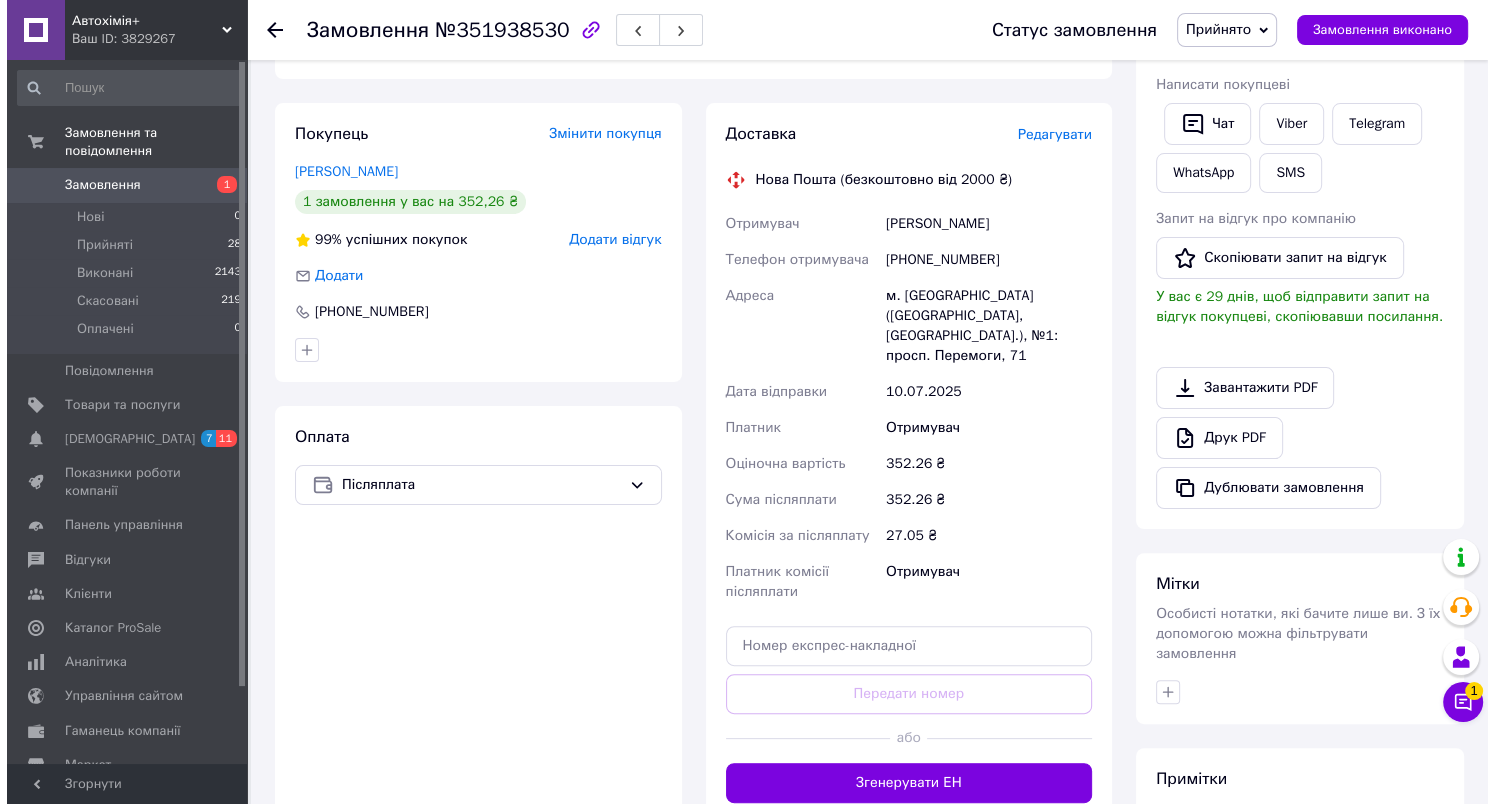 scroll, scrollTop: 126, scrollLeft: 0, axis: vertical 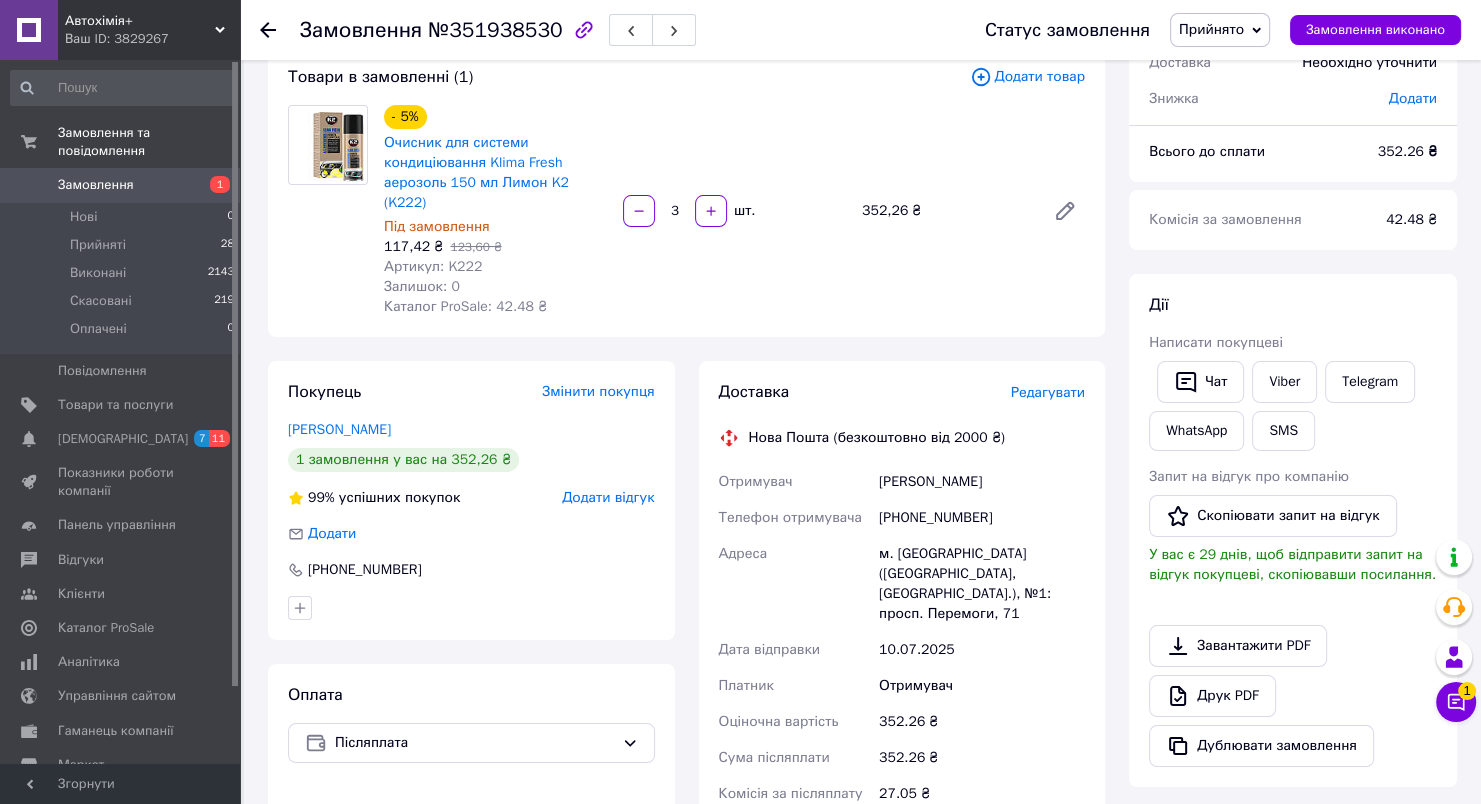click on "Редагувати" at bounding box center (1048, 392) 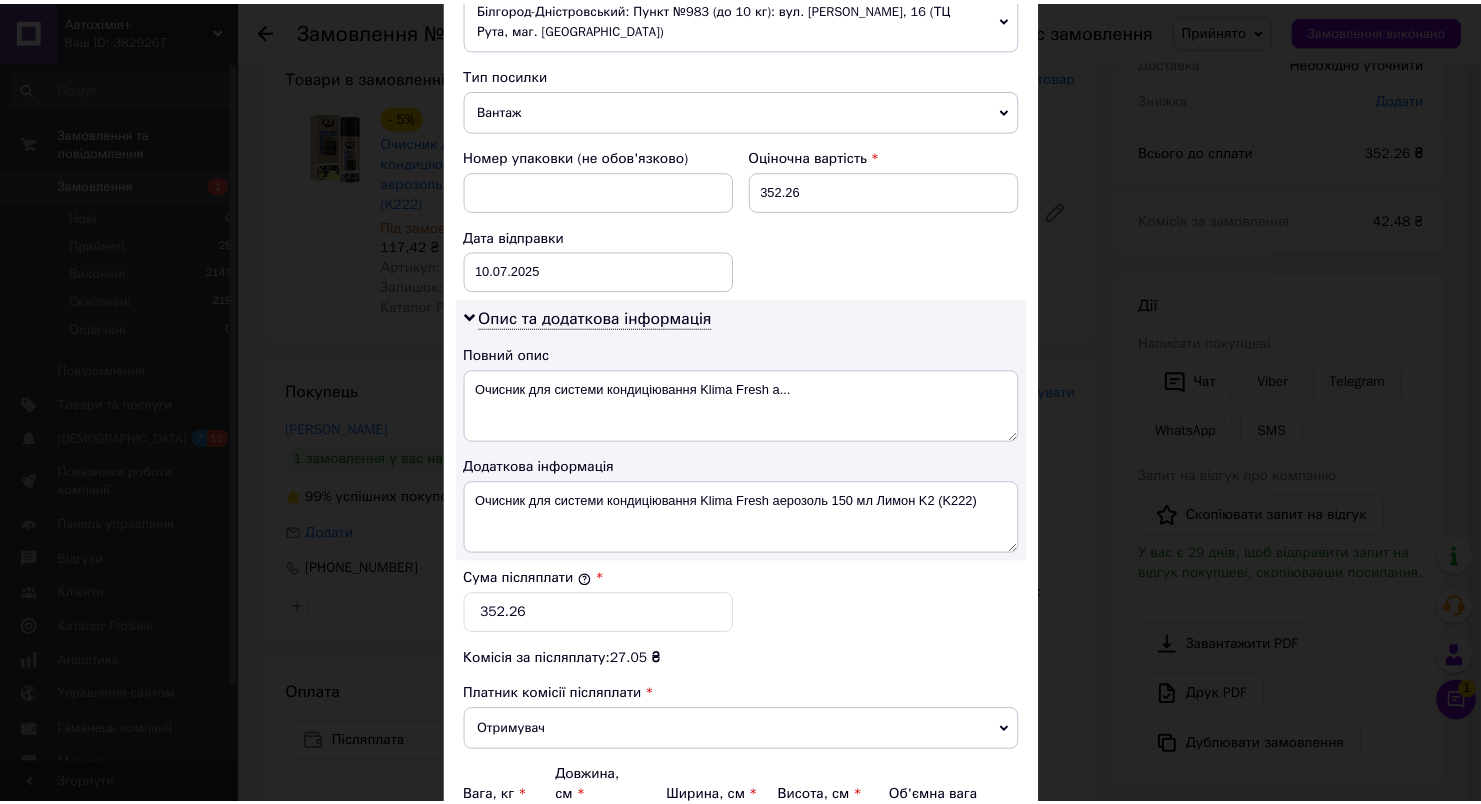 scroll, scrollTop: 959, scrollLeft: 0, axis: vertical 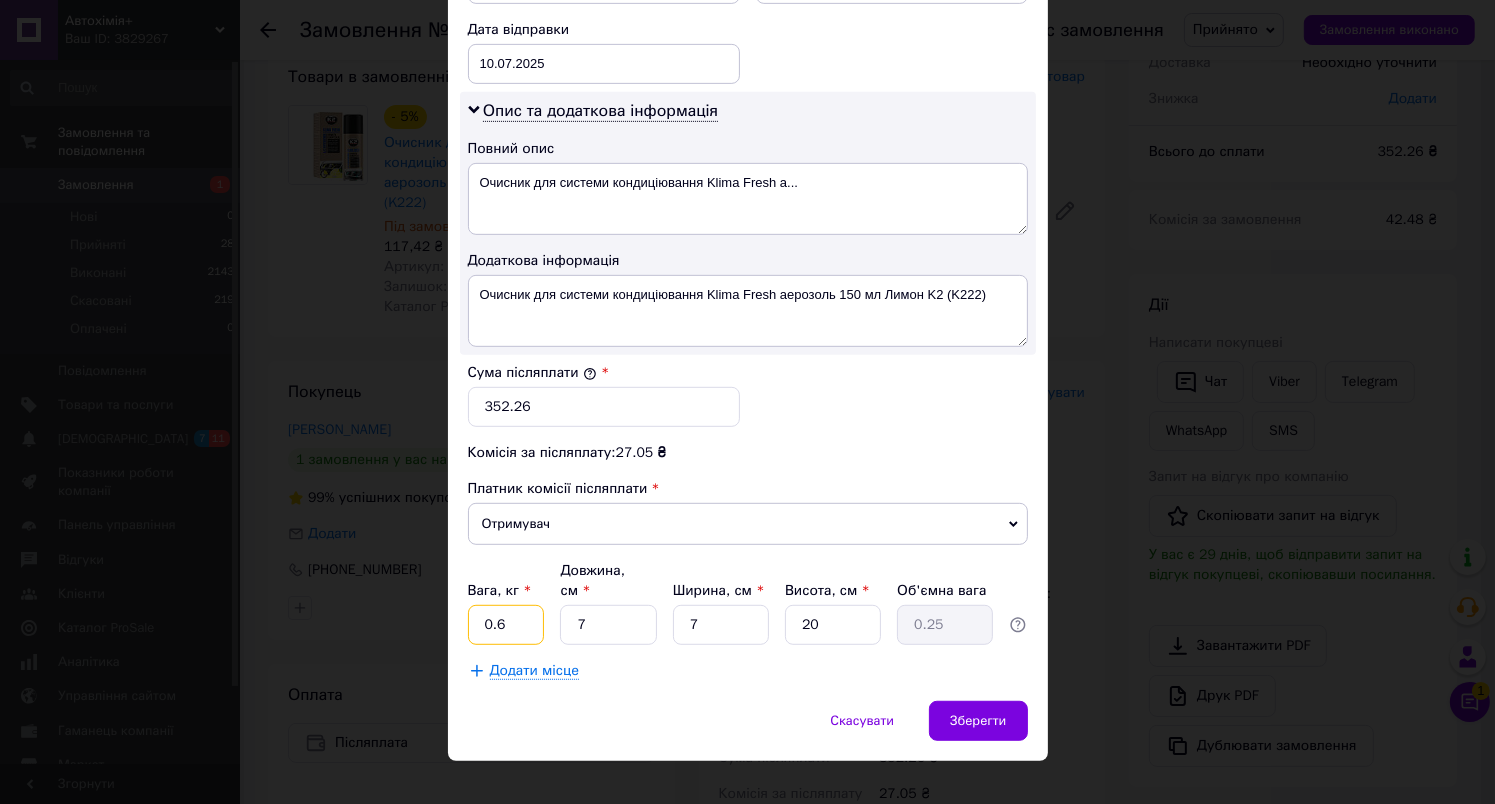 click on "0.6" at bounding box center [506, 625] 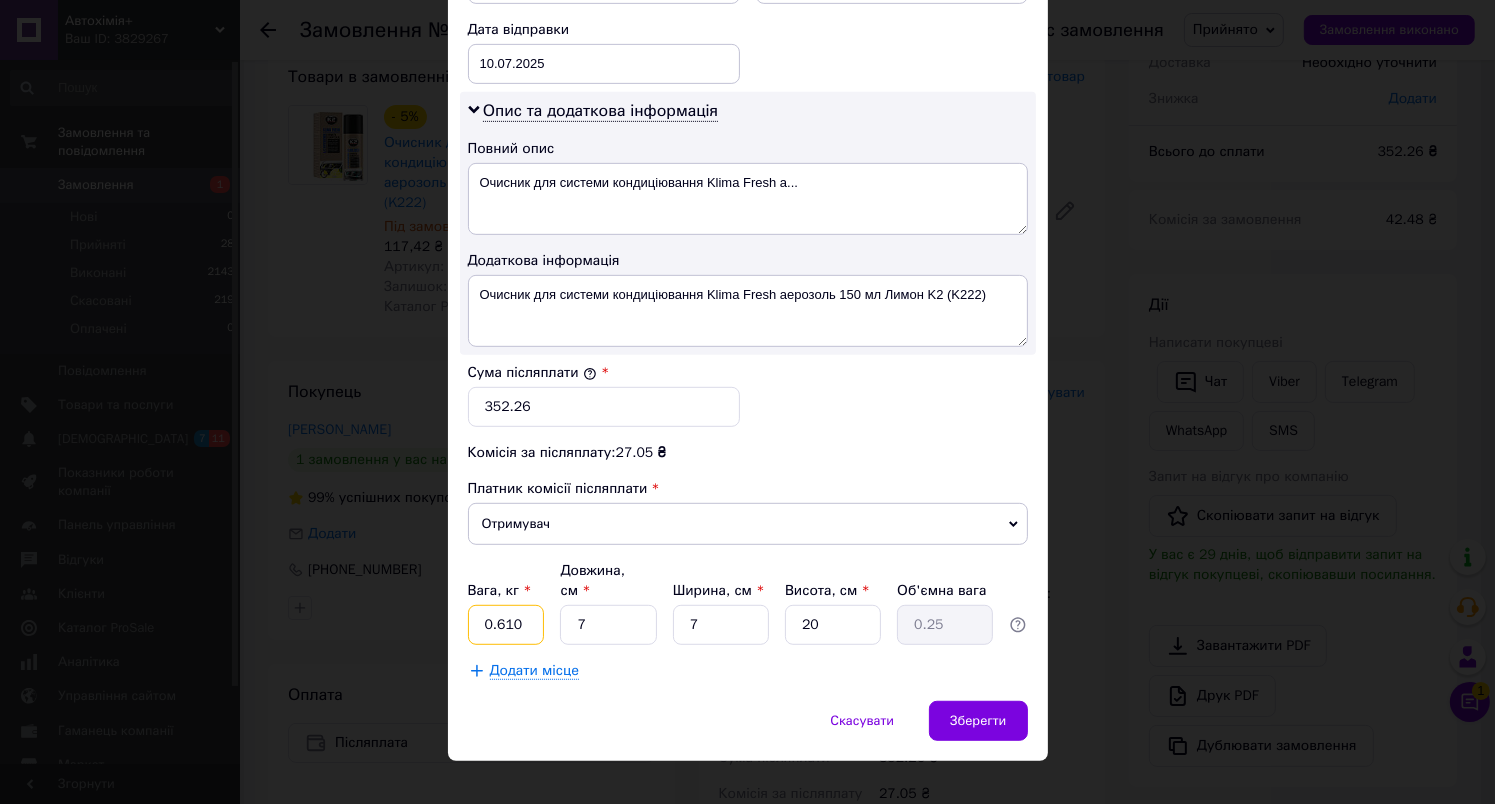 type on "0.610" 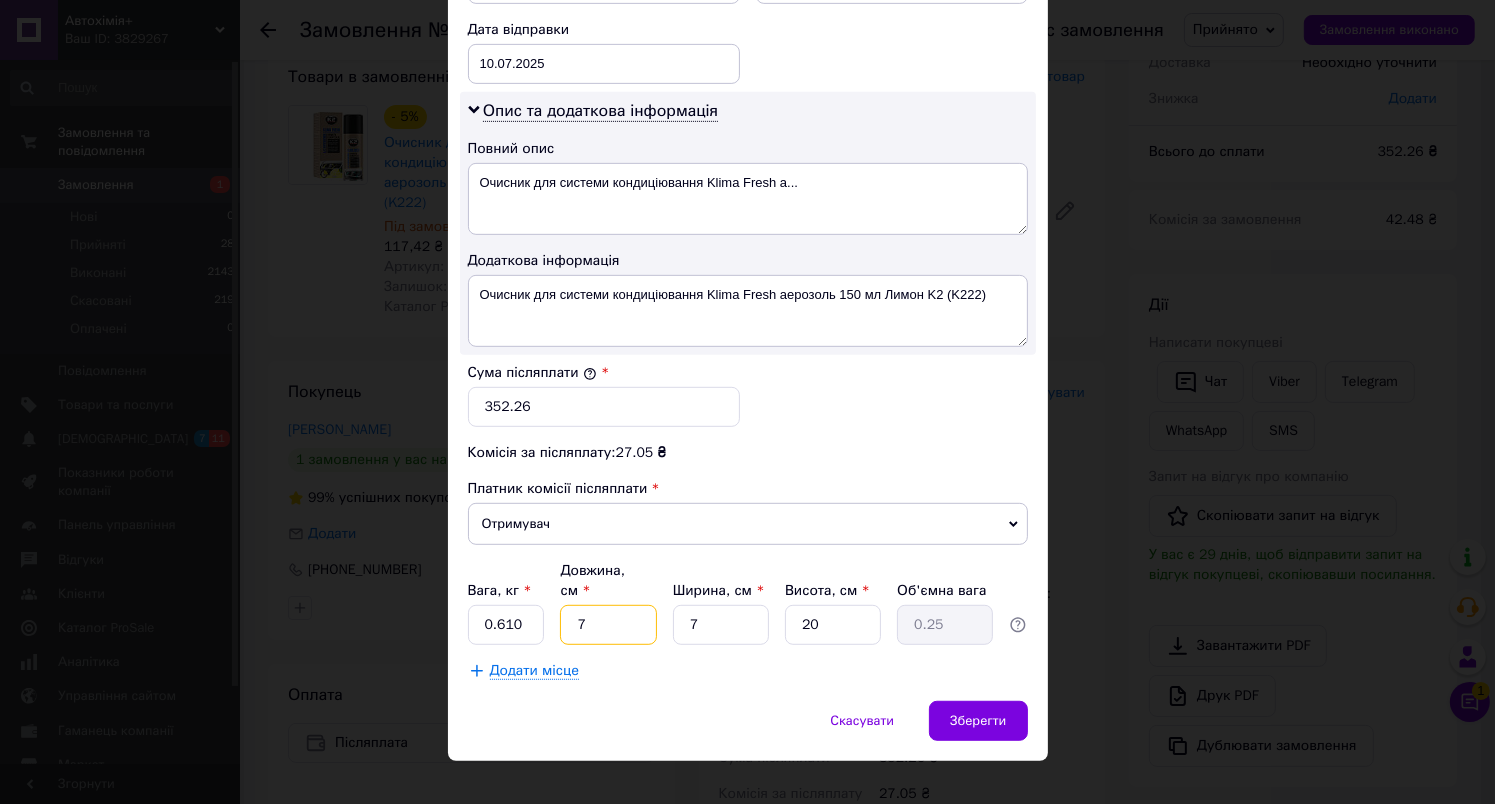 click on "7" at bounding box center (608, 625) 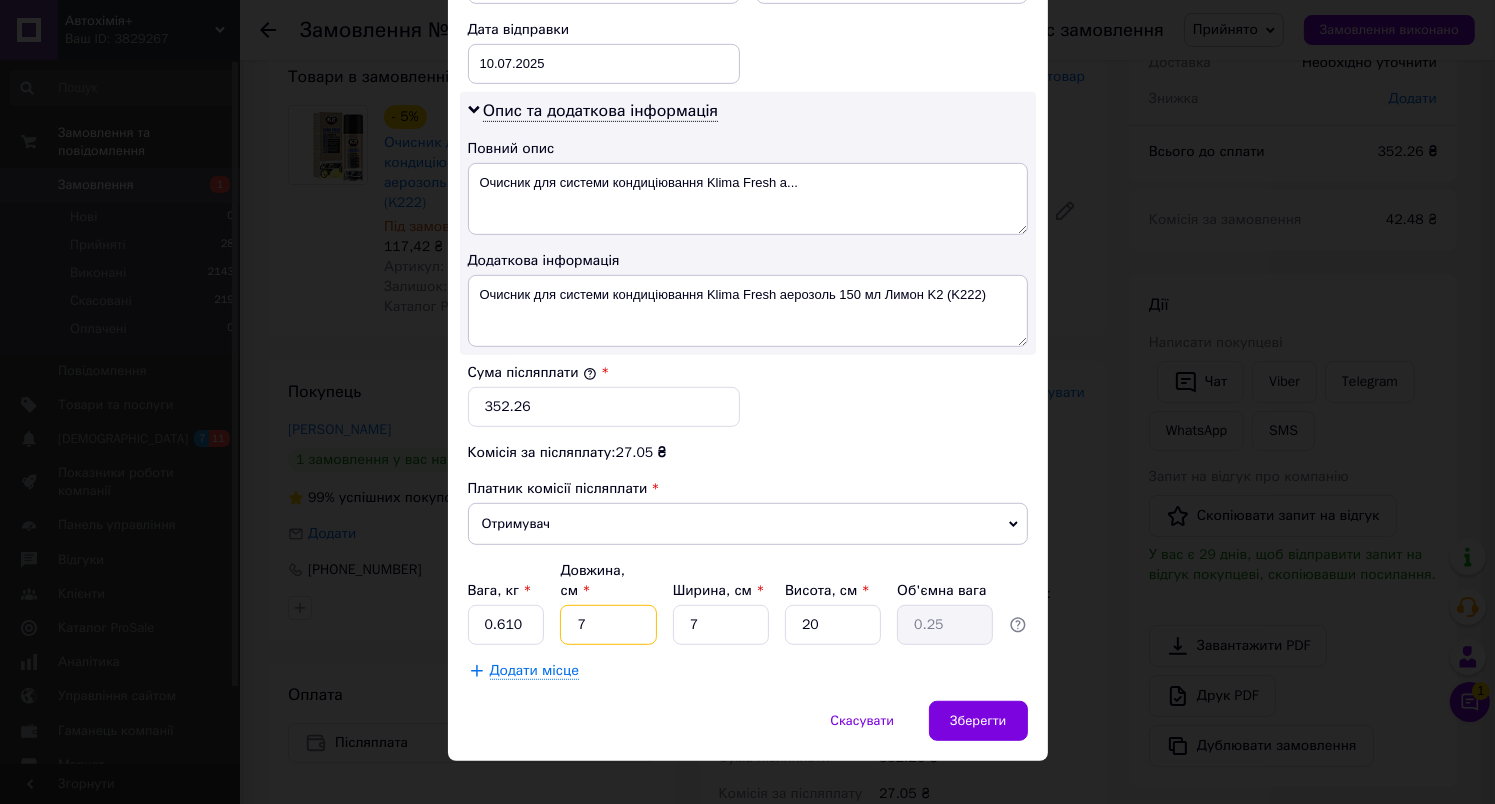 type 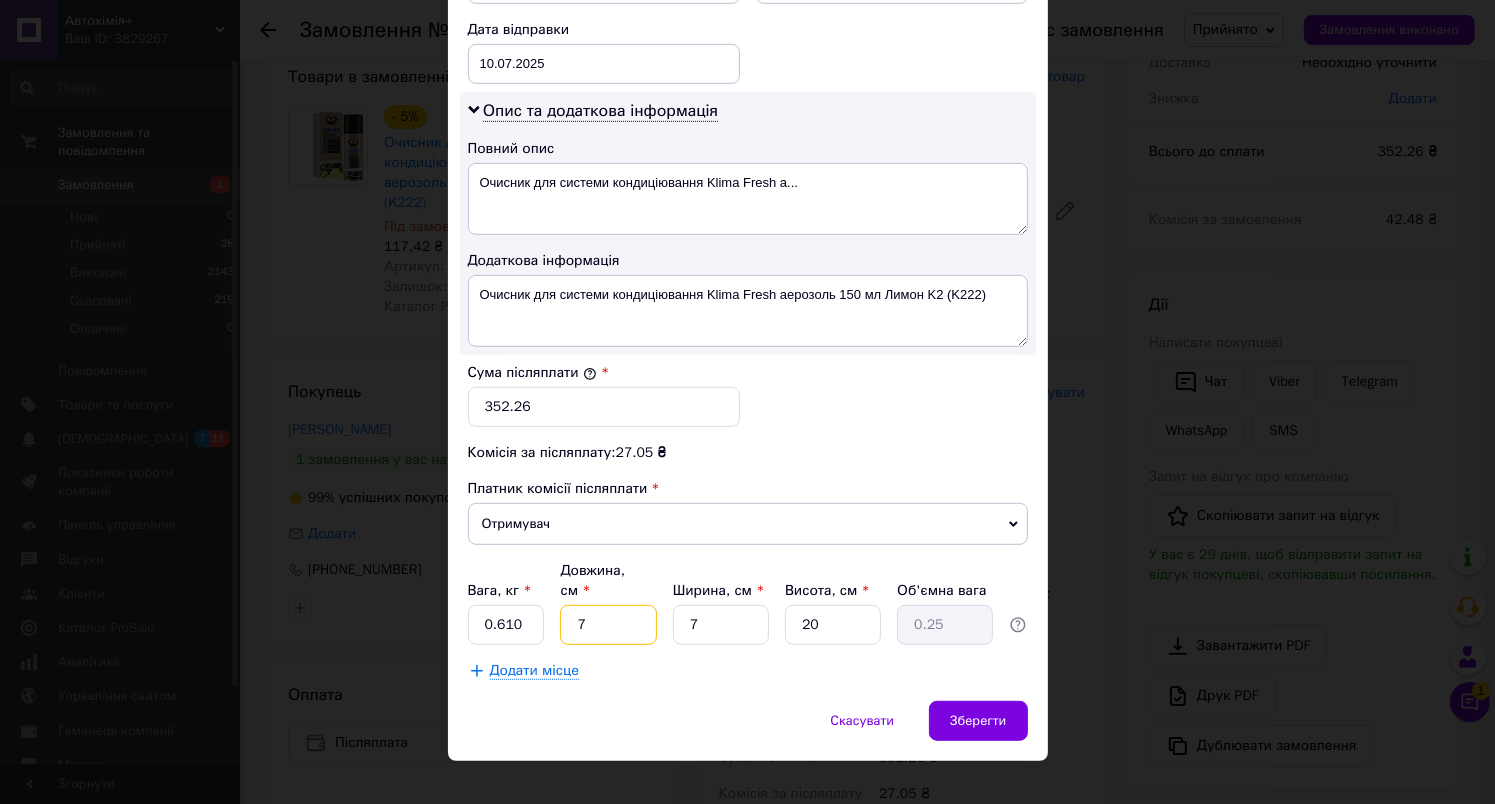 type 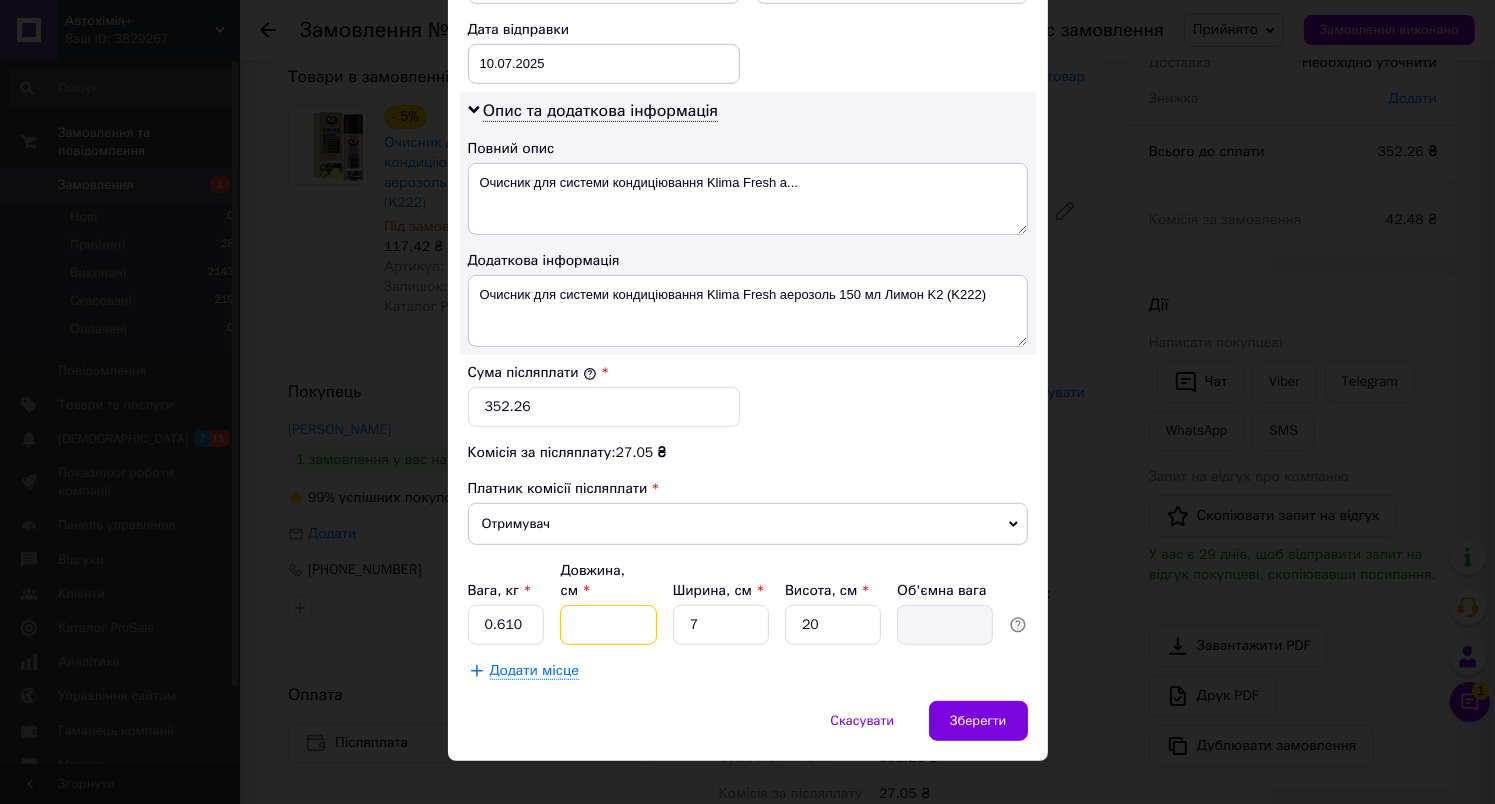 type on "1" 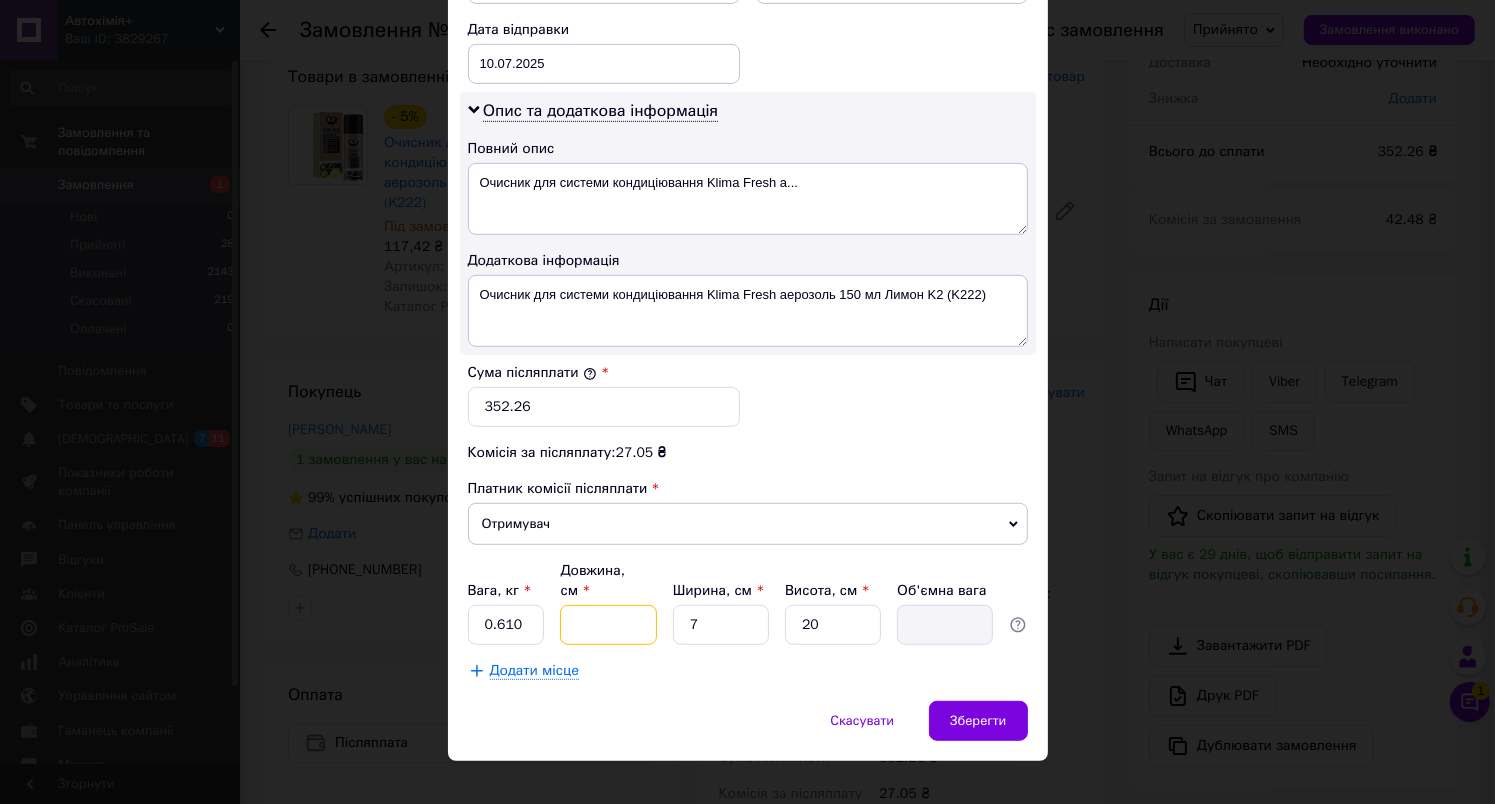 type on "0.1" 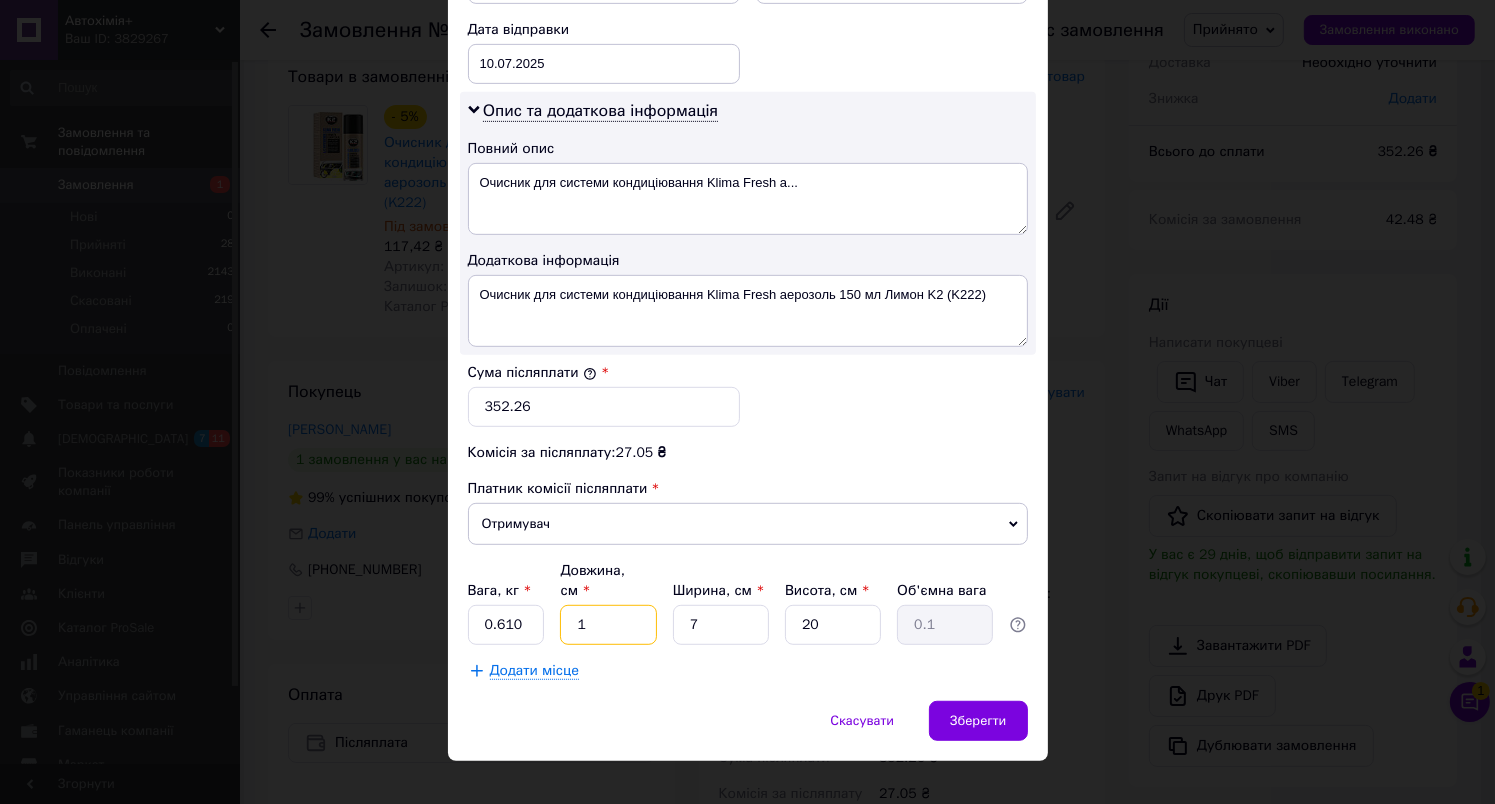 type on "19" 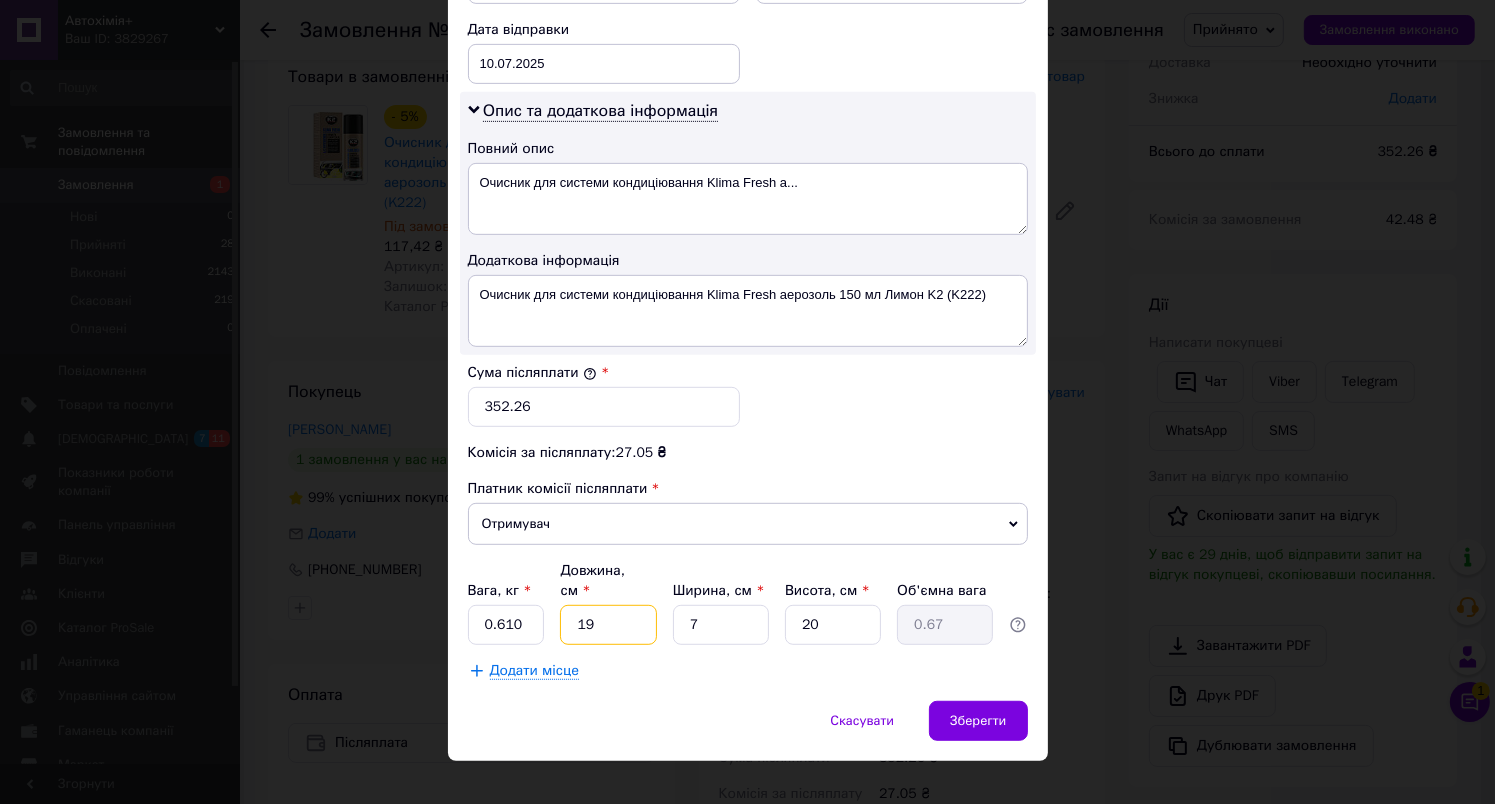 type on "19" 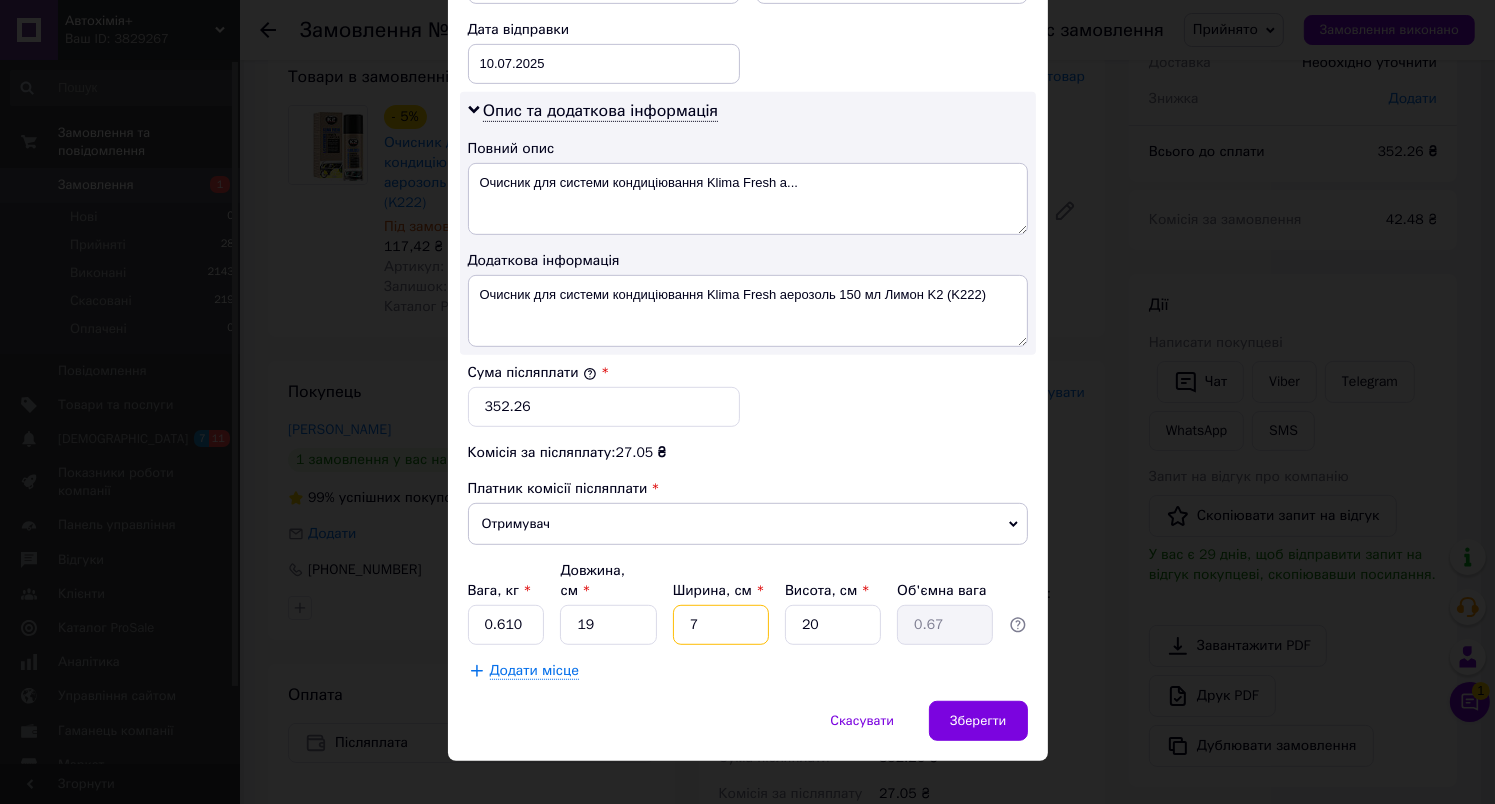 click on "7" at bounding box center [721, 625] 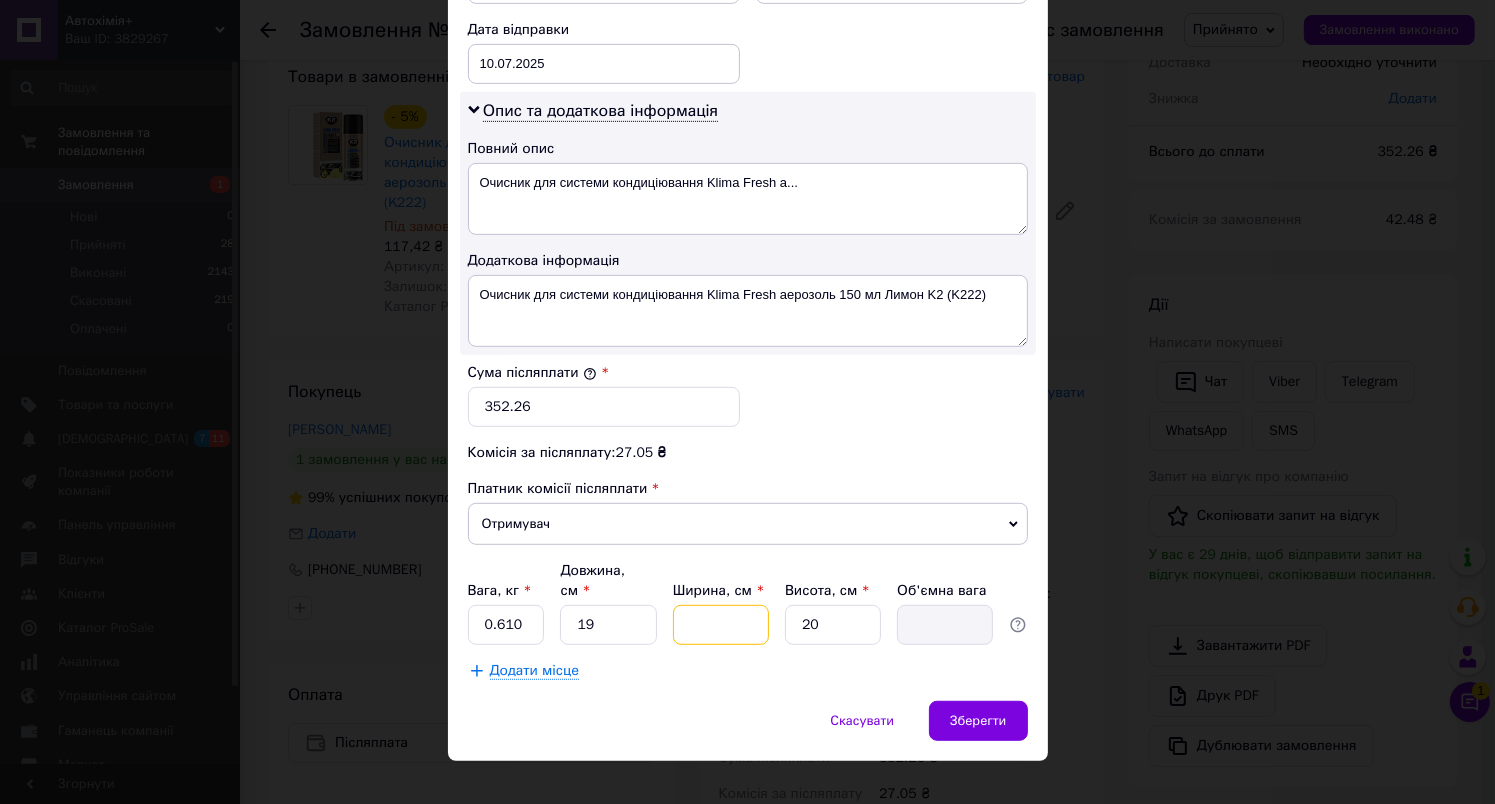 type on "1" 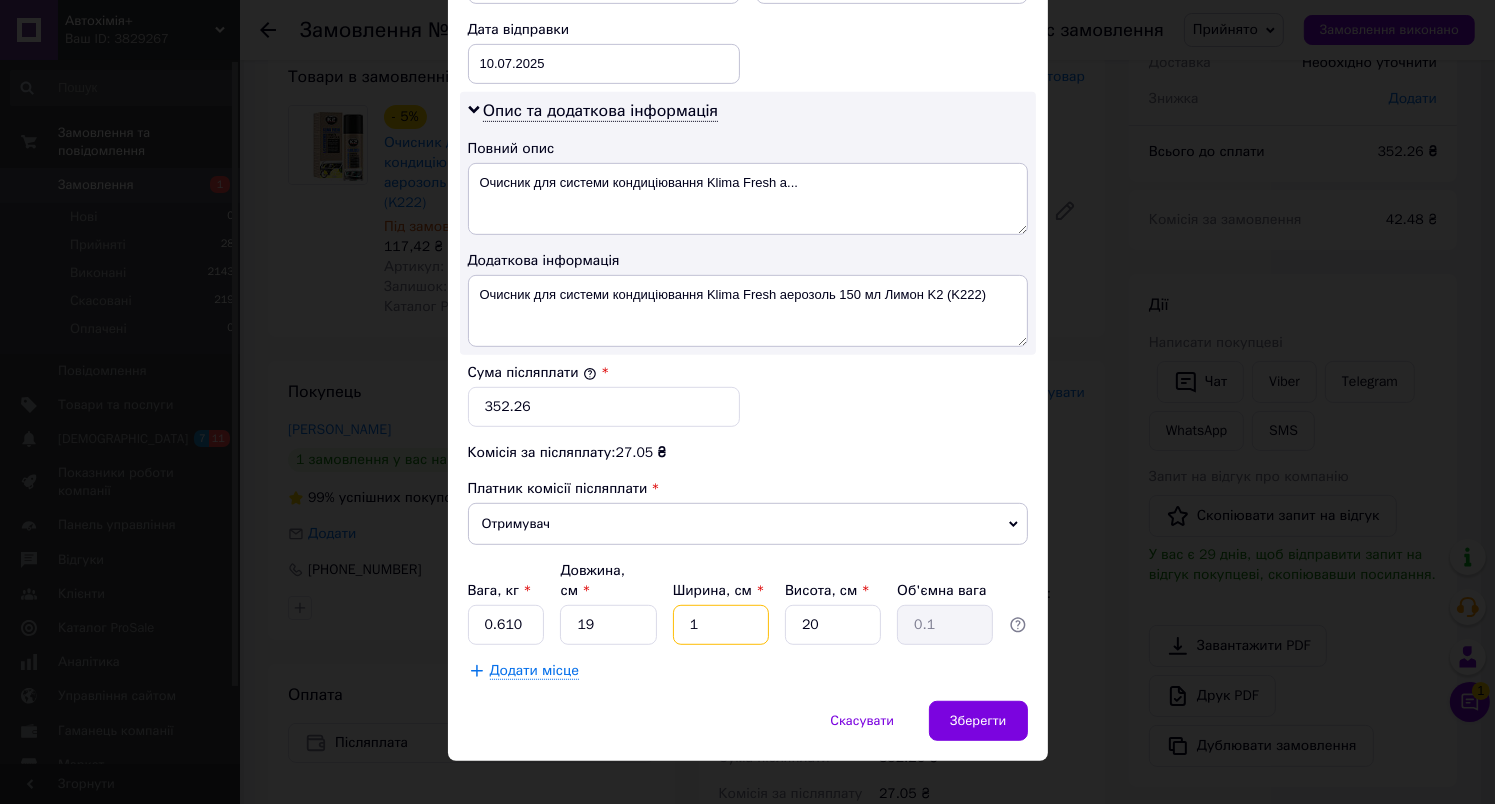type on "16" 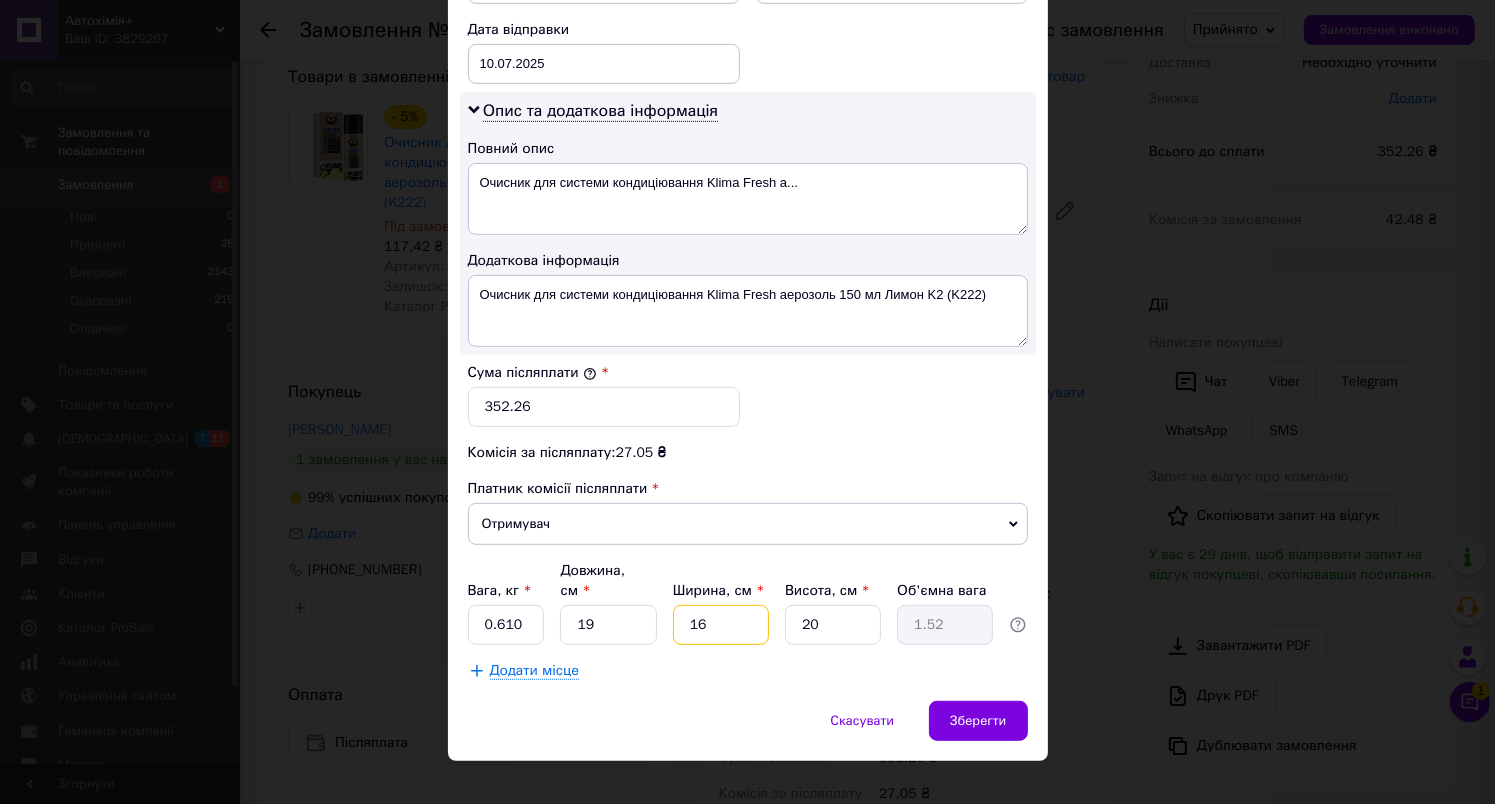 type on "16" 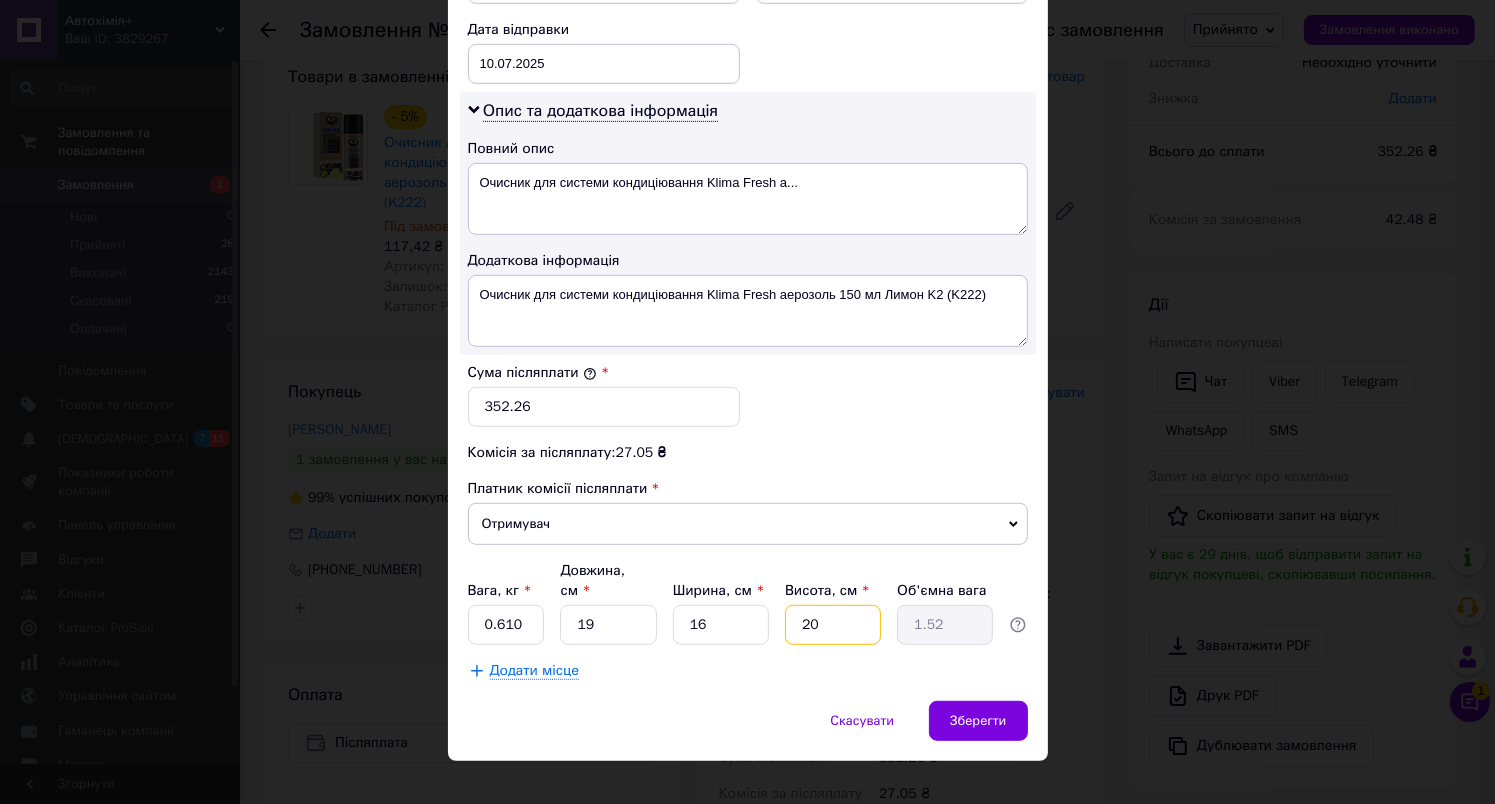 click on "20" at bounding box center (833, 625) 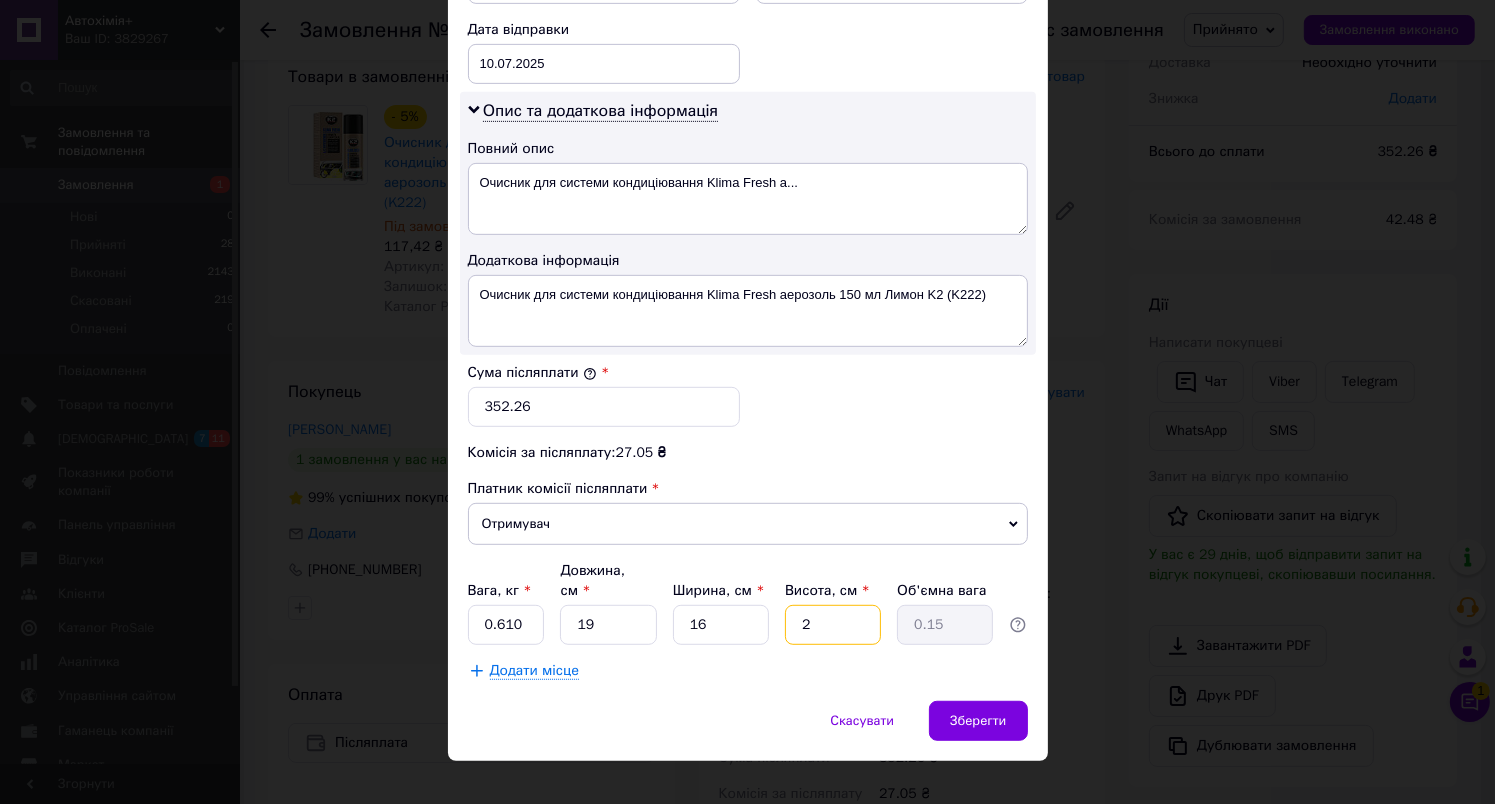 type 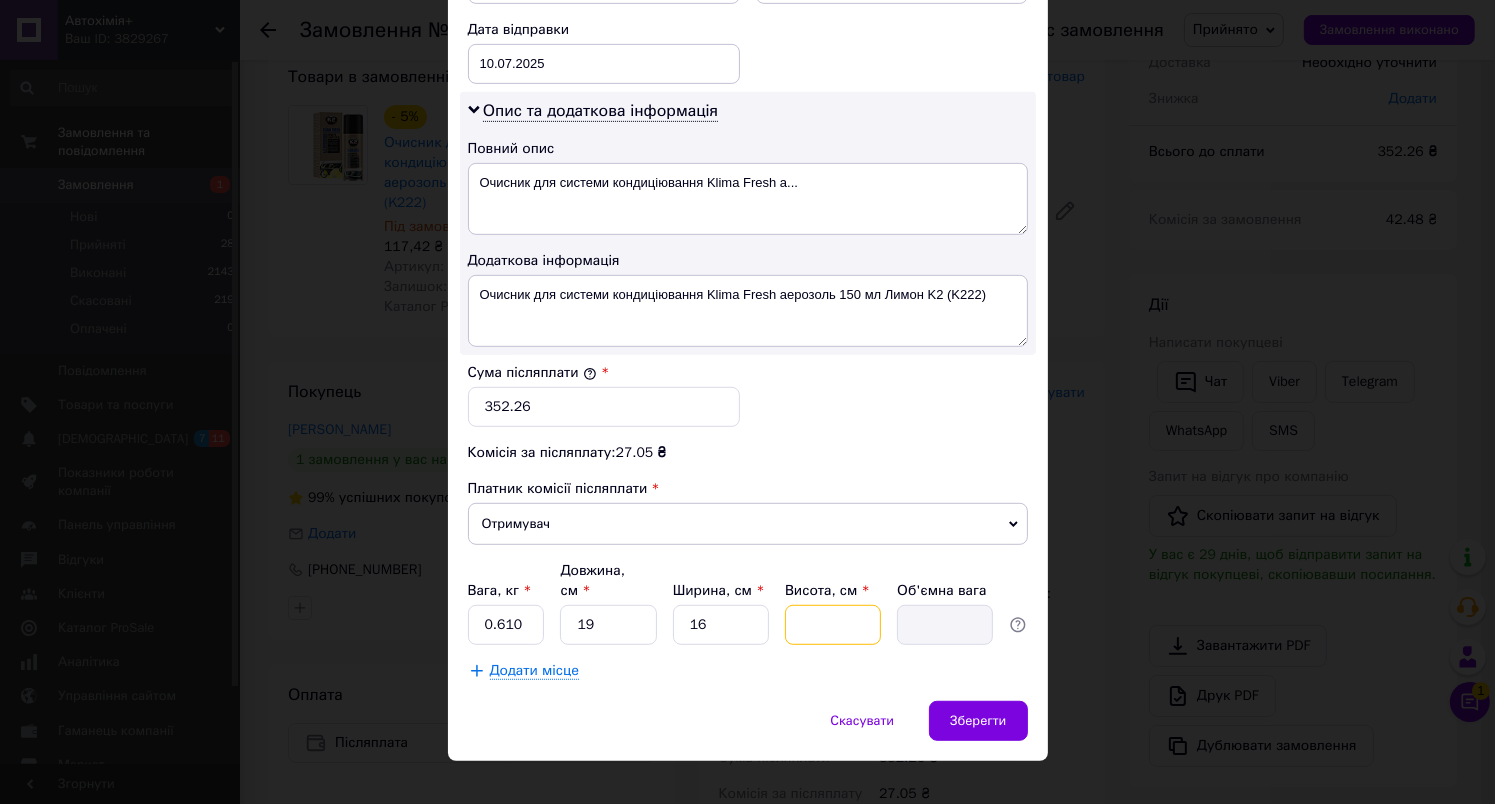 type on "9" 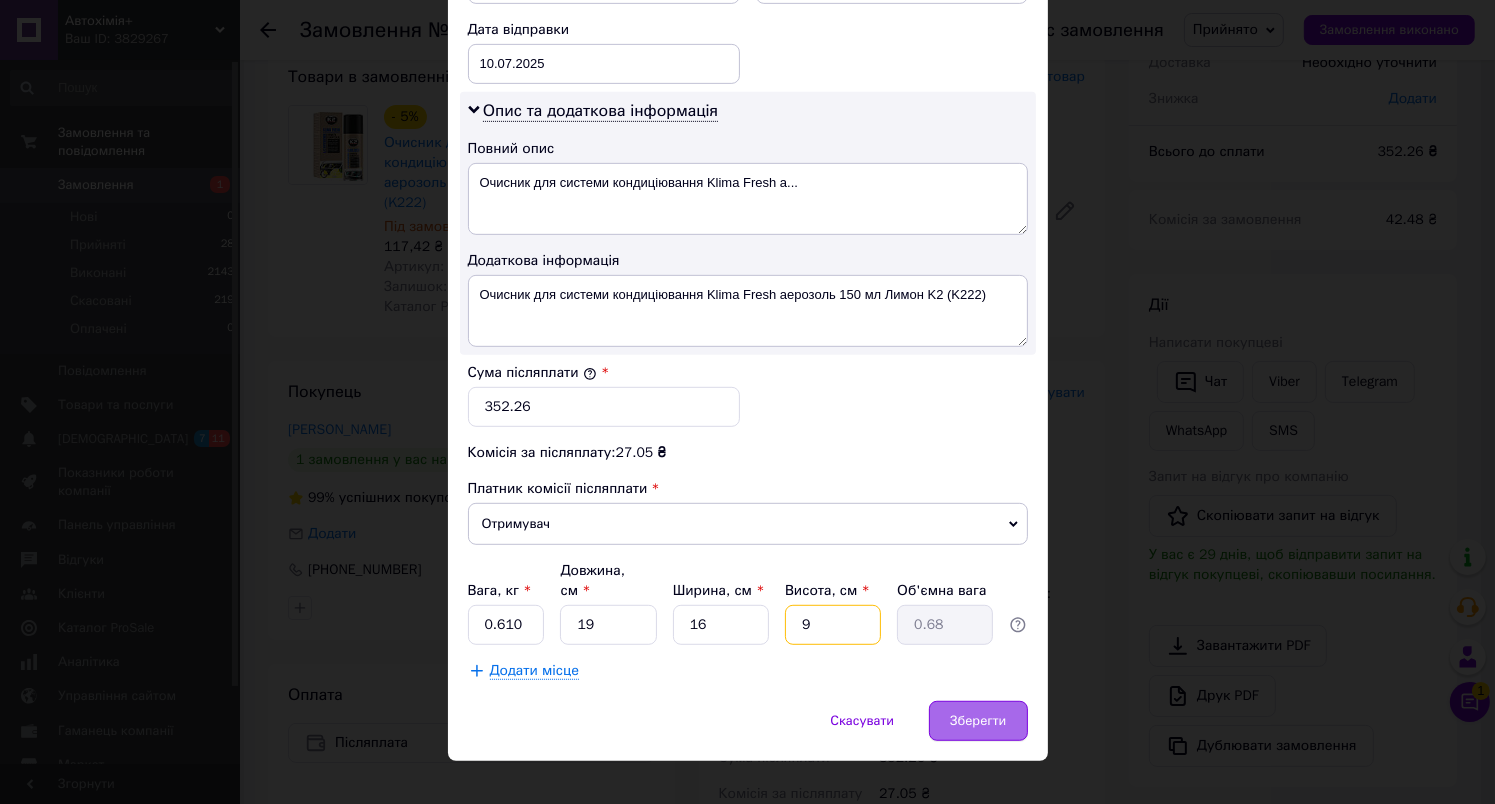 type on "9" 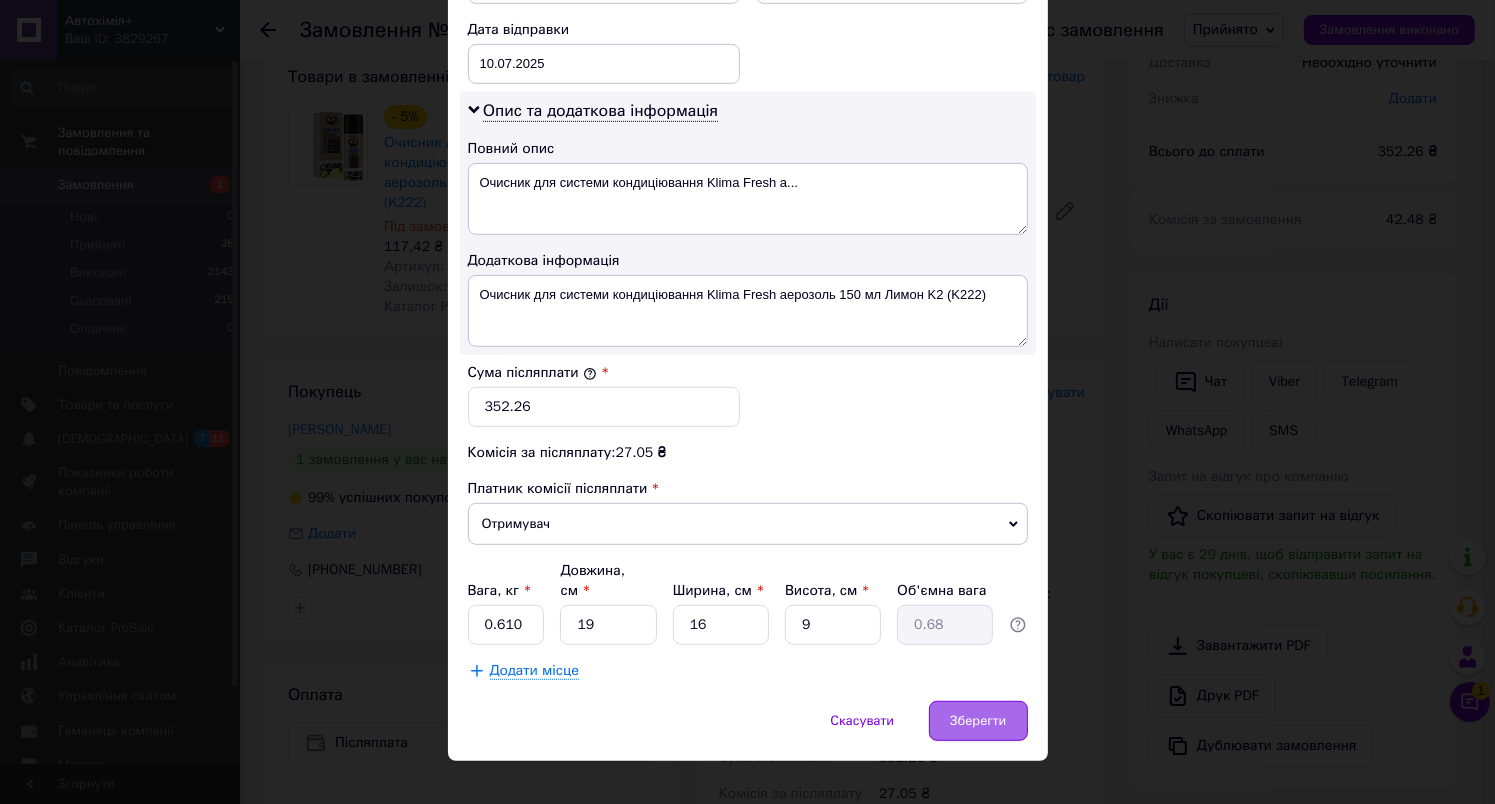 click on "Зберегти" at bounding box center (978, 721) 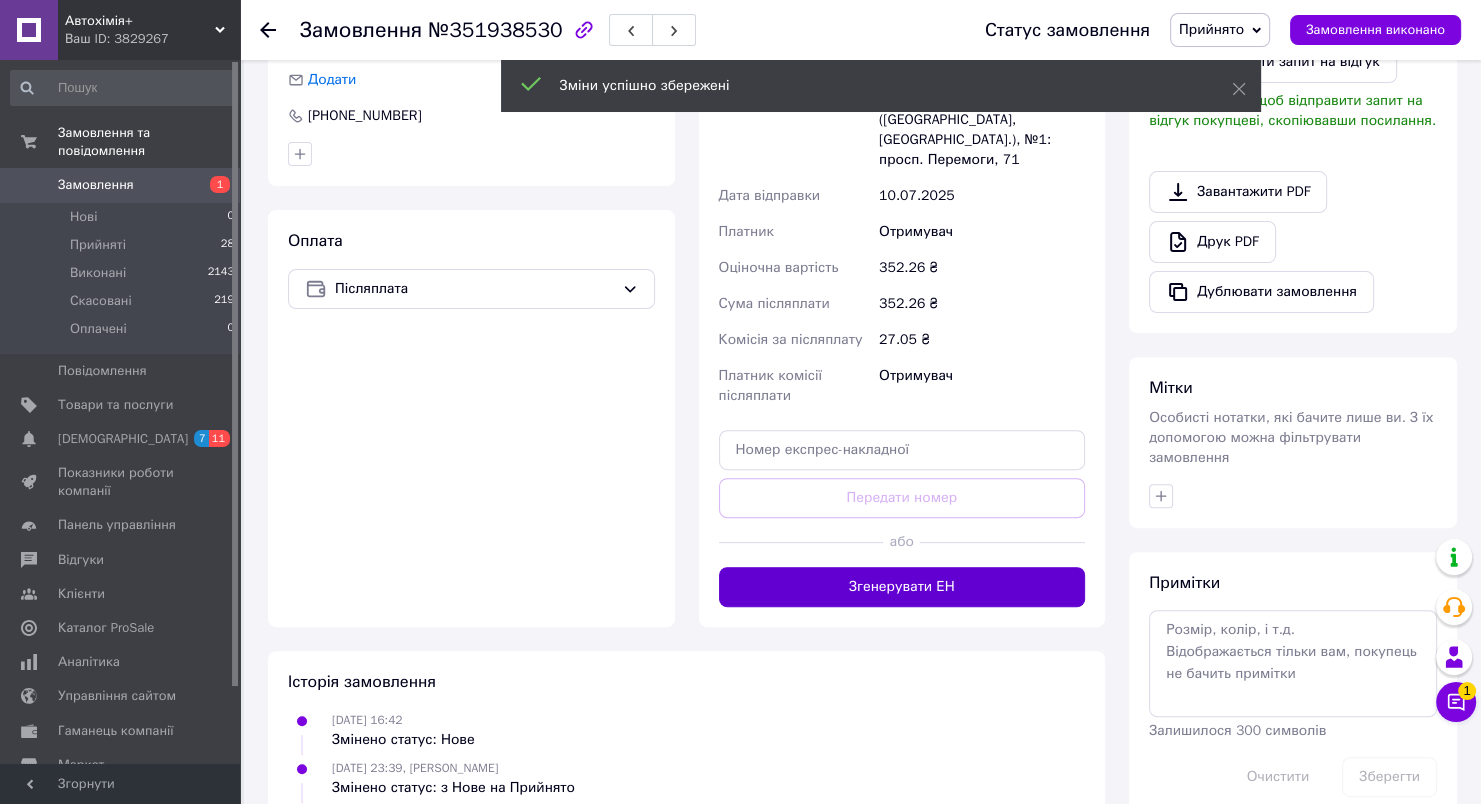 scroll, scrollTop: 626, scrollLeft: 0, axis: vertical 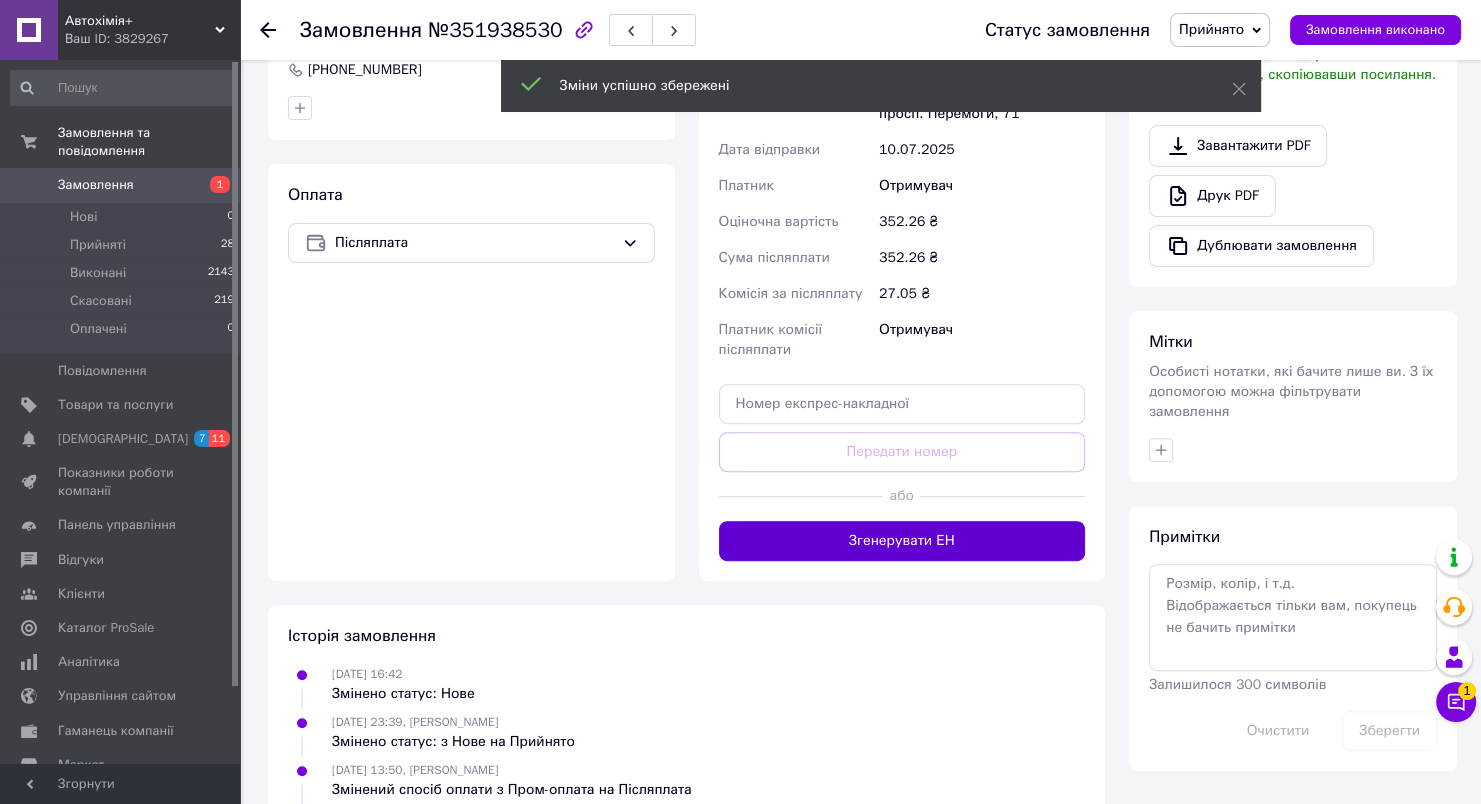 click on "Згенерувати ЕН" at bounding box center [902, 541] 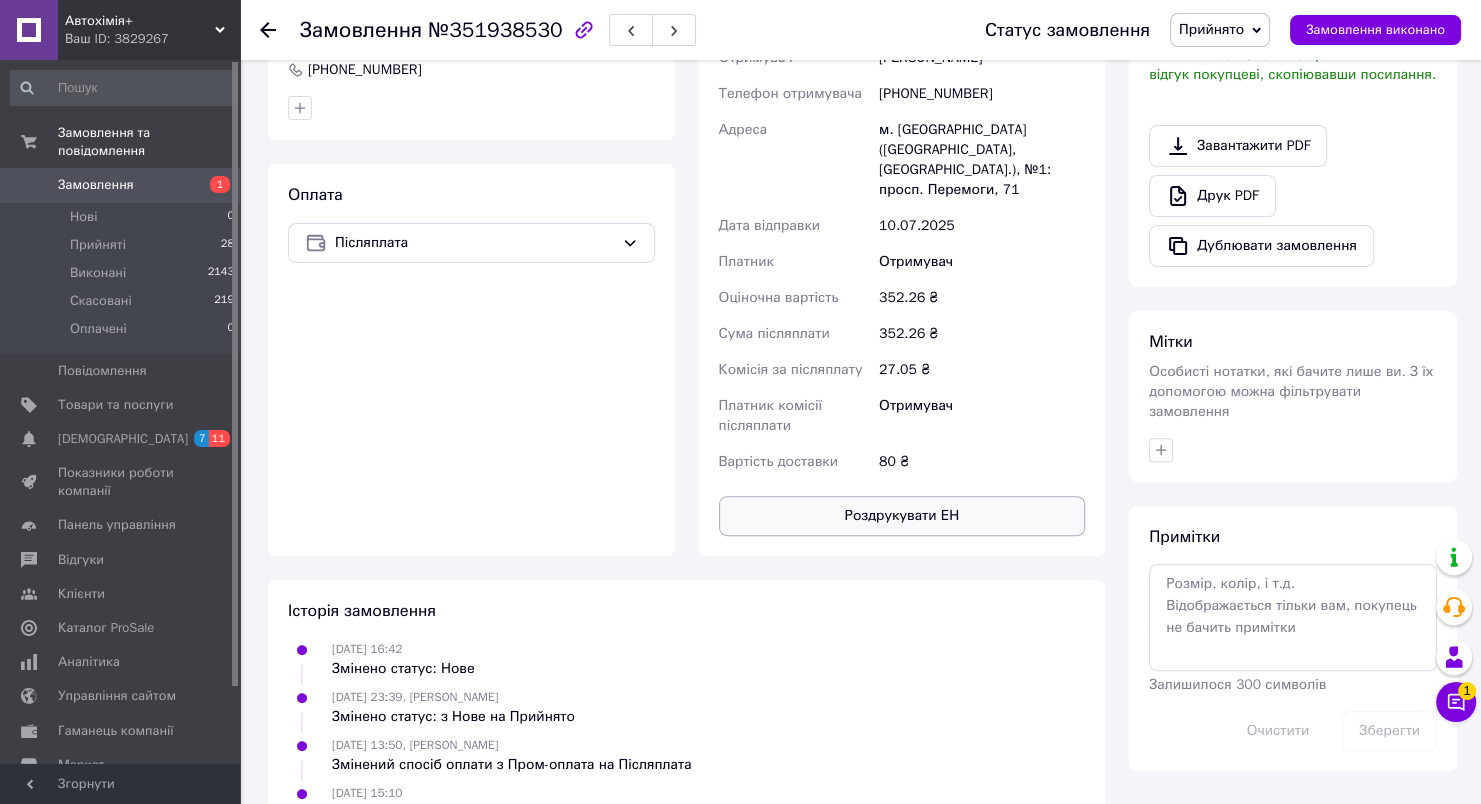 click on "Роздрукувати ЕН" at bounding box center (902, 516) 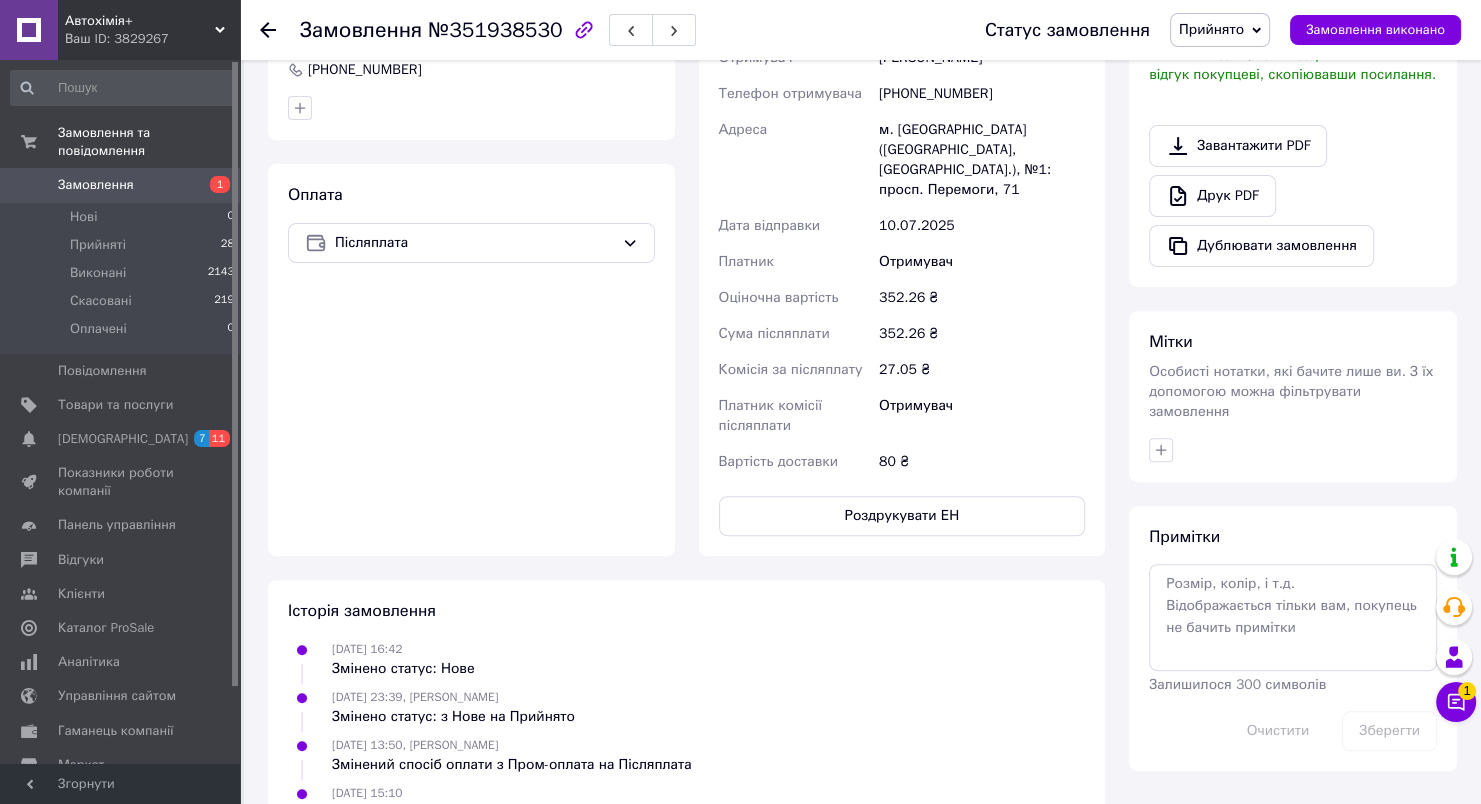 click on "Замовлення 1" at bounding box center (123, 185) 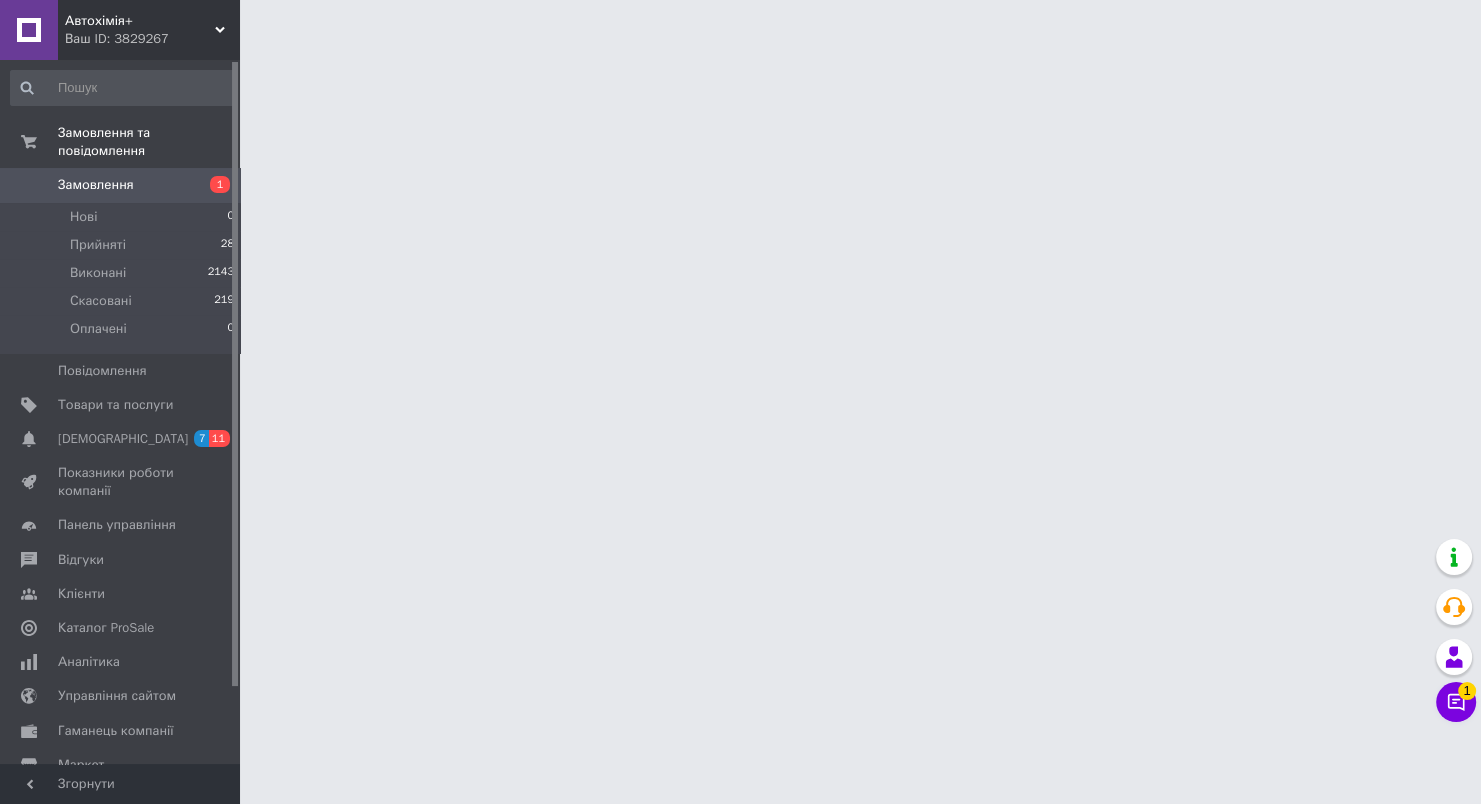 scroll, scrollTop: 0, scrollLeft: 0, axis: both 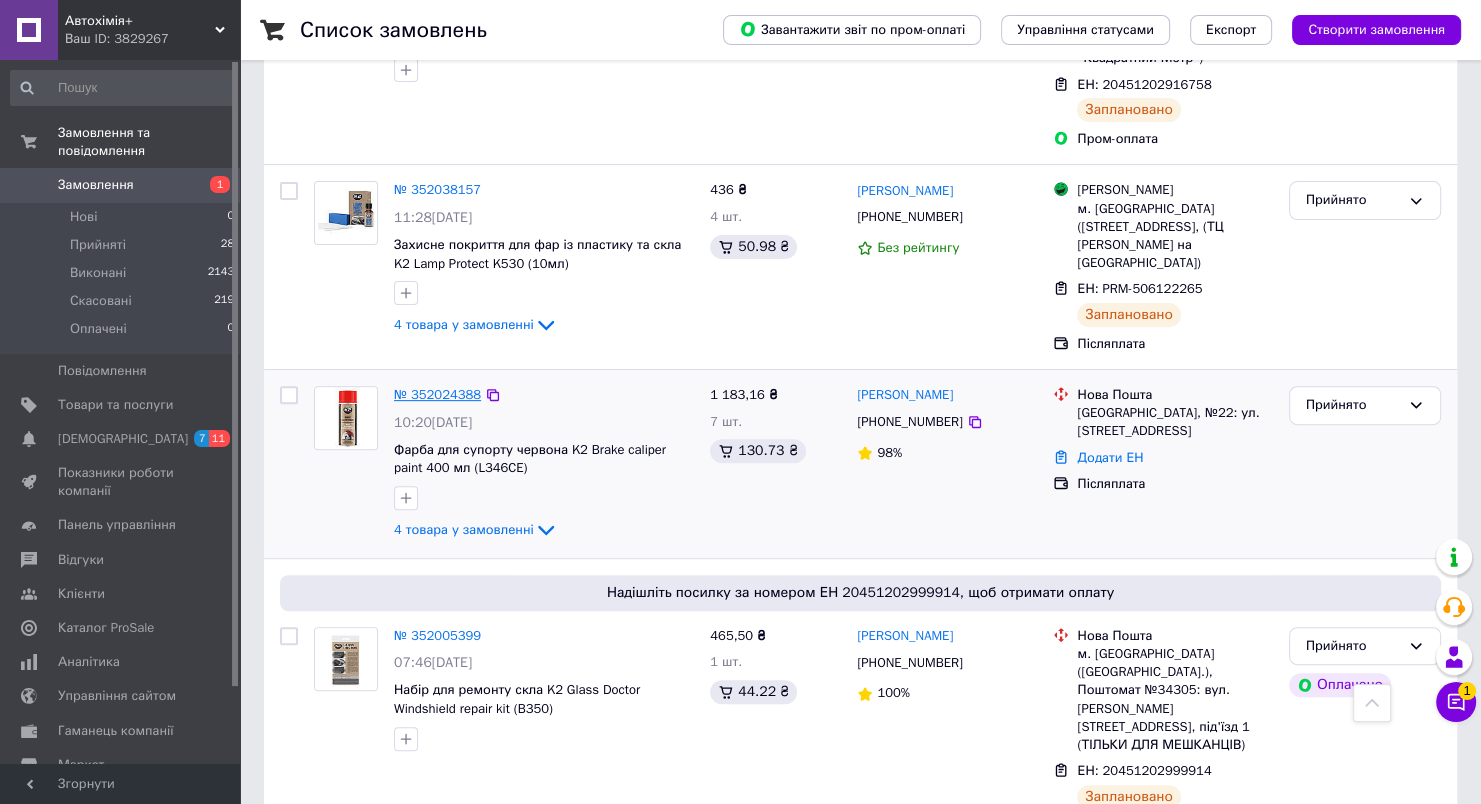 click on "№ 352024388" at bounding box center (437, 394) 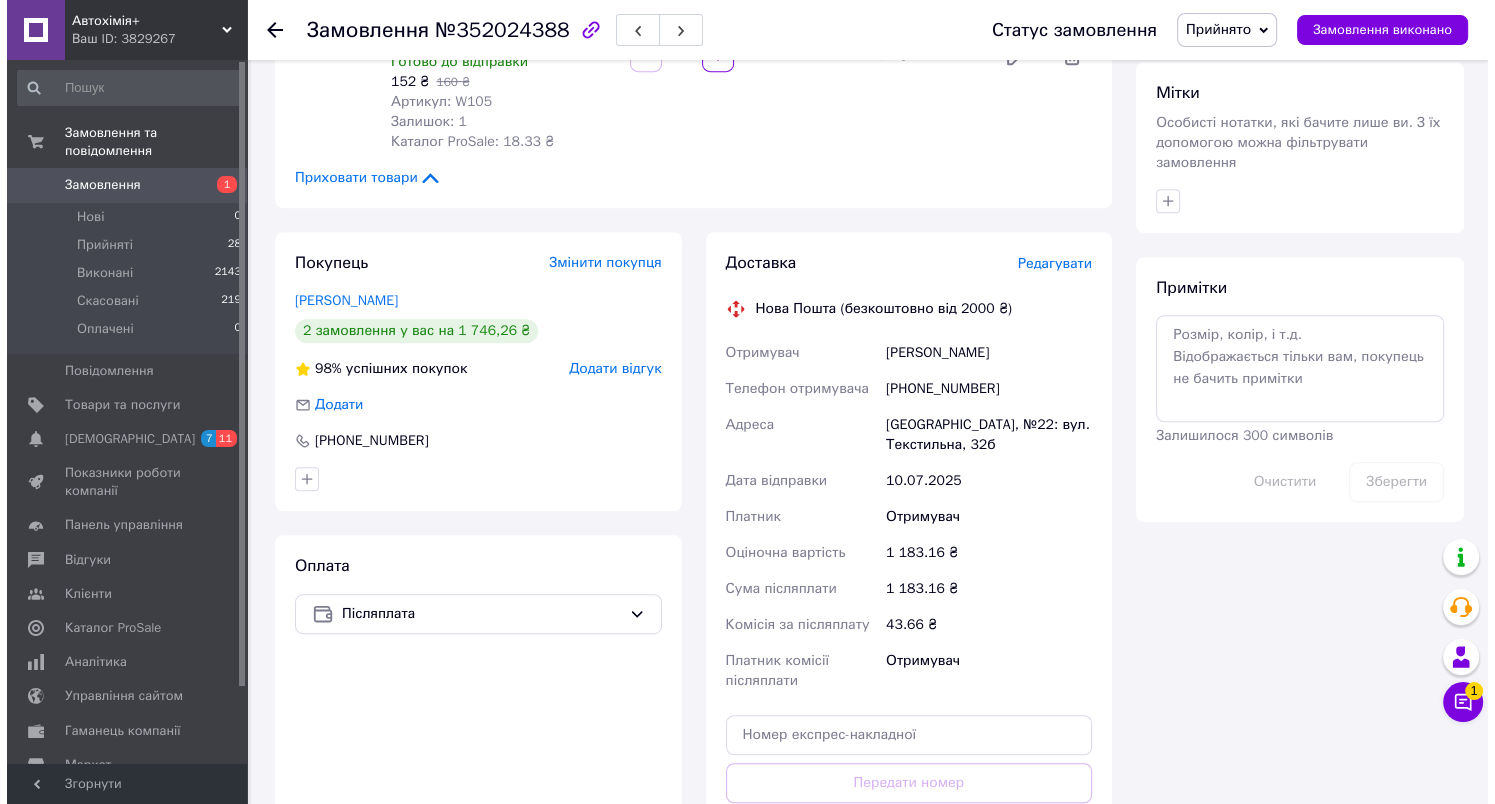 scroll, scrollTop: 577, scrollLeft: 0, axis: vertical 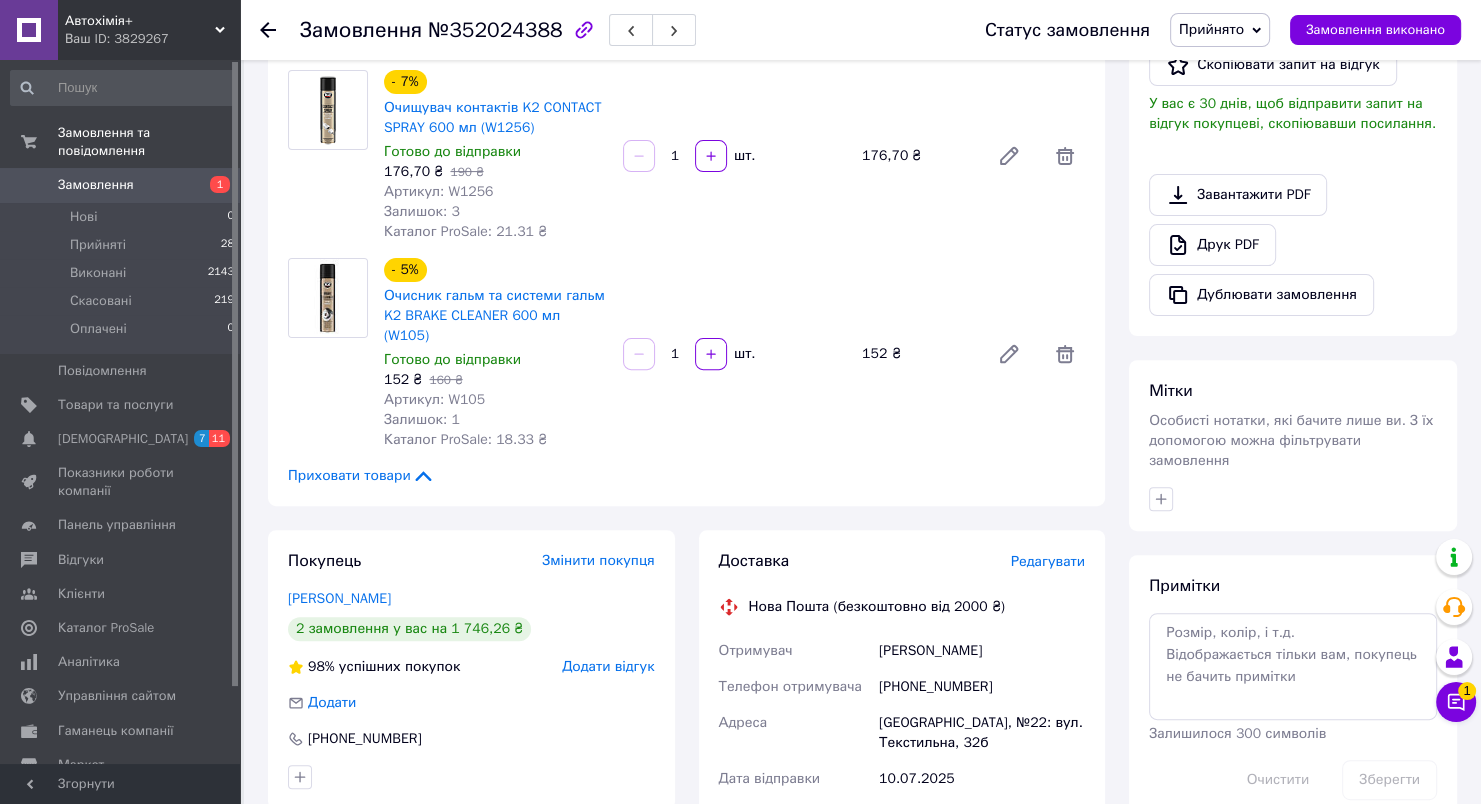 click on "Редагувати" at bounding box center [1048, 561] 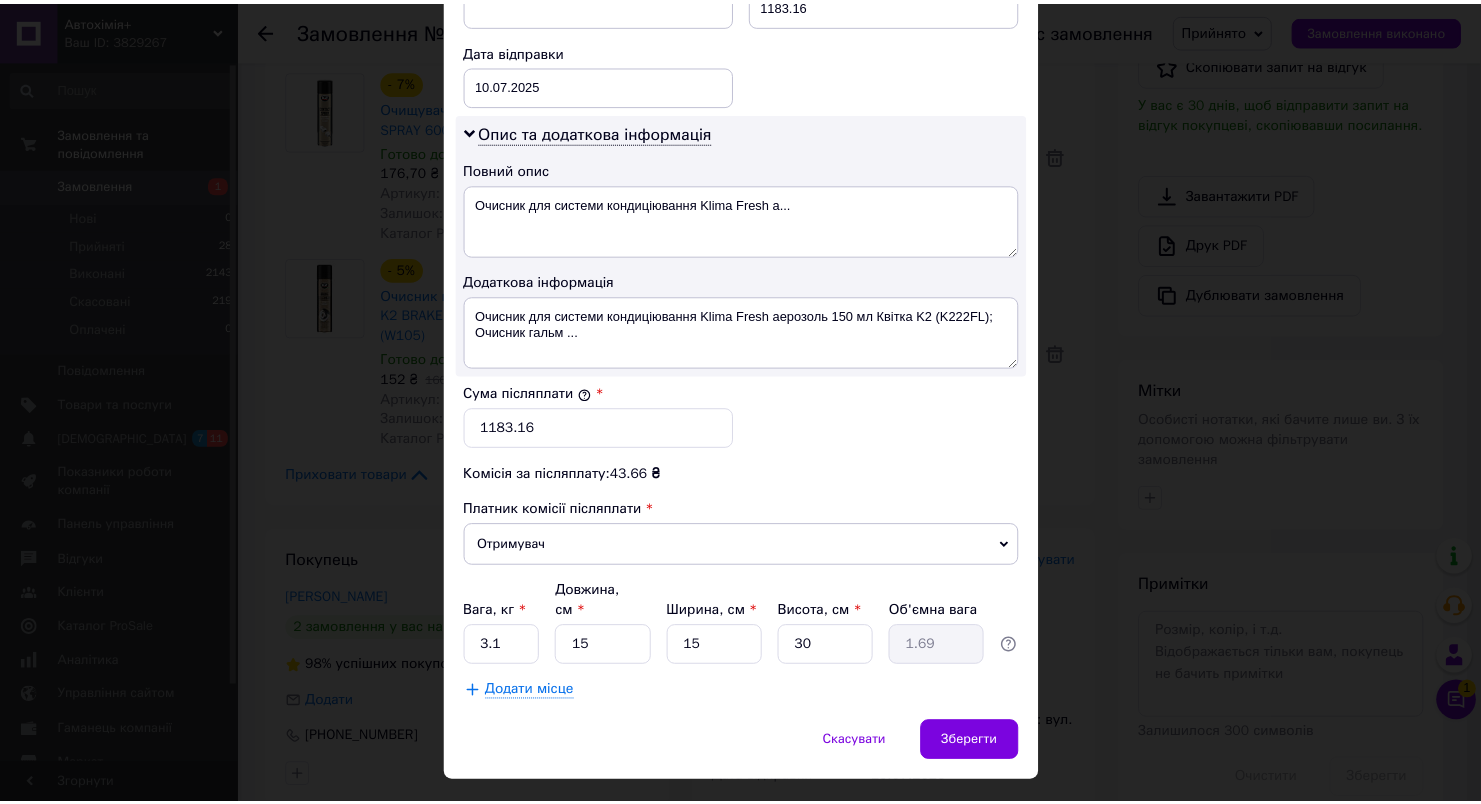 scroll, scrollTop: 959, scrollLeft: 0, axis: vertical 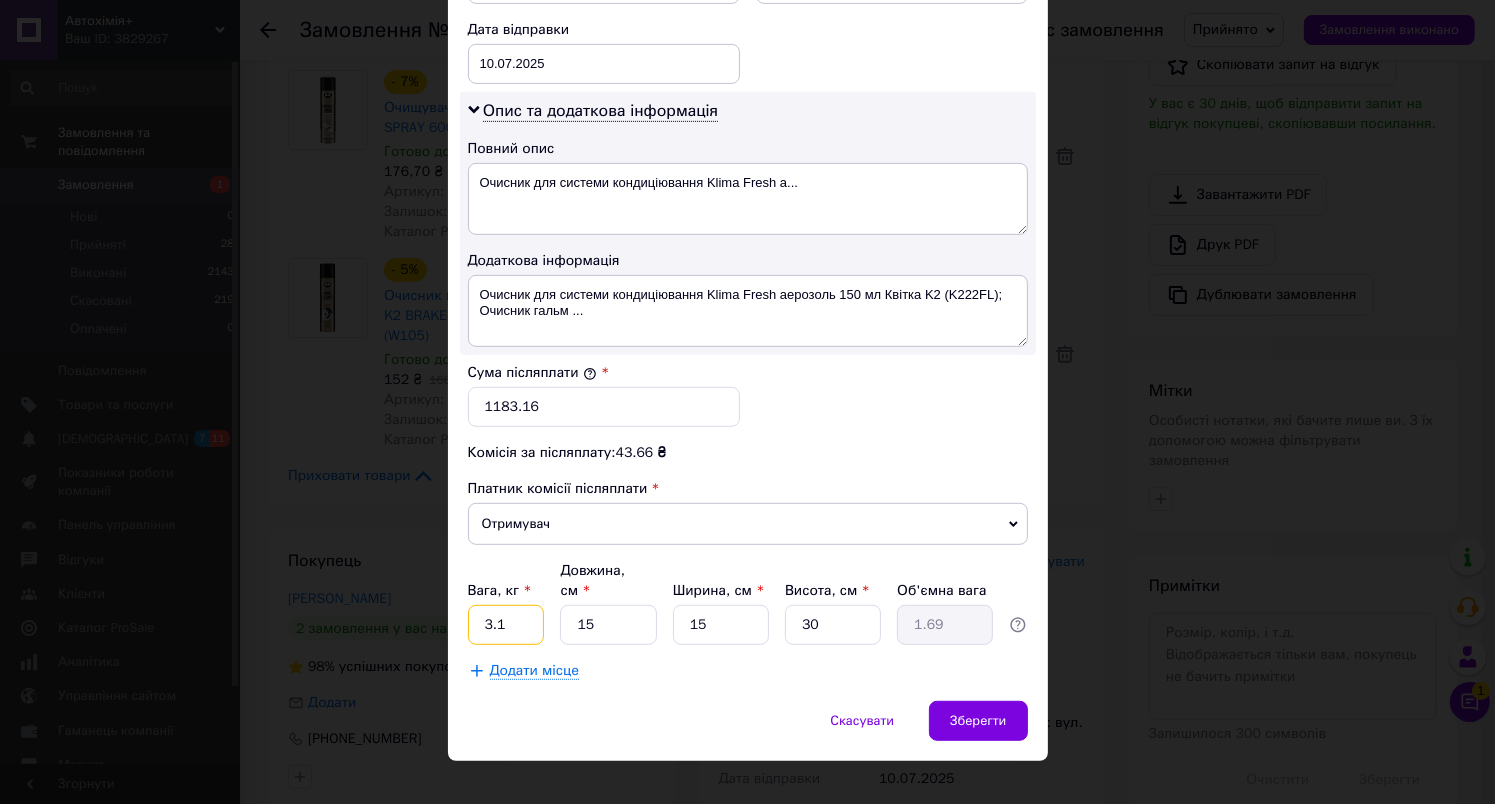 click on "3.1" at bounding box center (506, 625) 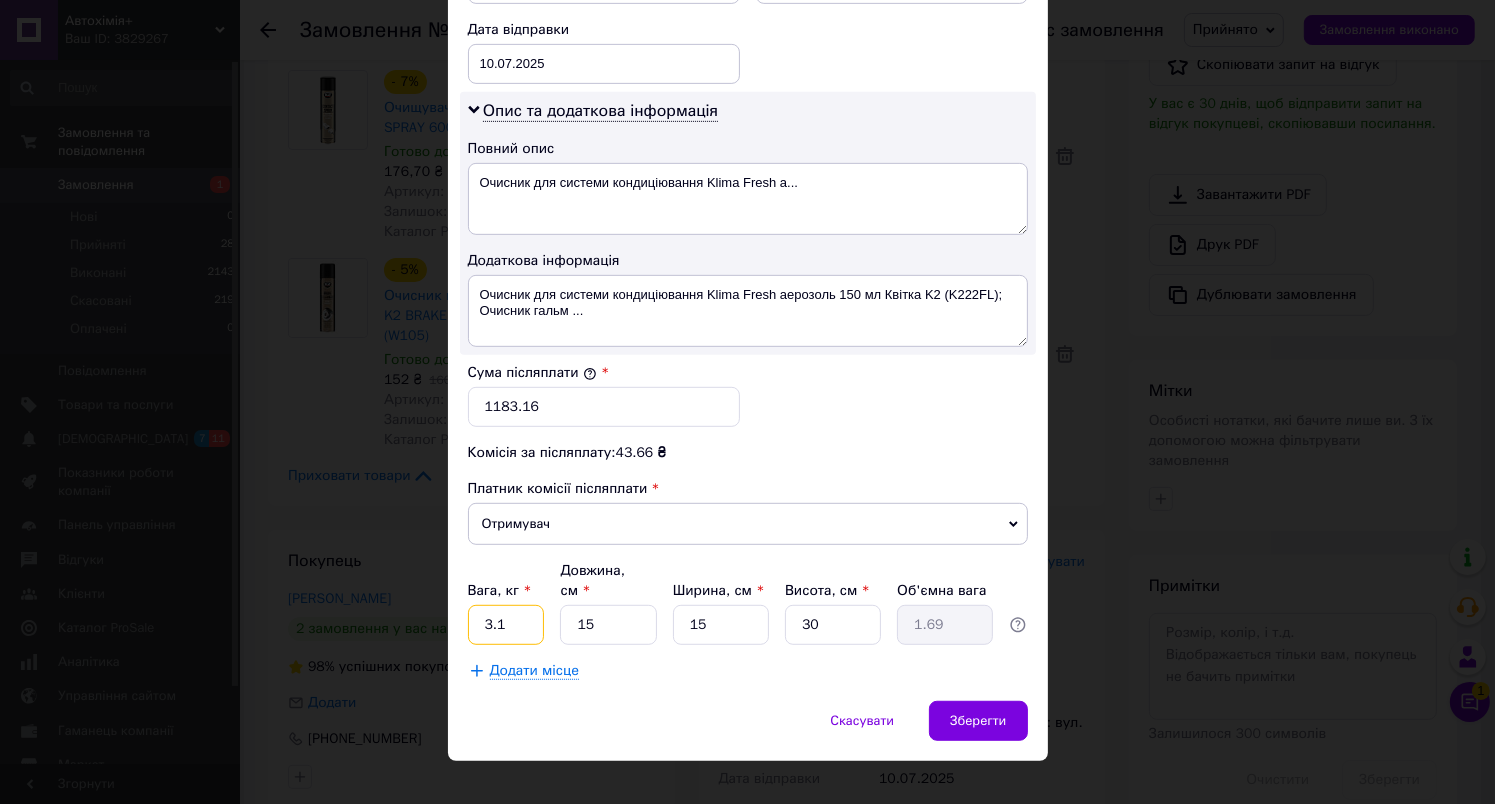 click on "3.1" at bounding box center (506, 625) 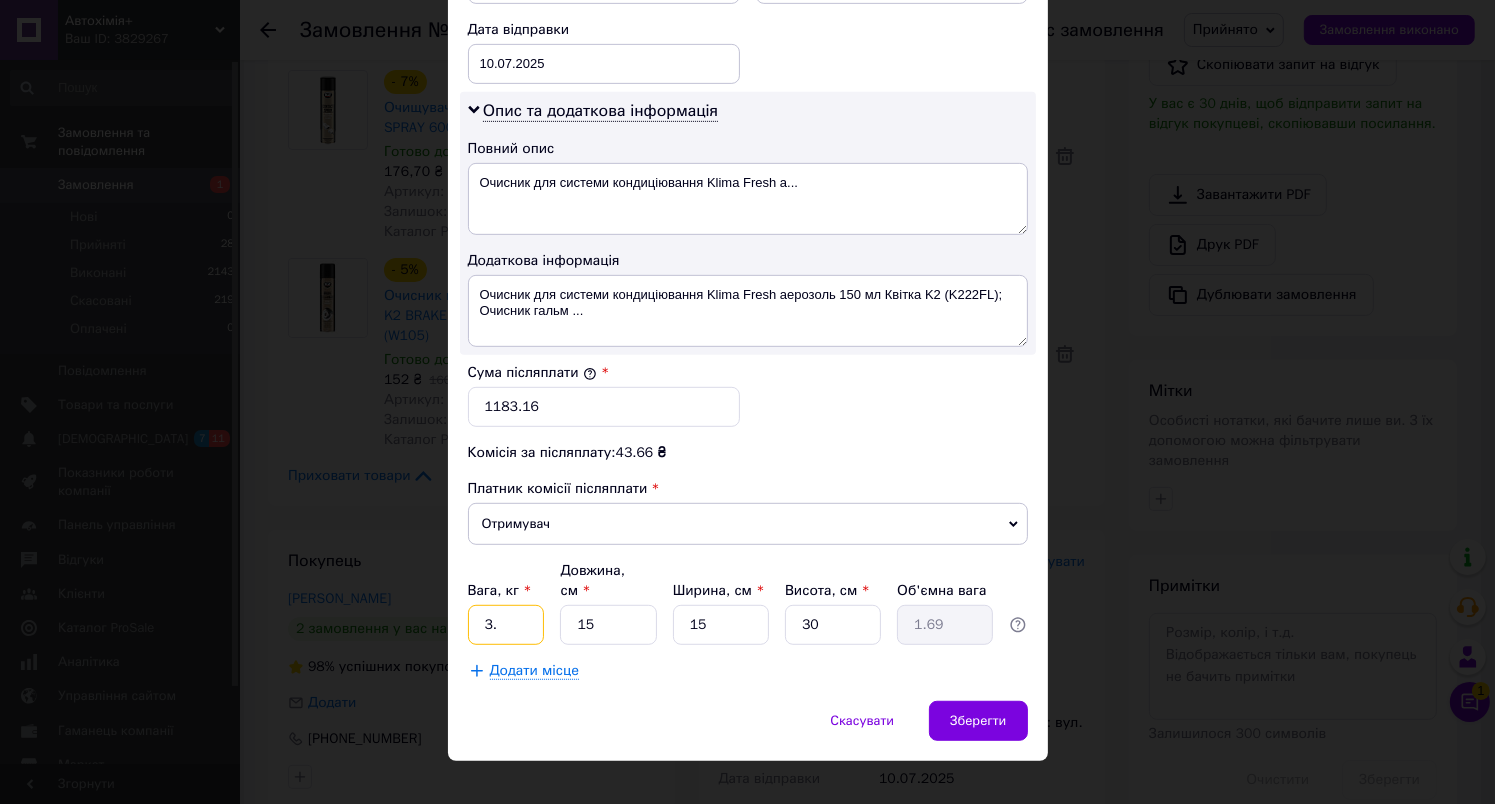 type on "3" 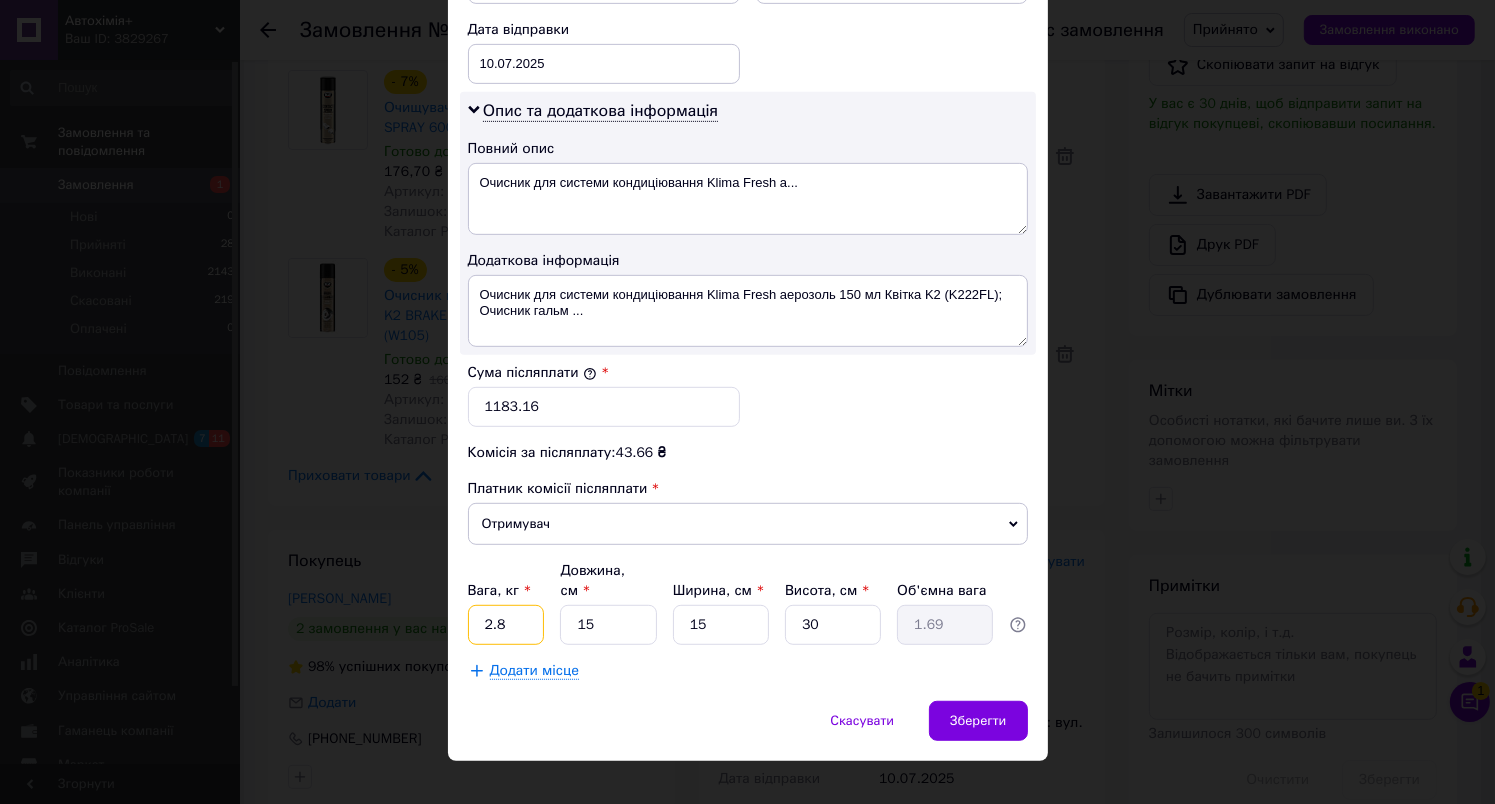 type on "2.8" 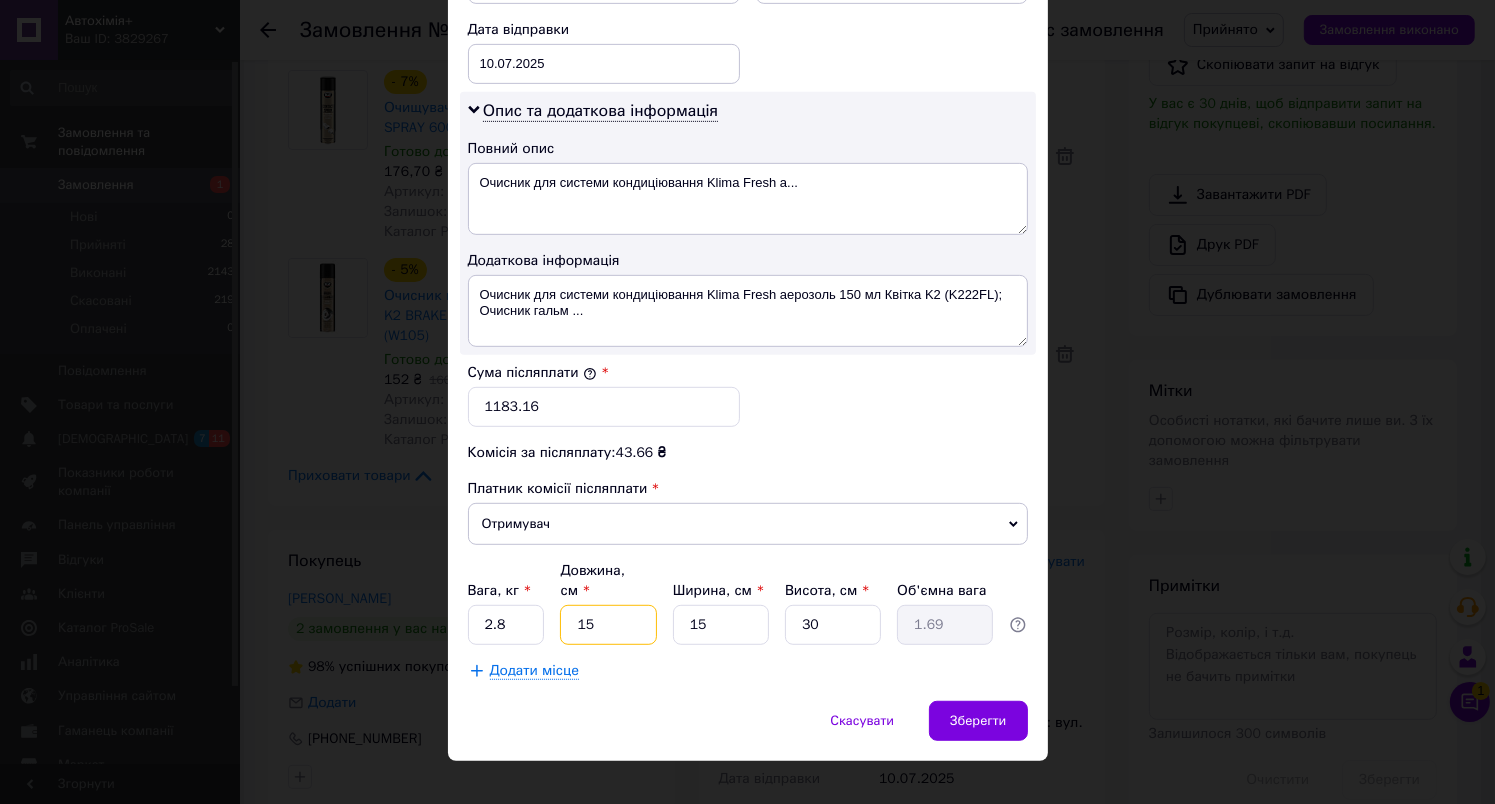 click on "15" at bounding box center [608, 625] 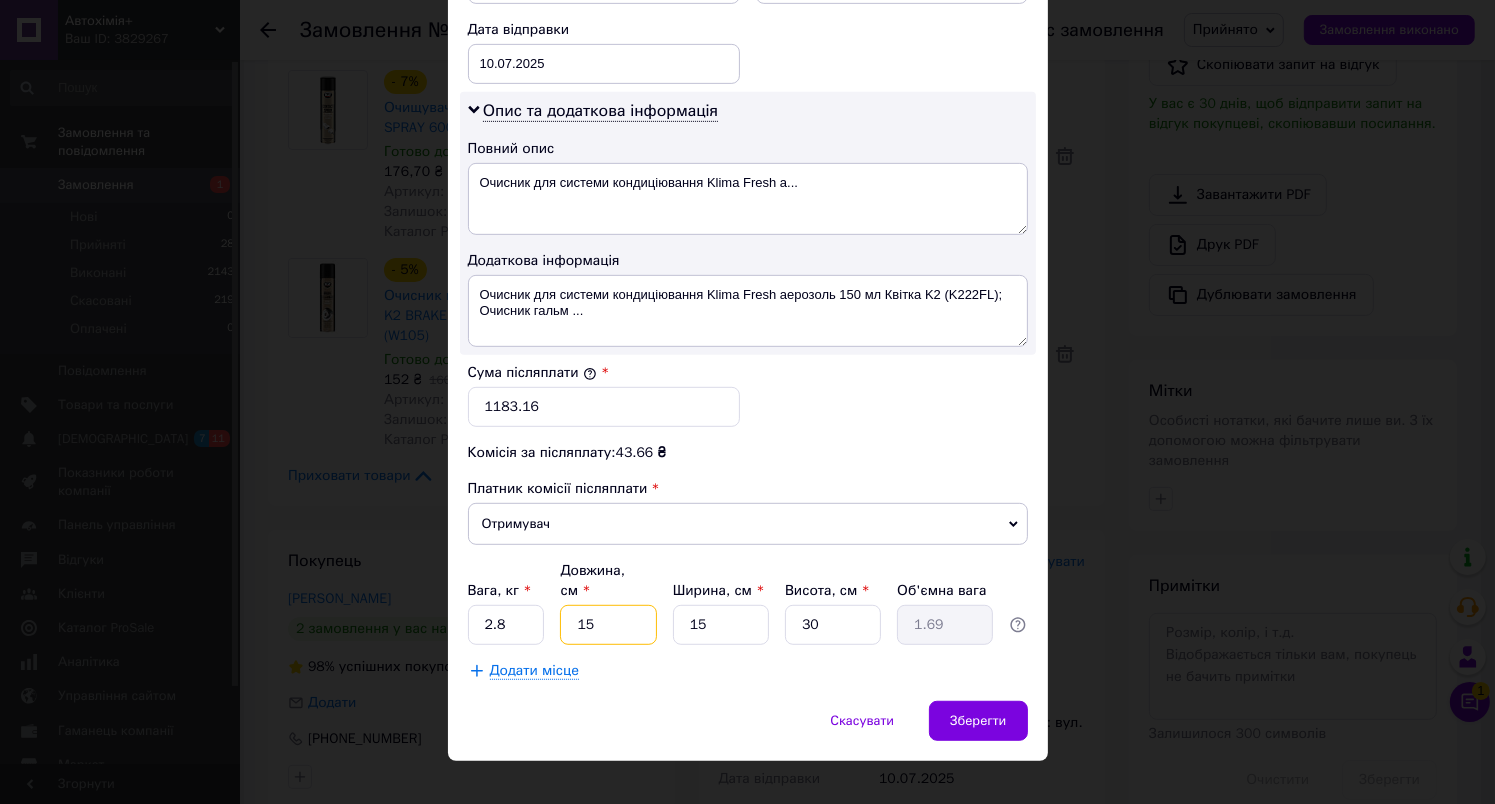 type on "1" 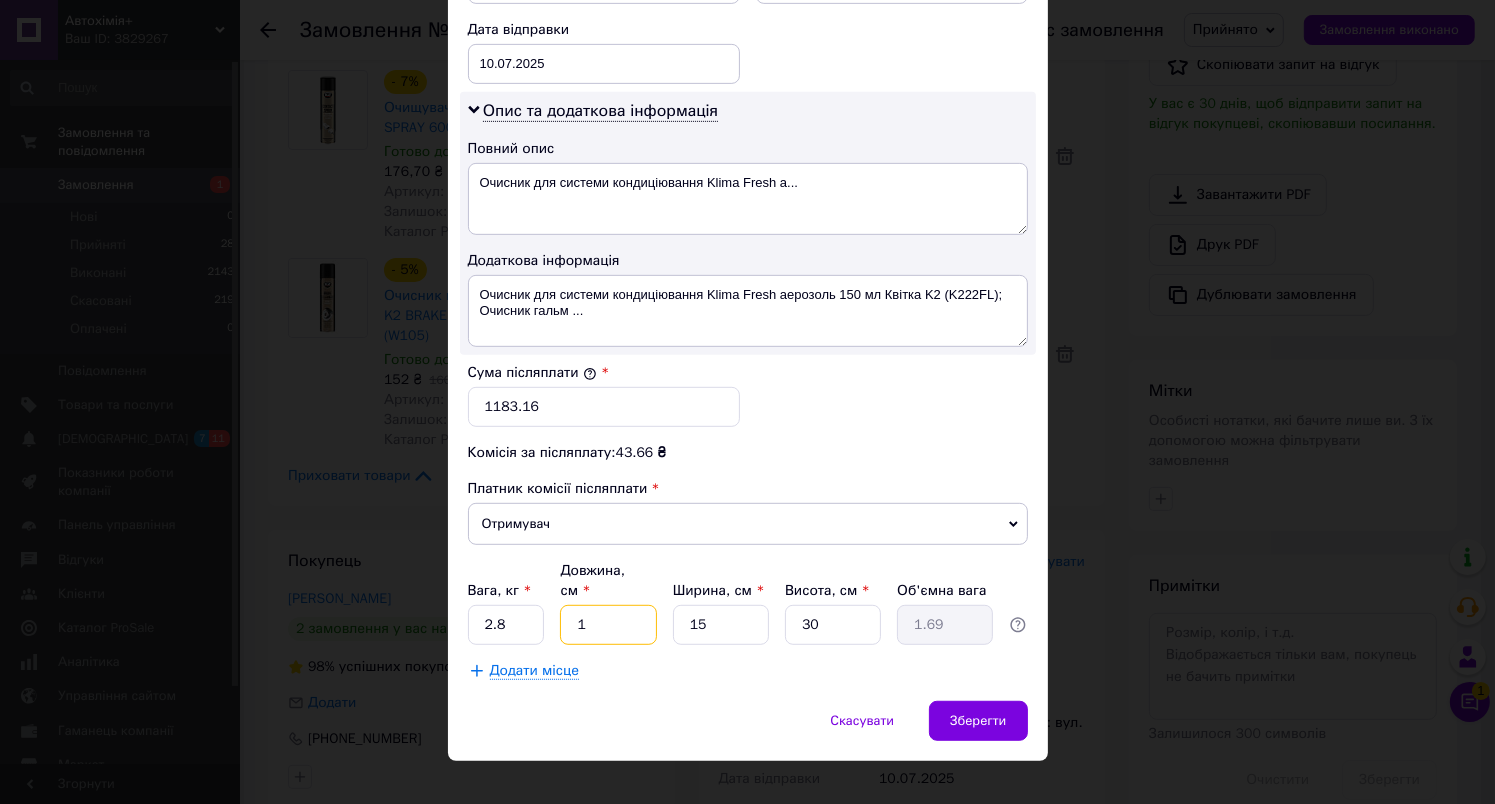 type on "0.11" 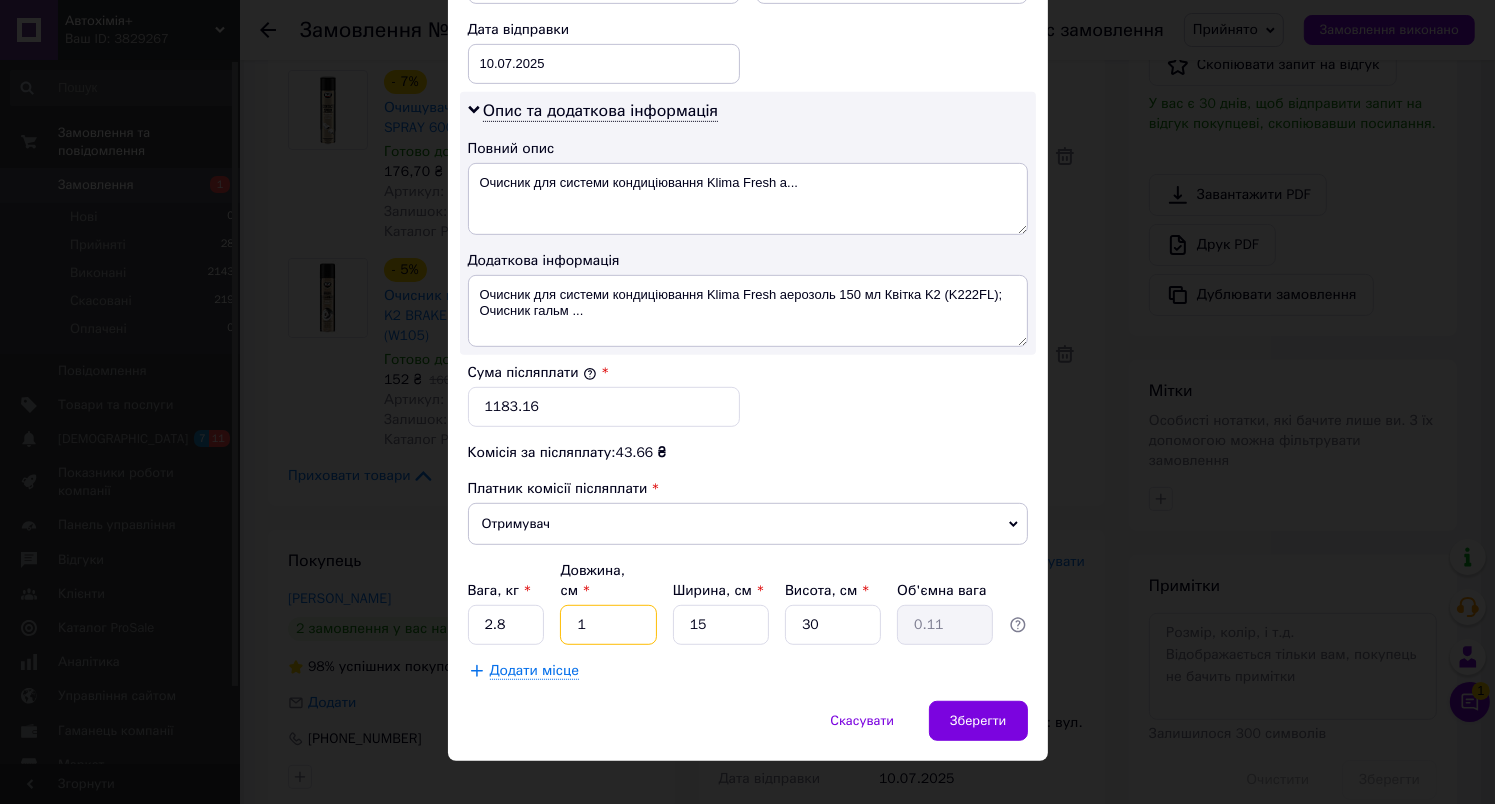 type 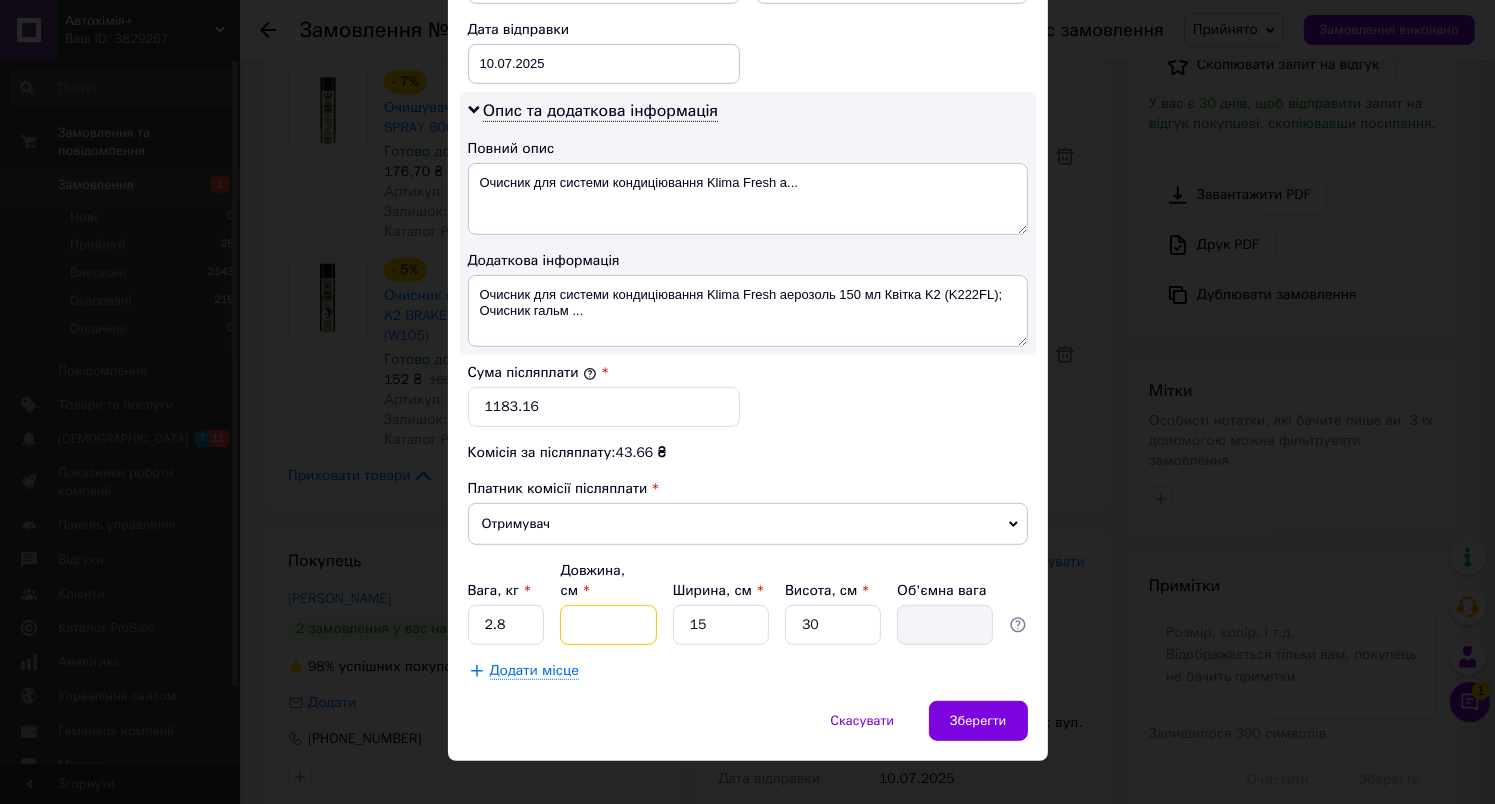 type on "2" 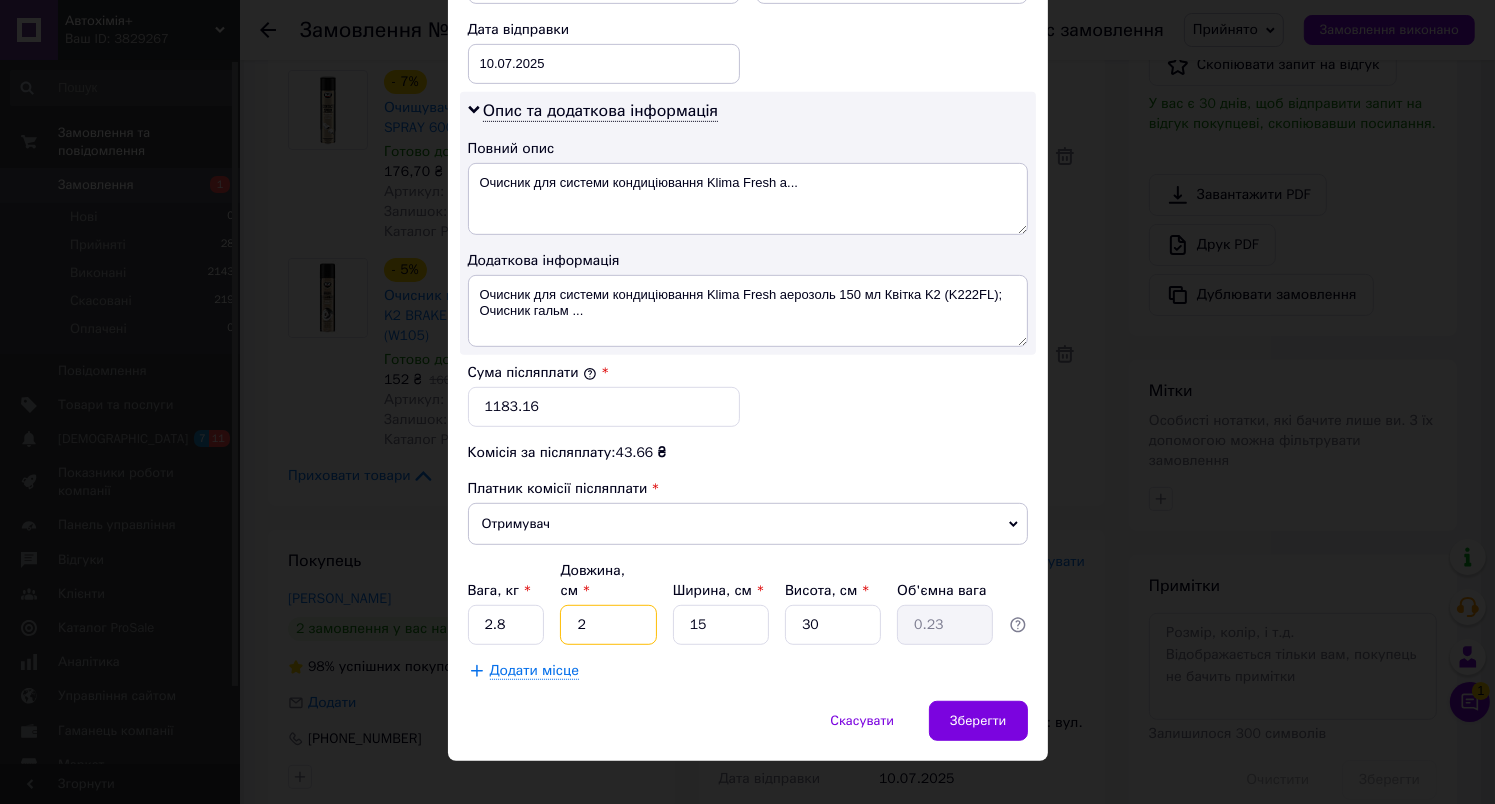 type on "21" 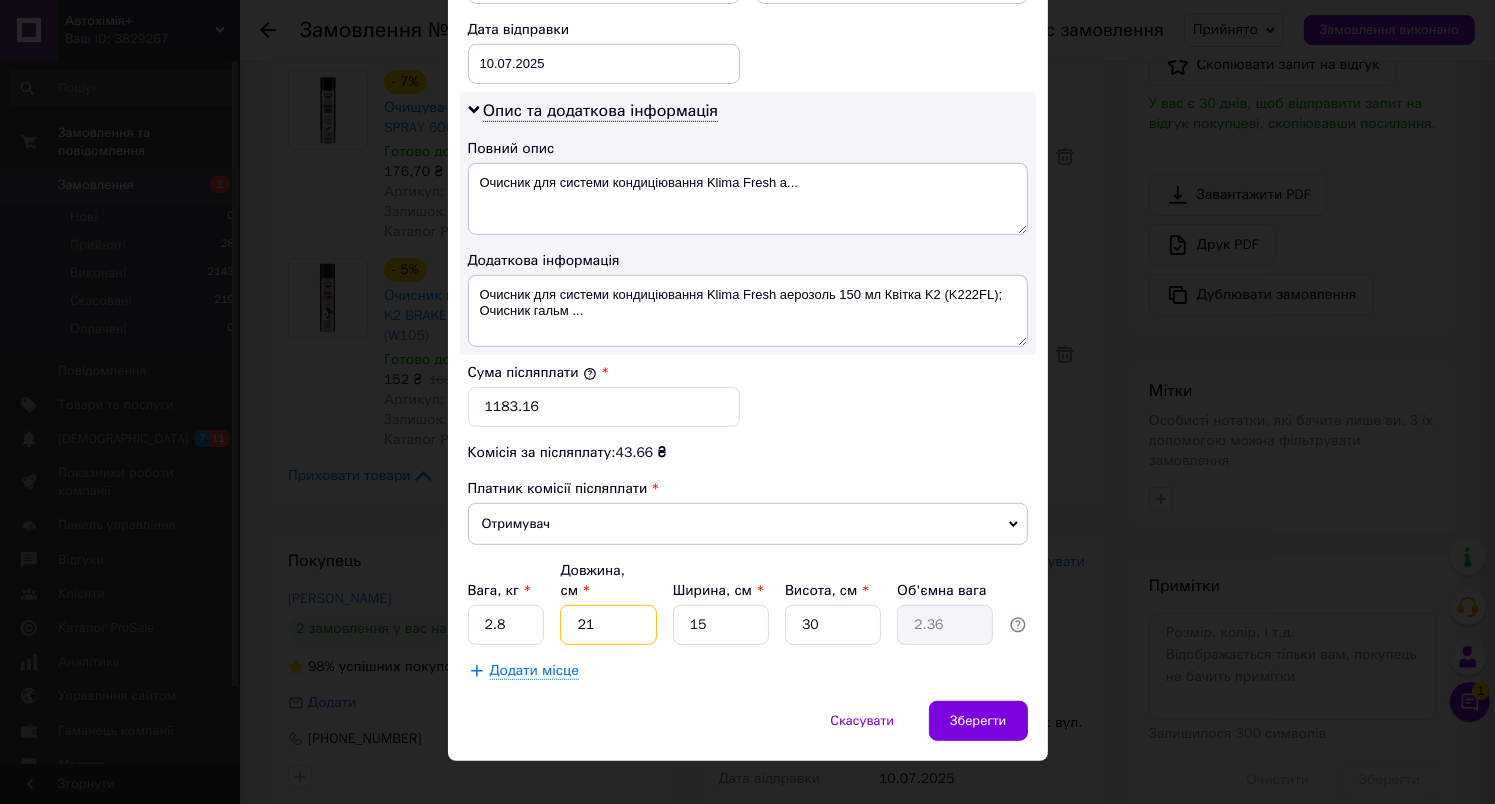 type on "2" 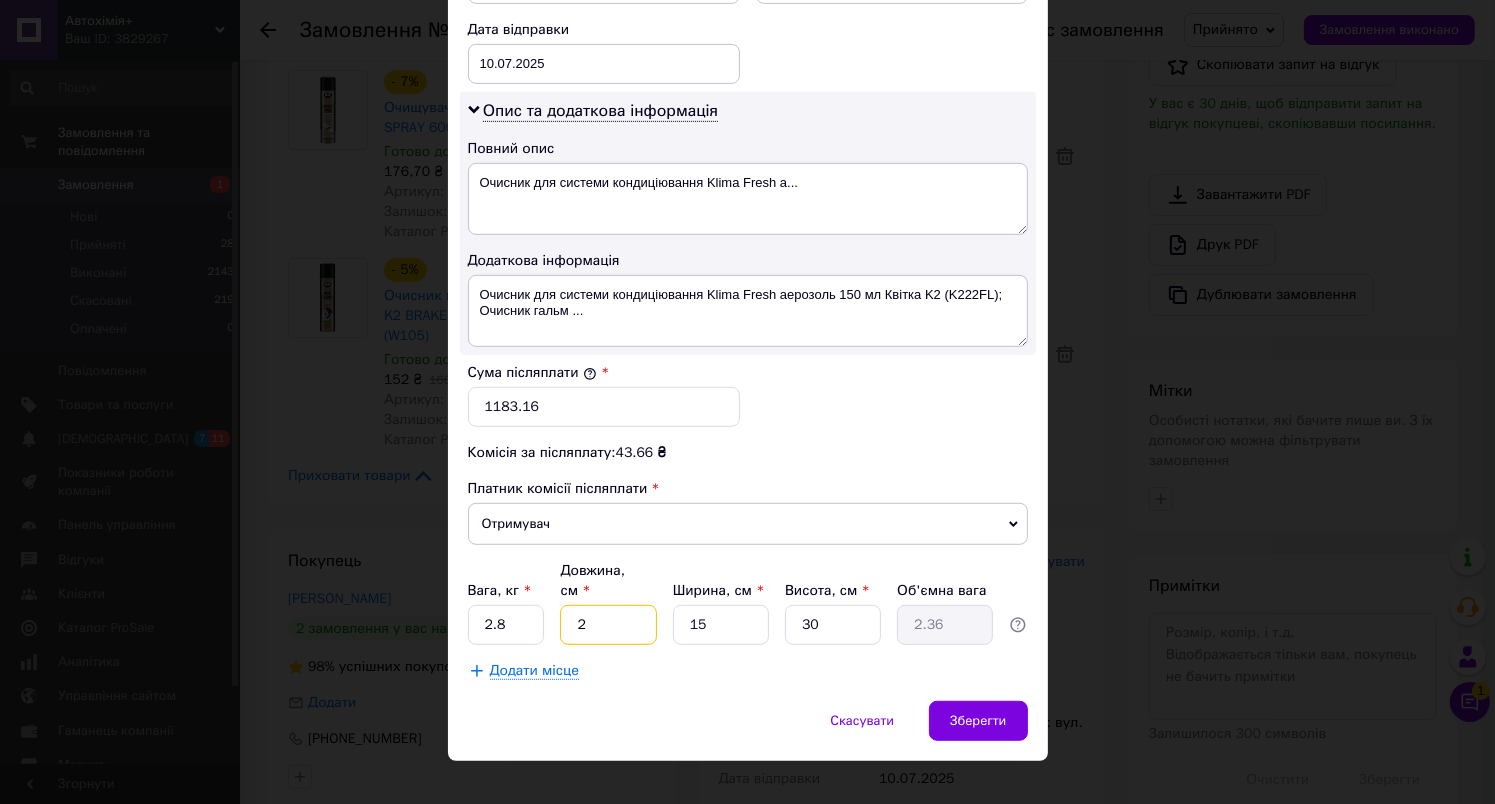 type on "0.23" 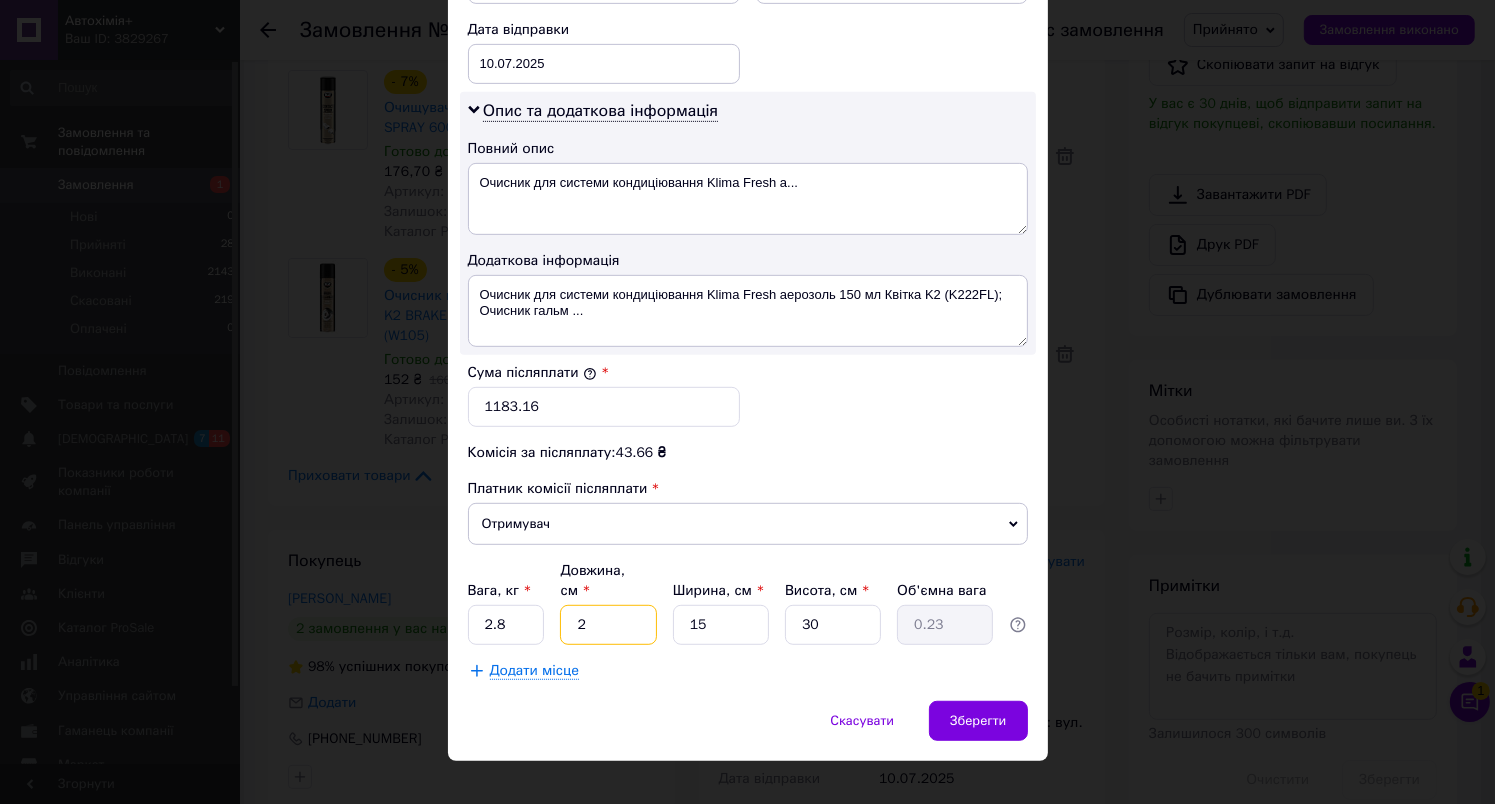 type on "23" 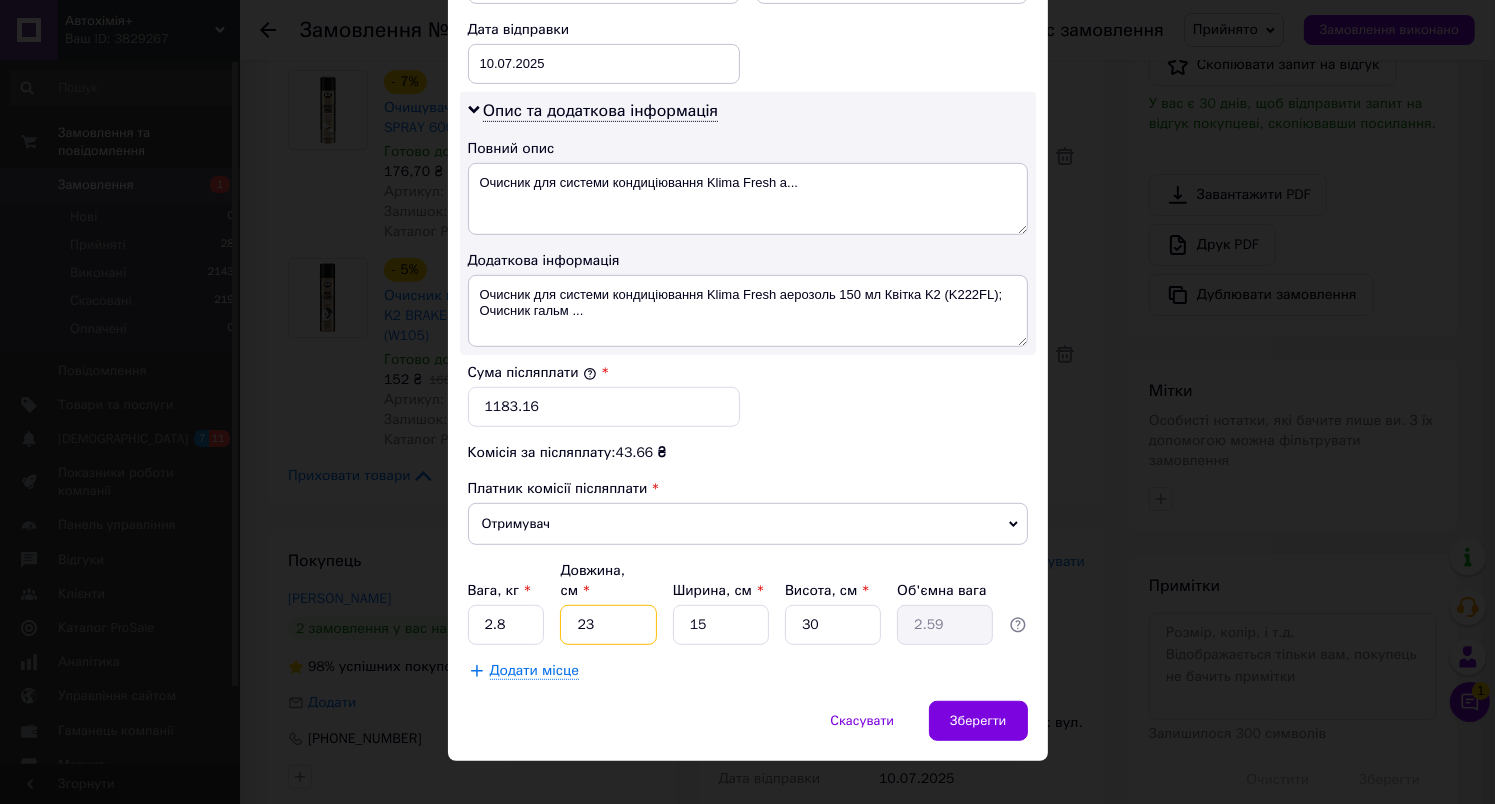 type on "23" 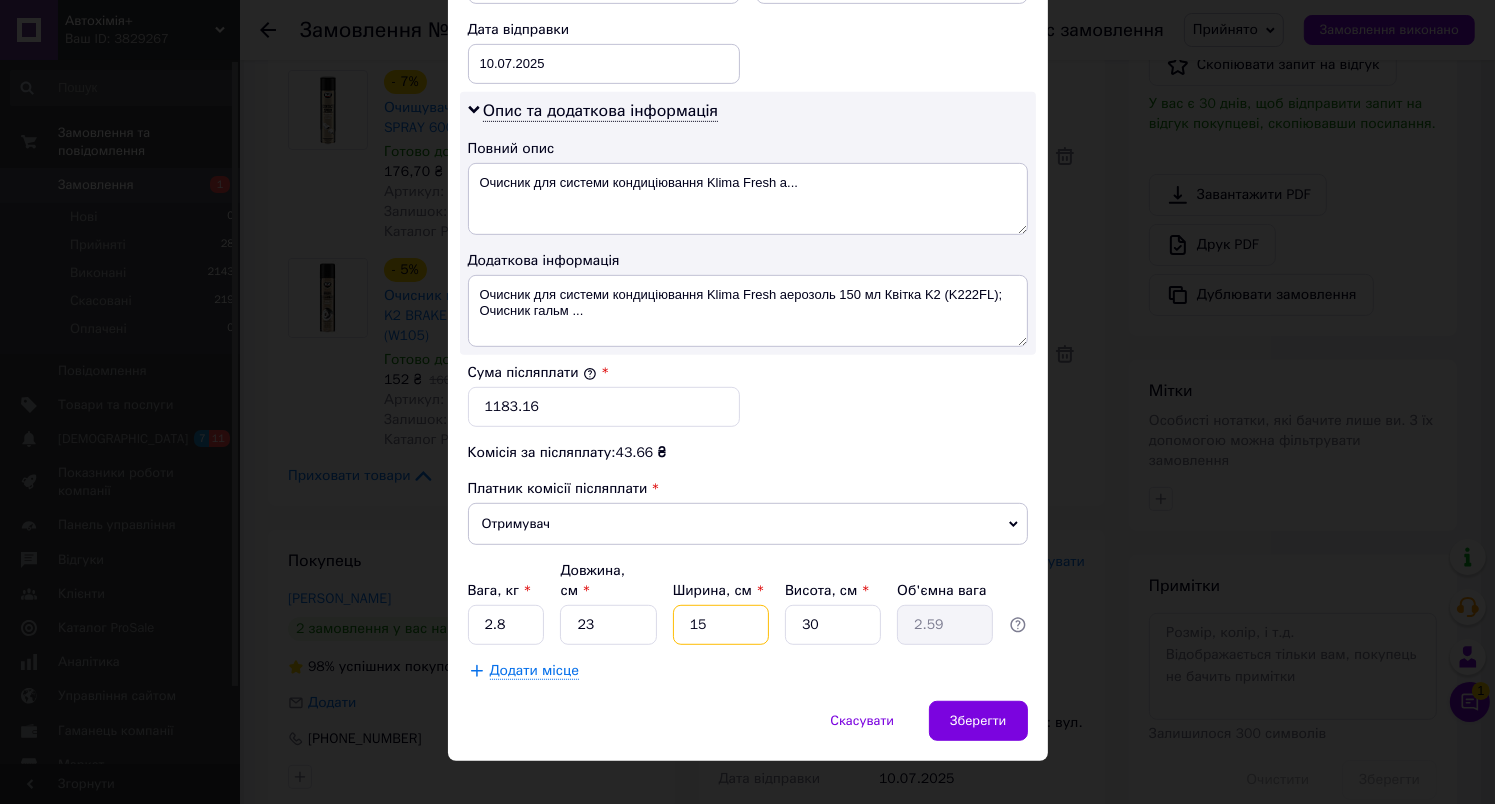 click on "15" at bounding box center (721, 625) 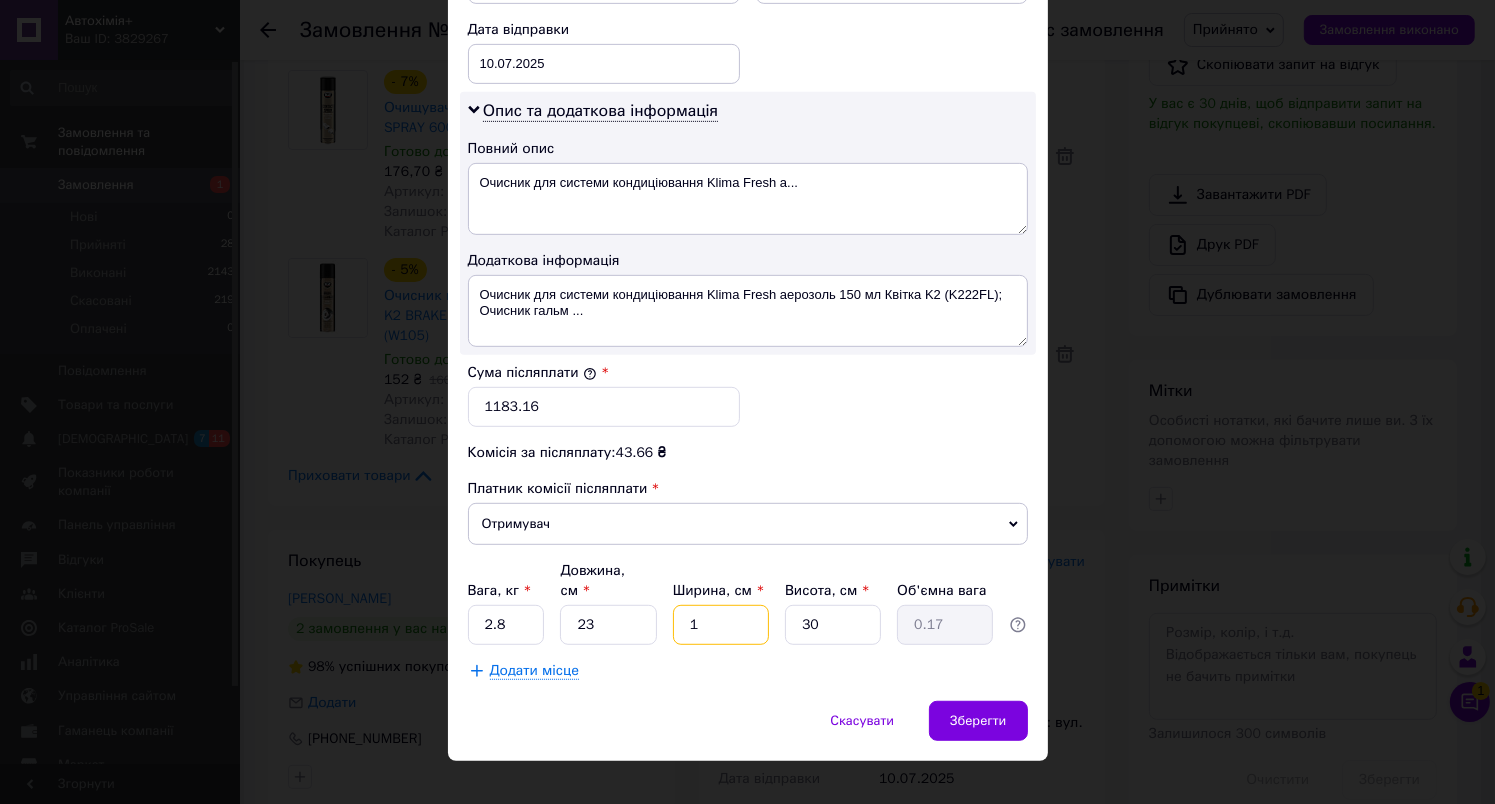 type 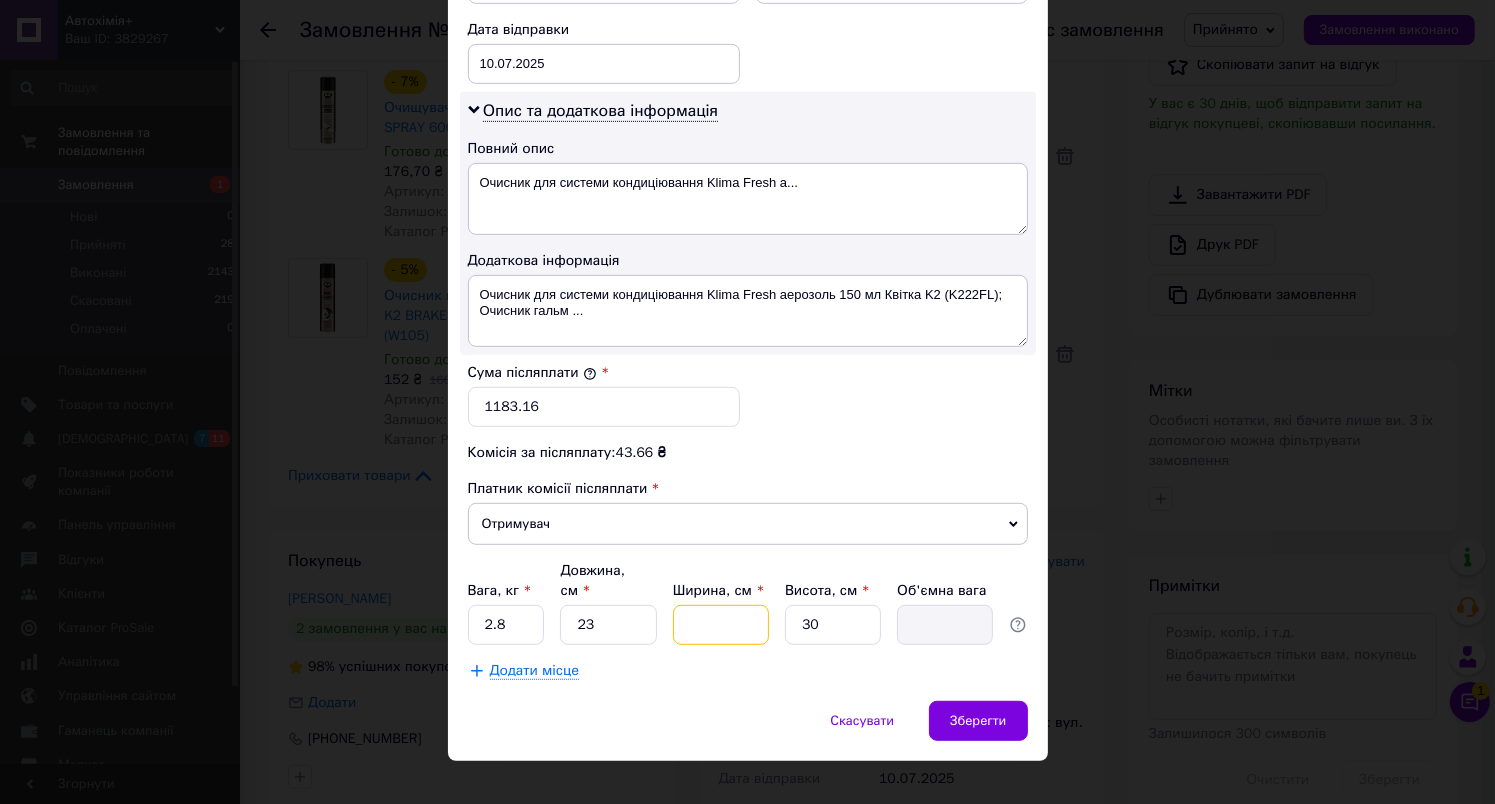type on "2" 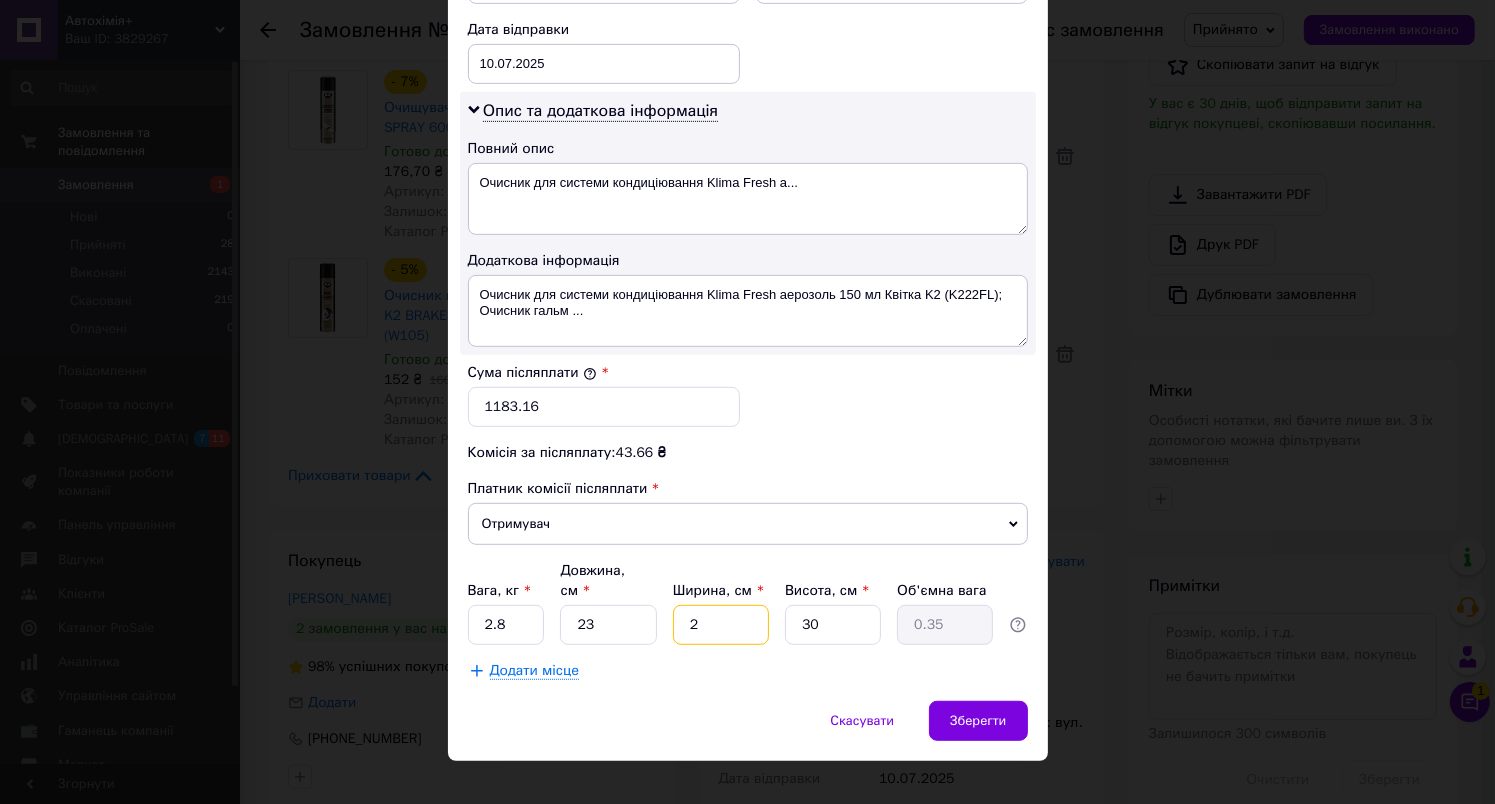 type on "21" 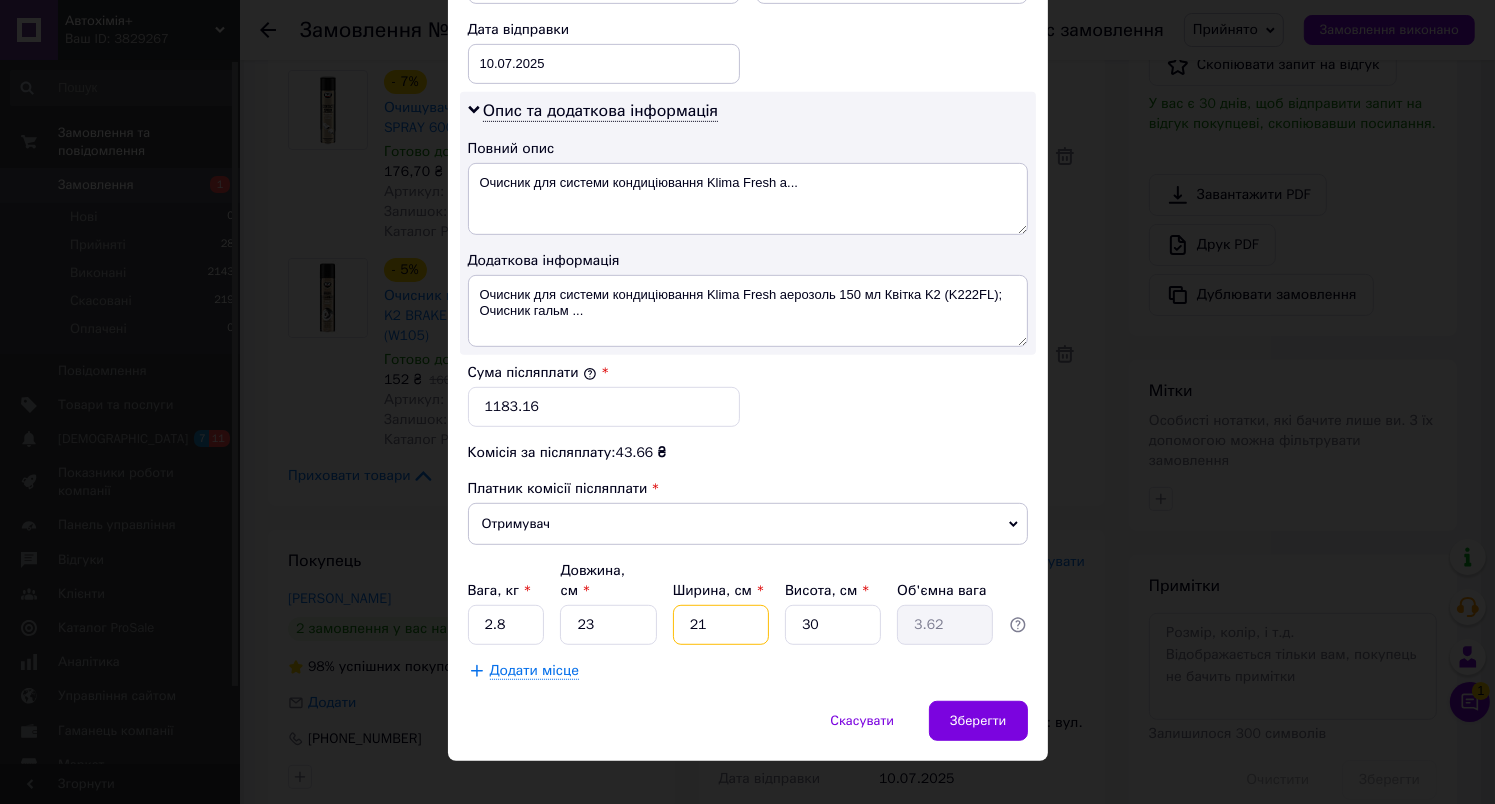 type on "21" 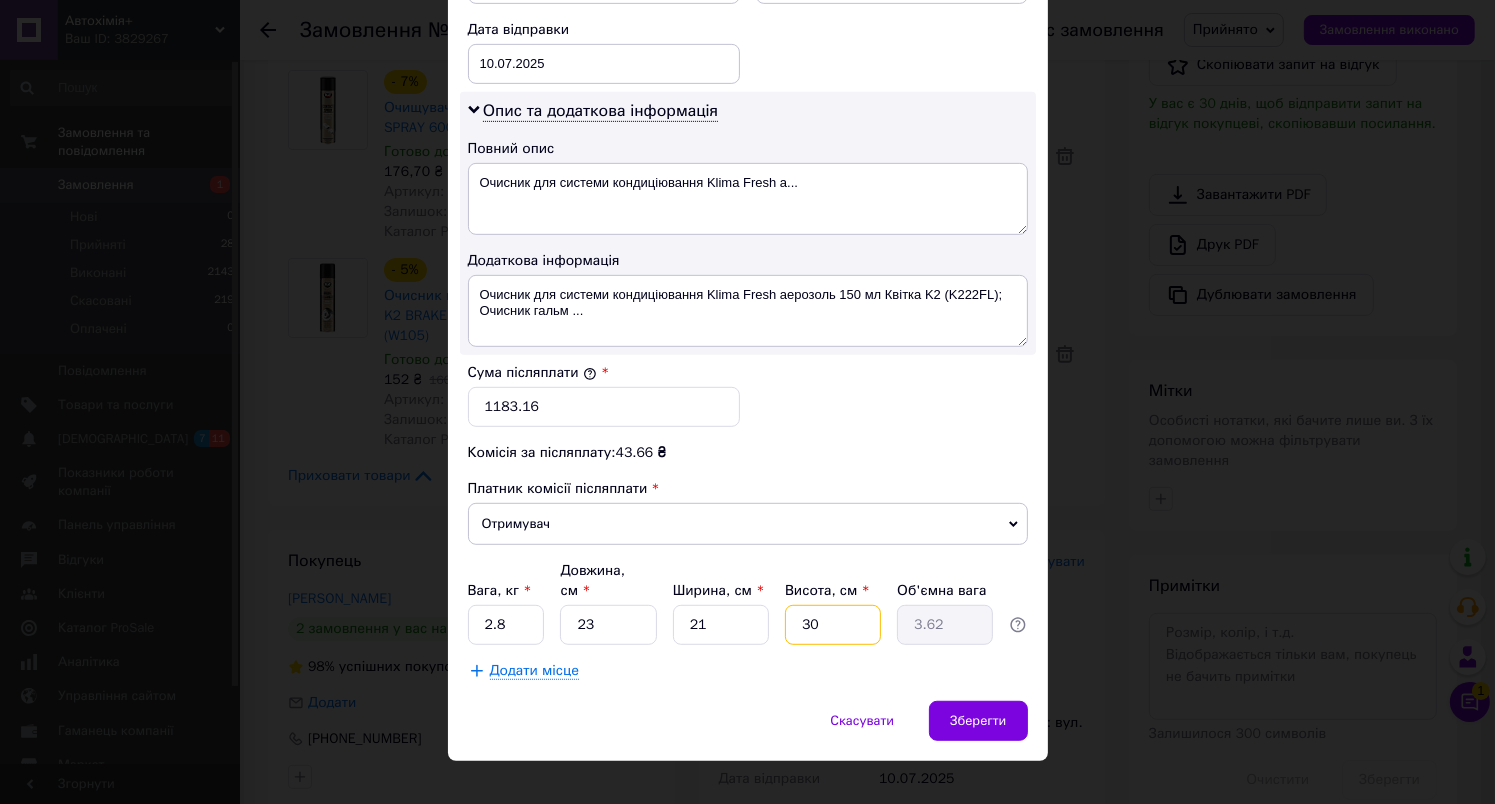 click on "30" at bounding box center [833, 625] 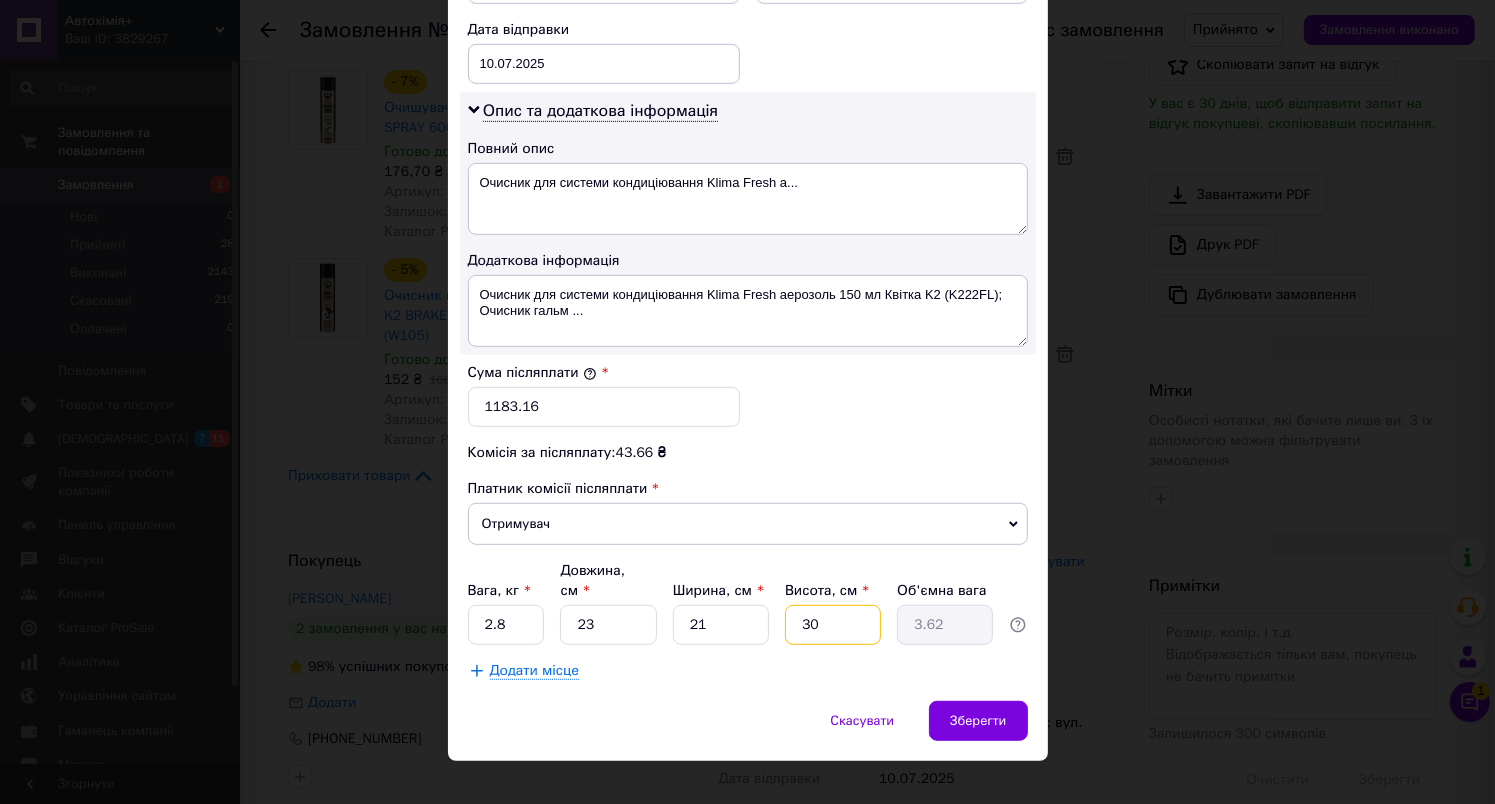 type on "3" 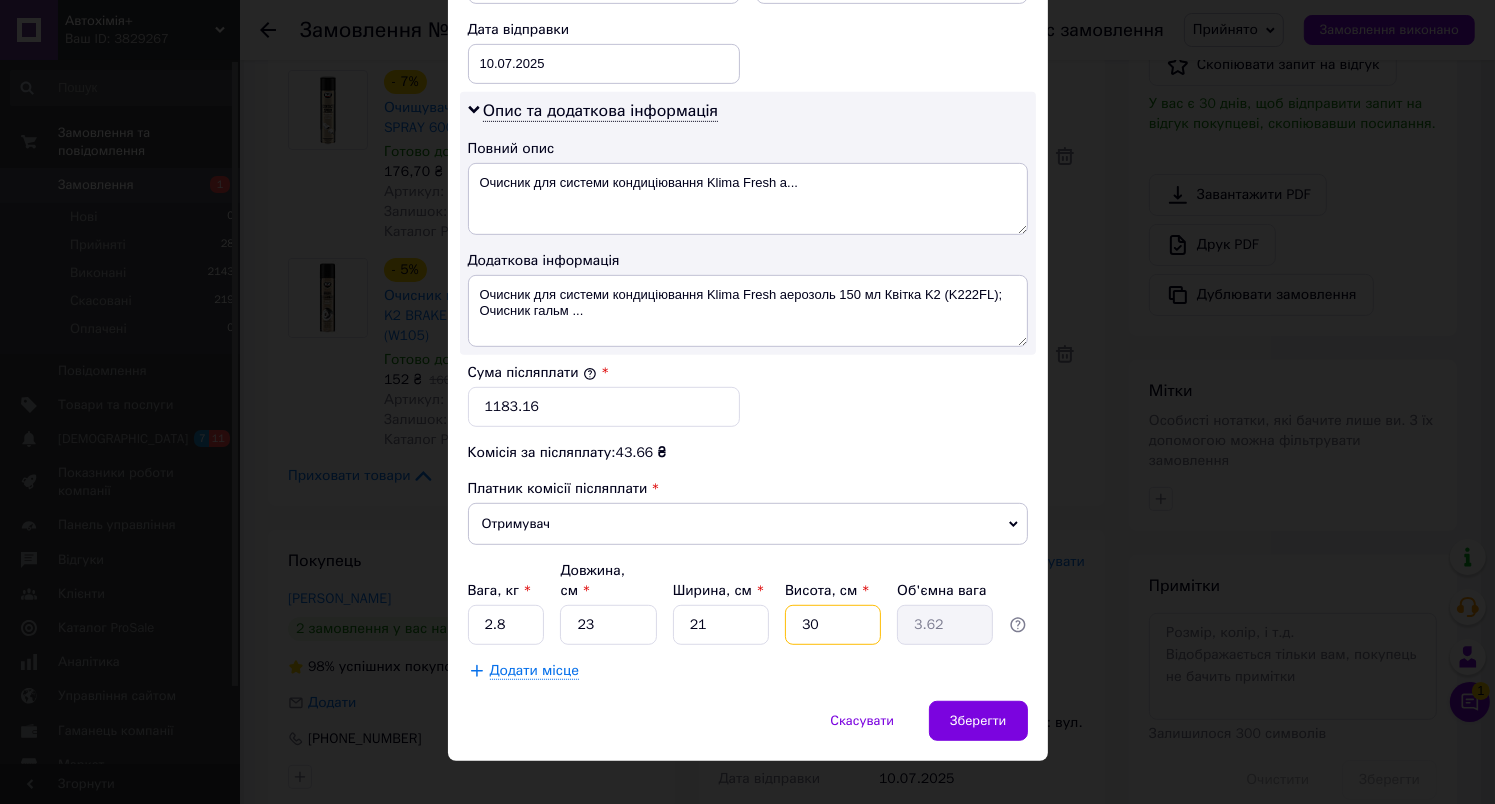 type on "0.36" 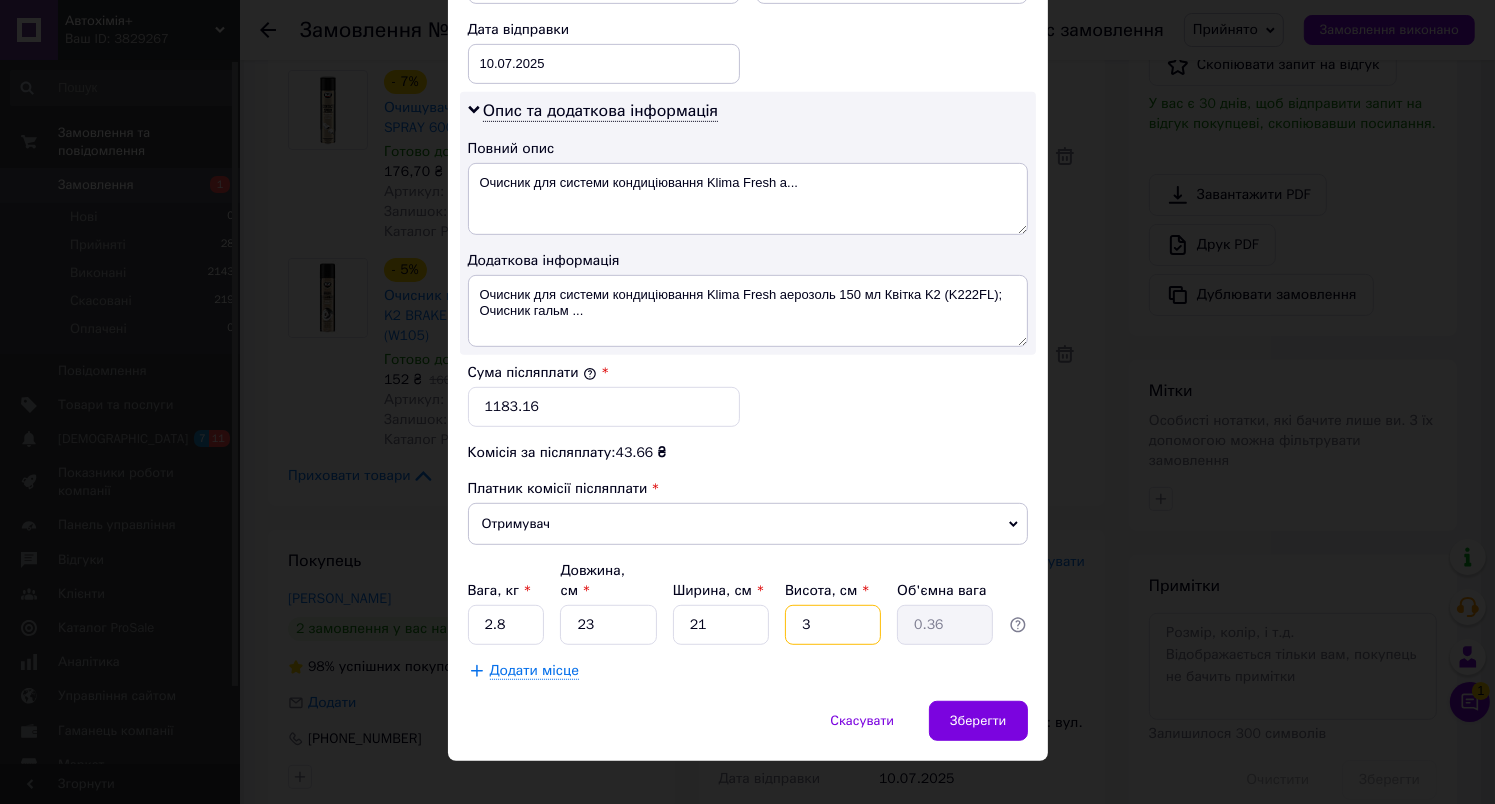 type on "32" 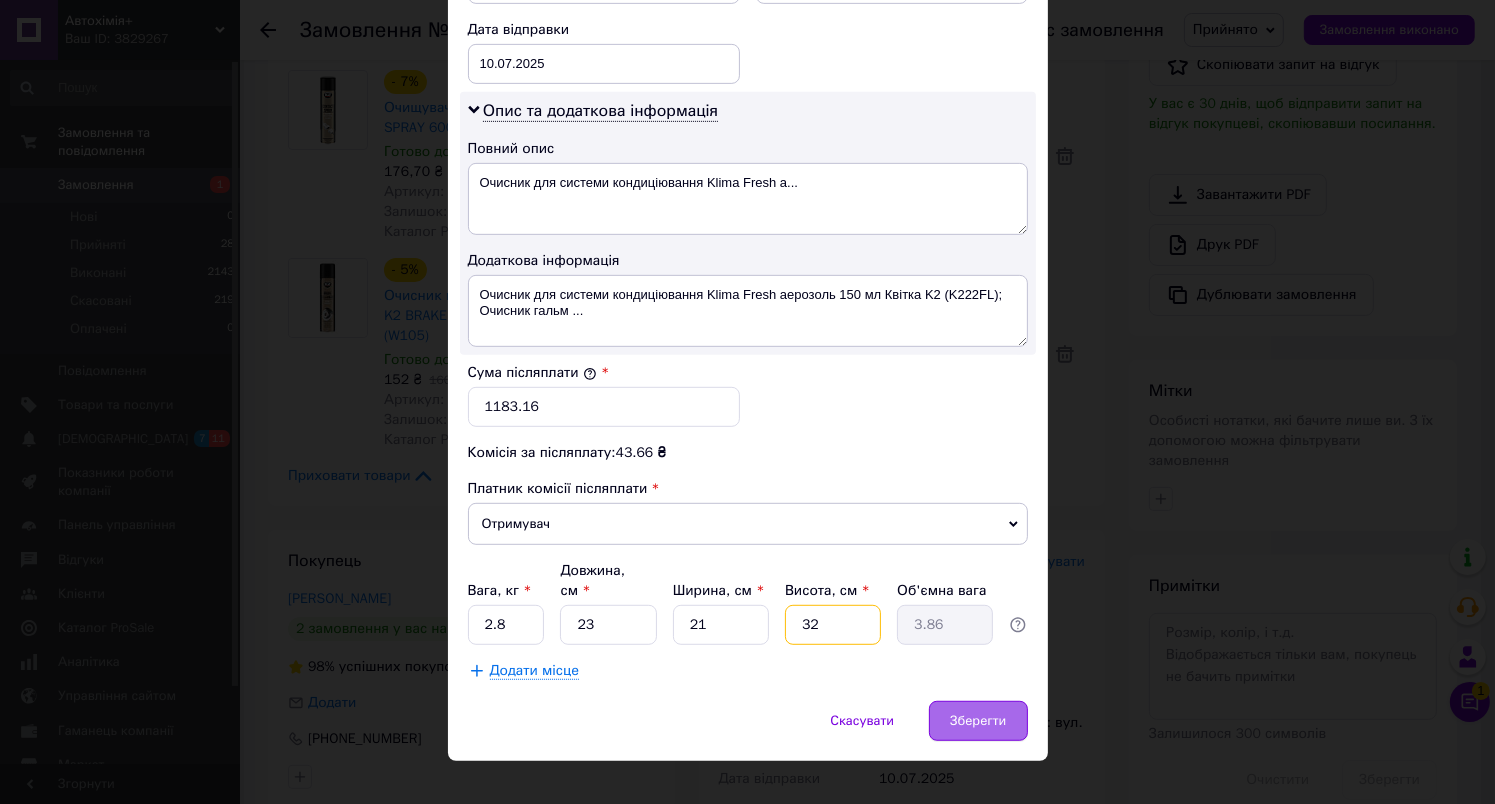 type on "32" 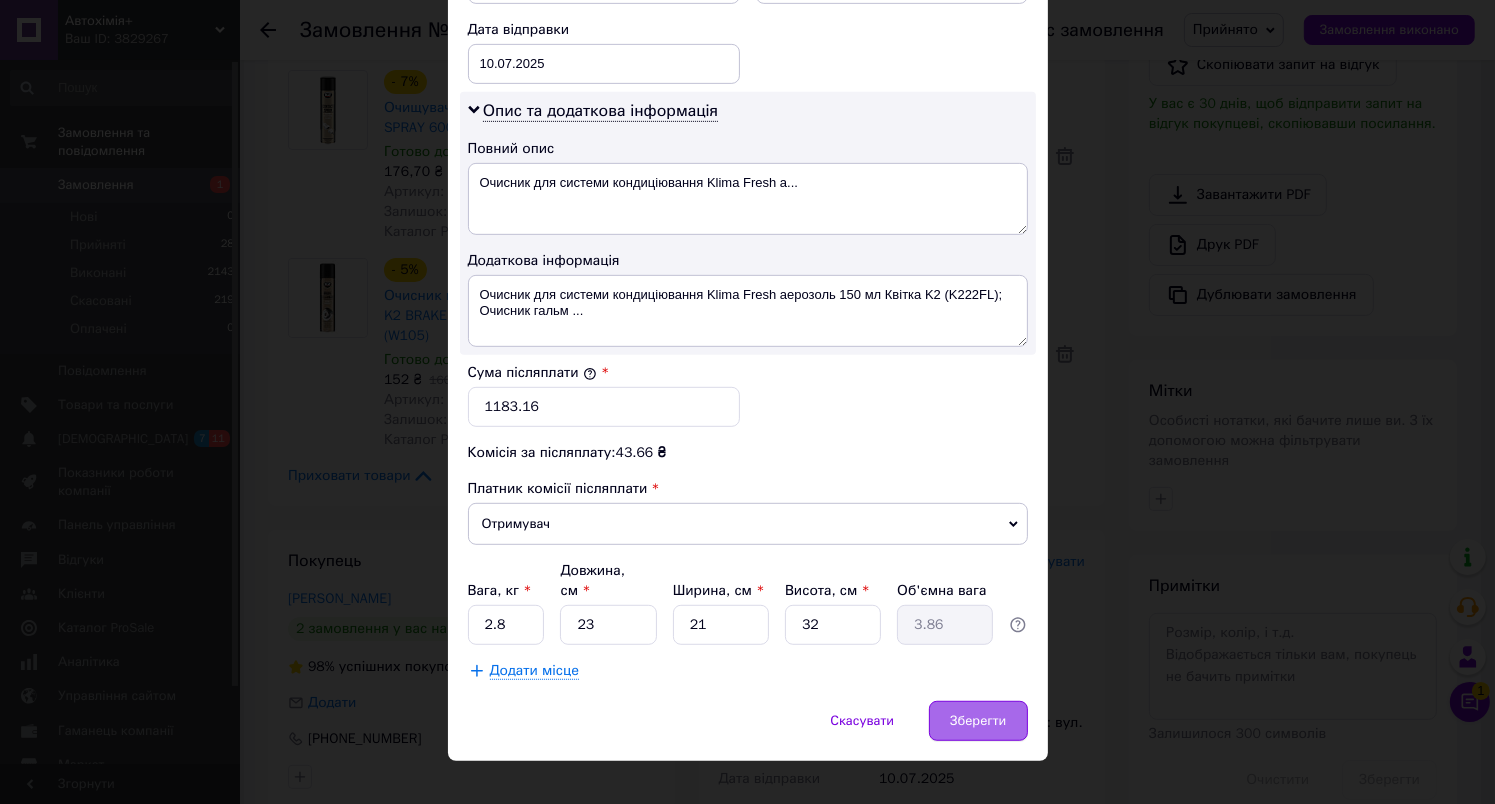 click on "Зберегти" at bounding box center [978, 721] 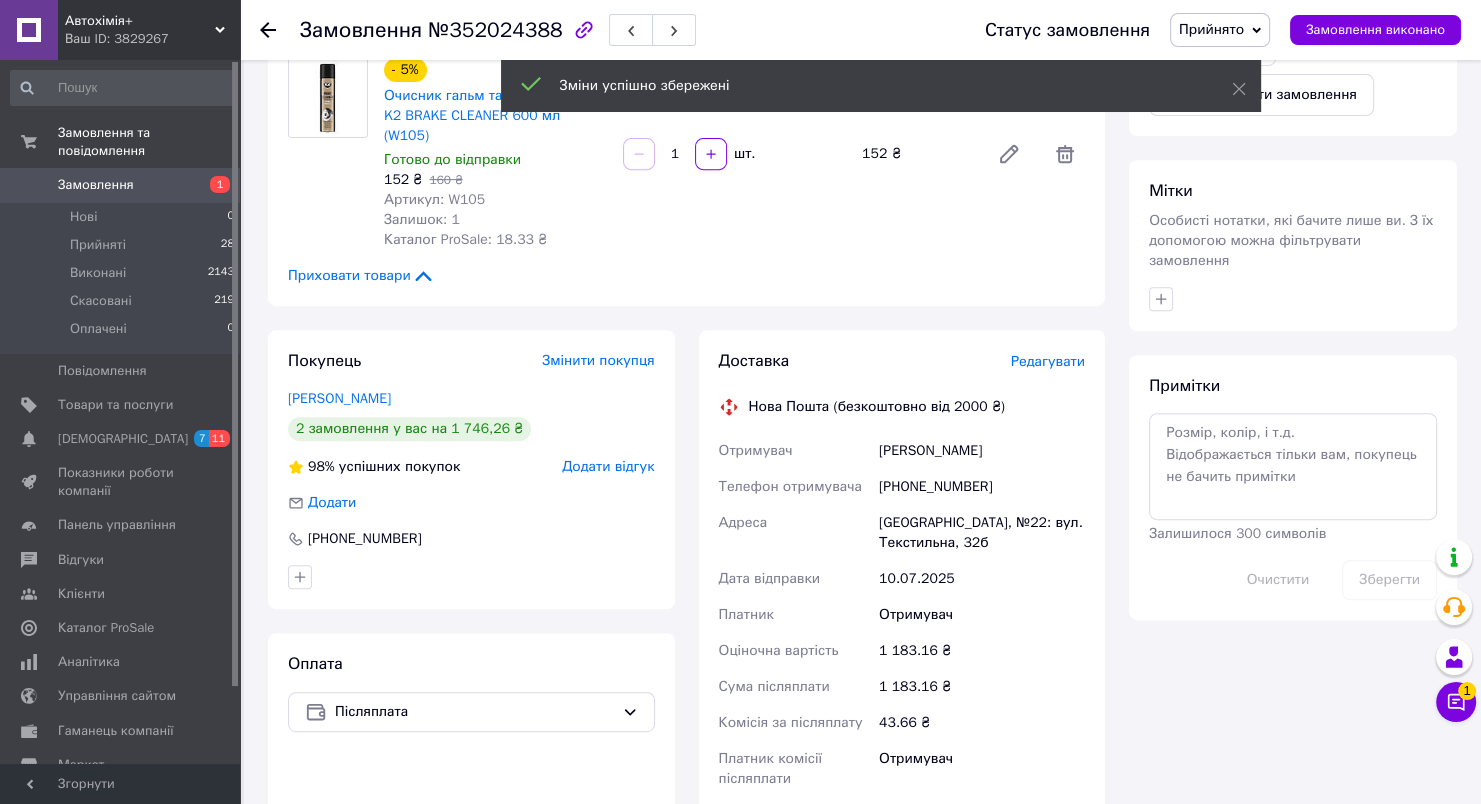 scroll, scrollTop: 1177, scrollLeft: 0, axis: vertical 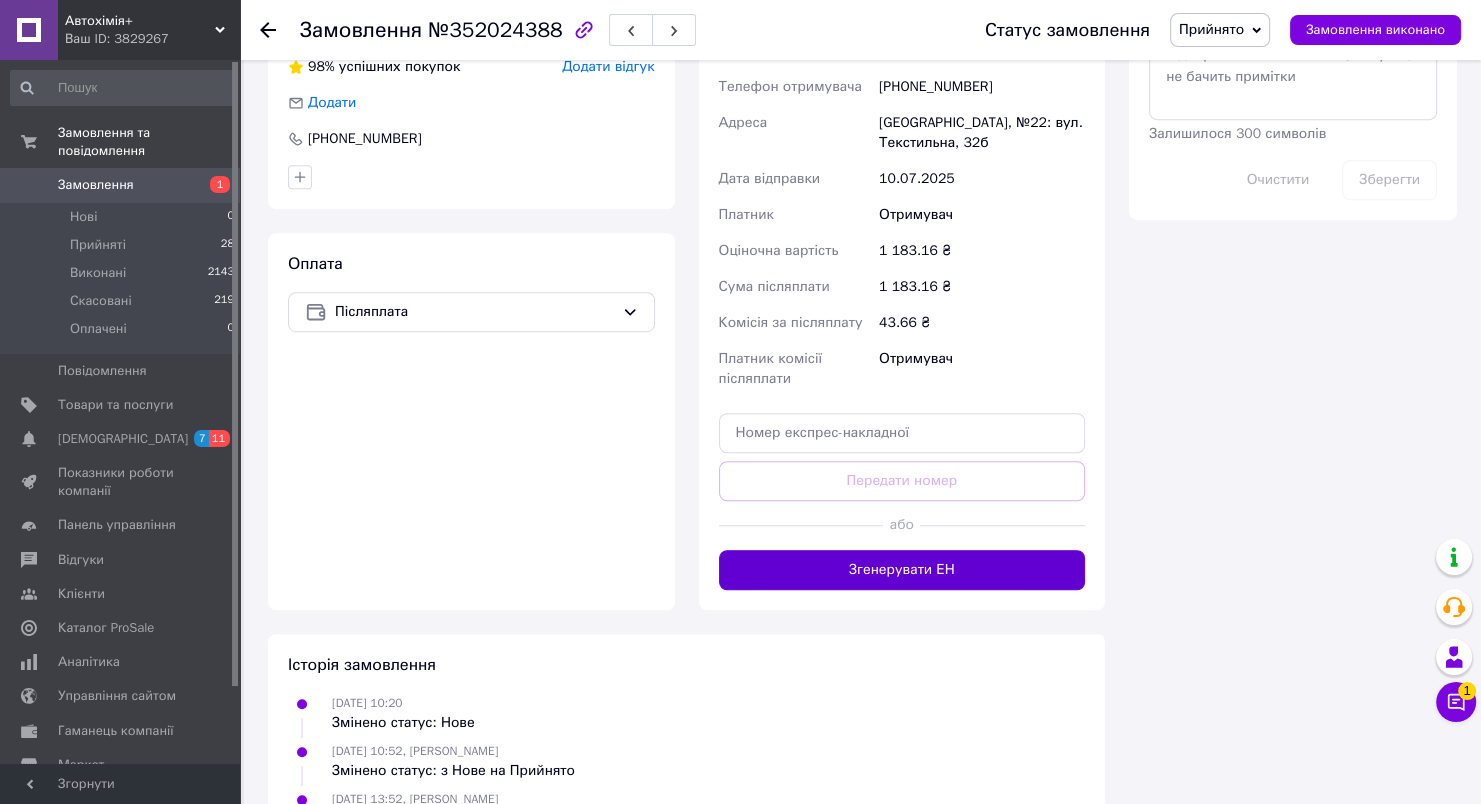 click on "Згенерувати ЕН" at bounding box center [902, 570] 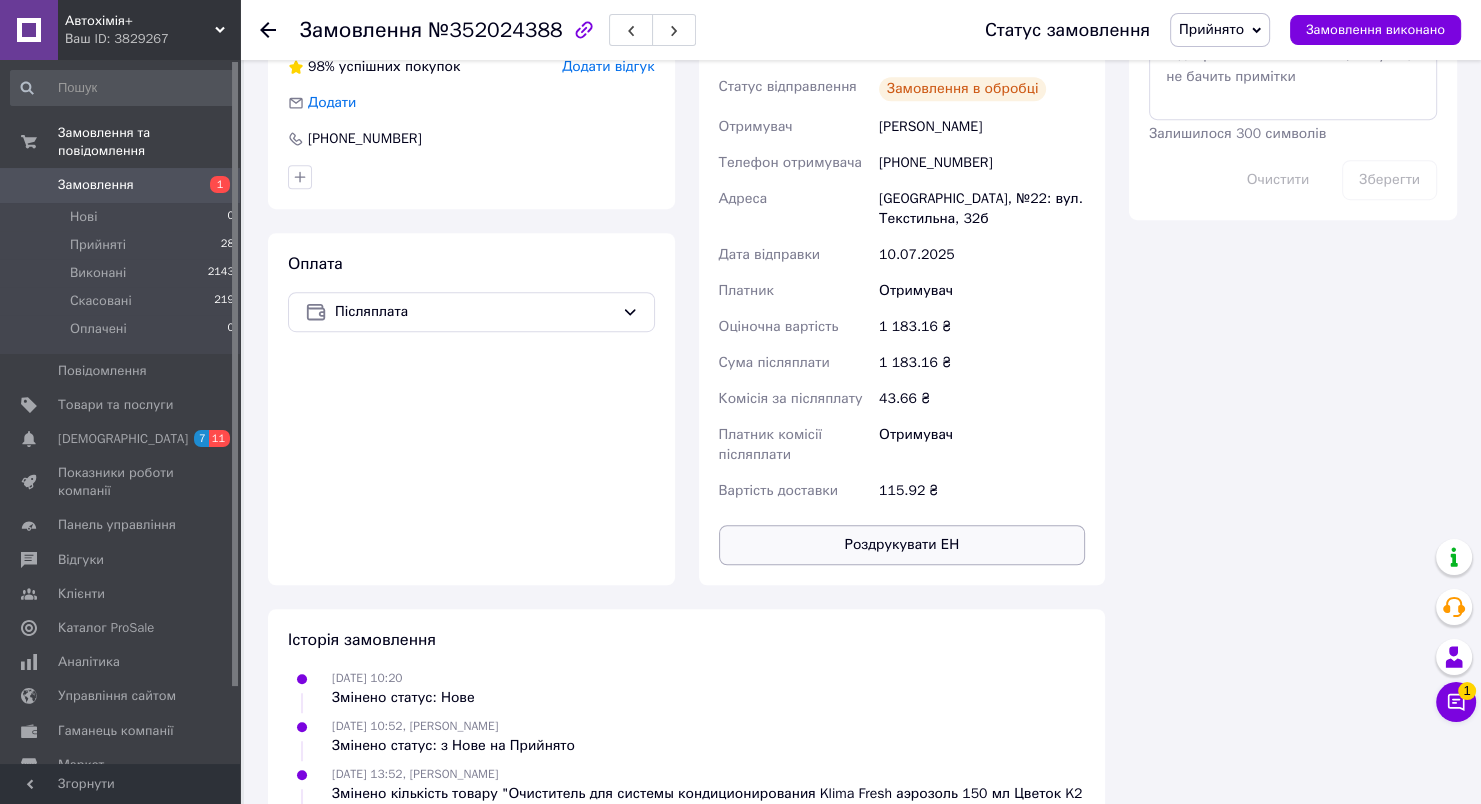 click on "Роздрукувати ЕН" at bounding box center [902, 545] 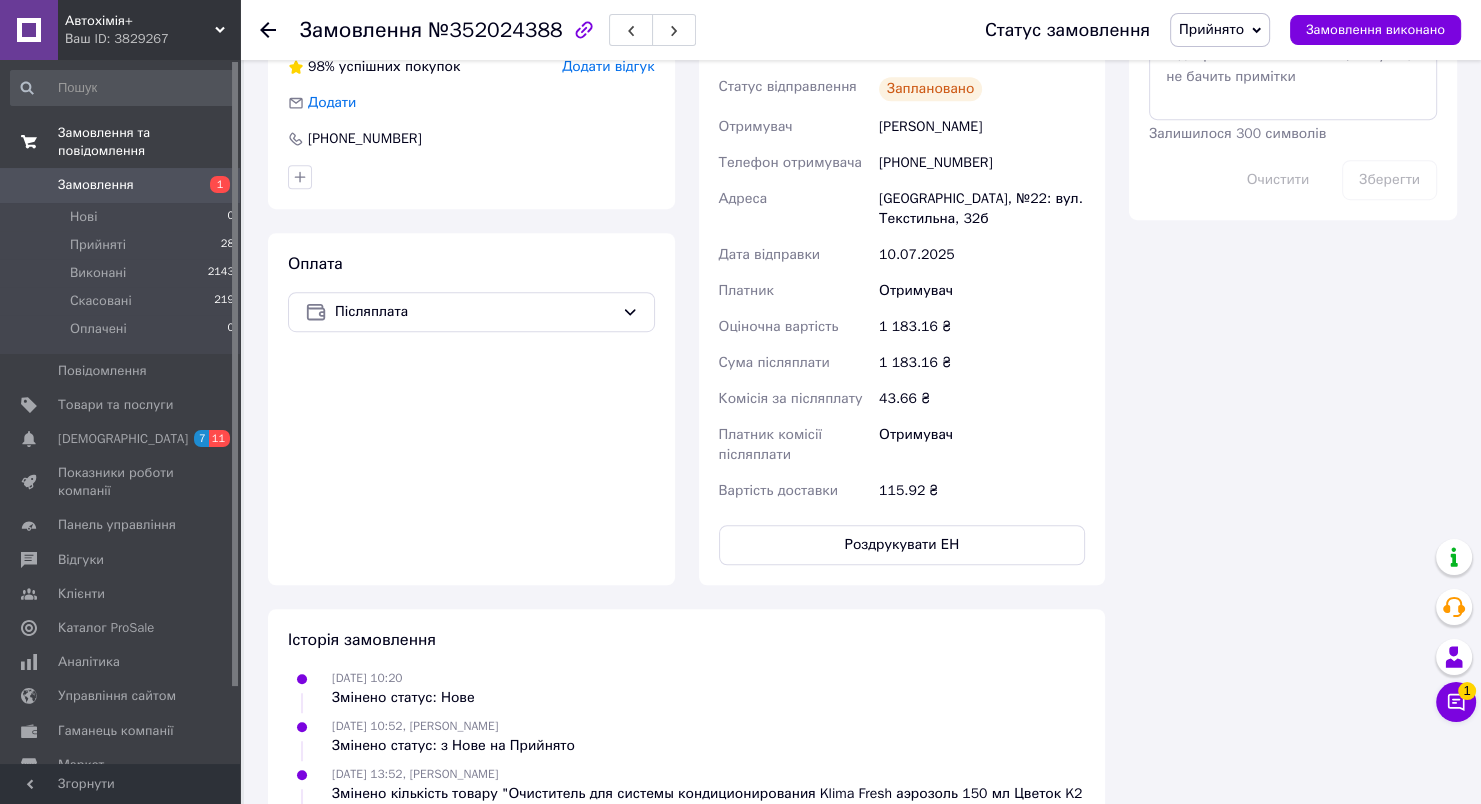 click on "Замовлення та повідомлення" at bounding box center (149, 142) 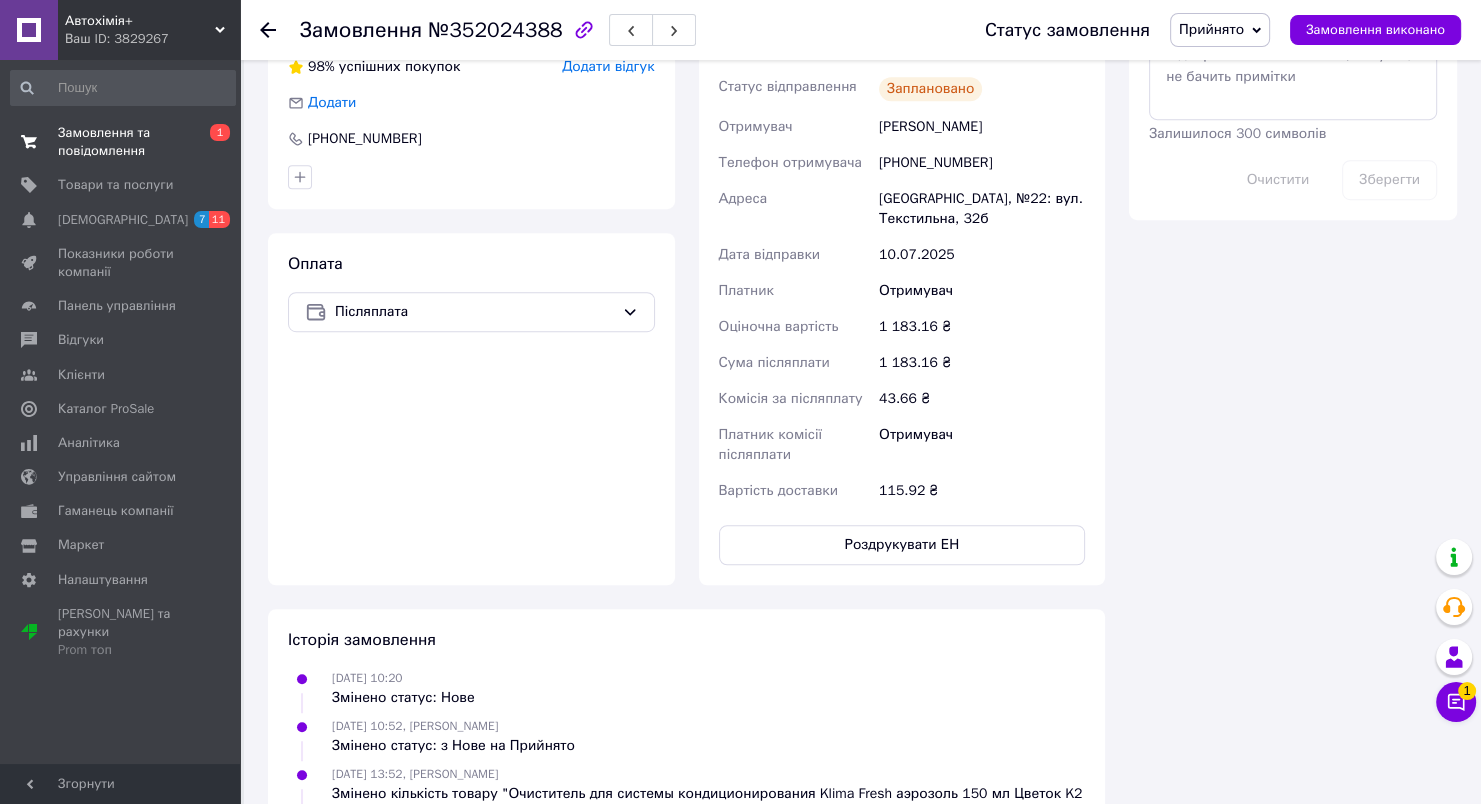 click on "Замовлення та повідомлення" at bounding box center (121, 142) 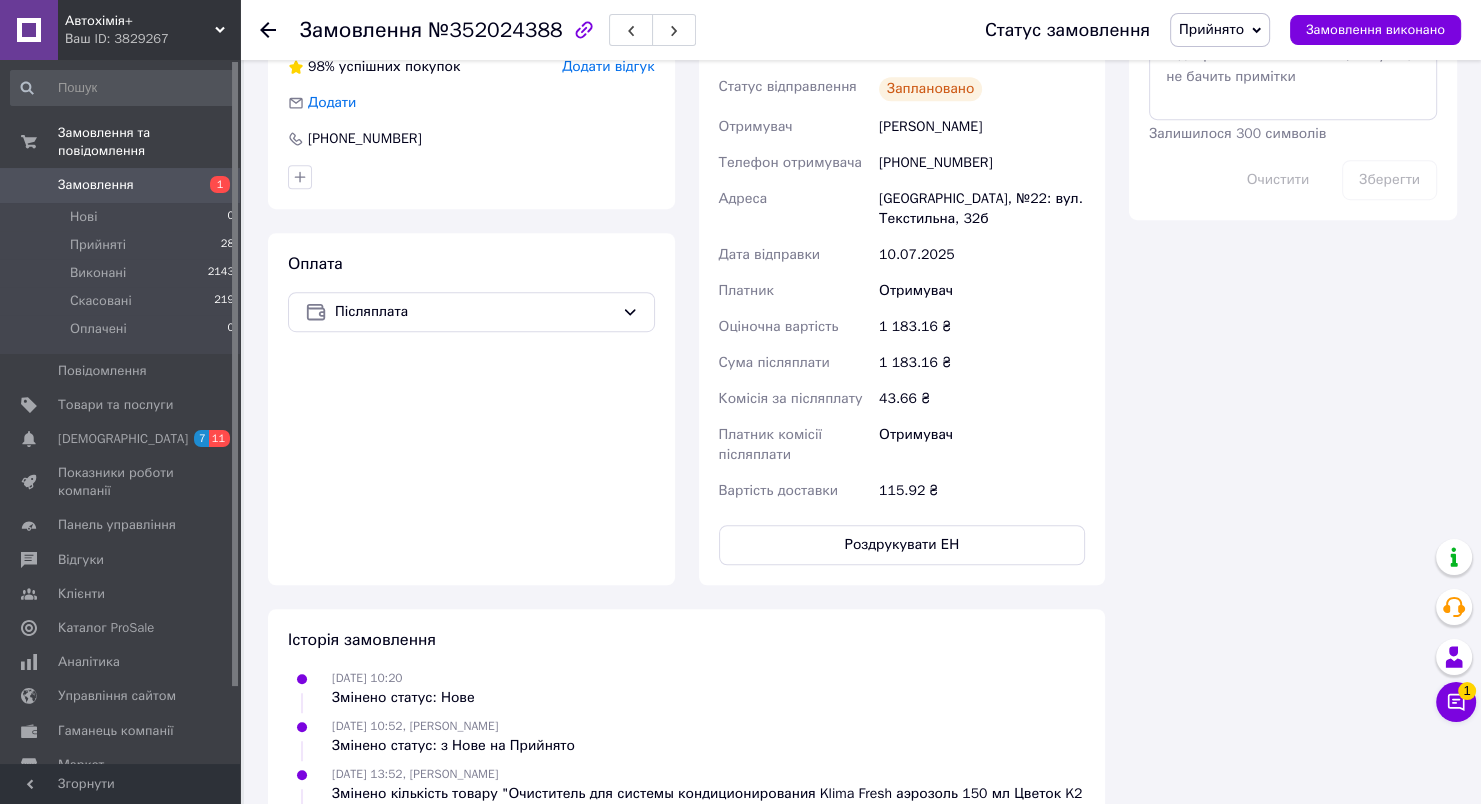 click on "Замовлення" at bounding box center [121, 185] 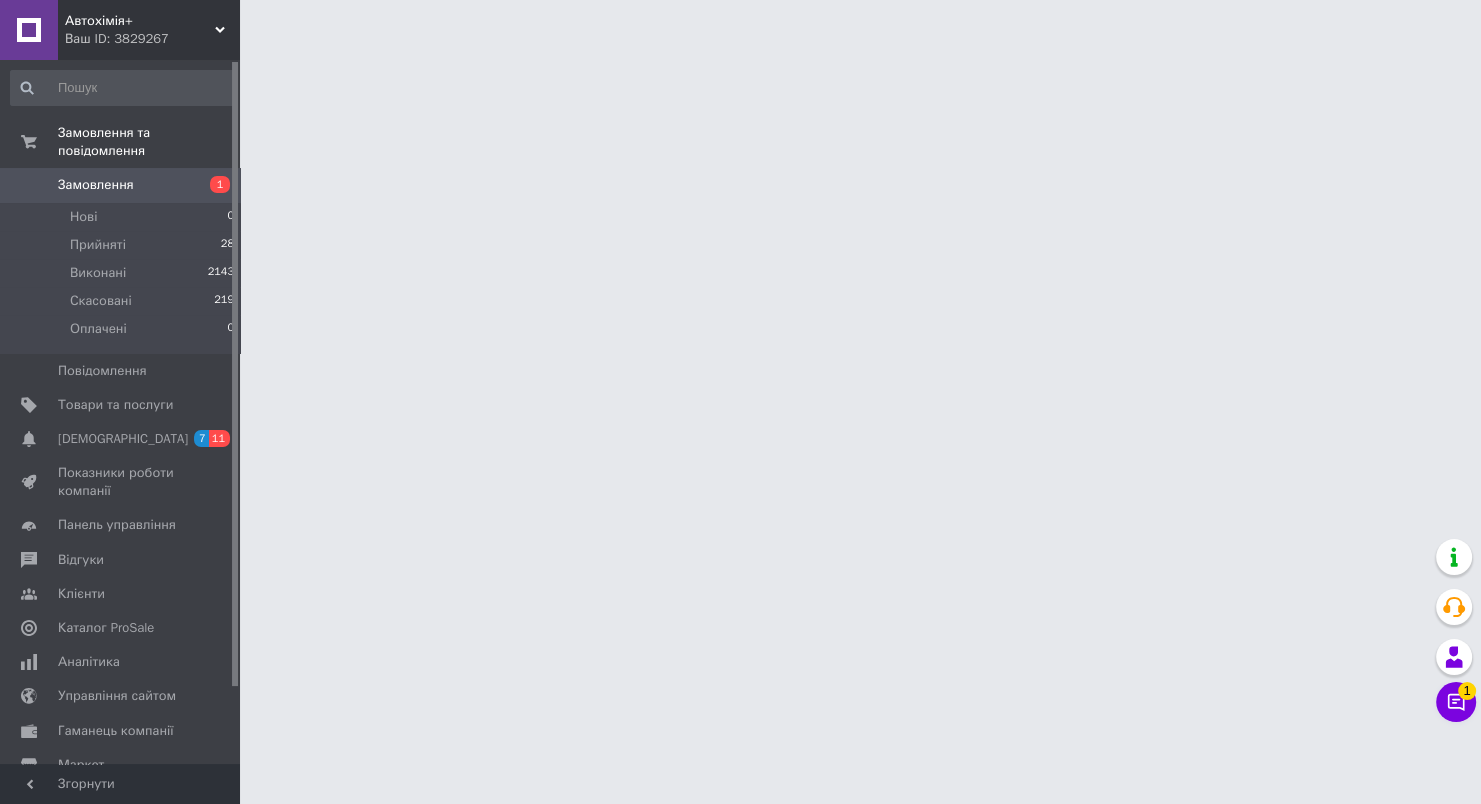 scroll, scrollTop: 0, scrollLeft: 0, axis: both 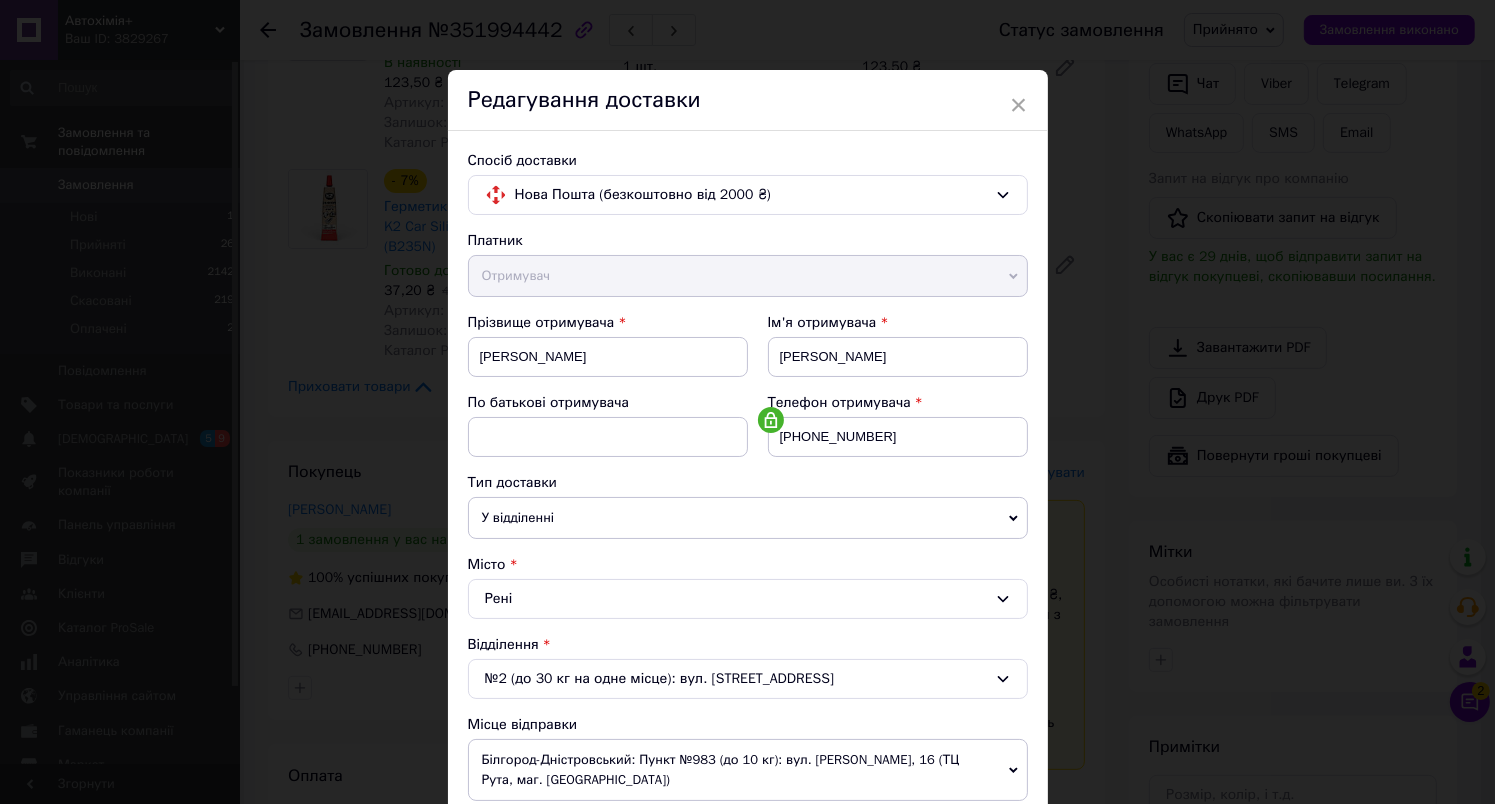 drag, startPoint x: 1406, startPoint y: 98, endPoint x: 1279, endPoint y: 104, distance: 127.141655 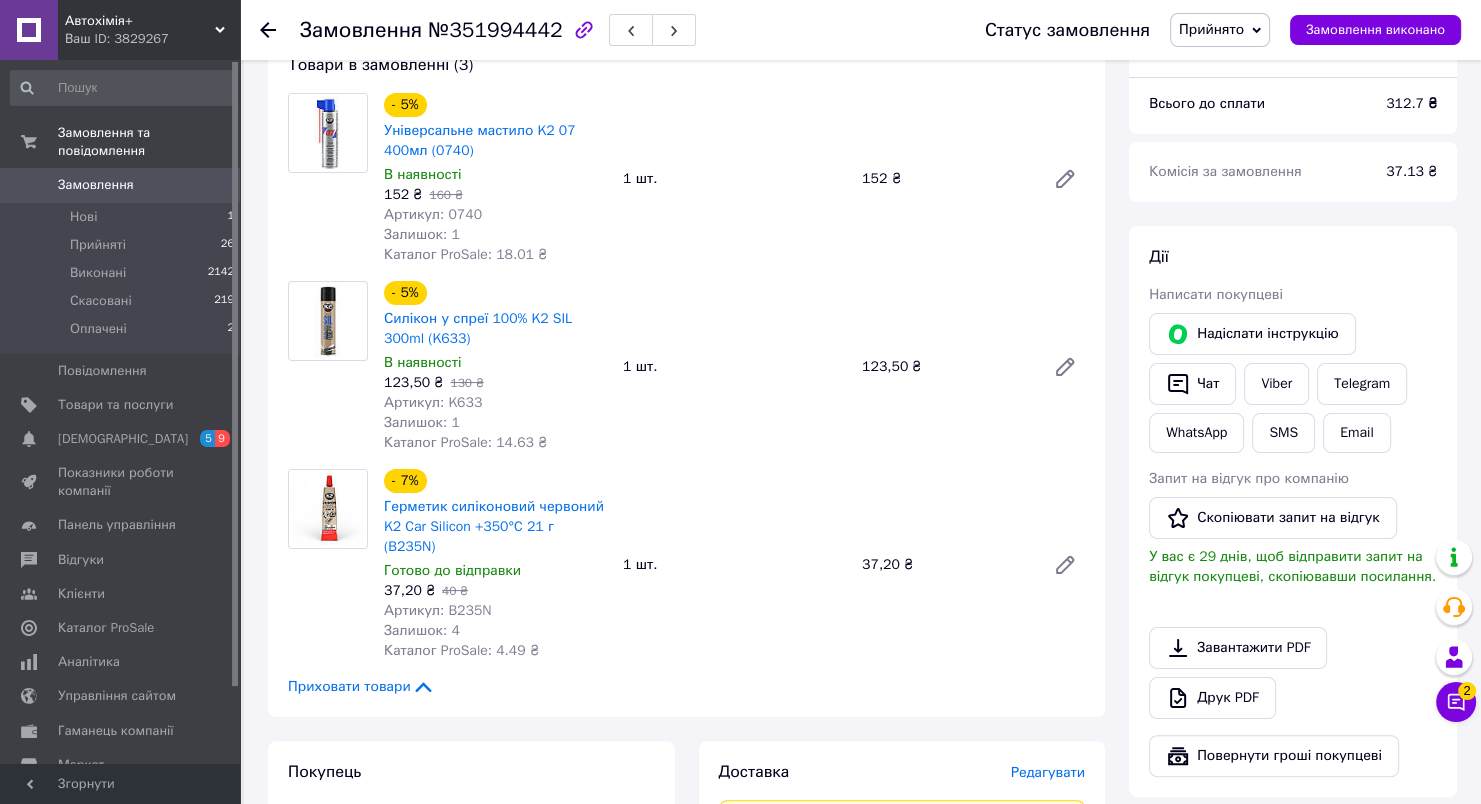 scroll, scrollTop: 200, scrollLeft: 0, axis: vertical 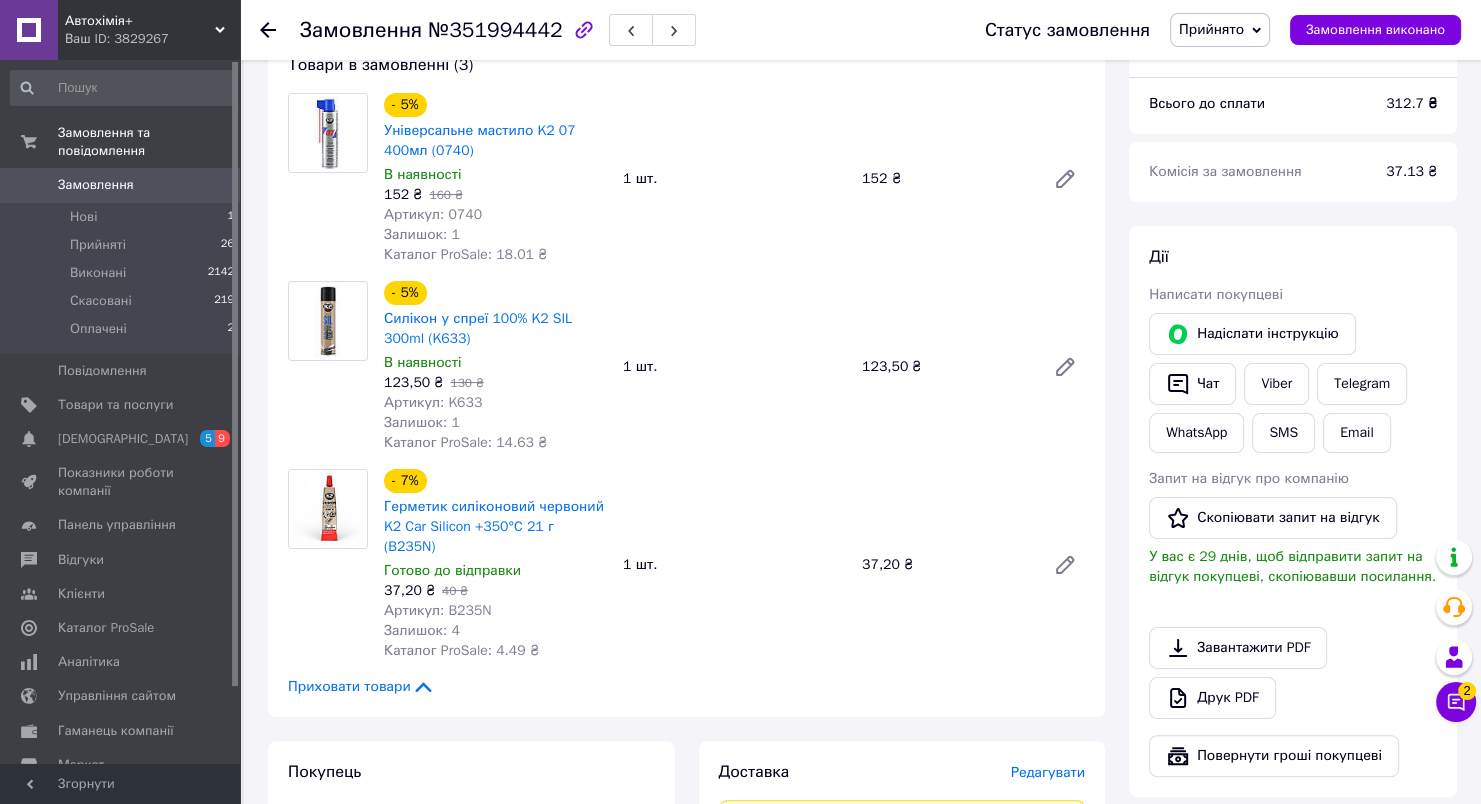 click on "Замовлення" at bounding box center [96, 185] 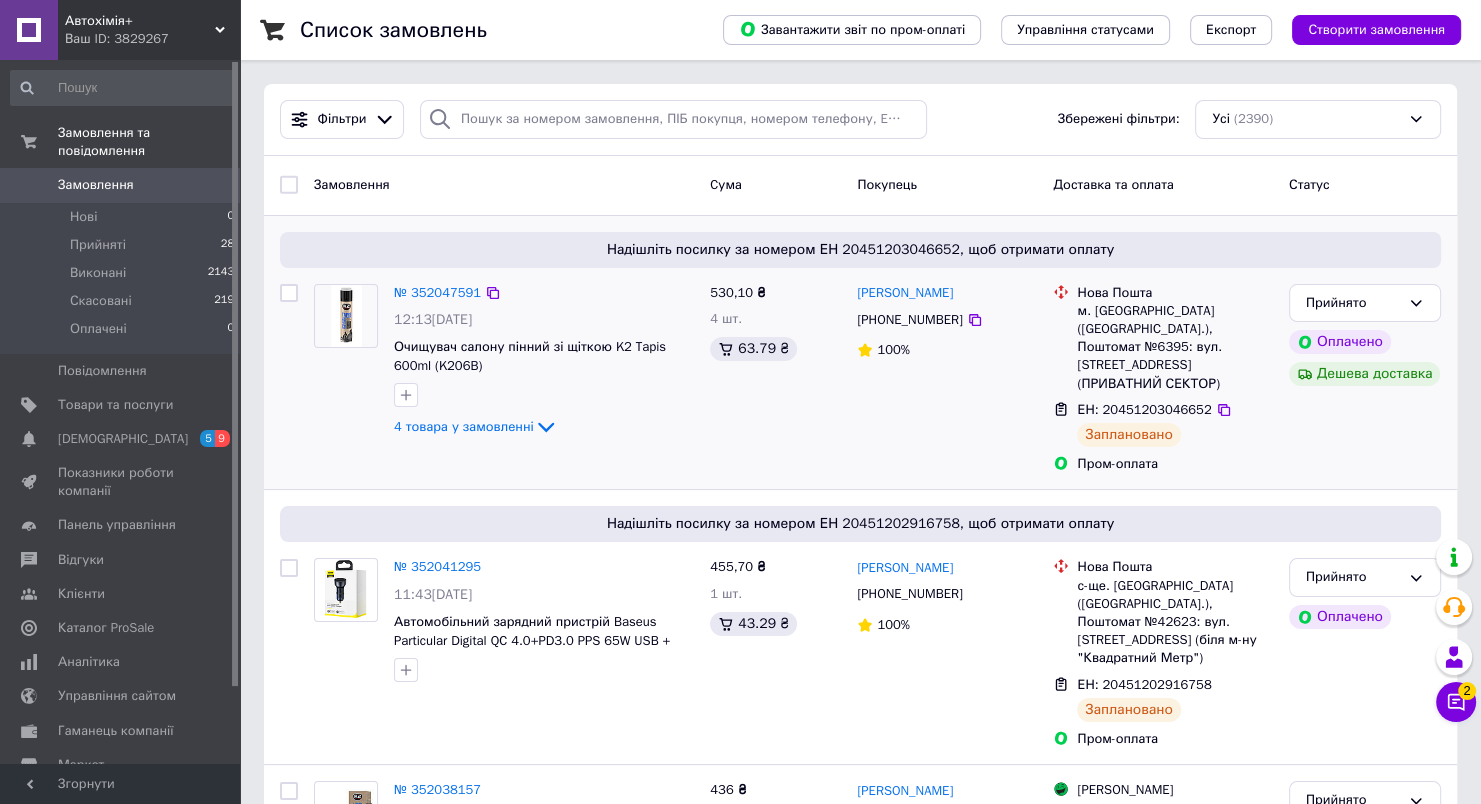 scroll, scrollTop: 200, scrollLeft: 0, axis: vertical 